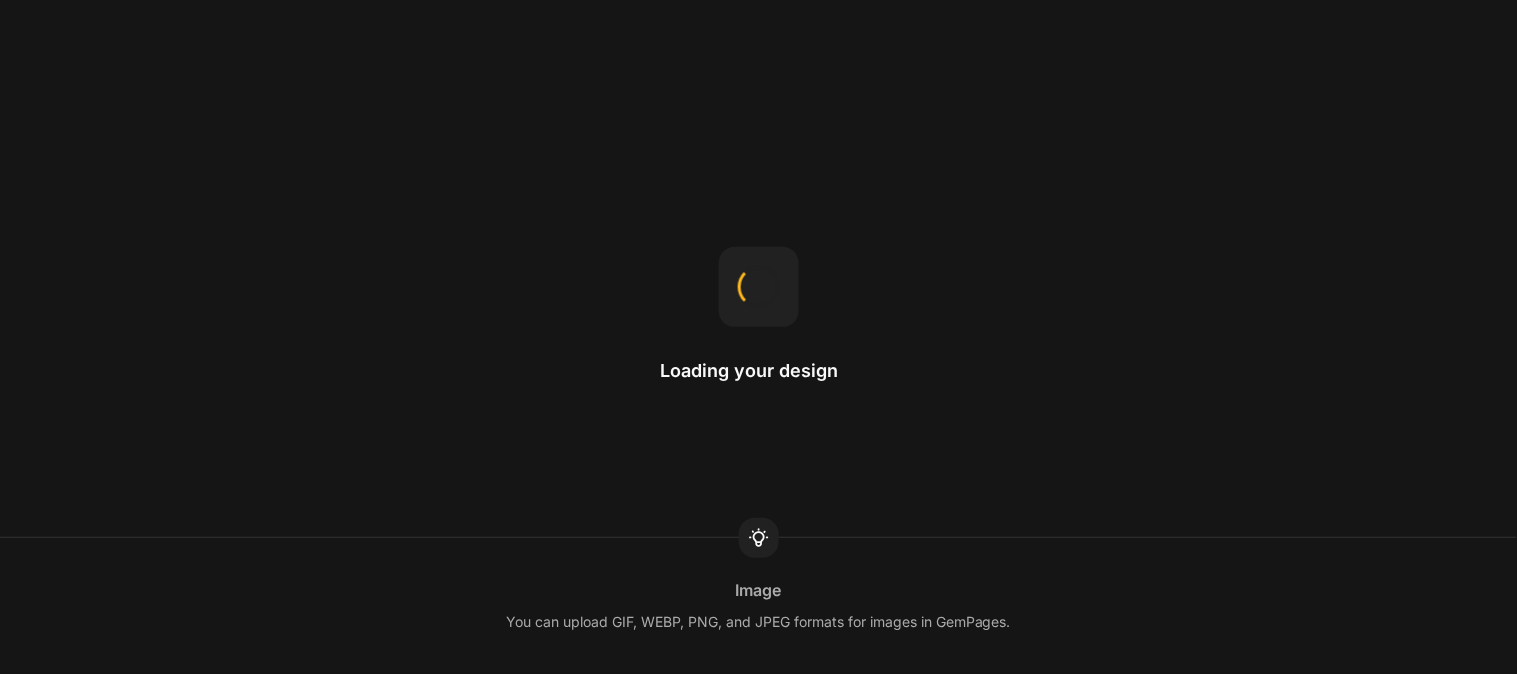 scroll, scrollTop: 0, scrollLeft: 0, axis: both 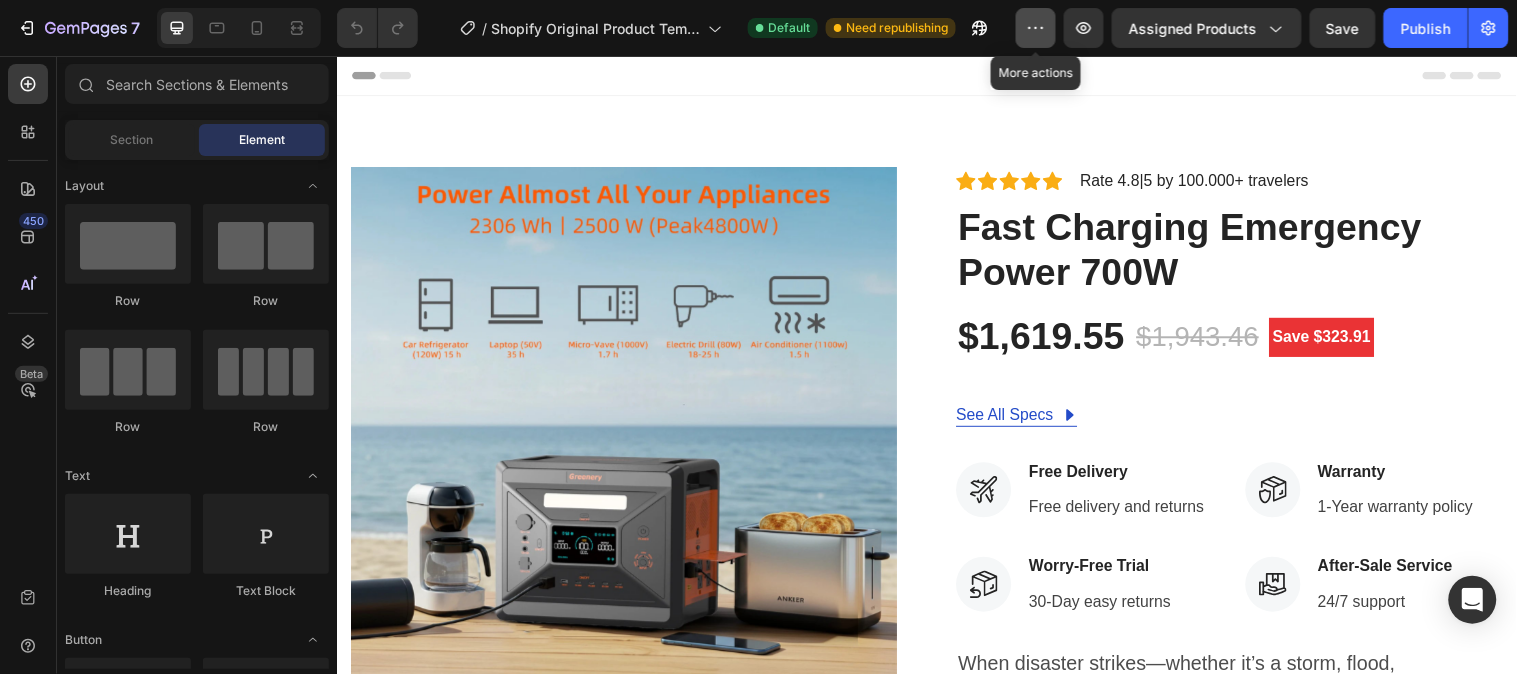 click 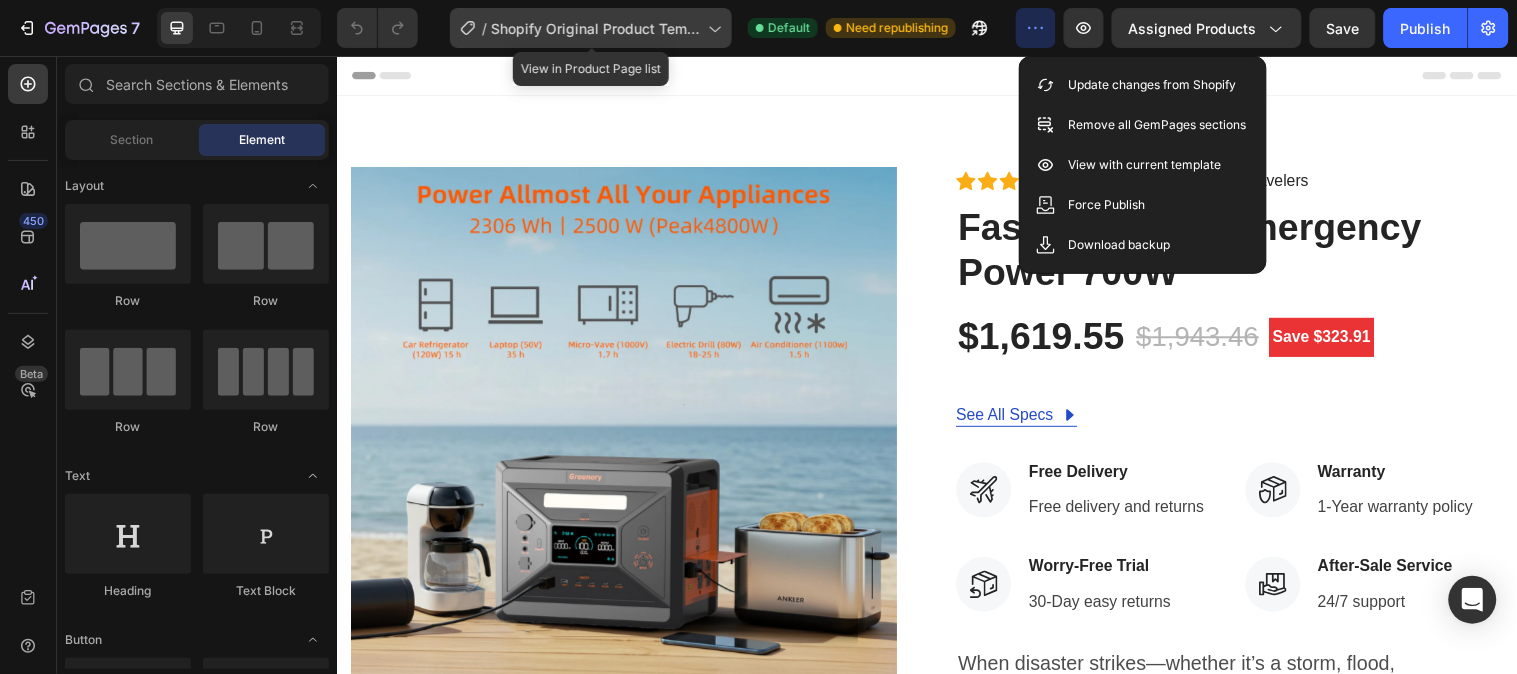 click on "Shopify Original Product Template" at bounding box center (595, 28) 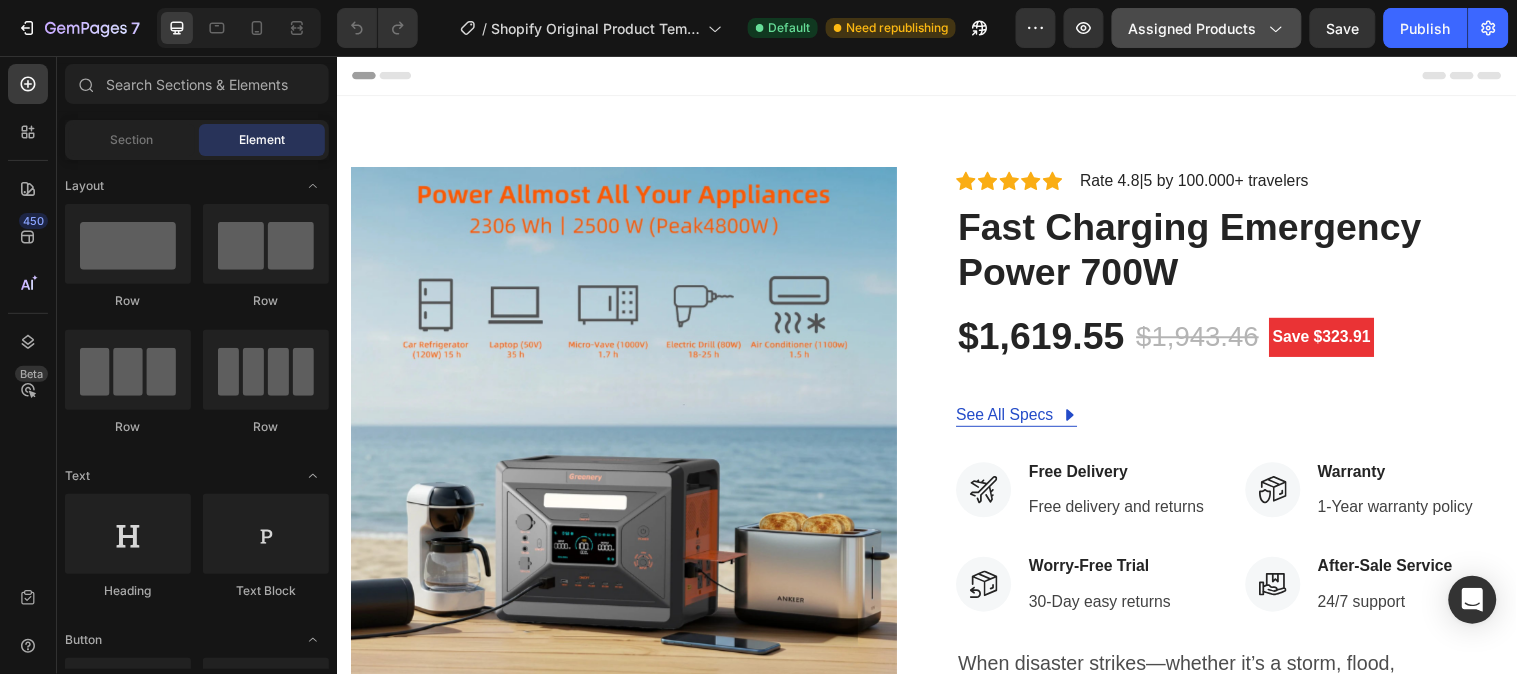 click on "Assigned Products" 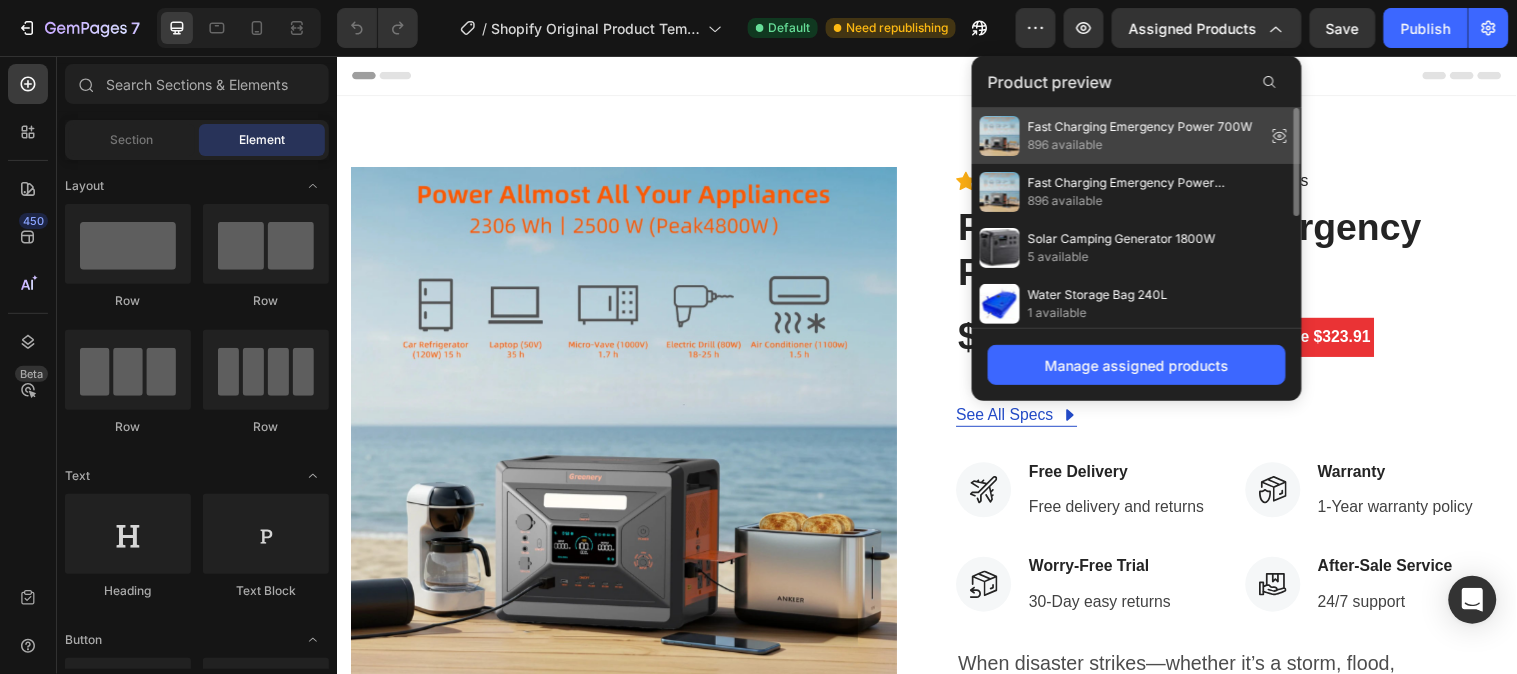 click on "Fast Charging Emergency Power 700W" at bounding box center (1140, 127) 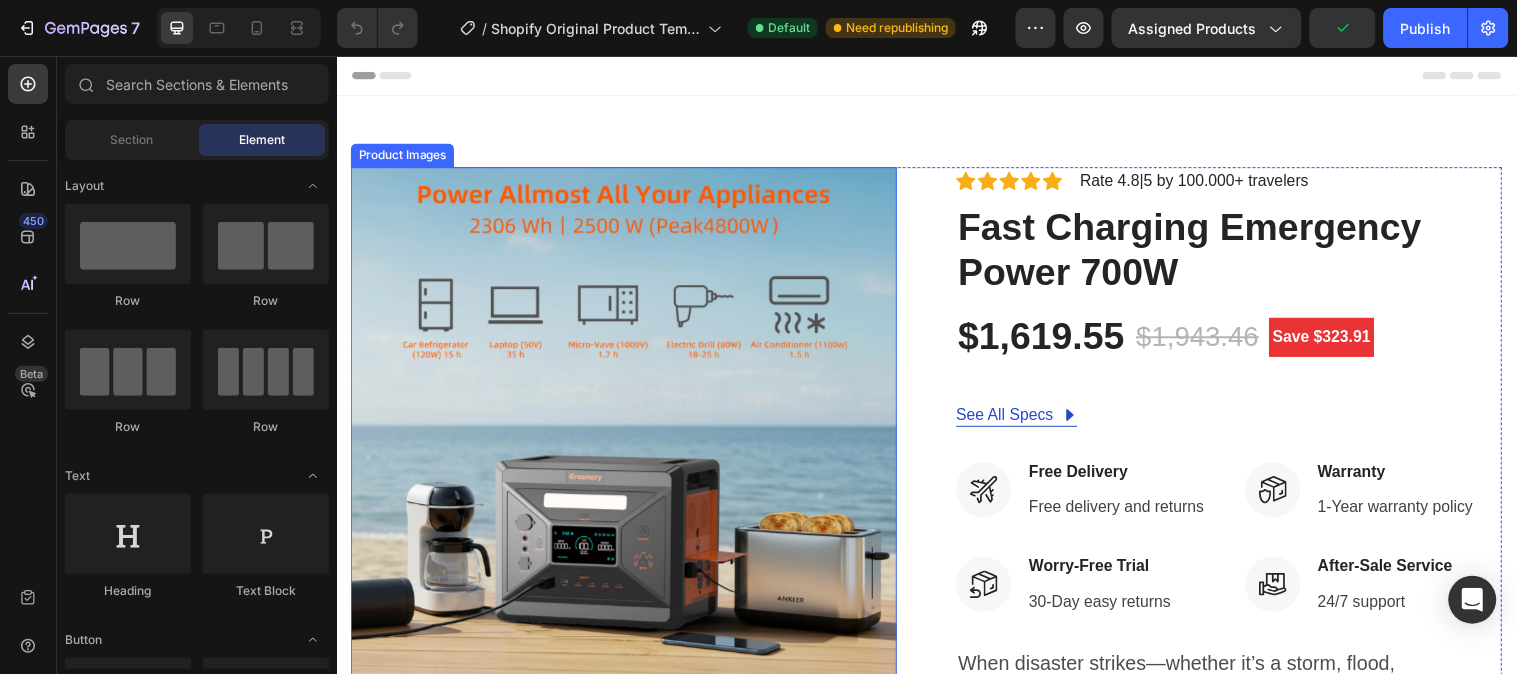 click at bounding box center [628, 445] 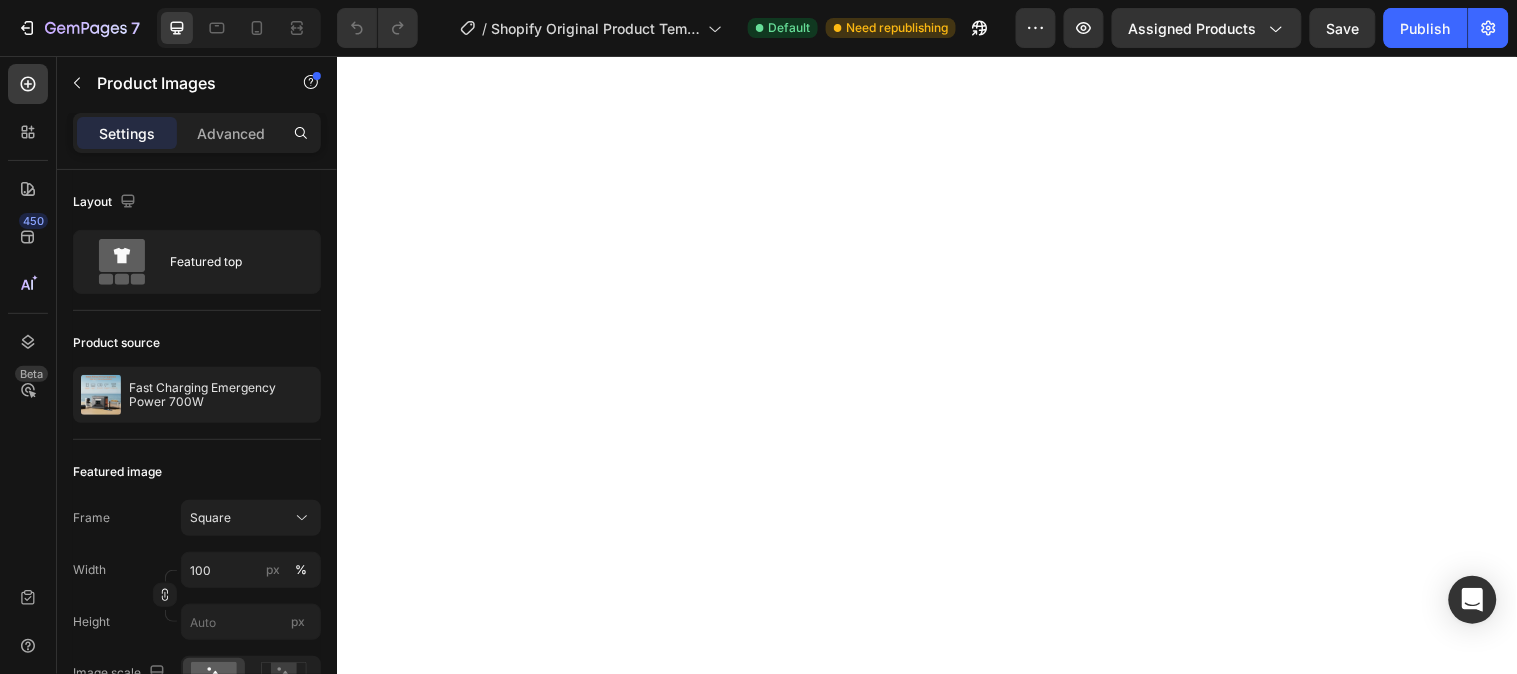 scroll, scrollTop: 6555, scrollLeft: 0, axis: vertical 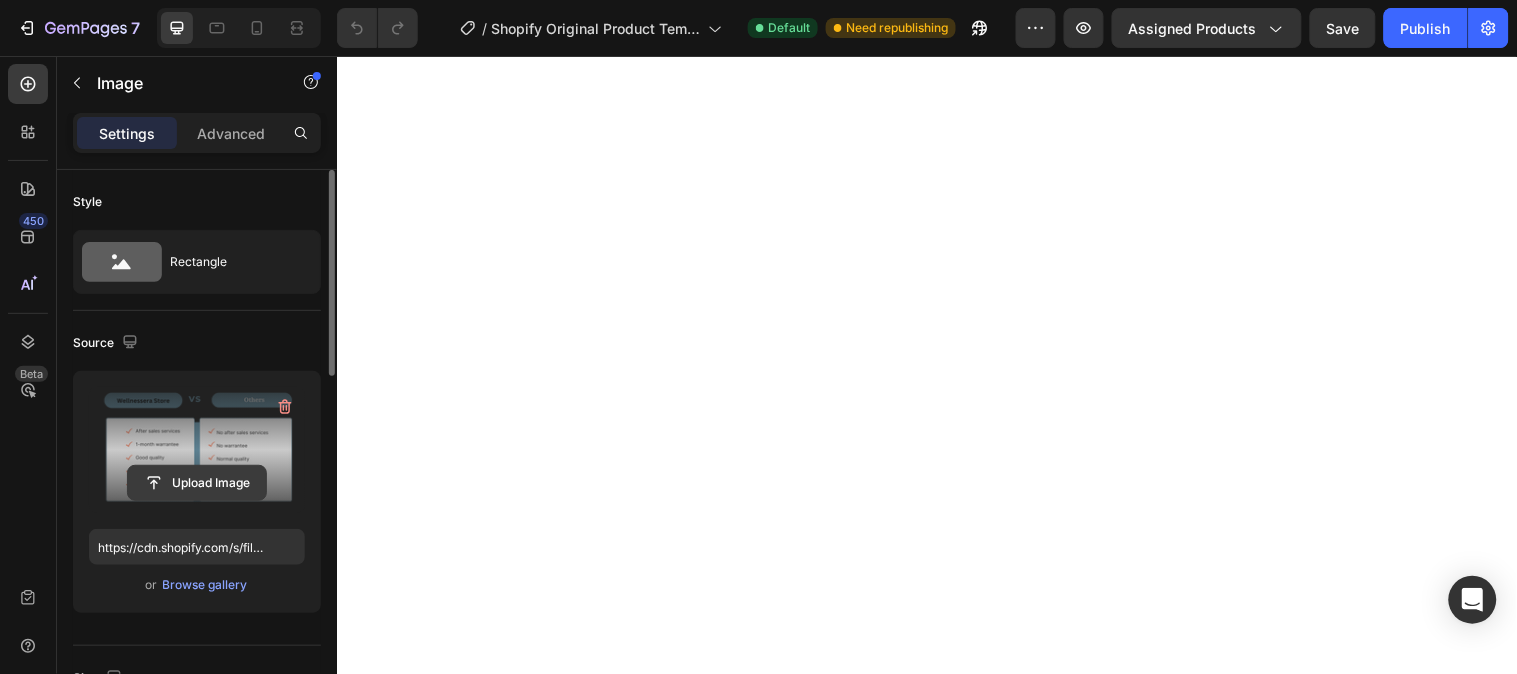 click 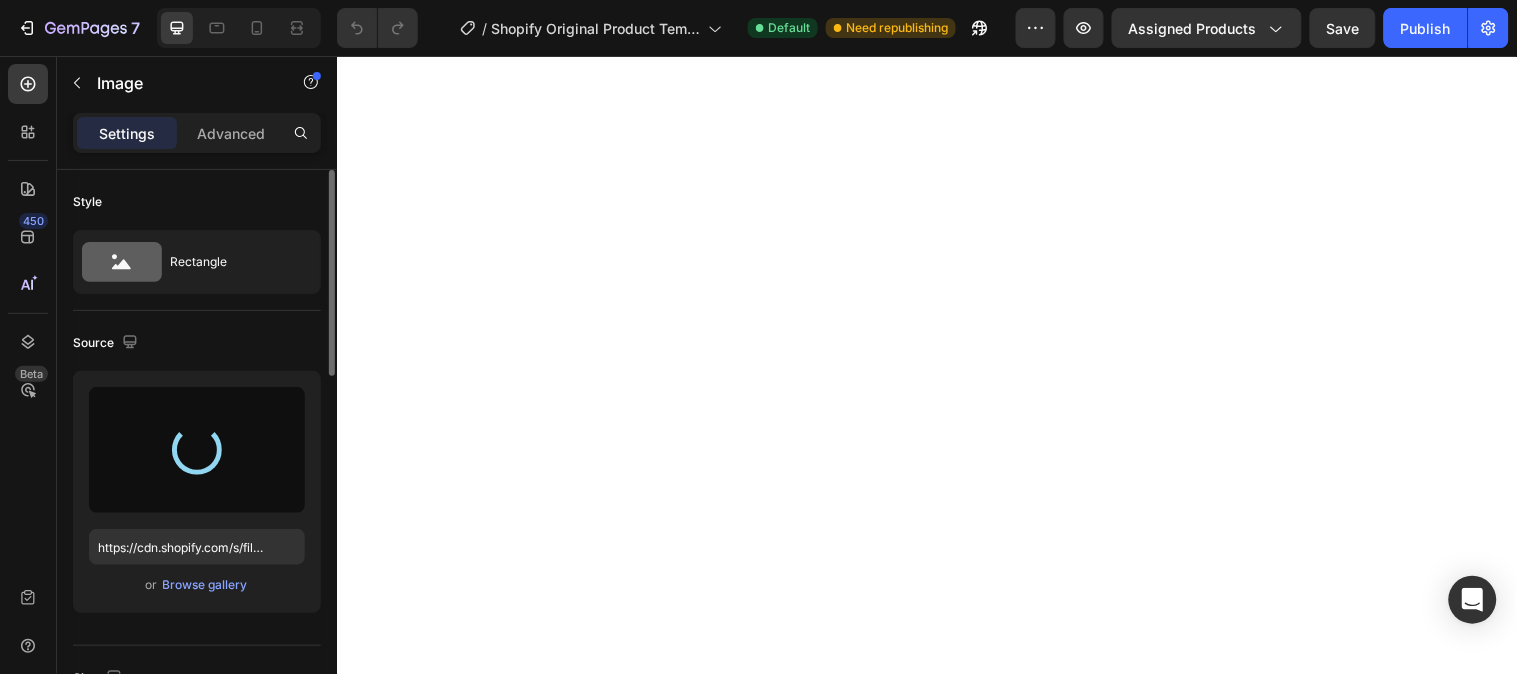 type on "https://cdn.shopify.com/s/files/1/0641/3543/0253/files/gempages_575700525207520195-65a34dd2-bd9a-430c-a697-a6d4f98c4f4a.png" 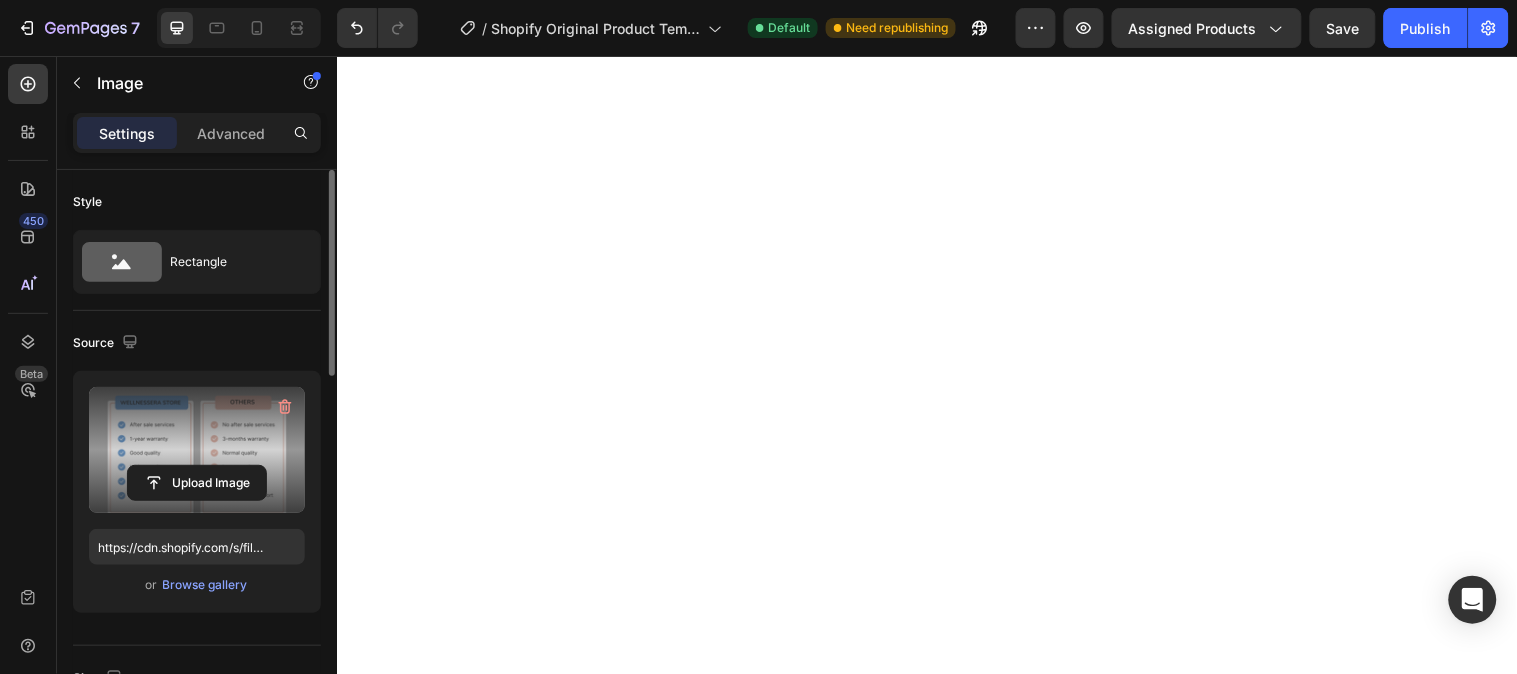 scroll, scrollTop: 7000, scrollLeft: 0, axis: vertical 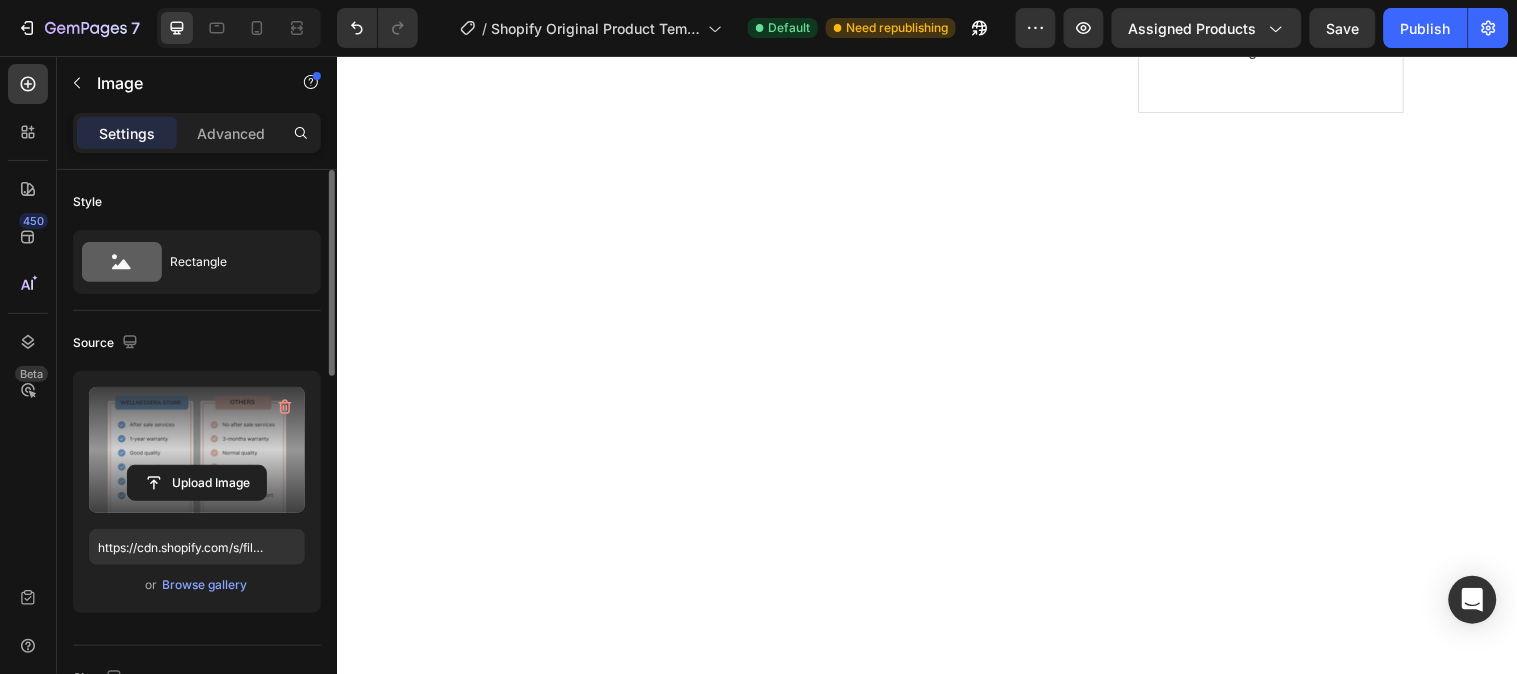 click at bounding box center [927, -1248] 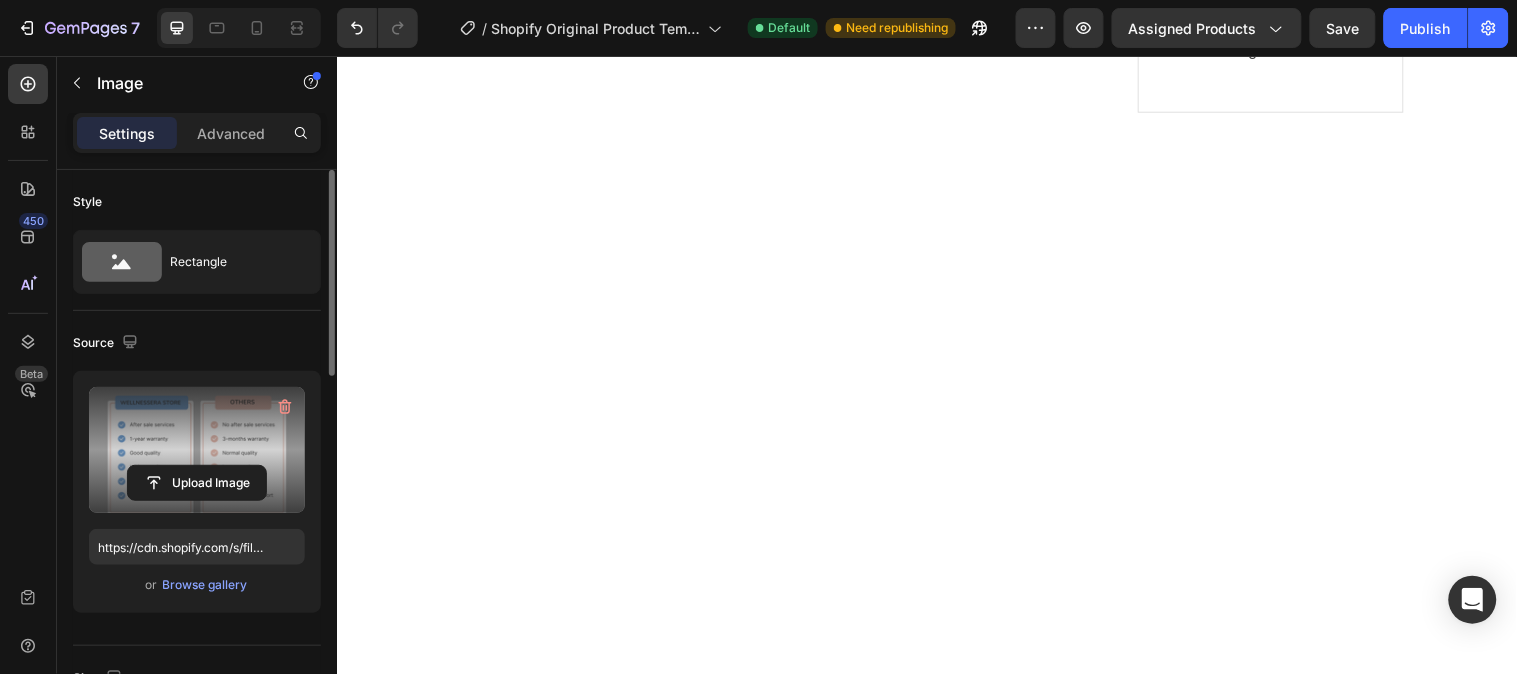 click on "Image “Best thing I ever bought for myself! Great VR experiences for exercise, doing 3D art, amazing visual puzzle games. I wear glasses and it’s even more clear amazing visual puzzle games. I wear glasses and it’s even more clear for me in VR then without!” Text block [PERSON] Heading 5.0 Text block
Icon
Icon
Icon
Icon
Icon Icon List Hoz Row Row Row Image “Super cool device! Really happy about this VR. It’s great for people who don’t have PC, because you don’t need a PC to run any games. Moreover, very fast shipping, it came in the mail earlier than I thought it would. Thanks.” Text block [PERSON] Heading 5.0 Text block
Icon
Icon
Icon
Icon
Icon Icon List Hoz Row Row Row Carousel Row" at bounding box center (936, -1276) 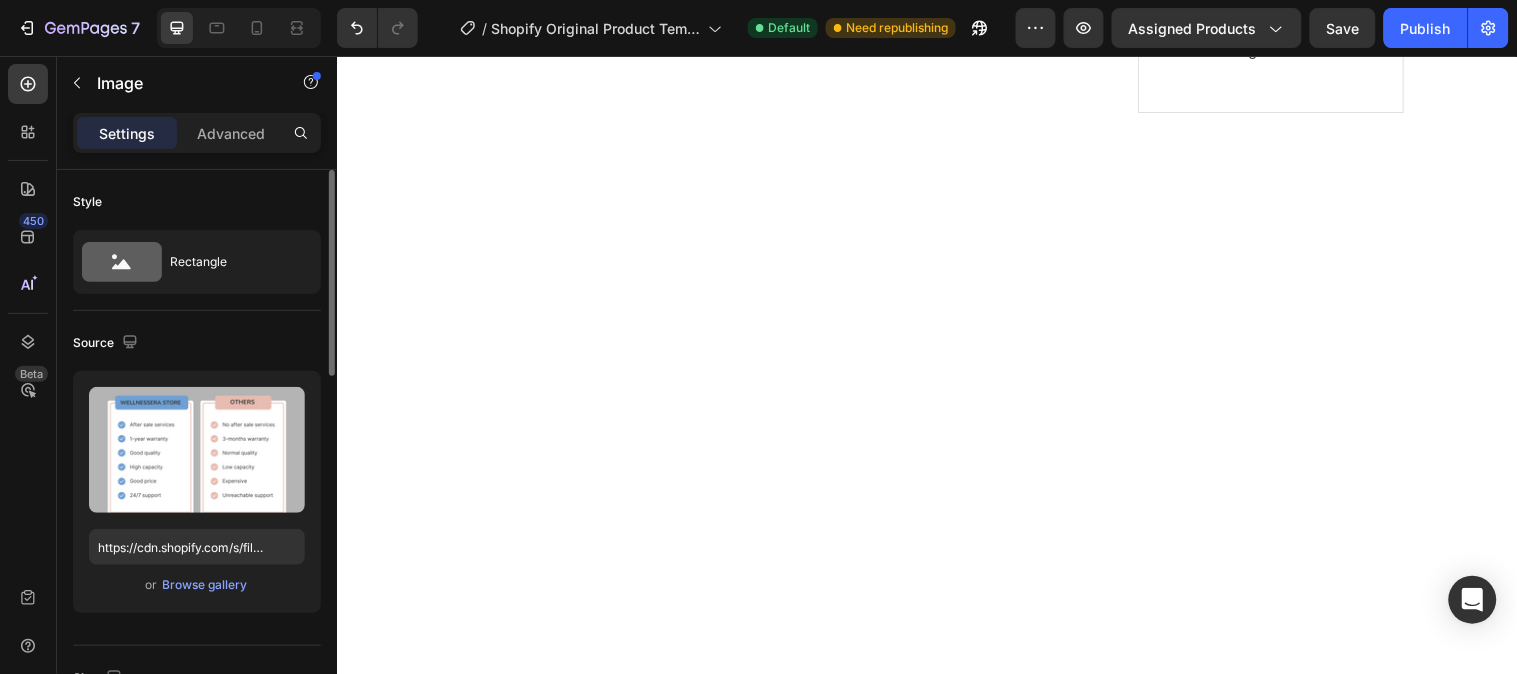 click at bounding box center (927, -1248) 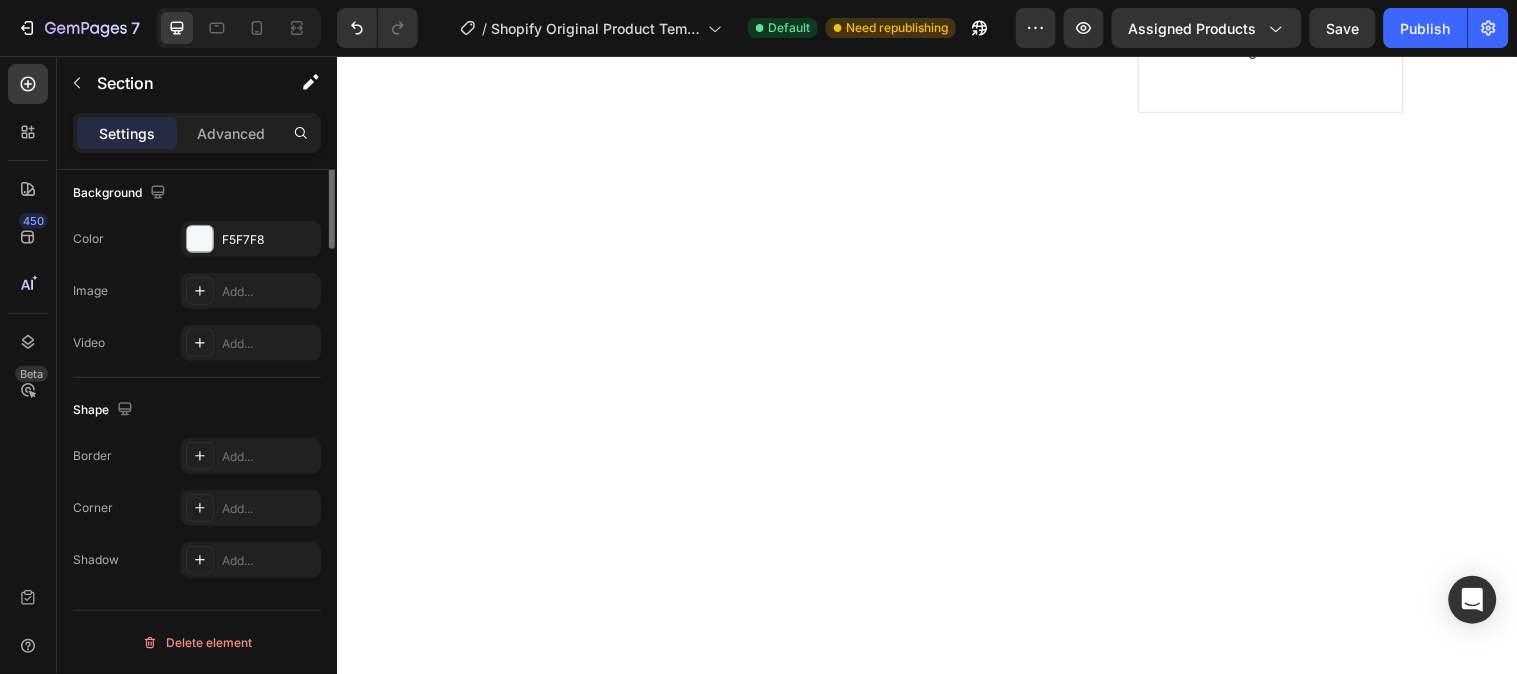 scroll, scrollTop: 218, scrollLeft: 0, axis: vertical 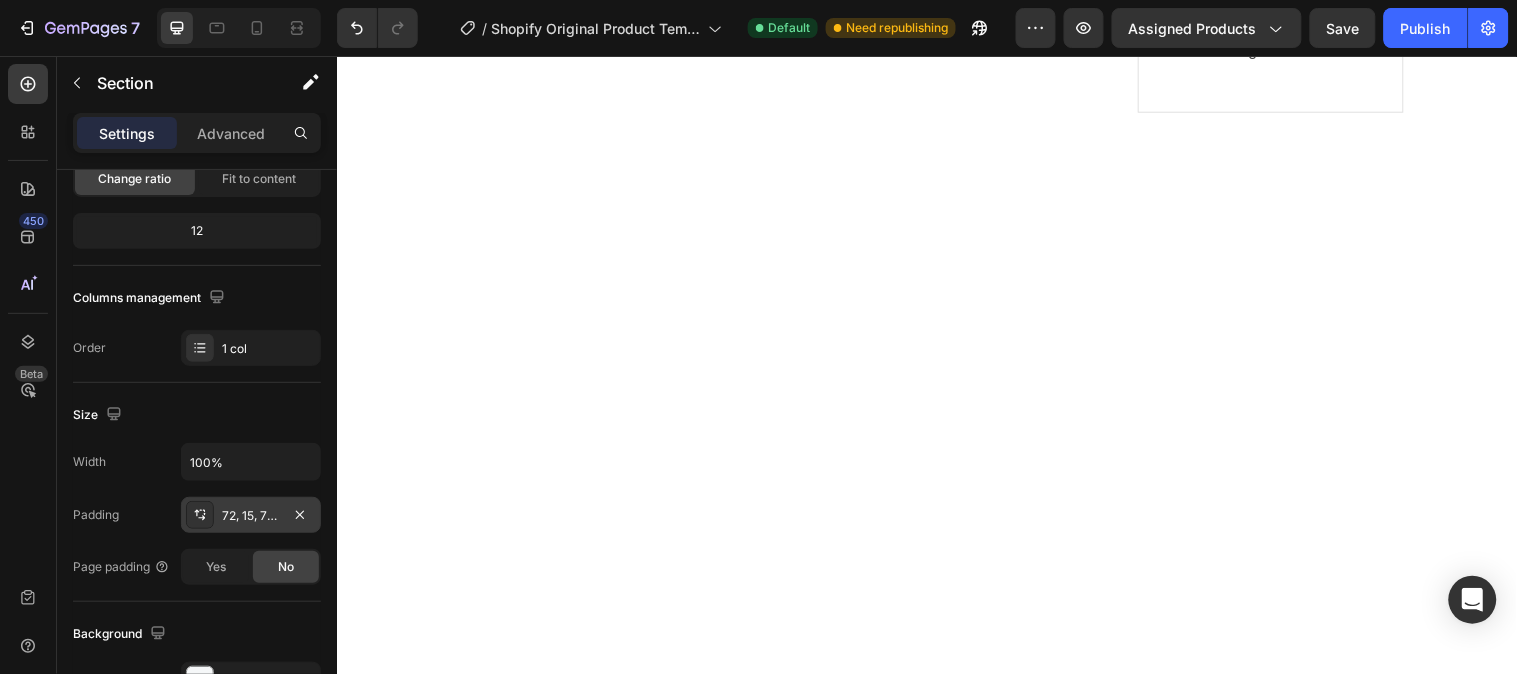 click on "72, 15, 72, 15" at bounding box center [251, 516] 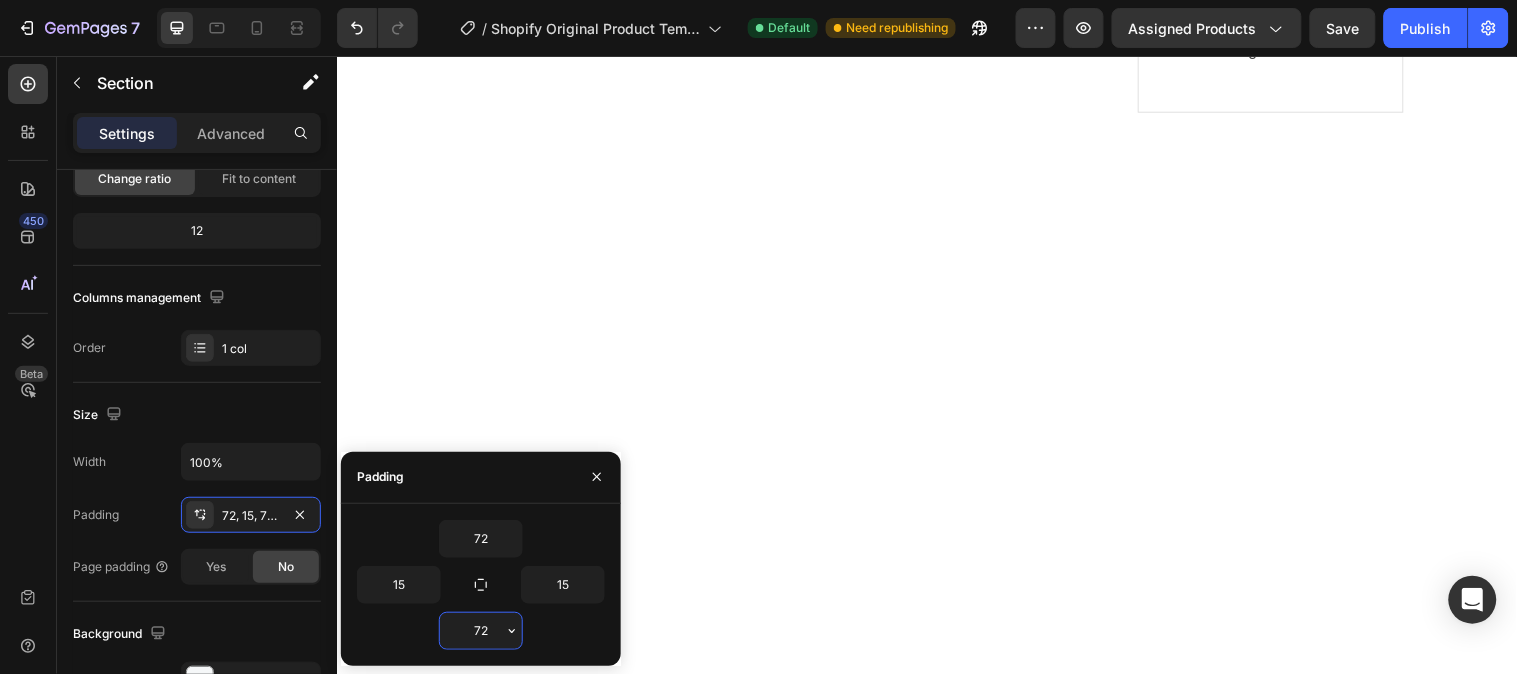 click on "72" at bounding box center [481, 631] 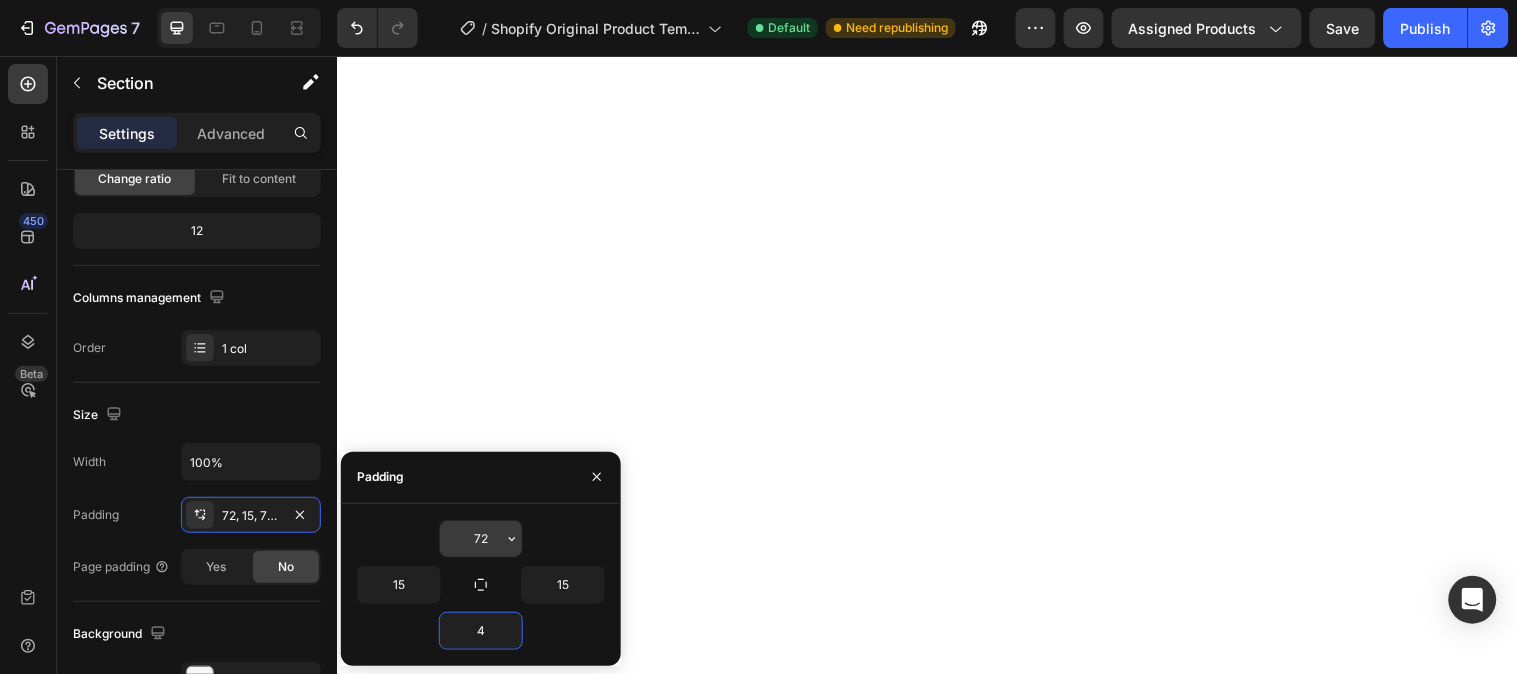 type on "4" 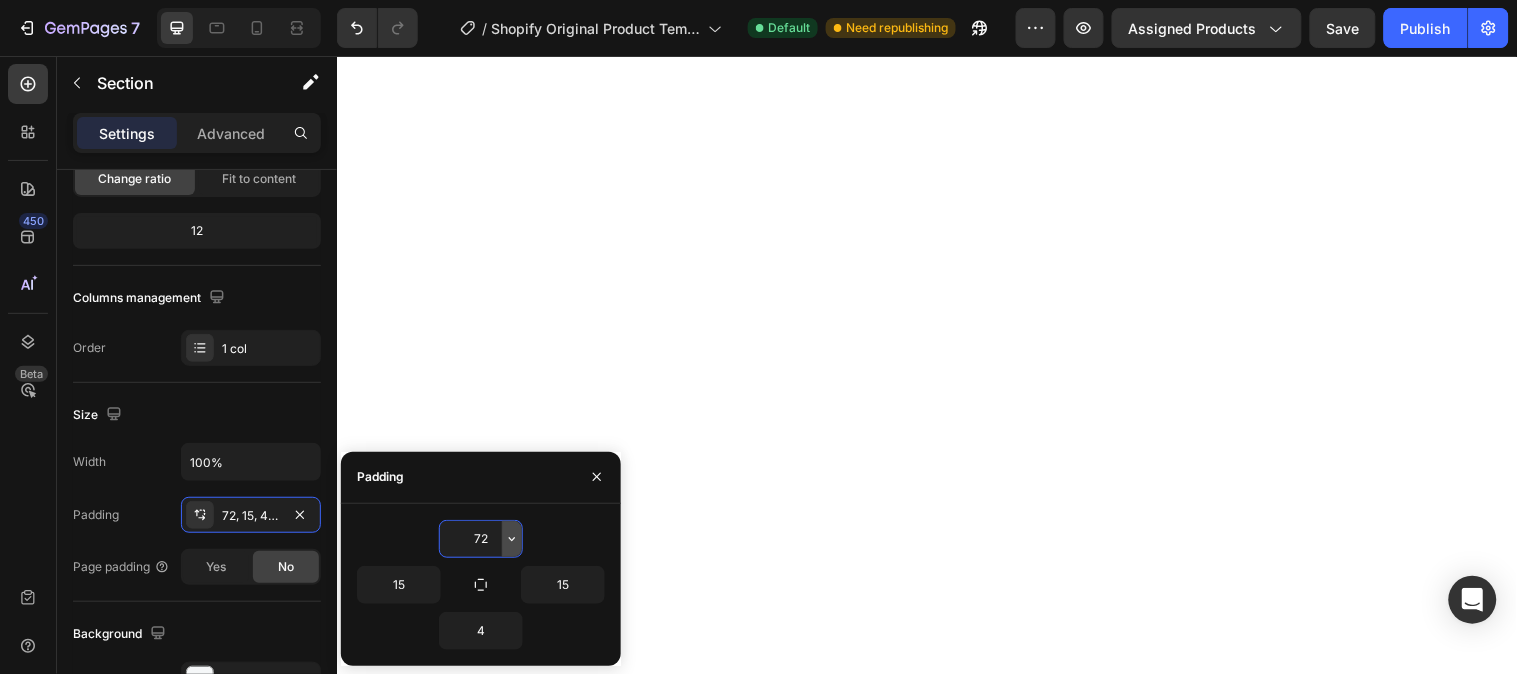 type on "4" 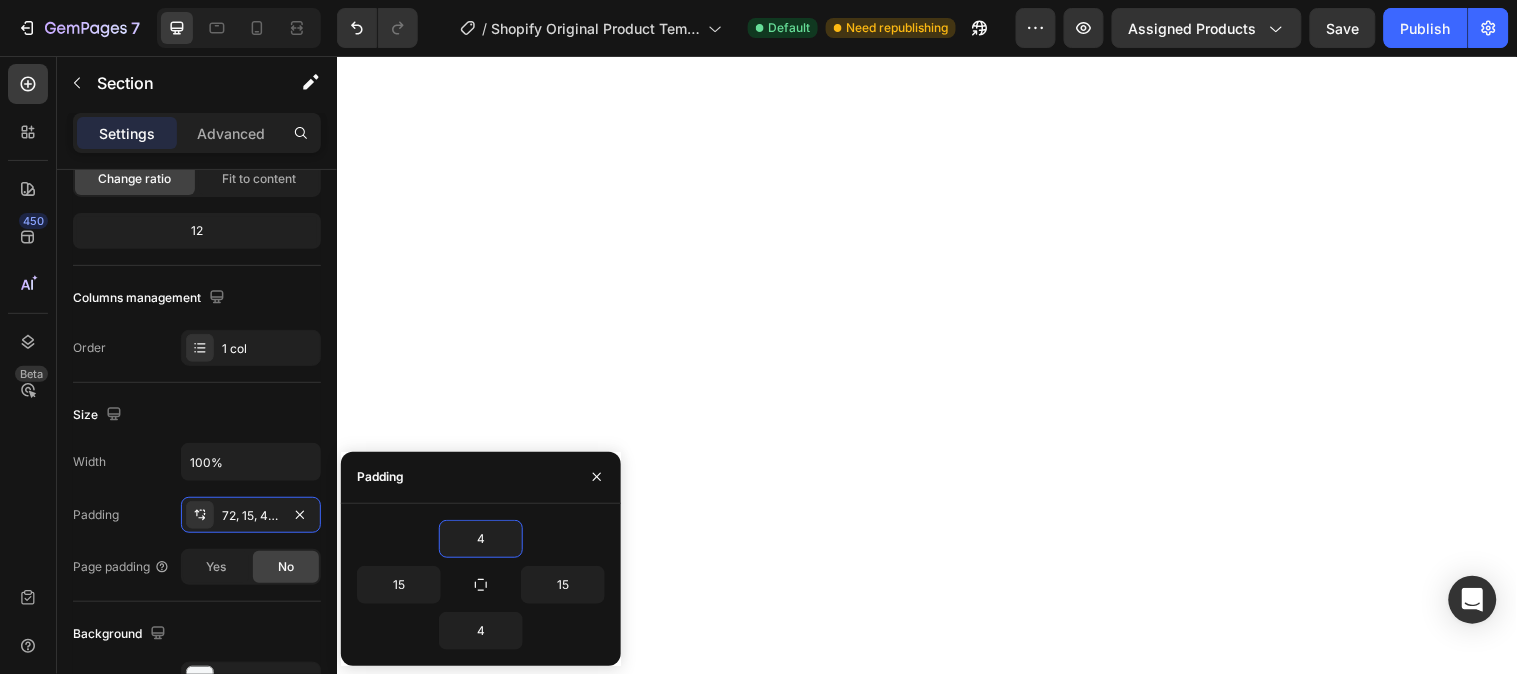 click on "LIMITED TIME DEAL Text block PLAY WORRY-FREE  WITH OUR EXTENDED WARRANTY Heading 00 Days 15 Hours 40 Minutes 40 Seconds CountDown Timer 2 extra years of software and hardware coverage - for the discounted price! Text block Save $323.91 Product Badge $1,619.55 (P) Price (P) Price $1,943.46 (P) Price (P) Price Row GET LIMITED DEAL (P) Cart Button Product Row Image Image 1-Year Care Pack Heading
Icon
Icon
Icon
Icon
Icon Icon List Hoz                Title Line Remote diagnostics and technical support. Prepaid shipping label, materials, and instructions. Convenient door-to-door service, protection against accidental damage. Next Business Day Exchange. Text block Row Row Section 6" at bounding box center (936, -815) 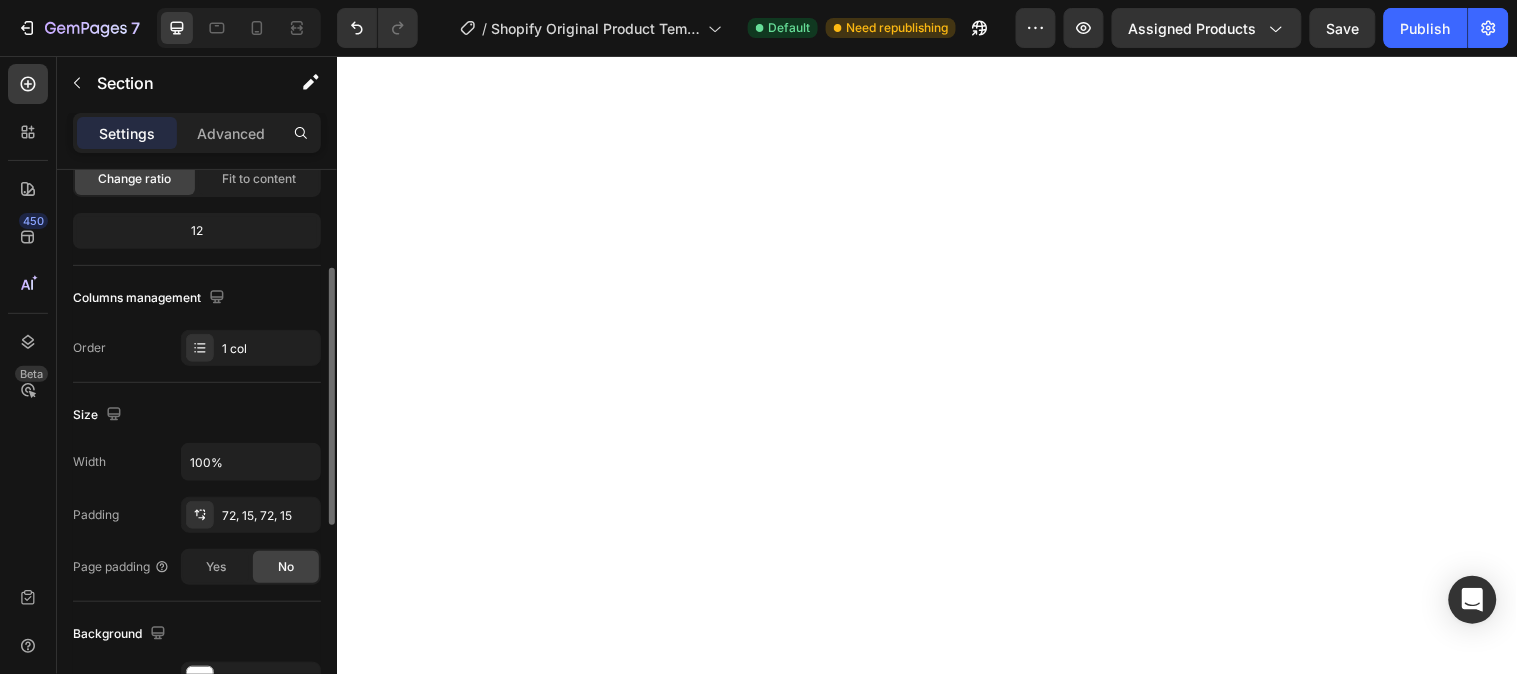scroll, scrollTop: 217, scrollLeft: 0, axis: vertical 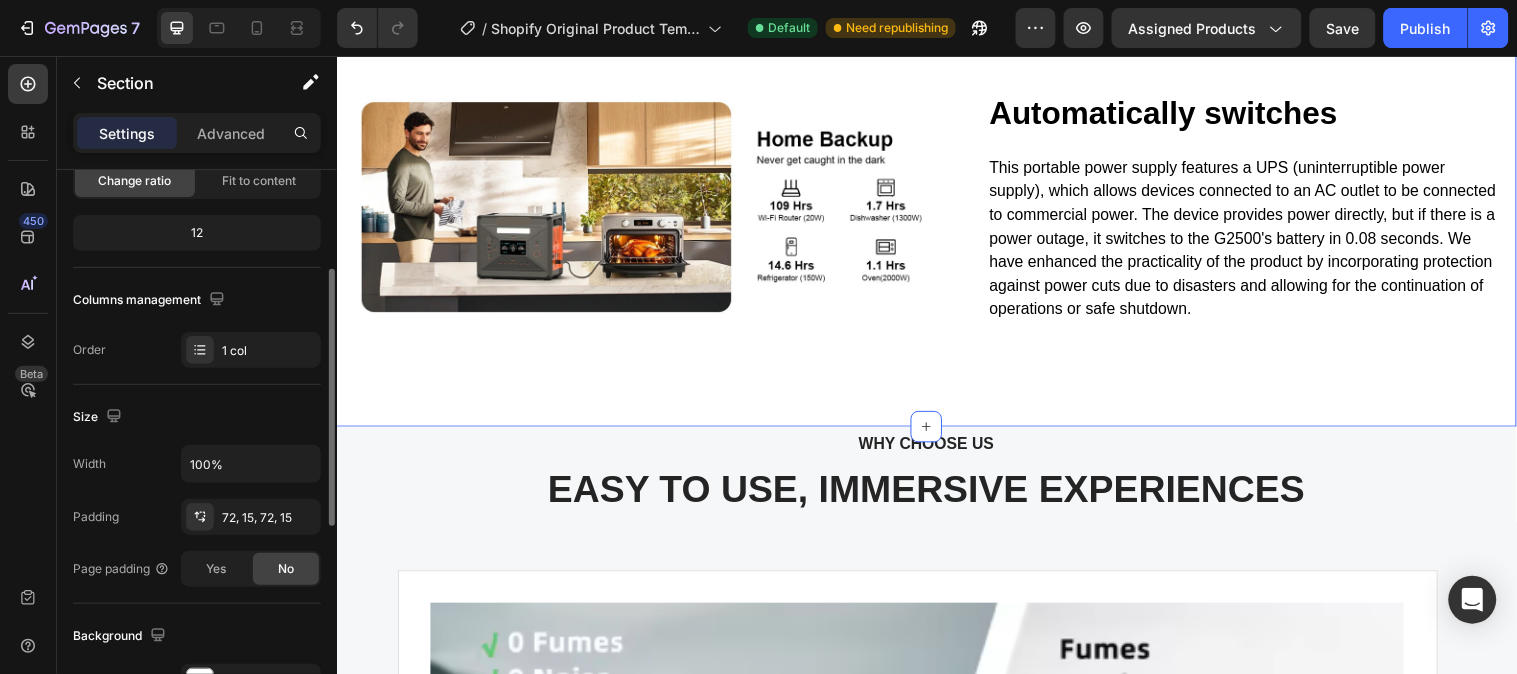 click on "Image Longer charge cycle Heading The product features a high-quality LiFePO4 battery that has a lifespan of 15 years with over 3500 charge/discharge cycles. This is seven times longer than conventional batteries and at a lower cost. It also has a battery management system (BMS) and control unit (MCU) to manage battery cell voltage and temperature. Text block Row Row Large Capacity 2304Wh/2500W High Output Heading This product is 23% lighter and smaller than conventional products with the same capacity. It weighs only 21.5 kg and is easy to carry. It has plenty of battery capacity for multiple nights of camping or during power outages. This product is suitable for use by a large number of people in offices and local governments. The device can be used with most electrical appliances with an output of 2000W, including electric blankets, laptops, hair dryers, electric kettles, and microwave ovens. Text block Row Image Row Image Fully charged in 1.5 hours with dual charging Heading Text block Row Row Heading Row" at bounding box center (936, -423) 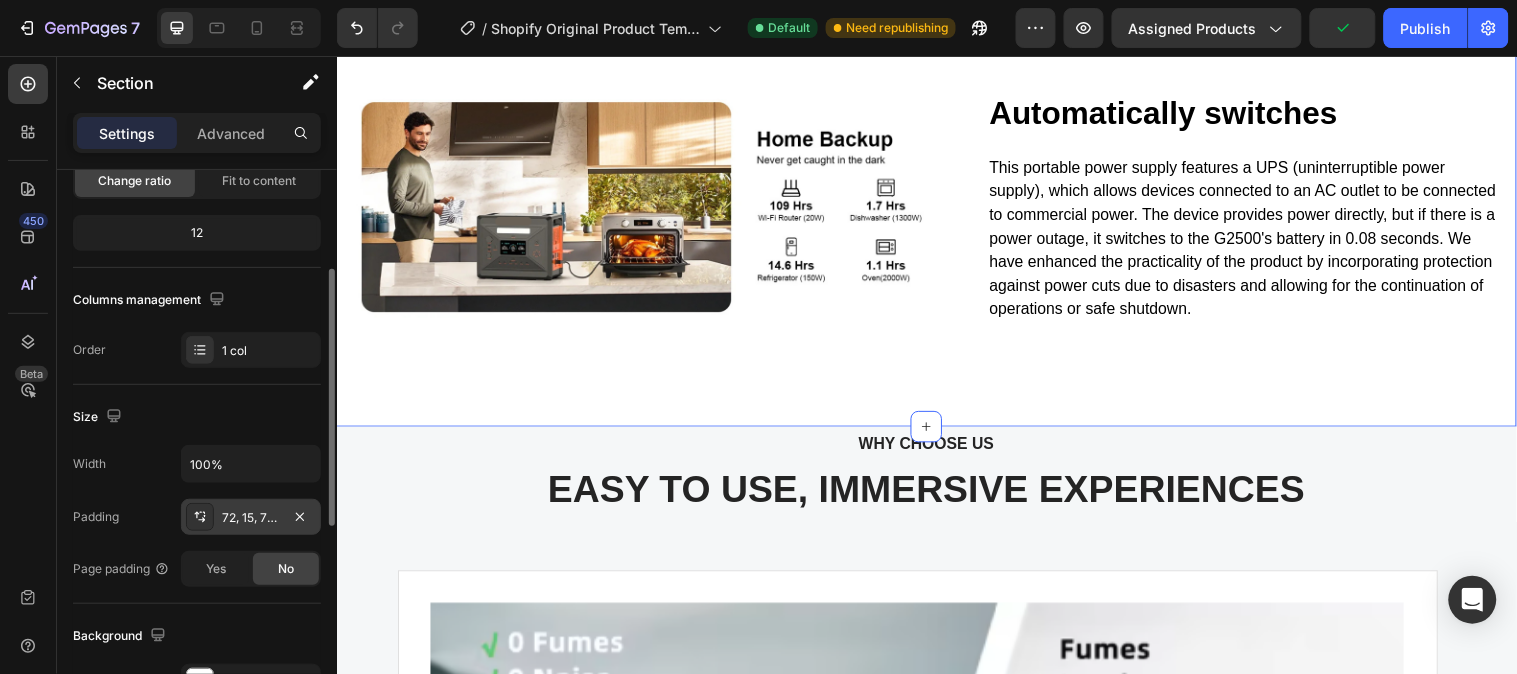 click on "72, 15, 72, 15" at bounding box center (251, 518) 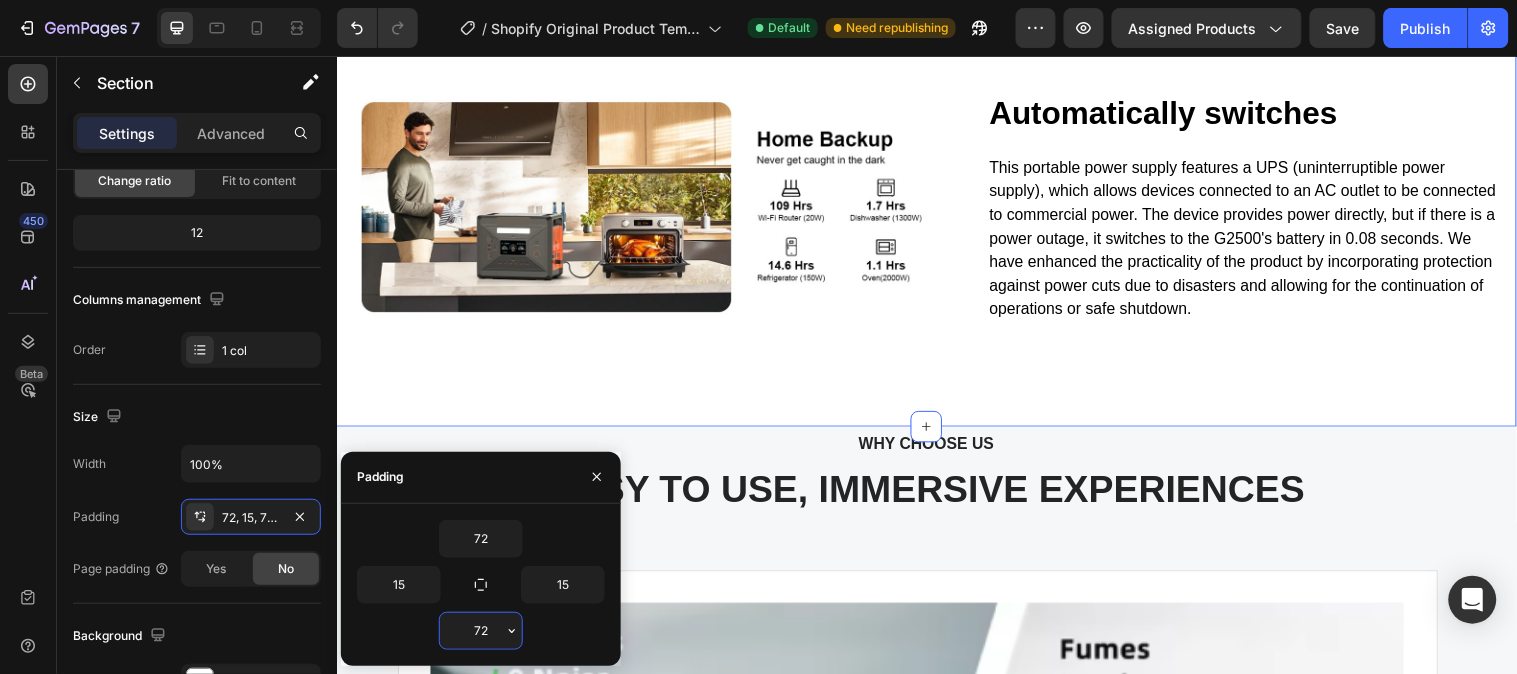 click on "72" at bounding box center (481, 631) 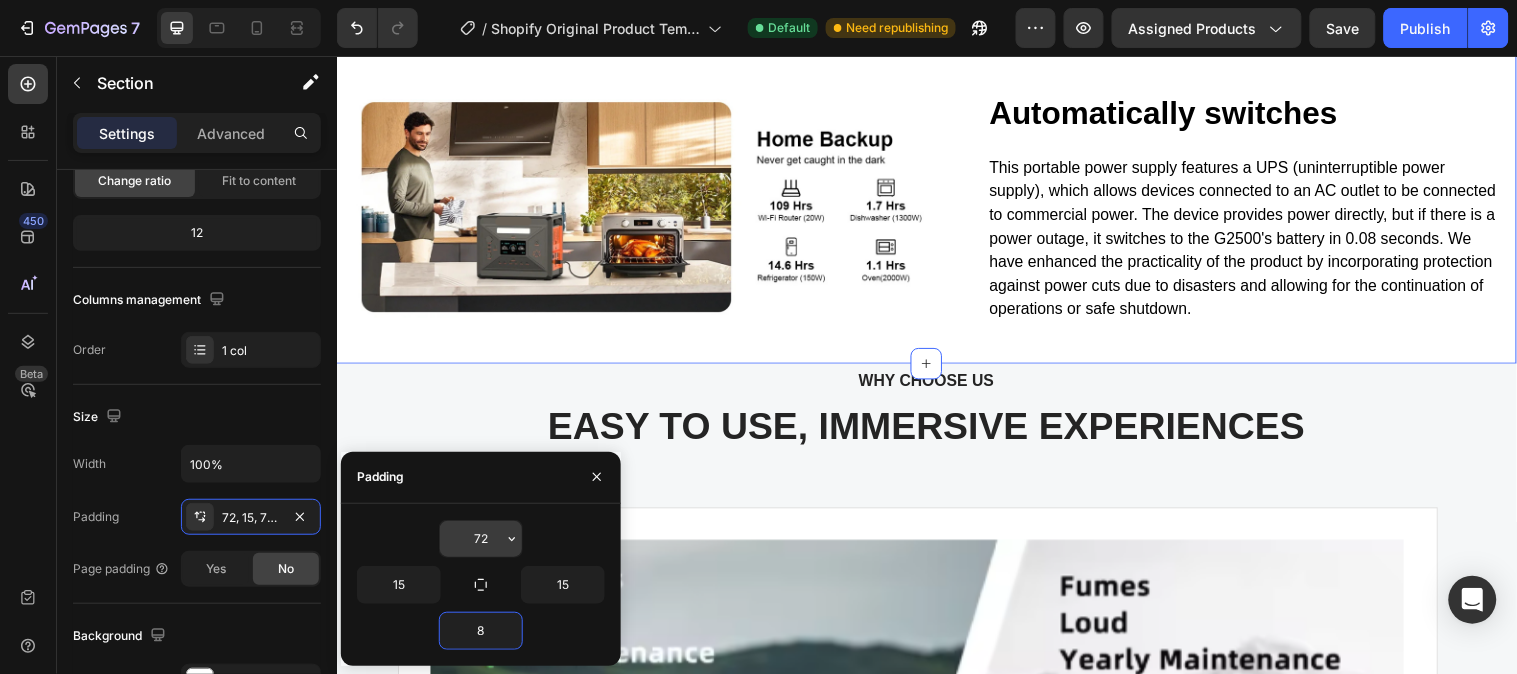 type on "8" 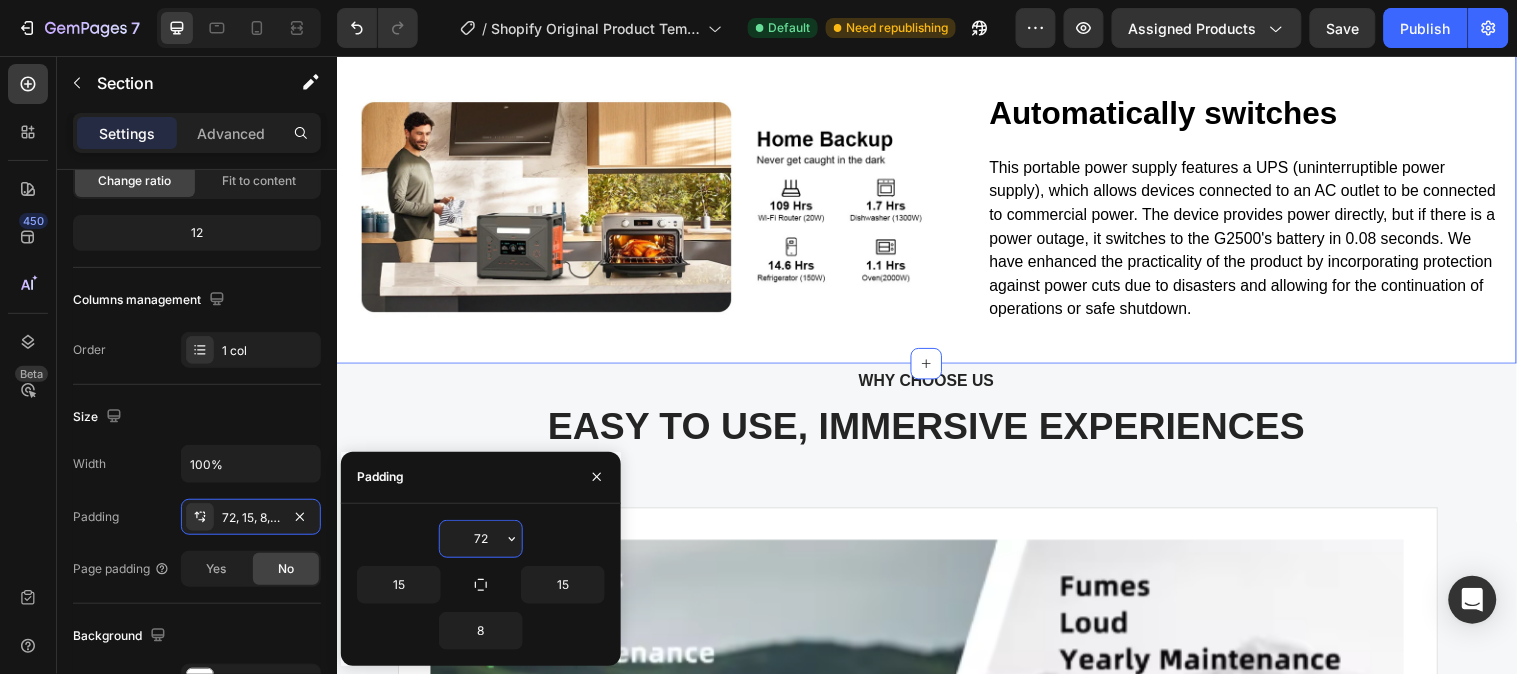 type on "8" 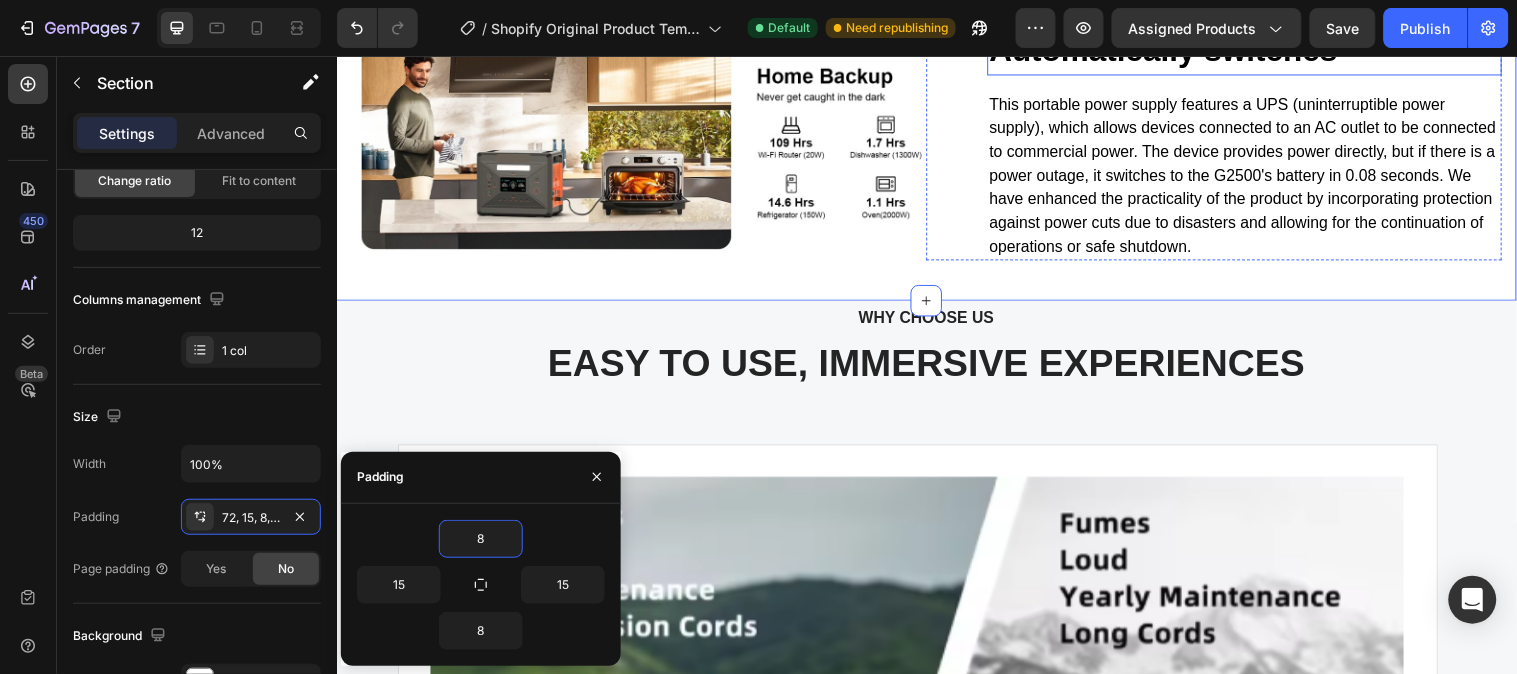 click on "Automatically switches" at bounding box center [1259, 49] 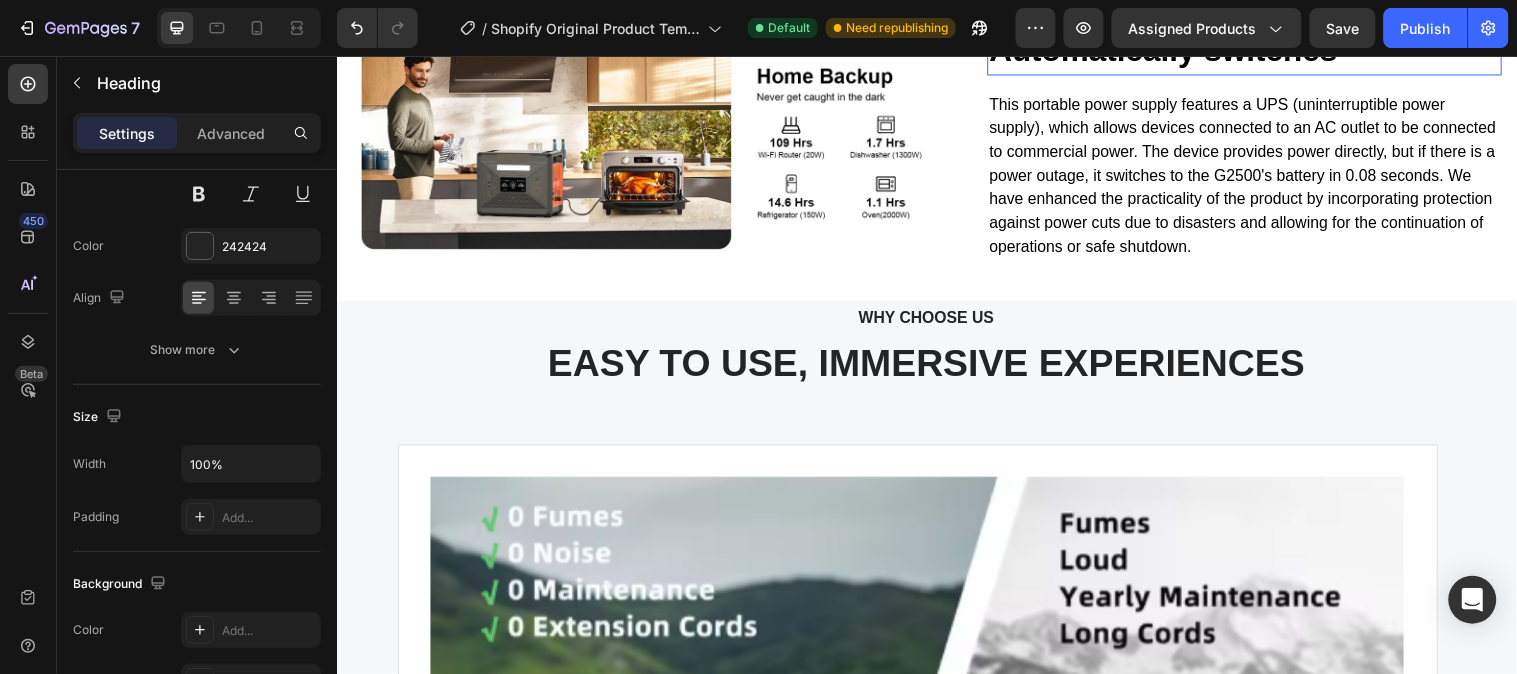 scroll, scrollTop: 0, scrollLeft: 0, axis: both 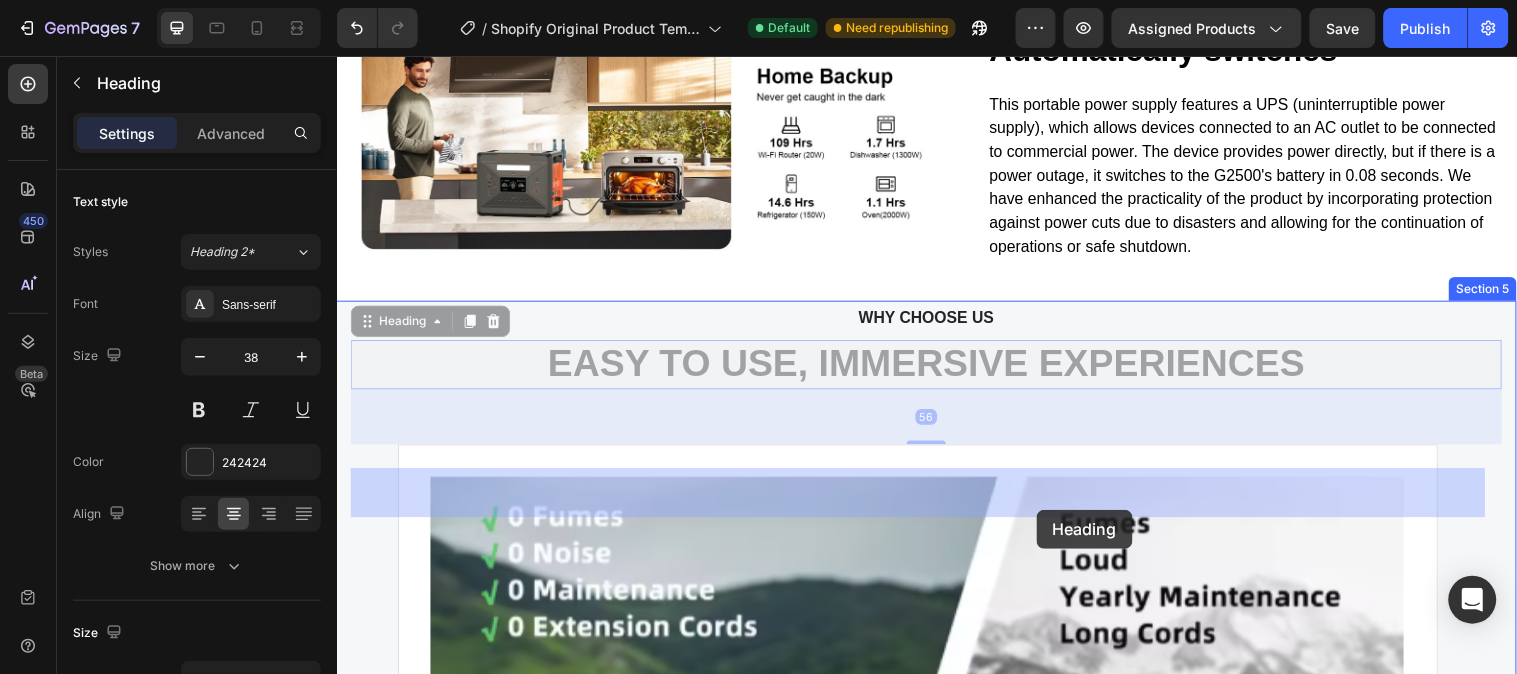 drag, startPoint x: 1047, startPoint y: 493, endPoint x: 1047, endPoint y: 516, distance: 23 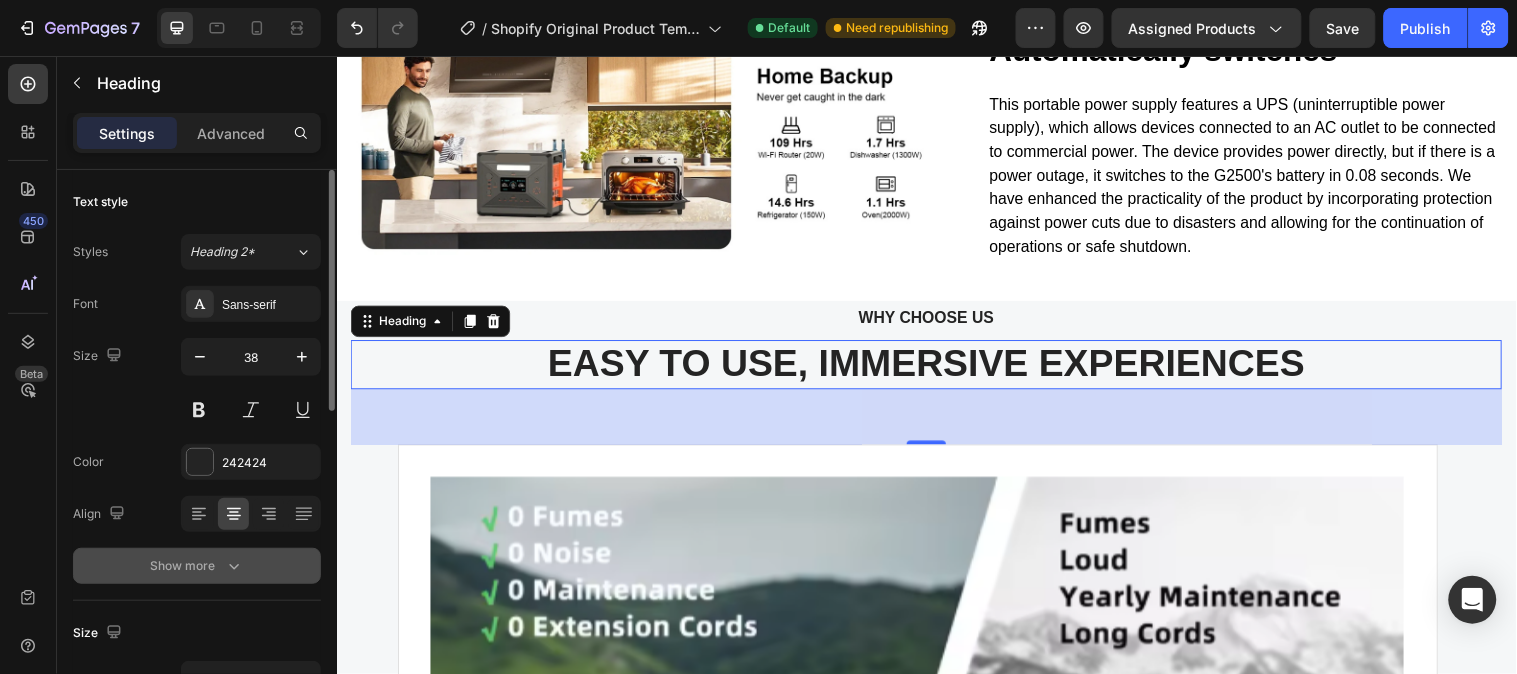 scroll, scrollTop: 222, scrollLeft: 0, axis: vertical 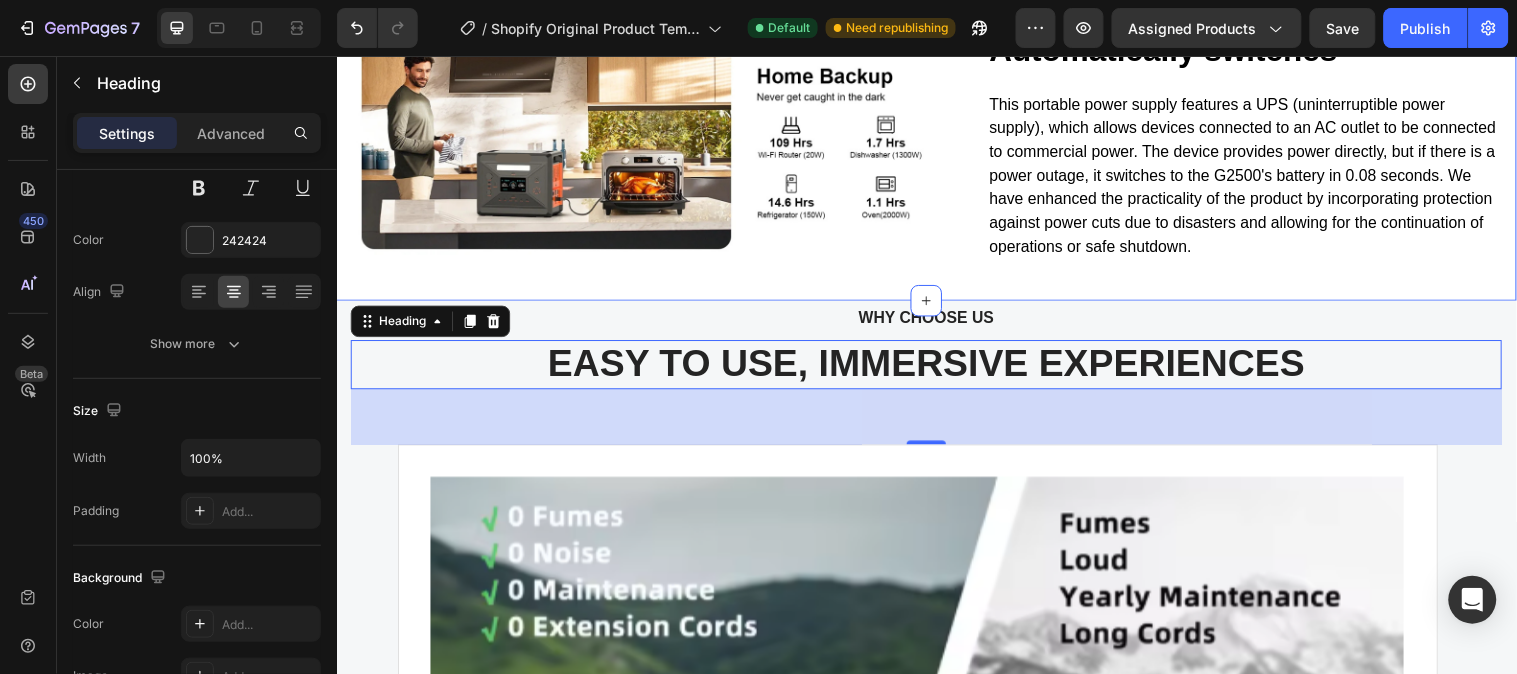 click on "Image Longer charge cycle Heading The product features a high-quality LiFePO4 battery that has a lifespan of 15 years with over 3500 charge/discharge cycles. This is seven times longer than conventional batteries and at a lower cost. It also has a battery management system (BMS) and control unit (MCU) to manage battery cell voltage and temperature. Text block Row Row Large Capacity 2304Wh/2500W High Output Heading This product is 23% lighter and smaller than conventional products with the same capacity. It weighs only 21.5 kg and is easy to carry. It has plenty of battery capacity for multiple nights of camping or during power outages. This product is suitable for use by a large number of people in offices and local governments. The device can be used with most electrical appliances with an output of 2000W, including electric blankets, laptops, hair dryers, electric kettles, and microwave ovens. Text block Row Image Row Image Fully charged in 1.5 hours with dual charging Heading Text block Row Row Heading Row" at bounding box center [936, -487] 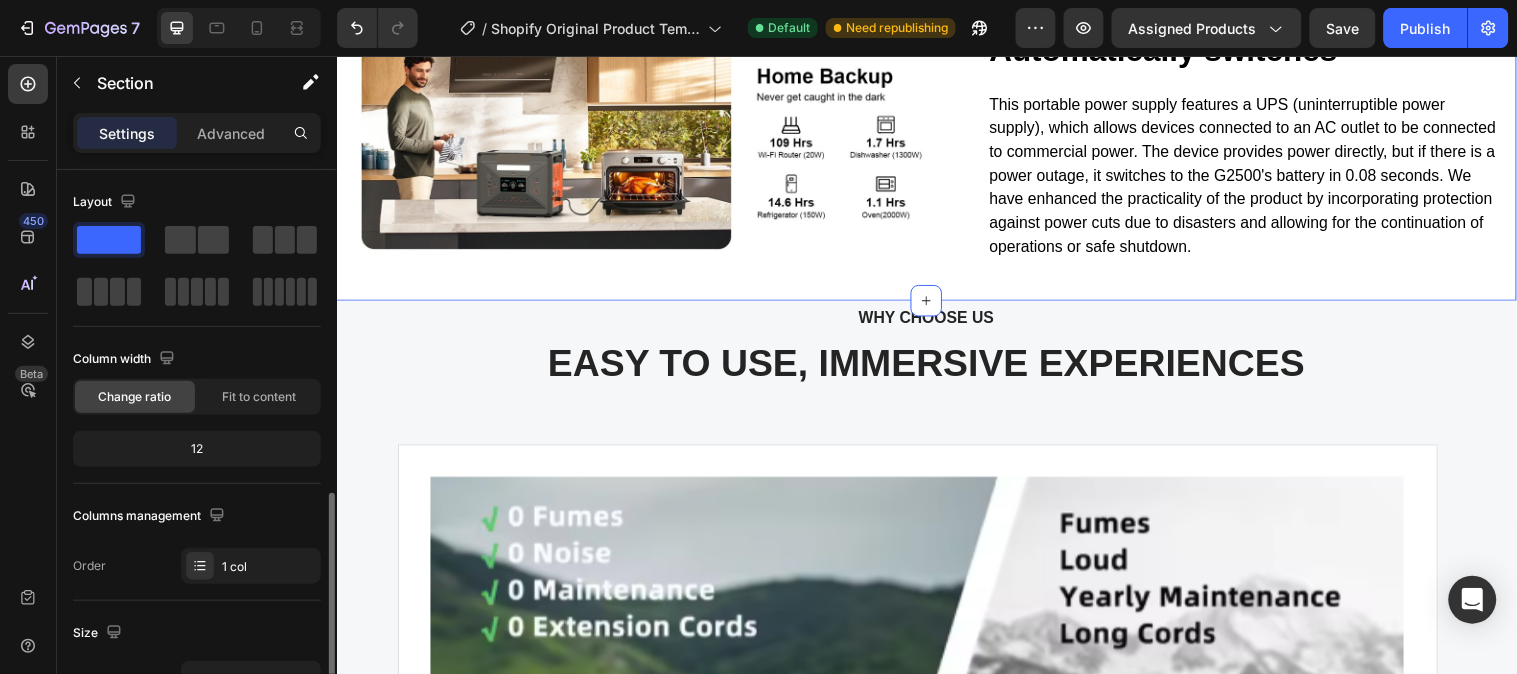 scroll, scrollTop: 333, scrollLeft: 0, axis: vertical 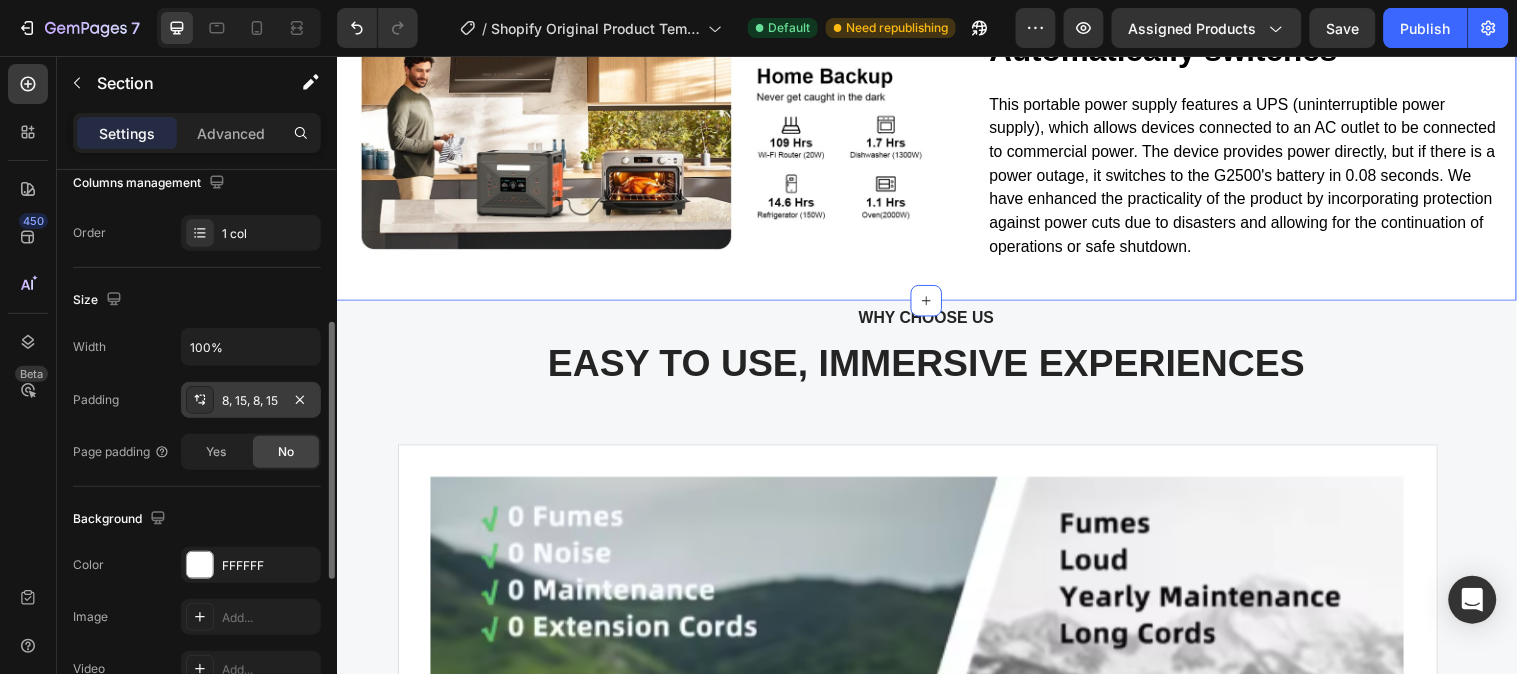 click on "8, 15, 8, 15" at bounding box center [251, 401] 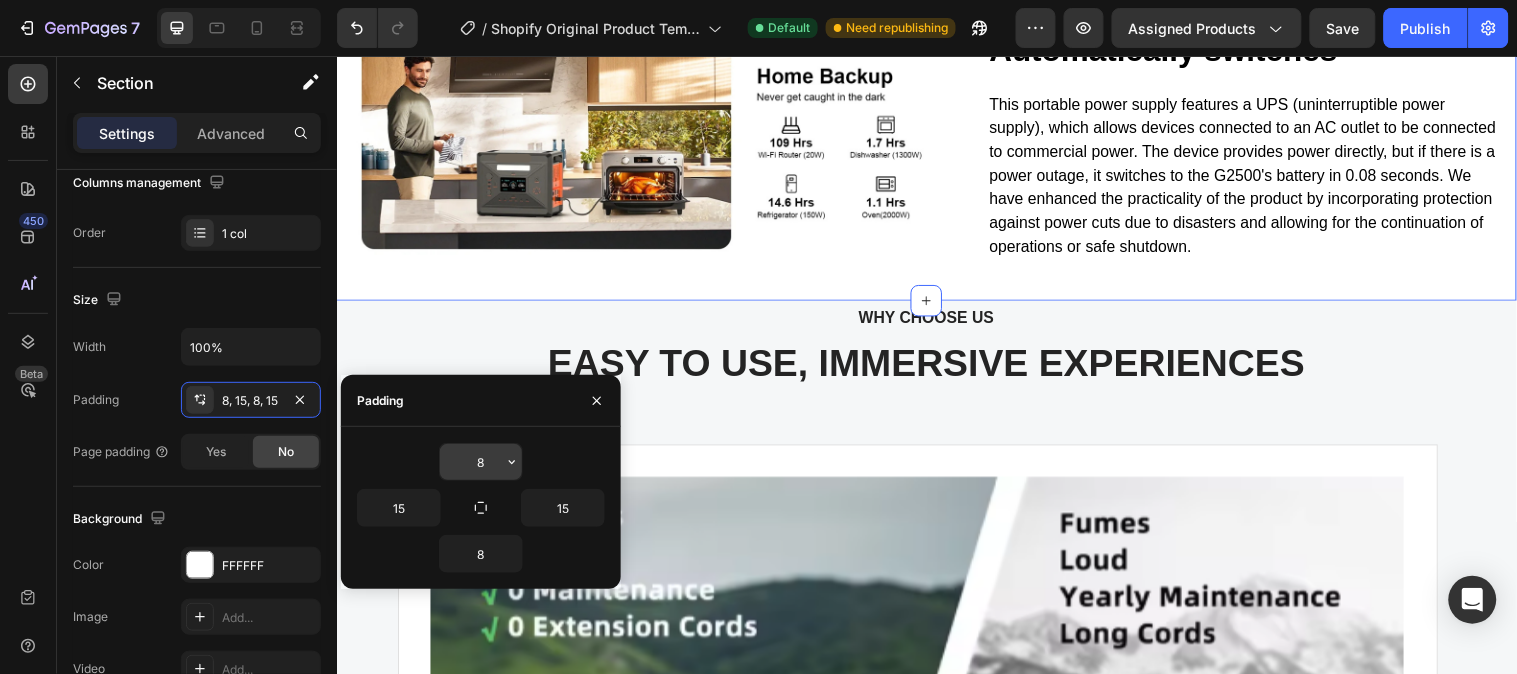 click on "8" at bounding box center (481, 462) 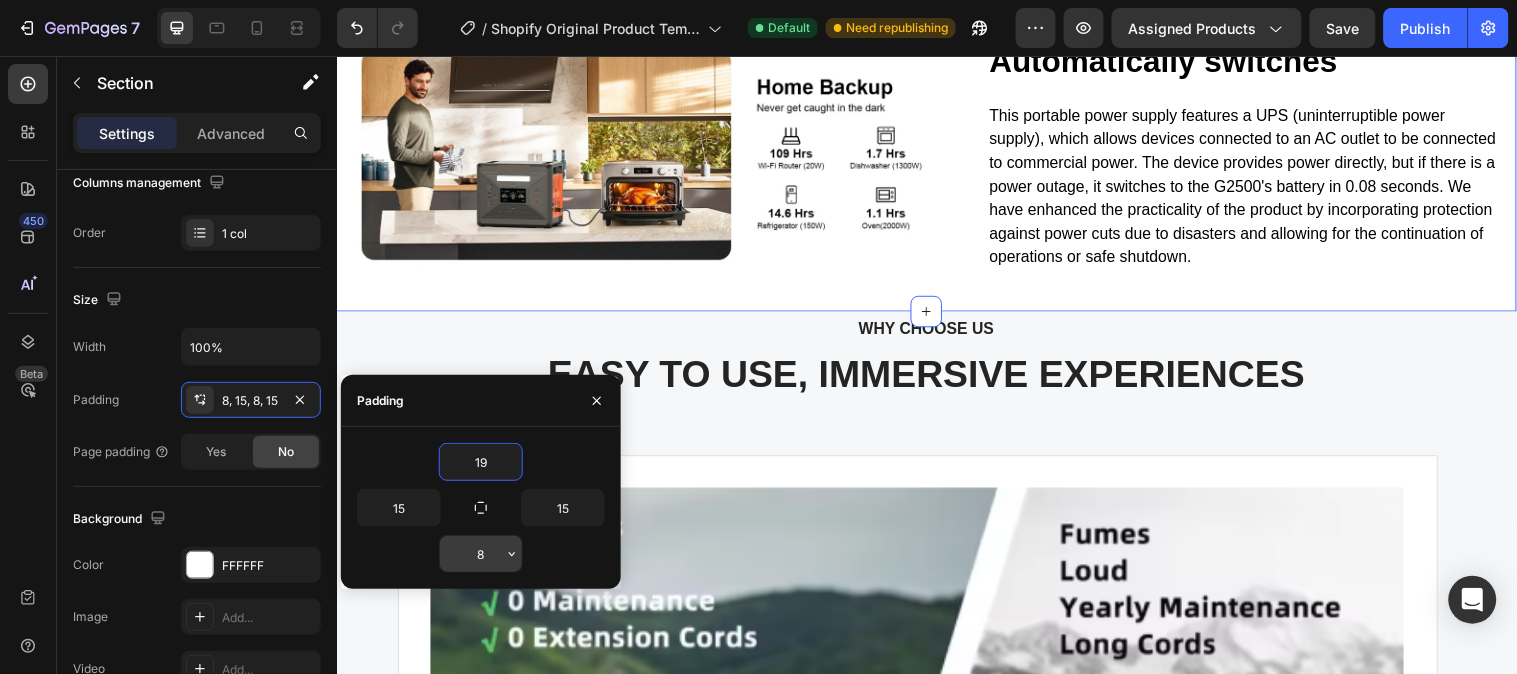 type on "19" 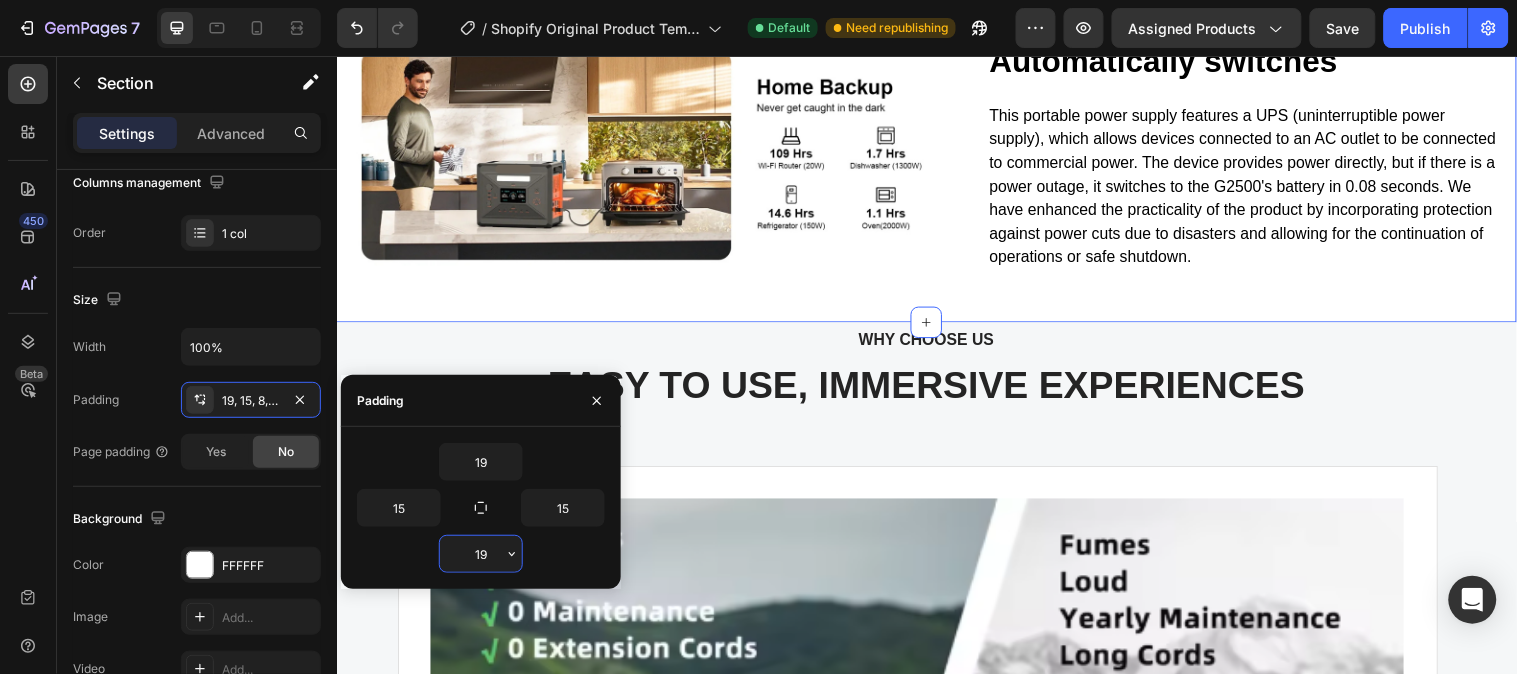 type on "19" 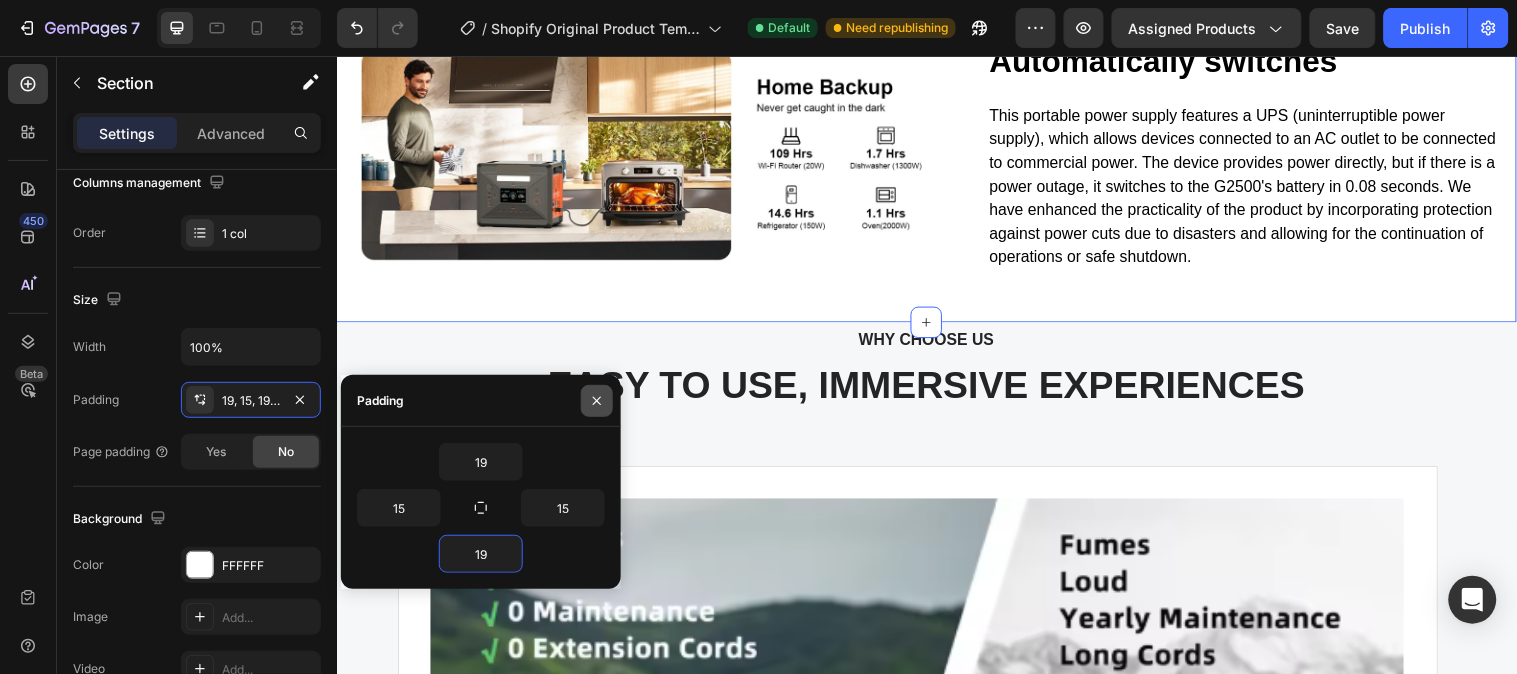click 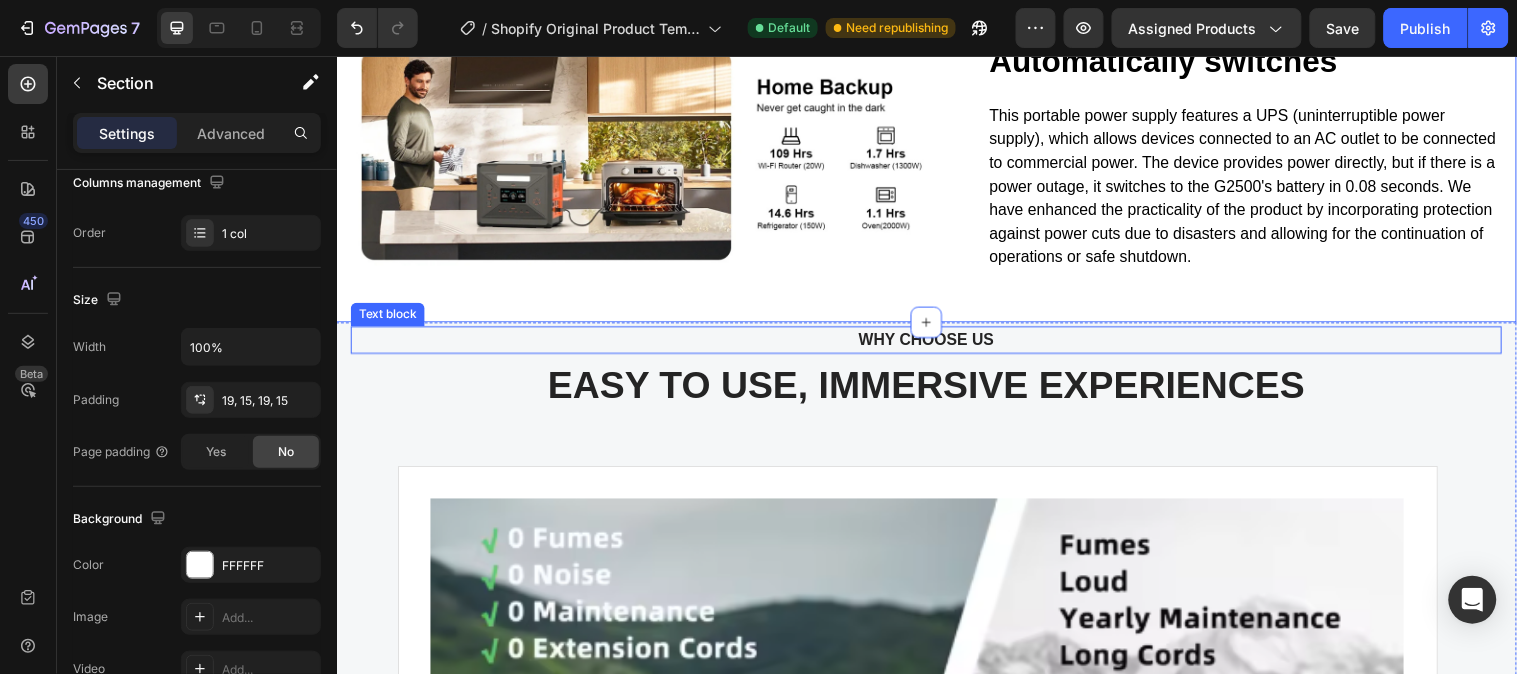 click on "WHY CHOOSE US" at bounding box center (936, 344) 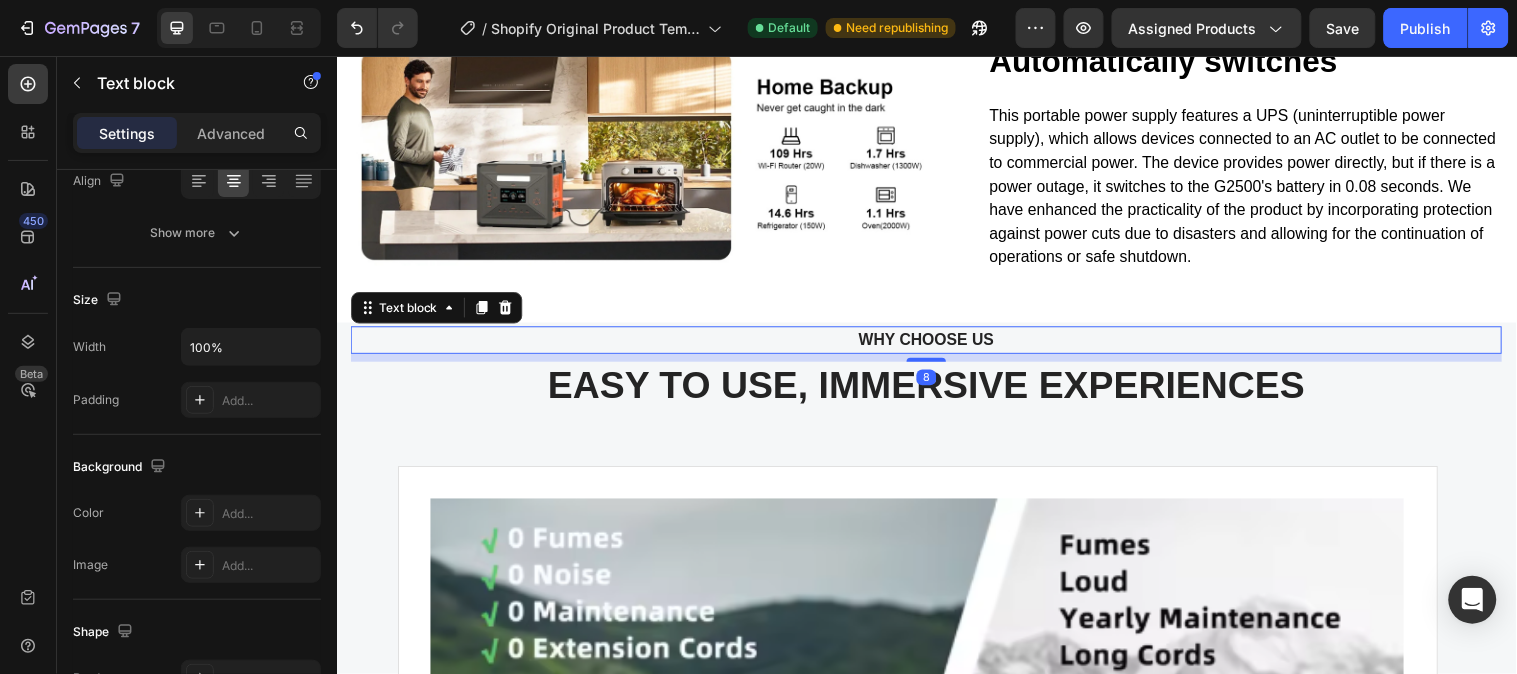 scroll, scrollTop: 0, scrollLeft: 0, axis: both 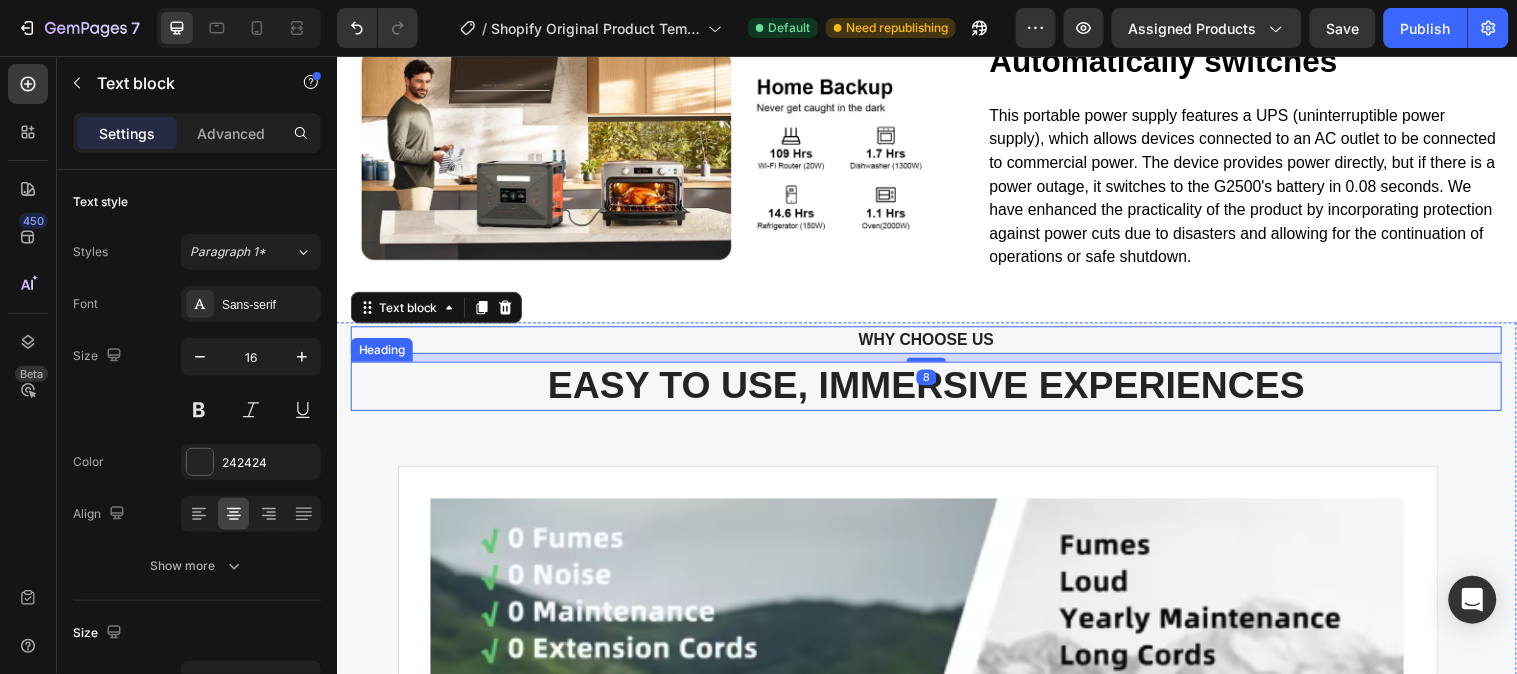 click on "EASY TO USE, IMMERSIVE EXPERIENCES" at bounding box center [936, 391] 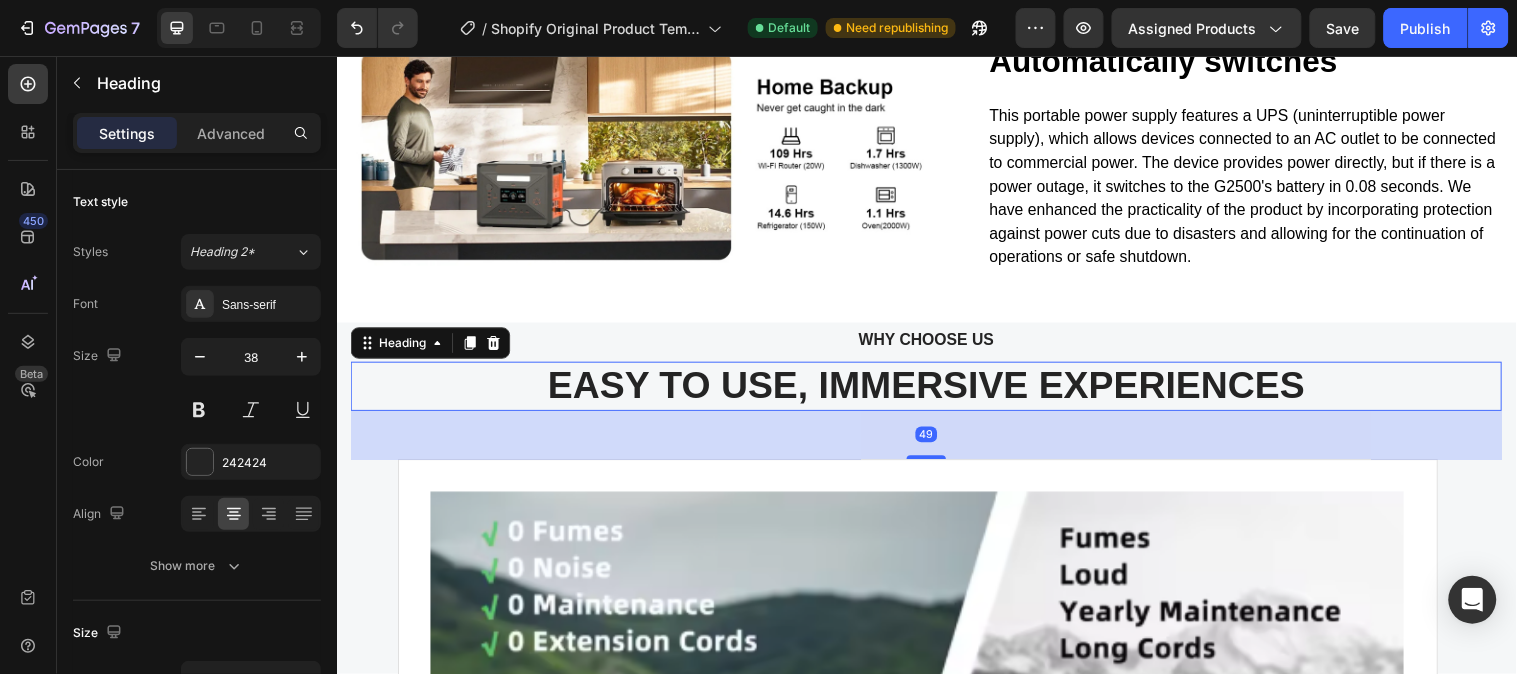drag, startPoint x: 927, startPoint y: 600, endPoint x: 937, endPoint y: 593, distance: 12.206555 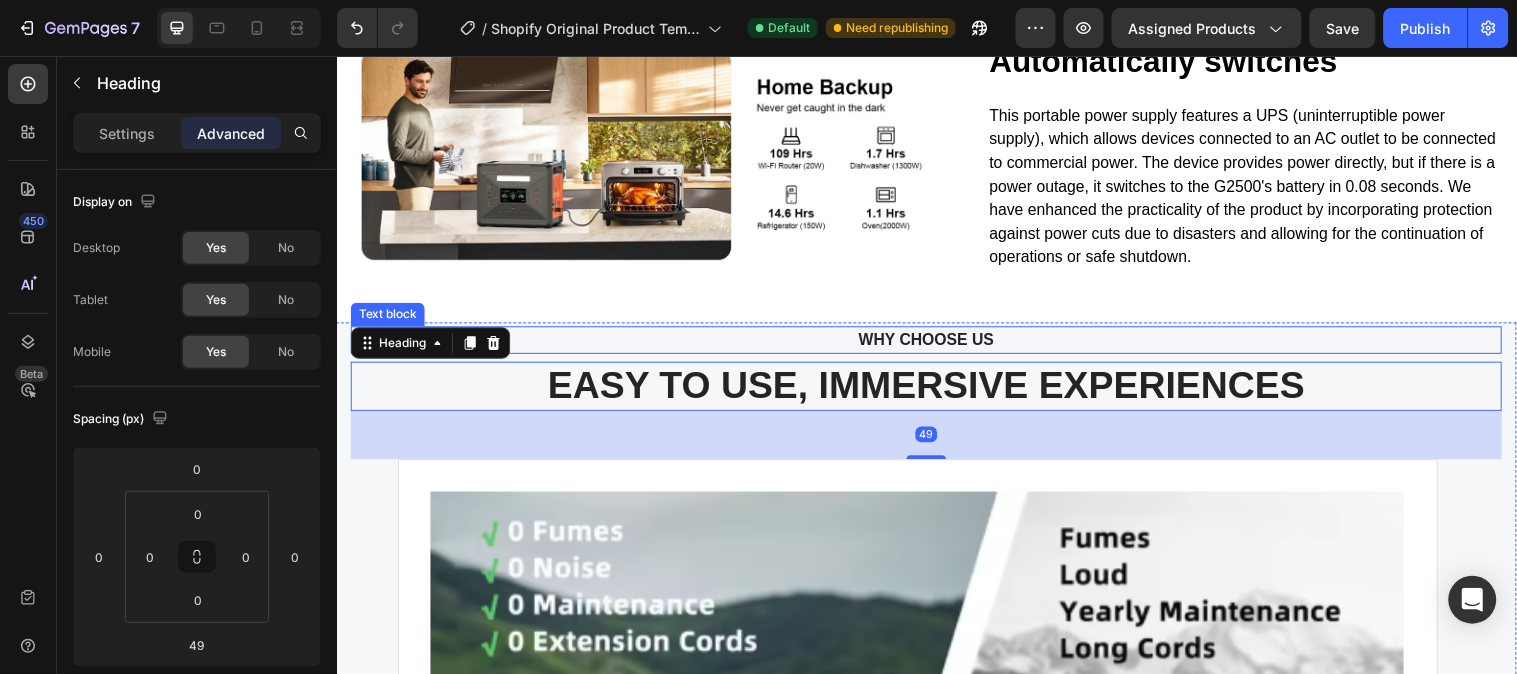 click on "WHY CHOOSE US" at bounding box center (936, 344) 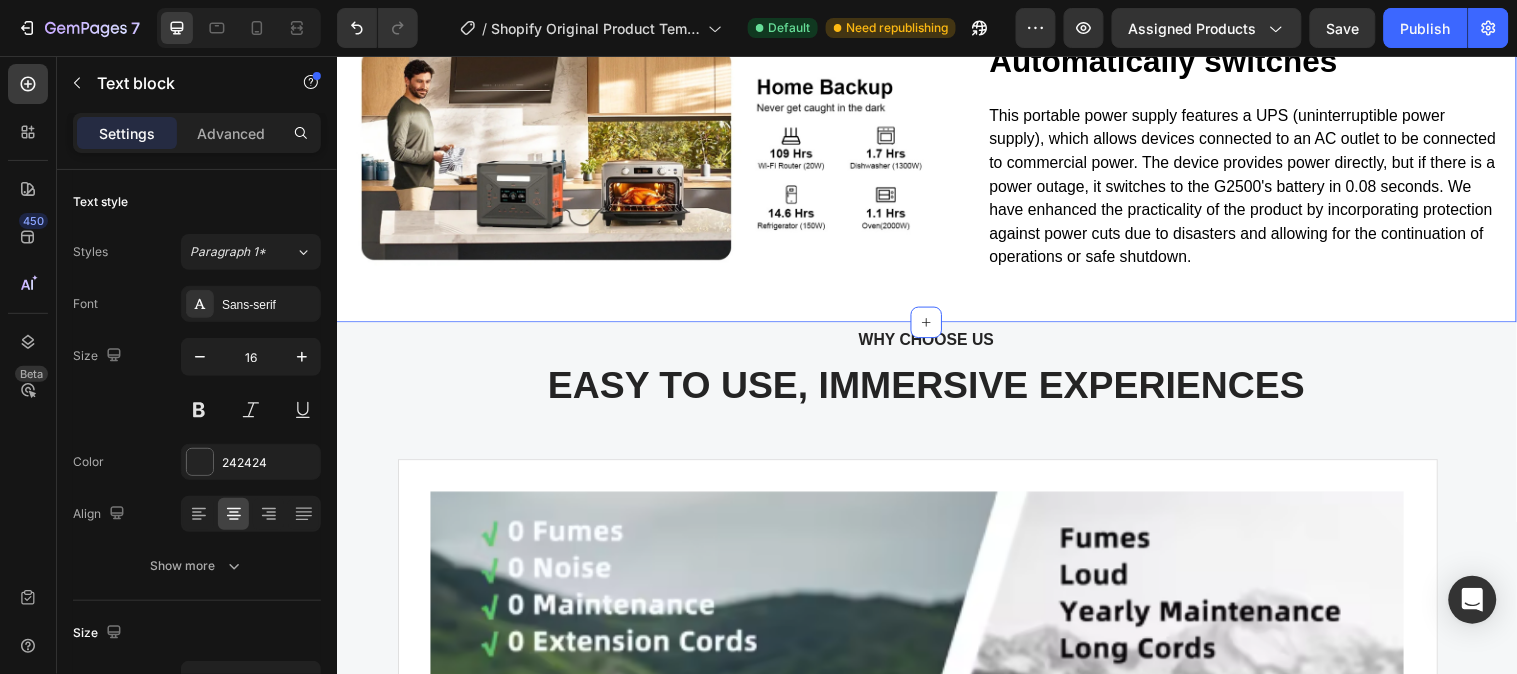 click on "Image Longer charge cycle Heading The product features a high-quality LiFePO4 battery that has a lifespan of 15 years with over 3500 charge/discharge cycles. This is seven times longer than conventional batteries and at a lower cost. It also has a battery management system (BMS) and control unit (MCU) to manage battery cell voltage and temperature. Text block Row Row Large Capacity 2304Wh/2500W High Output Heading This product is 23% lighter and smaller than conventional products with the same capacity. It weighs only 21.5 kg and is easy to carry. It has plenty of battery capacity for multiple nights of camping or during power outages. This product is suitable for use by a large number of people in offices and local governments. The device can be used with most electrical appliances with an output of 2000W, including electric blankets, laptops, hair dryers, electric kettles, and microwave ovens. Text block Row Image Row Image Fully charged in 1.5 hours with dual charging Heading Text block Row Row Heading Row" at bounding box center [936, -476] 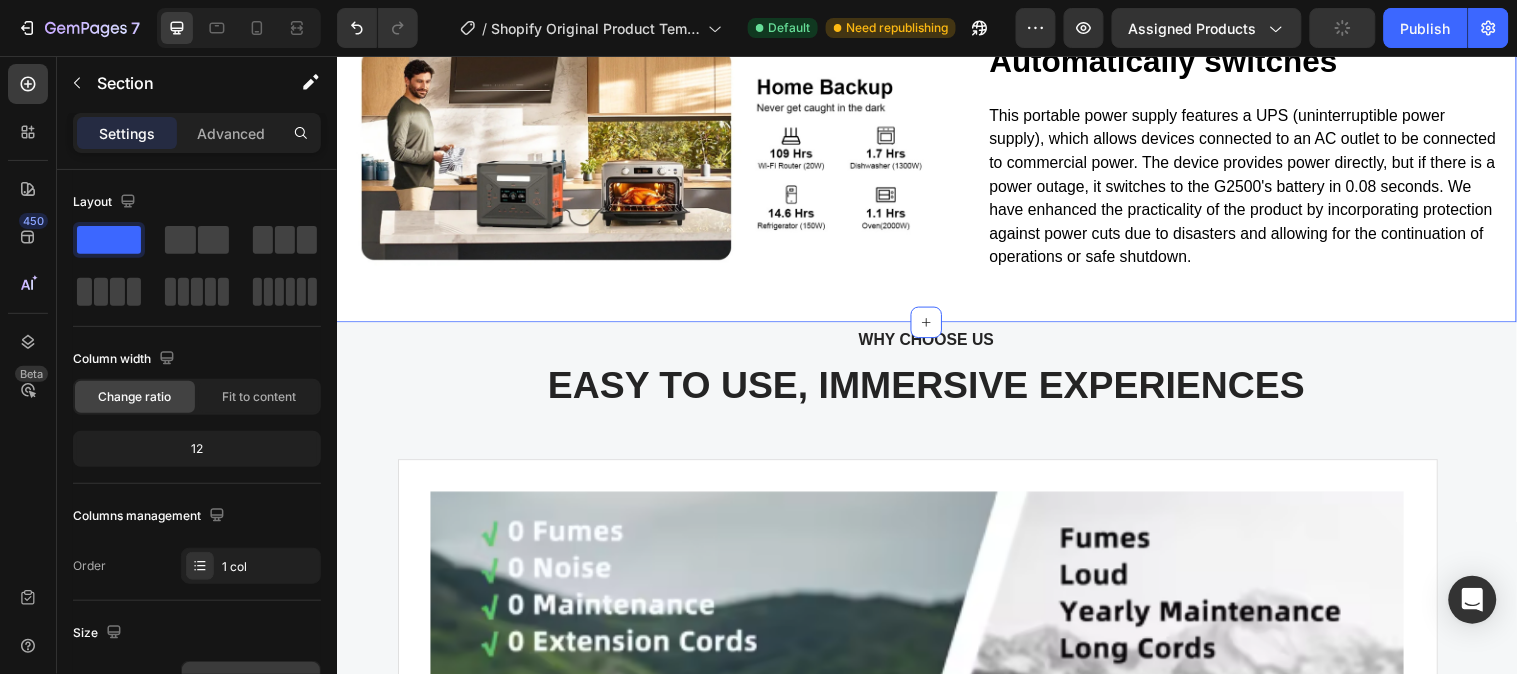 scroll, scrollTop: 222, scrollLeft: 0, axis: vertical 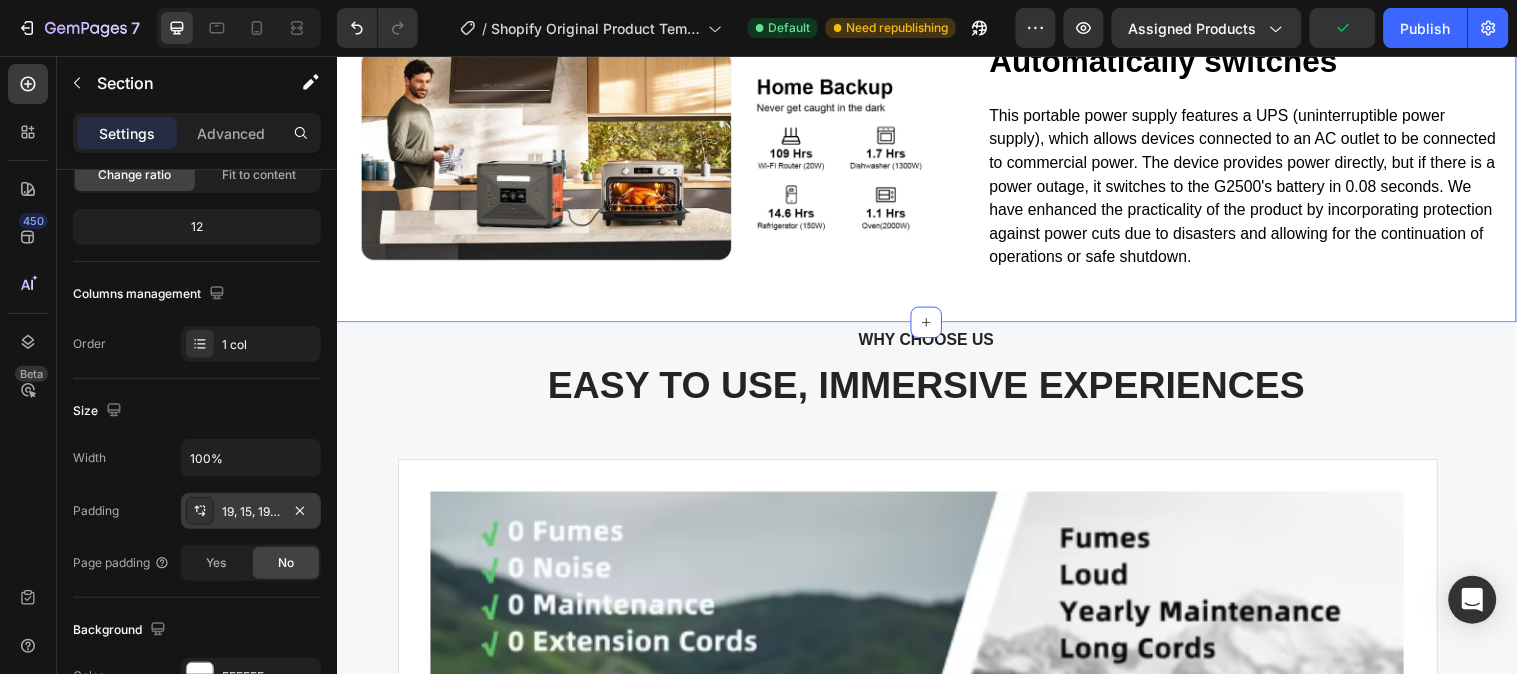 click on "19, 15, 19, 15" at bounding box center (251, 512) 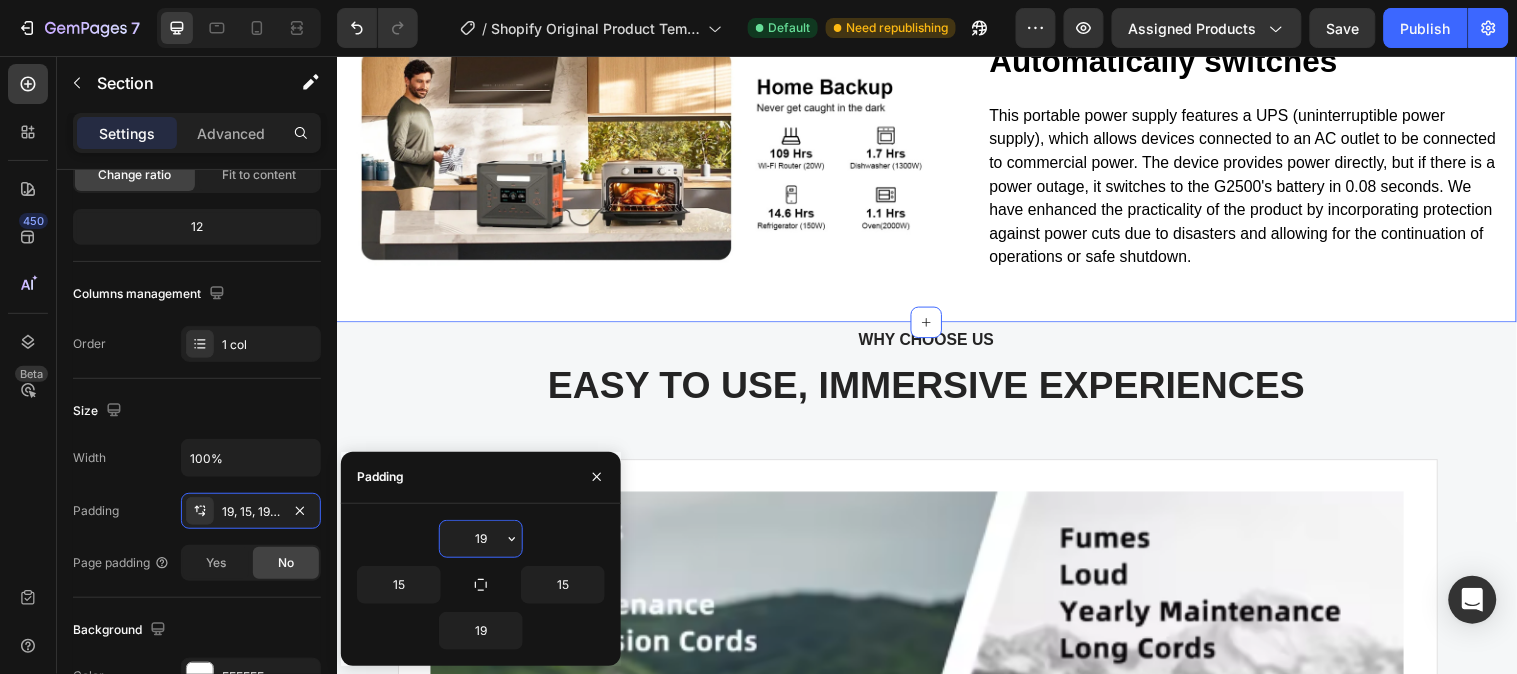 click on "19" at bounding box center (481, 539) 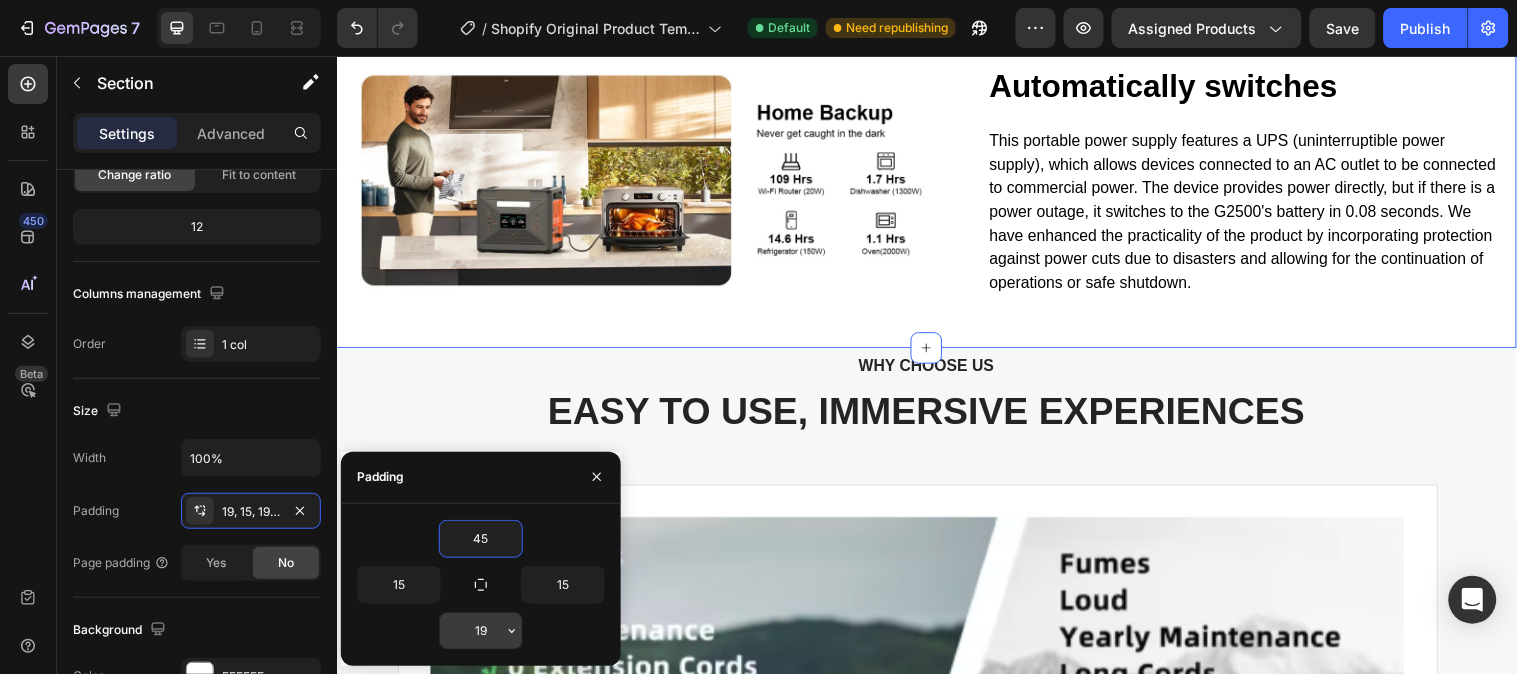 type on "45" 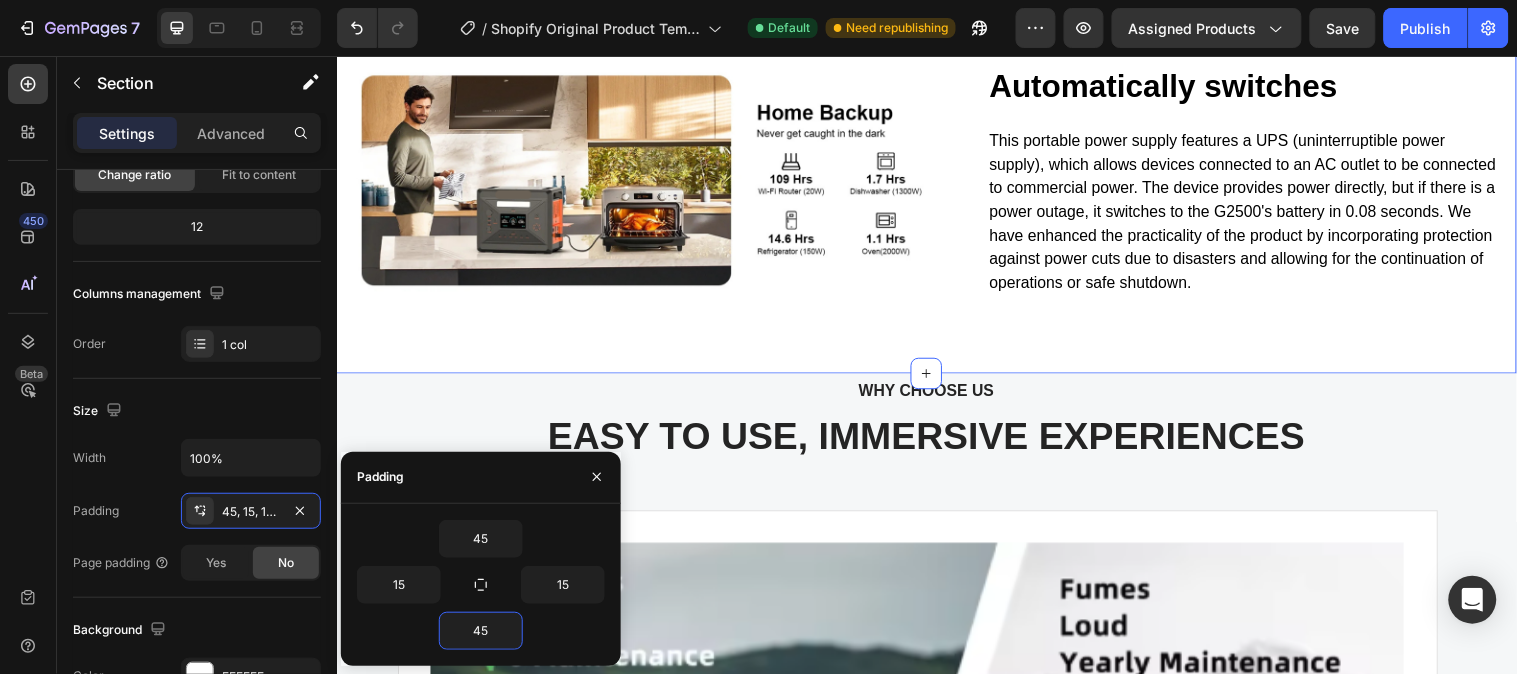 type on "45" 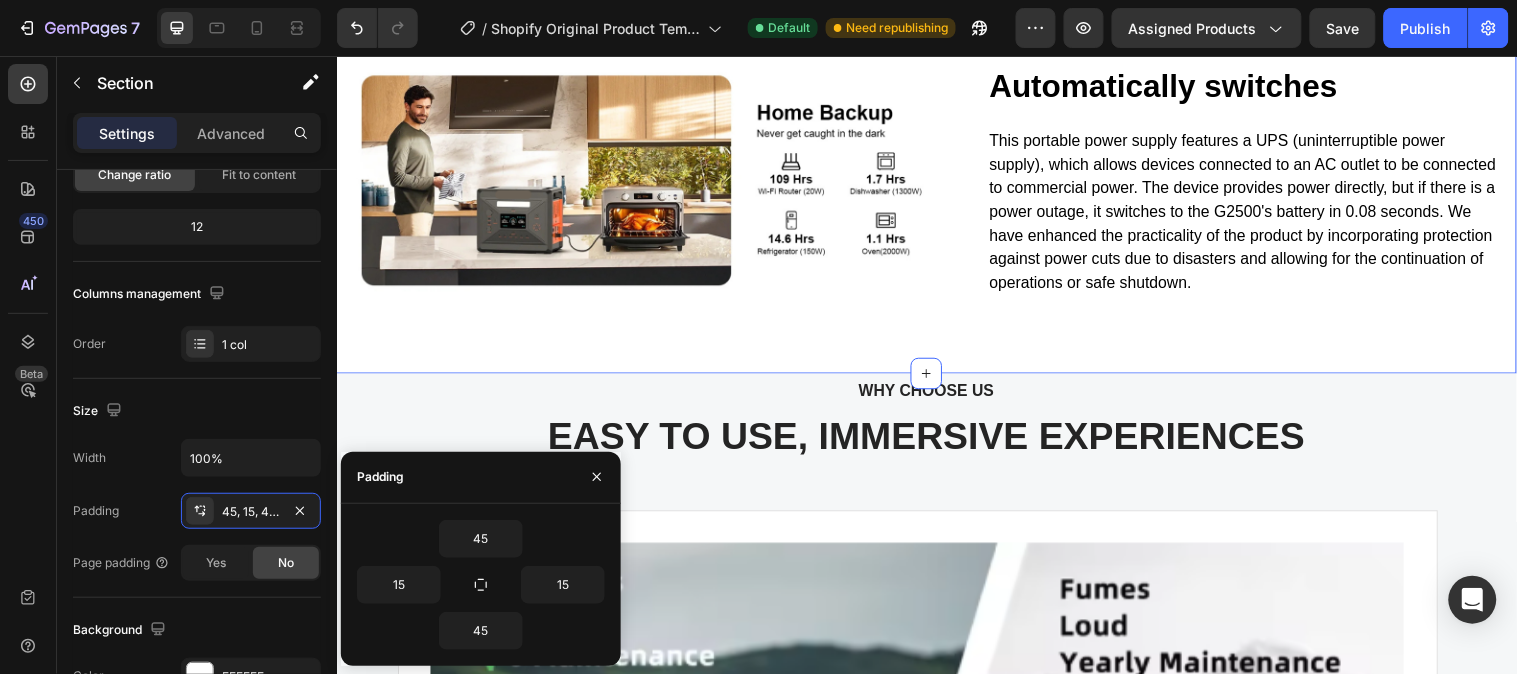 click on "Image Longer charge cycle Heading The product features a high-quality LiFePO4 battery that has a lifespan of 15 years with over 3500 charge/discharge cycles. This is seven times longer than conventional batteries and at a lower cost. It also has a battery management system (BMS) and control unit (MCU) to manage battery cell voltage and temperature. Text block Row Row Large Capacity 2304Wh/2500W High Output Heading This product is 23% lighter and smaller than conventional products with the same capacity. It weighs only 21.5 kg and is easy to carry. It has plenty of battery capacity for multiple nights of camping or during power outages. This product is suitable for use by a large number of people in offices and local governments. The device can be used with most electrical appliances with an output of 2000W, including electric blankets, laptops, hair dryers, electric kettles, and microwave ovens. Text block Row Image Row Image Fully charged in 1.5 hours with dual charging Heading Text block Row Row Heading Row" at bounding box center [936, -450] 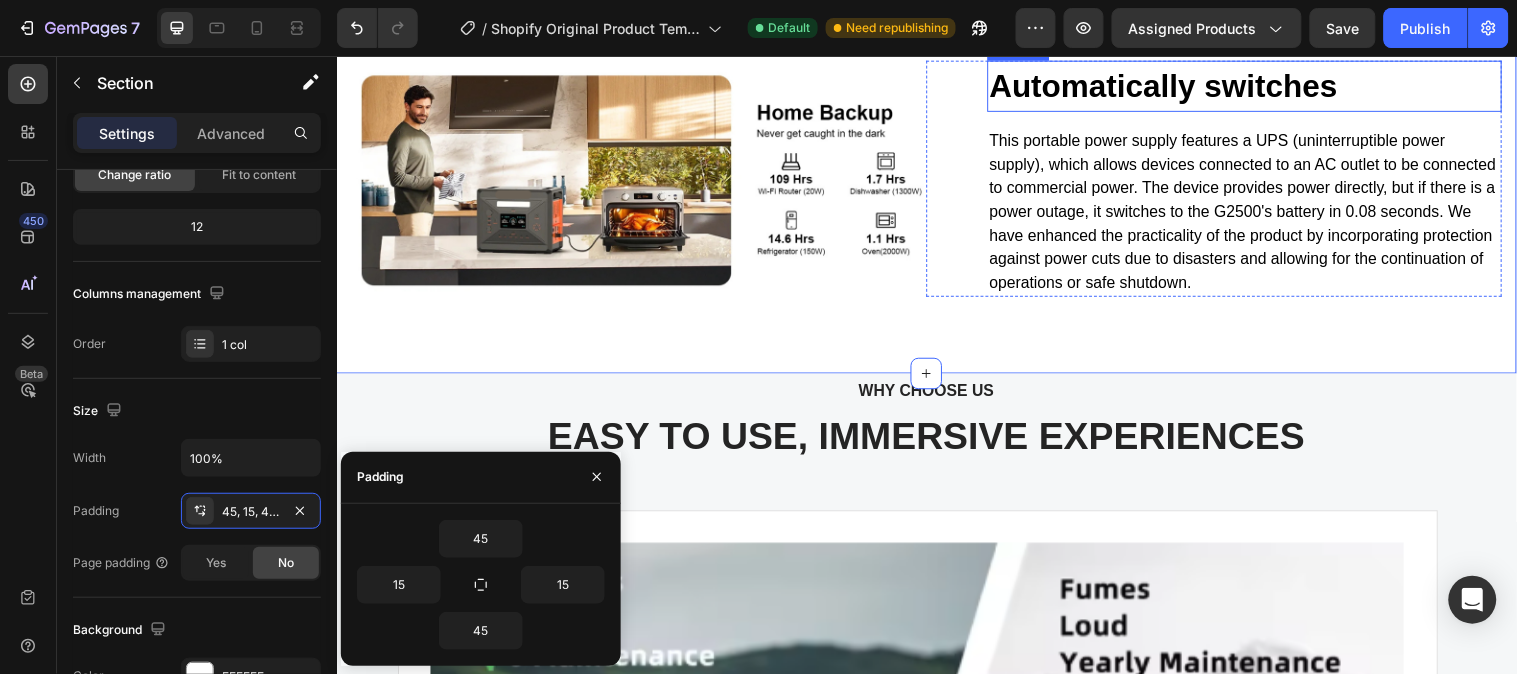 click on "Automatically switches Heading This portable power supply features a UPS (uninterruptible power supply), which allows devices connected to an AC outlet to be connected to commercial power. The device provides power directly, but if there is a power outage, it switches to the G2500's battery in 0.08 seconds. We have enhanced the practicality of the product by incorporating protection against power cuts due to disasters and allowing for the continuation of operations or safe shutdown. Text block Row" at bounding box center [1228, 180] 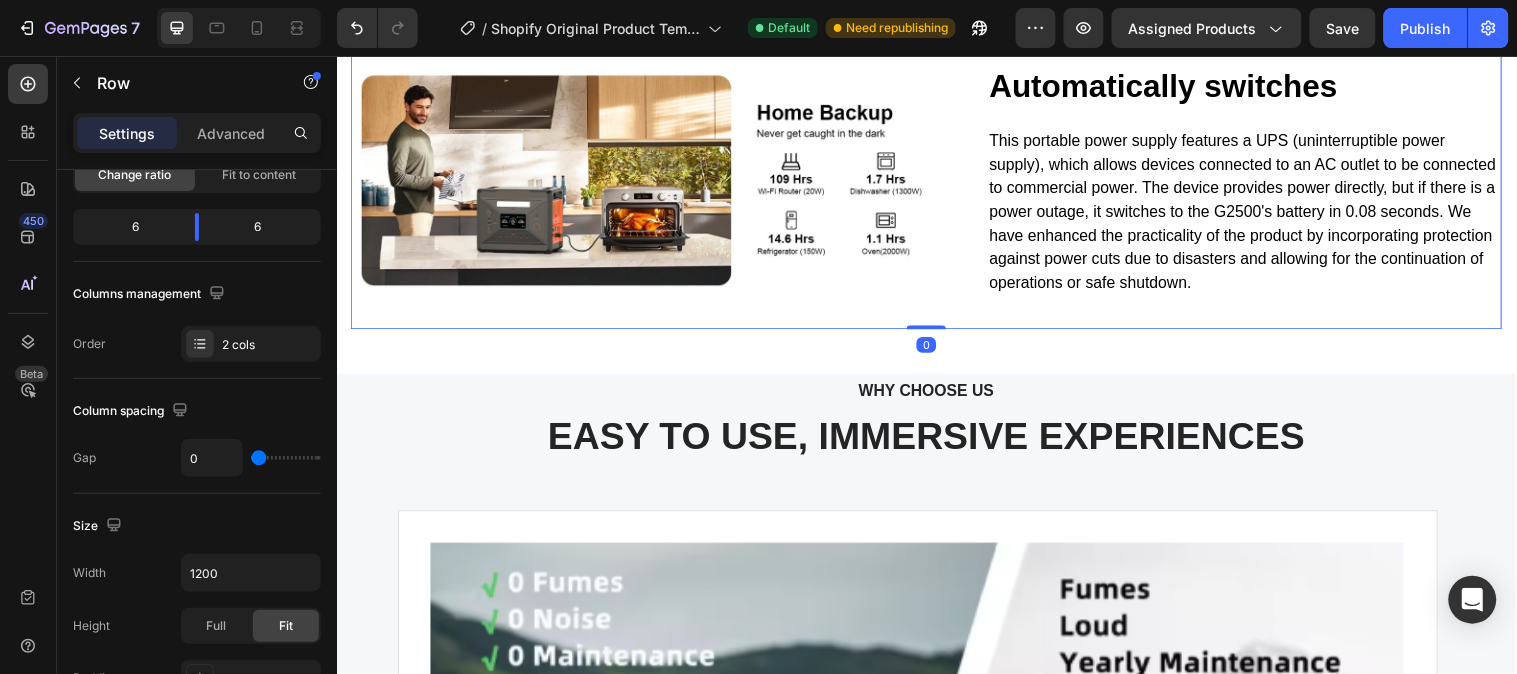 scroll, scrollTop: 0, scrollLeft: 0, axis: both 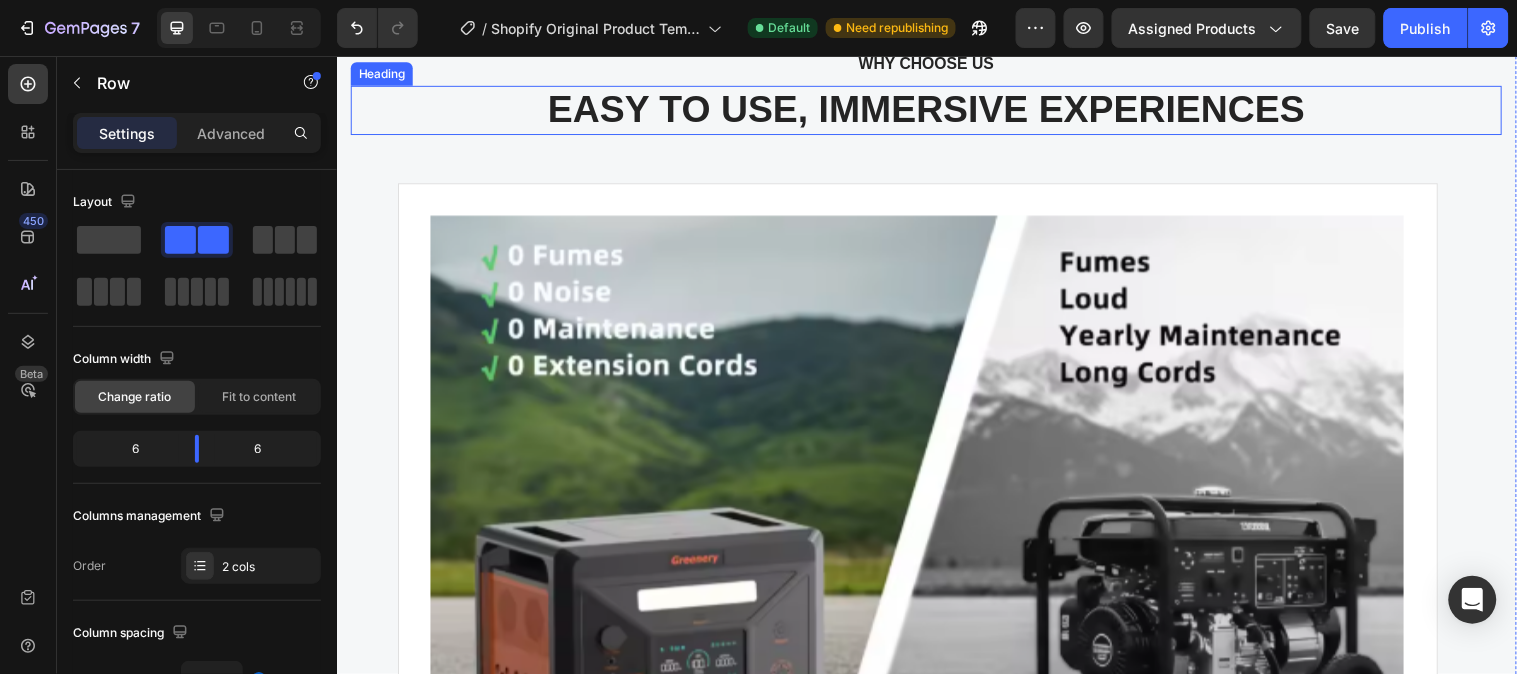 click on "EASY TO USE, IMMERSIVE EXPERIENCES" at bounding box center (936, 110) 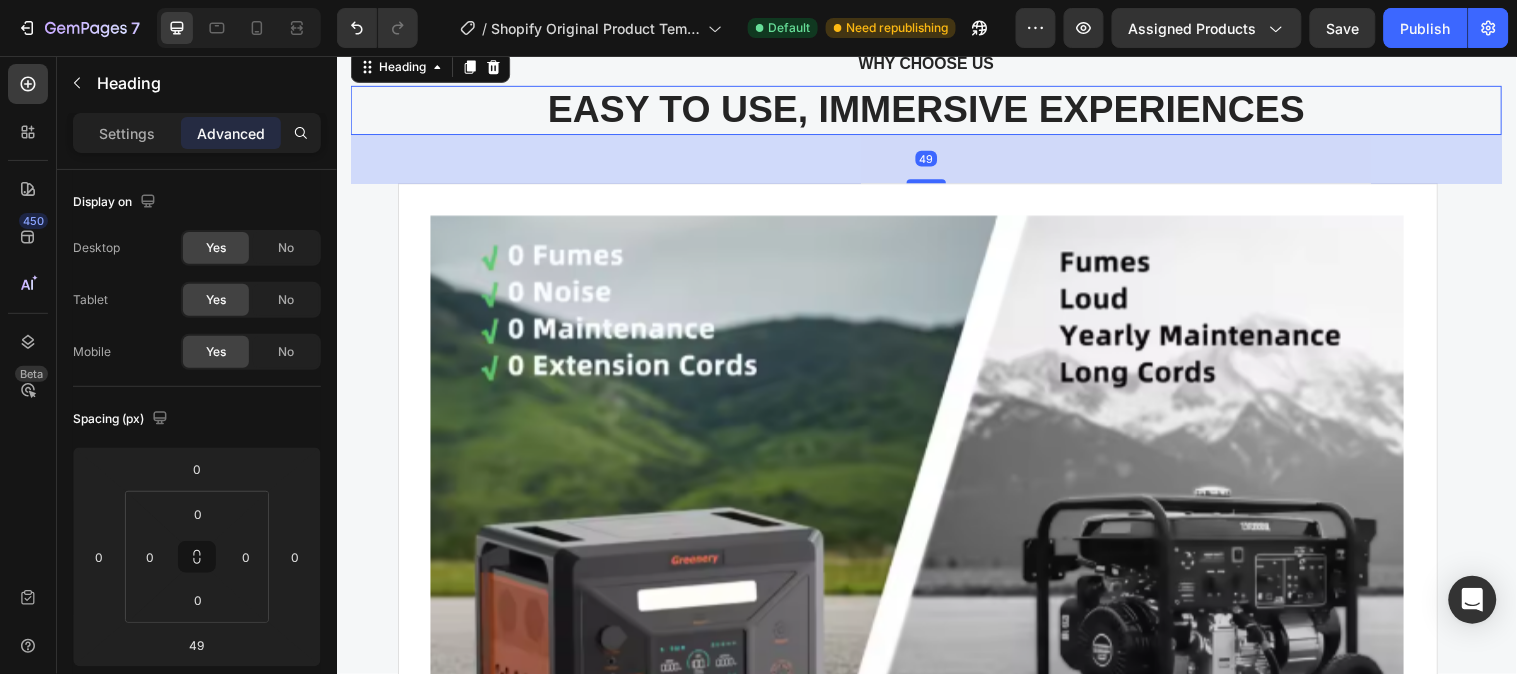 click on "EASY TO USE, IMMERSIVE EXPERIENCES" at bounding box center [936, 110] 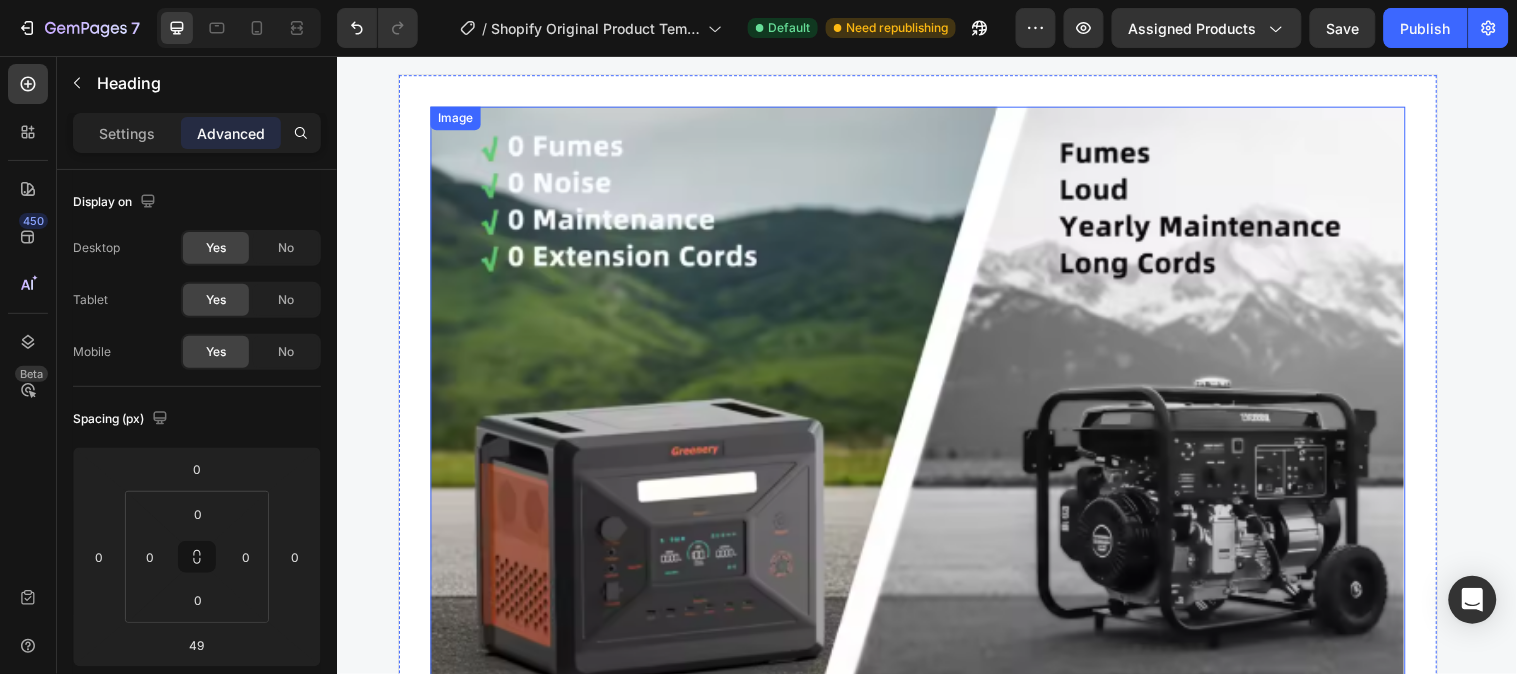 scroll, scrollTop: 5355, scrollLeft: 0, axis: vertical 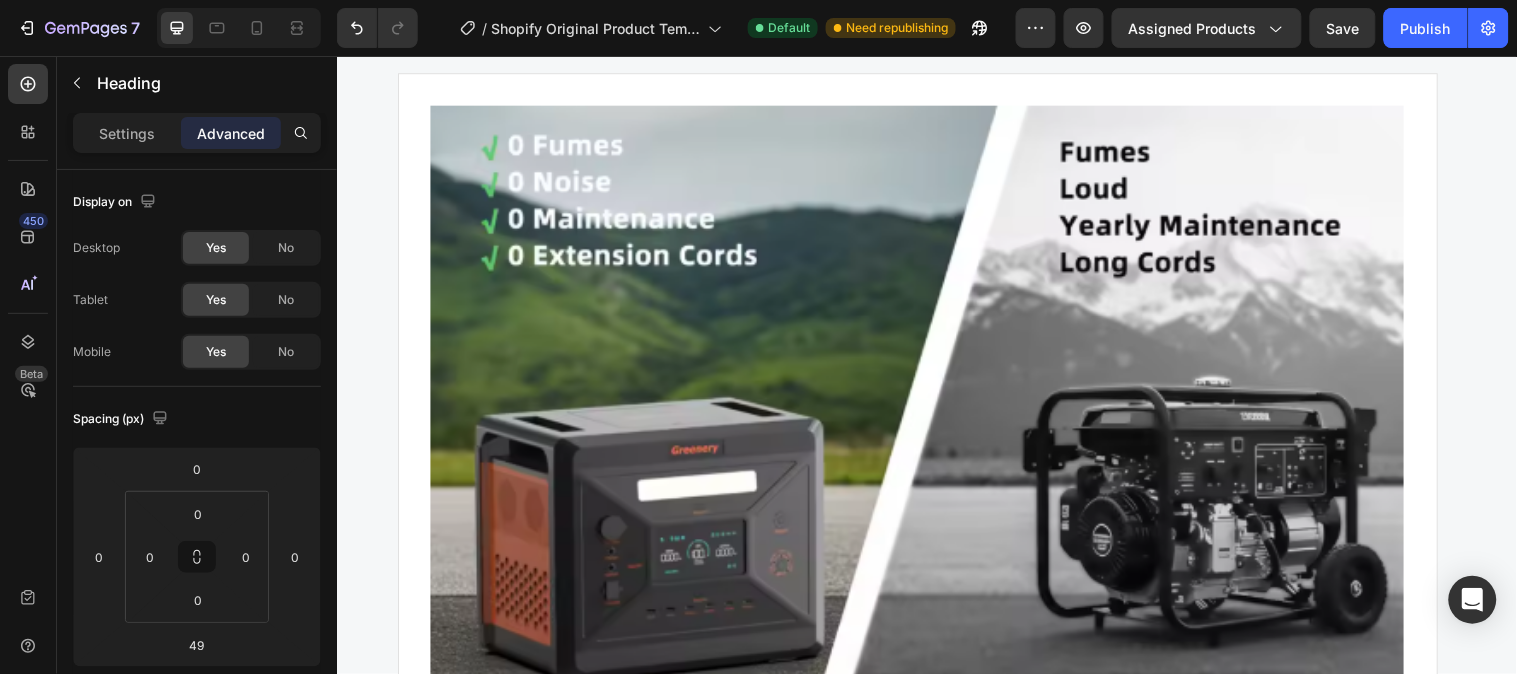 click on "HIGH CAPACITI , IMMERSIVE EXPERIENCES" at bounding box center (936, -1) 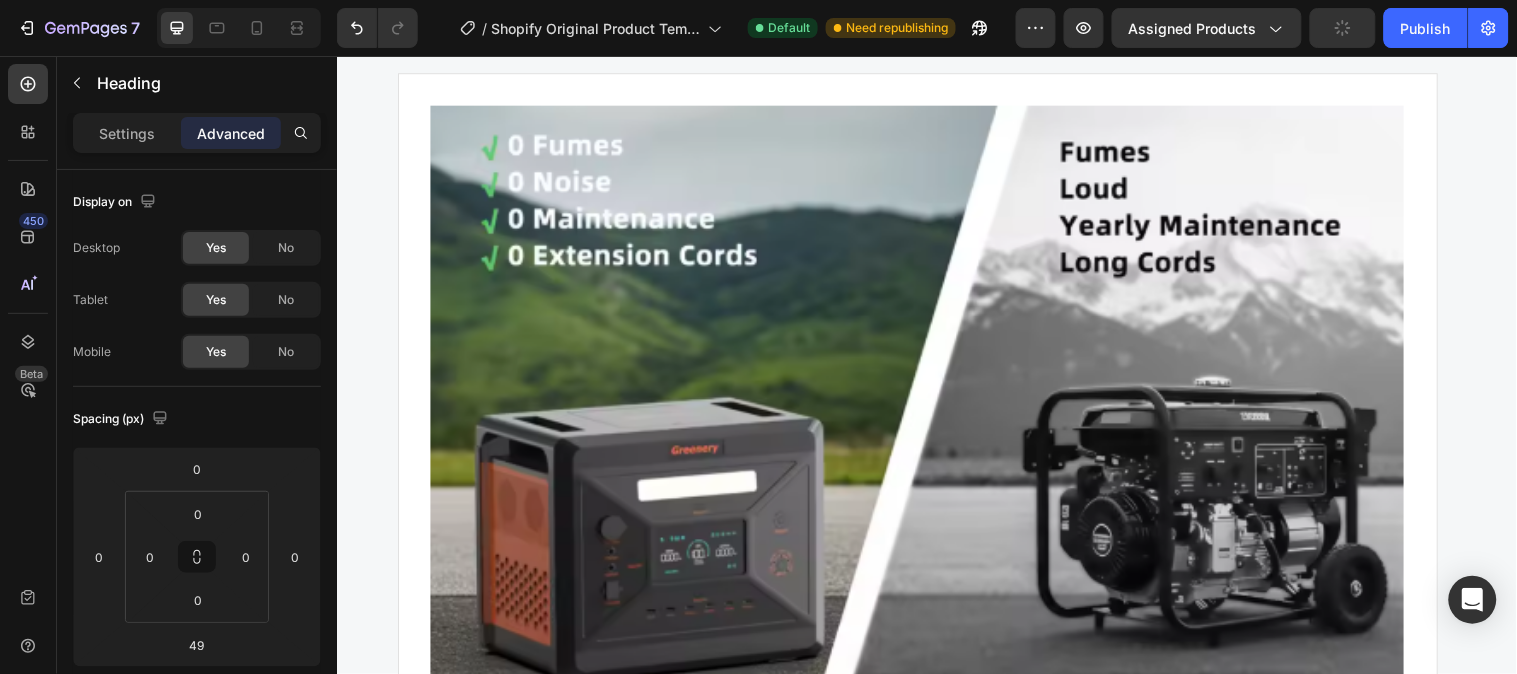 click on "HIGH CAPACITY , IMMERSIVE EXPERIENCES" at bounding box center [936, -1] 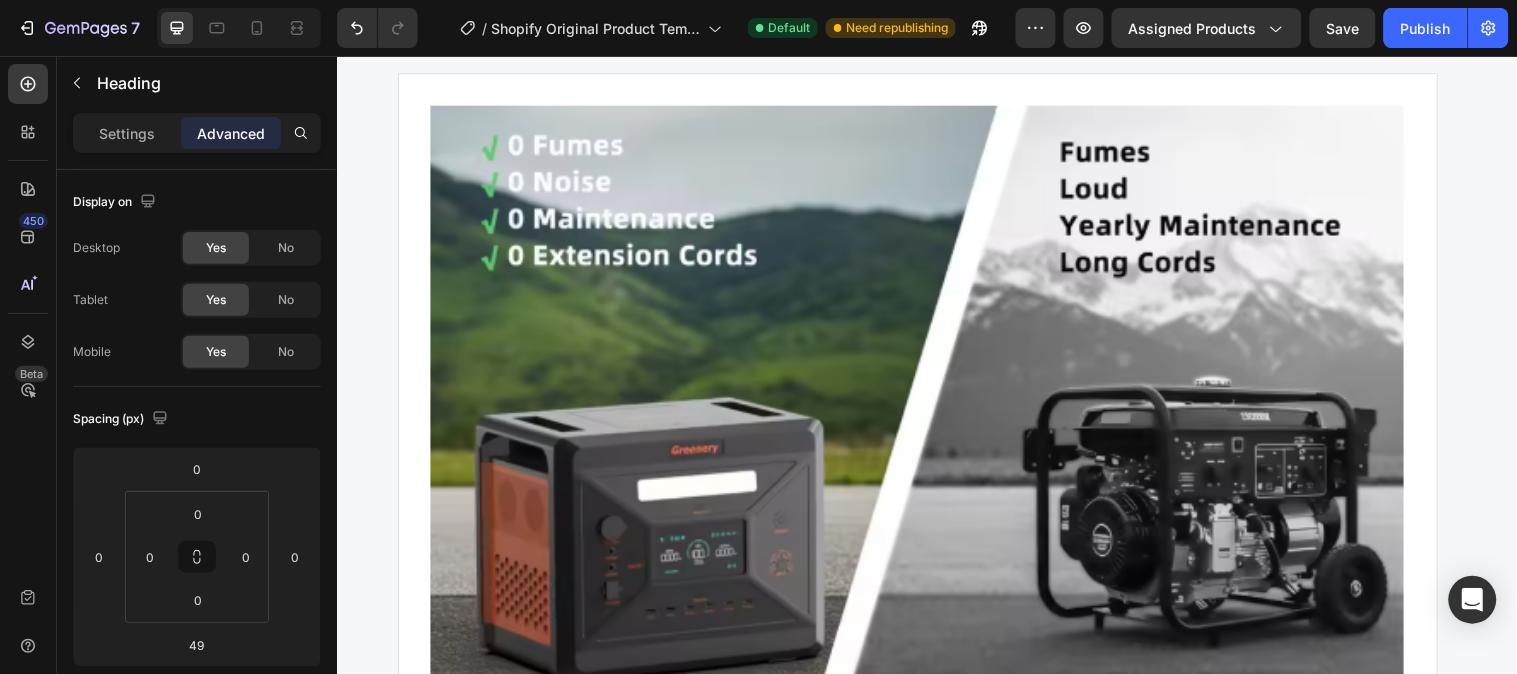 drag, startPoint x: 1348, startPoint y: 118, endPoint x: 847, endPoint y: 118, distance: 501 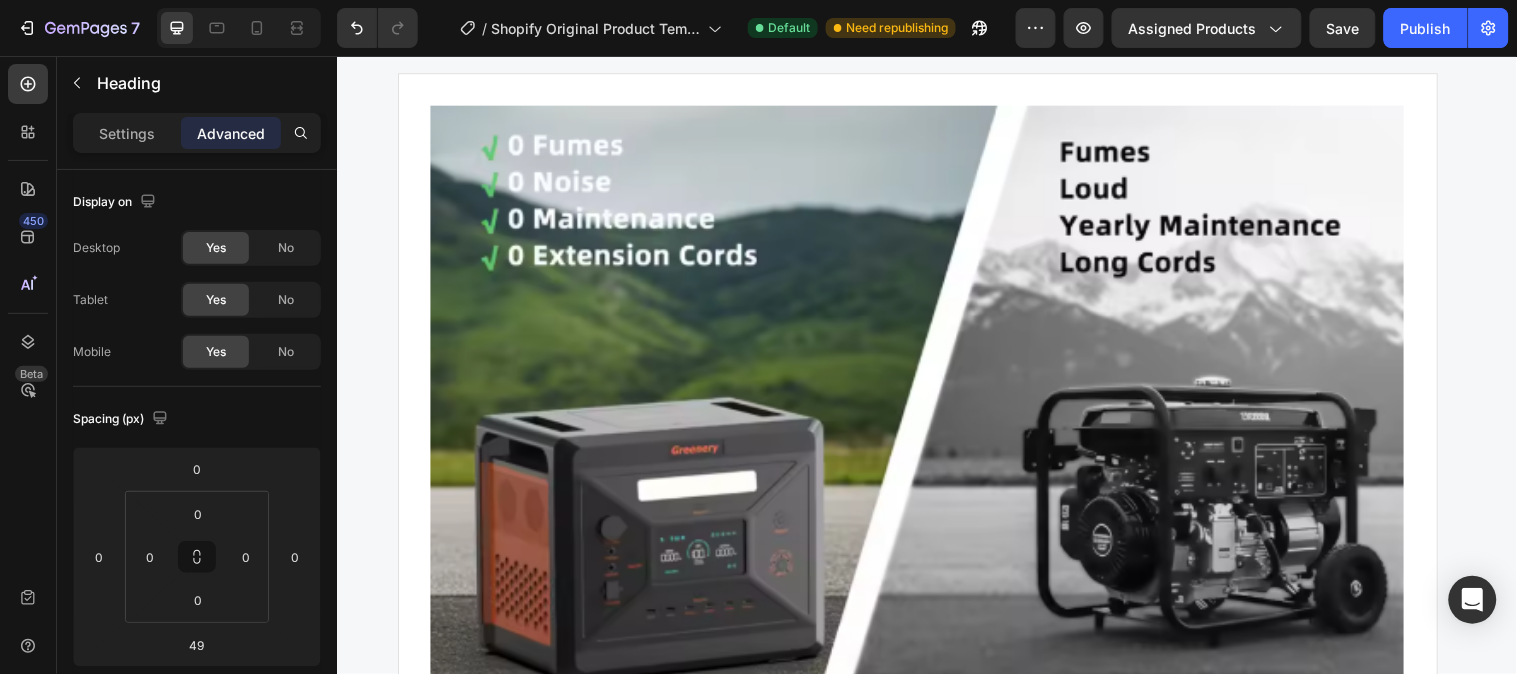 click on "HIGH CAPACITY , IMMERSIVE EXPERIENCES" at bounding box center [936, -1] 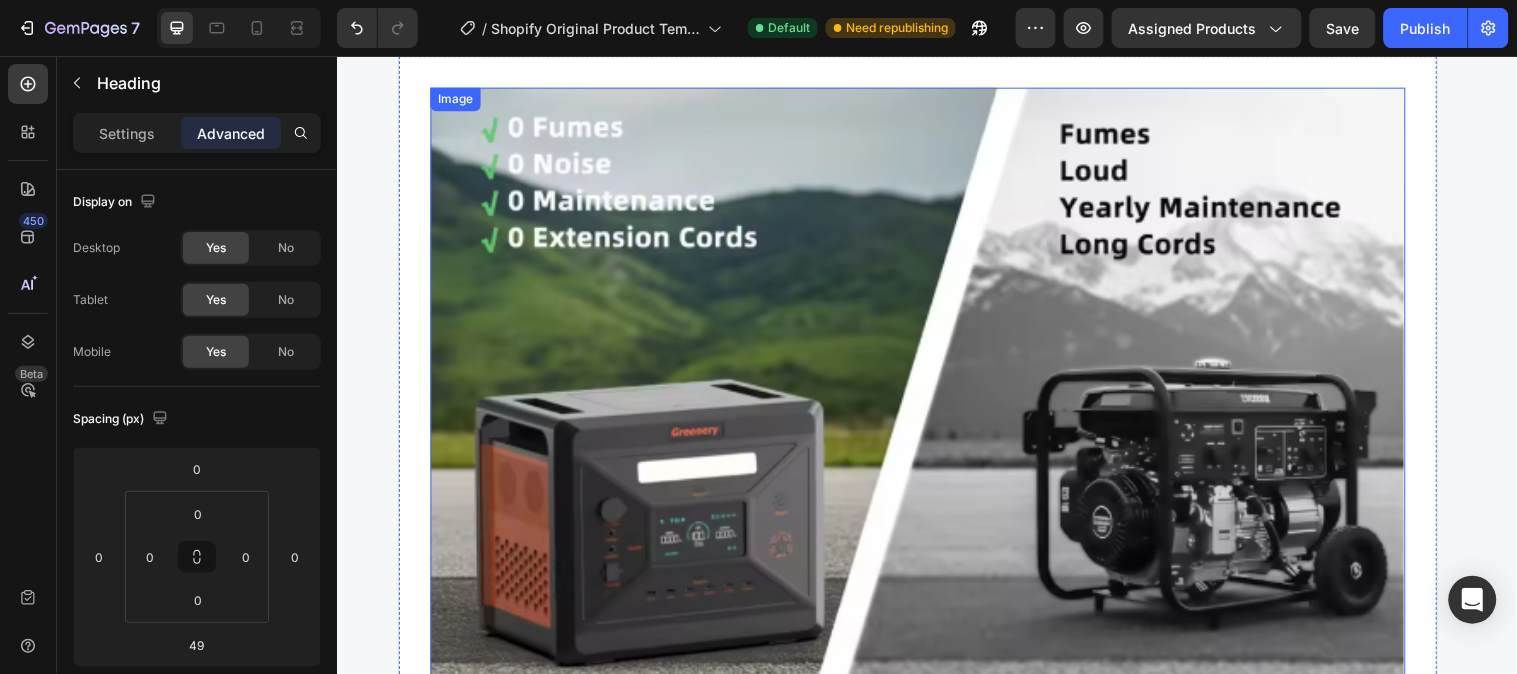 scroll, scrollTop: 5244, scrollLeft: 0, axis: vertical 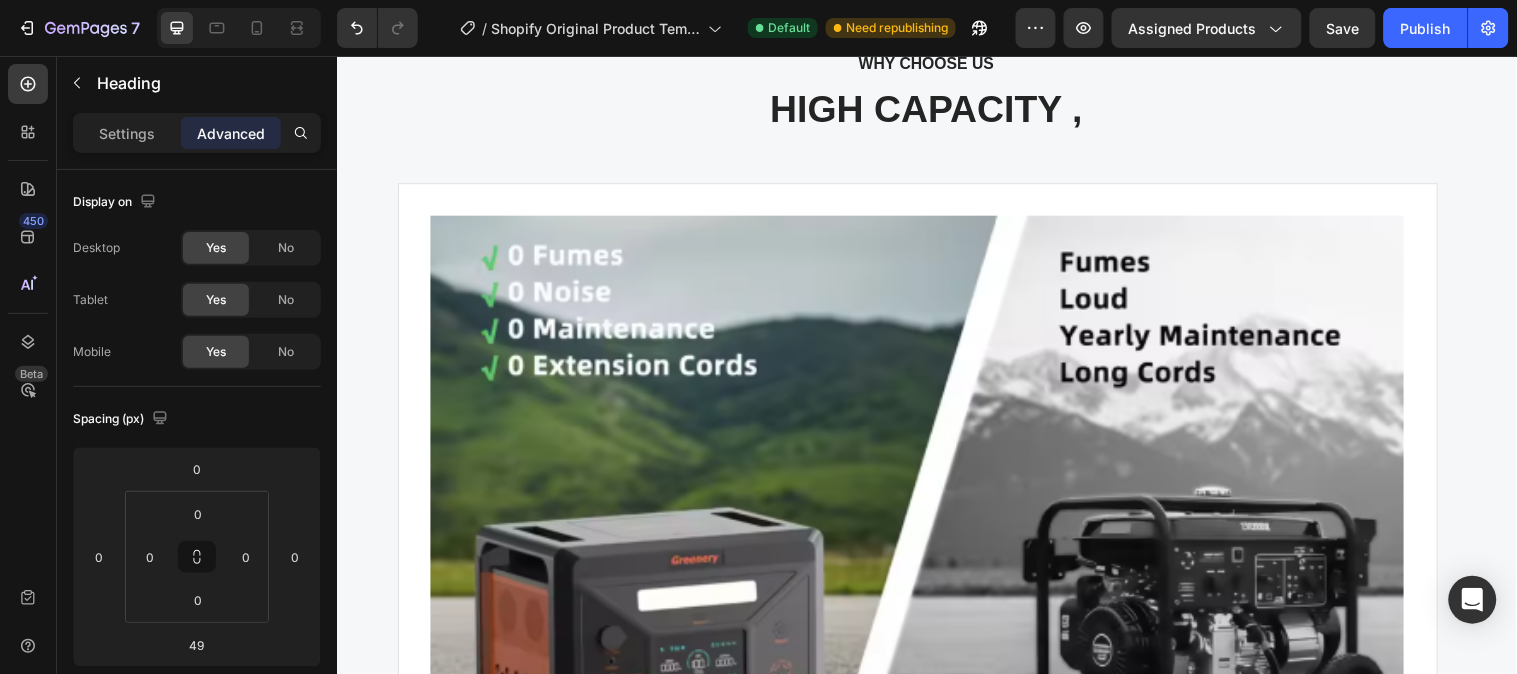 click on "HIGH CAPACITY ," at bounding box center (936, 110) 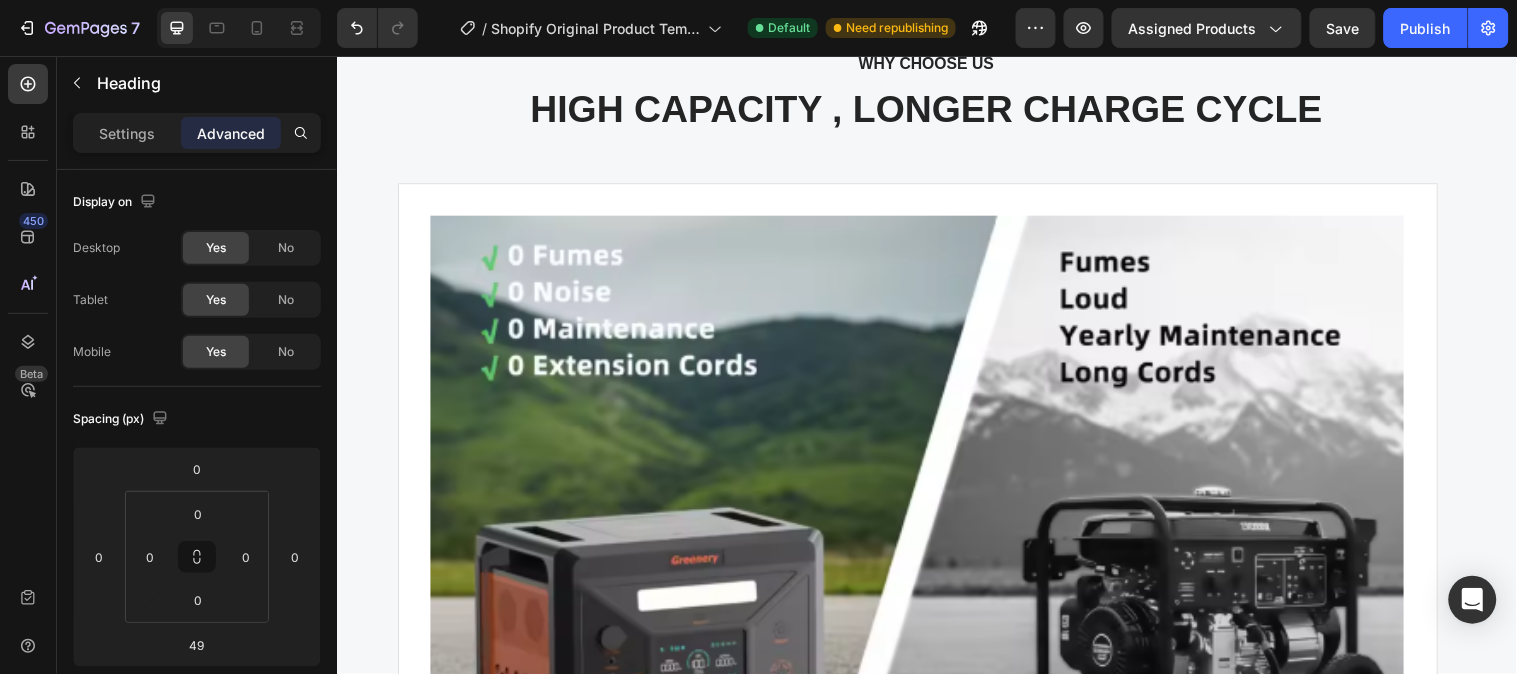 click on "HIGH CAPACITY , LONGER CHARGE CYCLE" at bounding box center [936, 110] 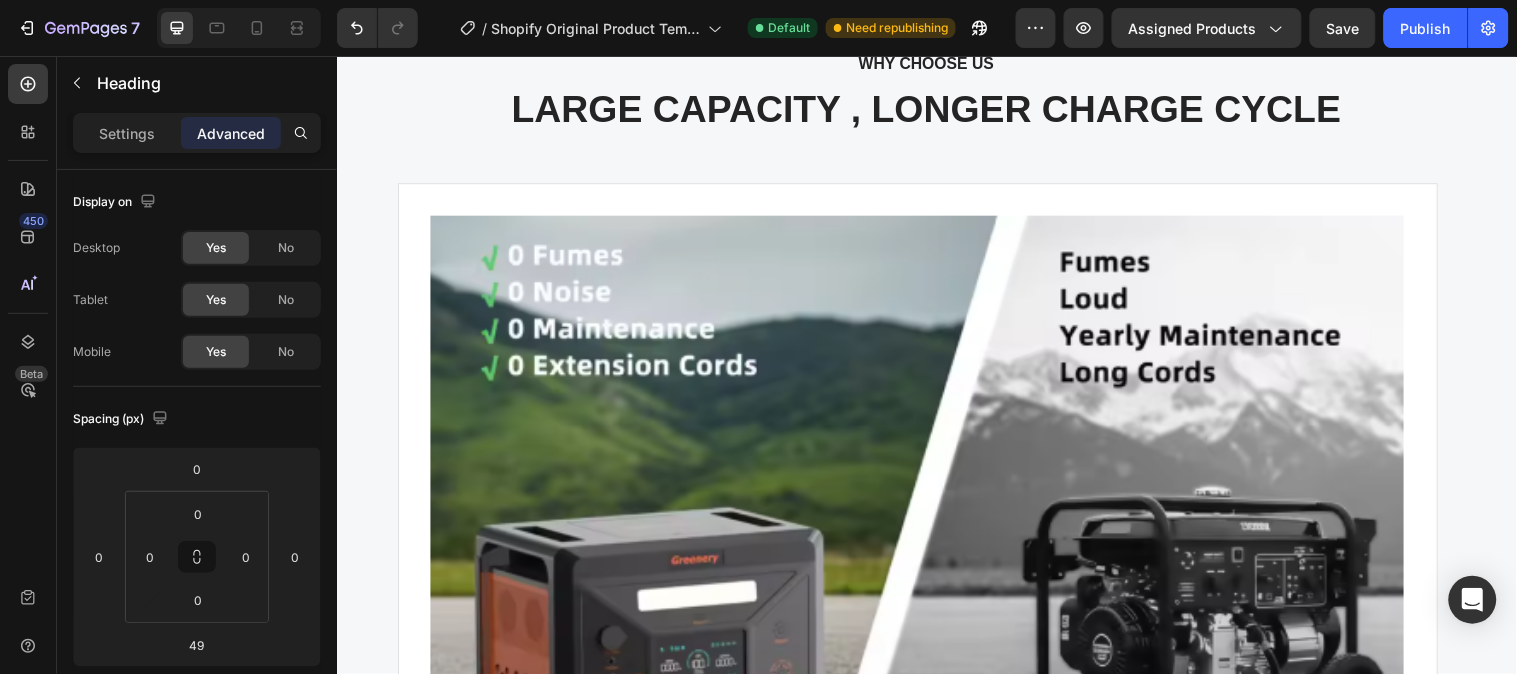 click on "LARGE CAPACITY , LONGER CHARGE CYCLE" at bounding box center [936, 110] 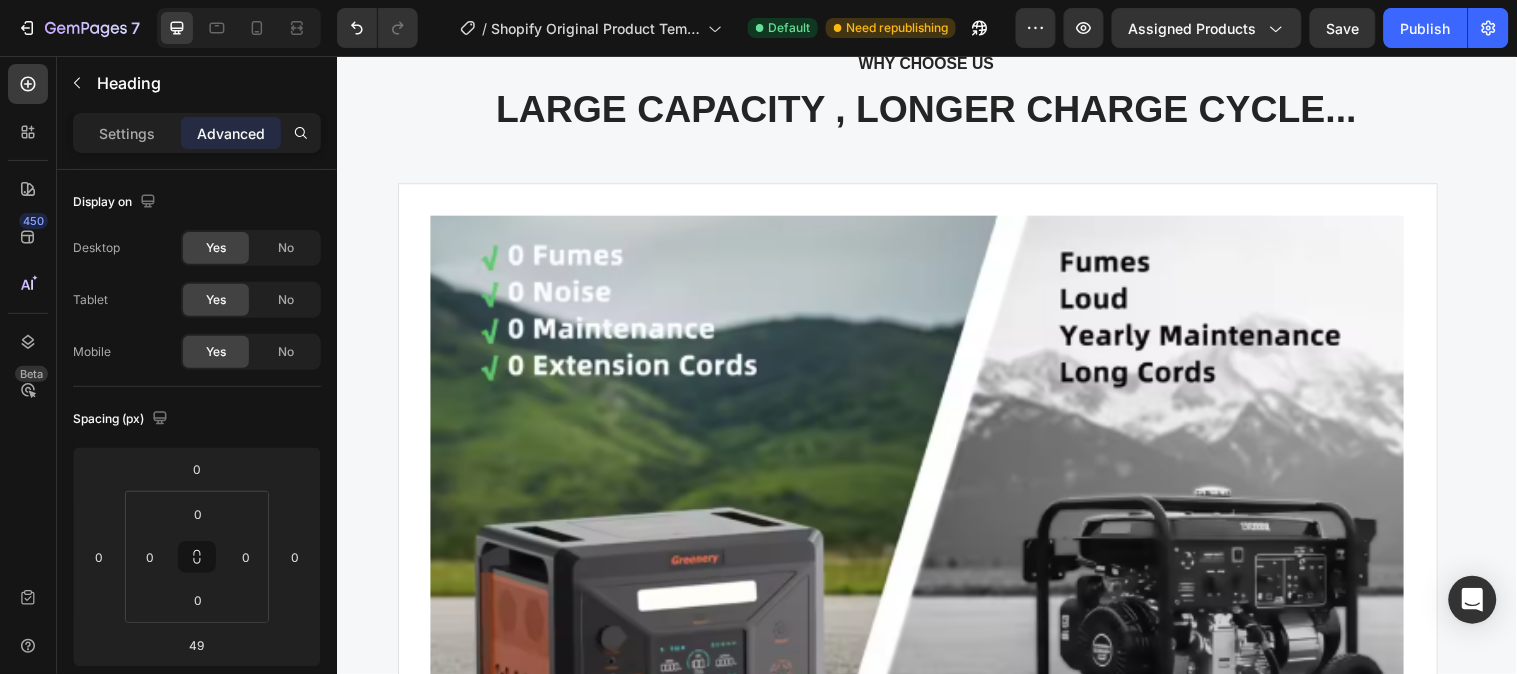 click on "LARGE CAPACITY , LONGER CHARGE CYCLE..." at bounding box center (936, 110) 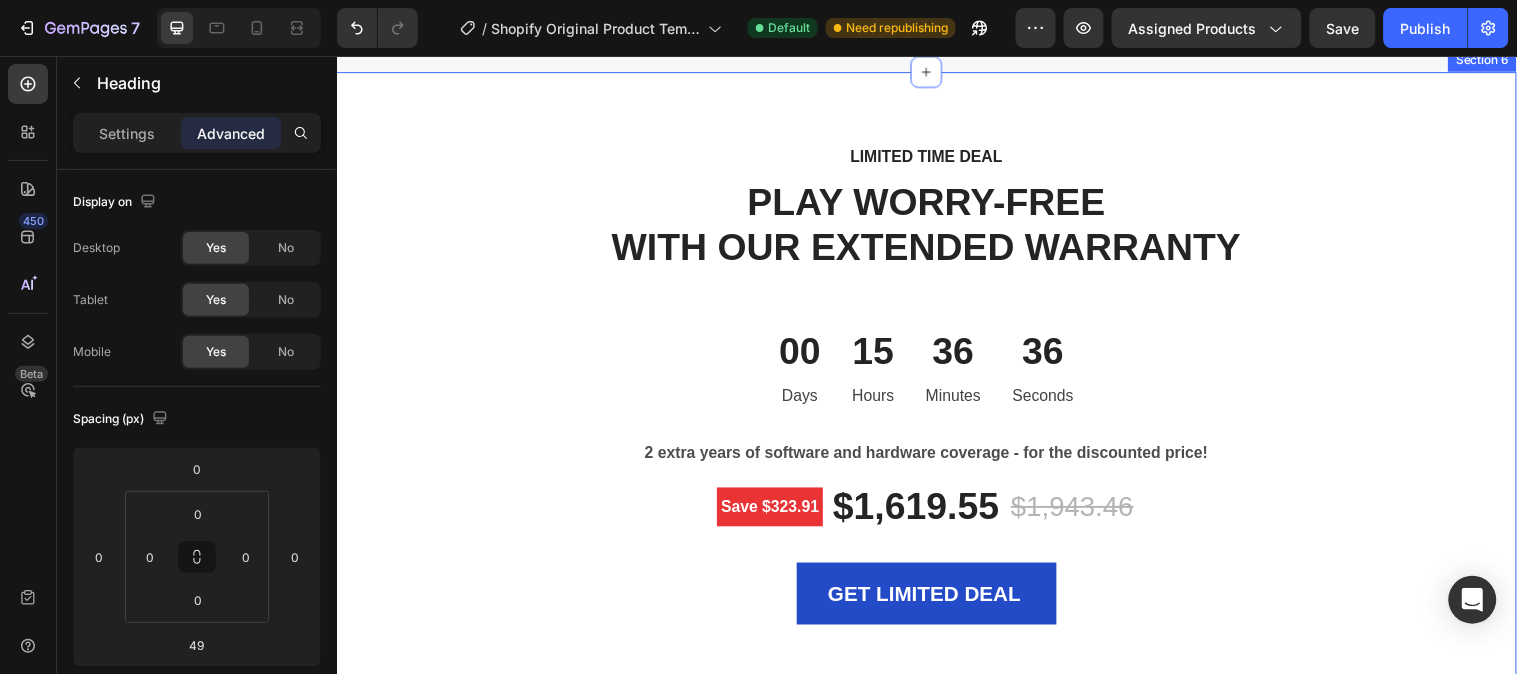 scroll, scrollTop: 7355, scrollLeft: 0, axis: vertical 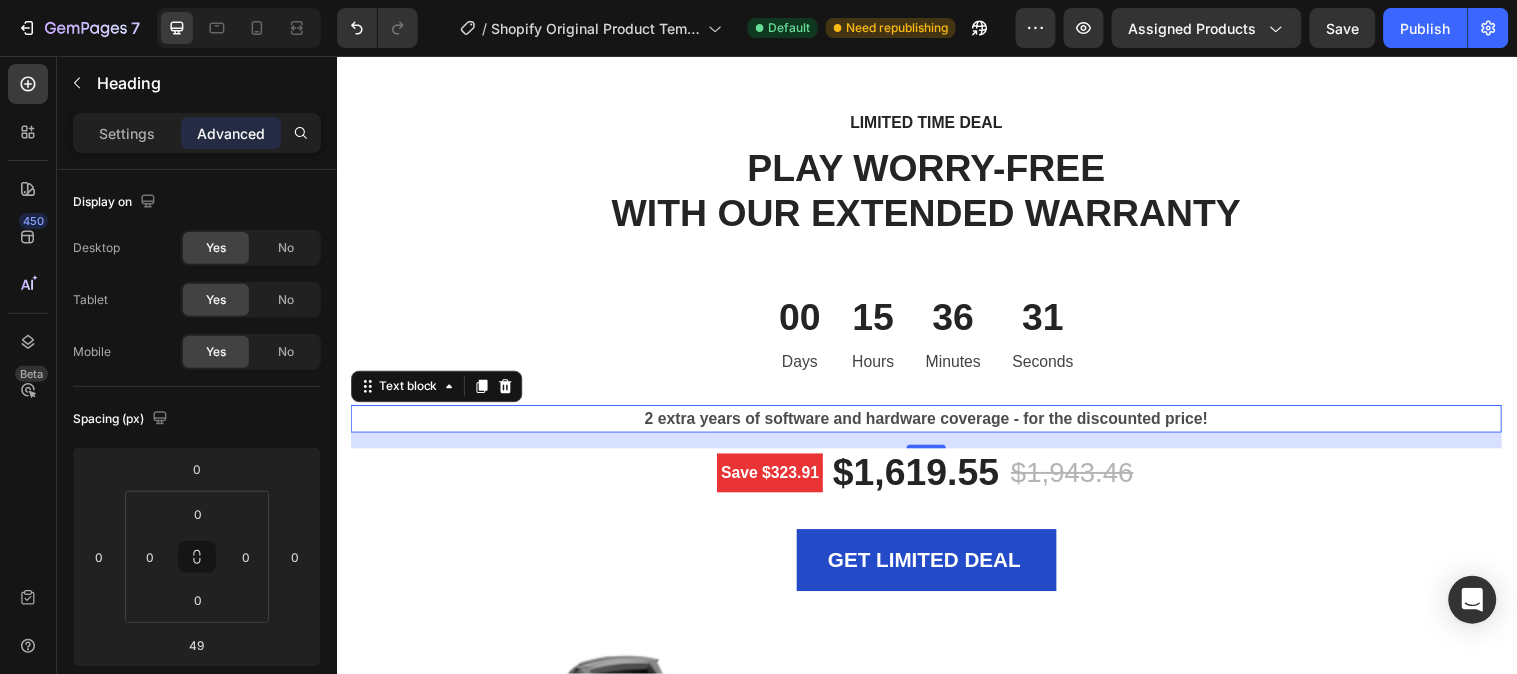 click on "2 extra years of software and hardware coverage - for the discounted price!" at bounding box center (936, 424) 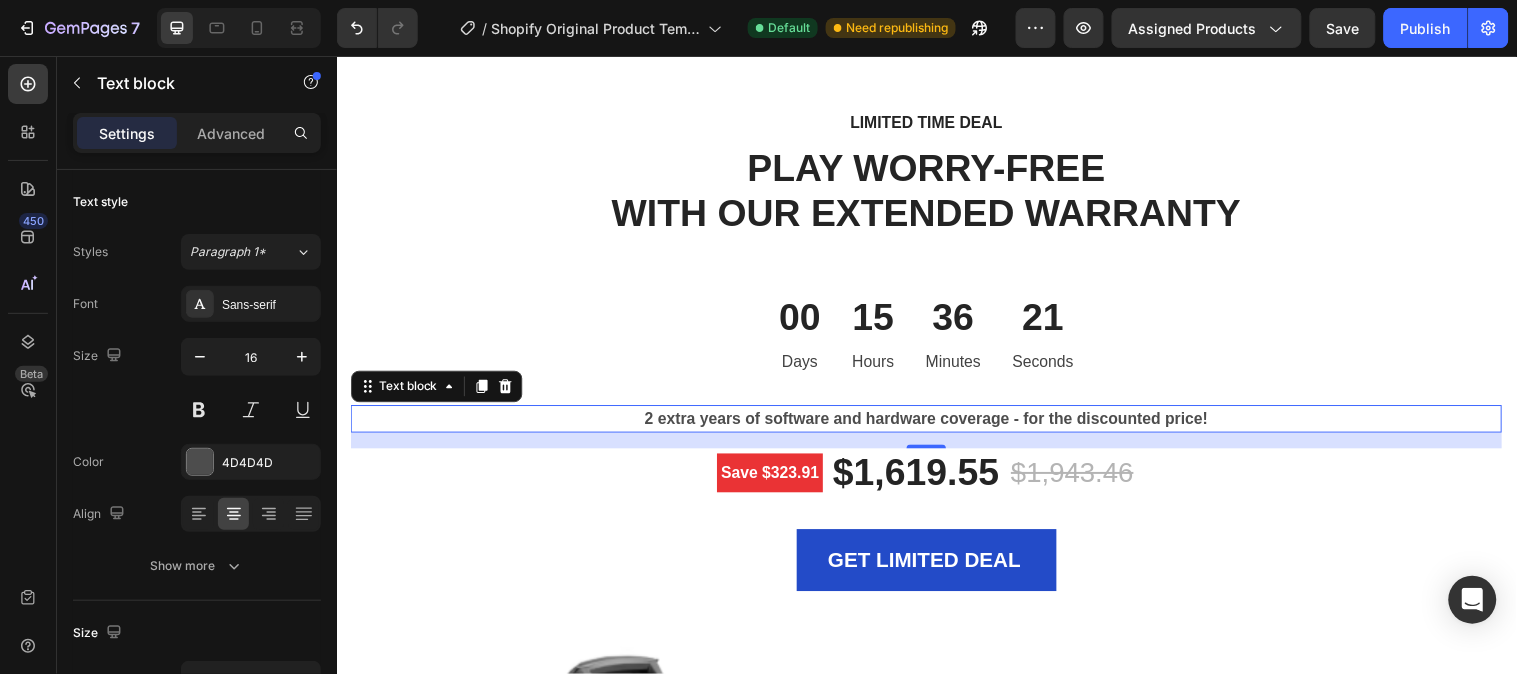 click on "2 extra years of software and hardware coverage - for the discounted price!" at bounding box center (936, 424) 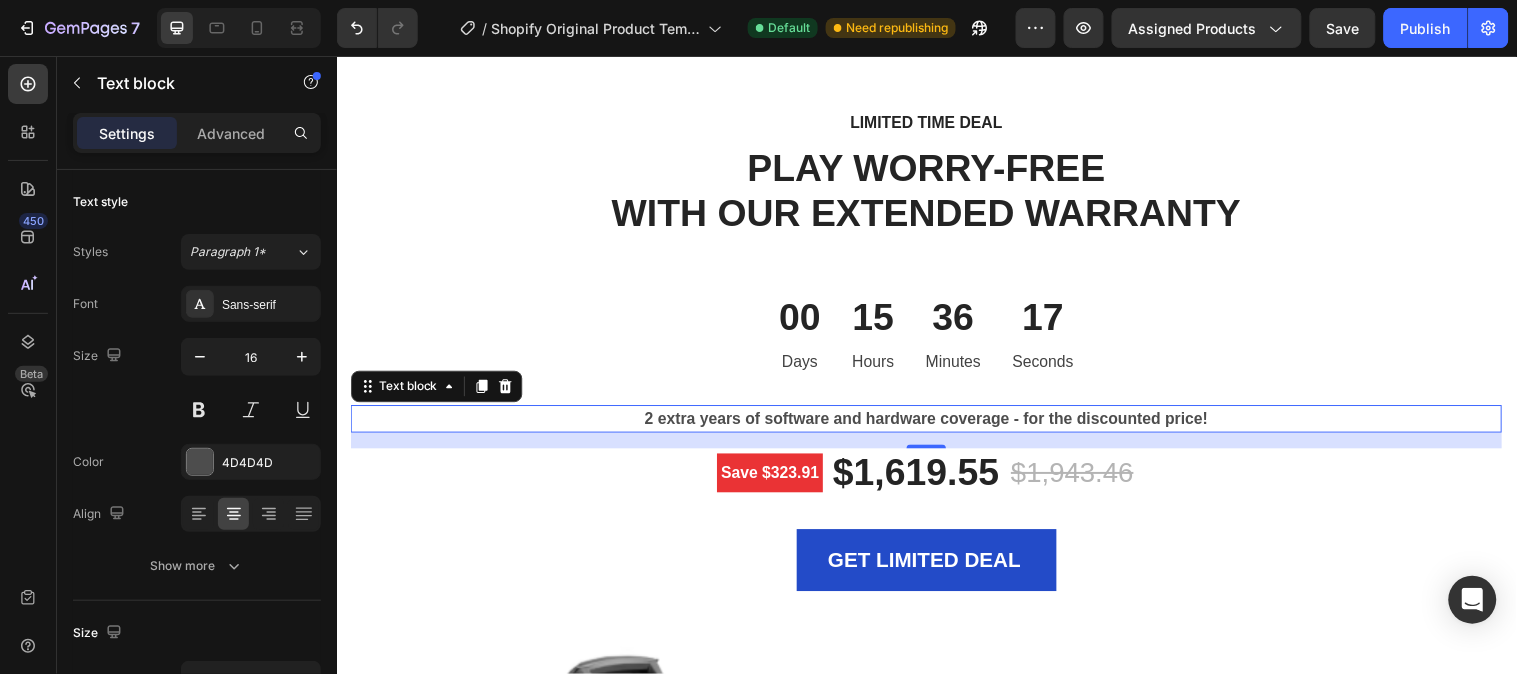 click on "2 extra years of software and hardware coverage - for the discounted price!" at bounding box center [936, 424] 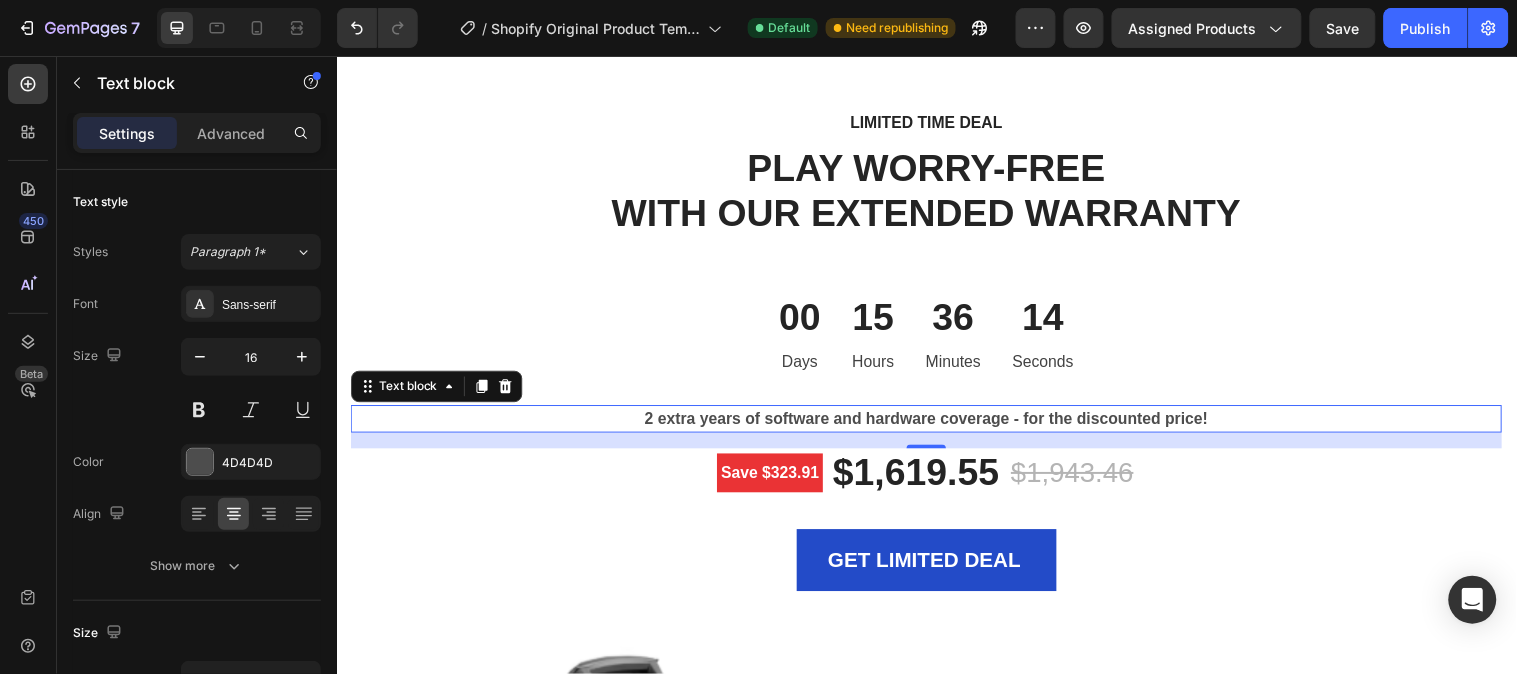 click on "2 extra years of software and hardware coverage - for the discounted price!" at bounding box center (936, 424) 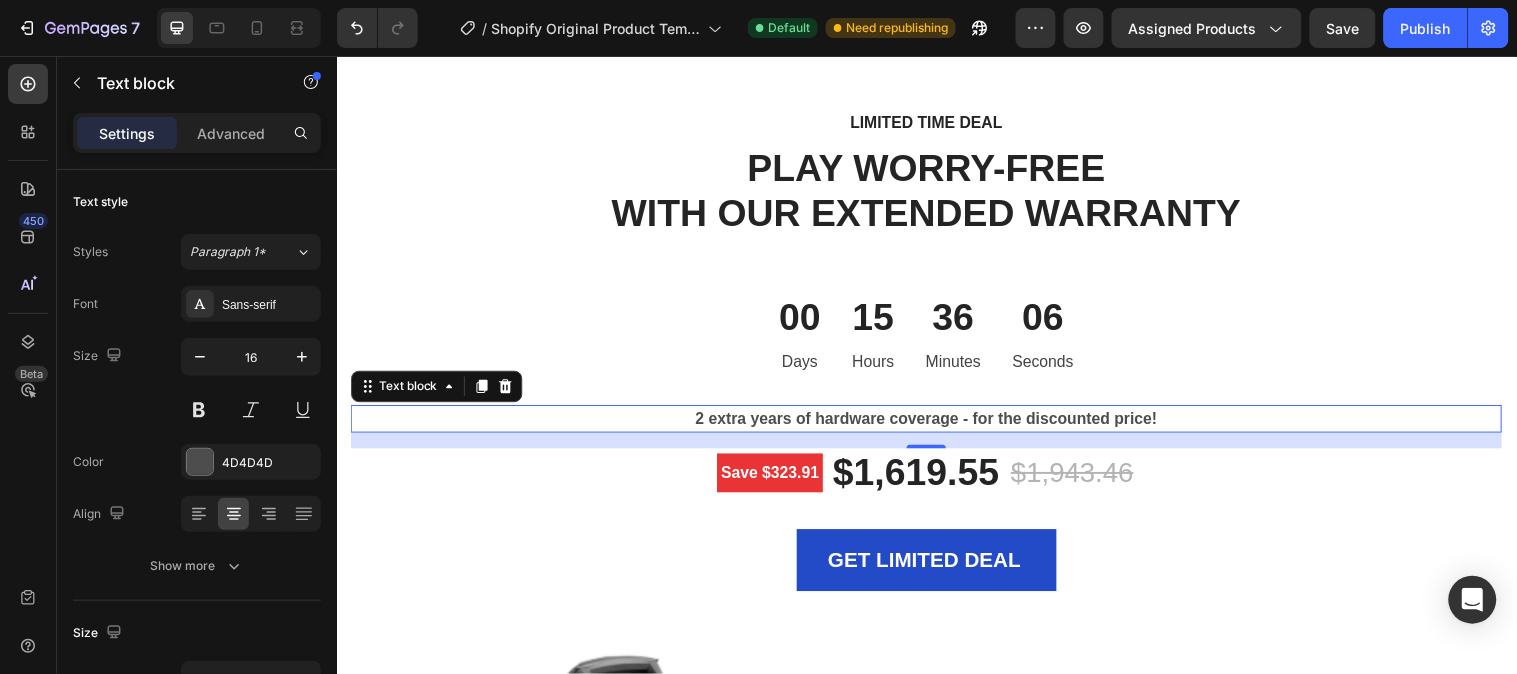 click on "2 extra years of hardware coverage - for the discounted price!" at bounding box center [936, 424] 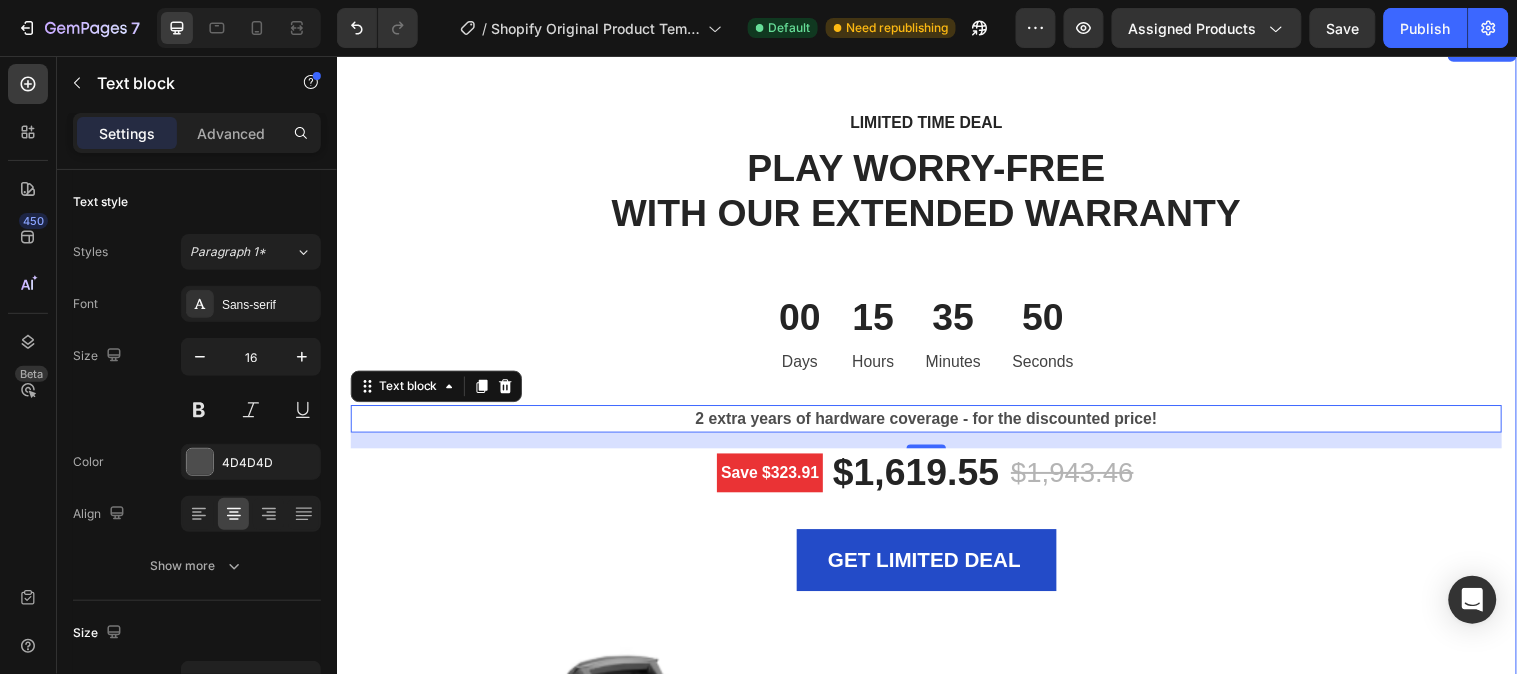 click on "LIMITED TIME DEAL Text block PLAY WORRY-FREE  WITH OUR EXTENDED WARRANTY Heading 00 Days 15 Hours 35 Minutes 50 Seconds CountDown Timer 2 extra years of hardware coverage - for the discounted price! Text block   16 Save $323.91 Product Badge $1,619.55 (P) Price (P) Price $1,943.46 (P) Price (P) Price Row GET LIMITED DEAL (P) Cart Button Product Row Image Image 1-Year Care Pack Heading
Icon
Icon
Icon
Icon
Icon Icon List Hoz                Title Line Remote diagnostics and technical support. Prepaid shipping label, materials, and instructions. Convenient door-to-door service, protection against accidental damage. Next Business Day Exchange. Text block Row Row" at bounding box center [936, 704] 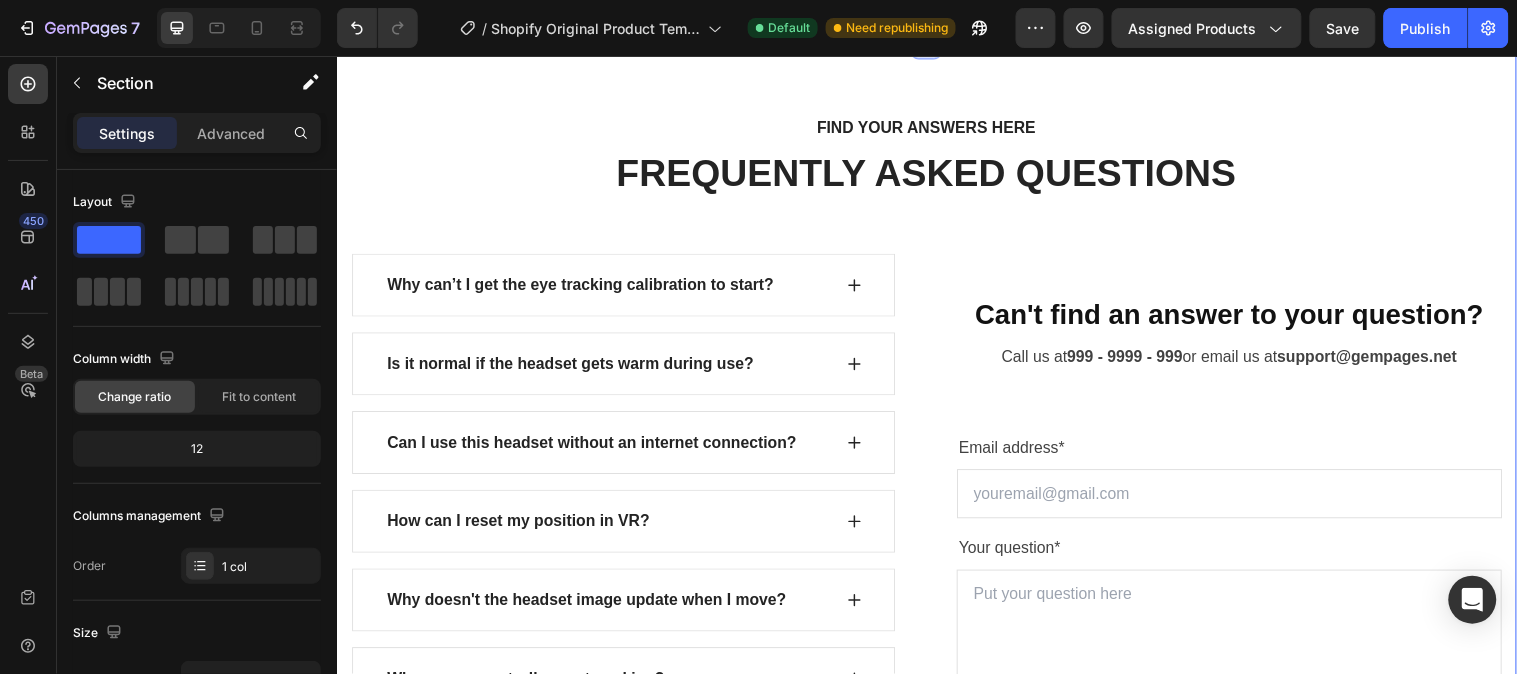 scroll, scrollTop: 8688, scrollLeft: 0, axis: vertical 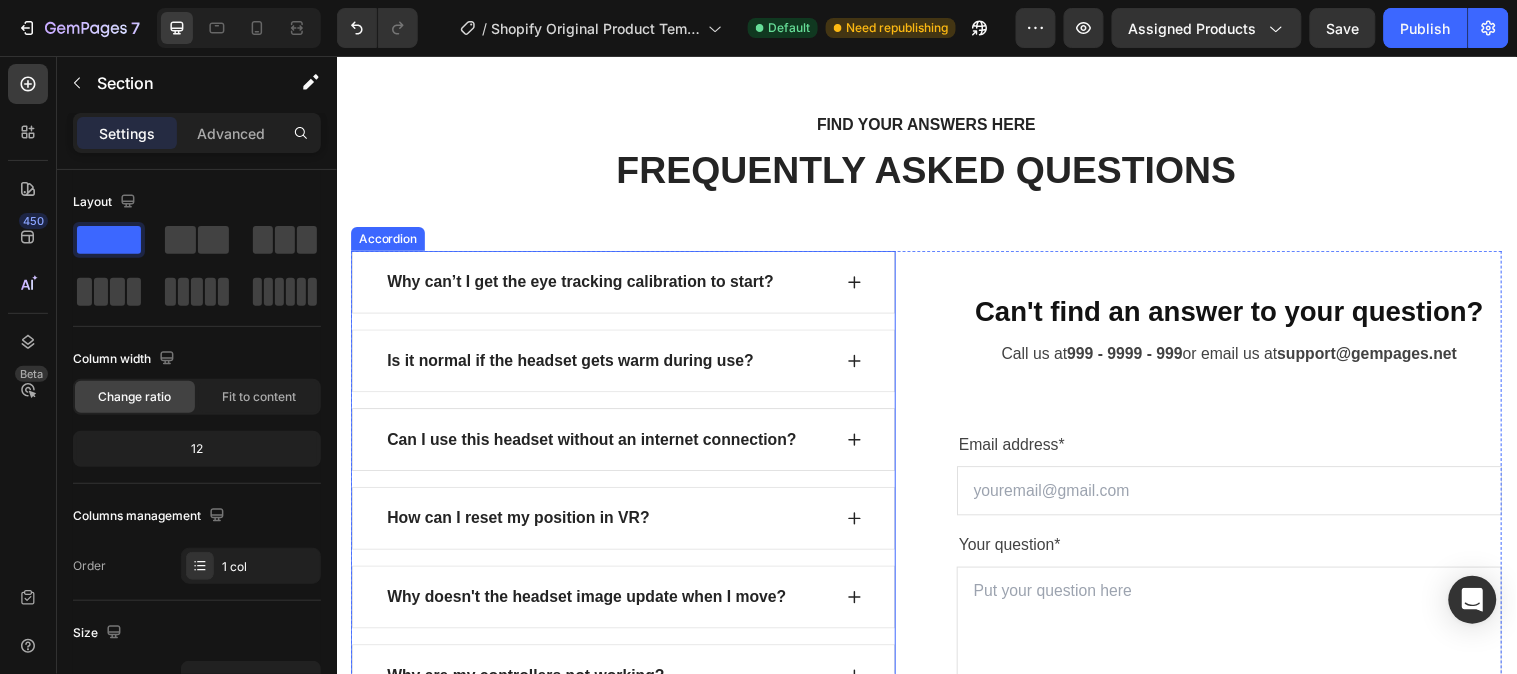 click on "Why can’t I get the eye tracking calibration to start?" at bounding box center [584, 285] 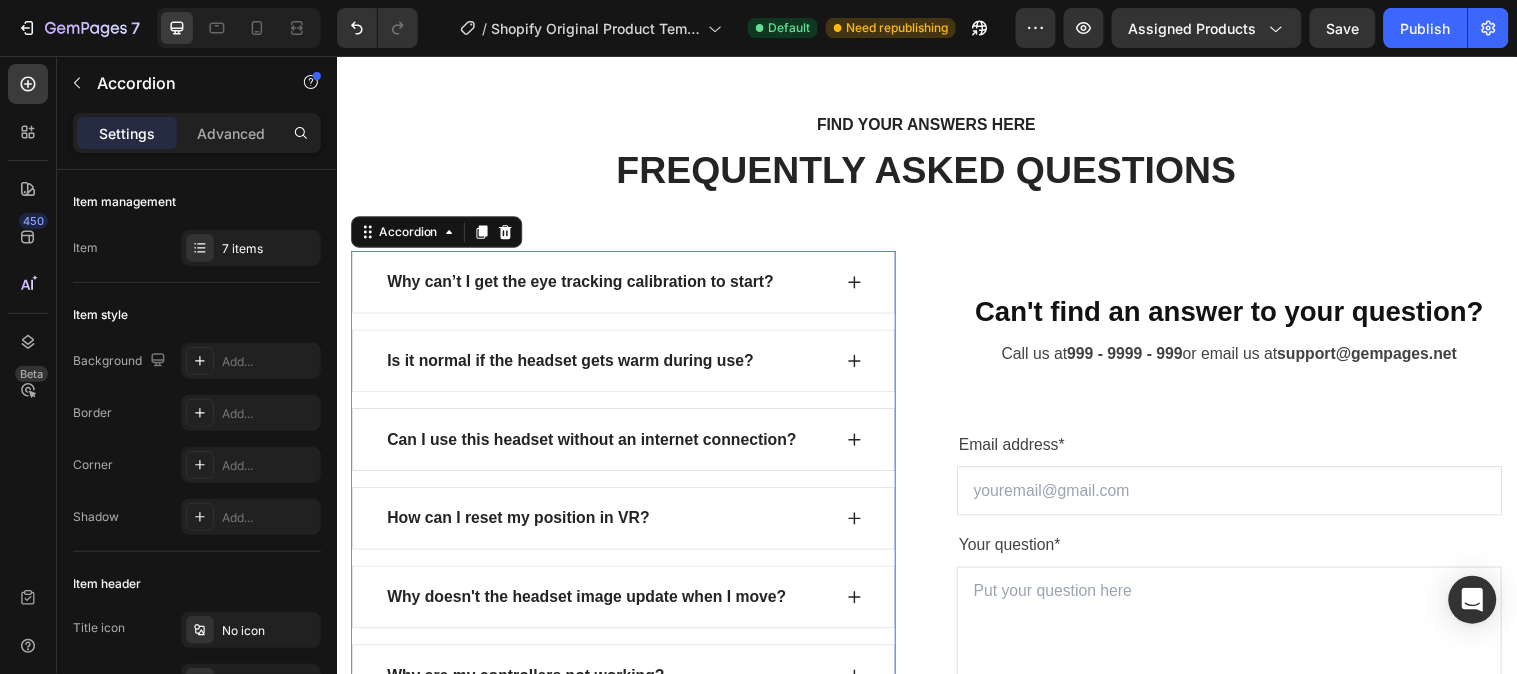 click on "Why can’t I get the eye tracking calibration to start?" at bounding box center [584, 285] 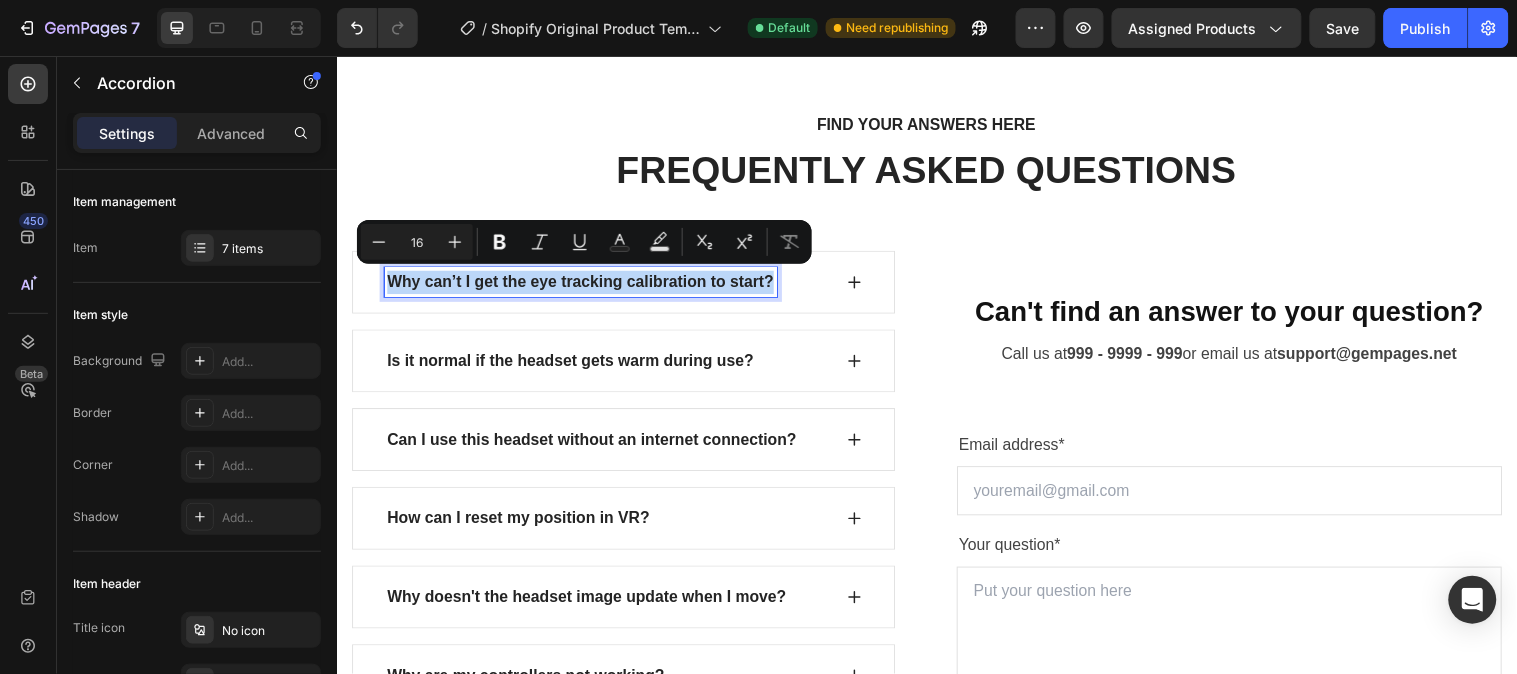 click on "Why can’t I get the eye tracking calibration to start?" at bounding box center [584, 285] 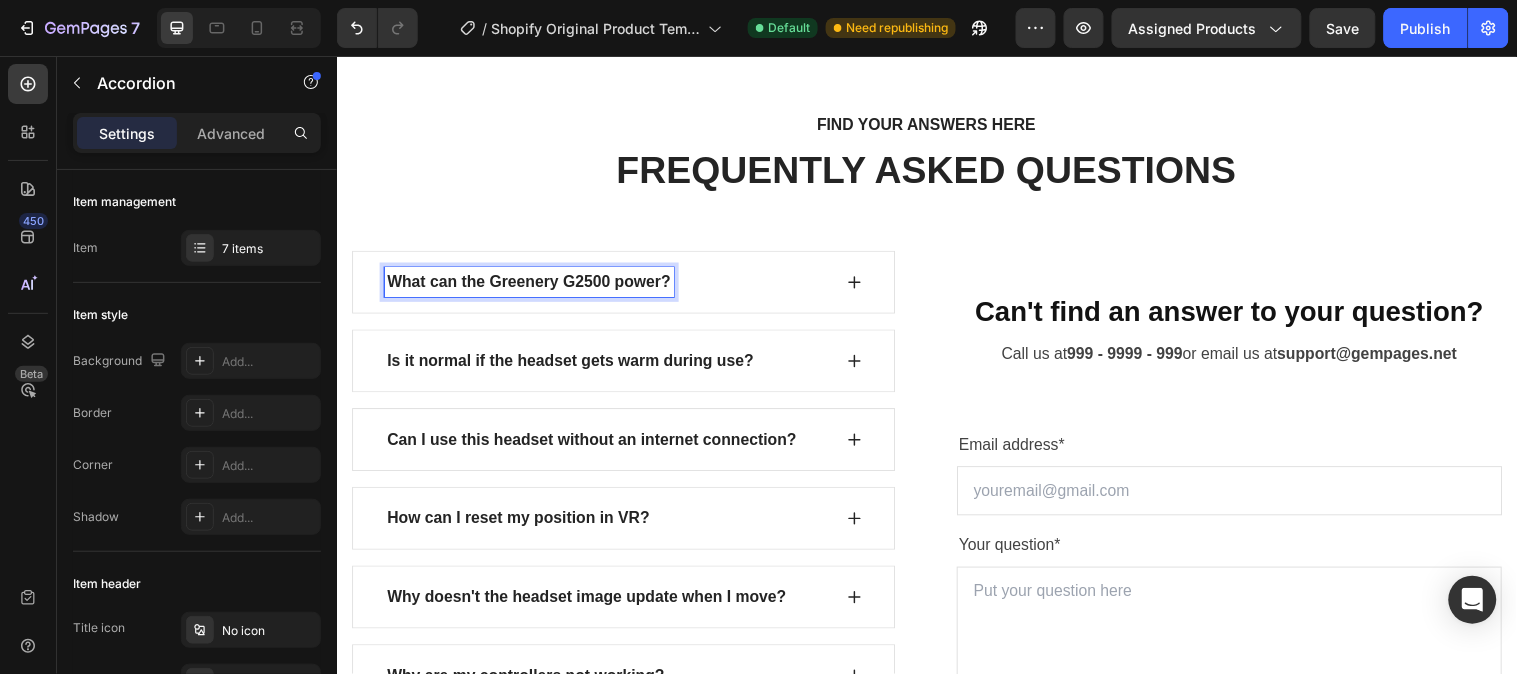 click on "What can the Greenery G2500 power?" at bounding box center (532, 285) 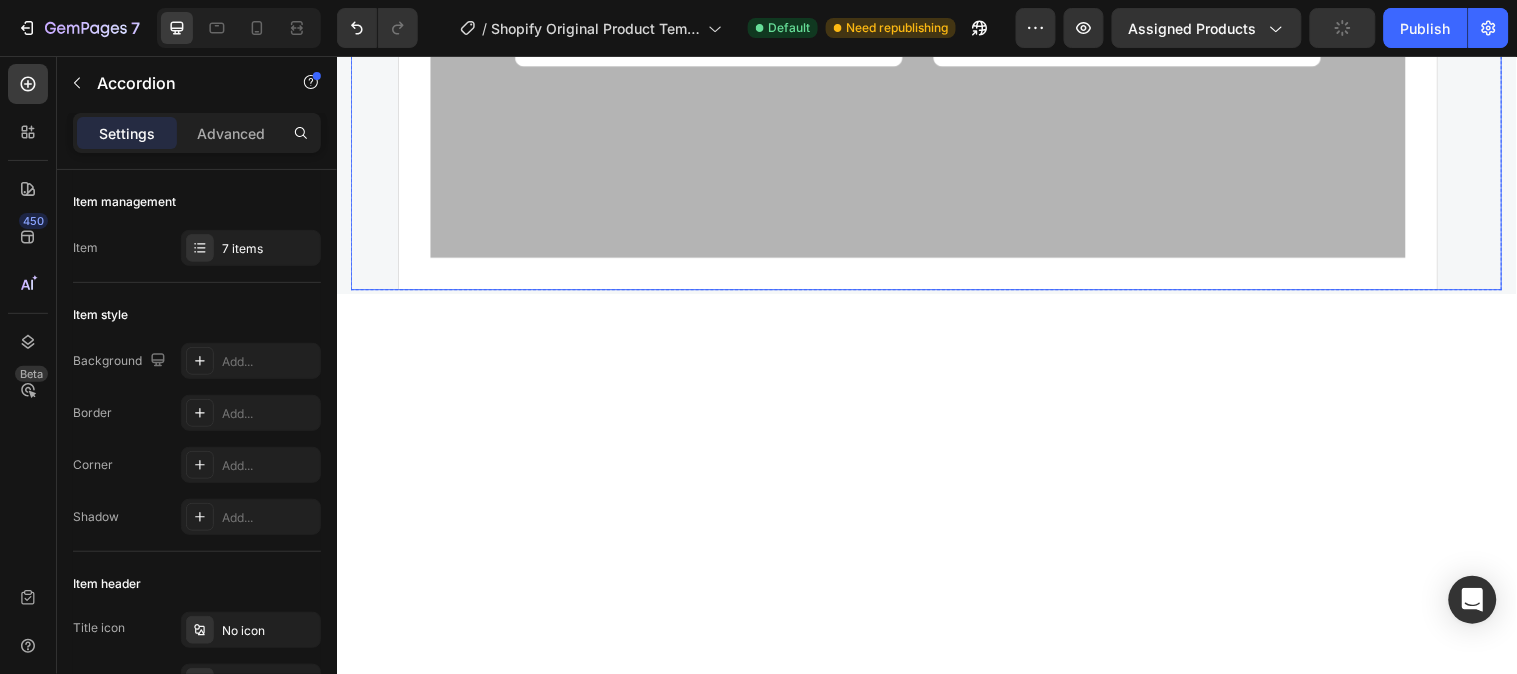scroll, scrollTop: 5604, scrollLeft: 0, axis: vertical 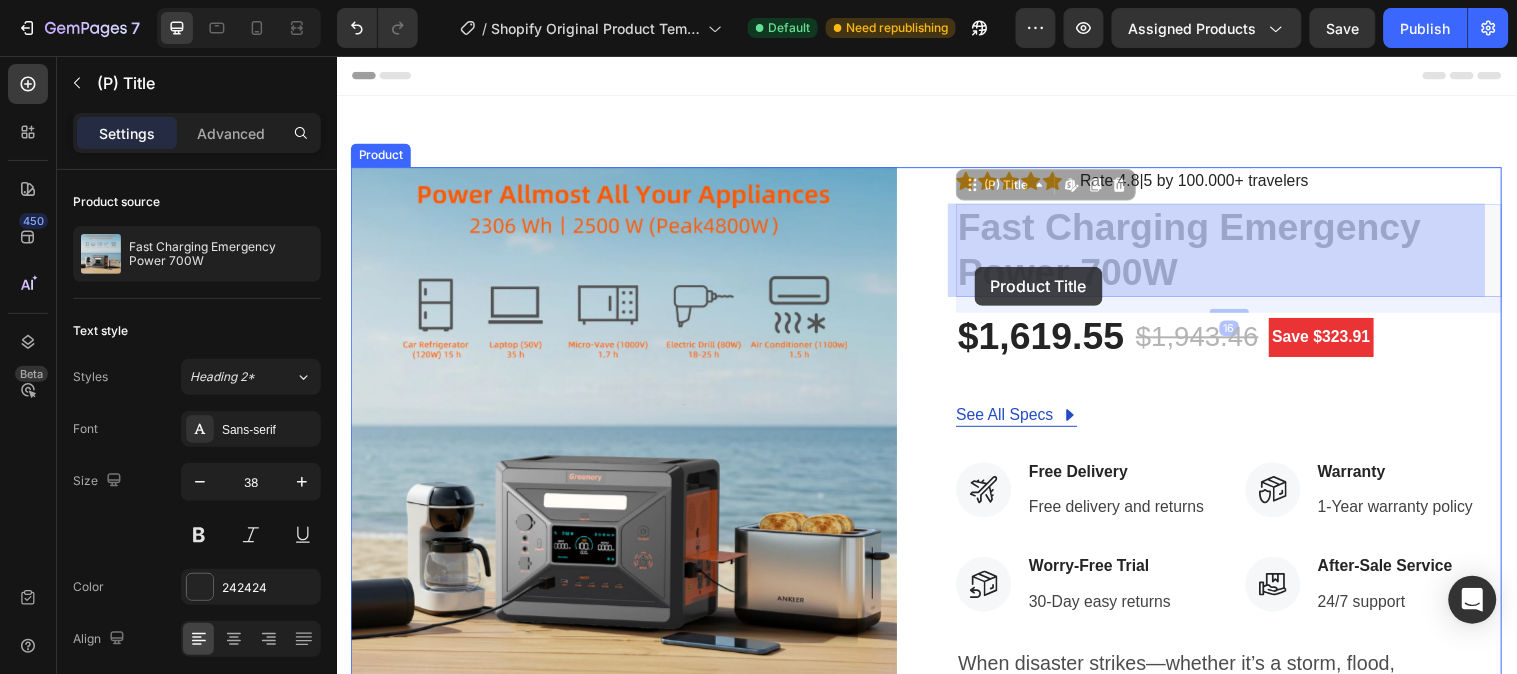 drag, startPoint x: 1076, startPoint y: 281, endPoint x: 984, endPoint y: 269, distance: 92.779305 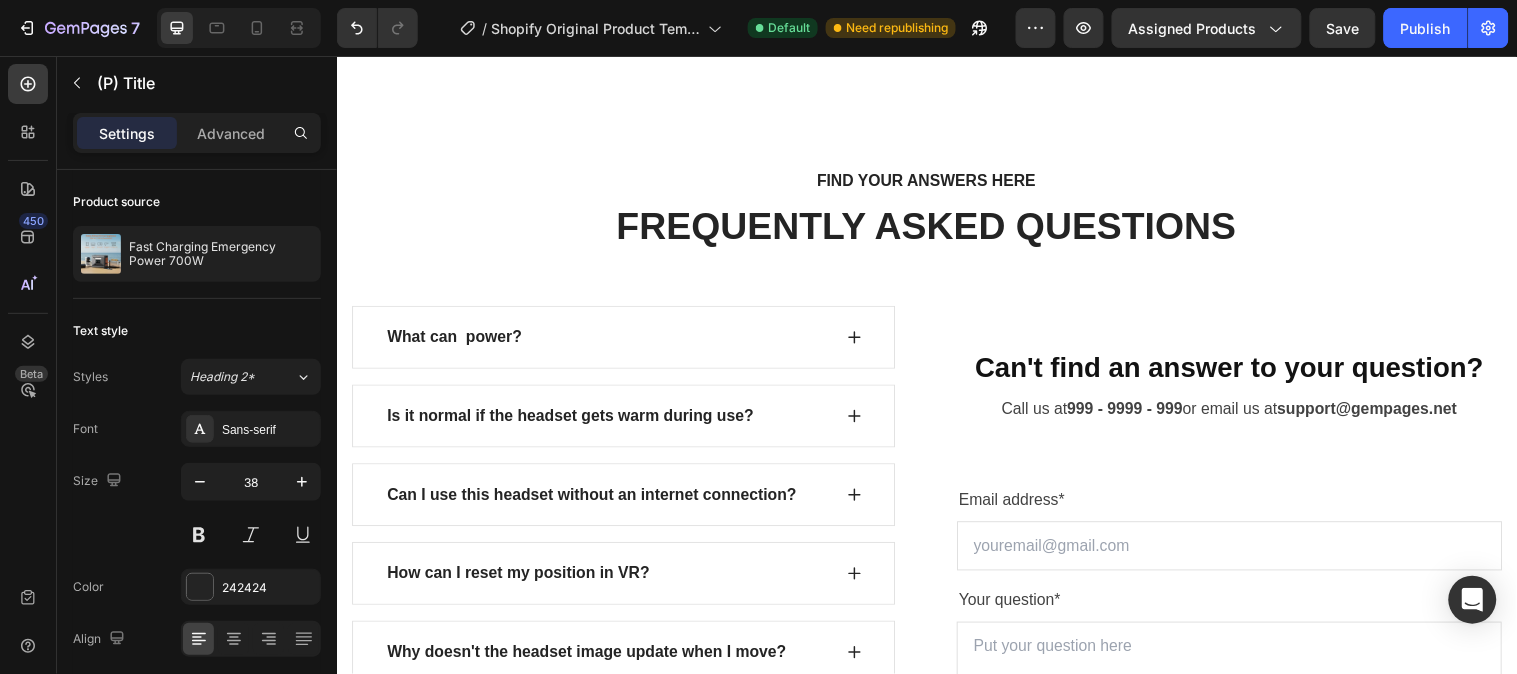 scroll, scrollTop: 8666, scrollLeft: 0, axis: vertical 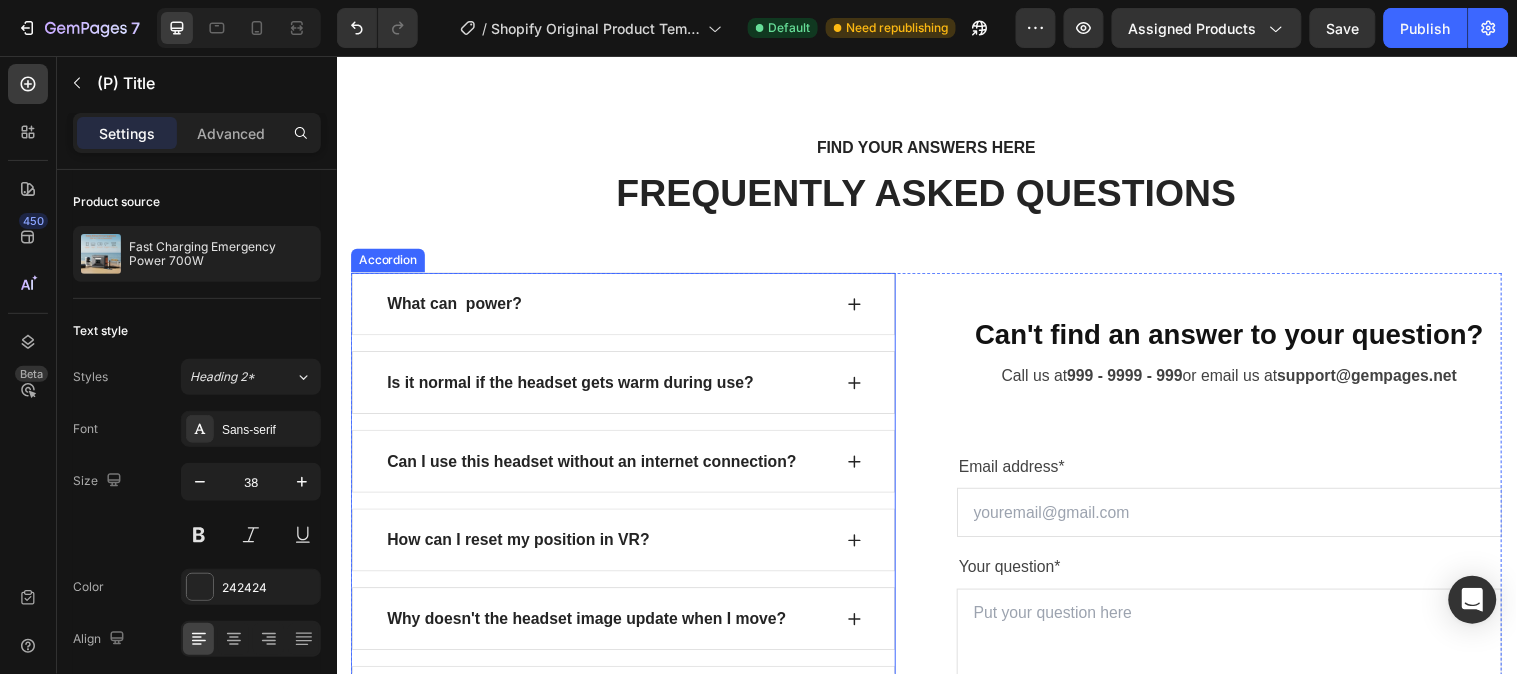 click on "What can  power?" at bounding box center (456, 307) 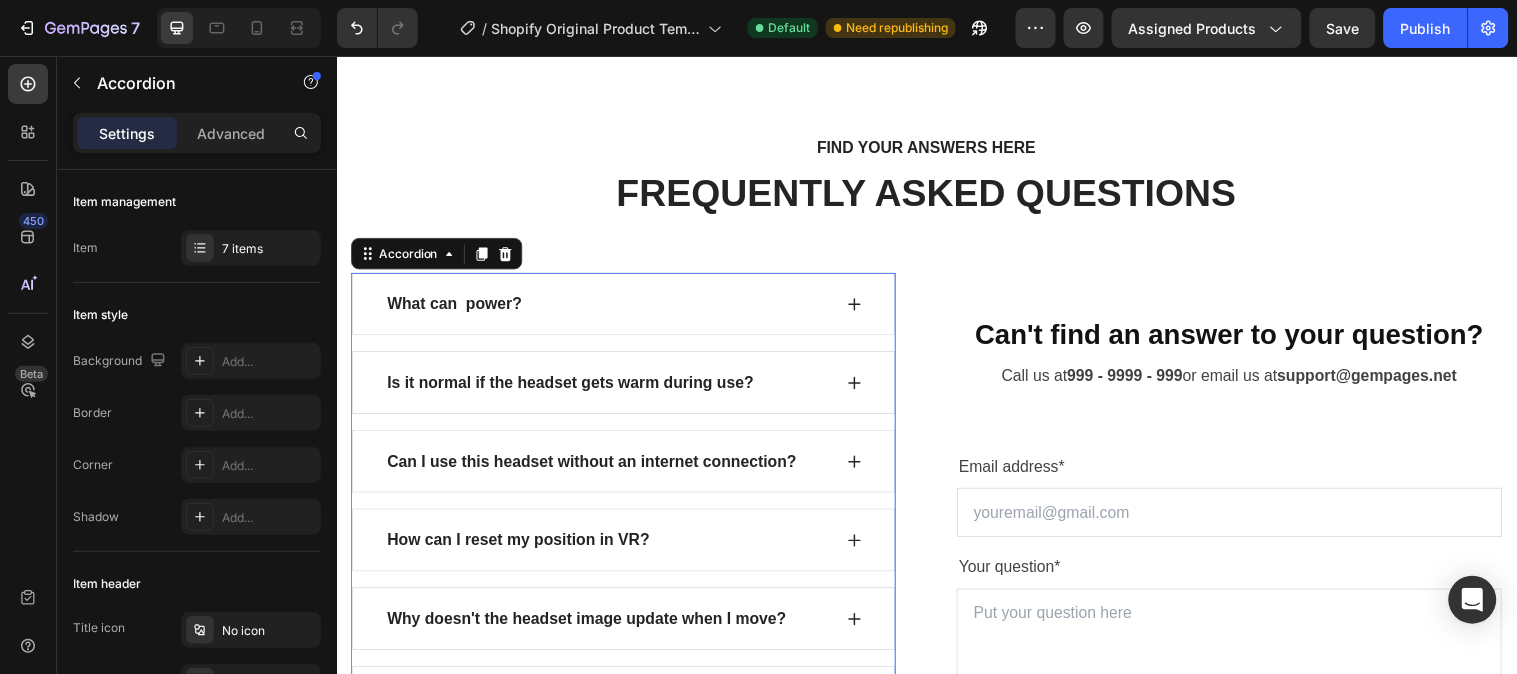 click on "What can  power?" at bounding box center [456, 307] 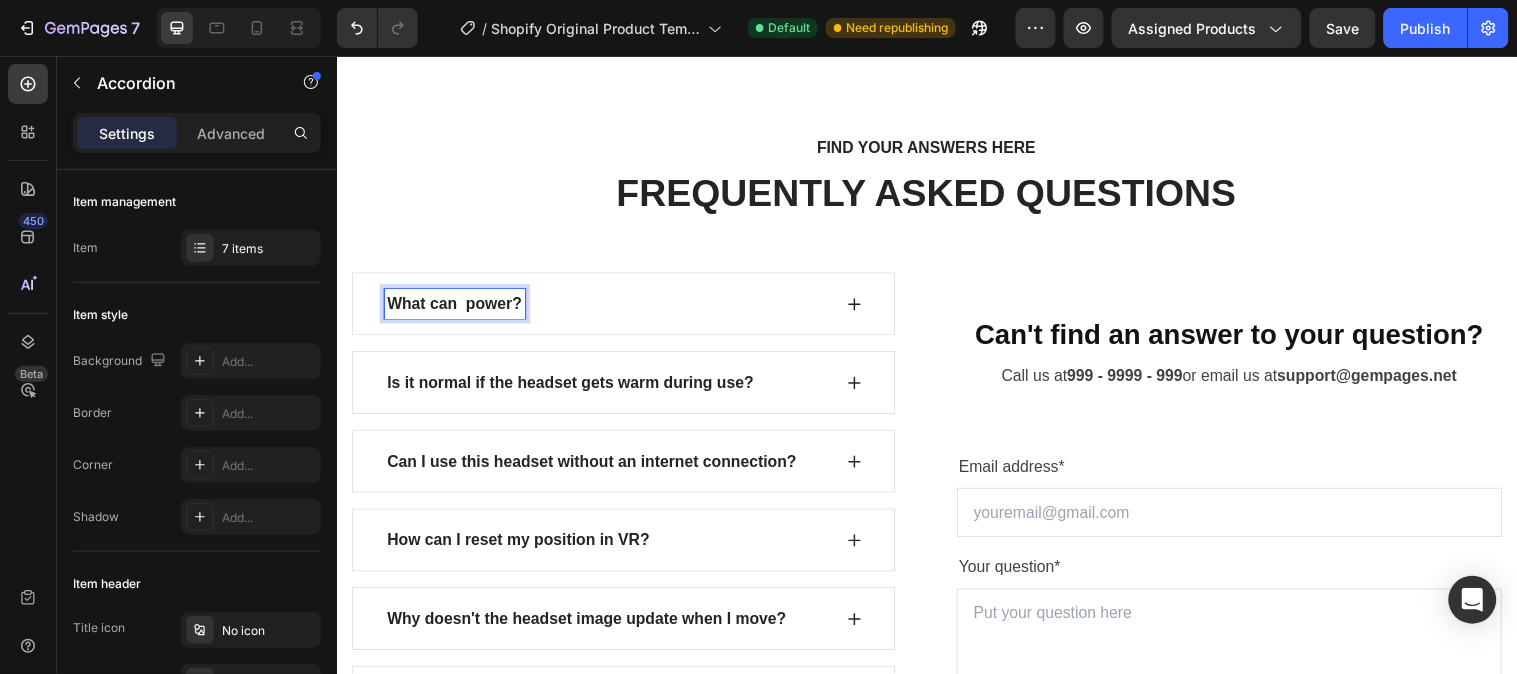 click on "What can  power?" at bounding box center (456, 307) 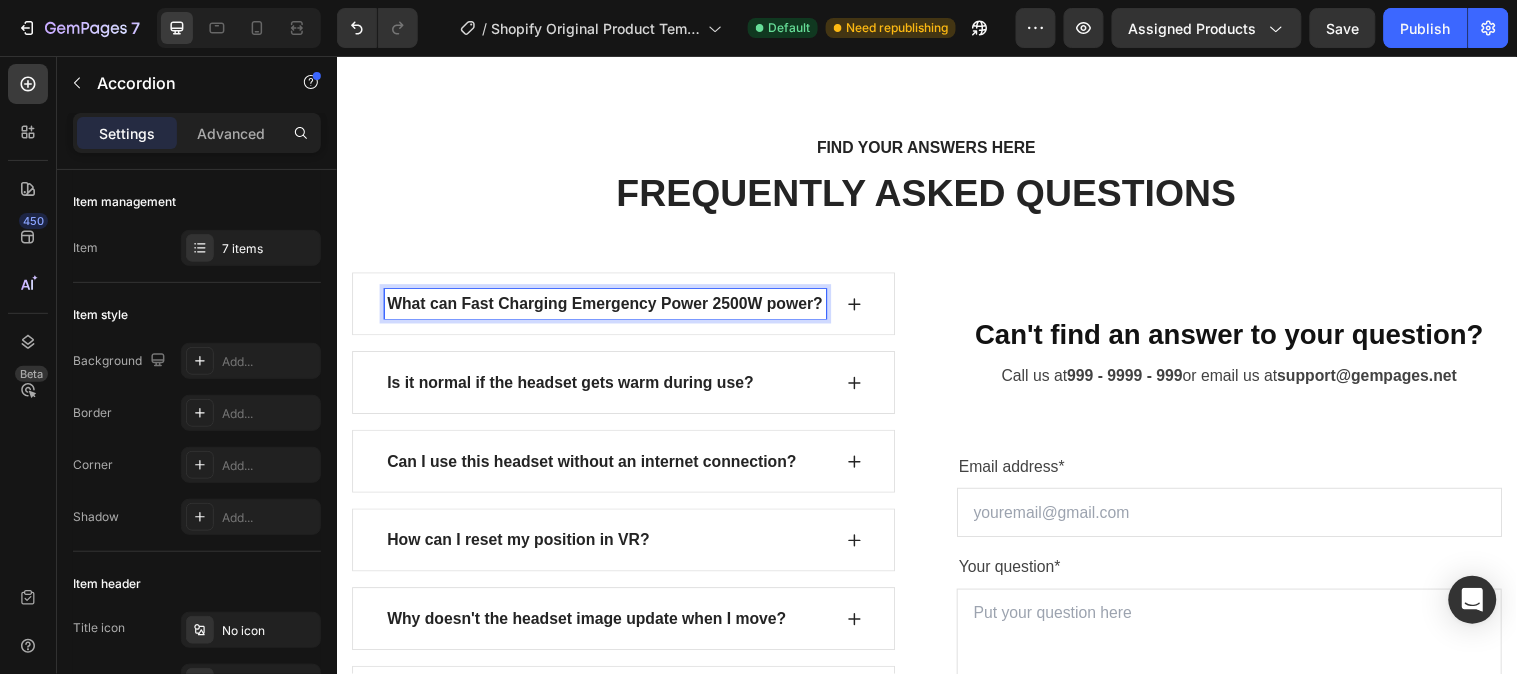 click on "What can Fast Charging Emergency Power 2500W power?" at bounding box center [609, 307] 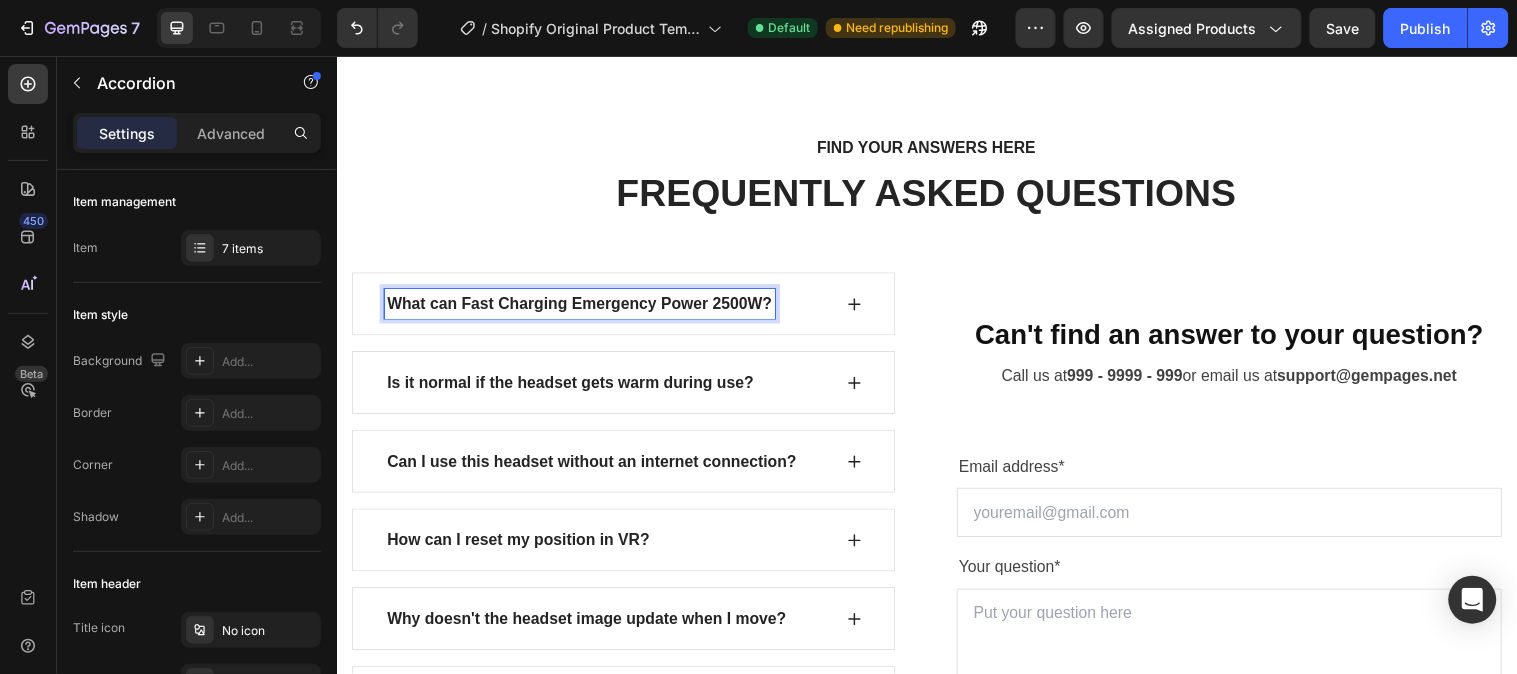click 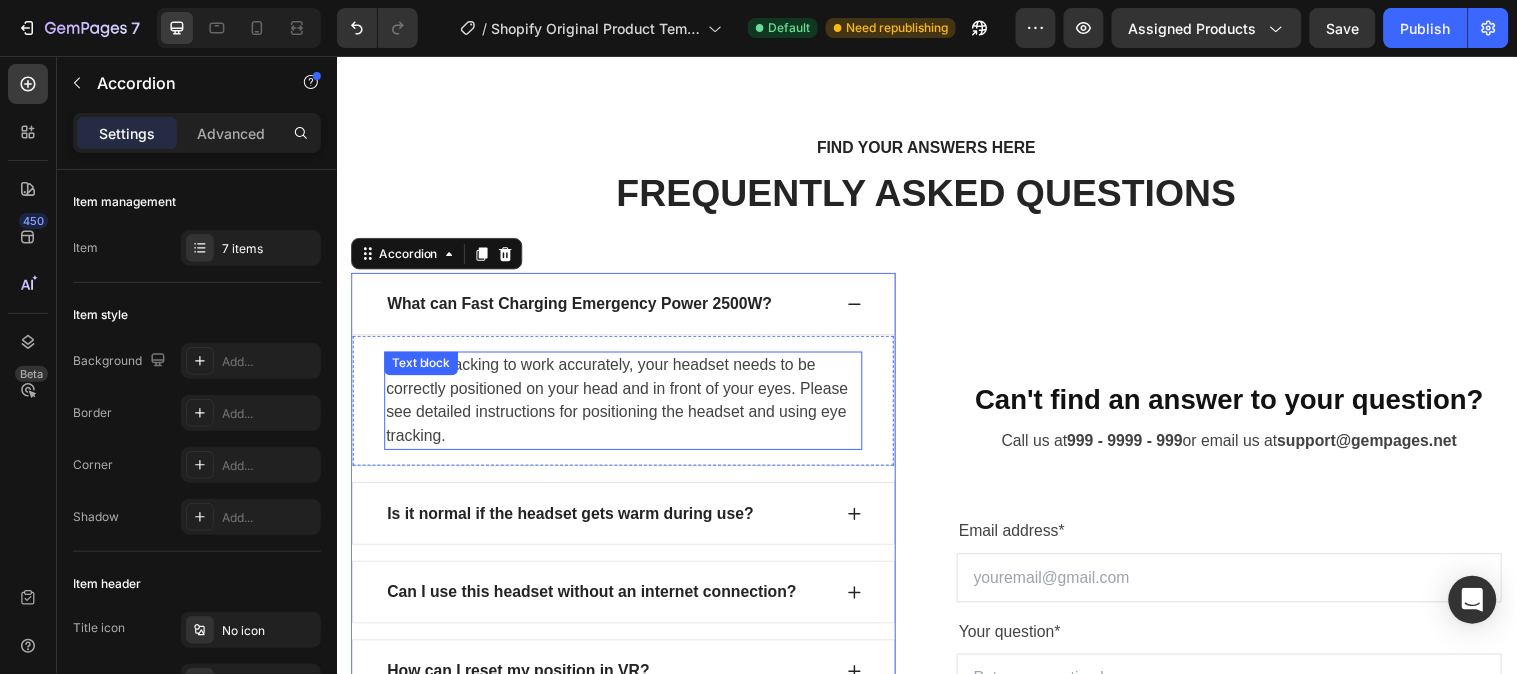 click on "For eye tracking to work accurately, your headset needs to be correctly positioned on your head and in front of your eyes. Please see detailed instructions for positioning the headset and using eye tracking." at bounding box center (628, 405) 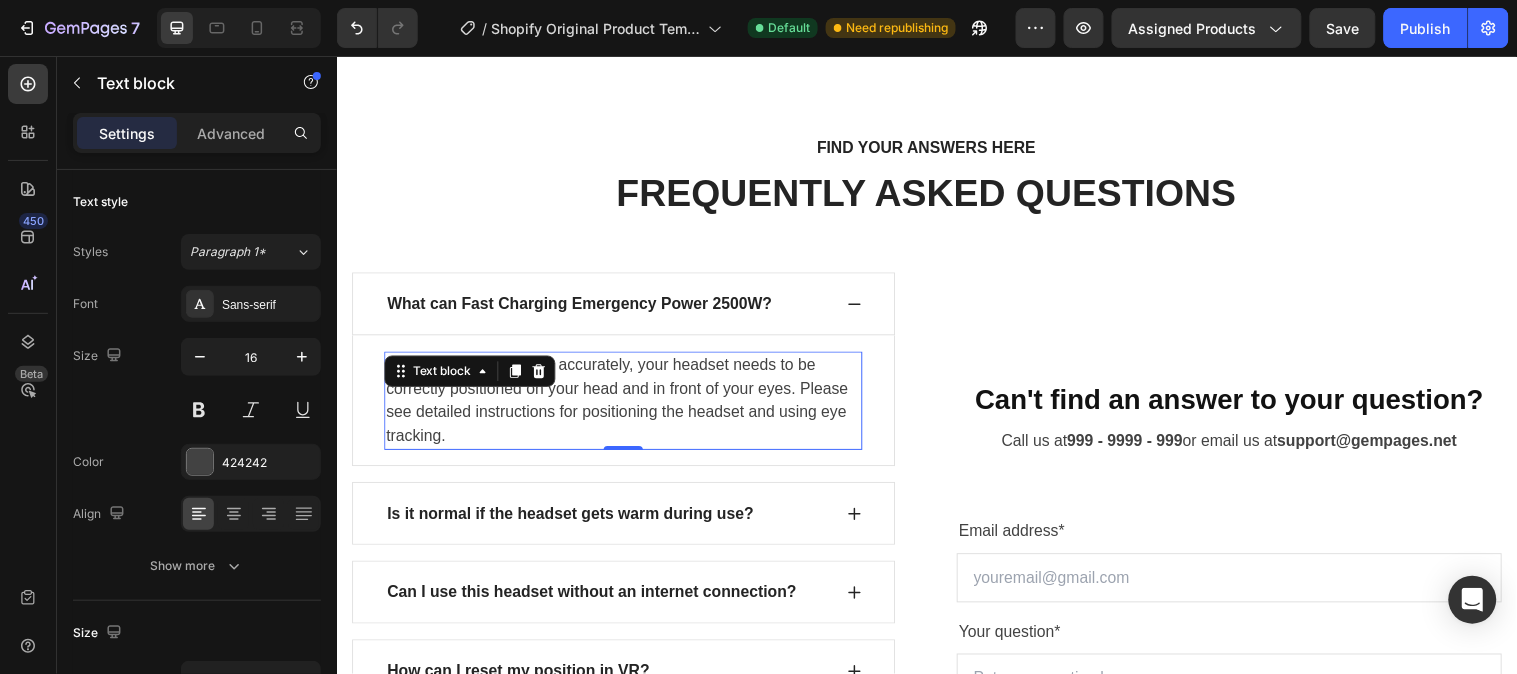 click on "For eye tracking to work accurately, your headset needs to be correctly positioned on your head and in front of your eyes. Please see detailed instructions for positioning the headset and using eye tracking." at bounding box center (628, 405) 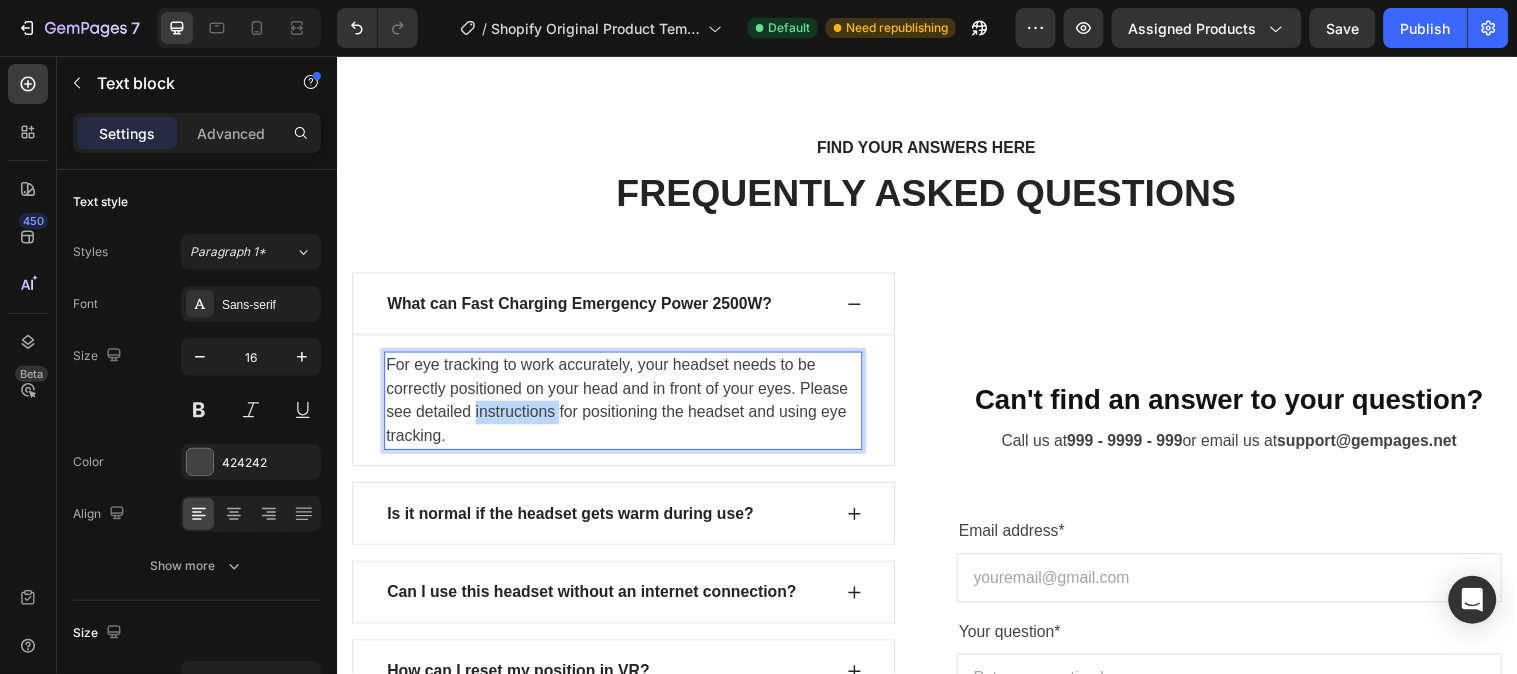 click on "For eye tracking to work accurately, your headset needs to be correctly positioned on your head and in front of your eyes. Please see detailed instructions for positioning the headset and using eye tracking." at bounding box center (628, 405) 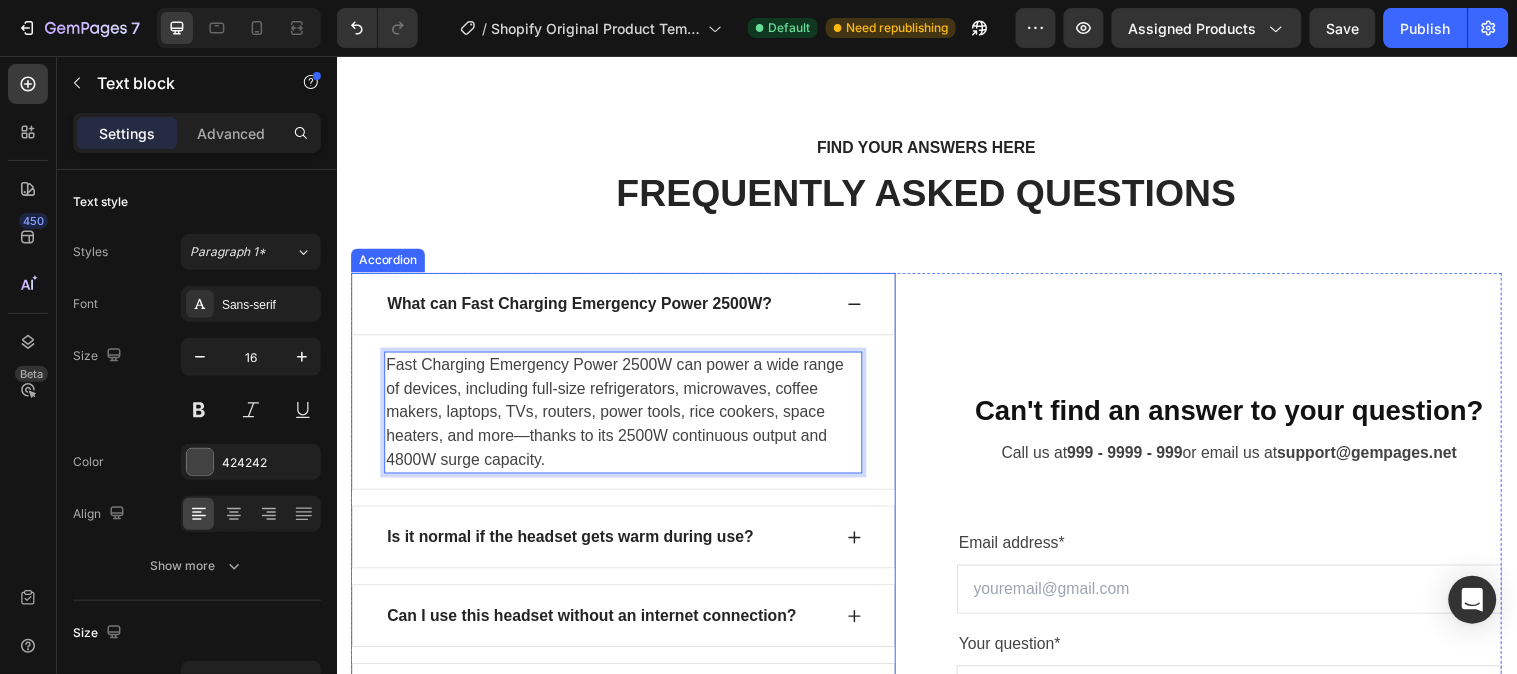 click on "Is it normal if the headset gets warm during use?" at bounding box center (574, 544) 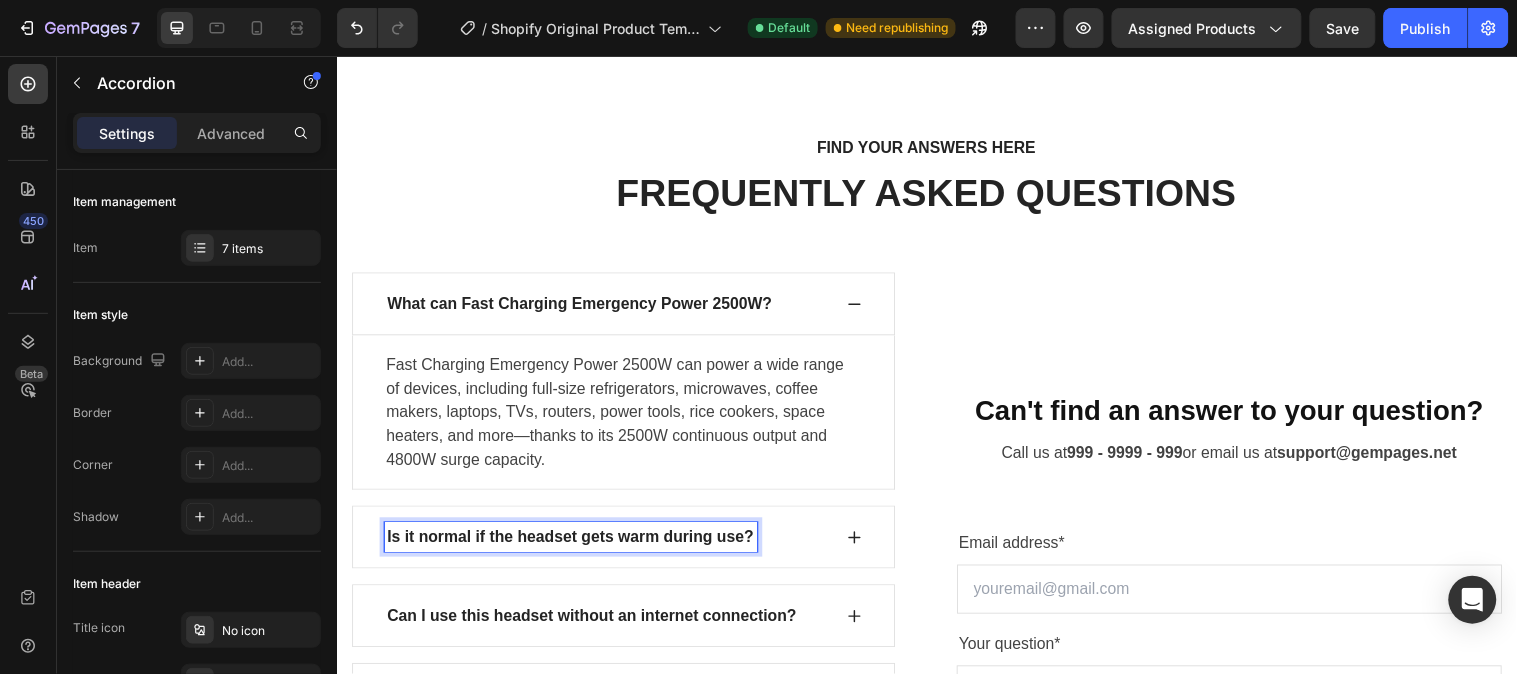 click on "Is it normal if the headset gets warm during use?" at bounding box center [574, 544] 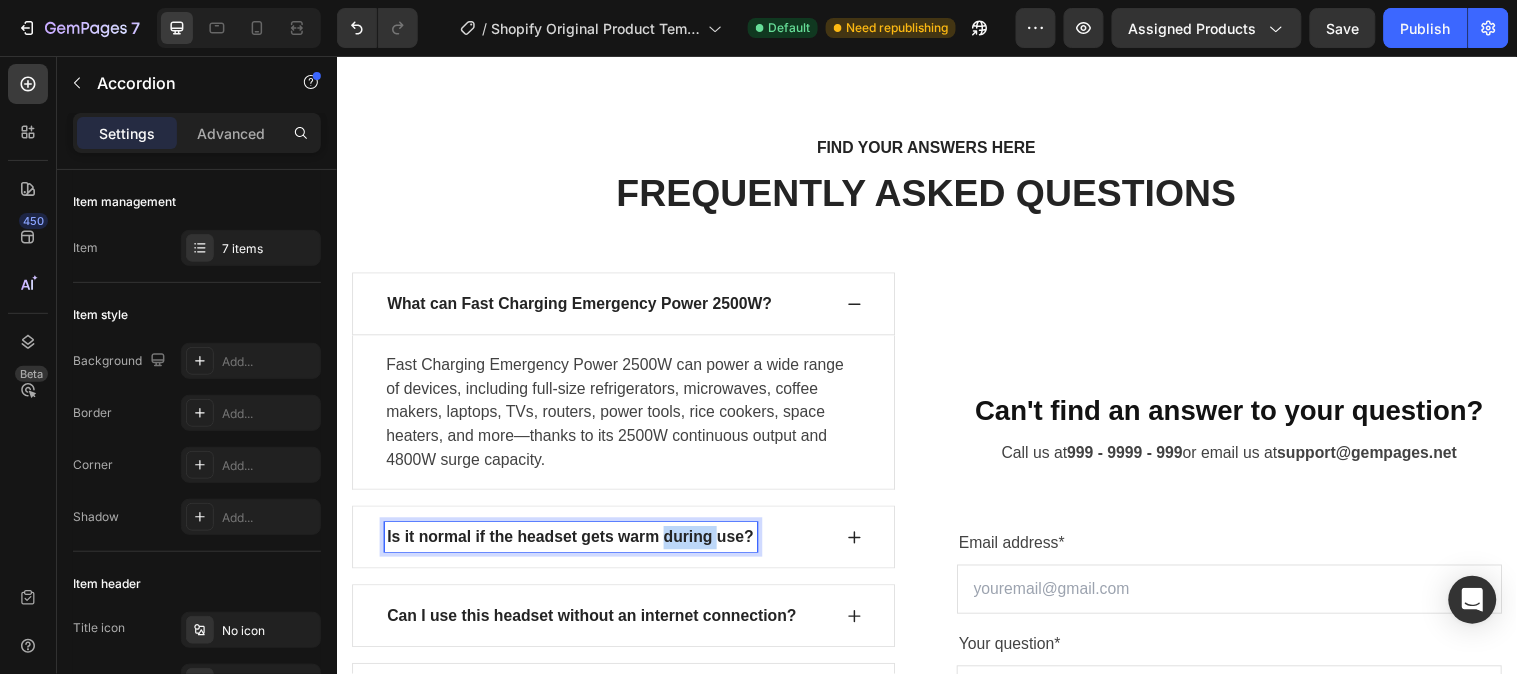 click on "Is it normal if the headset gets warm during use?" at bounding box center (574, 544) 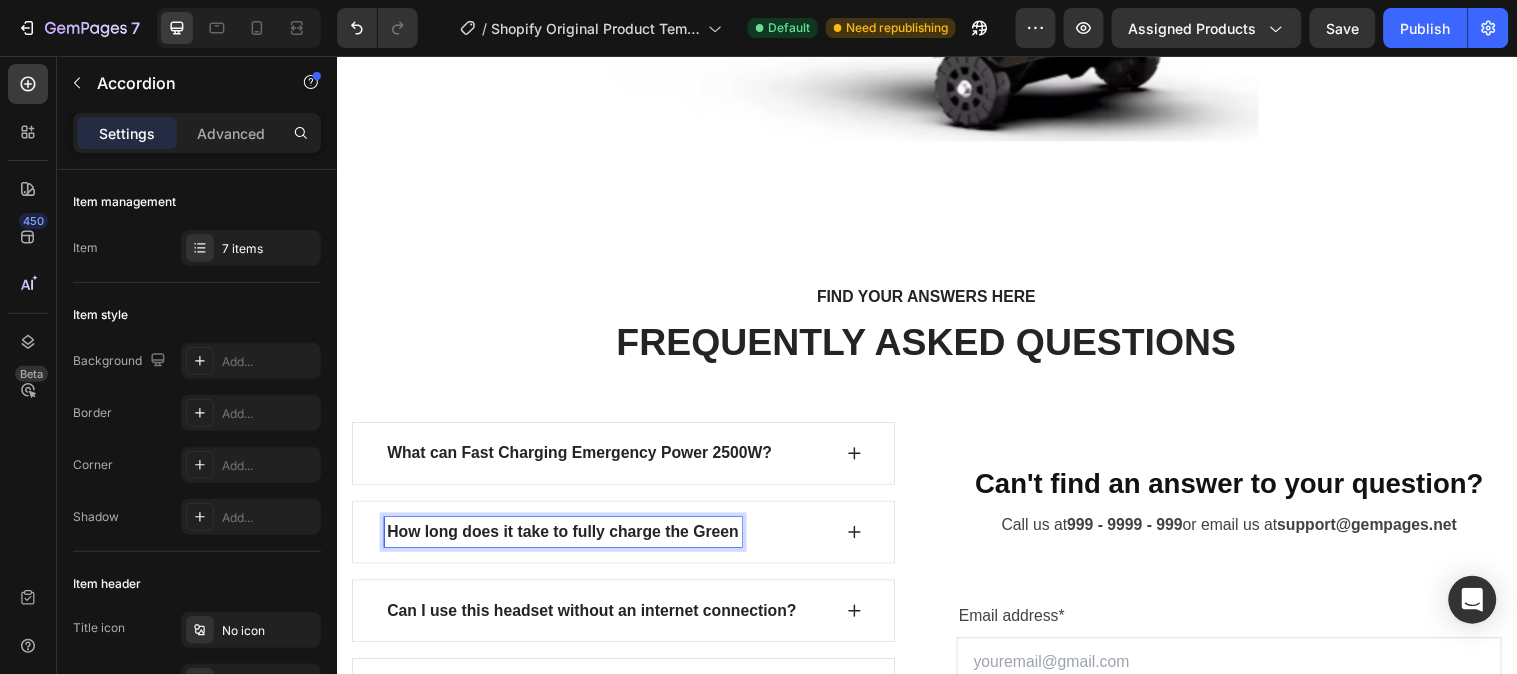 scroll, scrollTop: 8508, scrollLeft: 0, axis: vertical 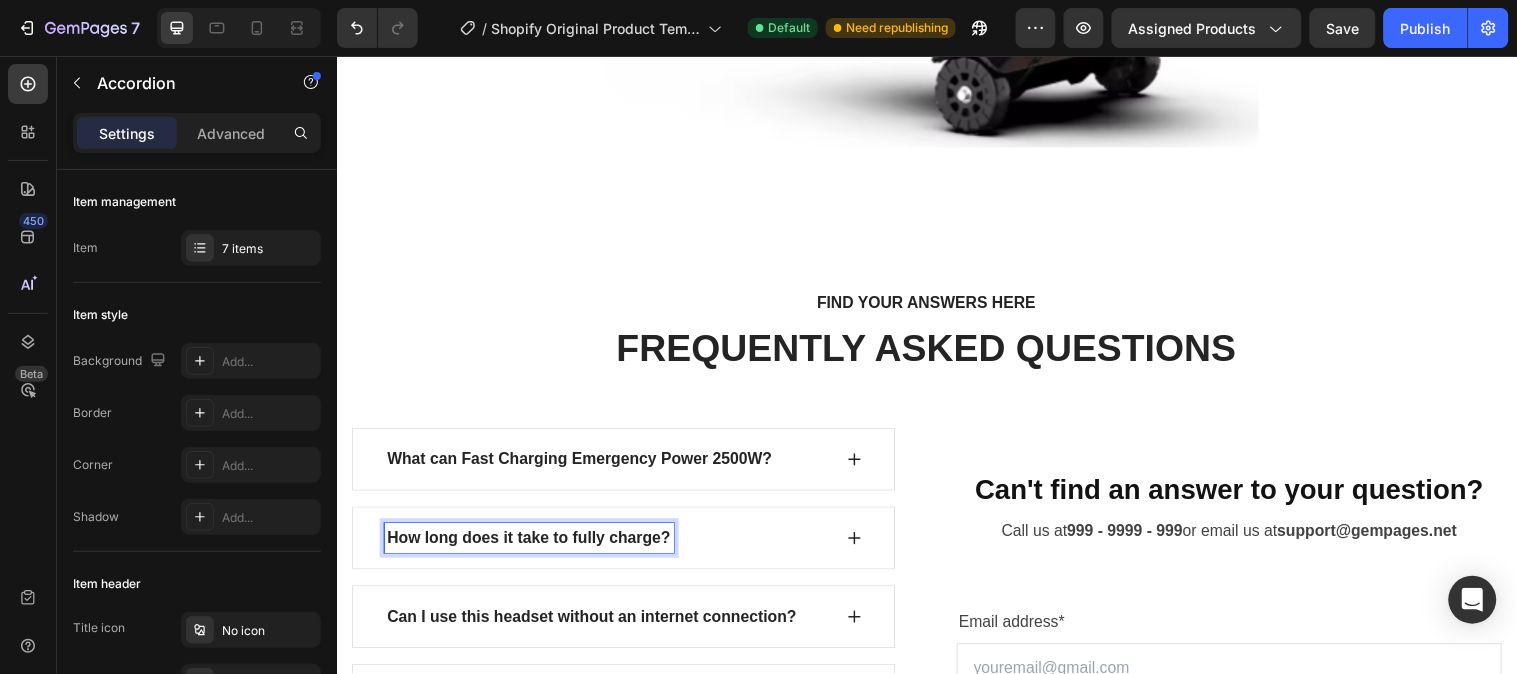 click 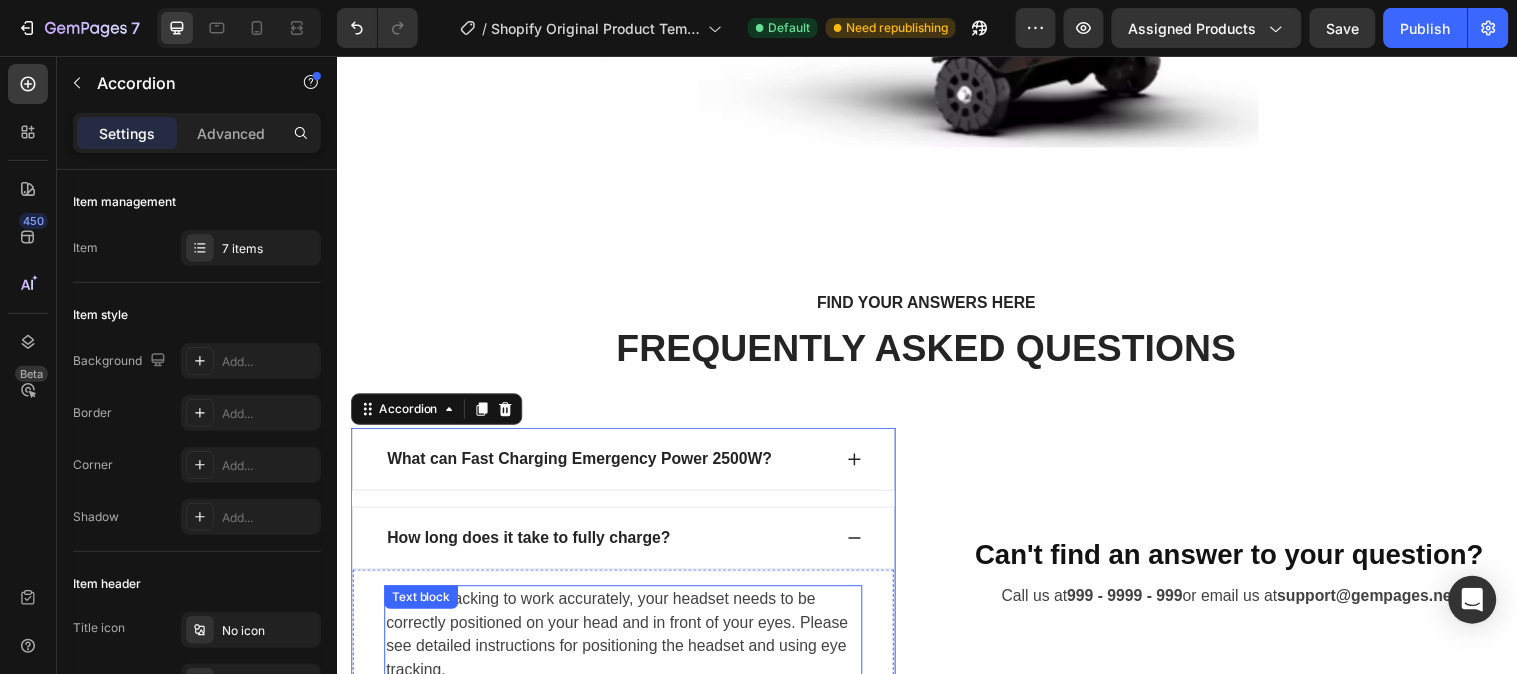 click on "For eye tracking to work accurately, your headset needs to be correctly positioned on your head and in front of your eyes. Please see detailed instructions for positioning the headset and using eye tracking." at bounding box center (628, 643) 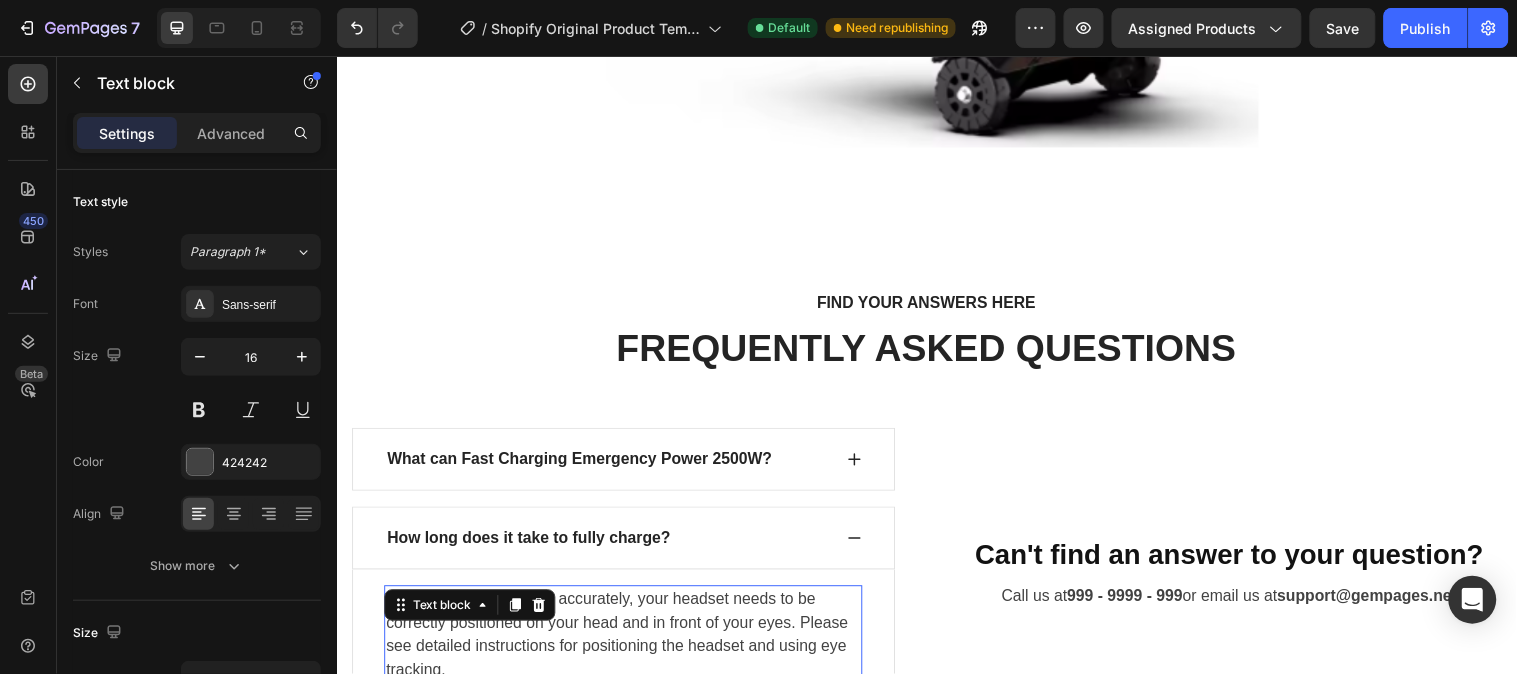 click on "For eye tracking to work accurately, your headset needs to be correctly positioned on your head and in front of your eyes. Please see detailed instructions for positioning the headset and using eye tracking." at bounding box center [628, 643] 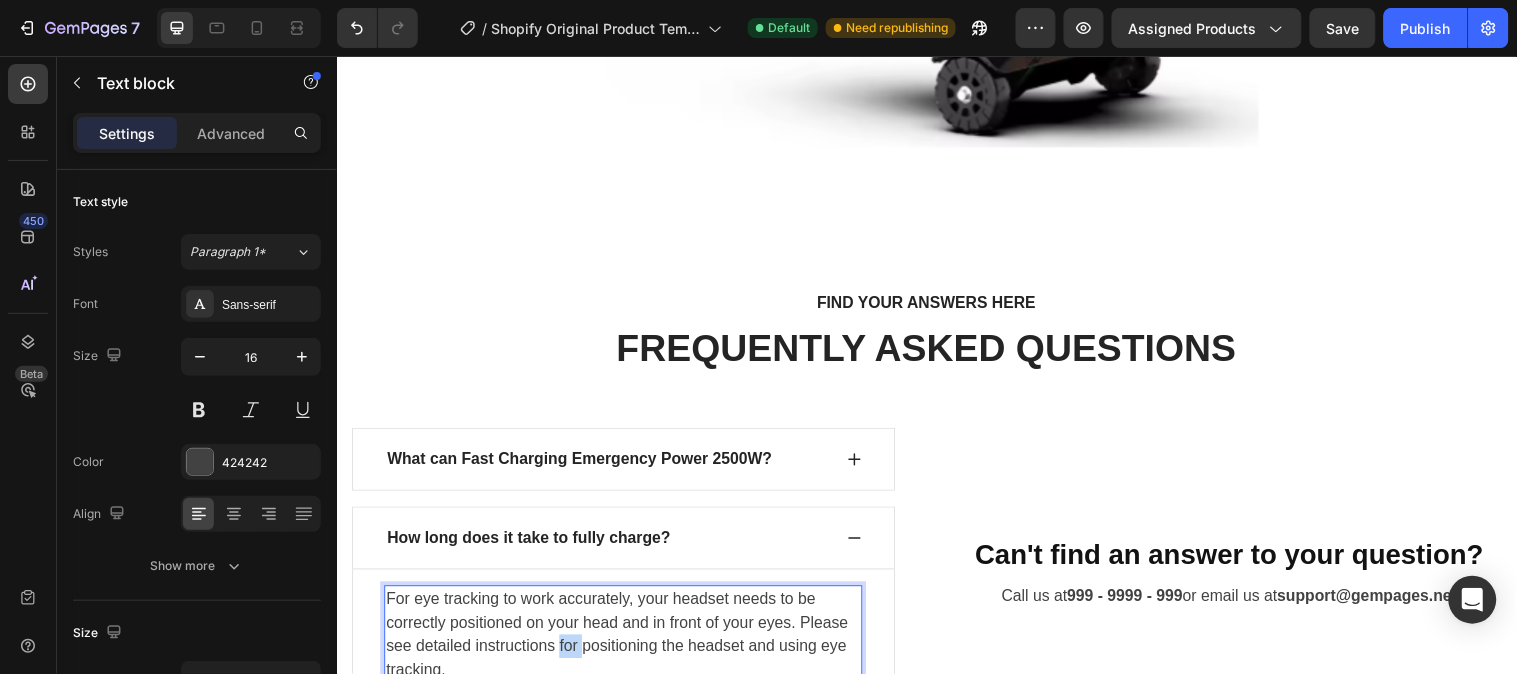 click on "For eye tracking to work accurately, your headset needs to be correctly positioned on your head and in front of your eyes. Please see detailed instructions for positioning the headset and using eye tracking." at bounding box center (628, 643) 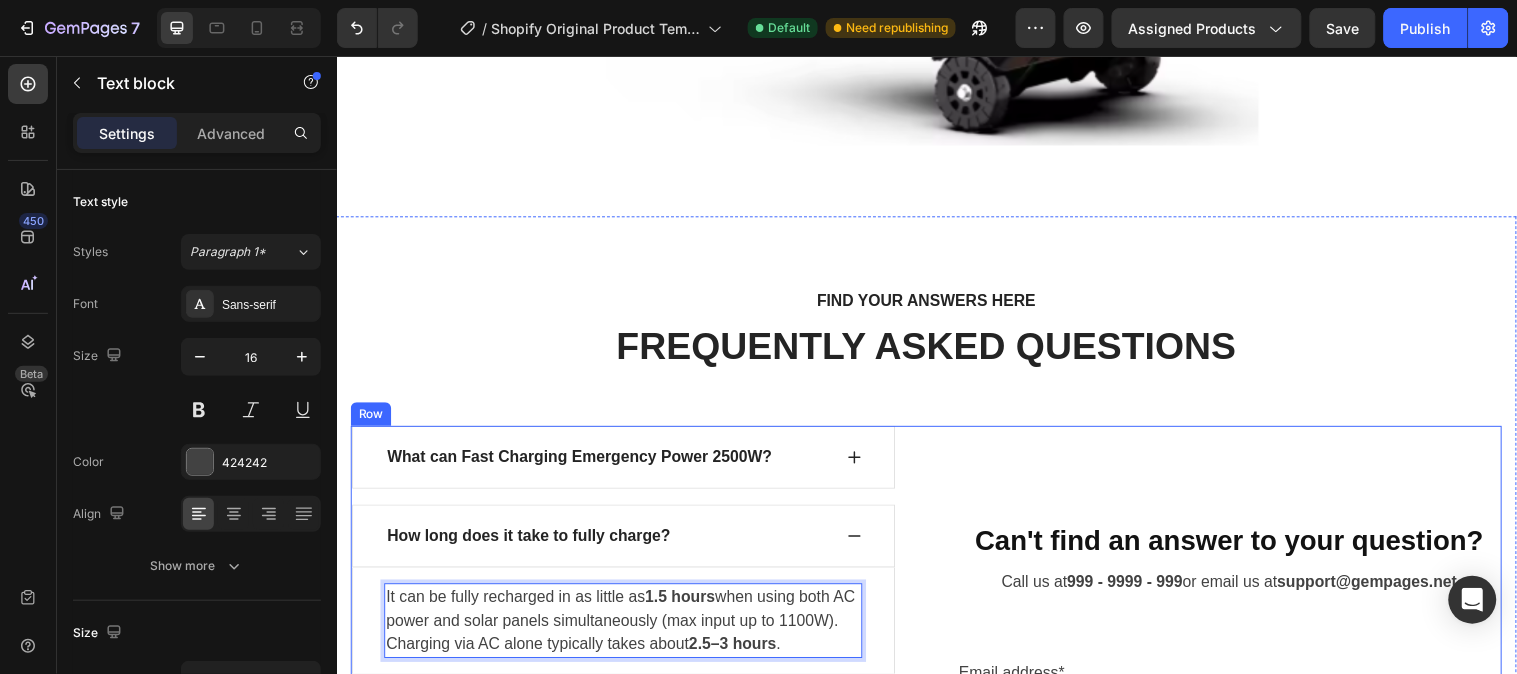 scroll, scrollTop: 8621, scrollLeft: 0, axis: vertical 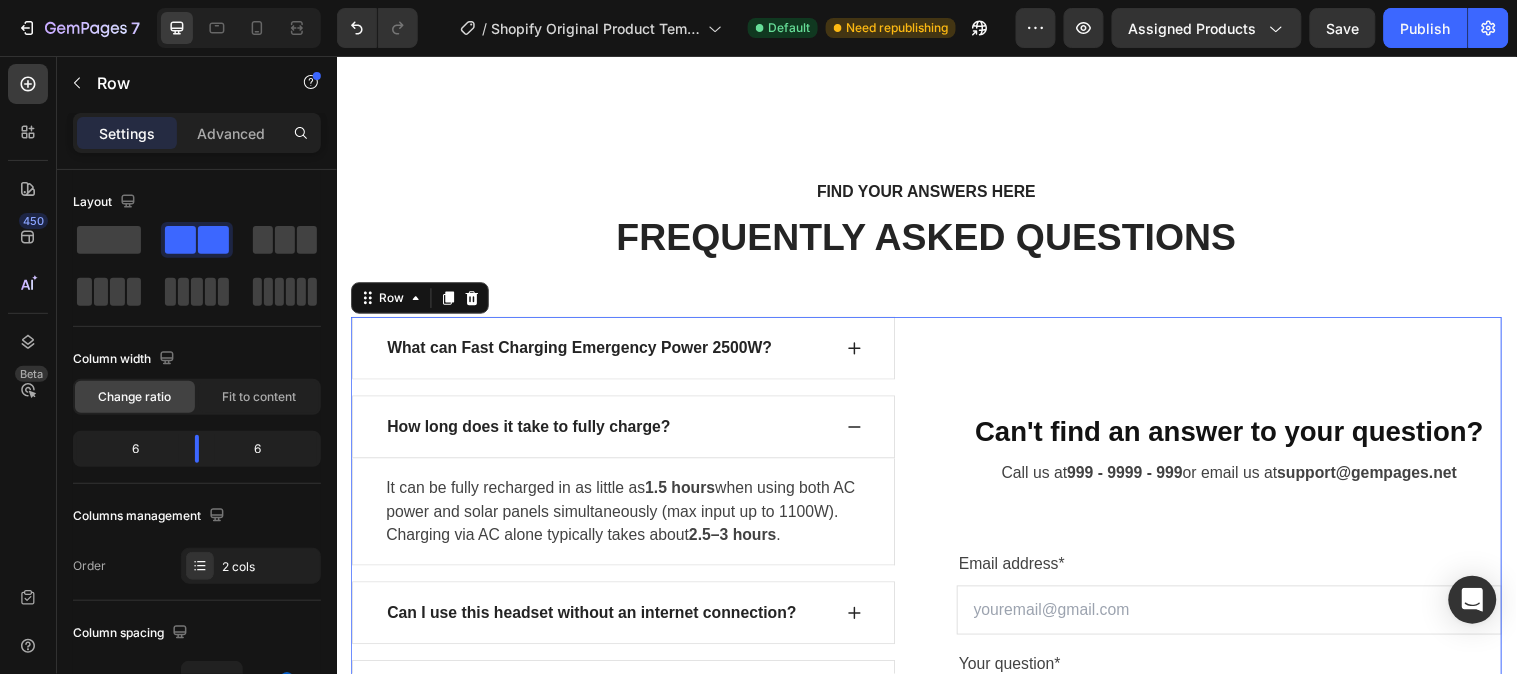 click on "What can Fast Charging Emergency Power 2500W?
How long does it take to fully charge? It can be fully recharged in as little as  1.5 hours  when using both AC power and solar panels simultaneously (max input up to 1100W). Charging via AC alone typically takes about  2.5–3 hours . Text block Row
Can I use this headset without an internet connection?
How can I reset my position in VR?
Why doesn't the headset image update when I move?
Why are my controllers not working?
What is included in the 2-year GEMETA Care Package? Accordion
See All FAQs Button Row Can't find an answer to your question? Heading Call us at  [PHONE]  or email us at  [EMAIL] Text block Email address* Text block Email Field Your question* Text block Text Area SUBMIT NOW Submit Button Contact Form Row   0" at bounding box center (936, 674) 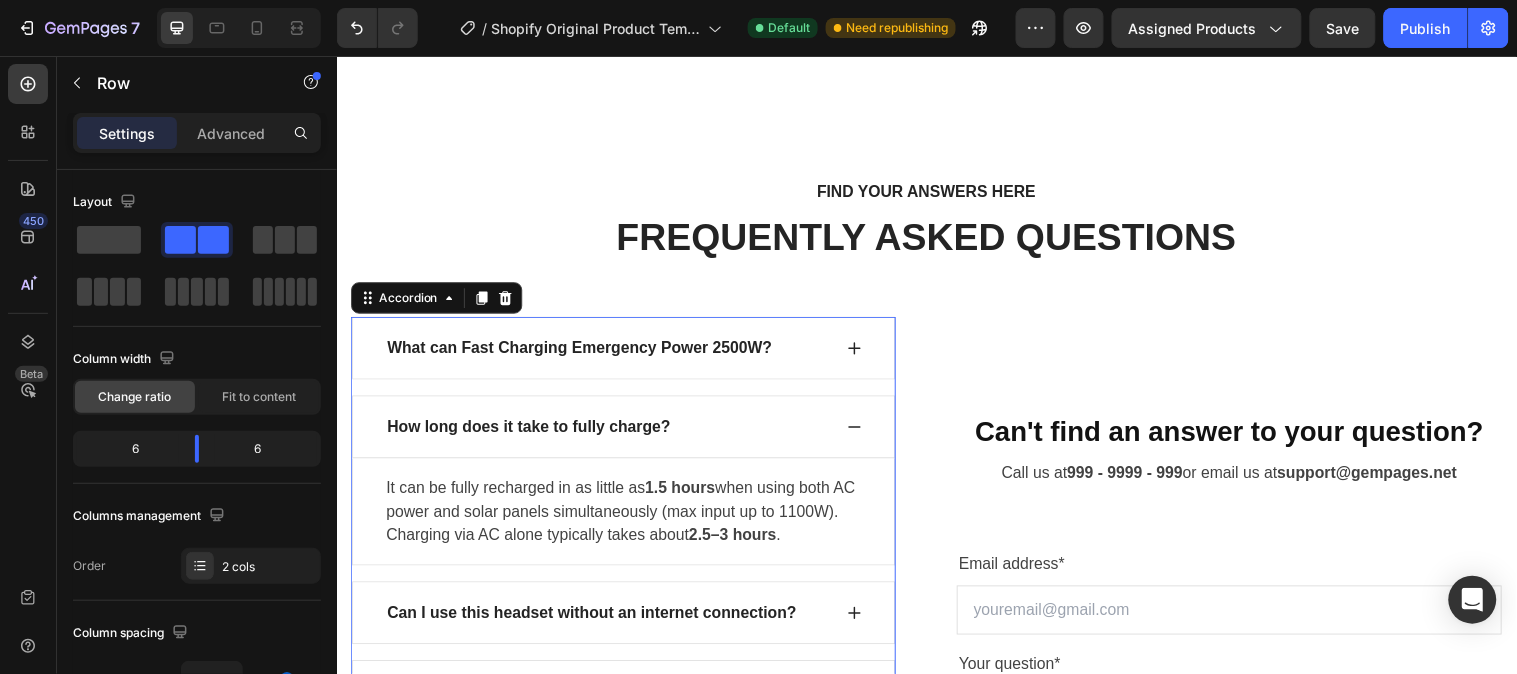 click 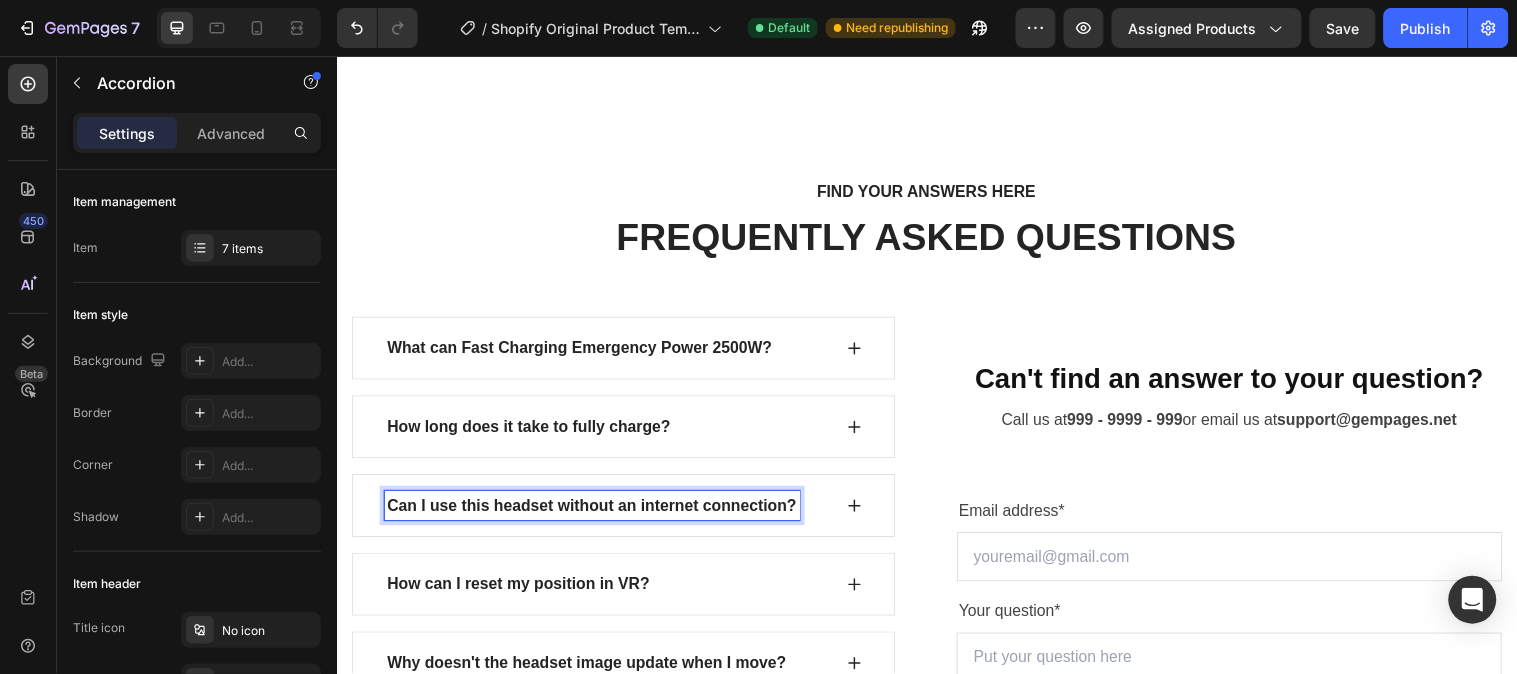 click on "Can I use this headset without an internet connection?" at bounding box center (596, 512) 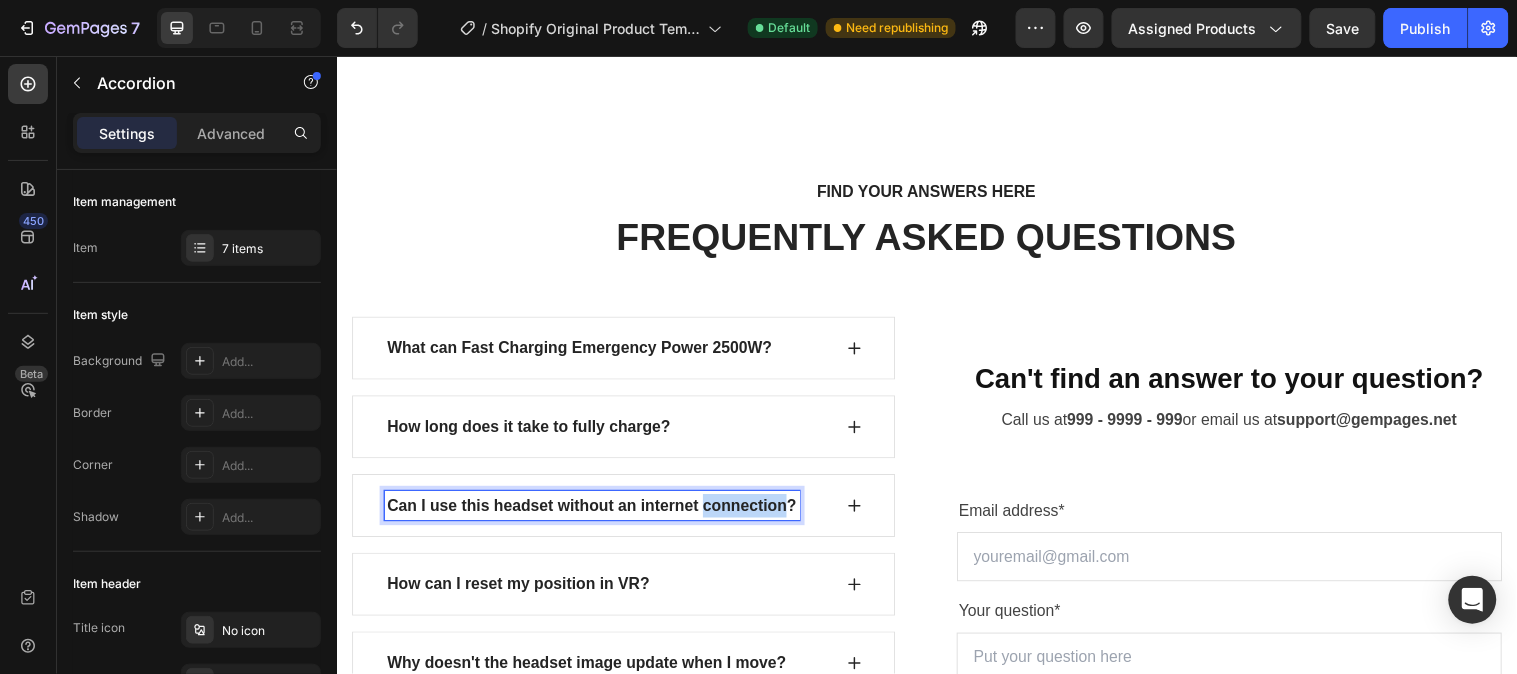 click on "Can I use this headset without an internet connection?" at bounding box center [596, 512] 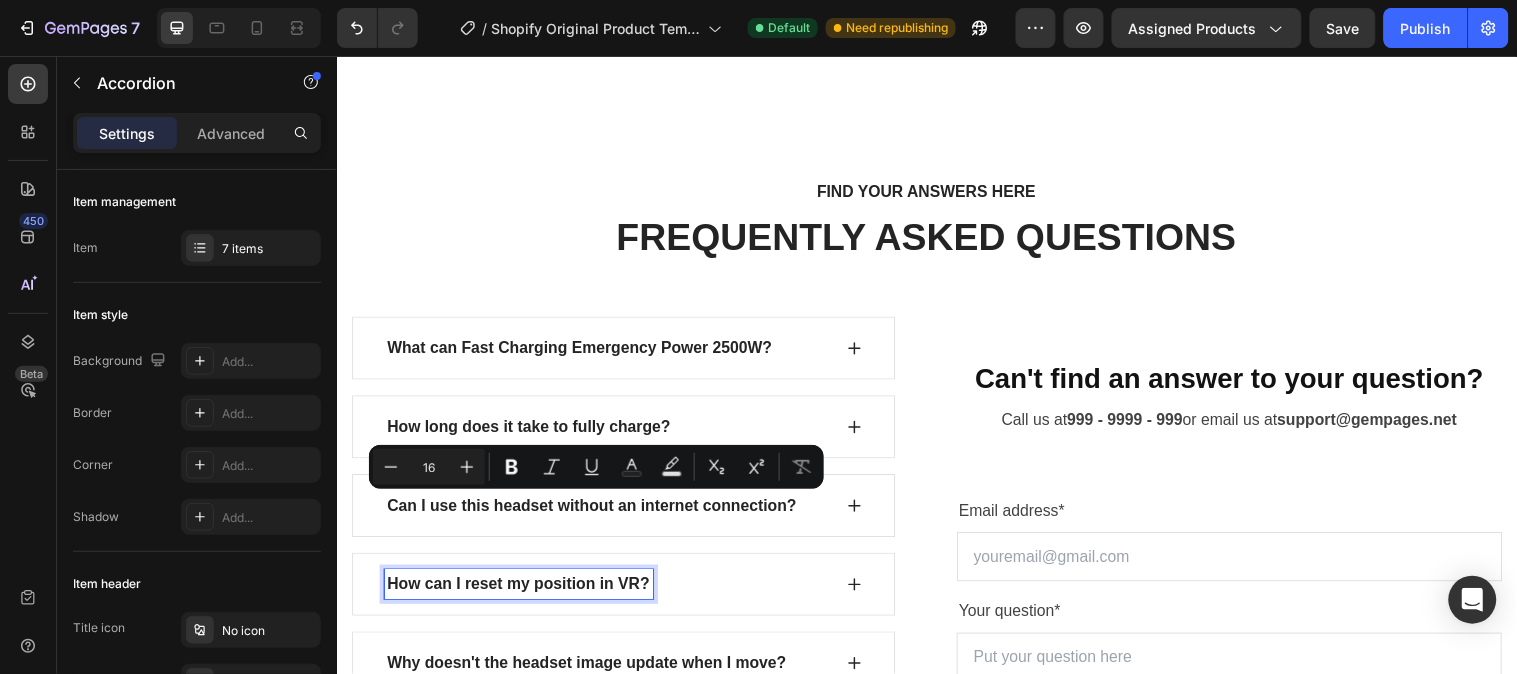 click on "How can I reset my position in VR?" at bounding box center [521, 592] 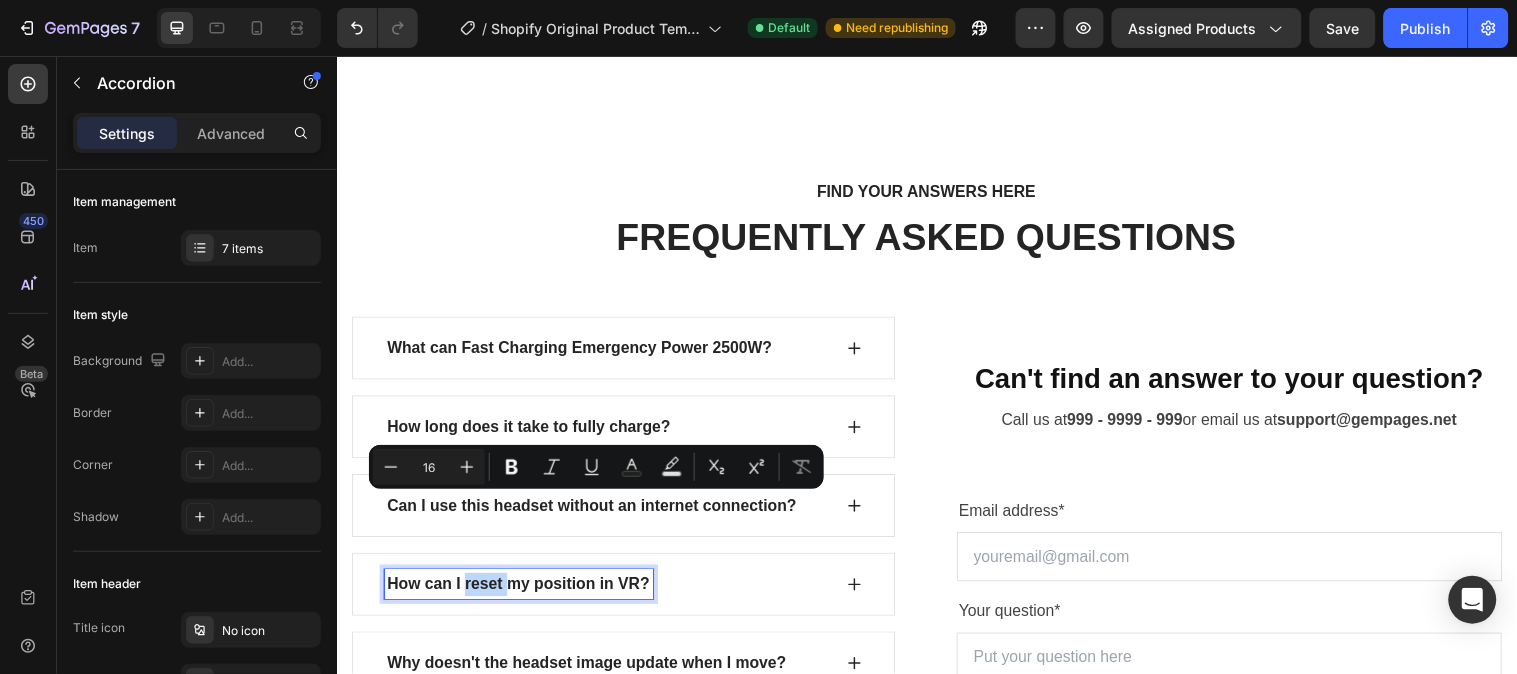 click on "How can I reset my position in VR?" at bounding box center [521, 592] 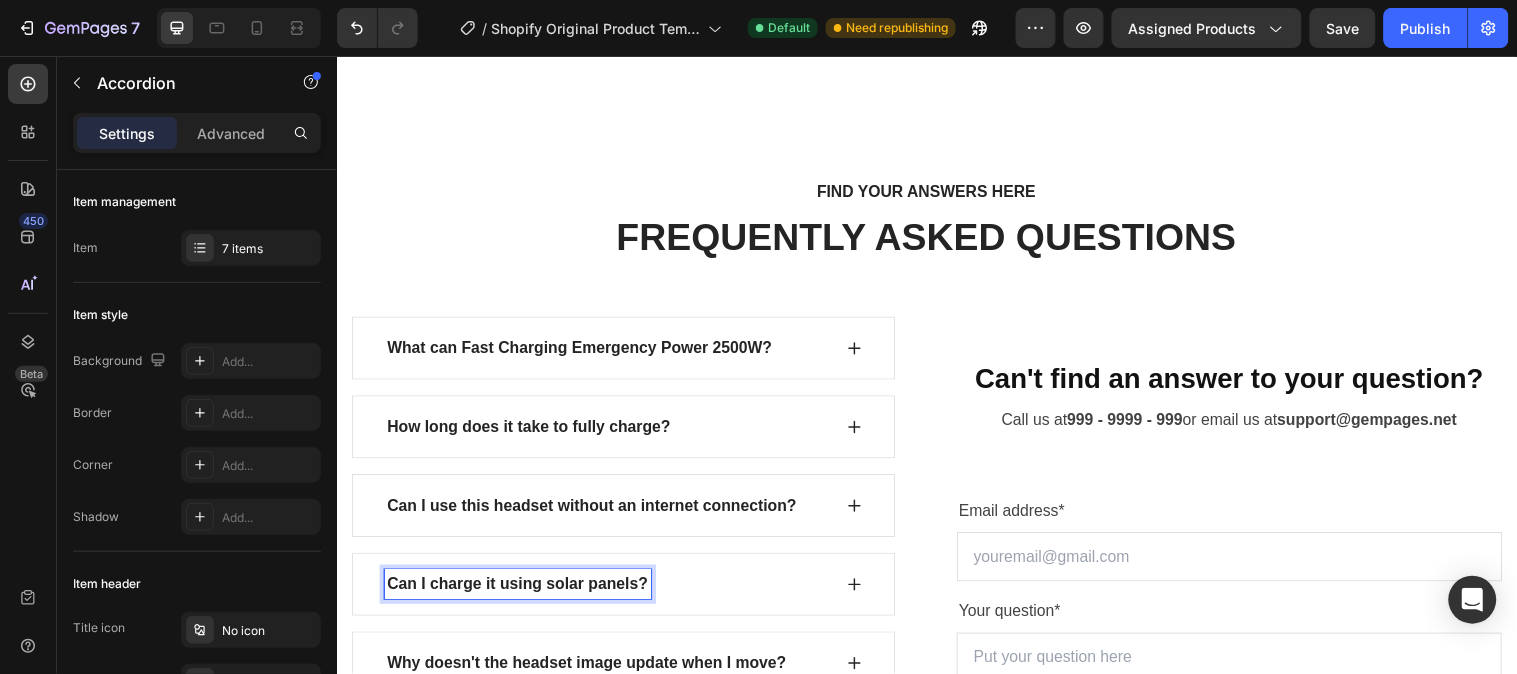 click 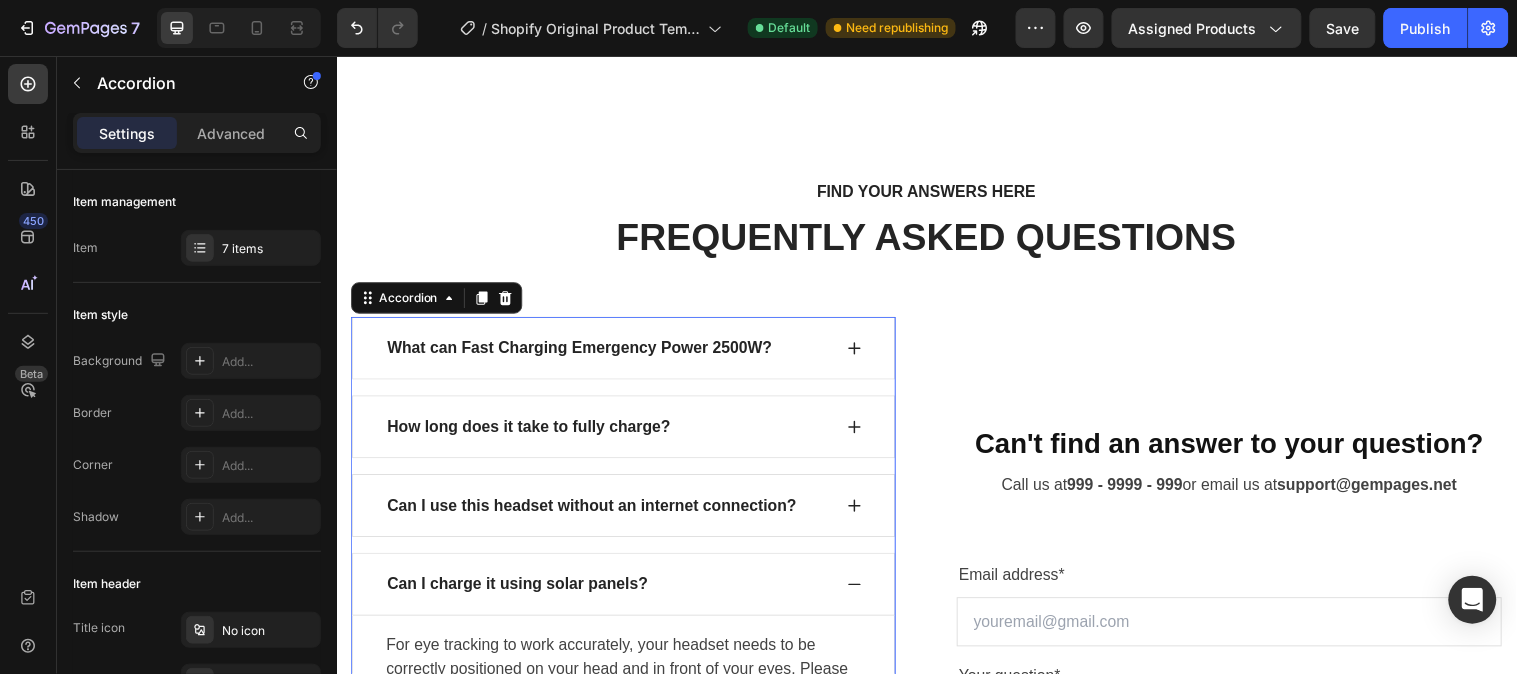 click on "Can I use this headset without an internet connection?" at bounding box center [596, 512] 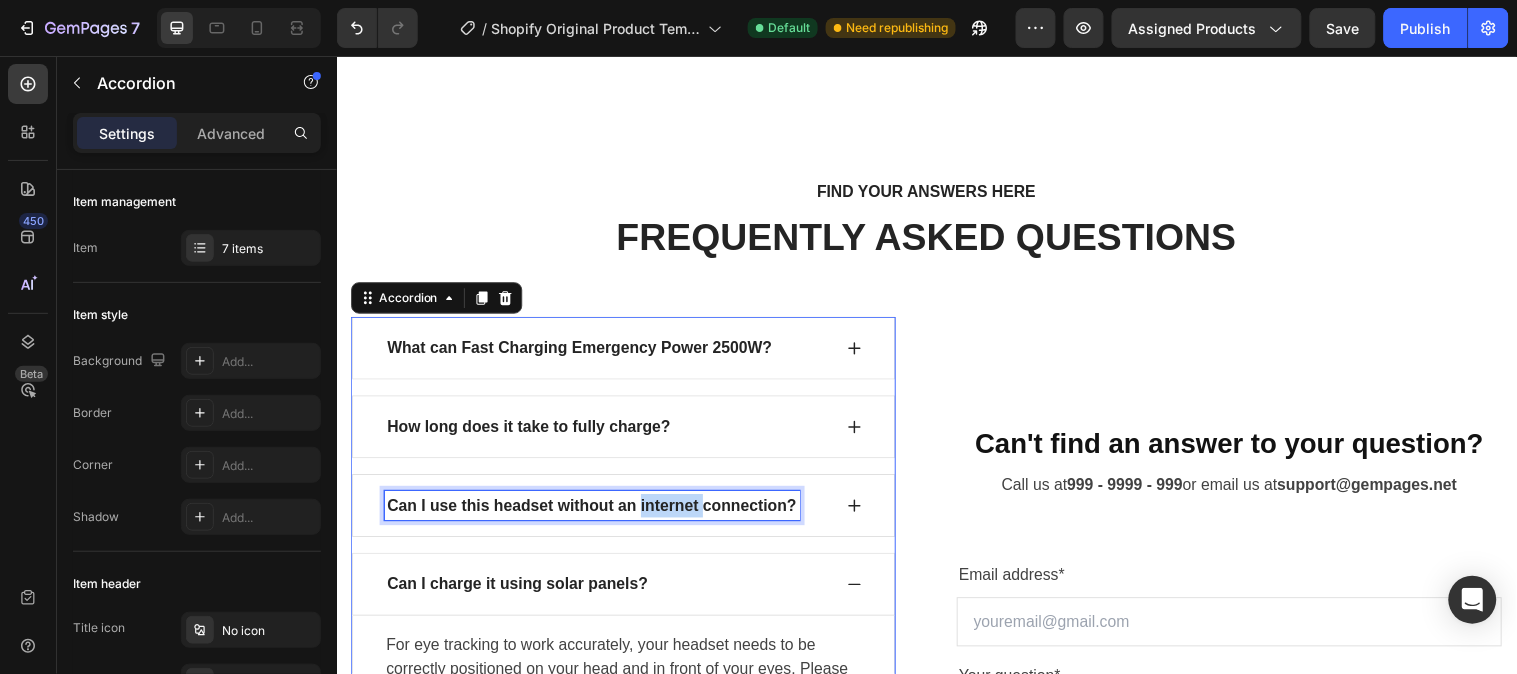 click on "Can I use this headset without an internet connection?" at bounding box center [596, 512] 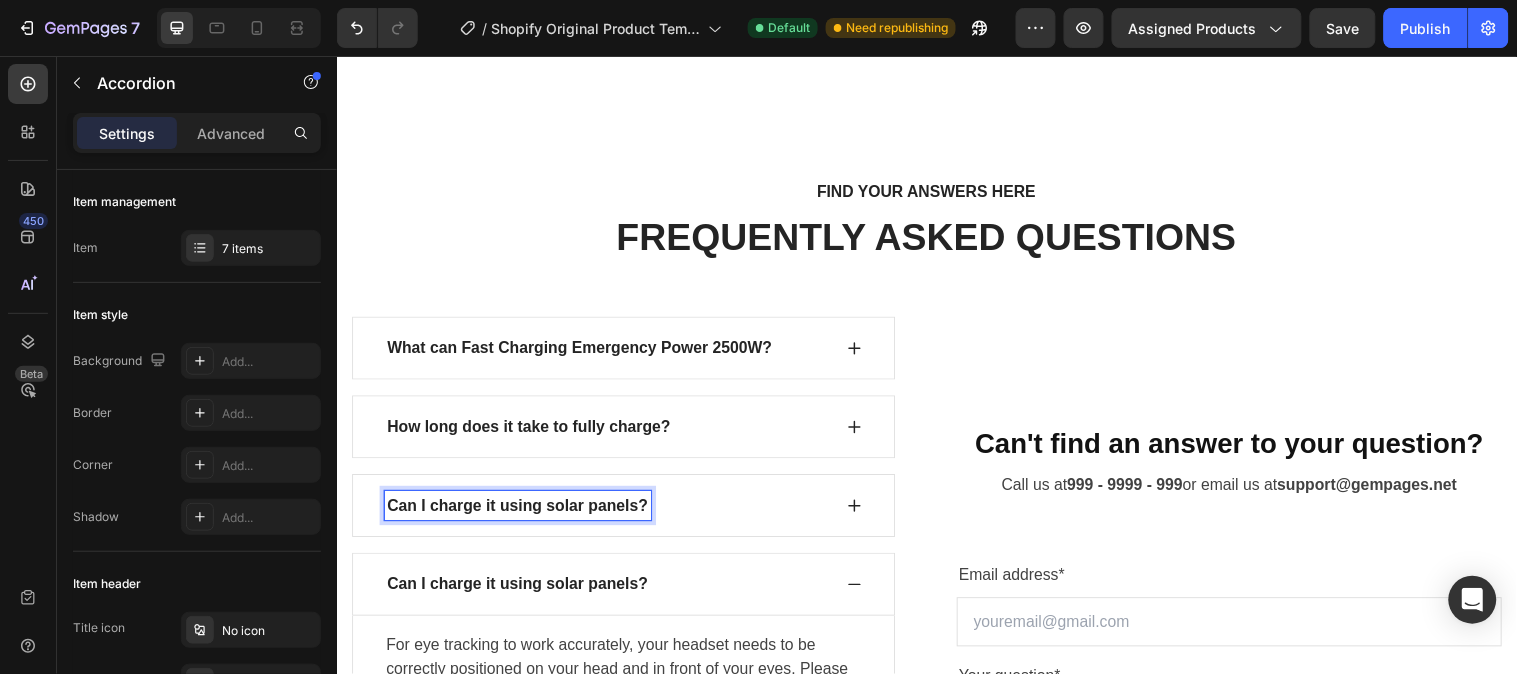 click 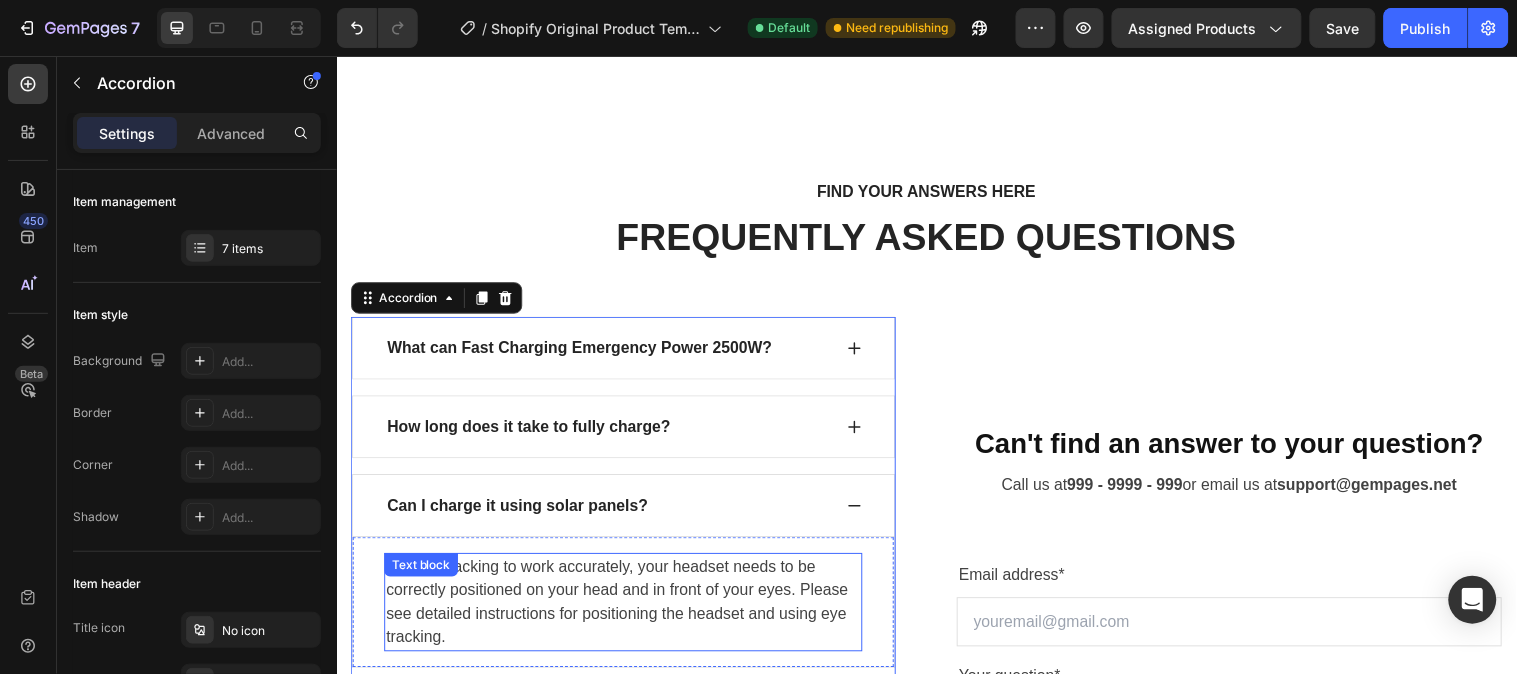 click on "For eye tracking to work accurately, your headset needs to be correctly positioned on your head and in front of your eyes. Please see detailed instructions for positioning the headset and using eye tracking." at bounding box center (628, 610) 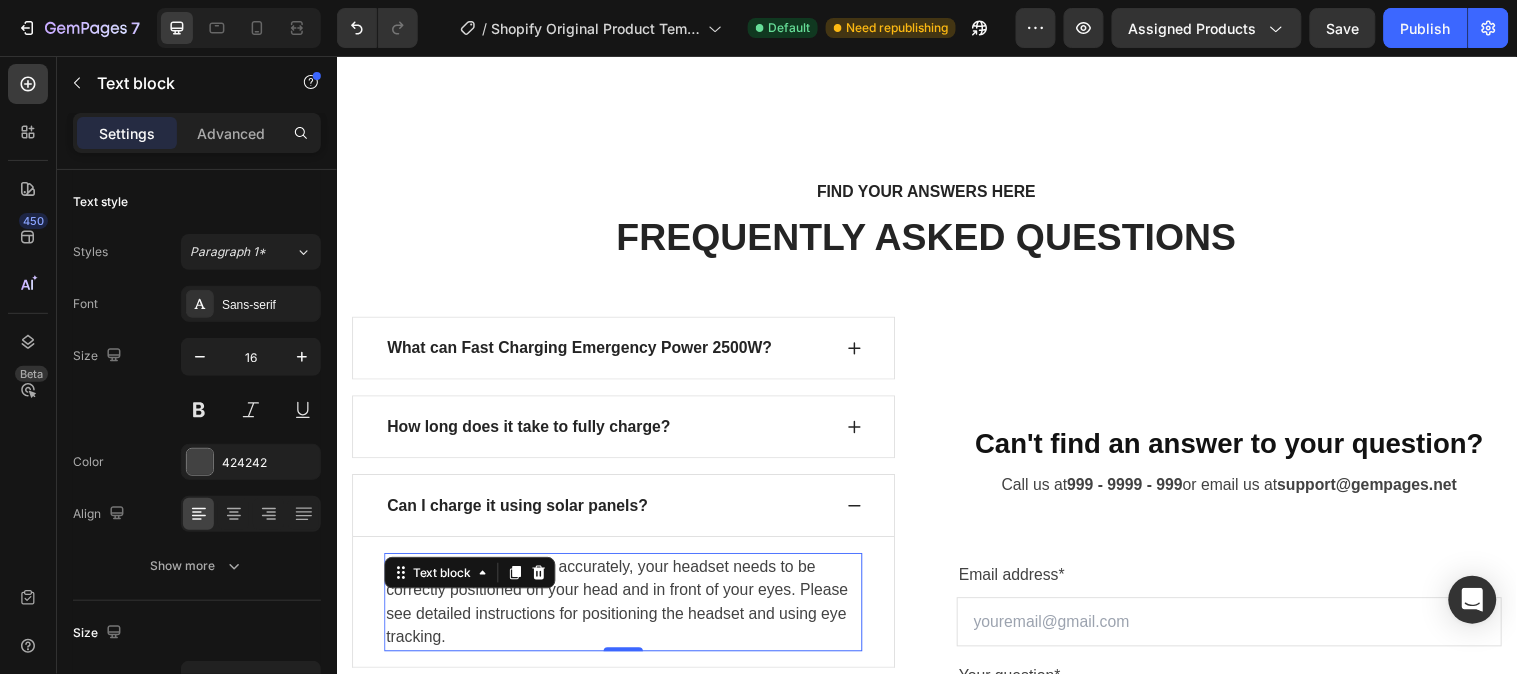 click on "For eye tracking to work accurately, your headset needs to be correctly positioned on your head and in front of your eyes. Please see detailed instructions for positioning the headset and using eye tracking." at bounding box center (628, 610) 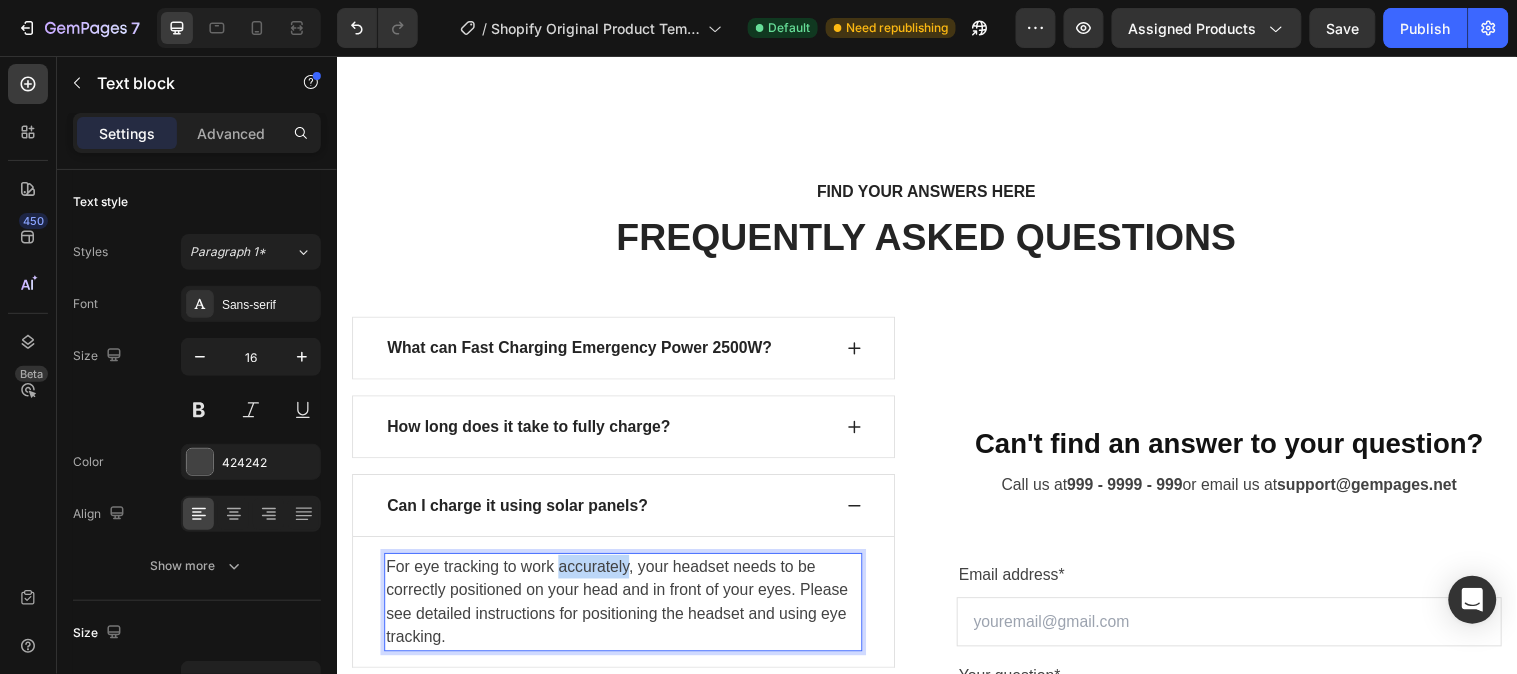 click on "For eye tracking to work accurately, your headset needs to be correctly positioned on your head and in front of your eyes. Please see detailed instructions for positioning the headset and using eye tracking." at bounding box center [628, 610] 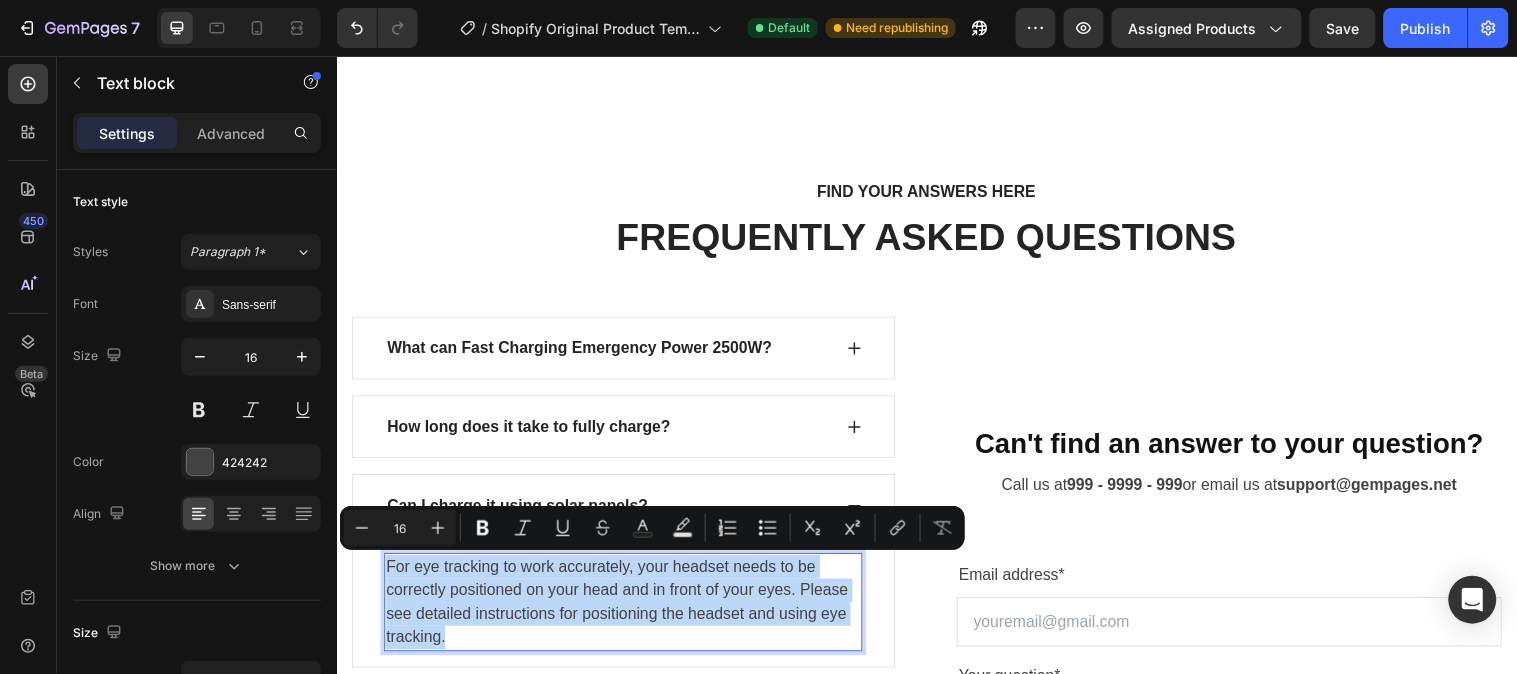 click on "For eye tracking to work accurately, your headset needs to be correctly positioned on your head and in front of your eyes. Please see detailed instructions for positioning the headset and using eye tracking." at bounding box center (628, 610) 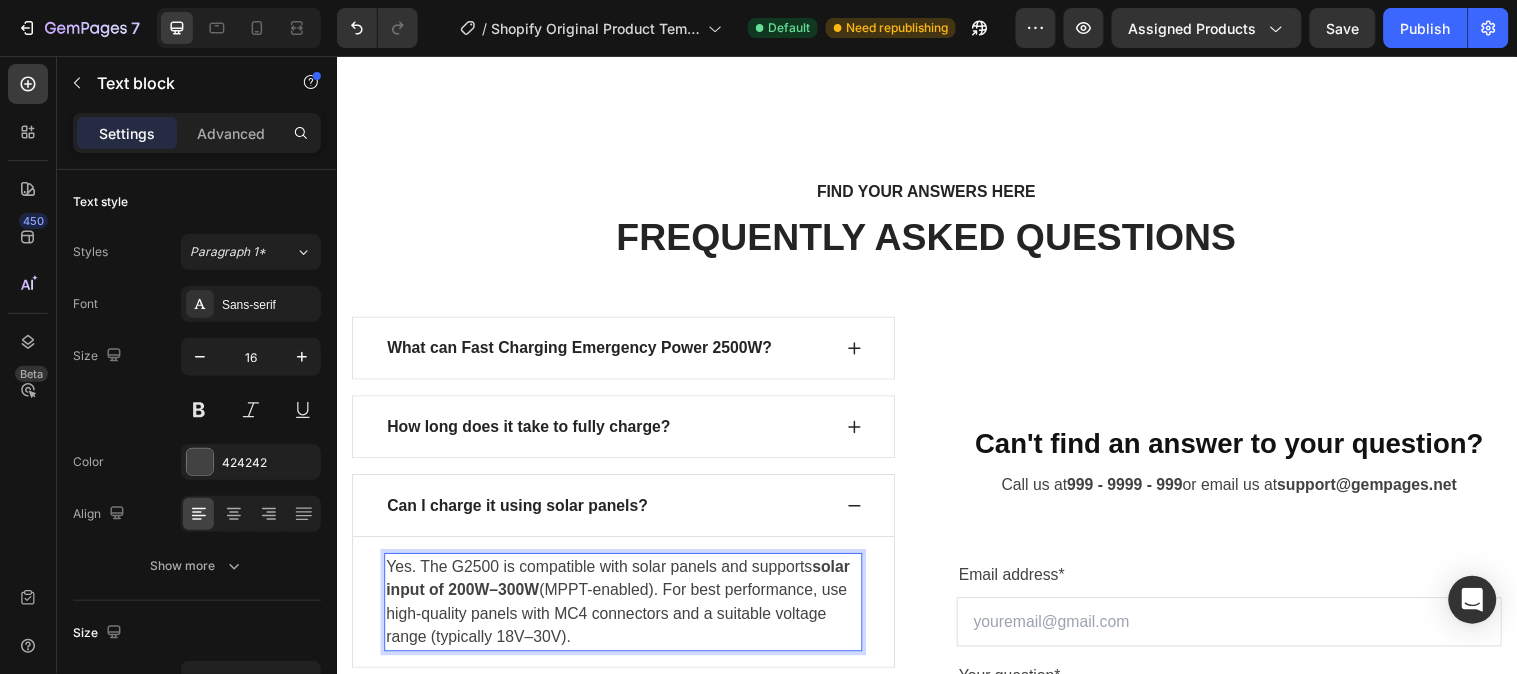 click on "Yes. The G2500 is compatible with solar panels and supports  solar input of 200W–300W  (MPPT-enabled). For best performance, use high-quality panels with MC4 connectors and a suitable voltage range (typically 18V–30V)." at bounding box center (628, 610) 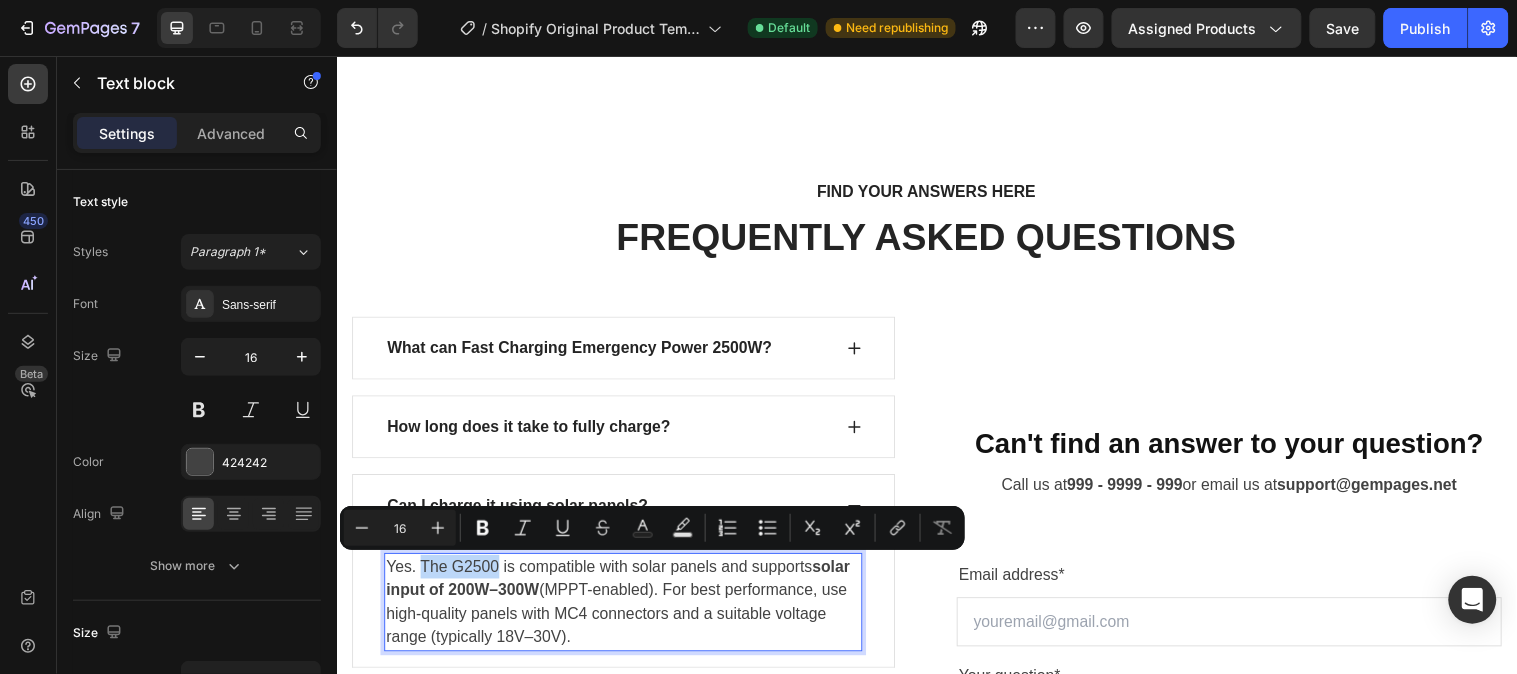 drag, startPoint x: 502, startPoint y: 572, endPoint x: 424, endPoint y: 577, distance: 78.160095 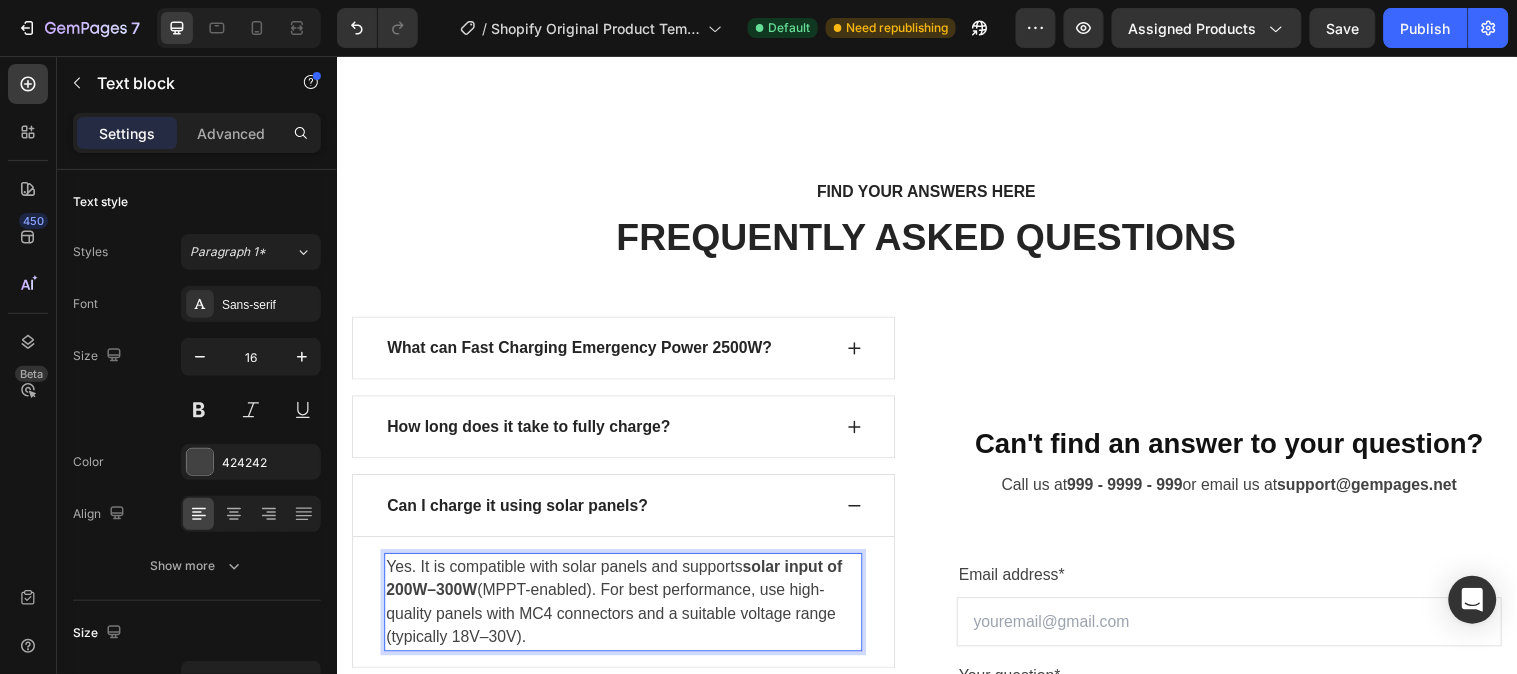click on "Yes. It is compatible with solar panels and supports  solar input of 200W–300W  (MPPT-enabled). For best performance, use high-quality panels with MC4 connectors and a suitable voltage range (typically 18V–30V)." at bounding box center [628, 610] 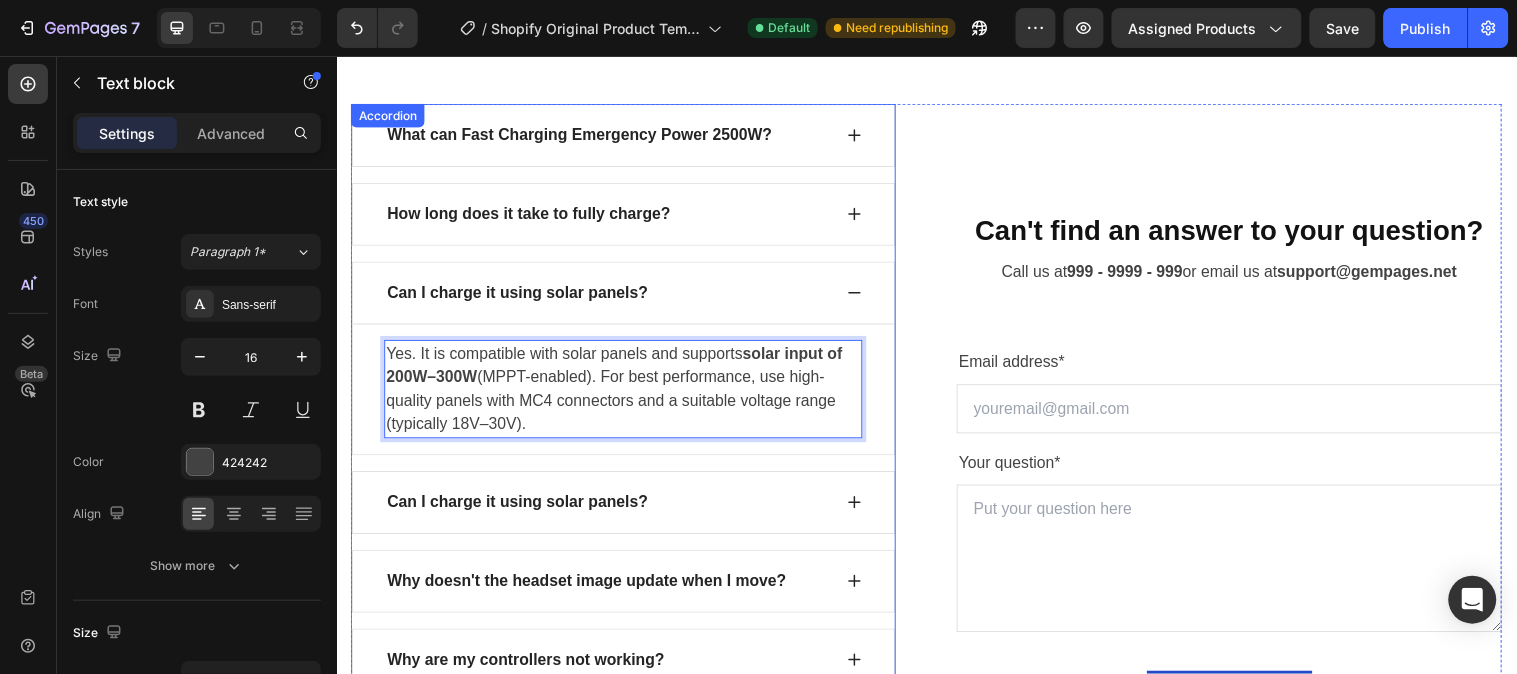 scroll, scrollTop: 8843, scrollLeft: 0, axis: vertical 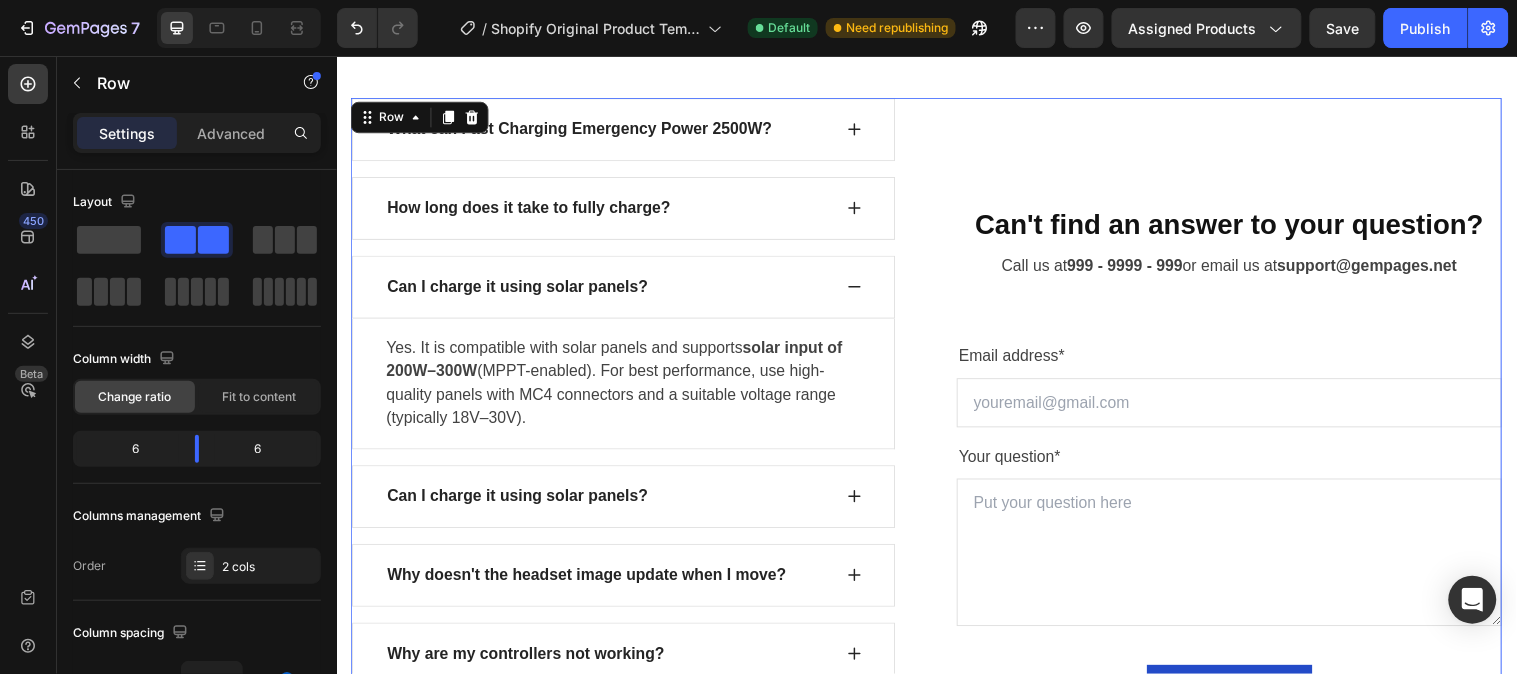 click on "What can Fast Charging Emergency Power 2500W?
How long does it take to fully charge?
Can I charge it using solar panels? Yes. It is compatible with solar panels and supports  solar input of 200W–300W  (MPPT-enabled). For best performance, use high-quality panels with MC4 connectors and a suitable voltage range (typically 18V–30V). Text block Row
Can I charge it using solar panels?
Why doesn't the headset image update when I move?
Why are my controllers not working?
What is included in the 2-year GEMETA Care Package? Accordion
See All FAQs Button Row Can't find an answer to your question? Heading Call us at  [PHONE]  or email us at  [EMAIL]  Text block Email address* Text block Email Field Your question* Text block Text Area SUBMIT NOW Submit Button Contact Form Row   0" at bounding box center [936, 464] 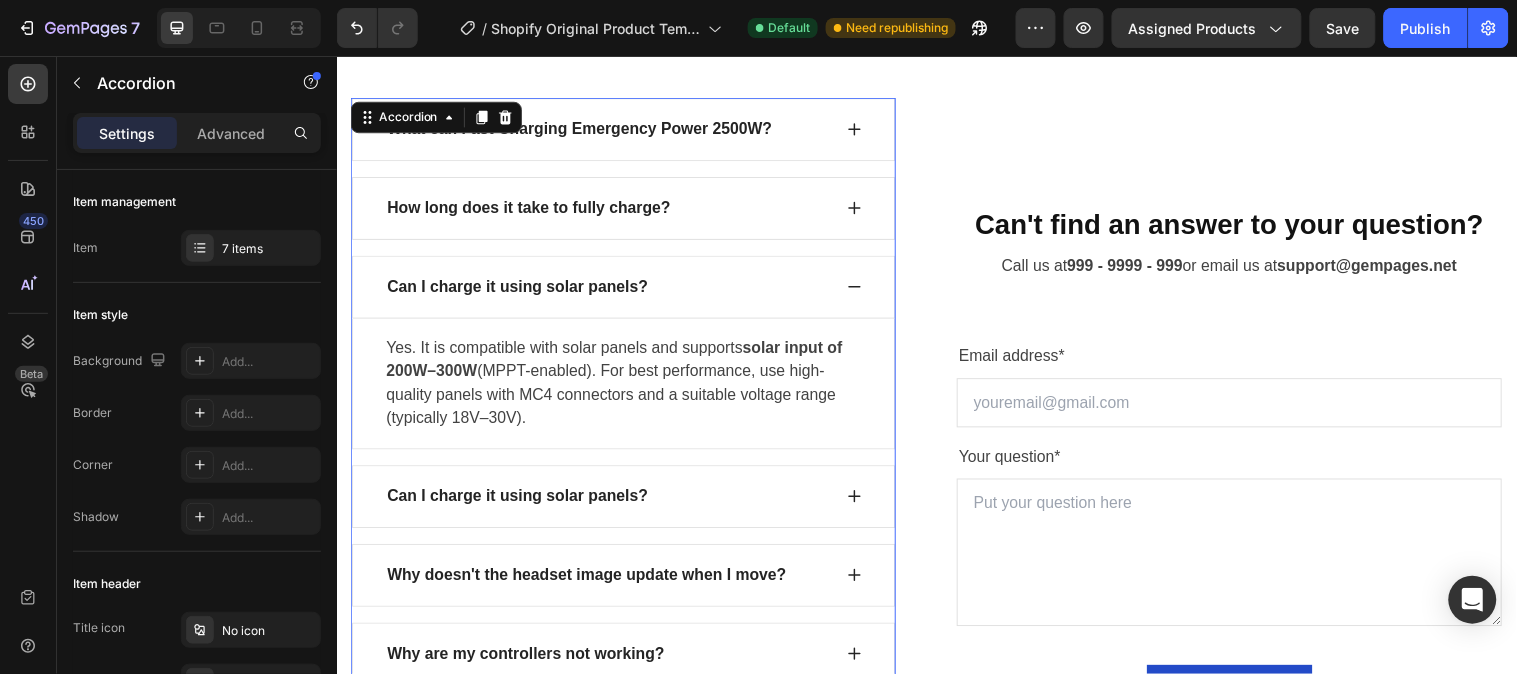click on "Can I charge it using solar panels?" at bounding box center (628, 290) 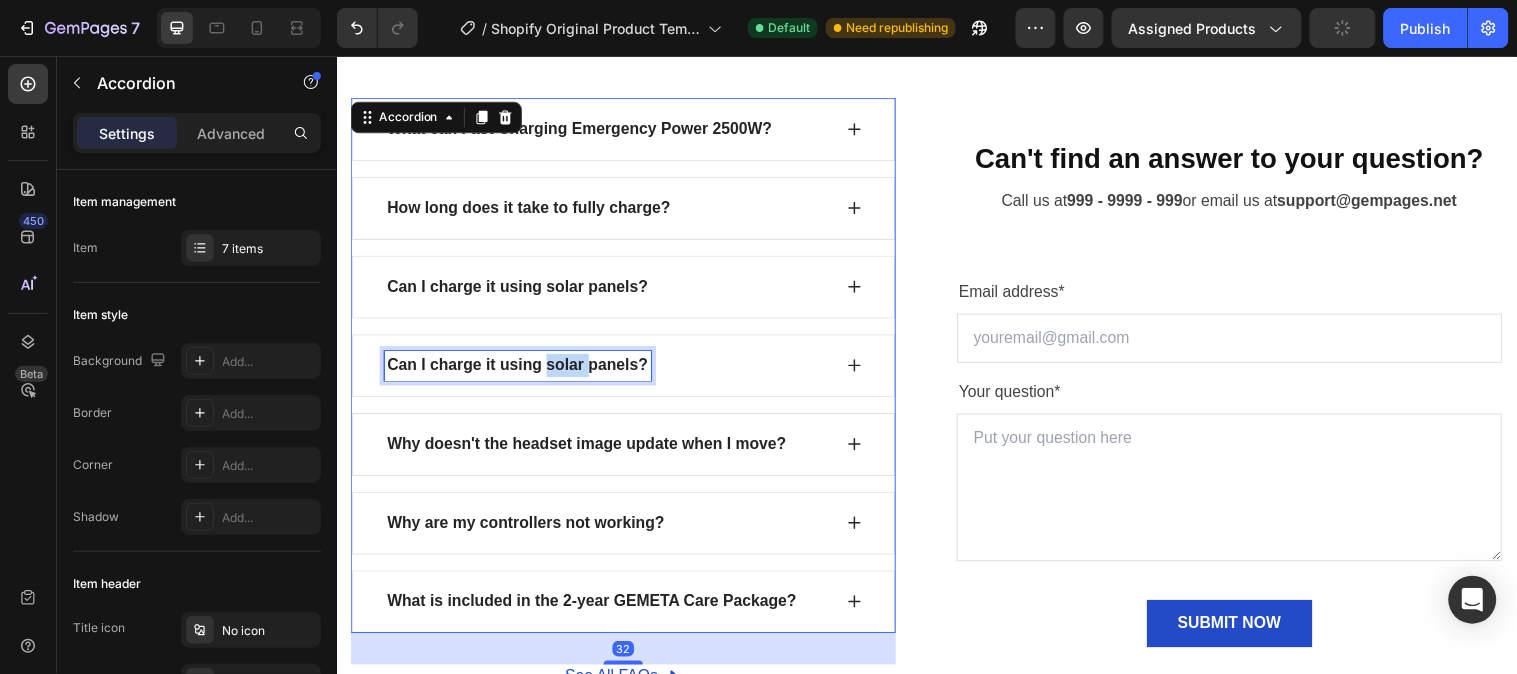 click on "Can I charge it using solar panels?" at bounding box center [520, 370] 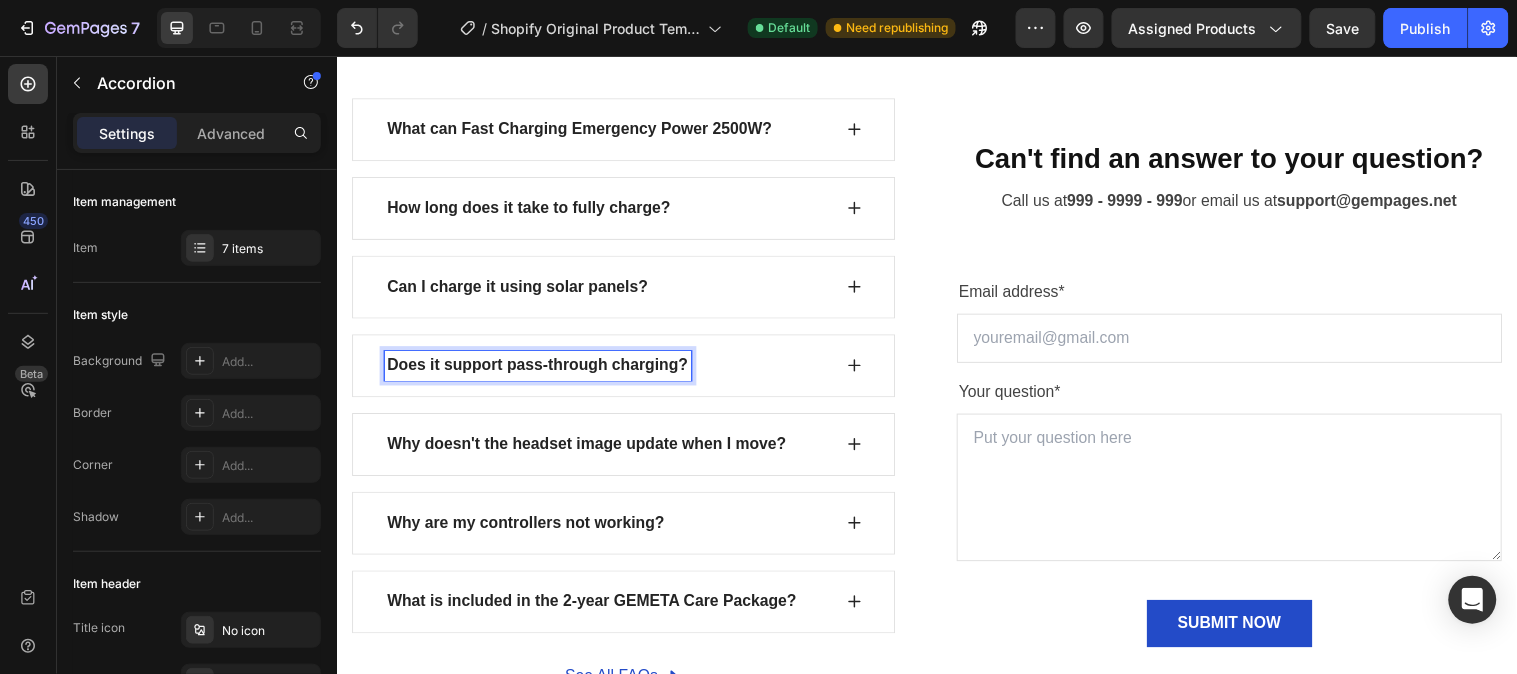 click 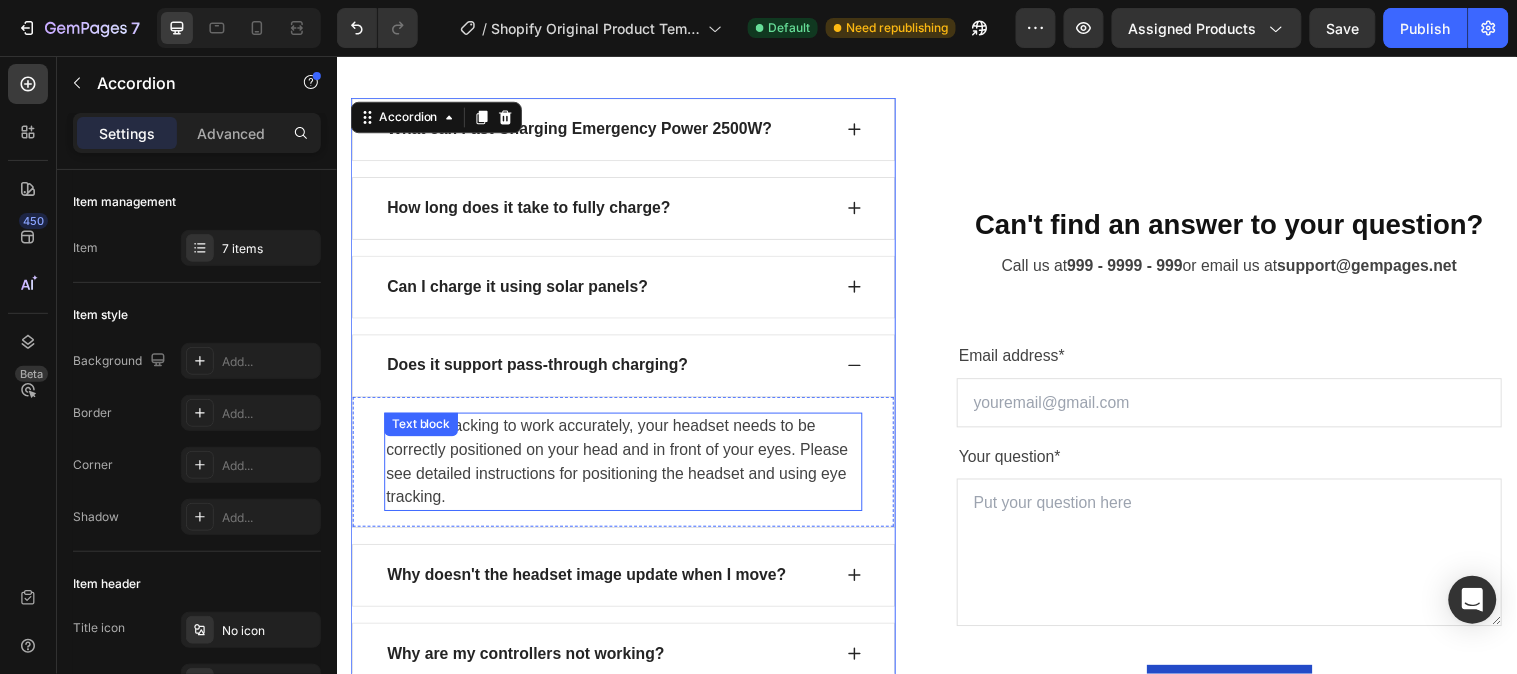 click on "For eye tracking to work accurately, your headset needs to be correctly positioned on your head and in front of your eyes. Please see detailed instructions for positioning the headset and using eye tracking." at bounding box center [628, 468] 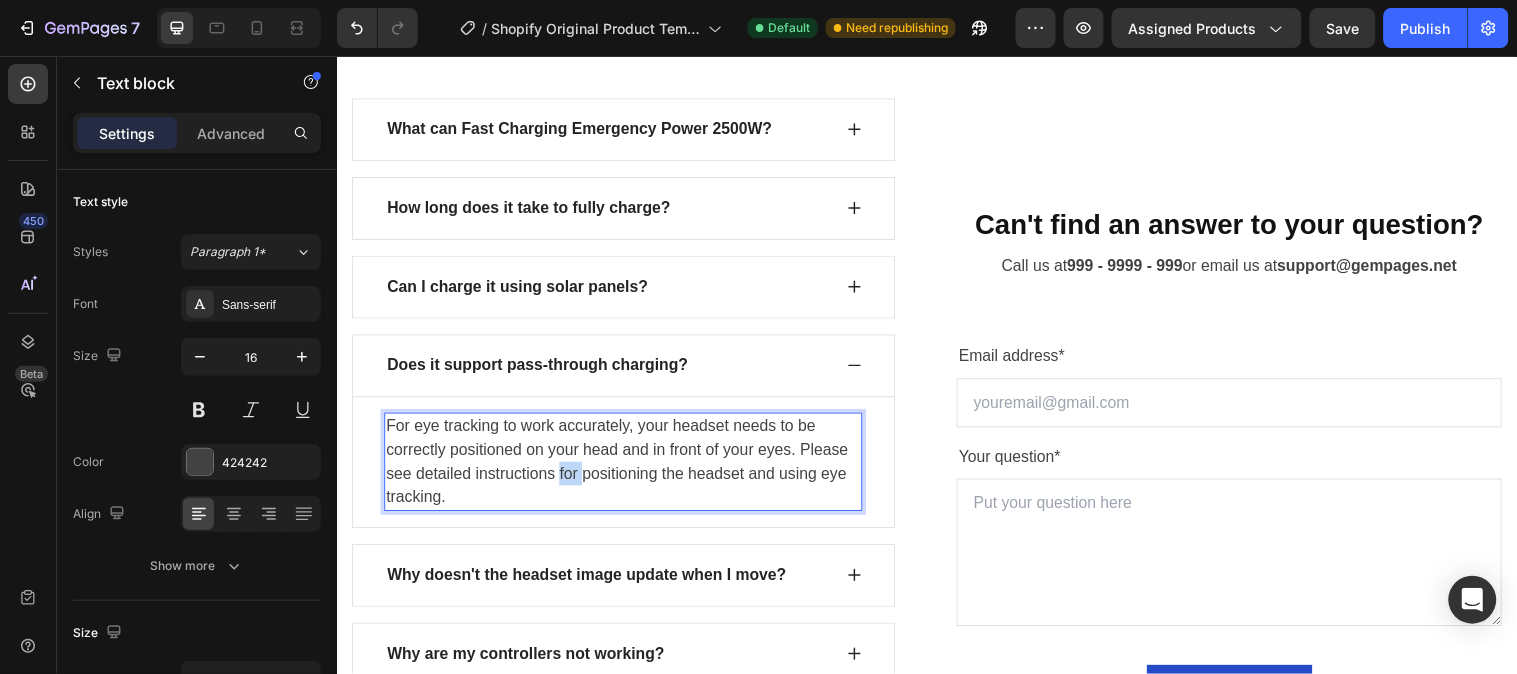 click on "For eye tracking to work accurately, your headset needs to be correctly positioned on your head and in front of your eyes. Please see detailed instructions for positioning the headset and using eye tracking." at bounding box center [628, 468] 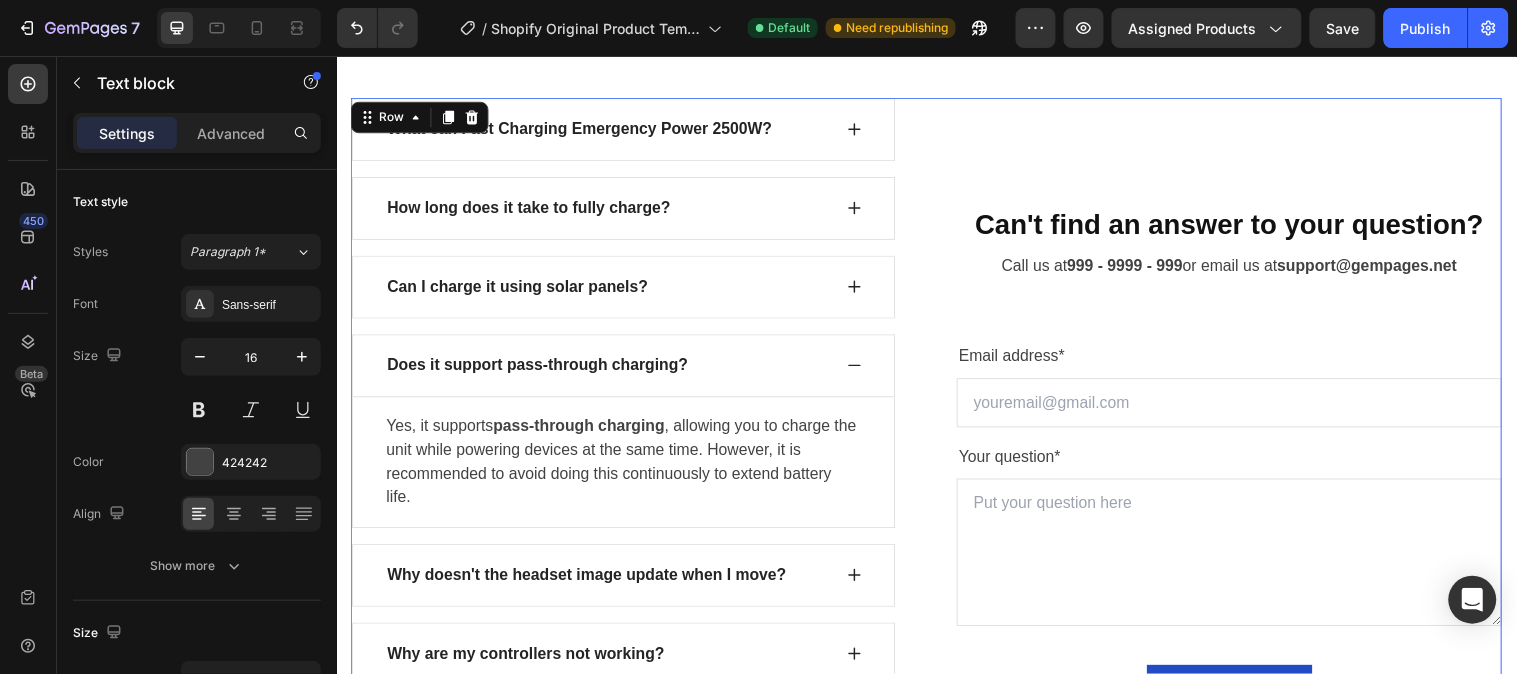click on "What can Fast Charging Emergency Power 2500W?
How long does it take to fully charge?
Can I charge it using solar panels?
Does it support pass-through charging? Yes, it supports  pass-through charging , allowing you to charge the unit while powering devices at the same time. However, it is recommended to avoid doing this continuously to extend battery life. Text block Row
Why doesn't the headset image update when I move?
Why are my controllers not working?
What is included in the 2-year GEMETA Care Package? Accordion
See All FAQs Button Row Can't find an answer to your question? Heading Call us at  [PHONE]  or email us at  [EMAIL] Text block Email address* Text block Email Field Your question* Text block Text Area SUBMIT NOW Submit Button Contact Form Row   0" at bounding box center [936, 464] 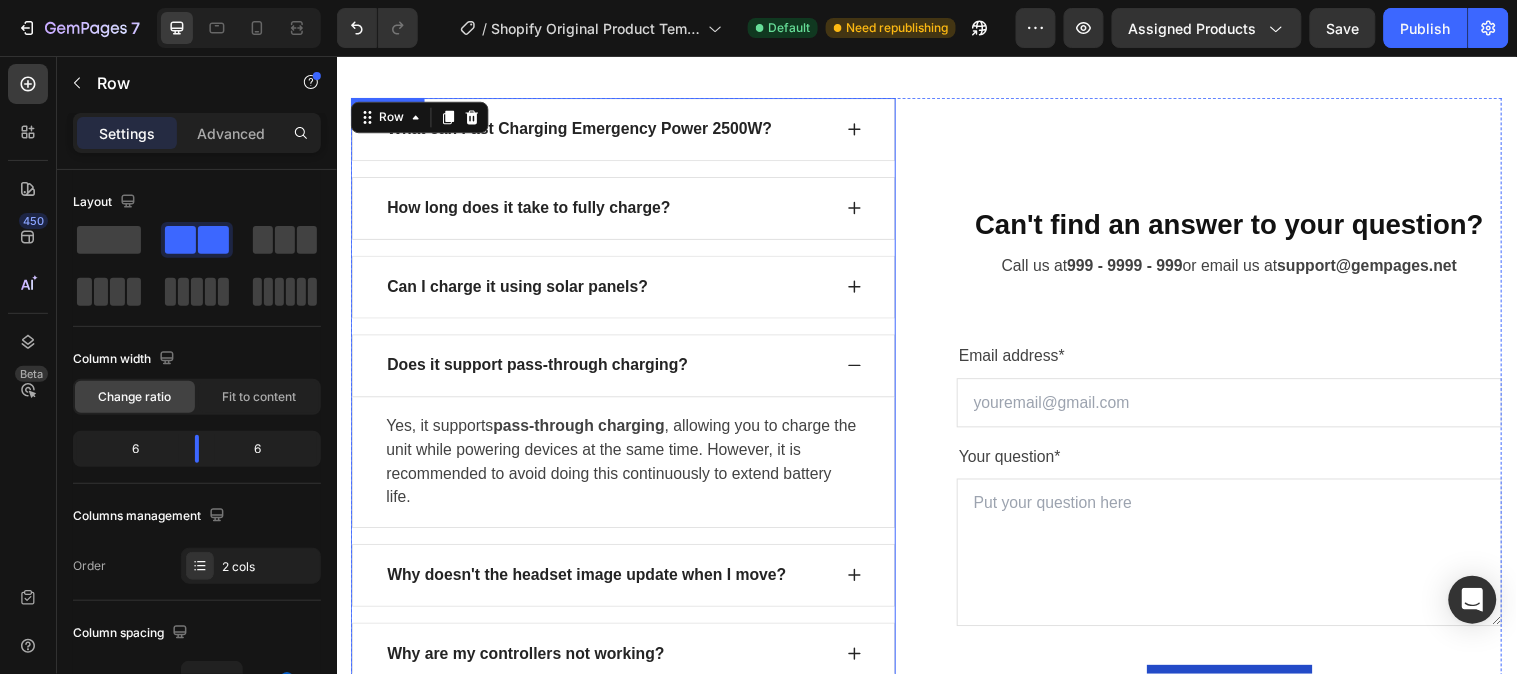 click 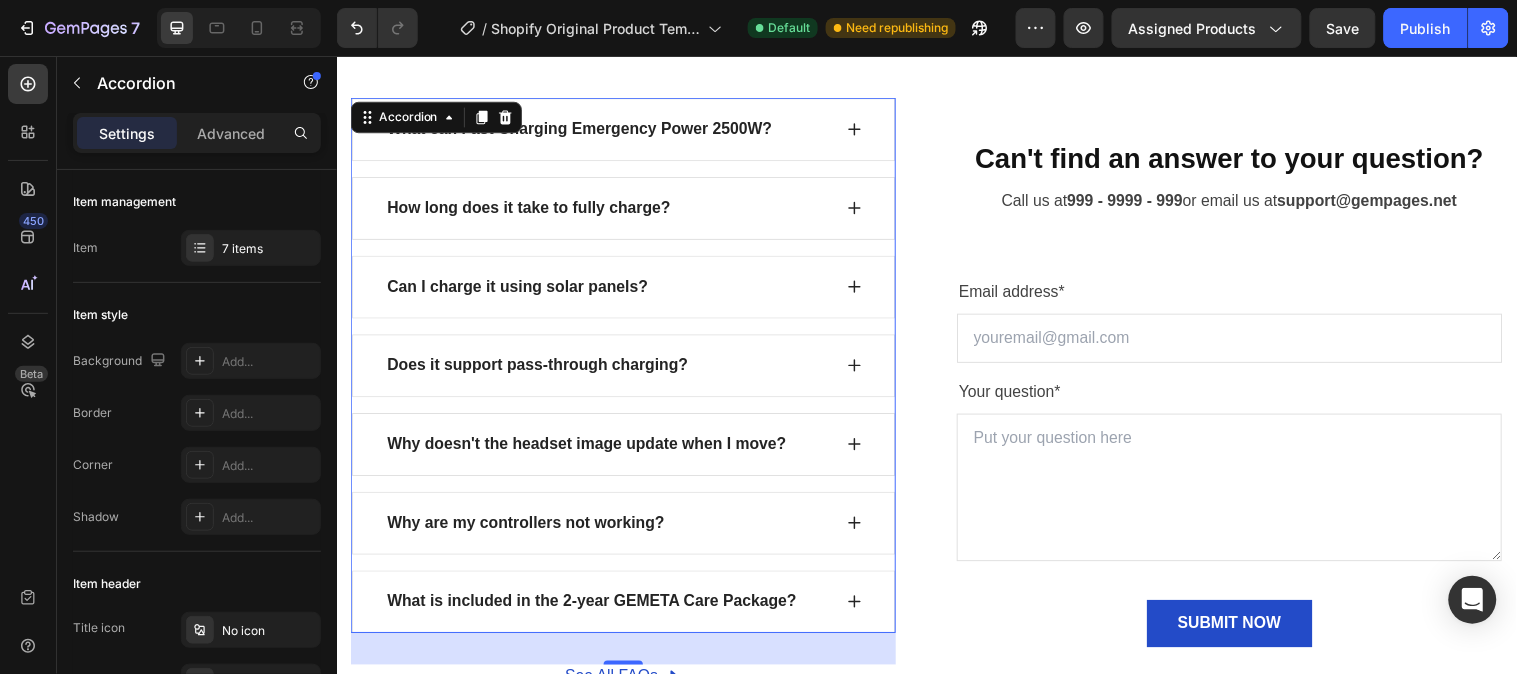 click 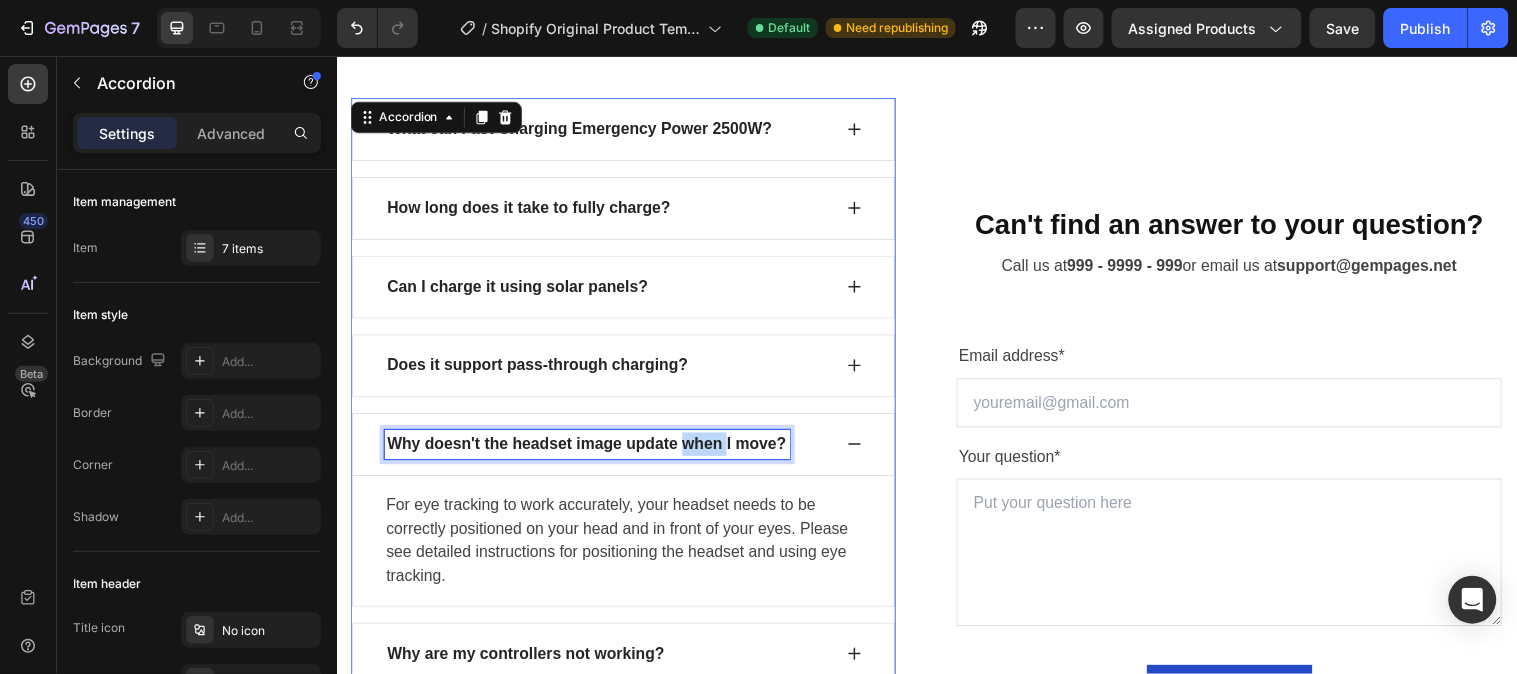 click on "Why doesn't the headset image update when I move?" at bounding box center (591, 450) 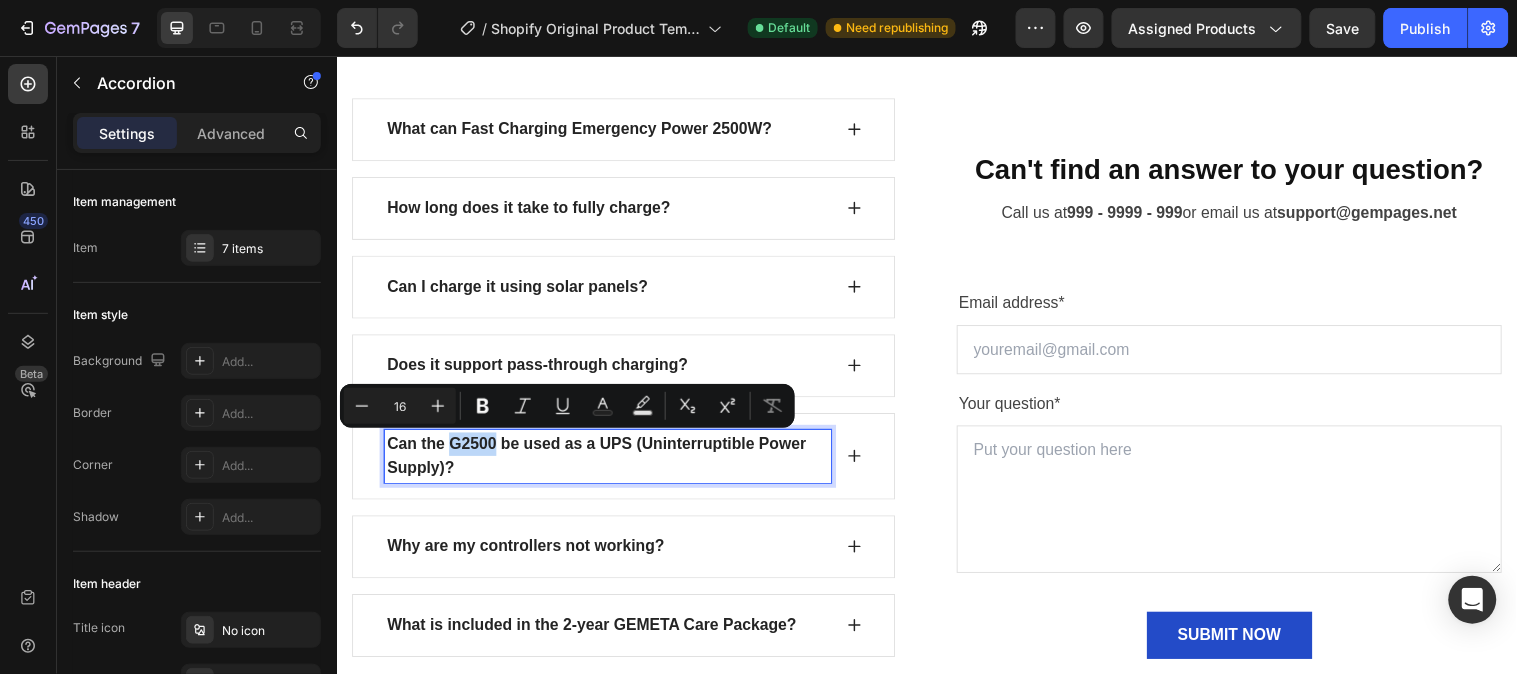 drag, startPoint x: 498, startPoint y: 448, endPoint x: 452, endPoint y: 440, distance: 46.69047 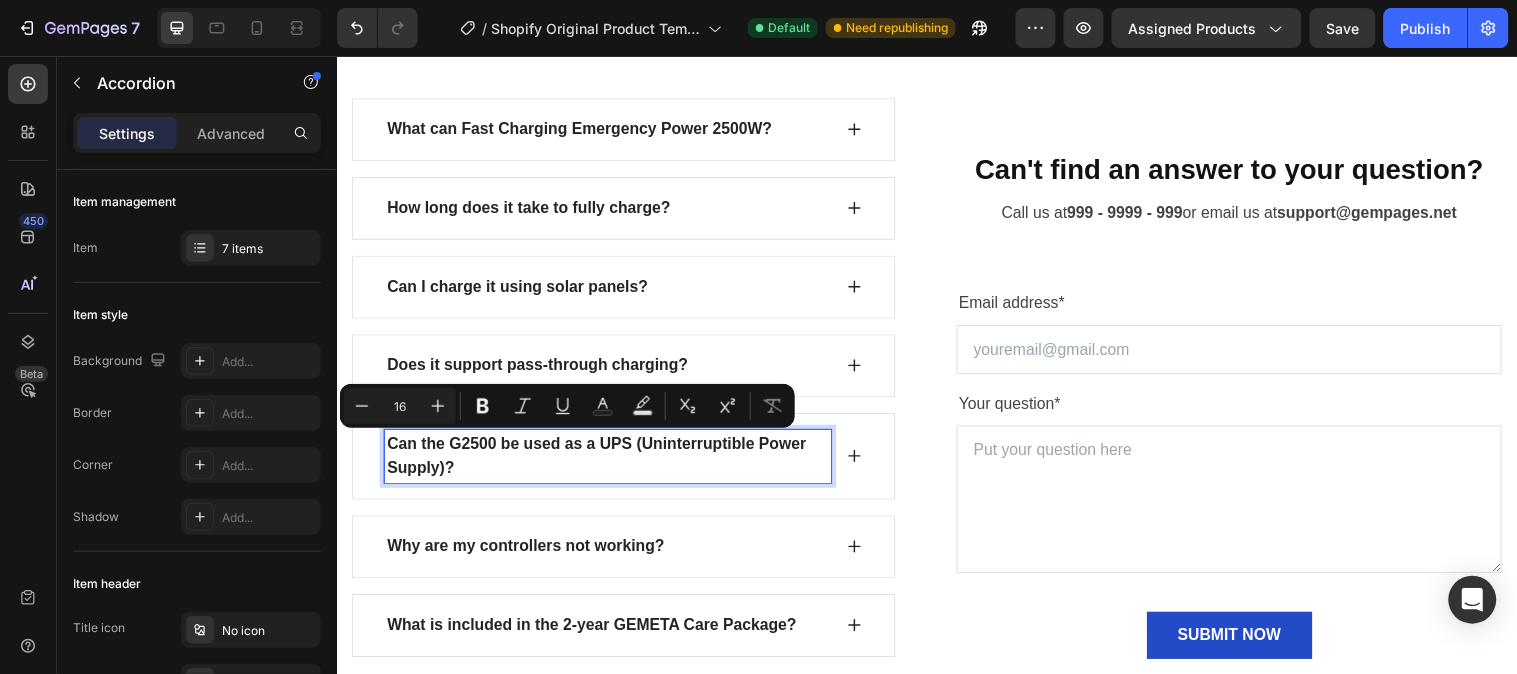 click on "What can Fast Charging Emergency Power 2500W?" at bounding box center (583, 130) 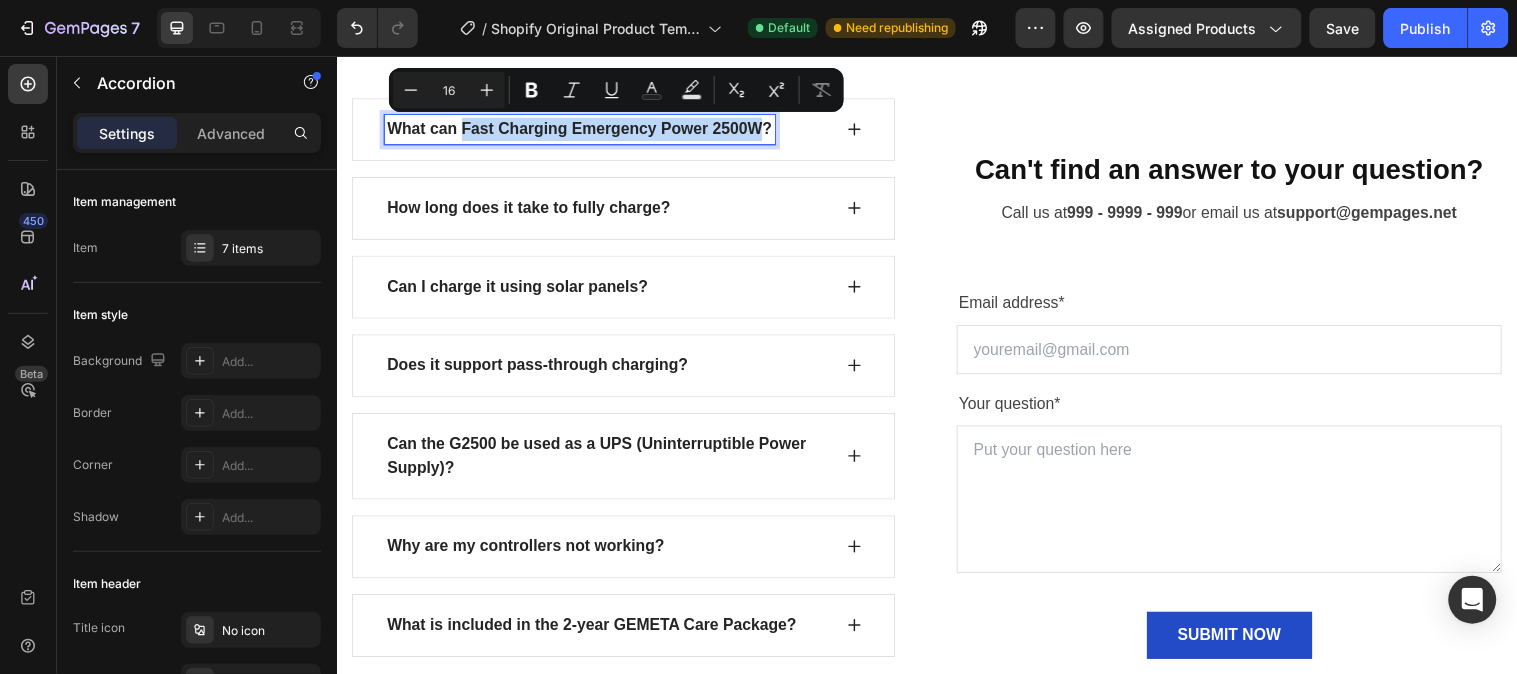 drag, startPoint x: 465, startPoint y: 132, endPoint x: 753, endPoint y: 132, distance: 288 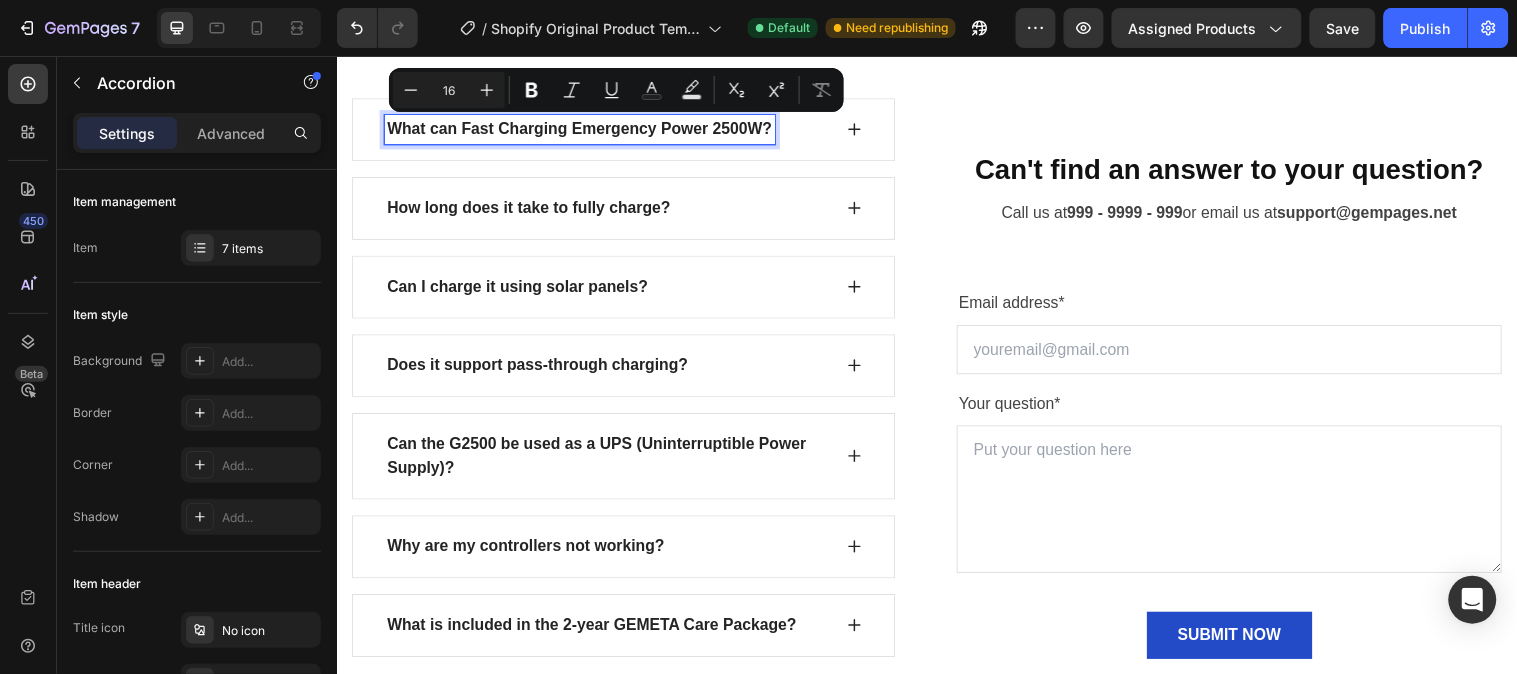 click on "Can the G2500 be used as a UPS (Uninterruptible Power Supply)?" at bounding box center [612, 462] 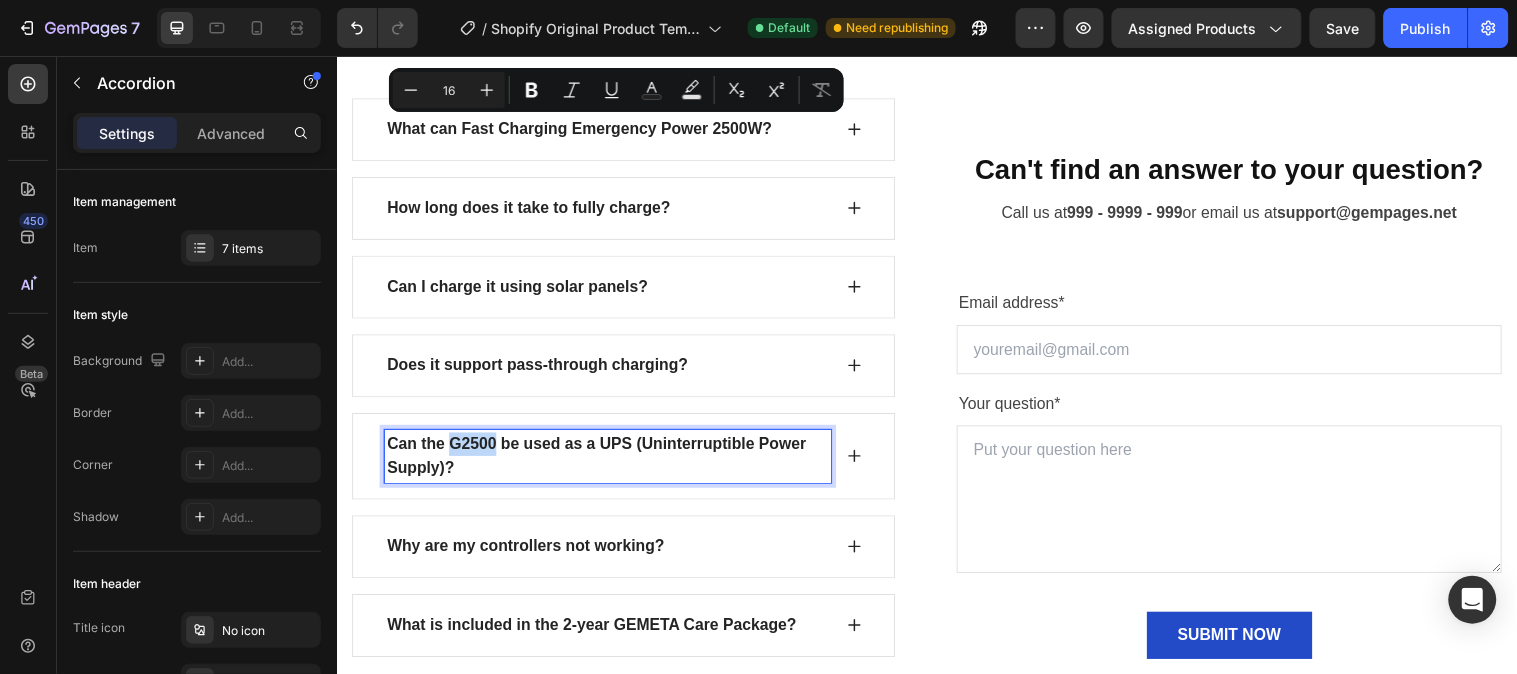 click on "Can the G2500 be used as a UPS (Uninterruptible Power Supply)?" at bounding box center [612, 462] 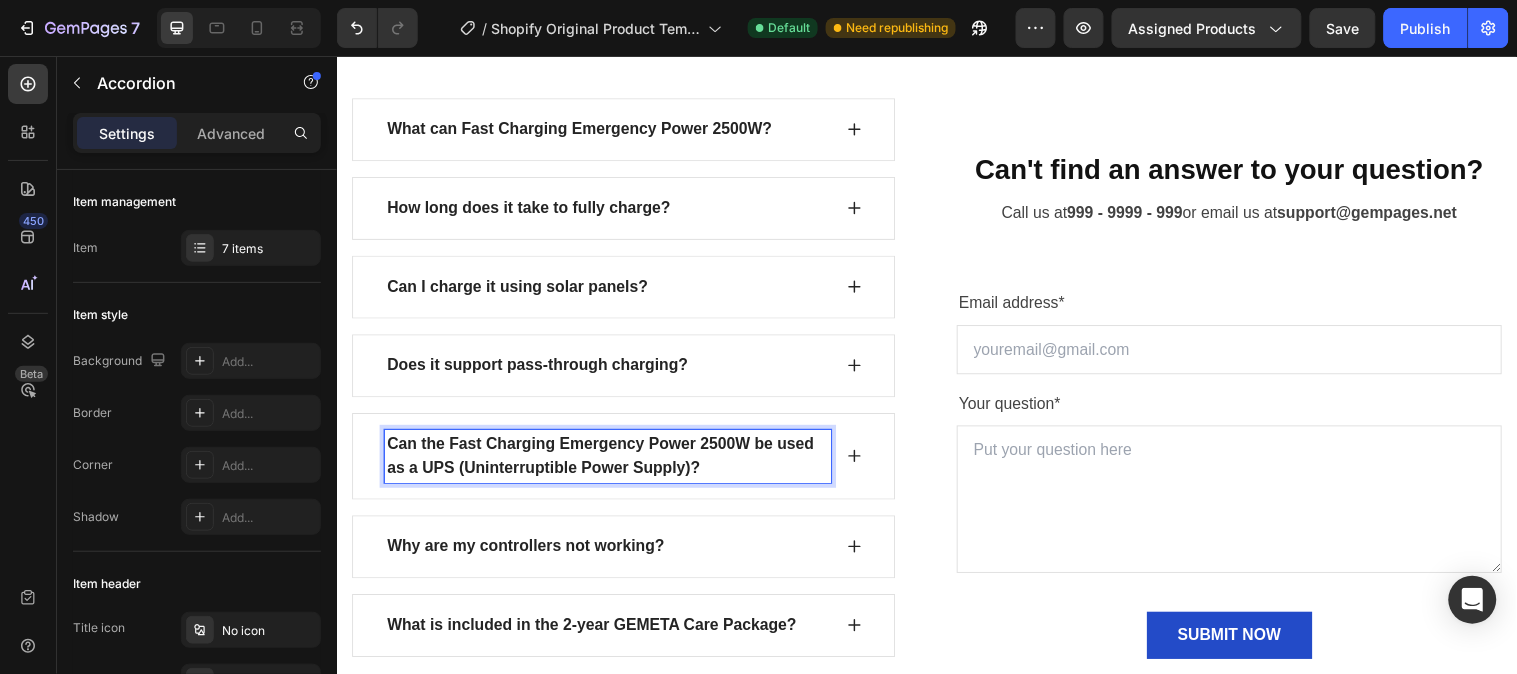 click on "What can Fast Charging Emergency Power 2500W?" at bounding box center [583, 130] 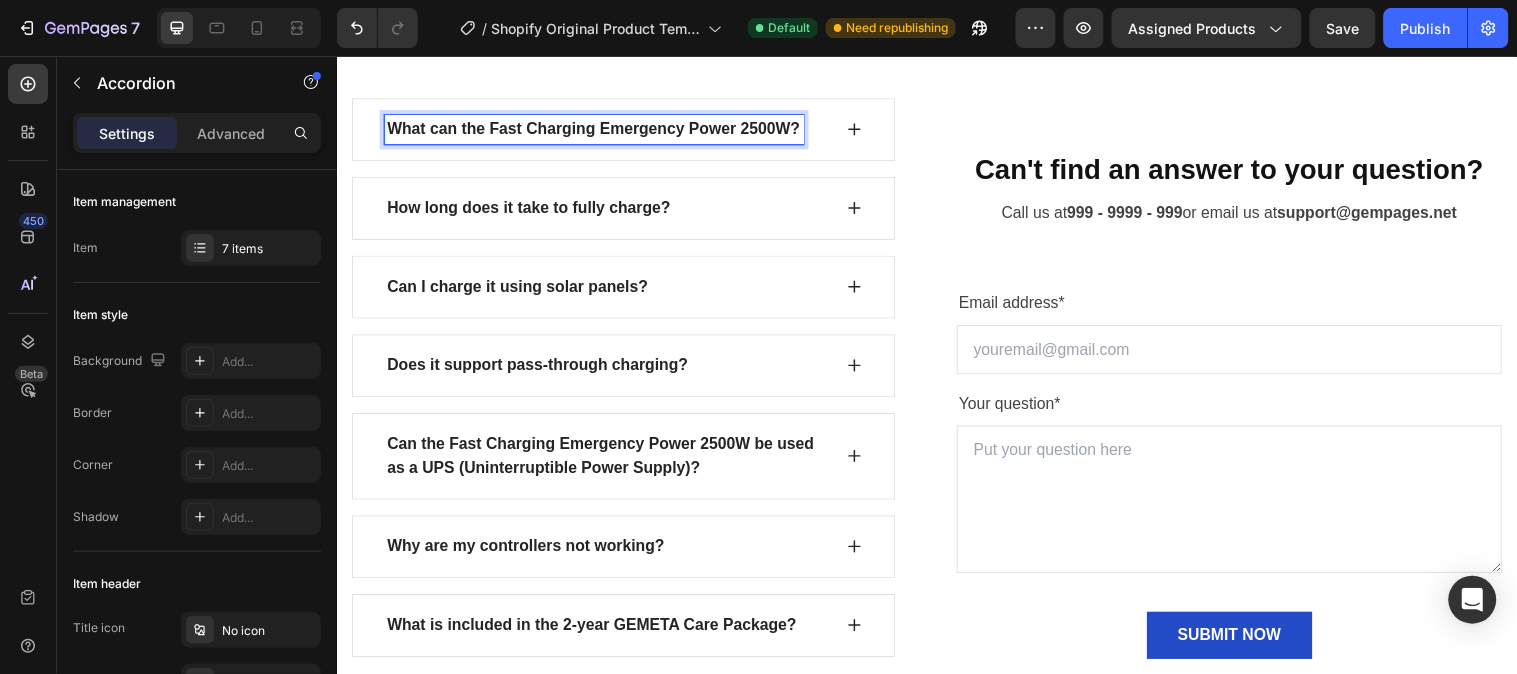 click on "Can the Fast Charging Emergency Power 2500W be used as a UPS (Uninterruptible Power Supply)?" at bounding box center (612, 462) 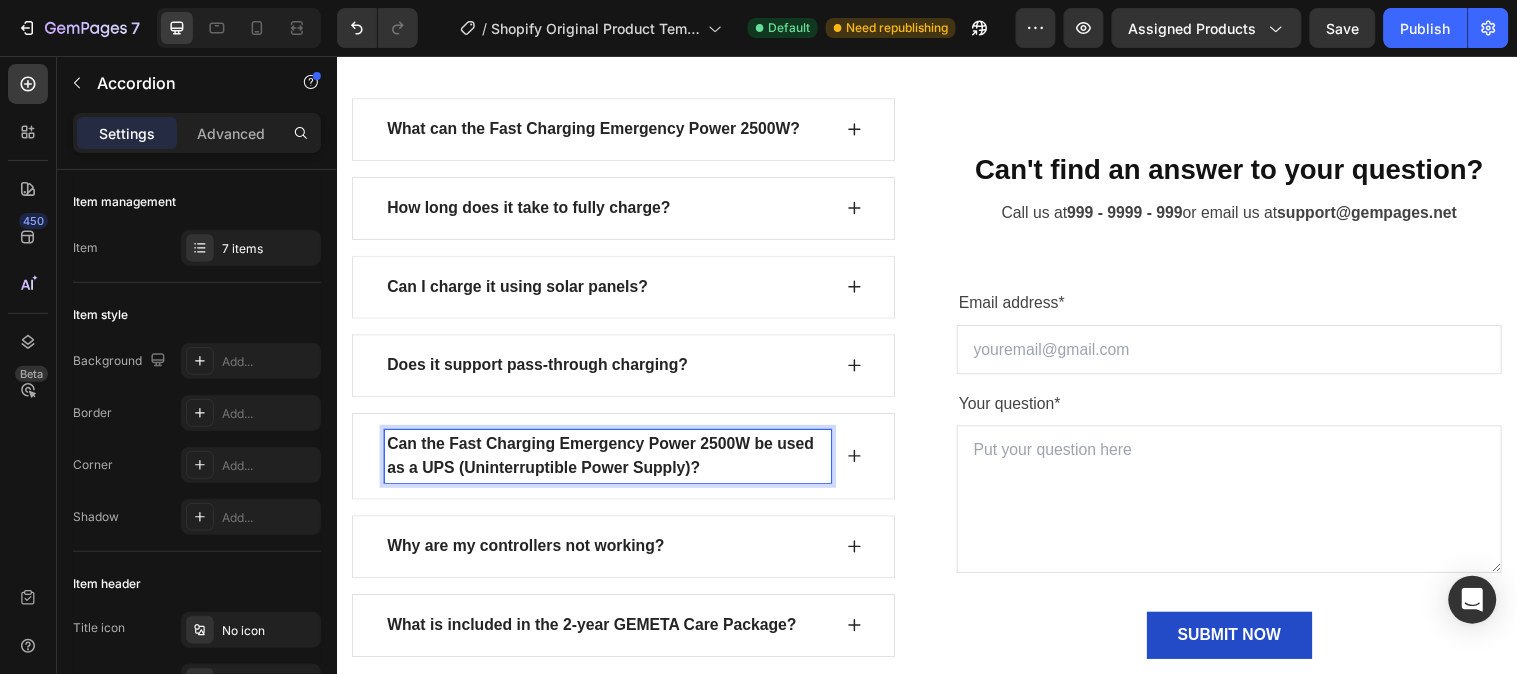 click 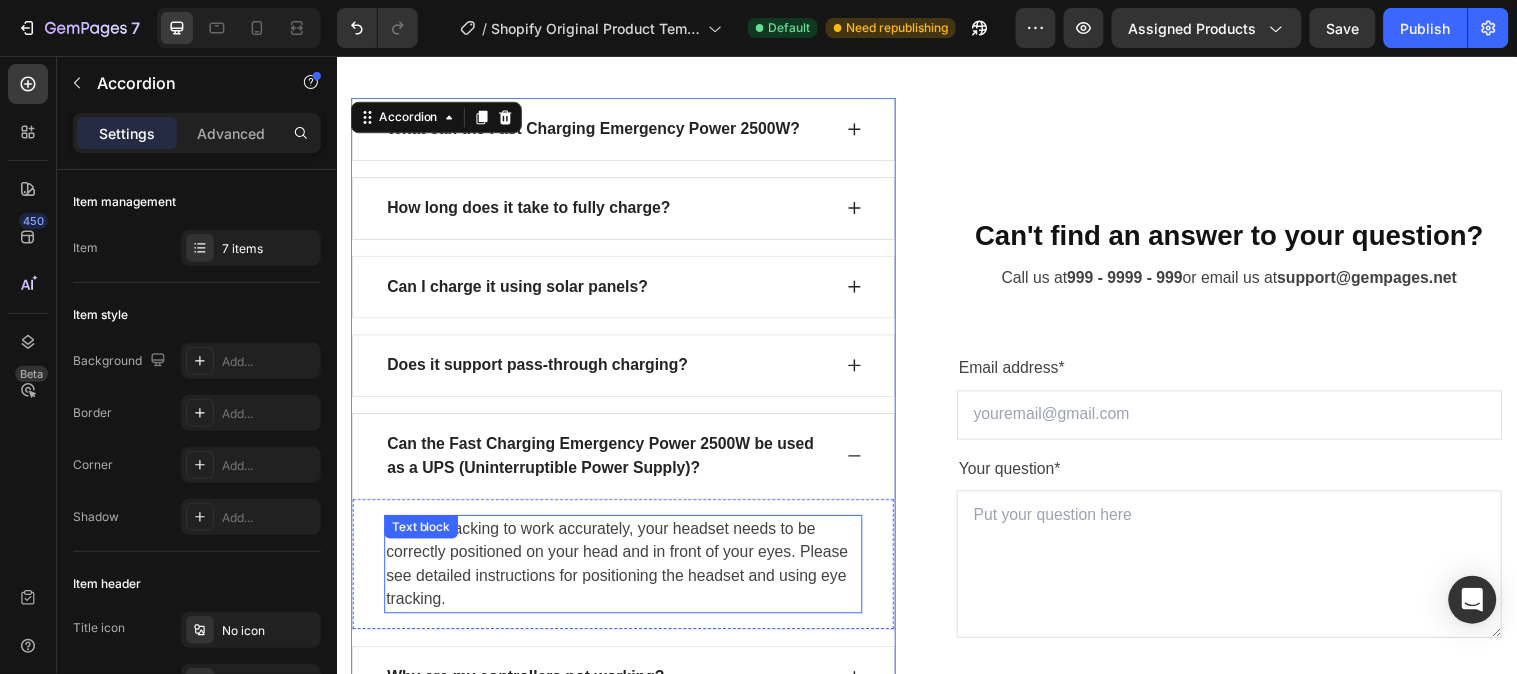 click on "For eye tracking to work accurately, your headset needs to be correctly positioned on your head and in front of your eyes. Please see detailed instructions for positioning the headset and using eye tracking." at bounding box center [628, 572] 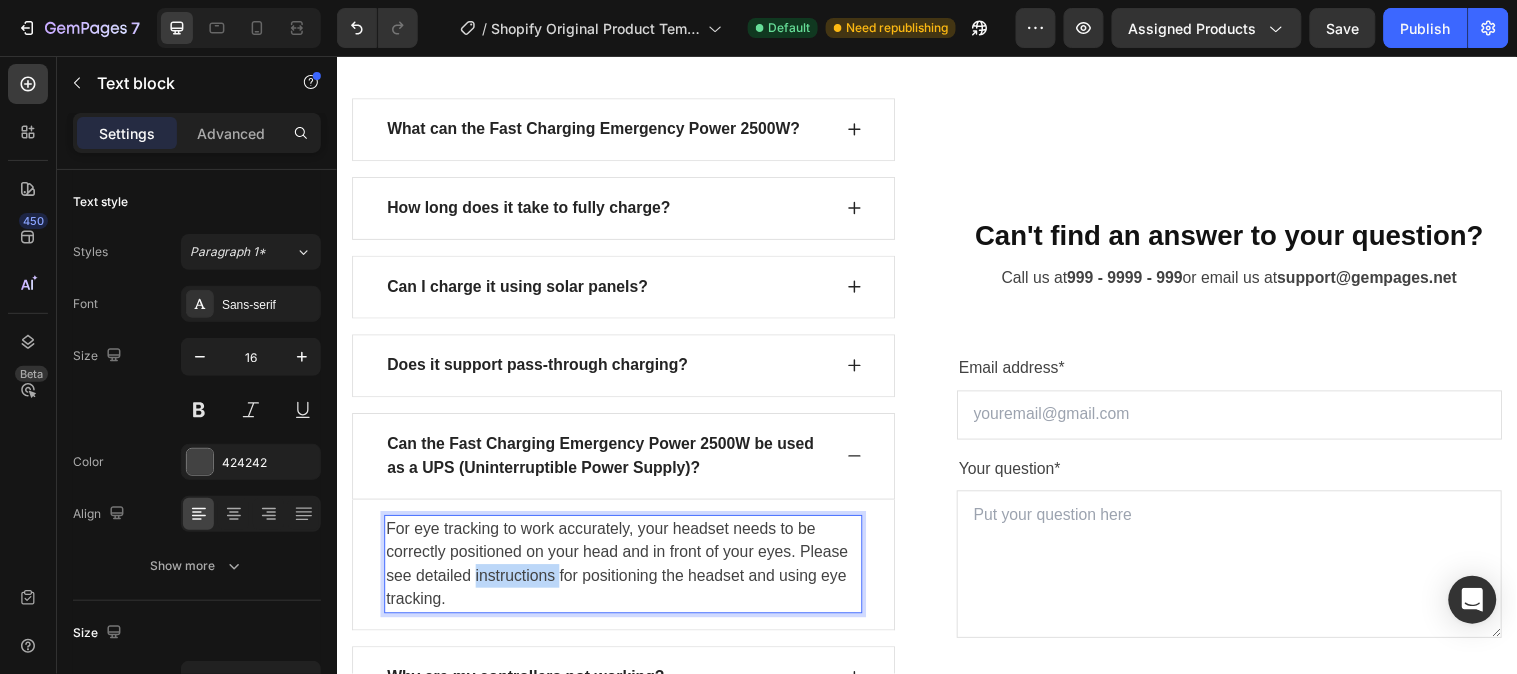 click on "For eye tracking to work accurately, your headset needs to be correctly positioned on your head and in front of your eyes. Please see detailed instructions for positioning the headset and using eye tracking." at bounding box center [628, 572] 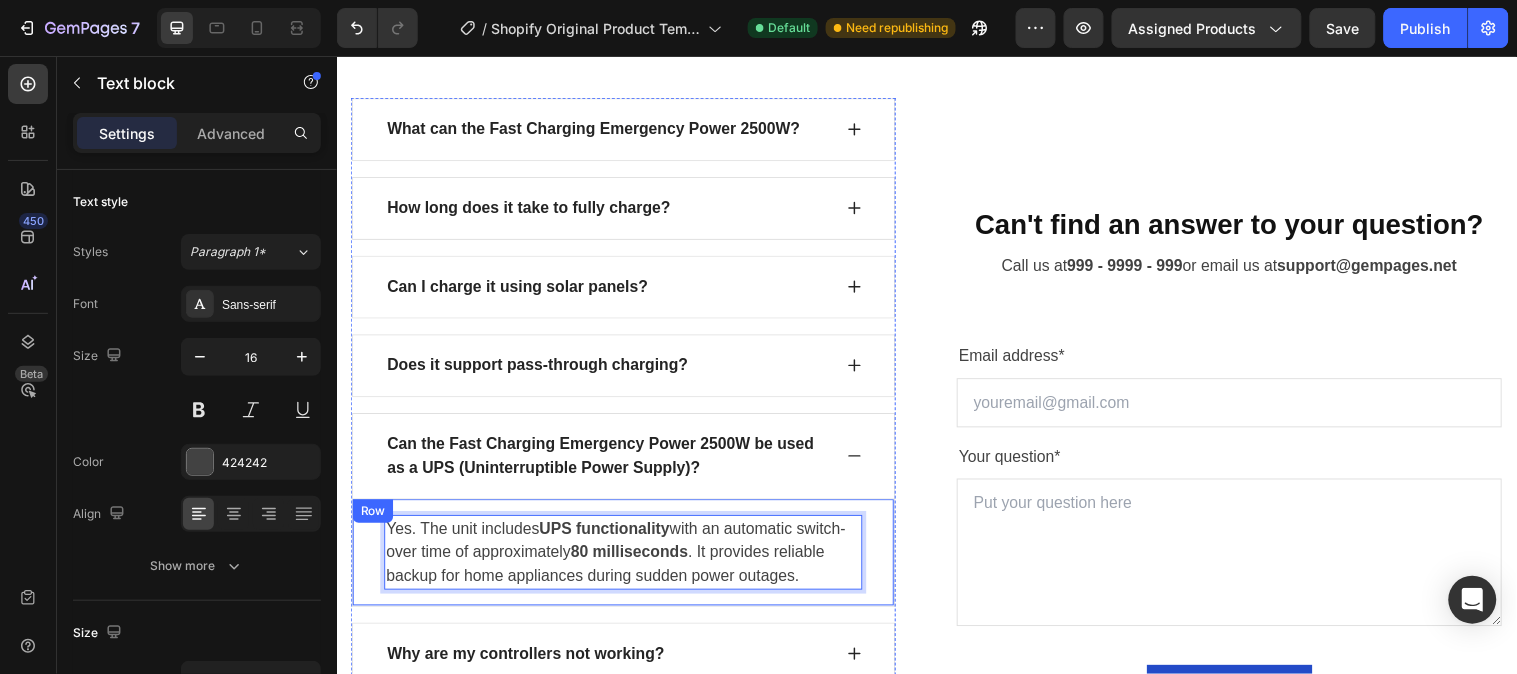 click on "Yes. The unit includes  UPS functionality  with an automatic switch-over time of approximately  80 milliseconds . It provides reliable backup for home appliances during sudden power outages. Text block   0 Row" at bounding box center (628, 560) 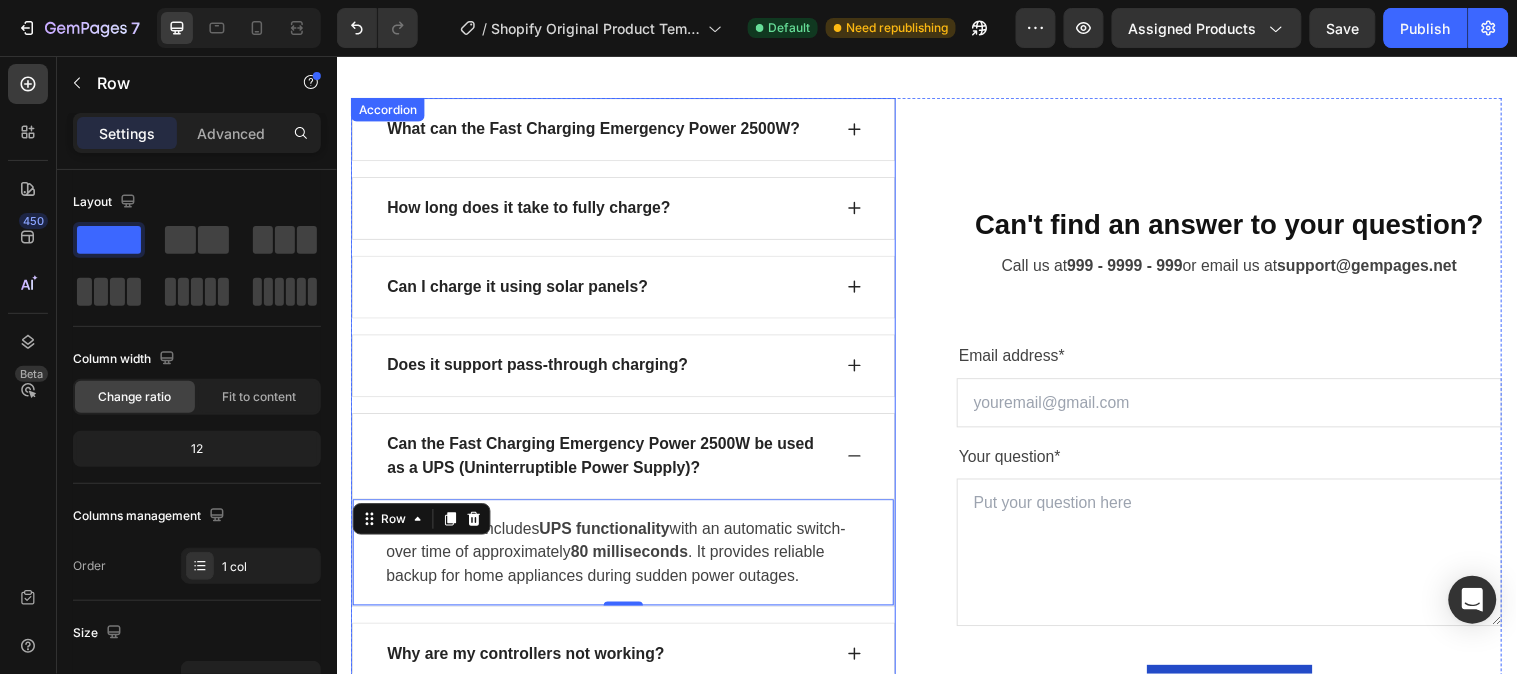 click 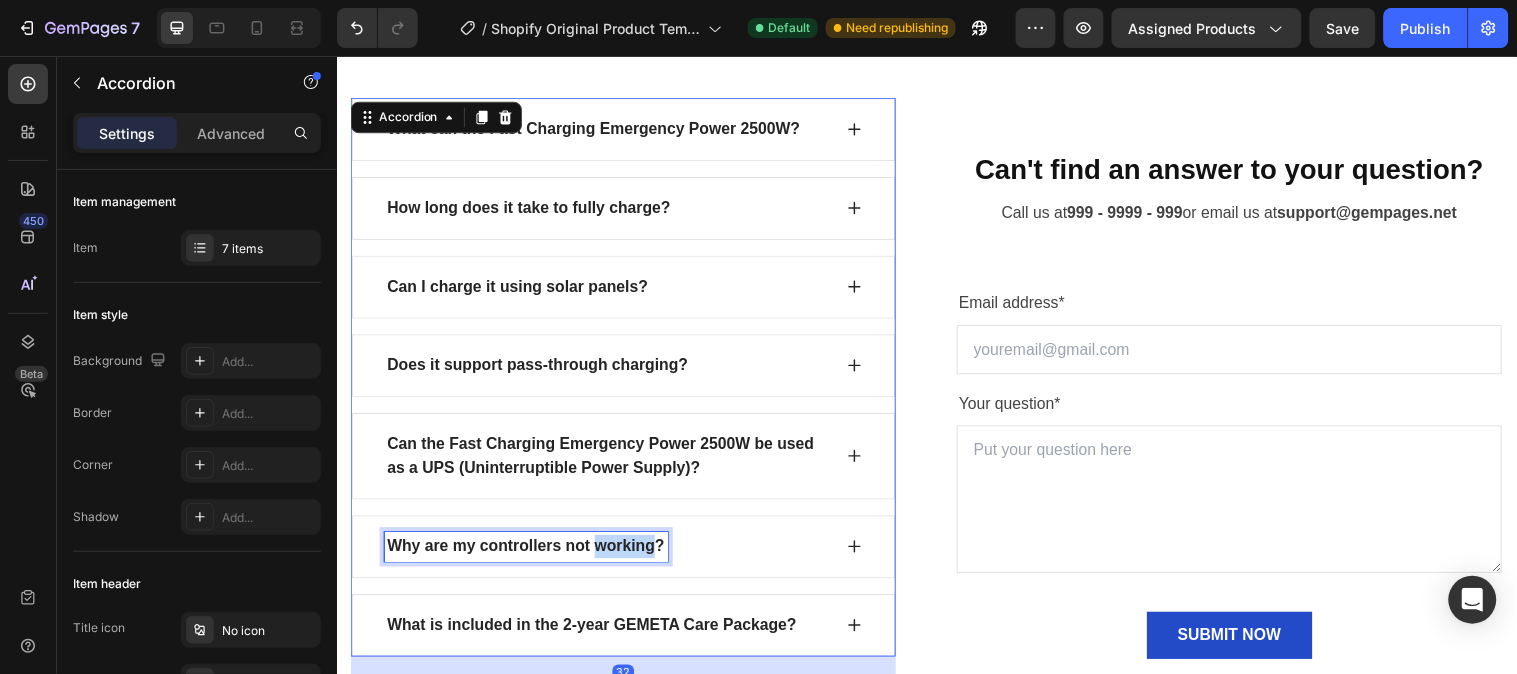 click on "Why are my controllers not working?" at bounding box center (529, 554) 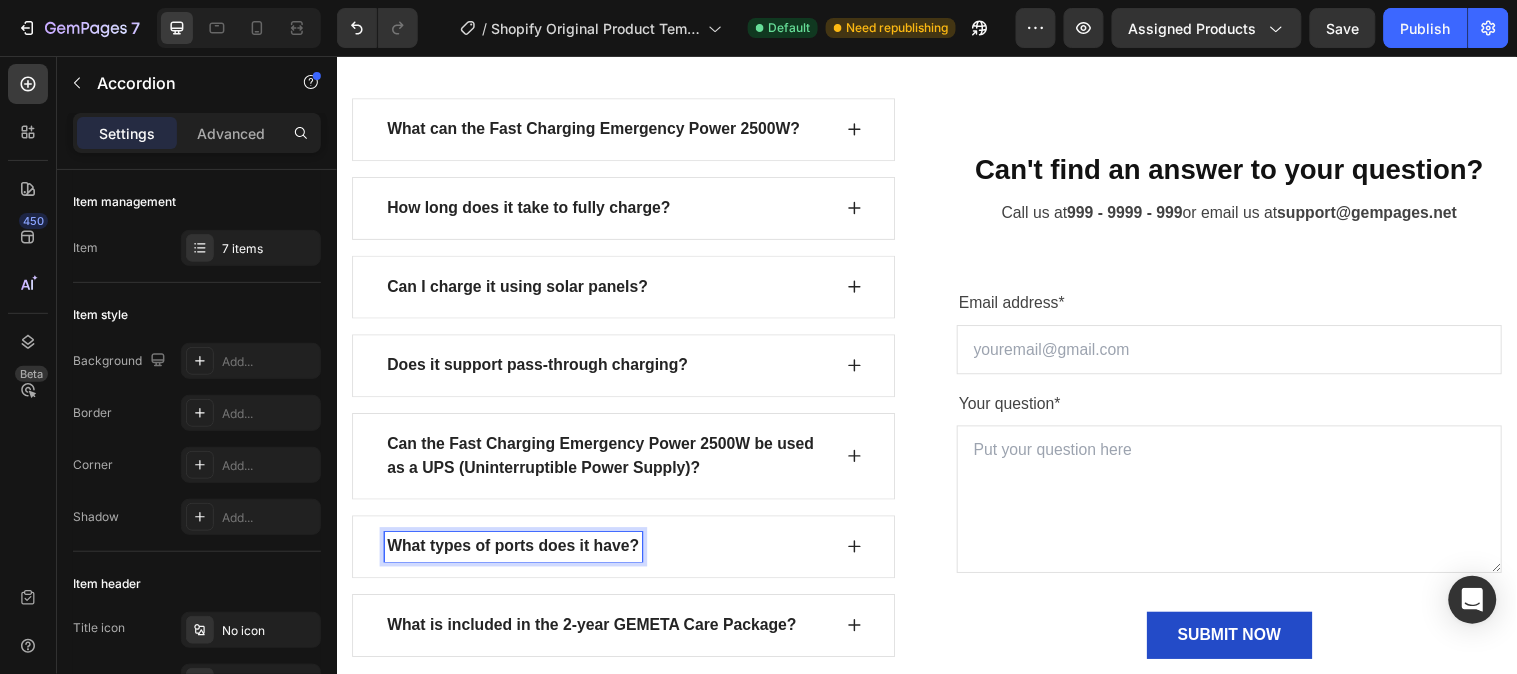 click 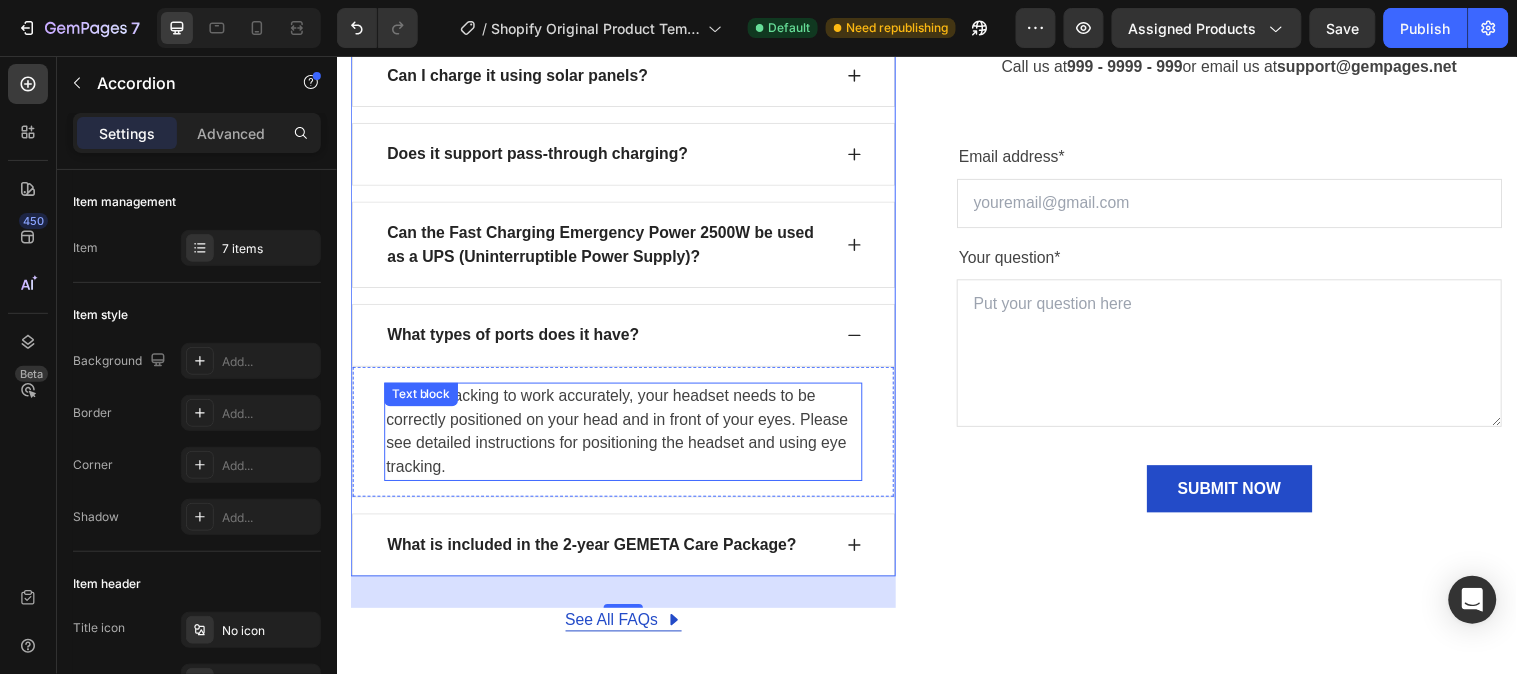 scroll, scrollTop: 9065, scrollLeft: 0, axis: vertical 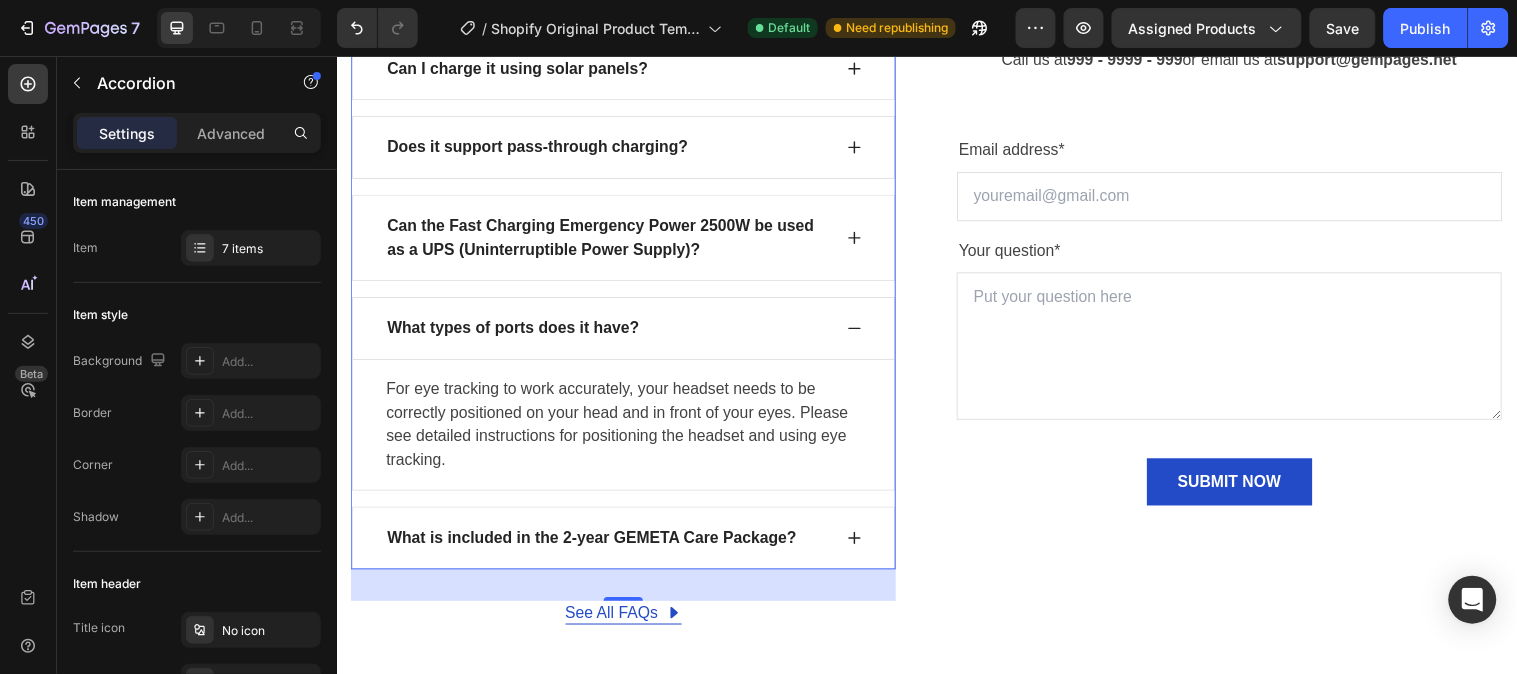 click 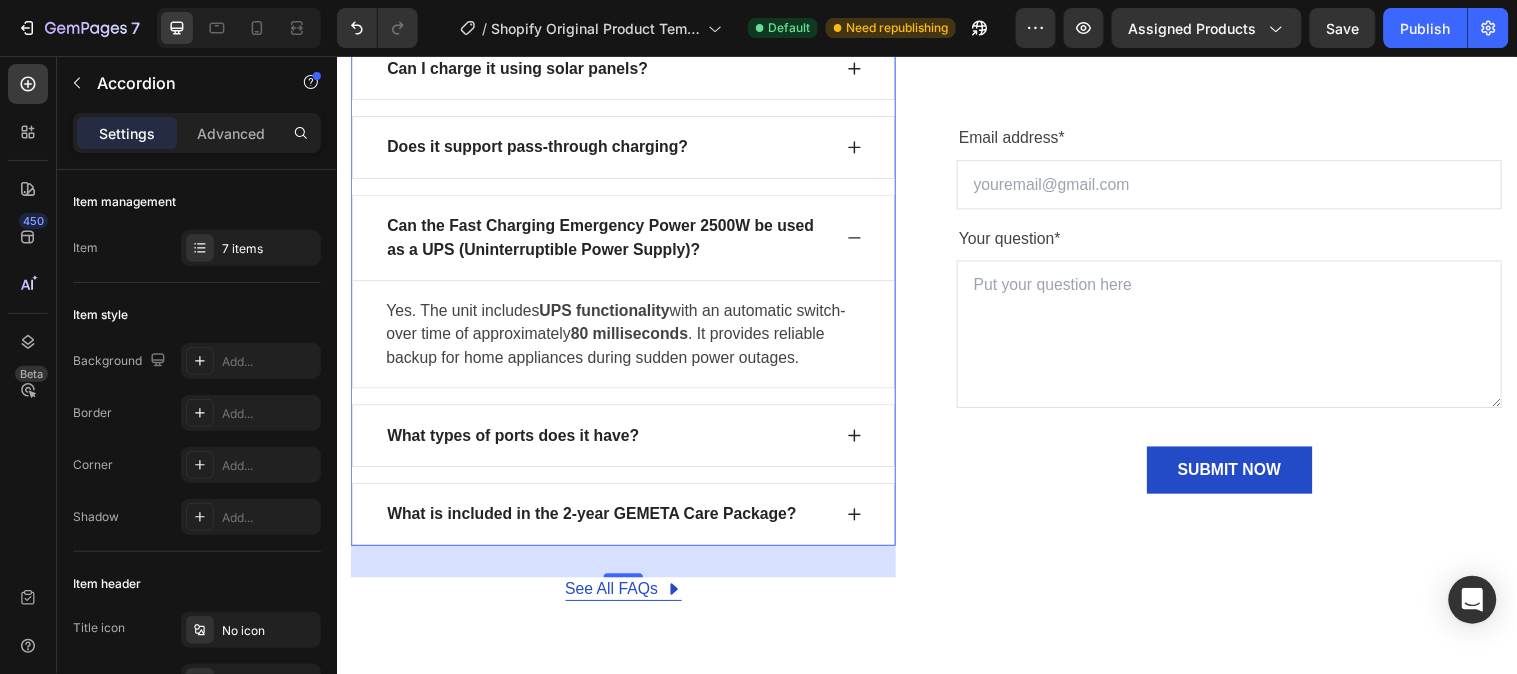 click on "What types of ports does it have?" at bounding box center (612, 441) 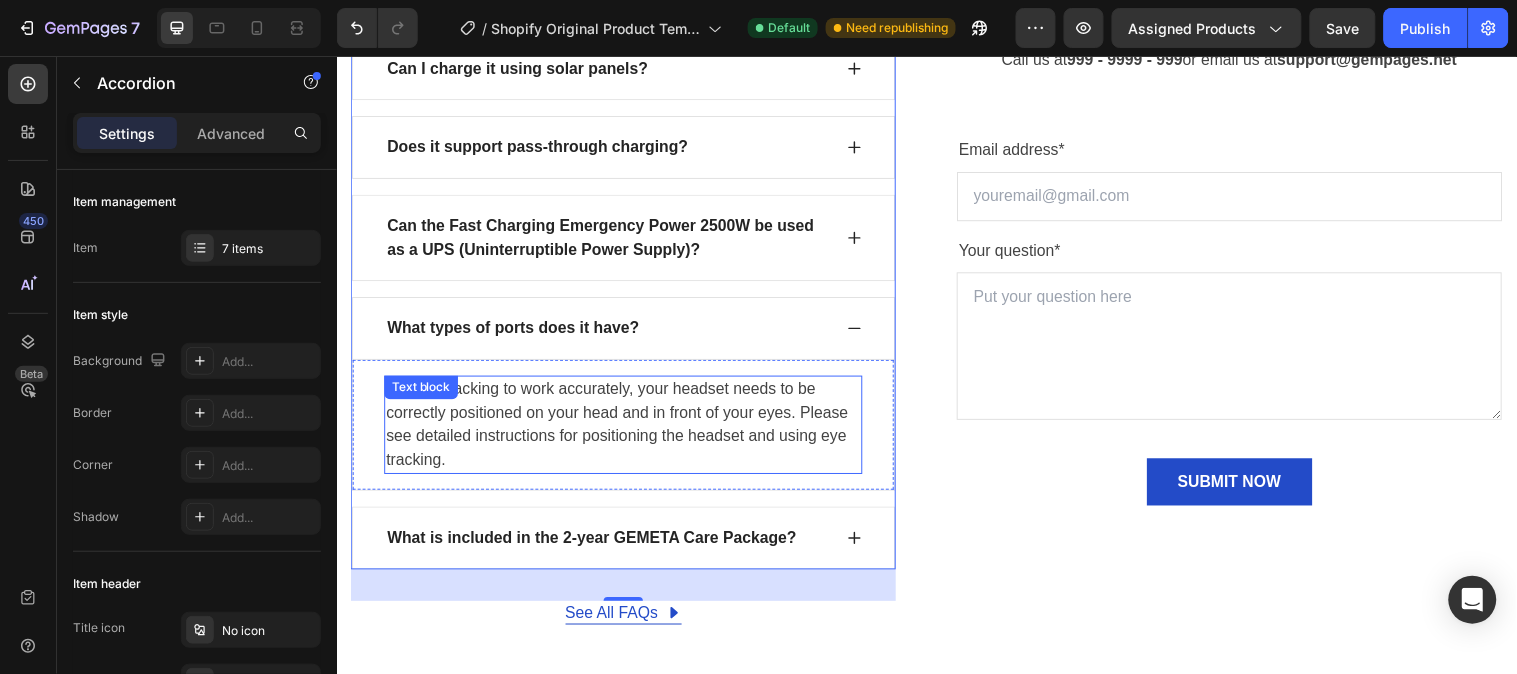 click on "For eye tracking to work accurately, your headset needs to be correctly positioned on your head and in front of your eyes. Please see detailed instructions for positioning the headset and using eye tracking." at bounding box center [628, 430] 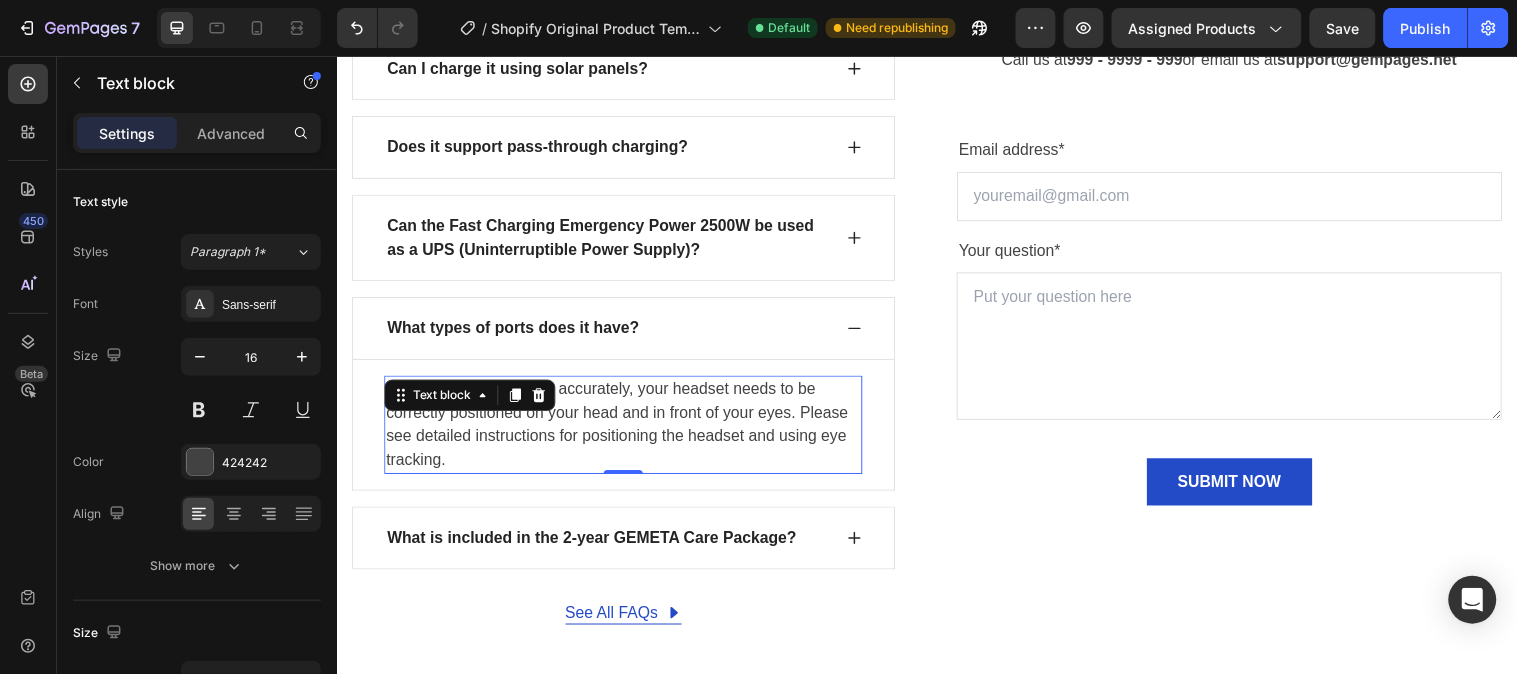 click on "For eye tracking to work accurately, your headset needs to be correctly positioned on your head and in front of your eyes. Please see detailed instructions for positioning the headset and using eye tracking." at bounding box center [628, 430] 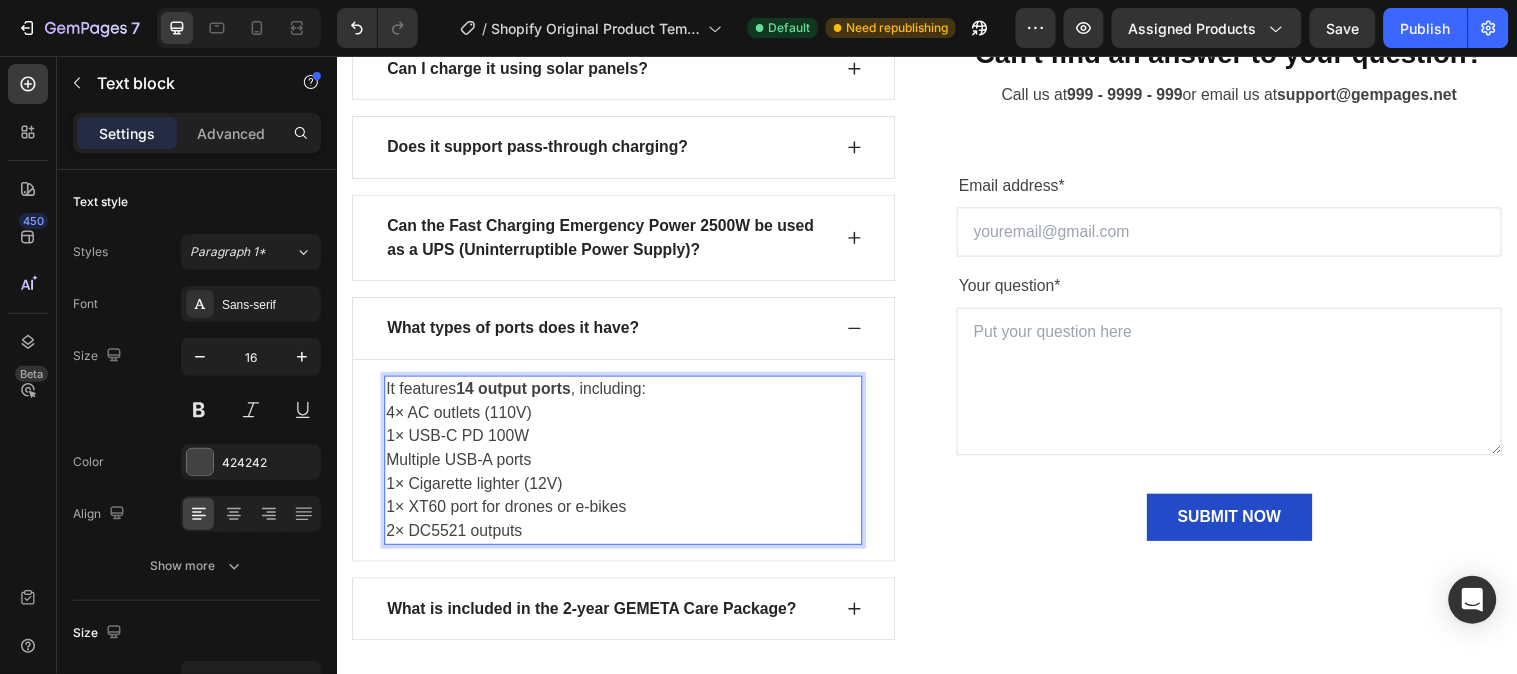 click on "1× XT60 port for drones or e-bikes" at bounding box center (628, 514) 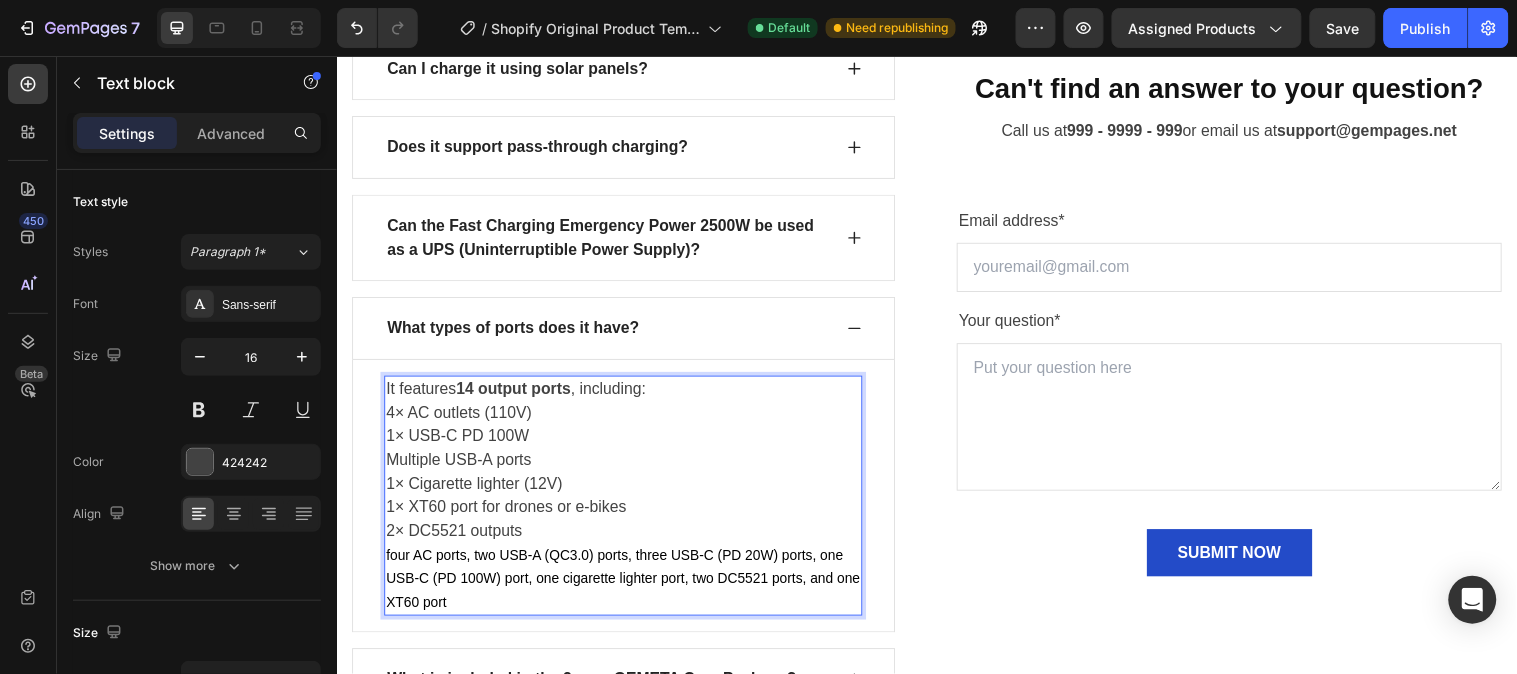 click on "4× AC outlets (110V)" at bounding box center (628, 418) 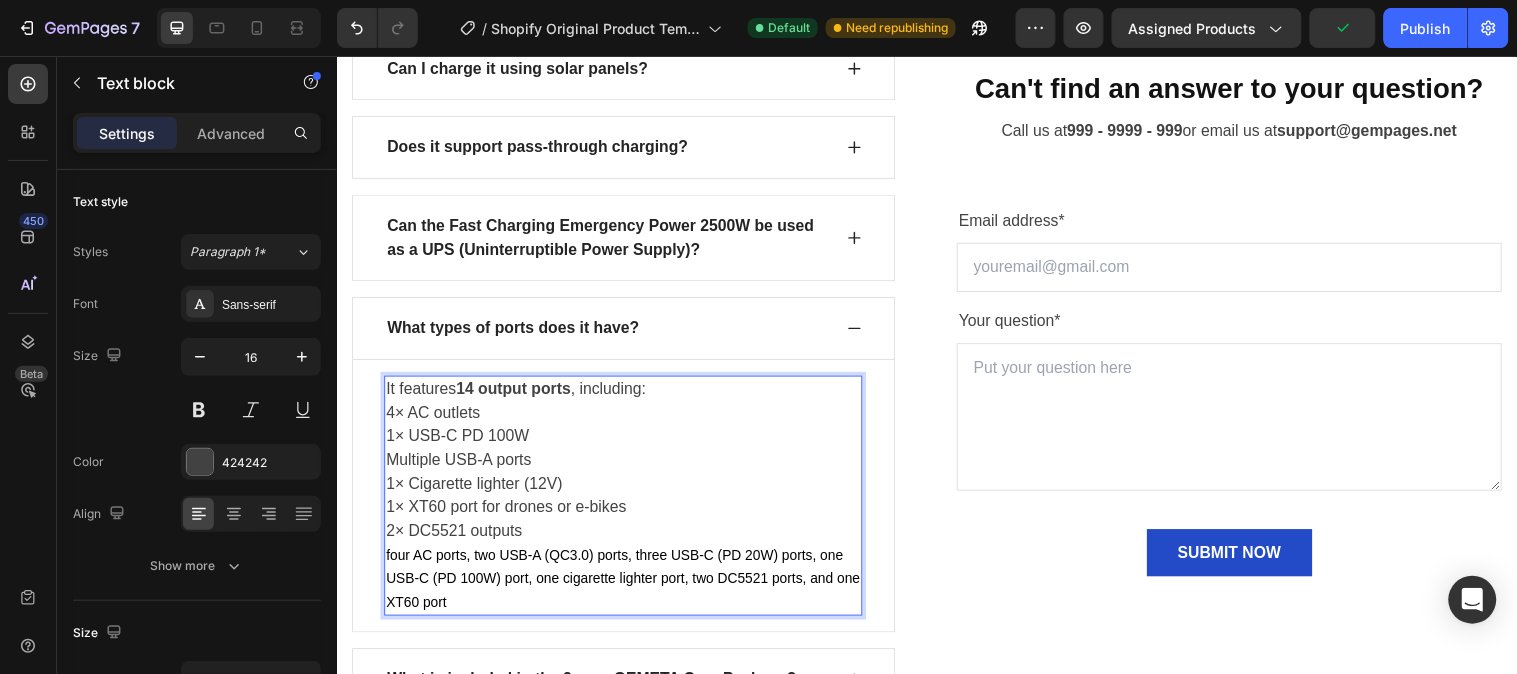 click on "1× USB-C PD 100W" at bounding box center (628, 442) 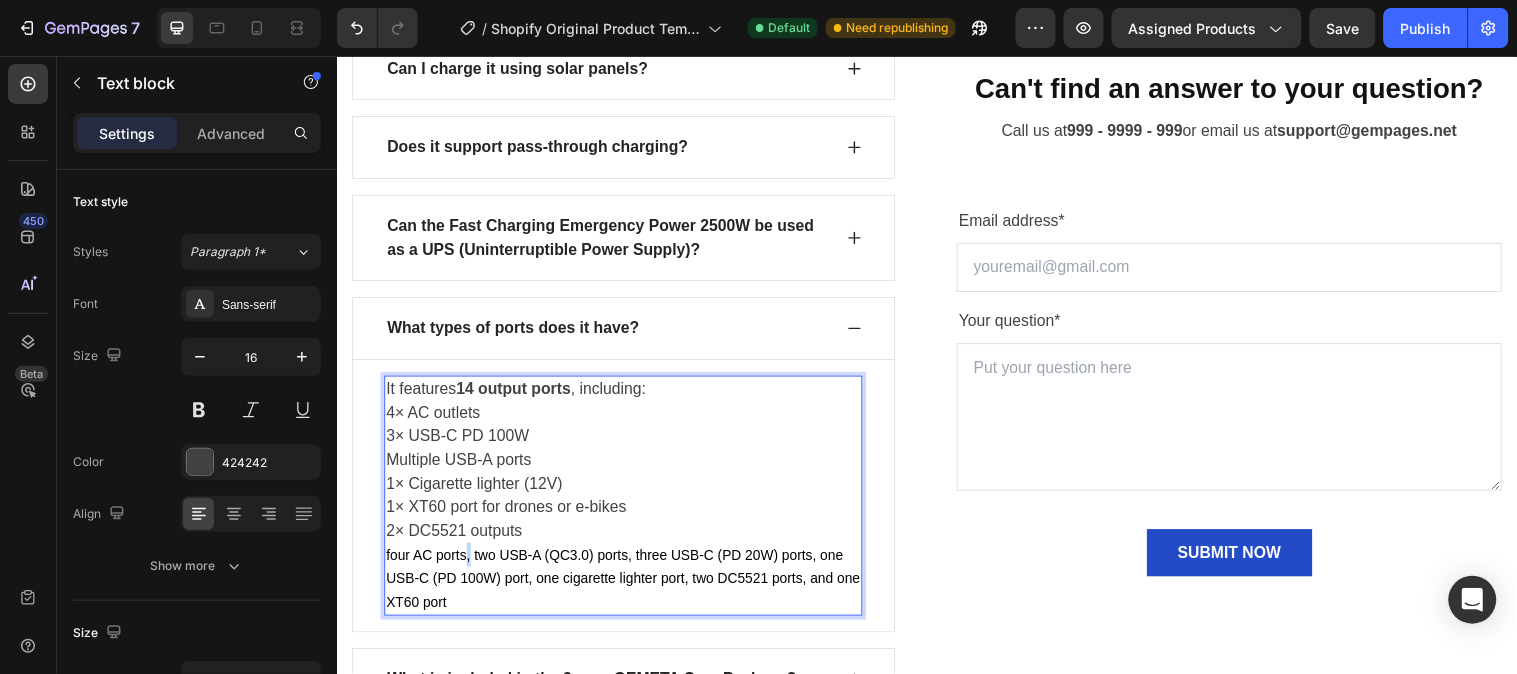 click on "four AC ports, two USB-A (QC3.0) ports, three USB-C (PD 20W) ports, one USB-C (PD 100W) port, one cigarette lighter port, two DC5521 ports, and one XT60 port" at bounding box center [628, 586] 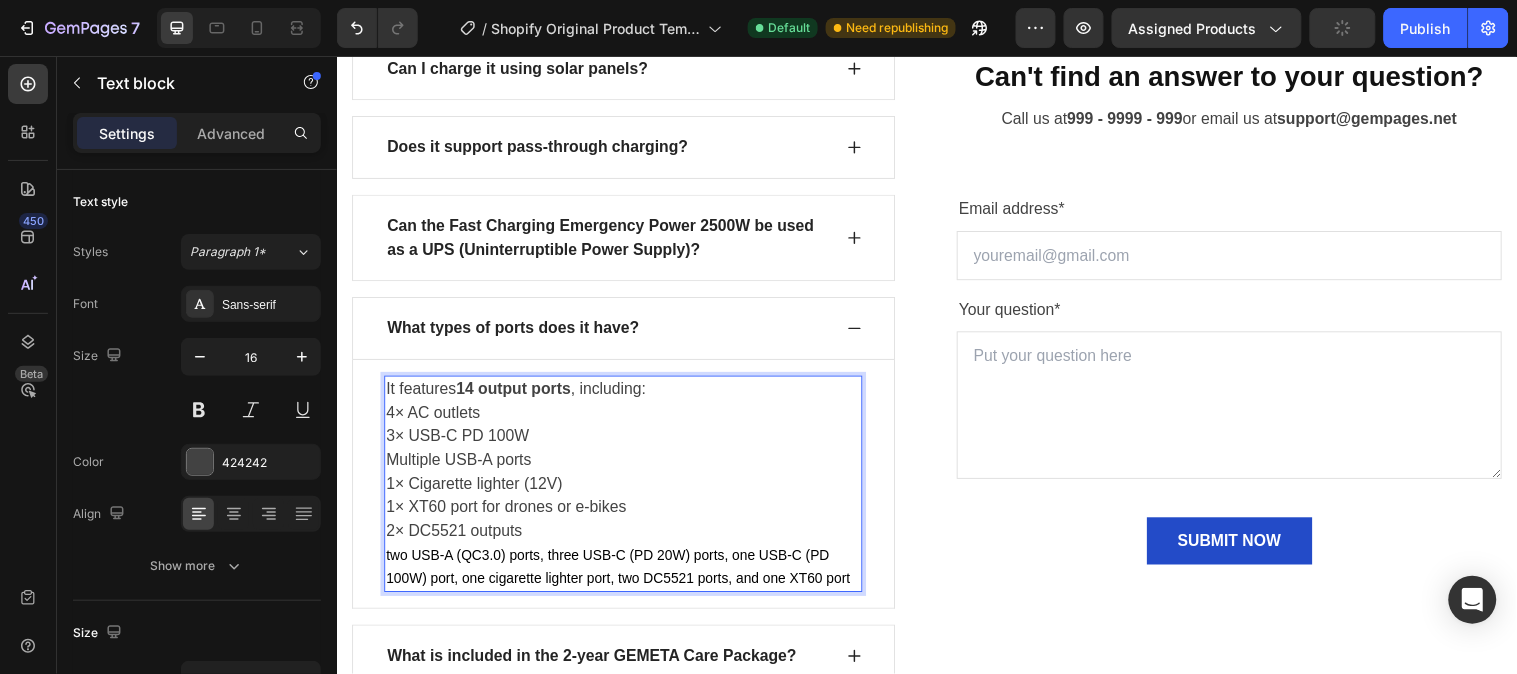 click on "two USB-A (QC3.0) ports, three USB-C (PD 20W) ports, one USB-C (PD 100W) port, one cigarette lighter port, two DC5521 ports, and one XT60 port" at bounding box center [623, 574] 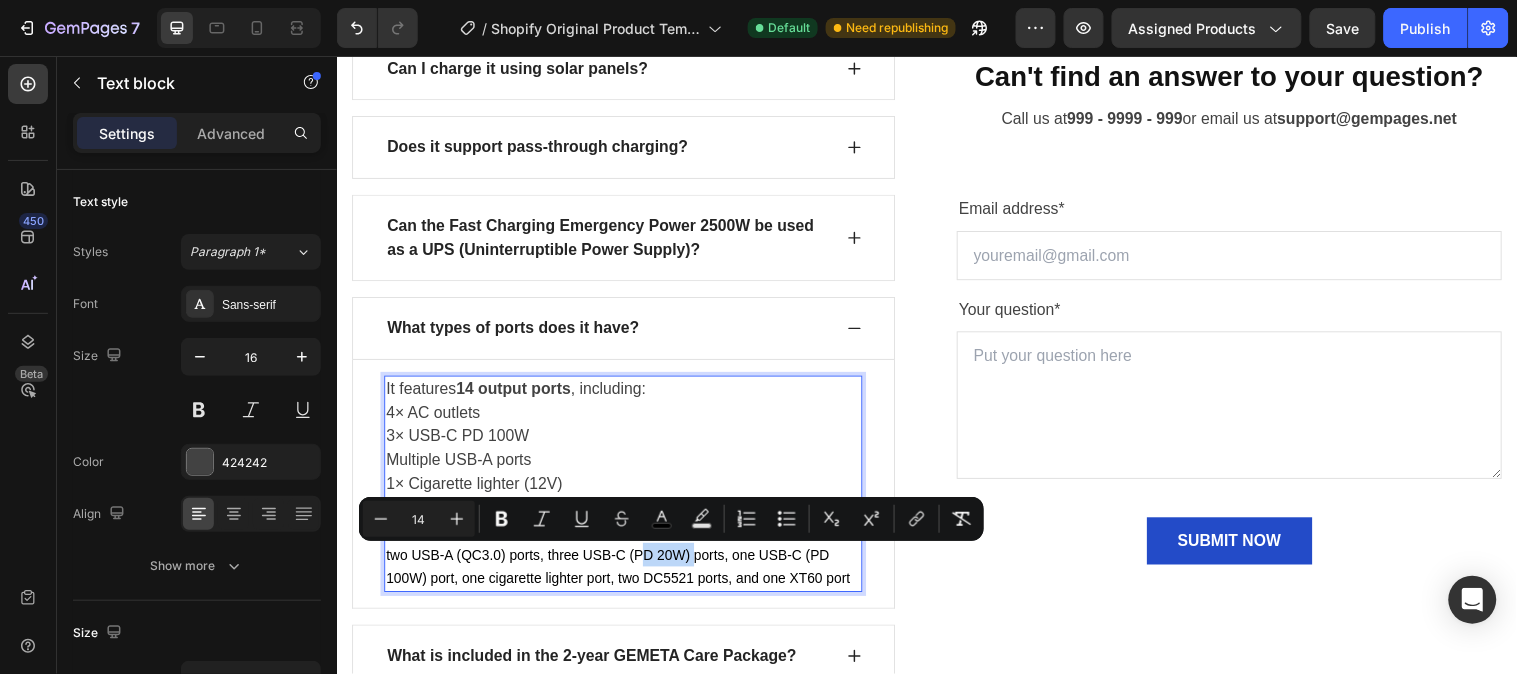 drag, startPoint x: 646, startPoint y: 565, endPoint x: 699, endPoint y: 569, distance: 53.15073 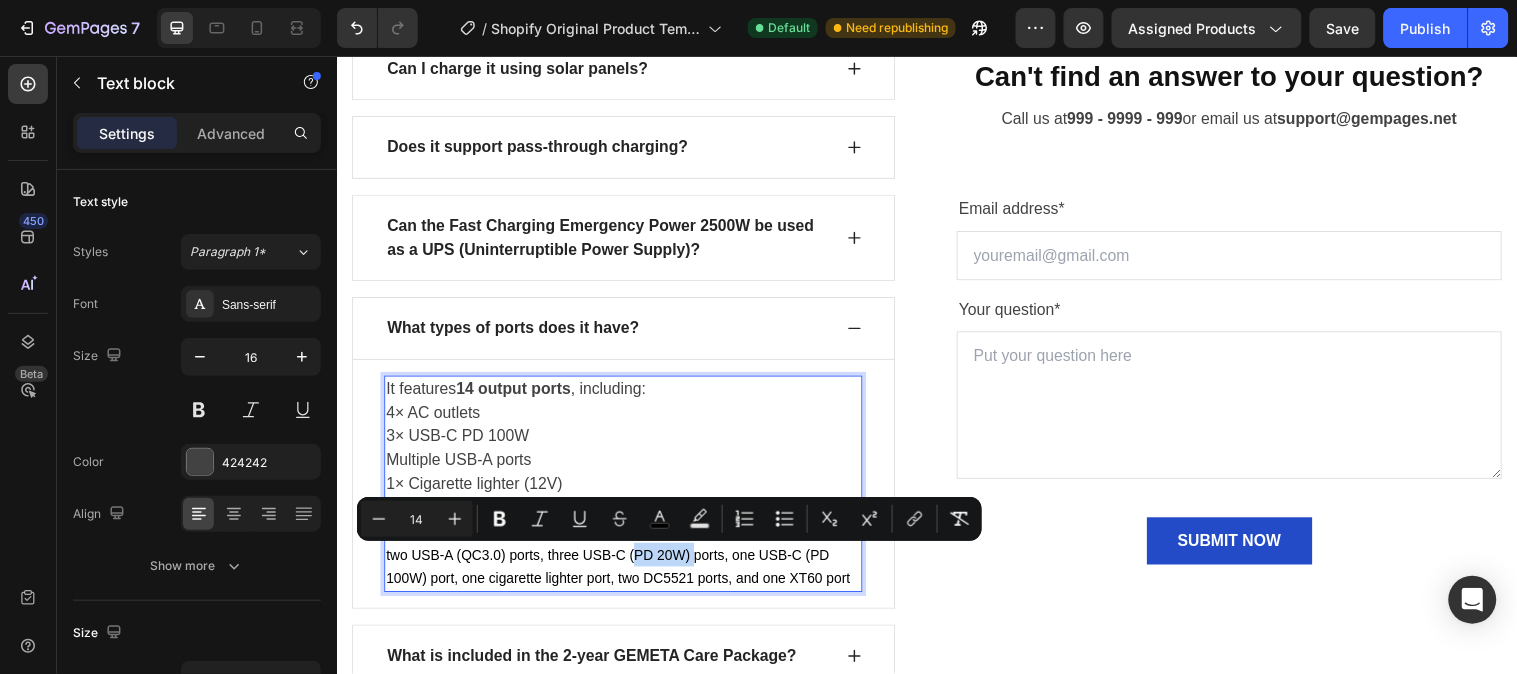 drag, startPoint x: 640, startPoint y: 569, endPoint x: 701, endPoint y: 567, distance: 61.03278 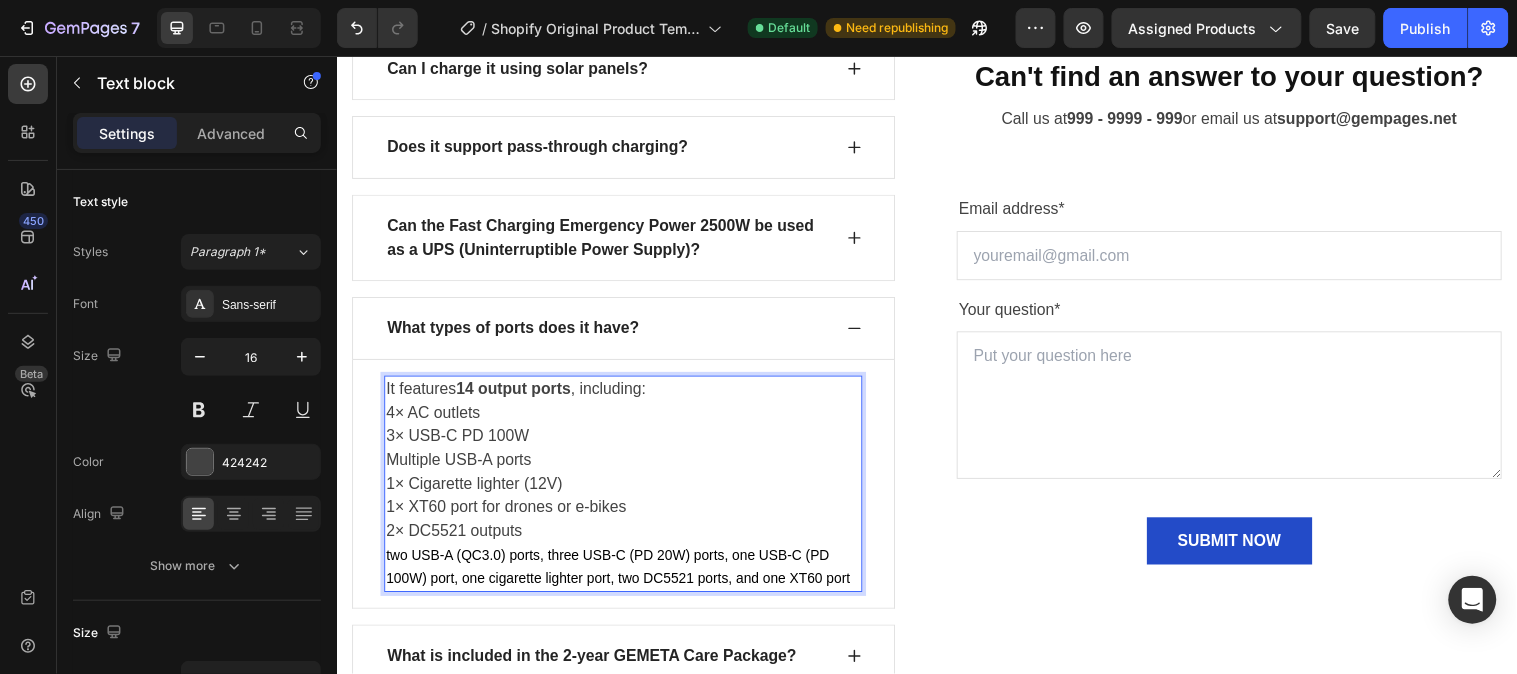 click on "3× USB-C PD 100W" at bounding box center (628, 442) 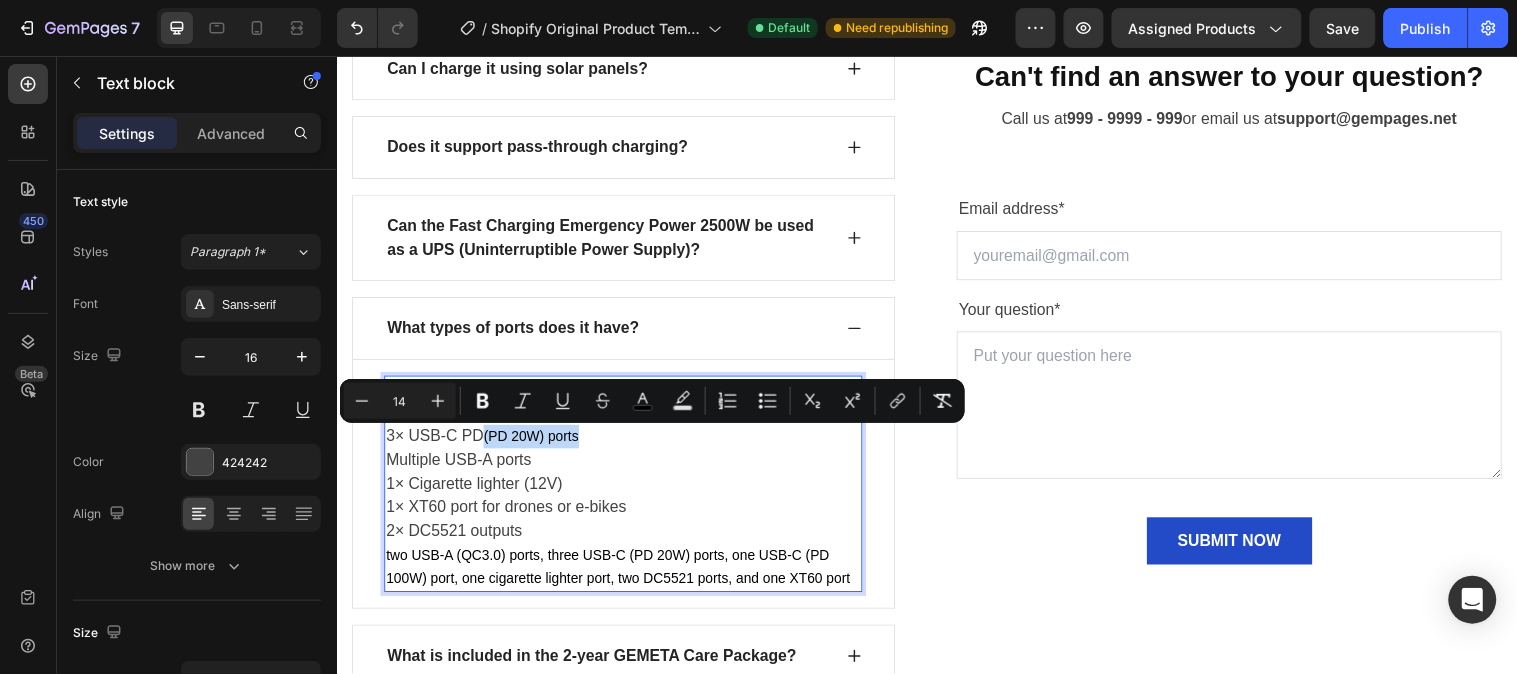 drag, startPoint x: 491, startPoint y: 444, endPoint x: 595, endPoint y: 448, distance: 104.0769 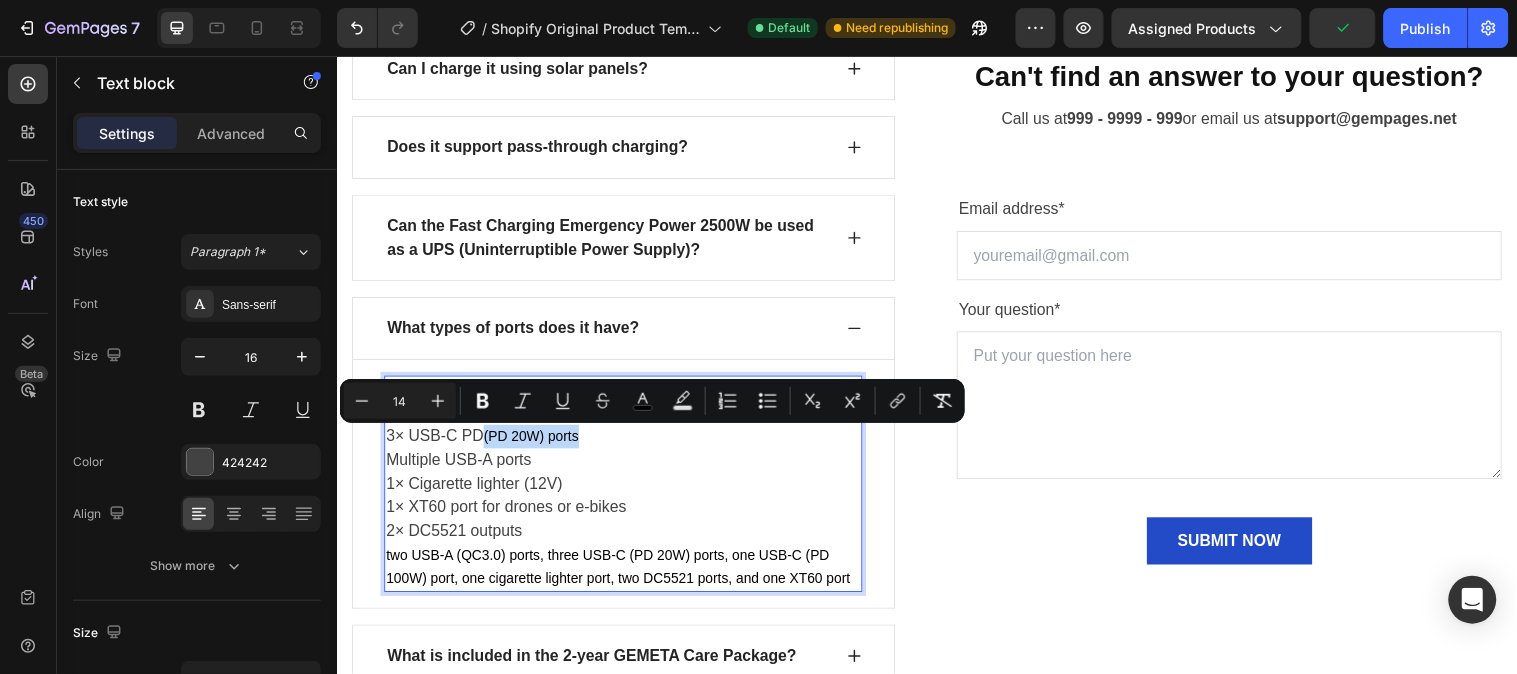click on "3× USB-C PD  (PD 20W) ports" at bounding box center [628, 442] 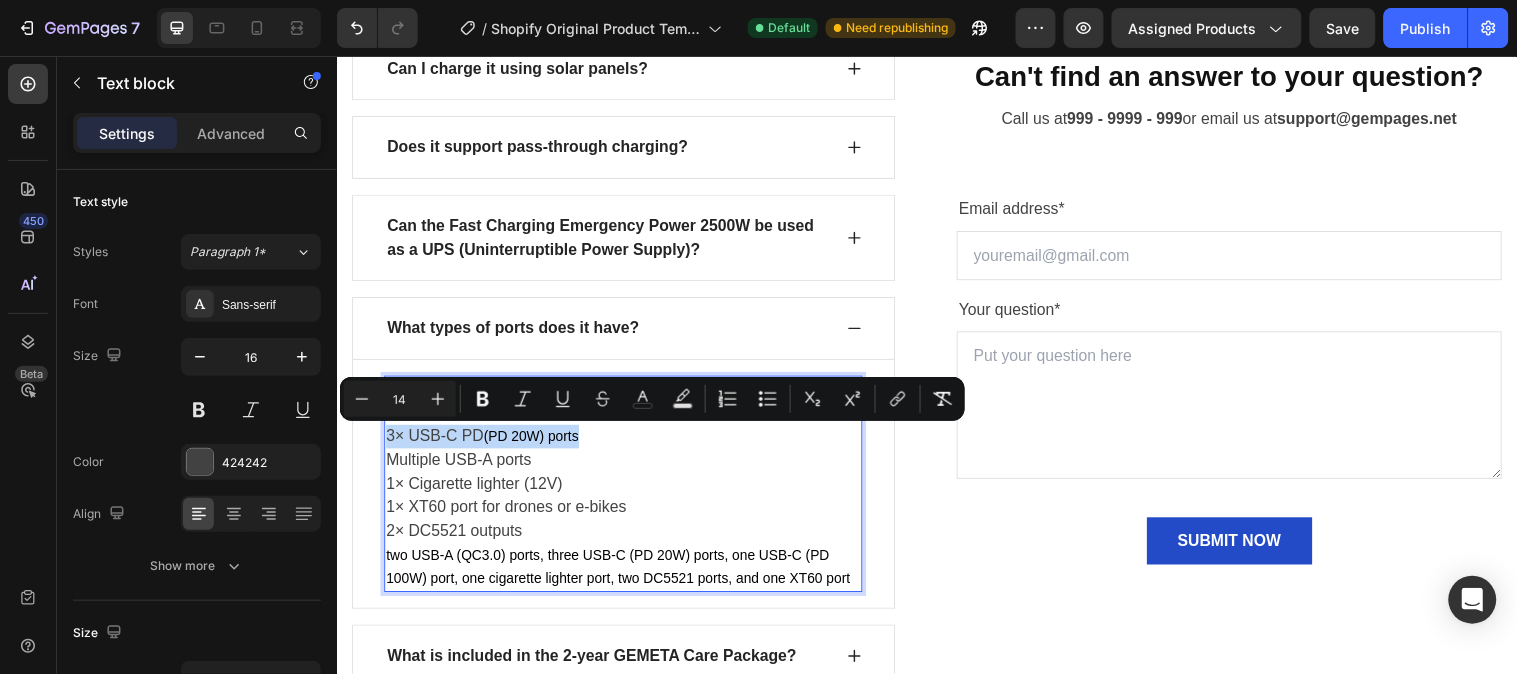 drag, startPoint x: 599, startPoint y: 447, endPoint x: 385, endPoint y: 441, distance: 214.08409 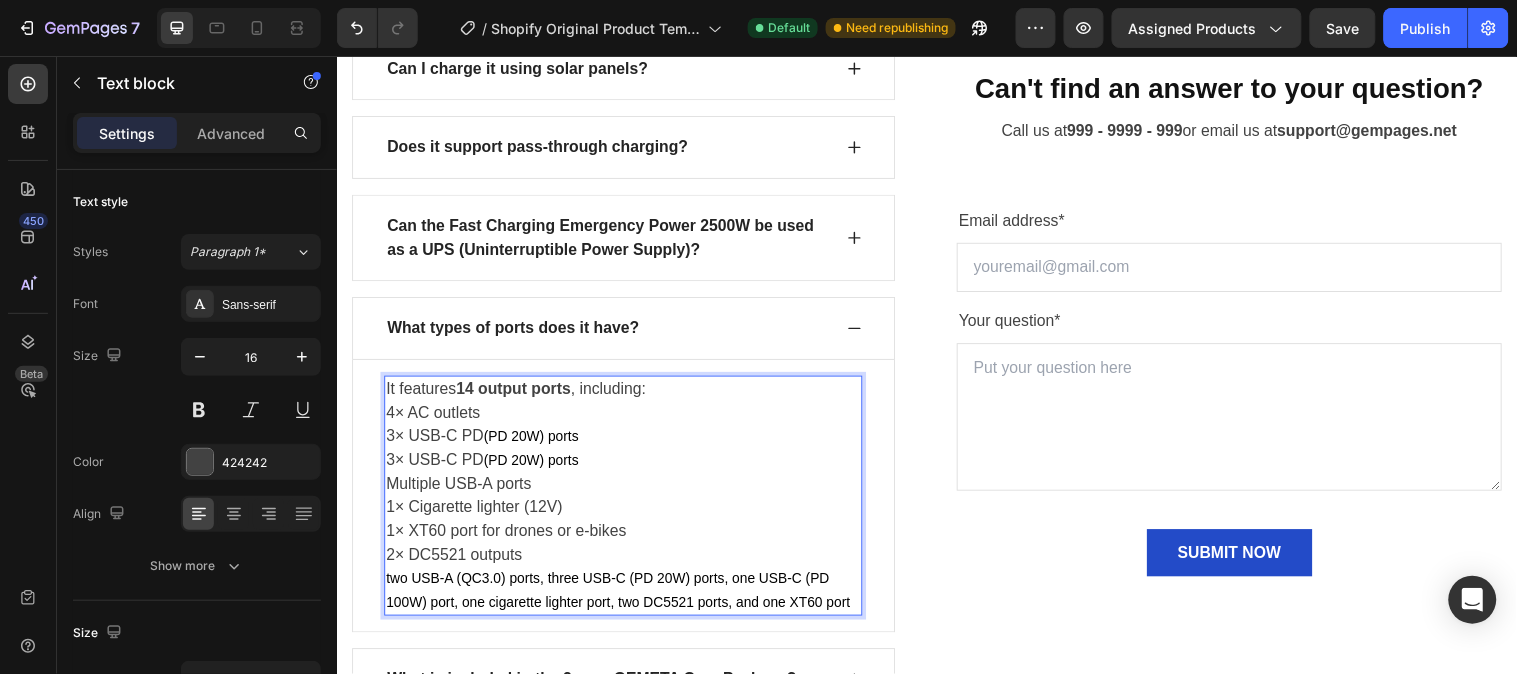 click on "(PD 20W) ports" at bounding box center [534, 442] 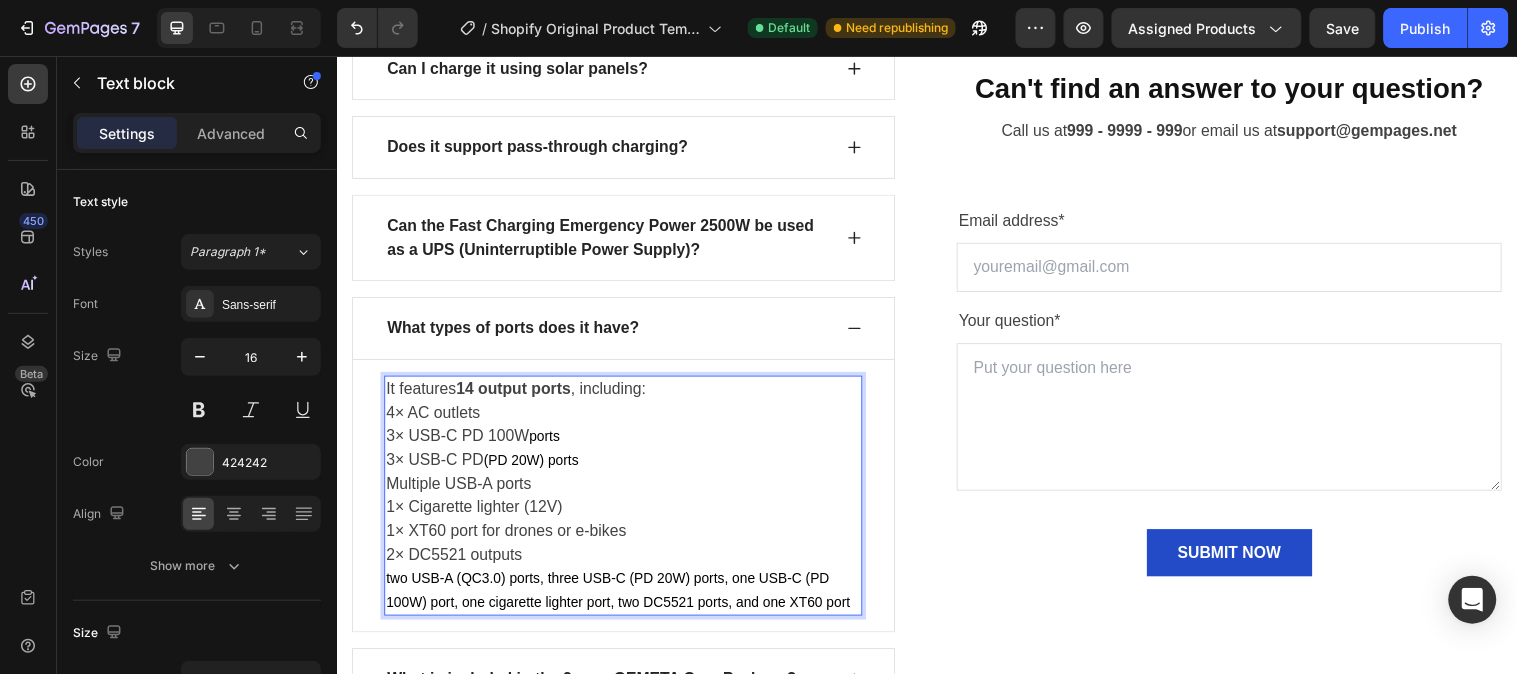 click on "3× USB-C PD 100W  ports" at bounding box center (628, 442) 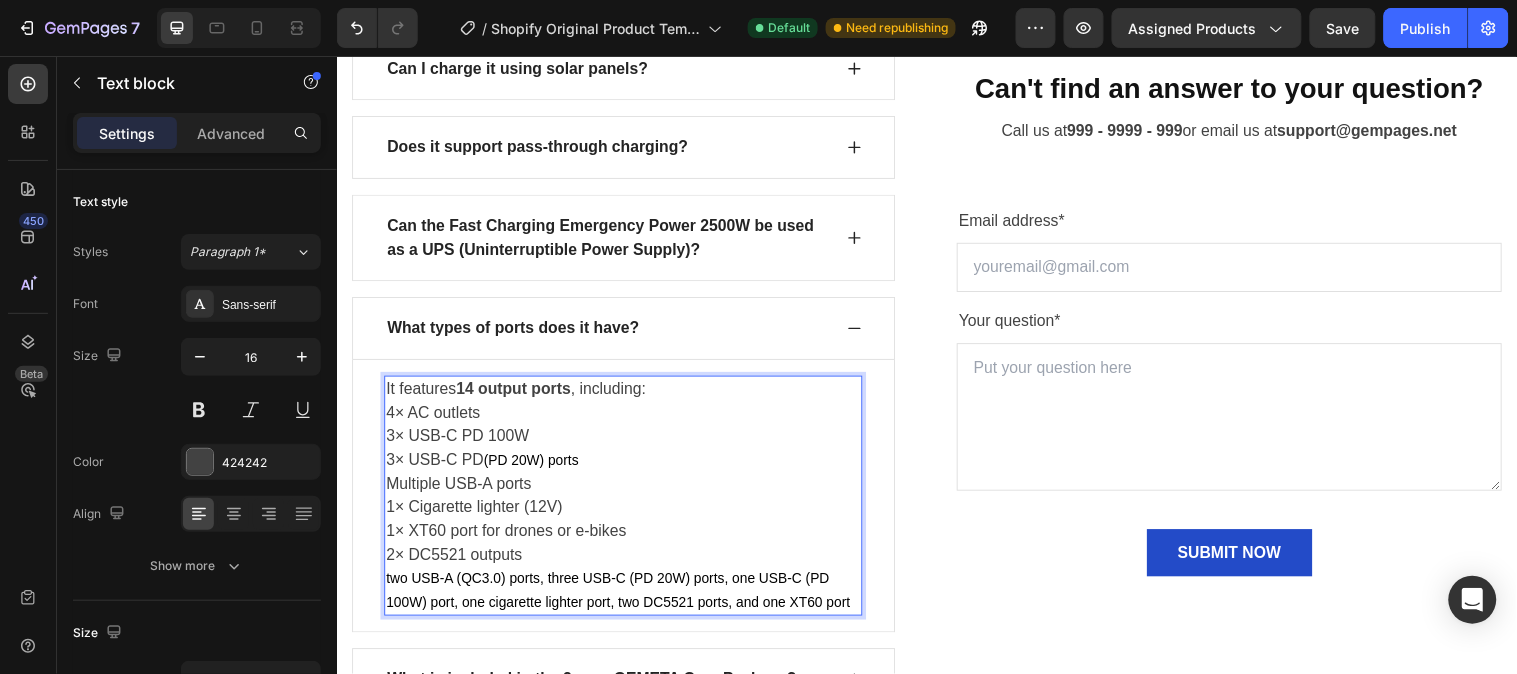 click on "3× USB-C PD 100W" at bounding box center (628, 442) 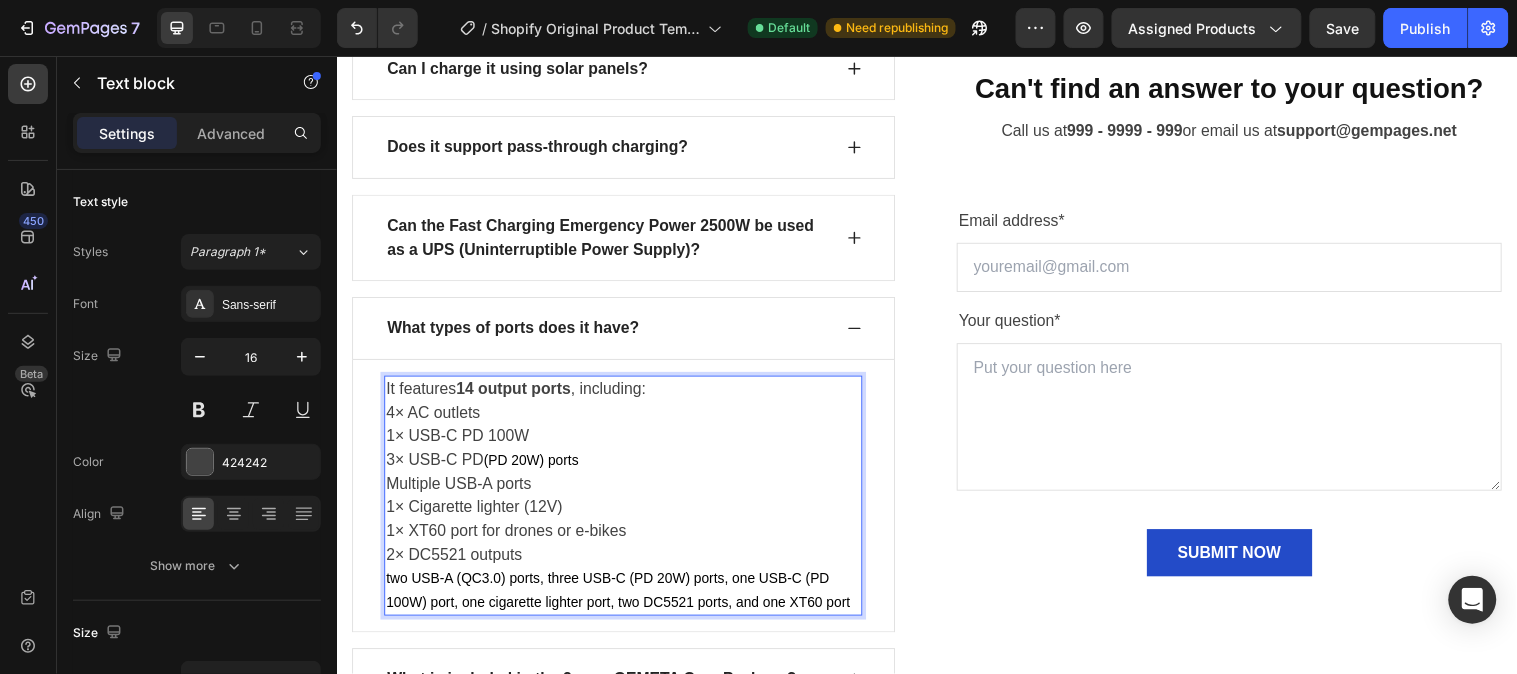 click on "two USB-A (QC3.0) ports, three USB-C (PD 20W) ports, one USB-C (PD 100W) port, one cigarette lighter port, two DC5521 ports, and one XT60 port" at bounding box center (623, 598) 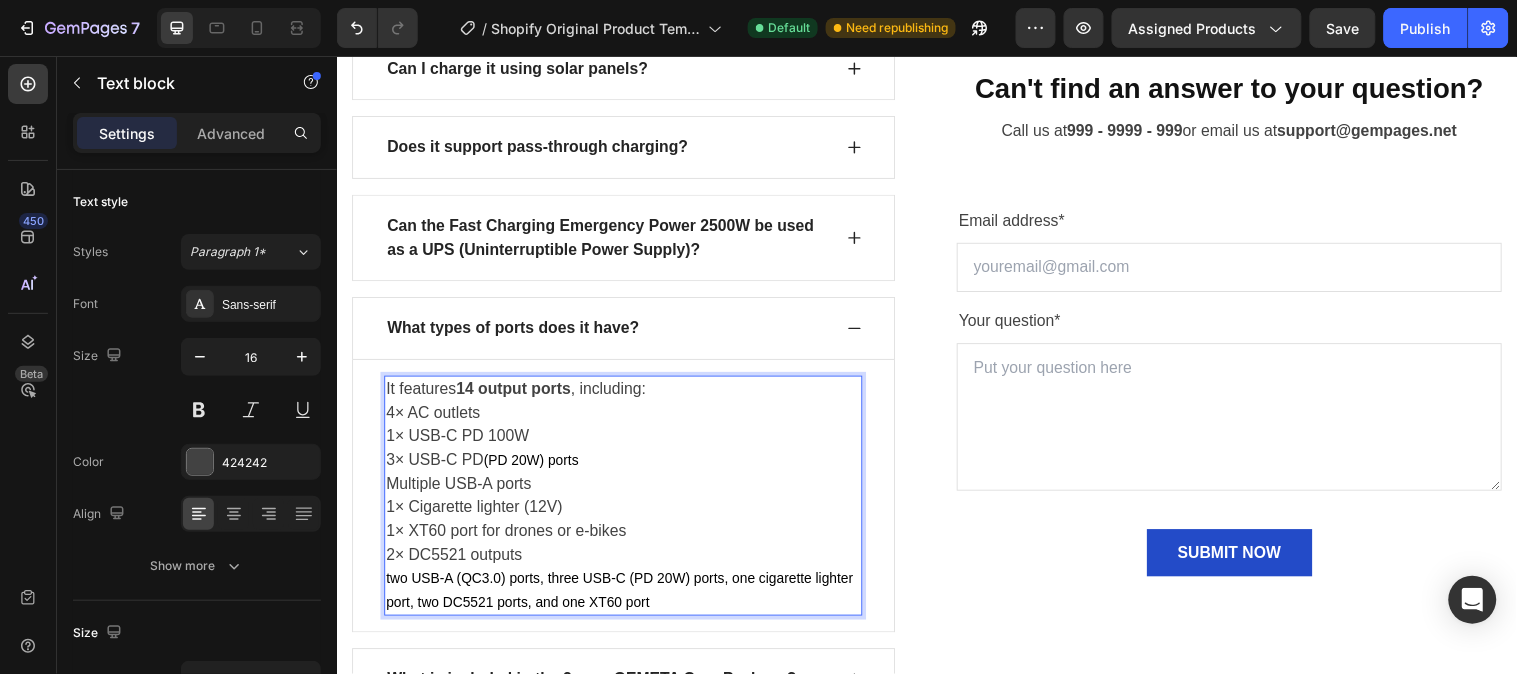 click on "(PD 20W) ports" at bounding box center [534, 466] 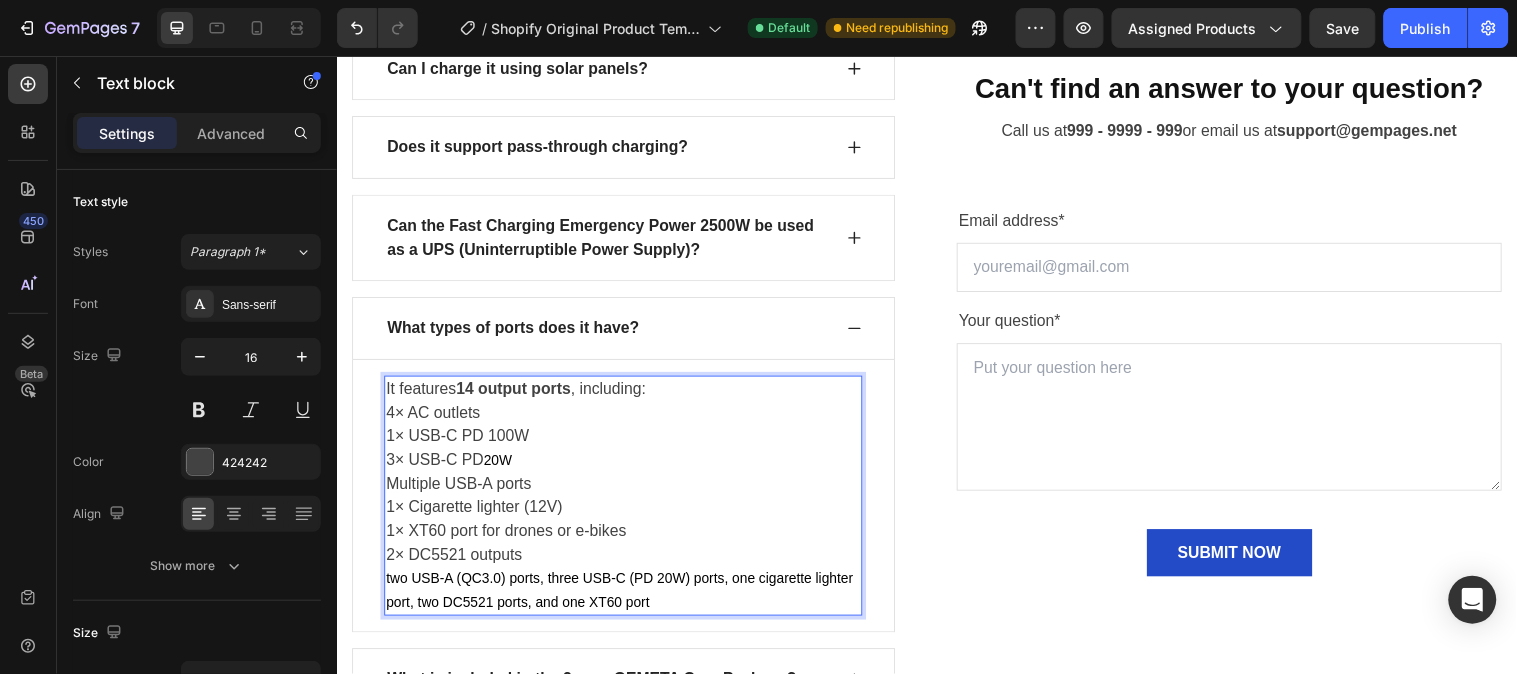 click on "two USB-A (QC3.0) ports, three USB-C (PD 20W) ports, one cigarette lighter port, two DC5521 ports, and one XT60 port" at bounding box center [624, 598] 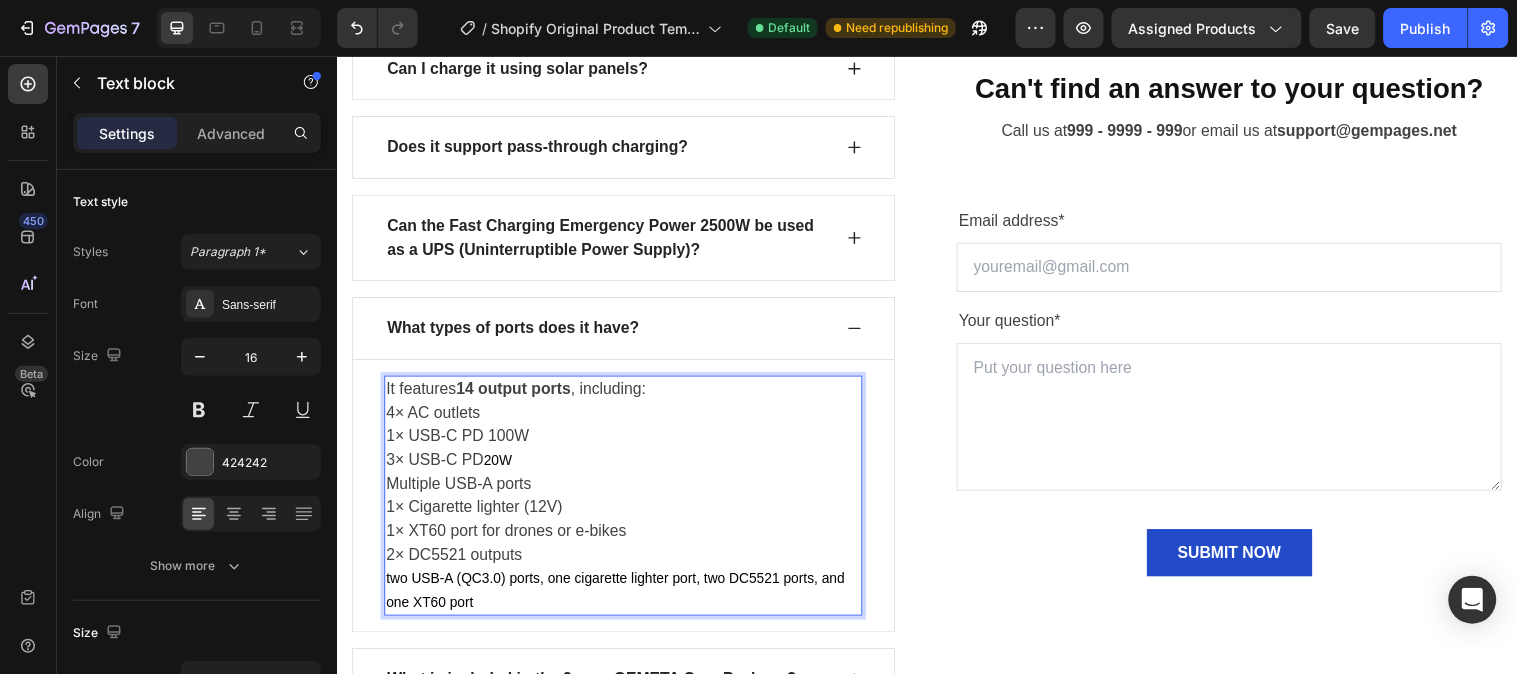 click on "Multiple USB-A ports" at bounding box center (628, 490) 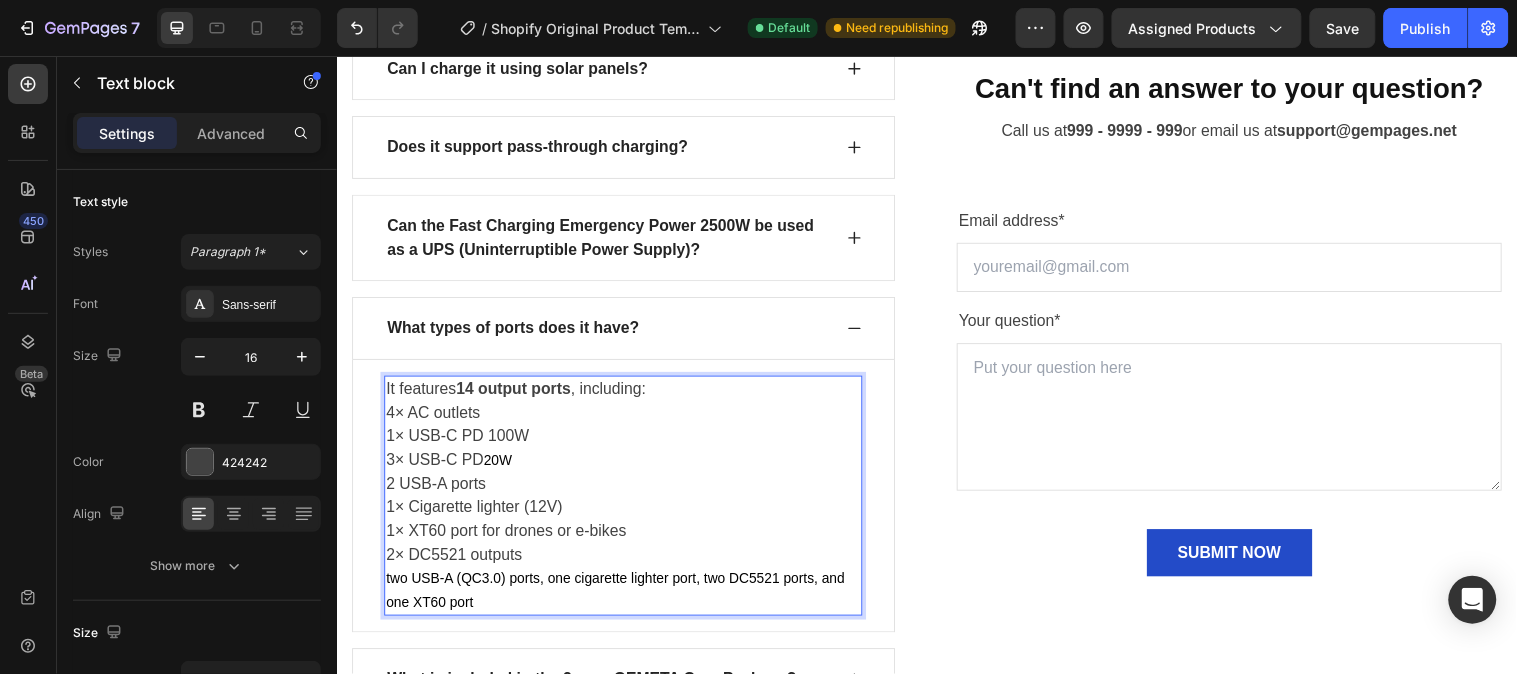 click on "2 USB-A ports" at bounding box center [628, 490] 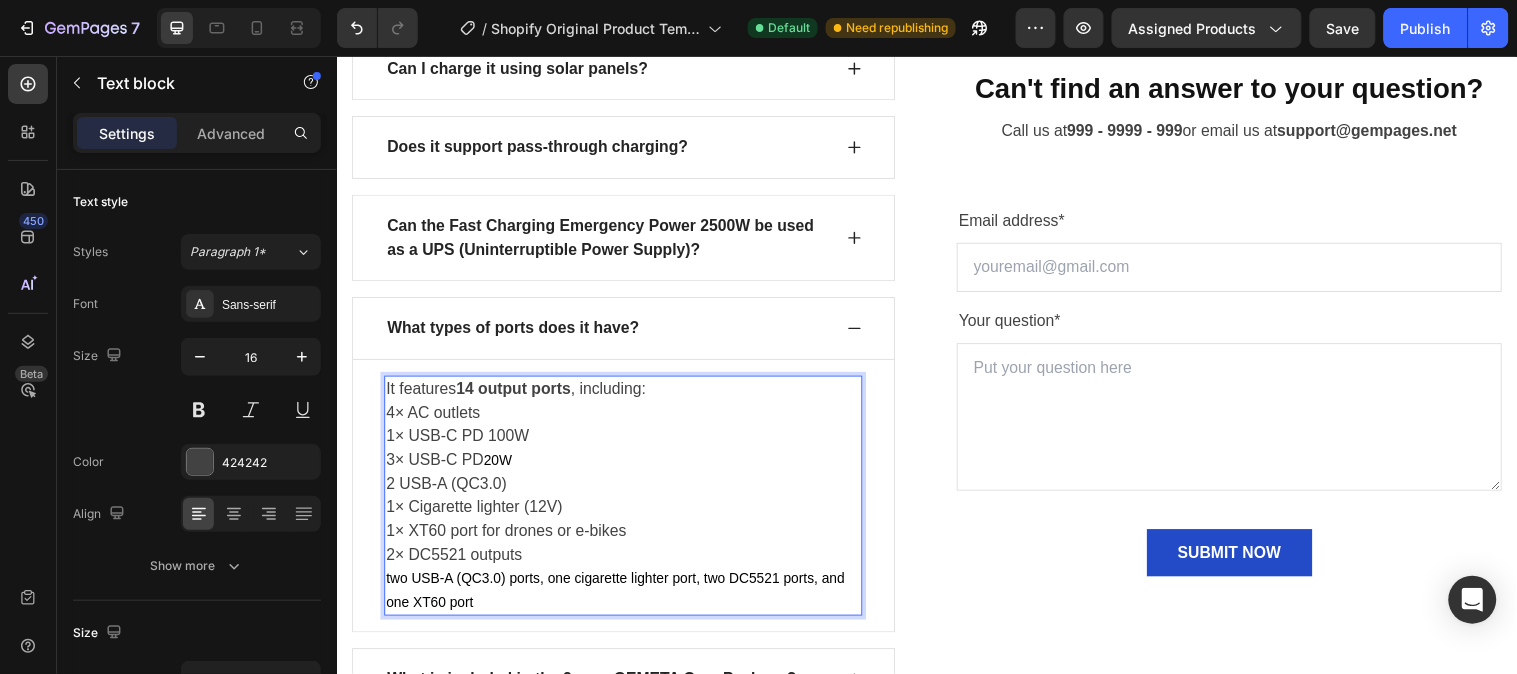 click on "two USB-A (QC3.0) ports, one cigarette lighter port, two DC5521 ports, and one XT60 port" at bounding box center (620, 598) 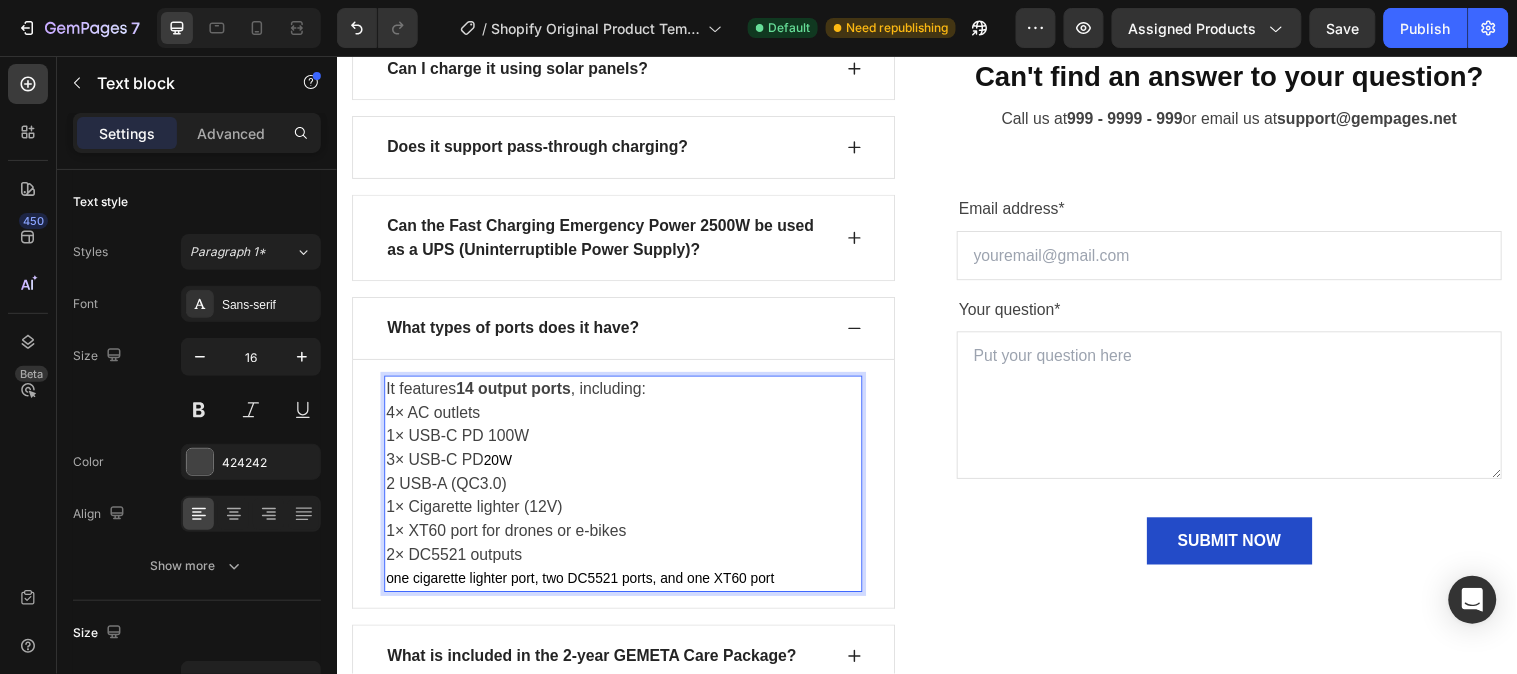 click on "1× Cigarette lighter (12V)" at bounding box center (628, 514) 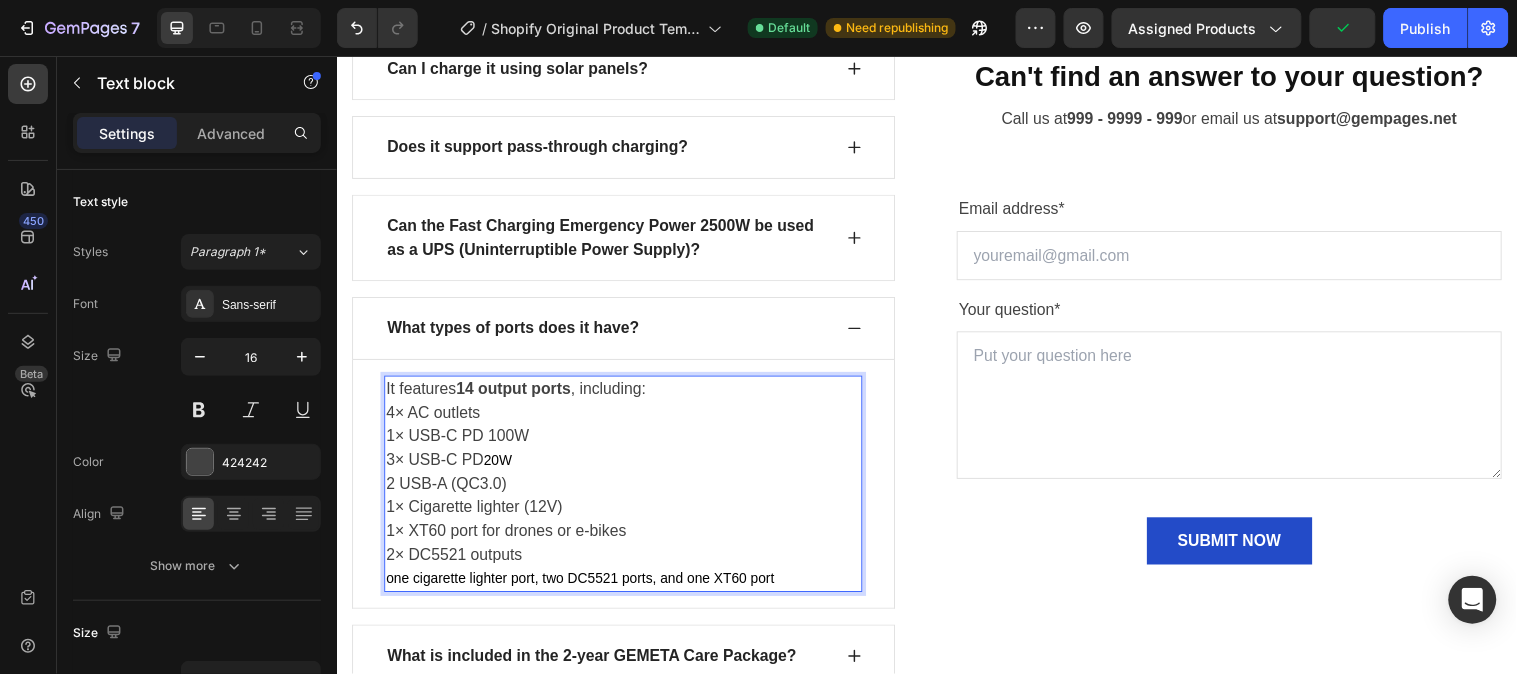click on "1× Cigarette lighter (12V)" at bounding box center [628, 514] 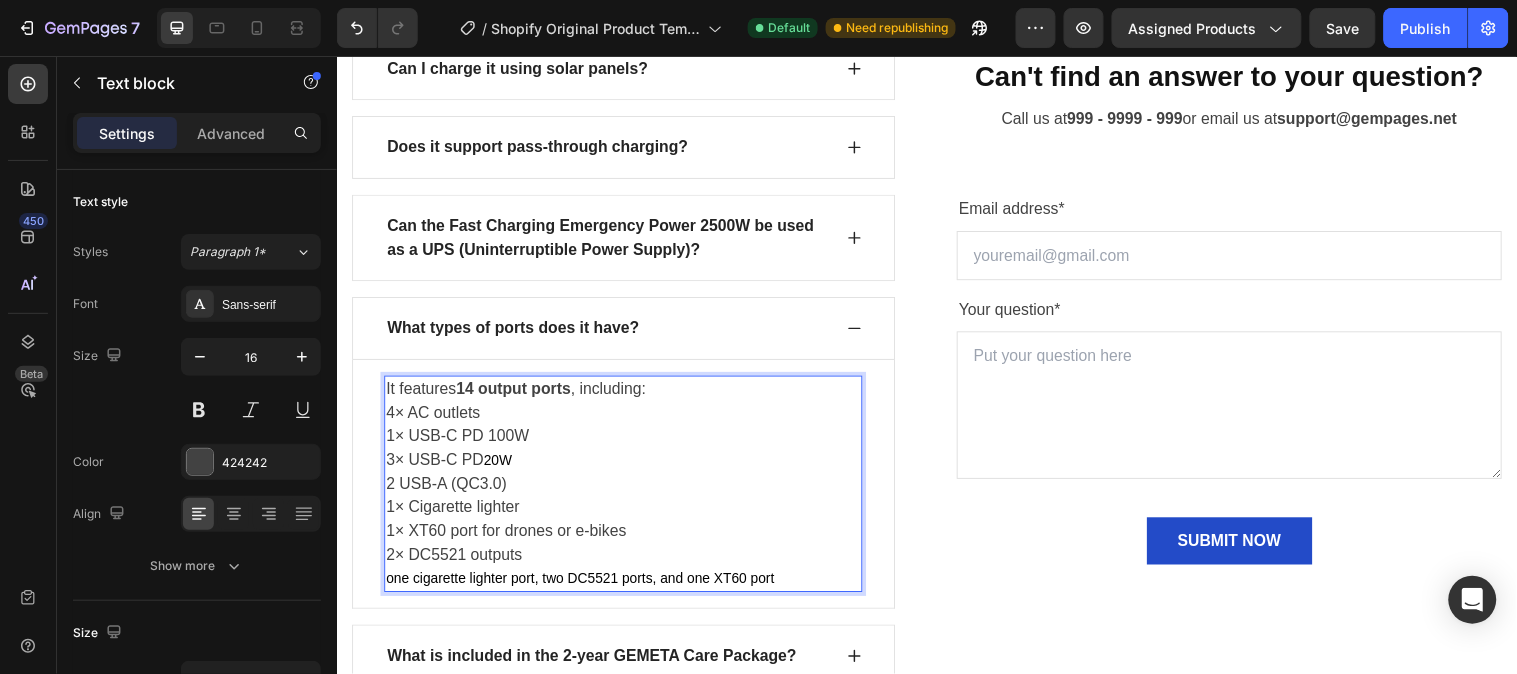 click on "2× DC5521 outputs" at bounding box center [628, 562] 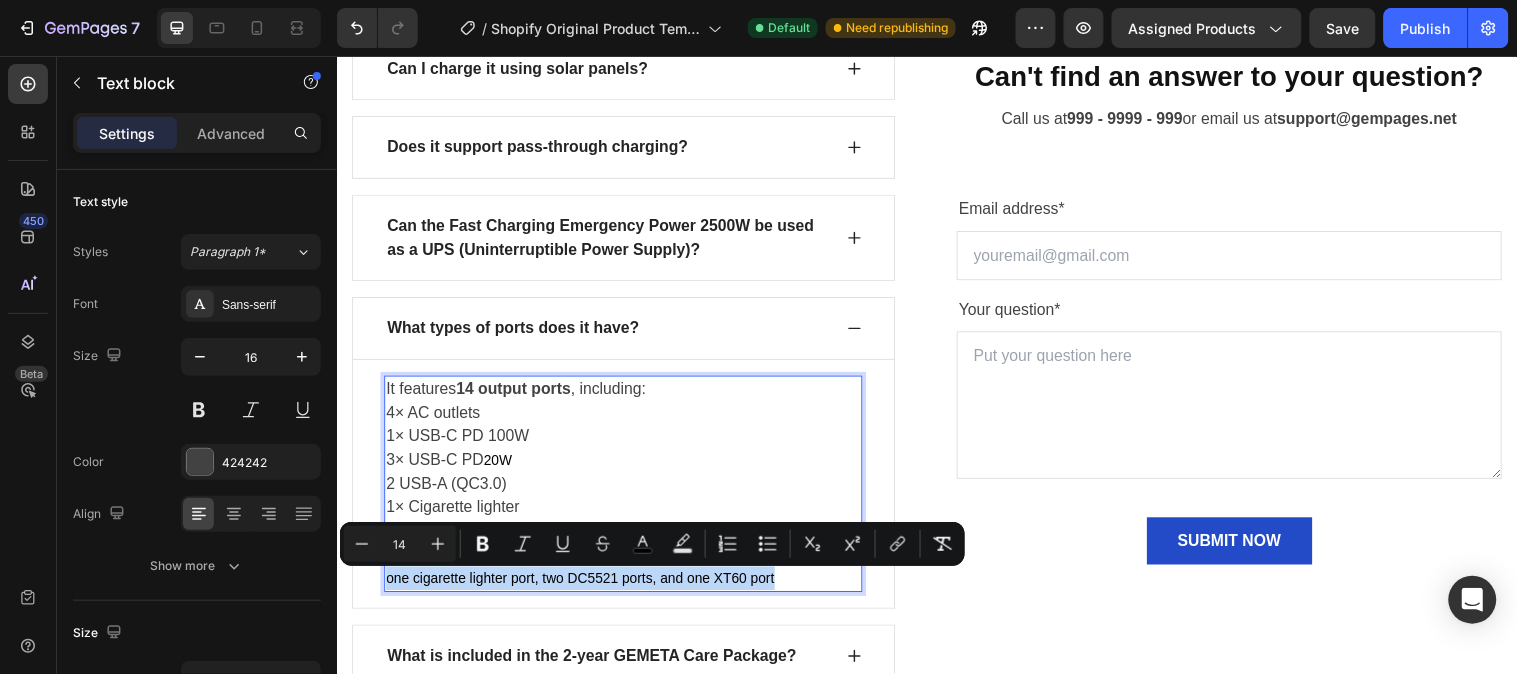 drag, startPoint x: 797, startPoint y: 588, endPoint x: 386, endPoint y: 595, distance: 411.0596 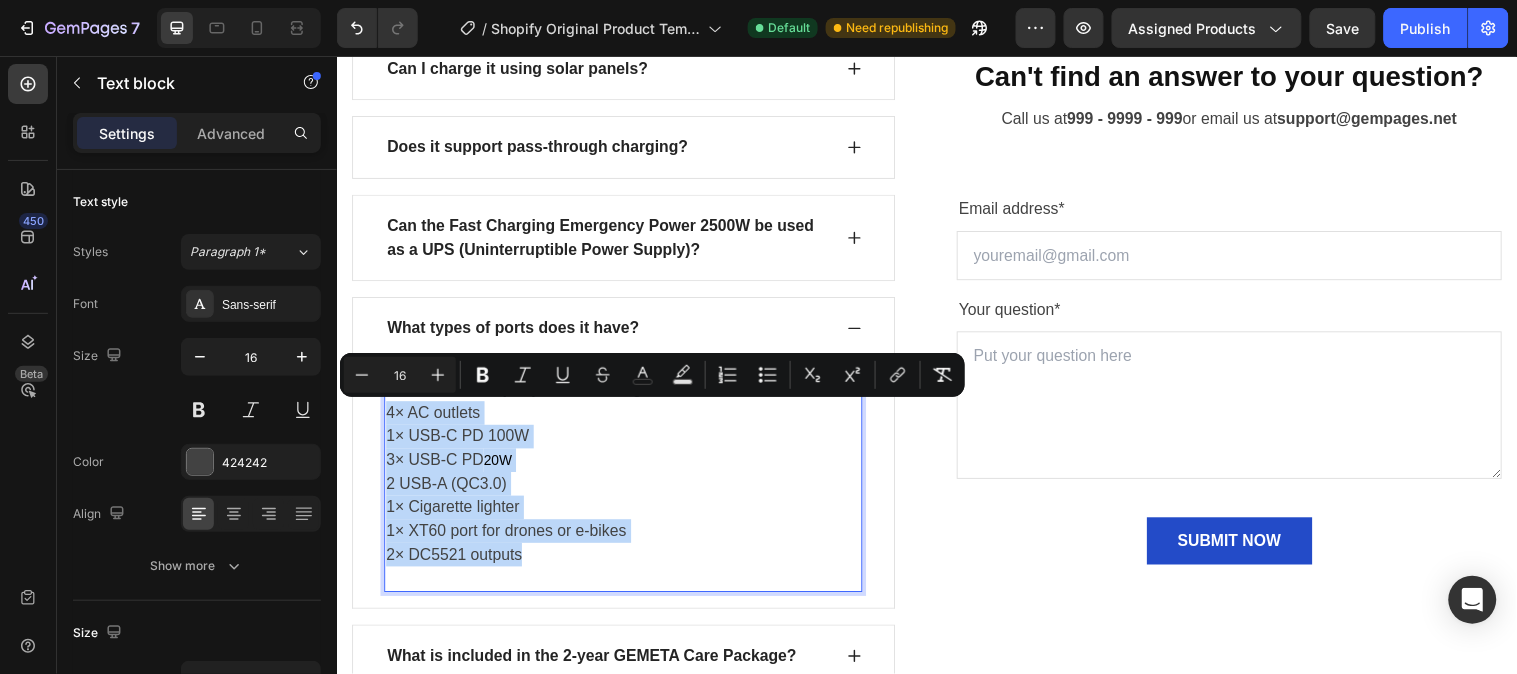 drag, startPoint x: 584, startPoint y: 565, endPoint x: 308, endPoint y: 427, distance: 308.5774 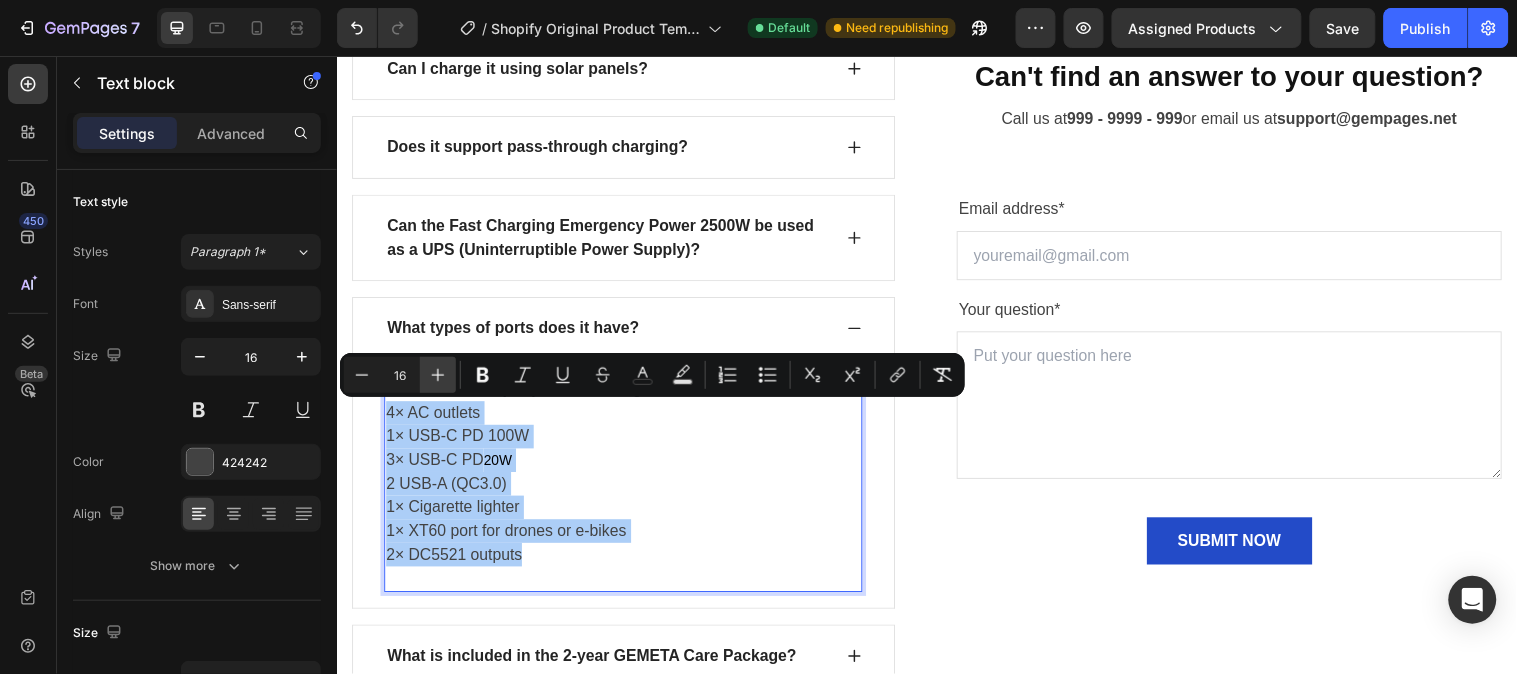 click 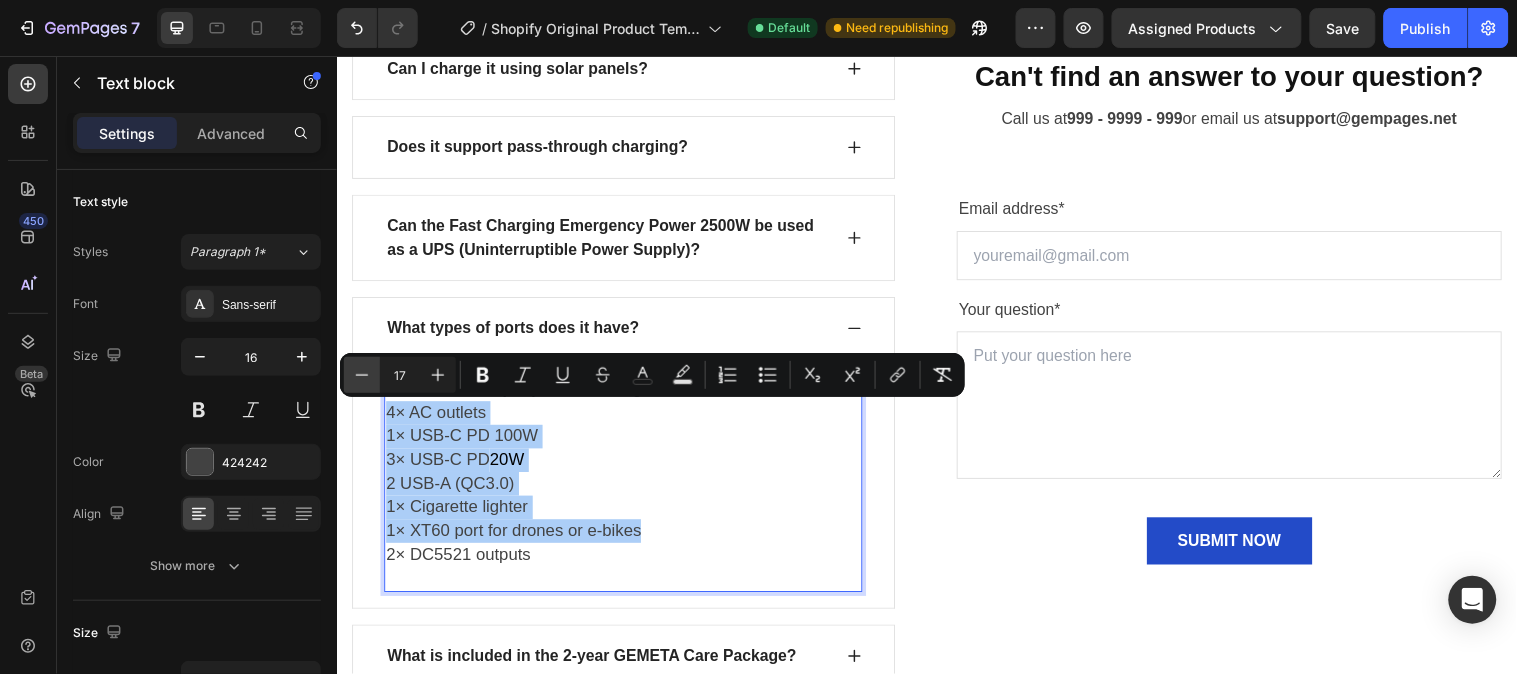 click 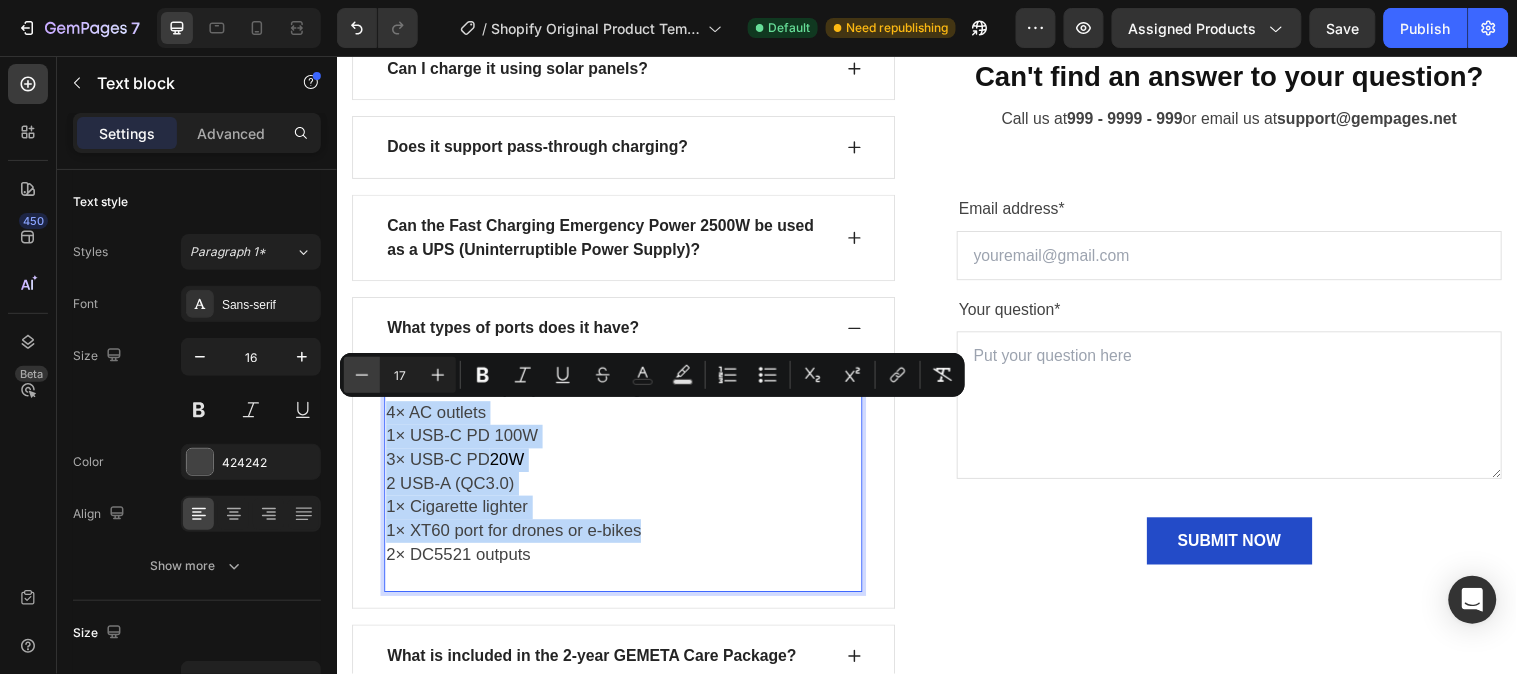 type on "16" 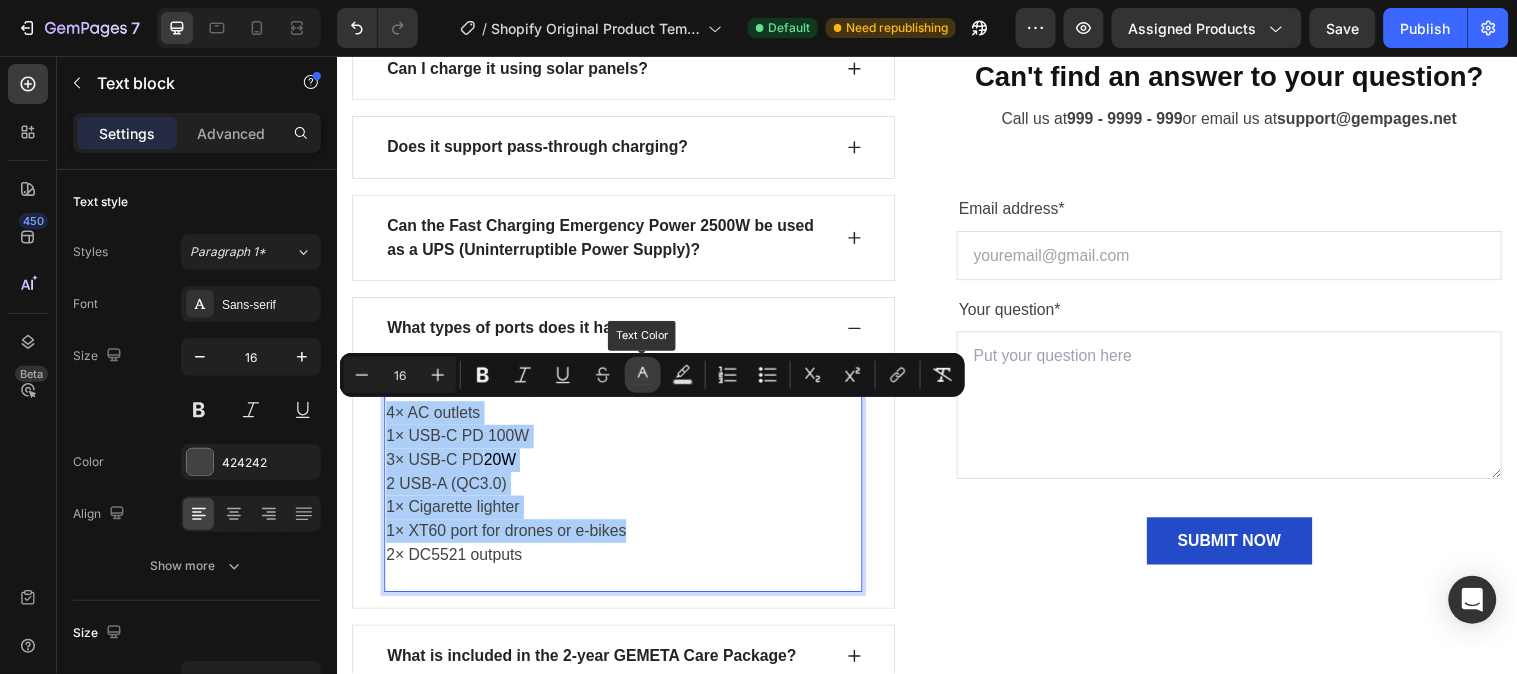 click 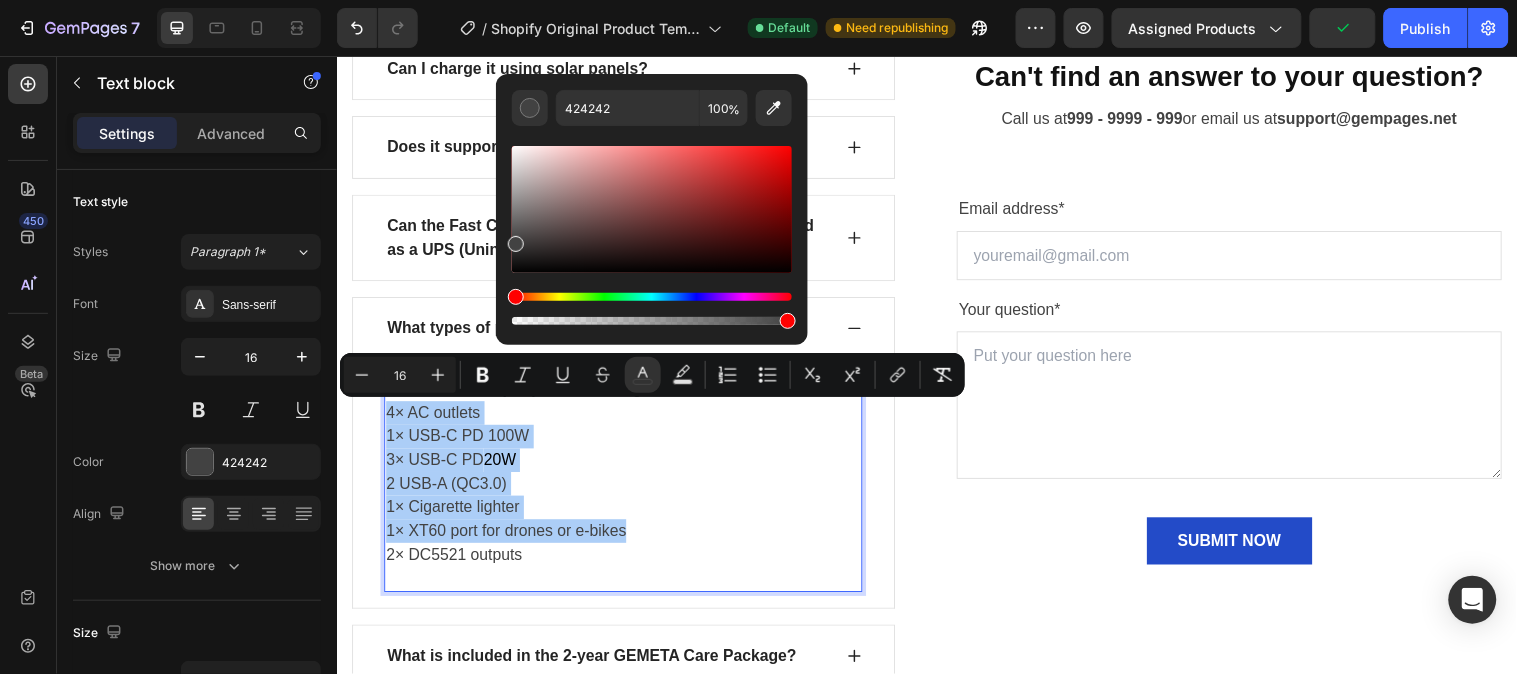 click at bounding box center [516, 244] 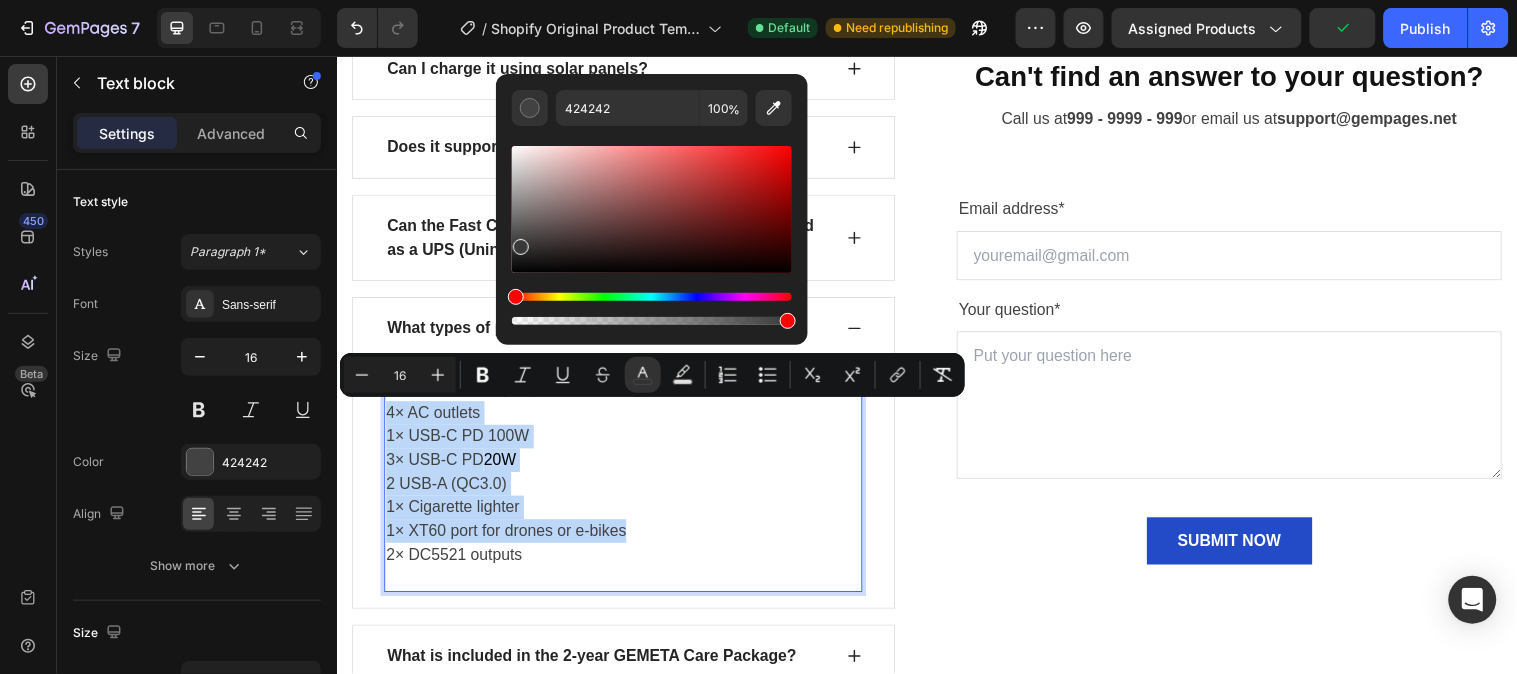 type on "3A3939" 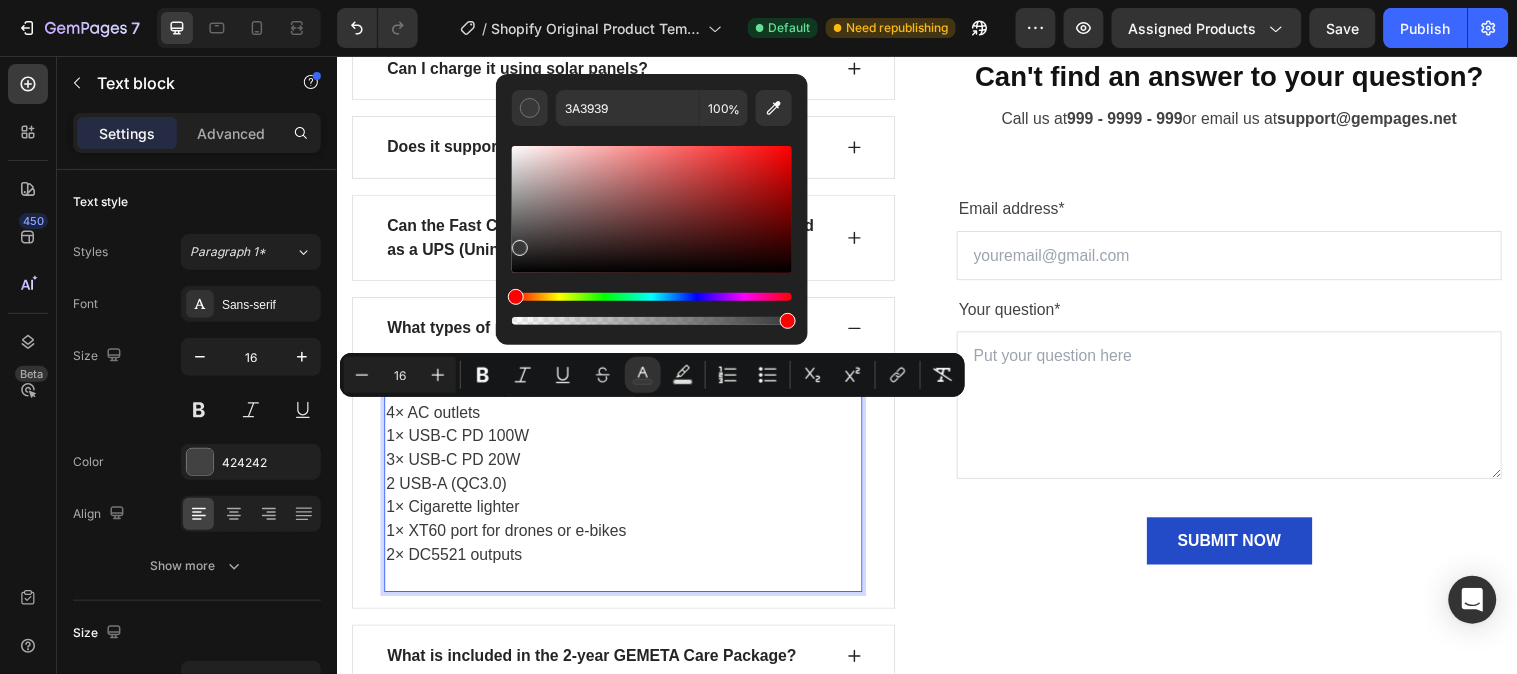 click at bounding box center [628, 586] 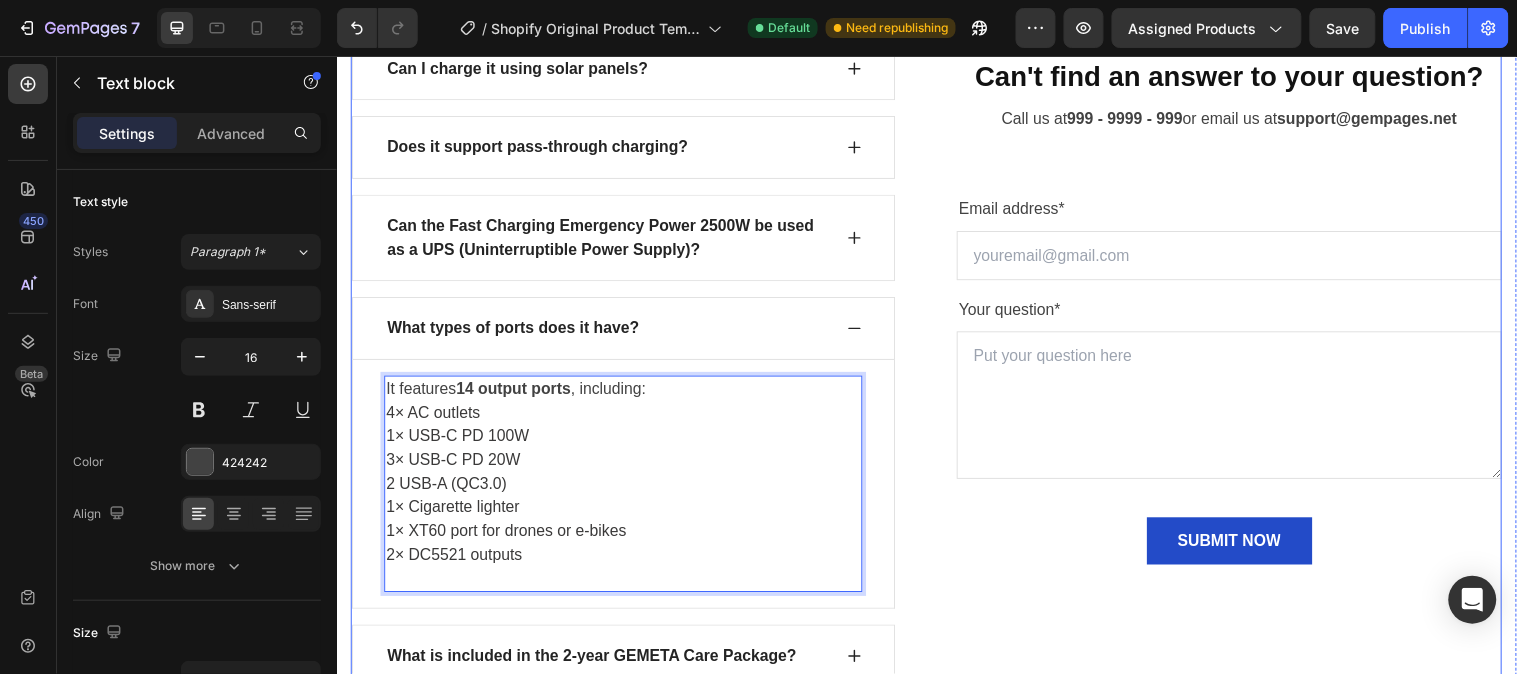 click on "What can the Fast Charging Emergency Power 2500W?
How long does it take to fully charge?
Can I charge it using solar panels?
Does it support pass-through charging?
Can the Fast Charging Emergency Power 2500W be used as a UPS (Uninterruptible Power Supply)?
What types of ports does it have? It features  14 output ports , including: 4× AC outlets 1× USB-C PD 100W 3× USB-C PD 20W 2 USB-A (QC3.0) 1× Cigarette lighter 1× XT60 port for drones or e-bikes 2× DC5521 outputs Text block   0 Row
What is included in the 2-year GEMETA Care Package? Accordion
See All FAQs Button Row Can't find an answer to your question? Heading Call us at  [PHONE]  or email us at  [EMAIL]  Text block Email address* Text block Email Field Your question* Text block Text Area SUBMIT NOW Submit Button Contact Form Row" at bounding box center [936, 314] 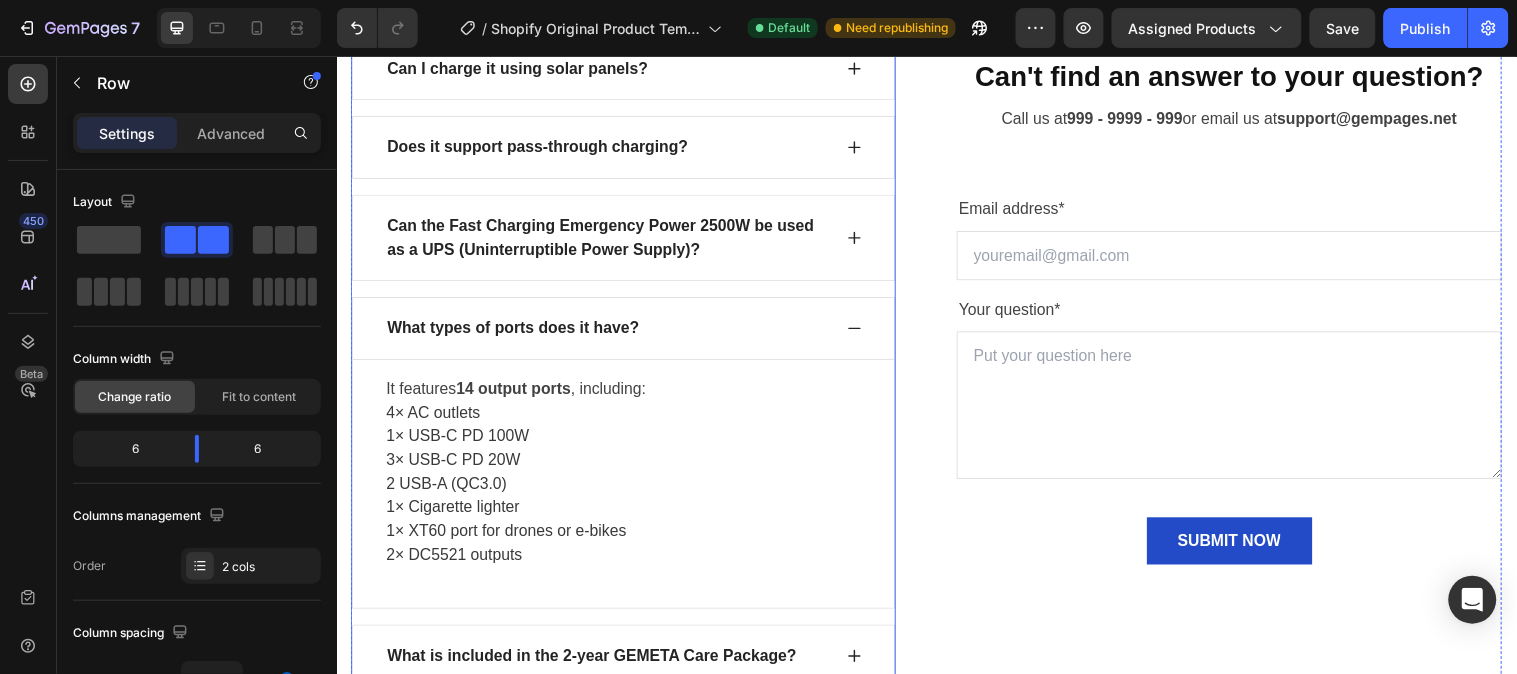 click 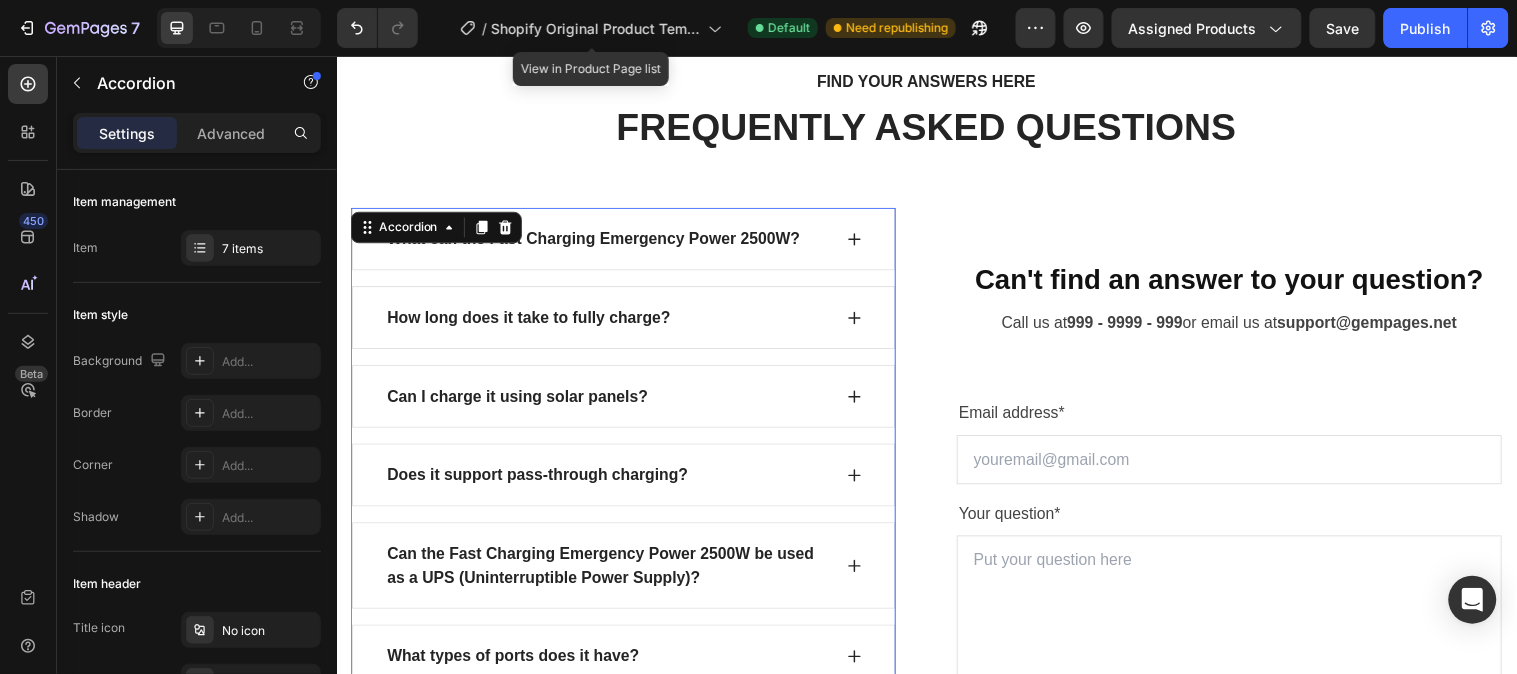 scroll, scrollTop: 8843, scrollLeft: 0, axis: vertical 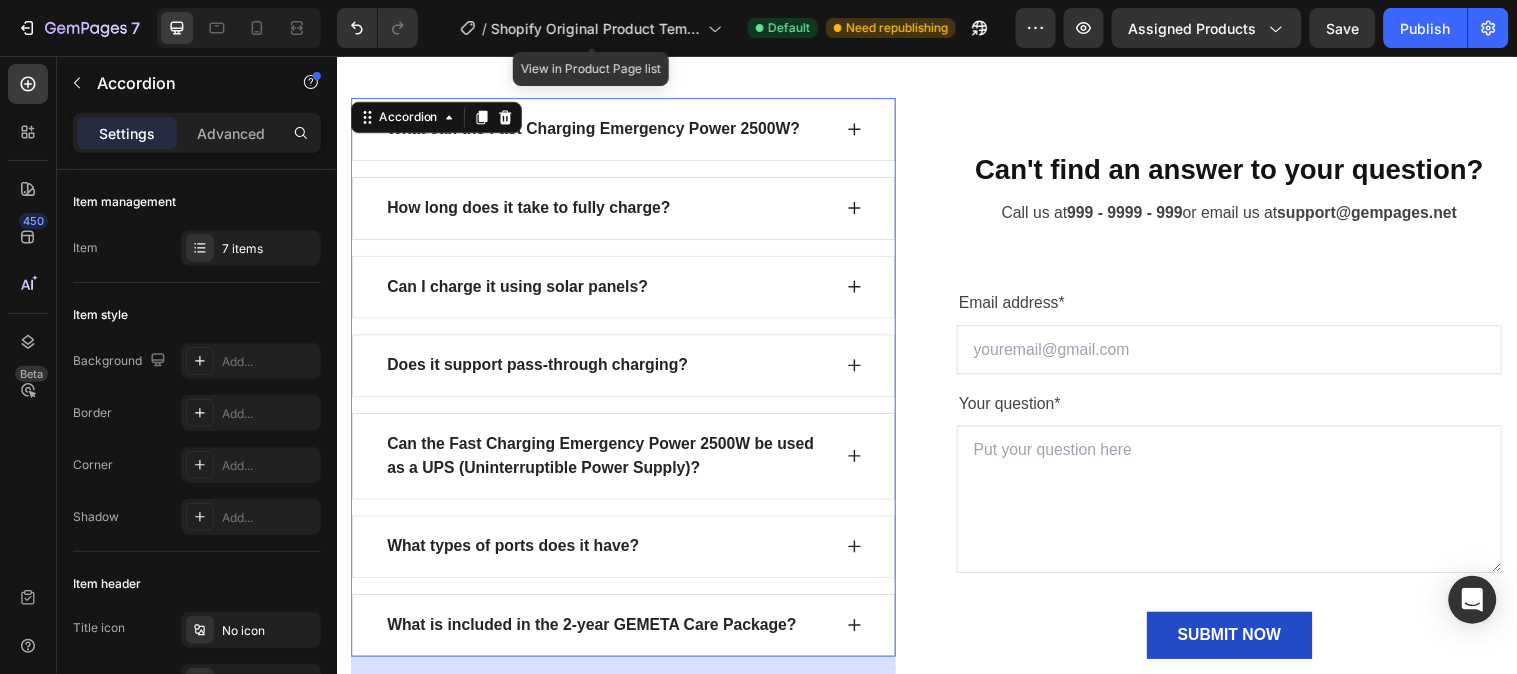 click 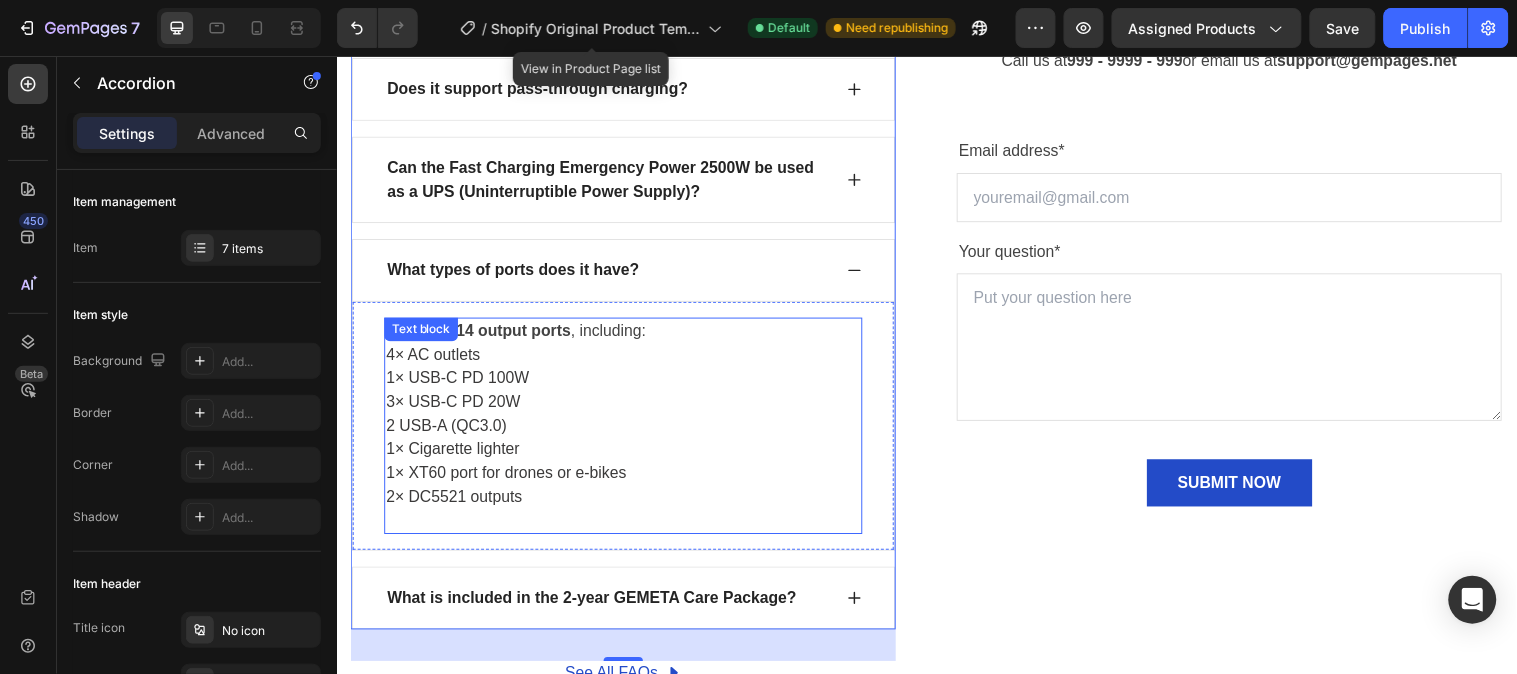 scroll, scrollTop: 9176, scrollLeft: 0, axis: vertical 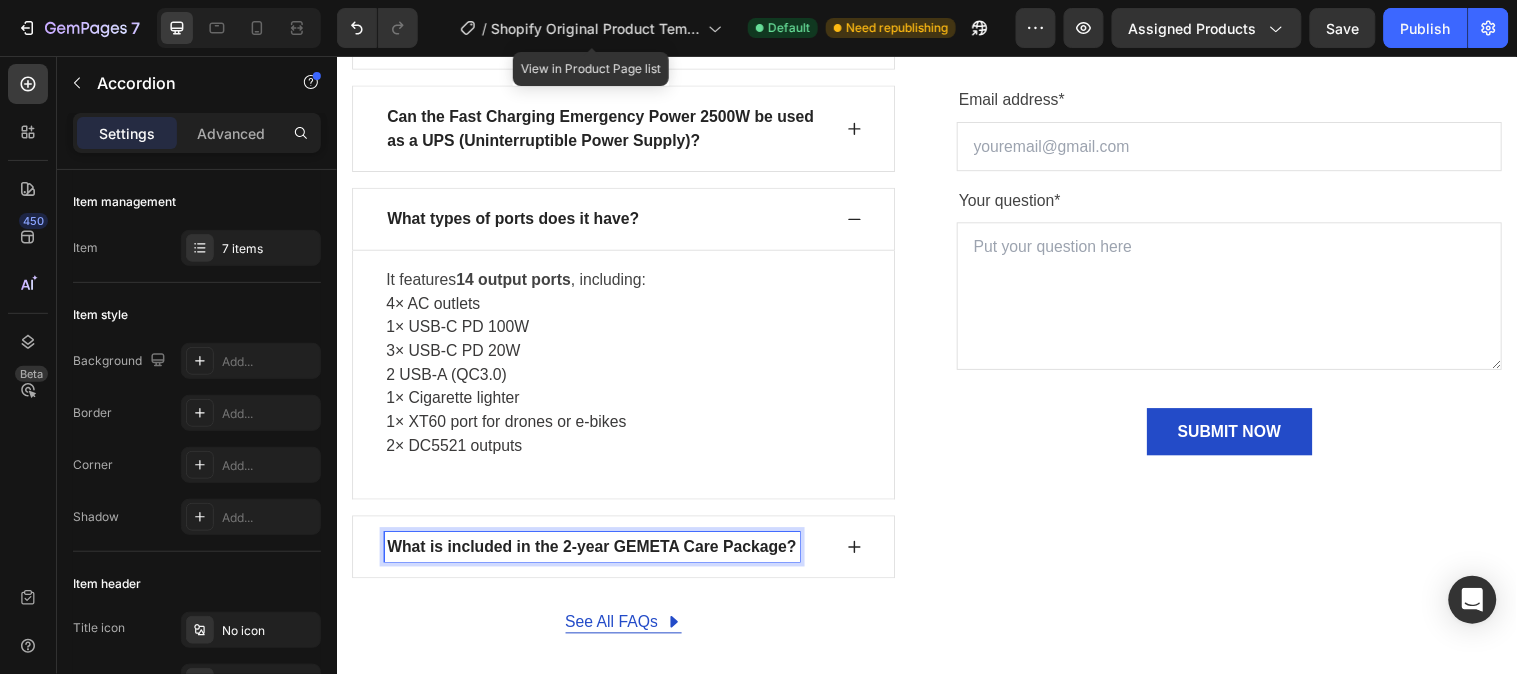 click on "What is included in the 2-year GEMETA Care Package?" at bounding box center [596, 554] 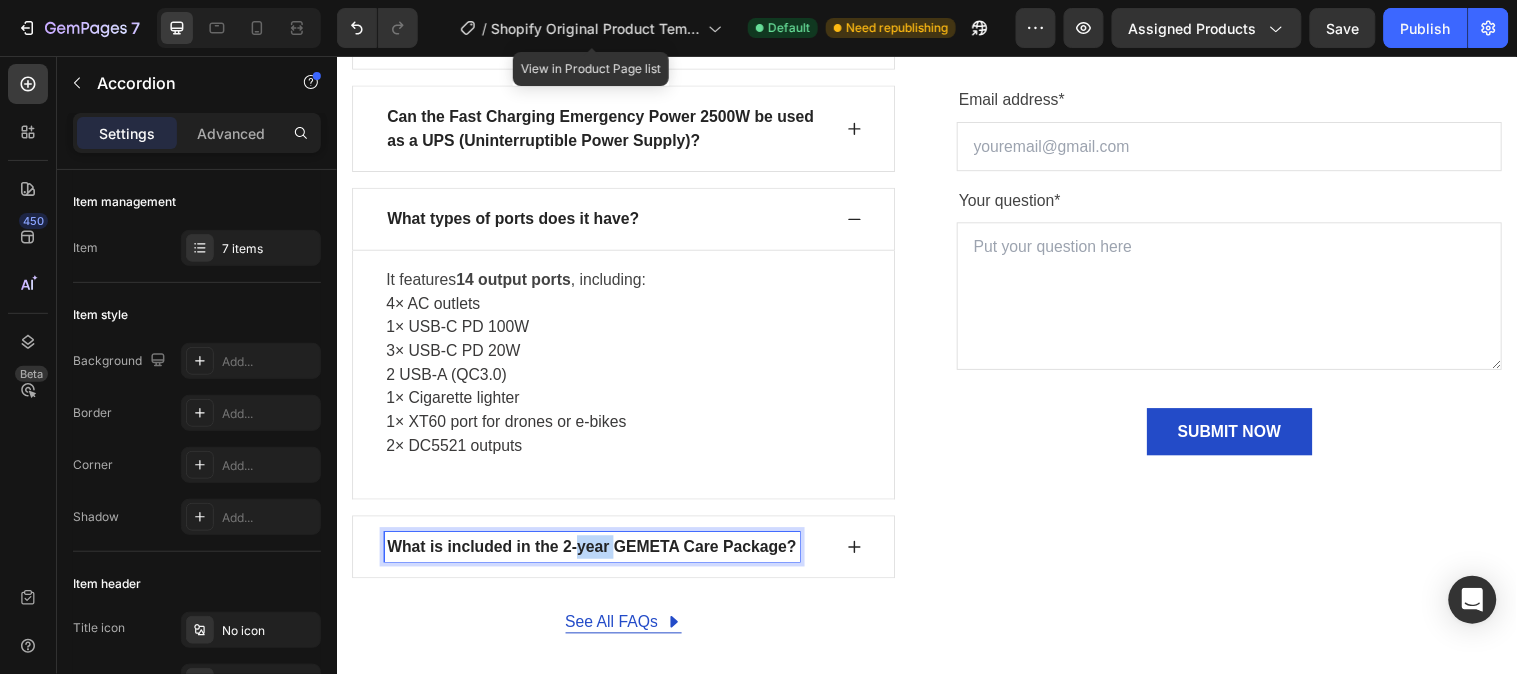 click on "What is included in the 2-year GEMETA Care Package?" at bounding box center (596, 554) 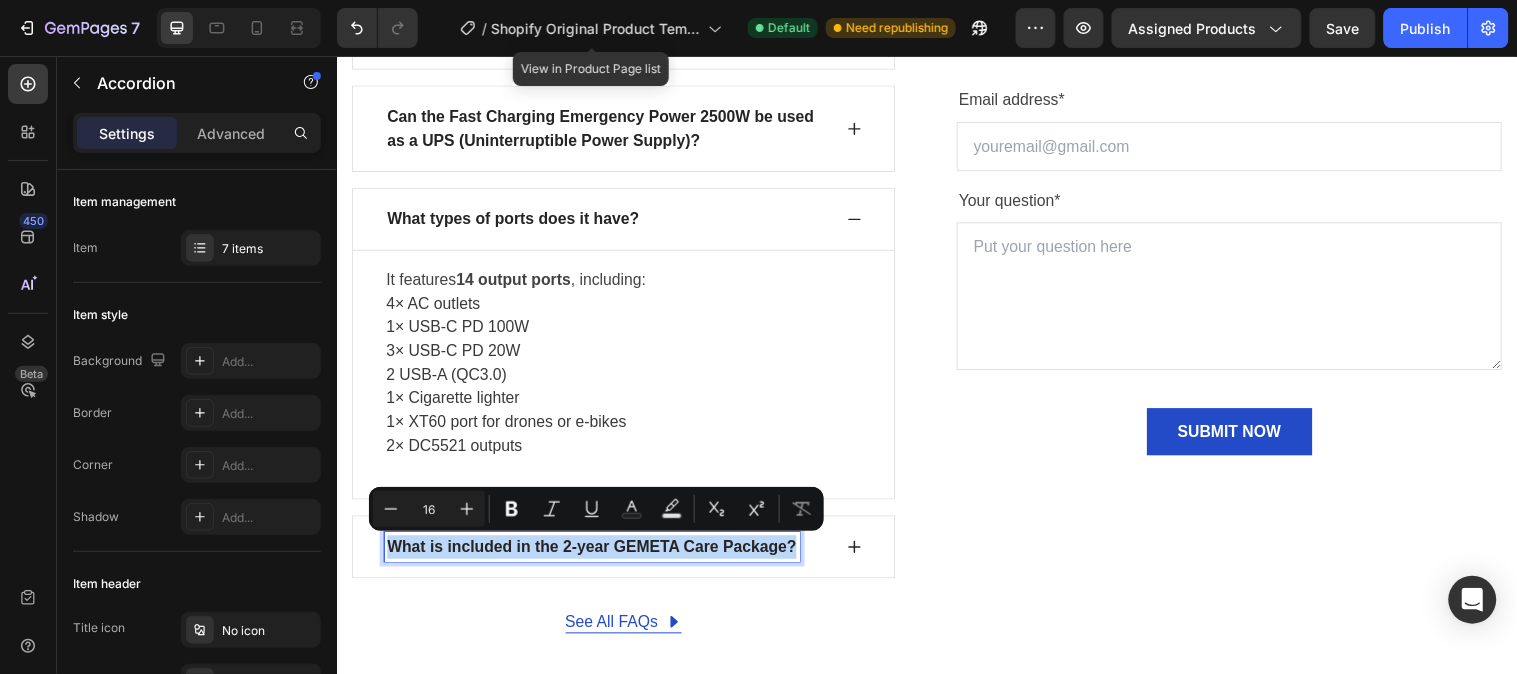 click on "What is included in the 2-year GEMETA Care Package?" at bounding box center (596, 554) 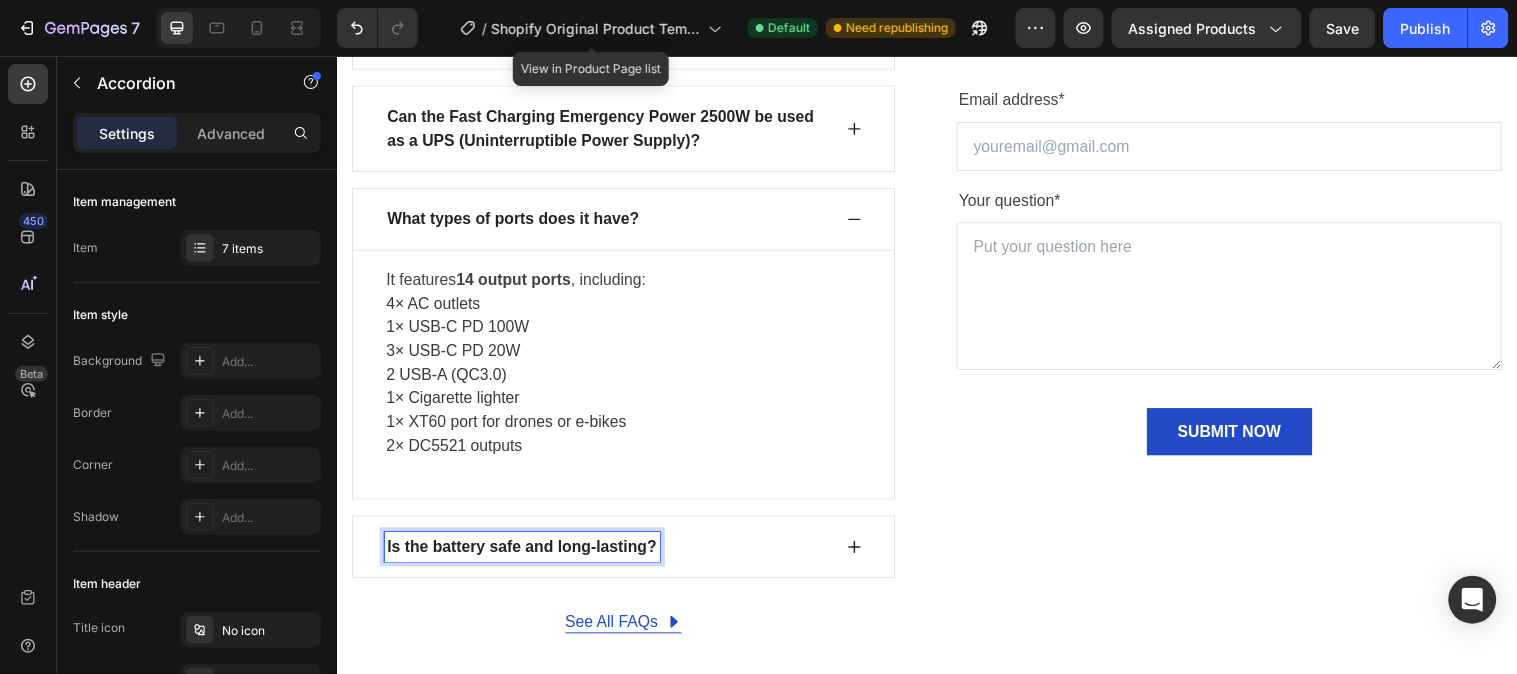 click 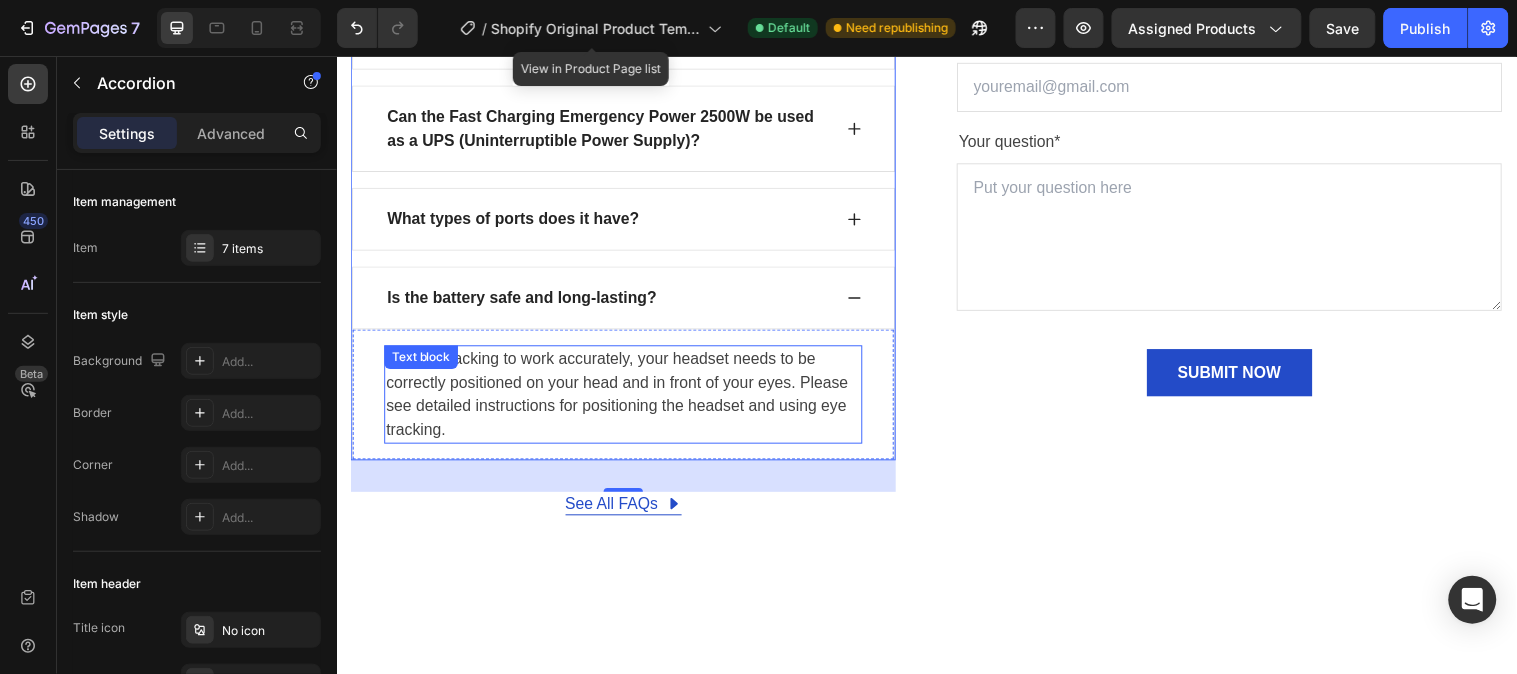click on "For eye tracking to work accurately, your headset needs to be correctly positioned on your head and in front of your eyes. Please see detailed instructions for positioning the headset and using eye tracking." at bounding box center (628, 399) 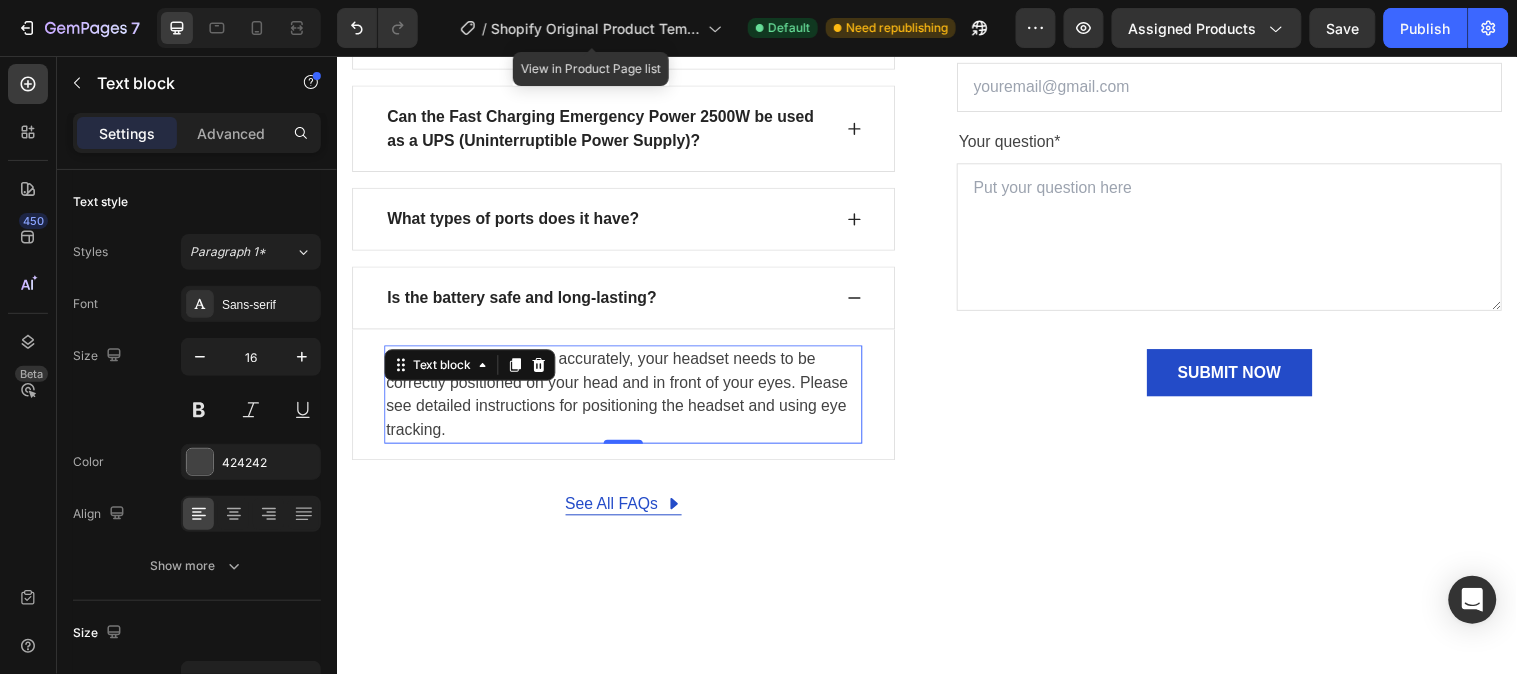 click on "For eye tracking to work accurately, your headset needs to be correctly positioned on your head and in front of your eyes. Please see detailed instructions for positioning the headset and using eye tracking." at bounding box center [628, 399] 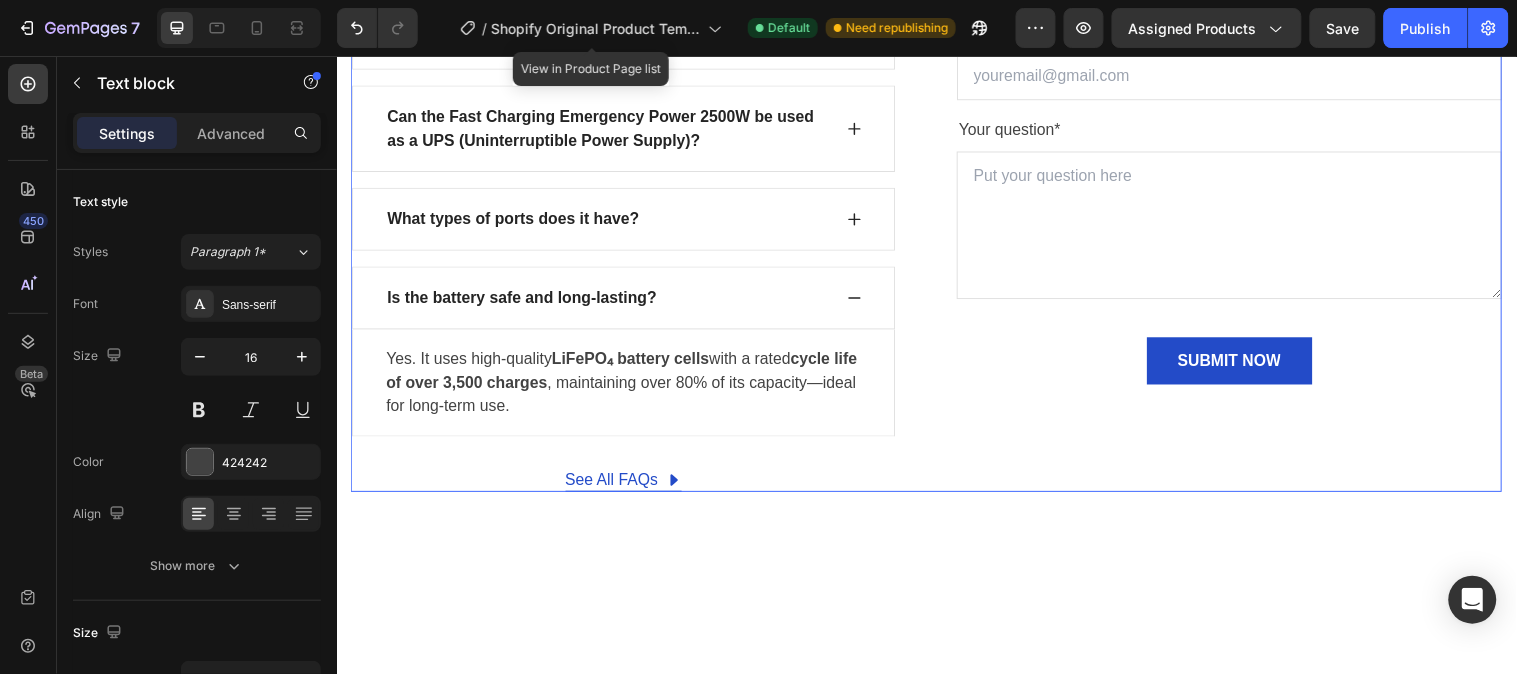 click on "What can the Fast Charging Emergency Power 2500W?
How long does it take to fully charge?
Can I charge it using solar panels?
Does it support pass-through charging?
Can the Fast Charging Emergency Power 2500W be used as a UPS (Uninterruptible Power Supply)?
What types of ports does it have?
Is the battery safe and long-lasting? Yes. It uses high-quality  LiFePO₄ battery cells  with a rated  cycle life of over 3,500 charges , maintaining over 80% of its capacity—ideal for long-term use. Text block   0 Row Accordion
See All FAQs Button Row Can't find an answer to your question? Heading Call us at  [PHONE]  or email us at  [EMAIL] Text block Email address* Text block Email Field Your question* Text block Text Area SUBMIT NOW Submit Button Contact Form Row" at bounding box center [936, 131] 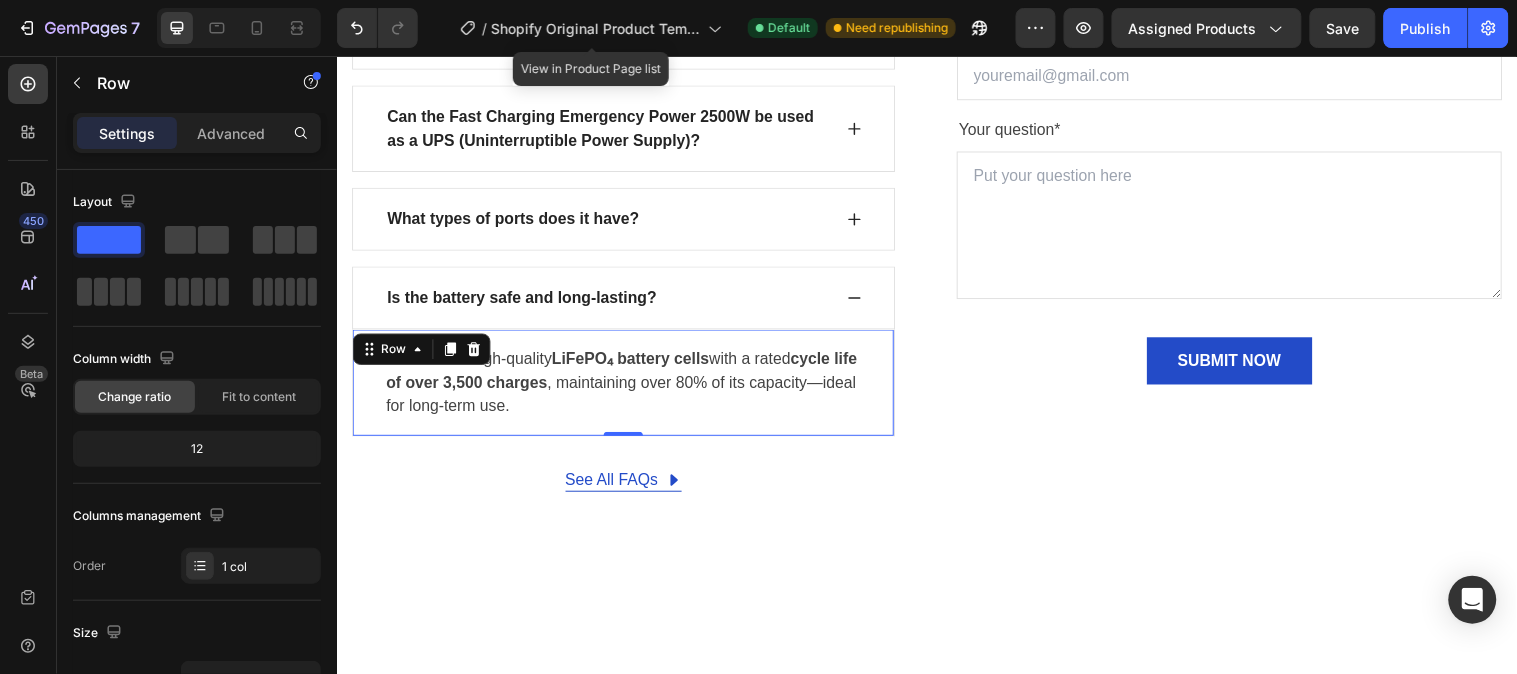 click on "Yes. It uses high-quality  LiFePO₄ battery cells  with a rated  cycle life of over 3,500 charges , maintaining over 80% of its capacity—ideal for long-term use. Text block Row   0" at bounding box center (628, 387) 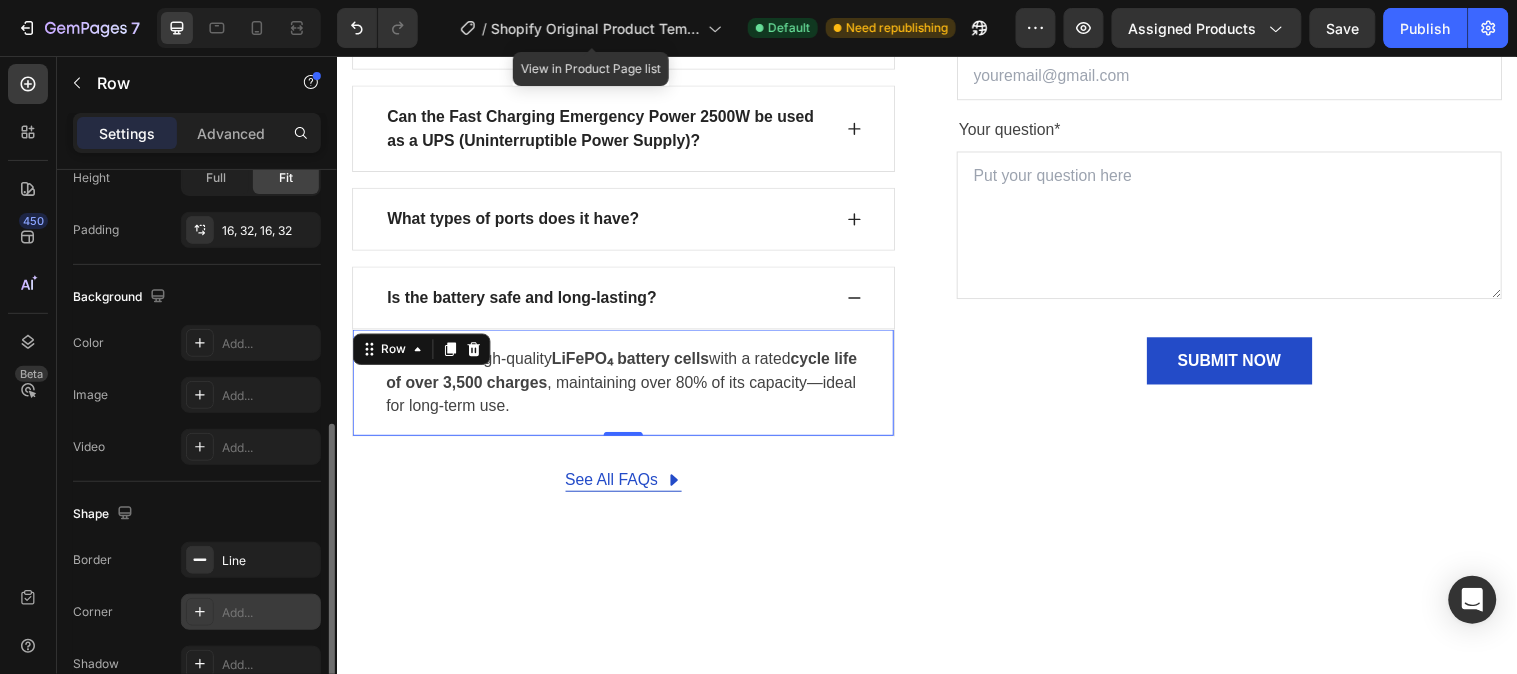 scroll, scrollTop: 663, scrollLeft: 0, axis: vertical 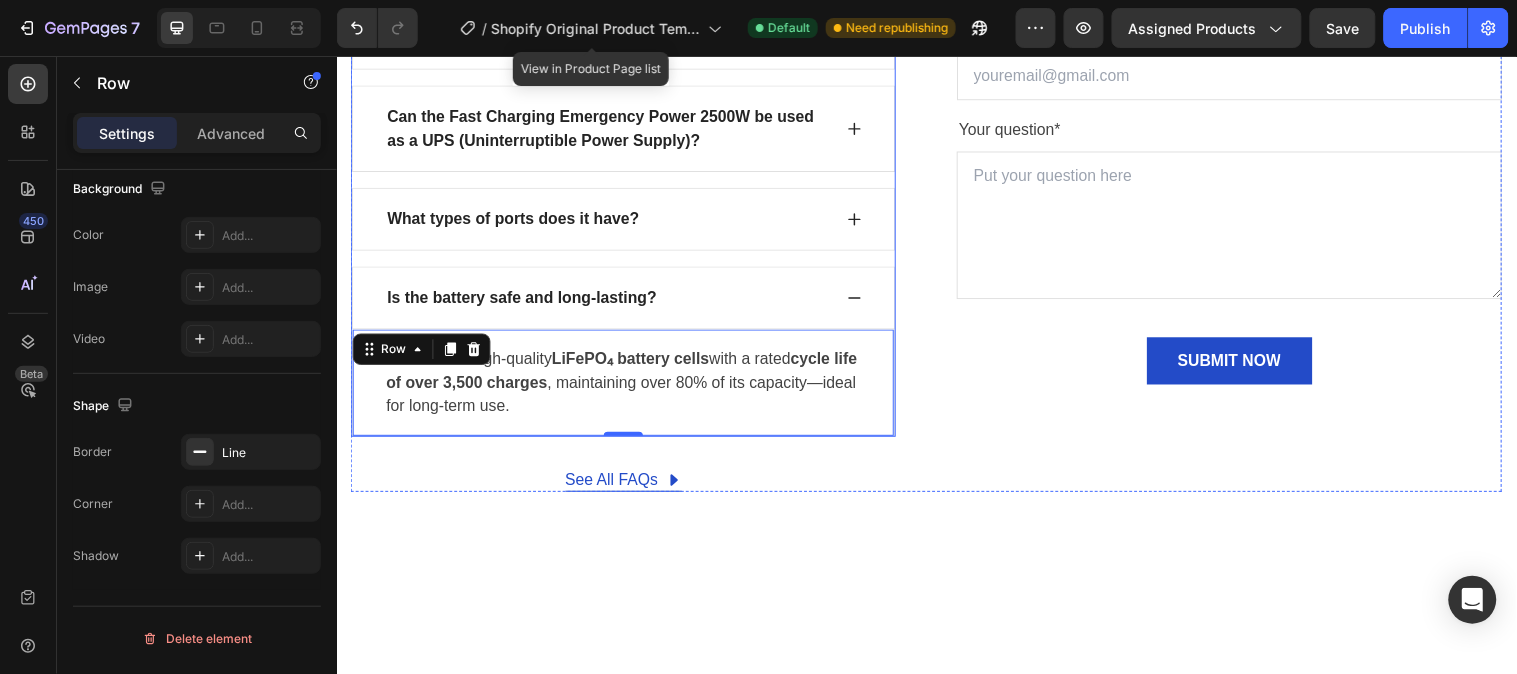 click on "What can the Fast Charging Emergency Power 2500W?
How long does it take to fully charge?
Can I charge it using solar panels?
Does it support pass-through charging?
Can the Fast Charging Emergency Power 2500W be used as a UPS (Uninterruptible Power Supply)?
What types of ports does it have?
Is the battery safe and long-lasting? Yes. It uses high-quality  LiFePO₄ battery cells  with a rated  cycle life of over 3,500 charges , maintaining over 80% of its capacity—ideal for long-term use. Text block Row   0" at bounding box center [628, 103] 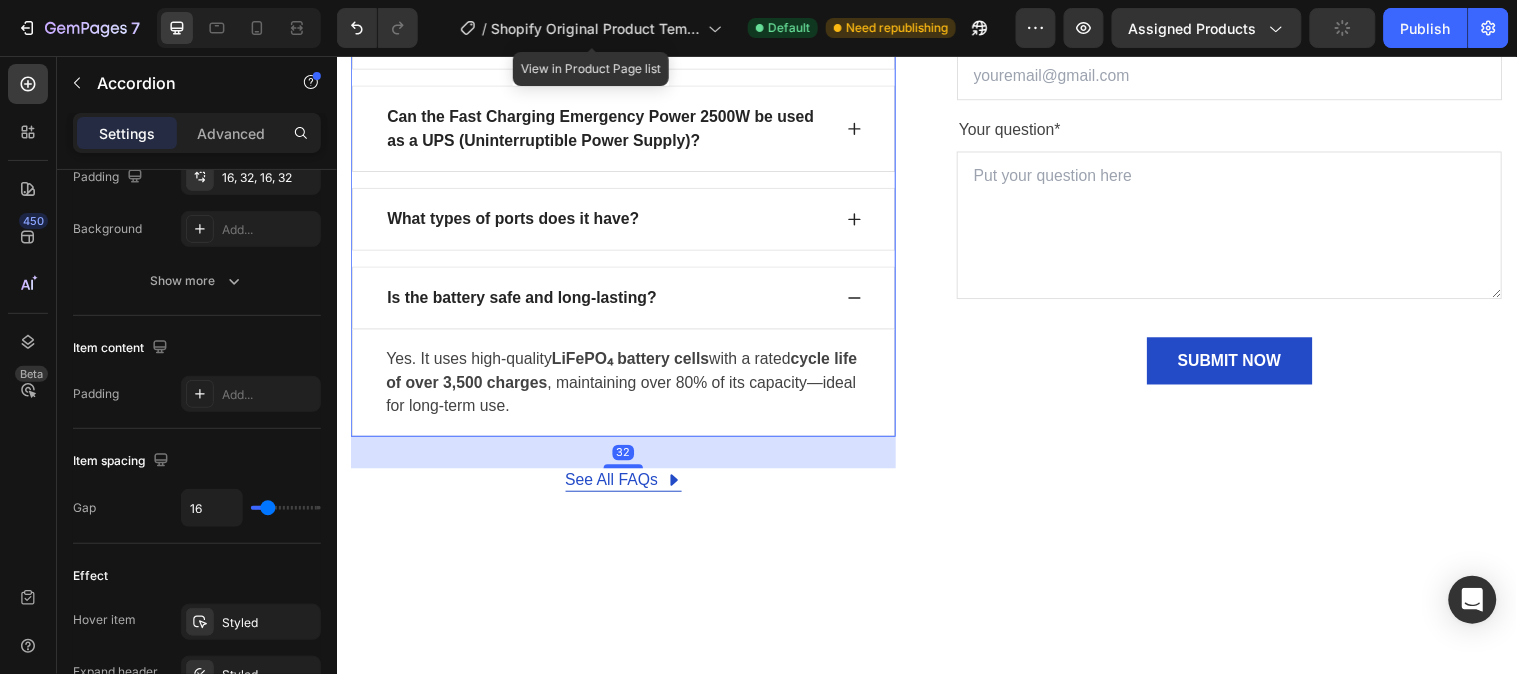 scroll, scrollTop: 0, scrollLeft: 0, axis: both 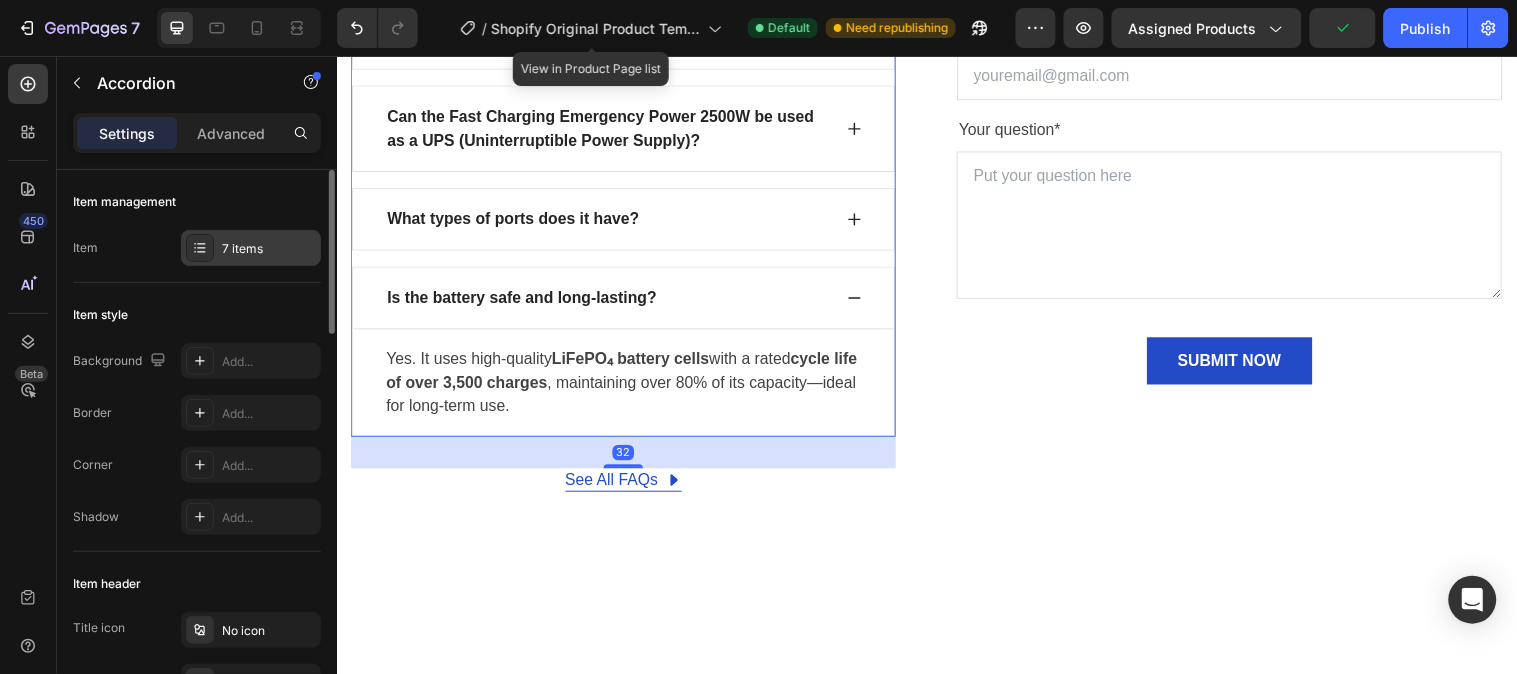 click on "7 items" at bounding box center [269, 249] 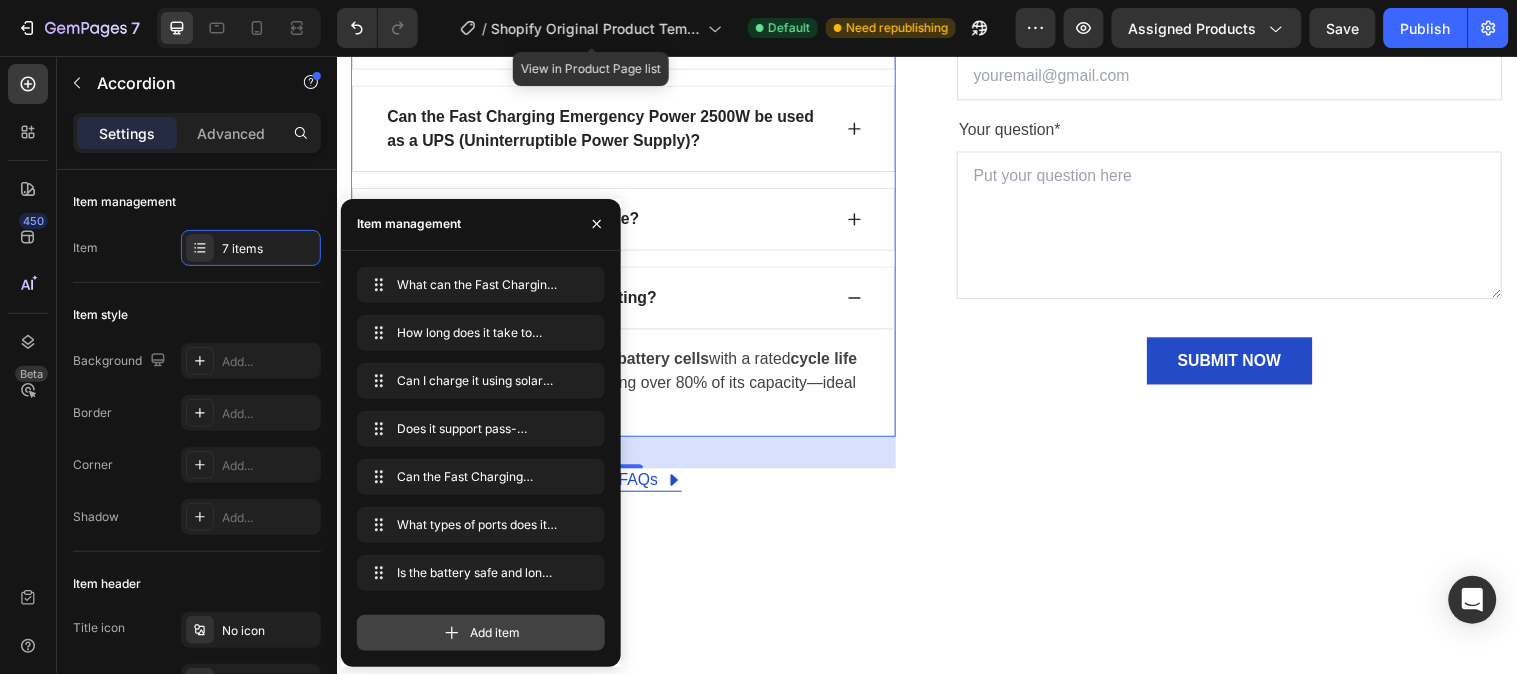 click on "Add item" at bounding box center (495, 633) 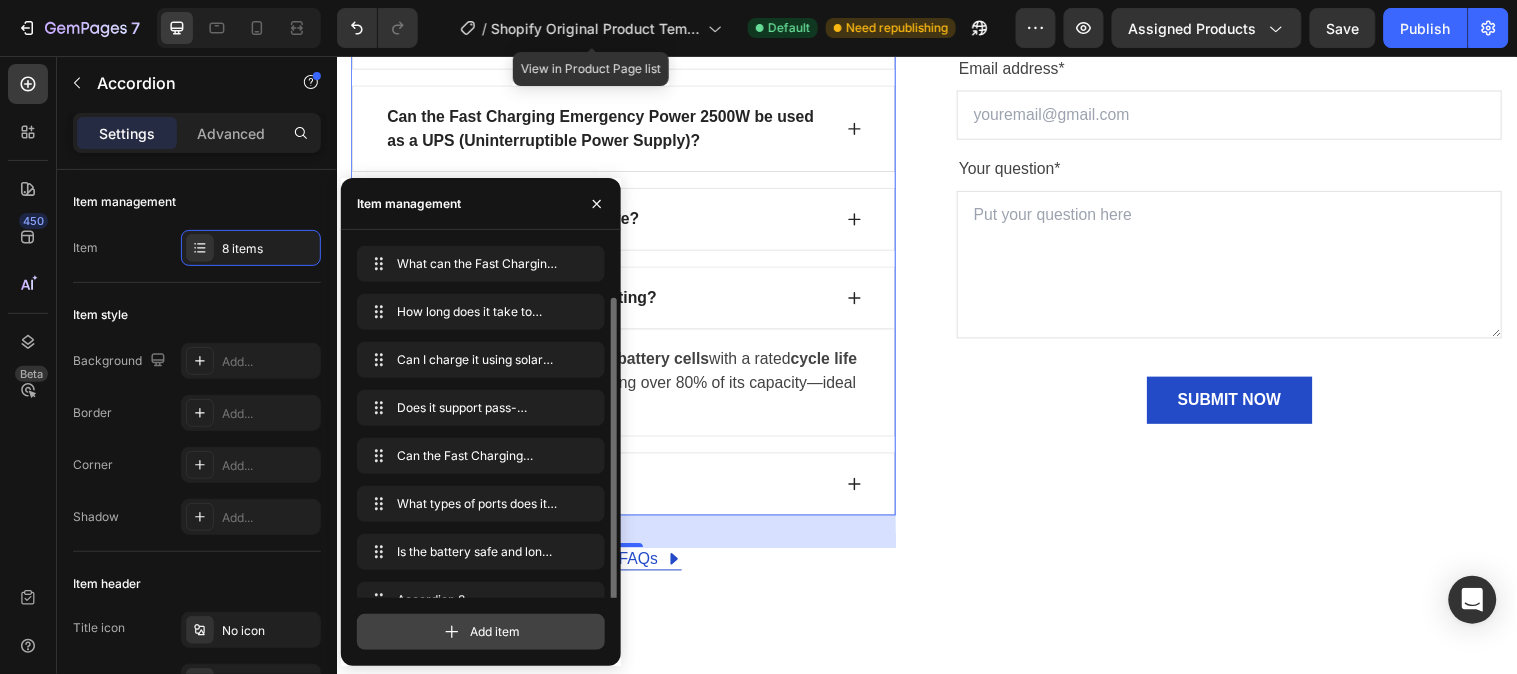 scroll, scrollTop: 27, scrollLeft: 0, axis: vertical 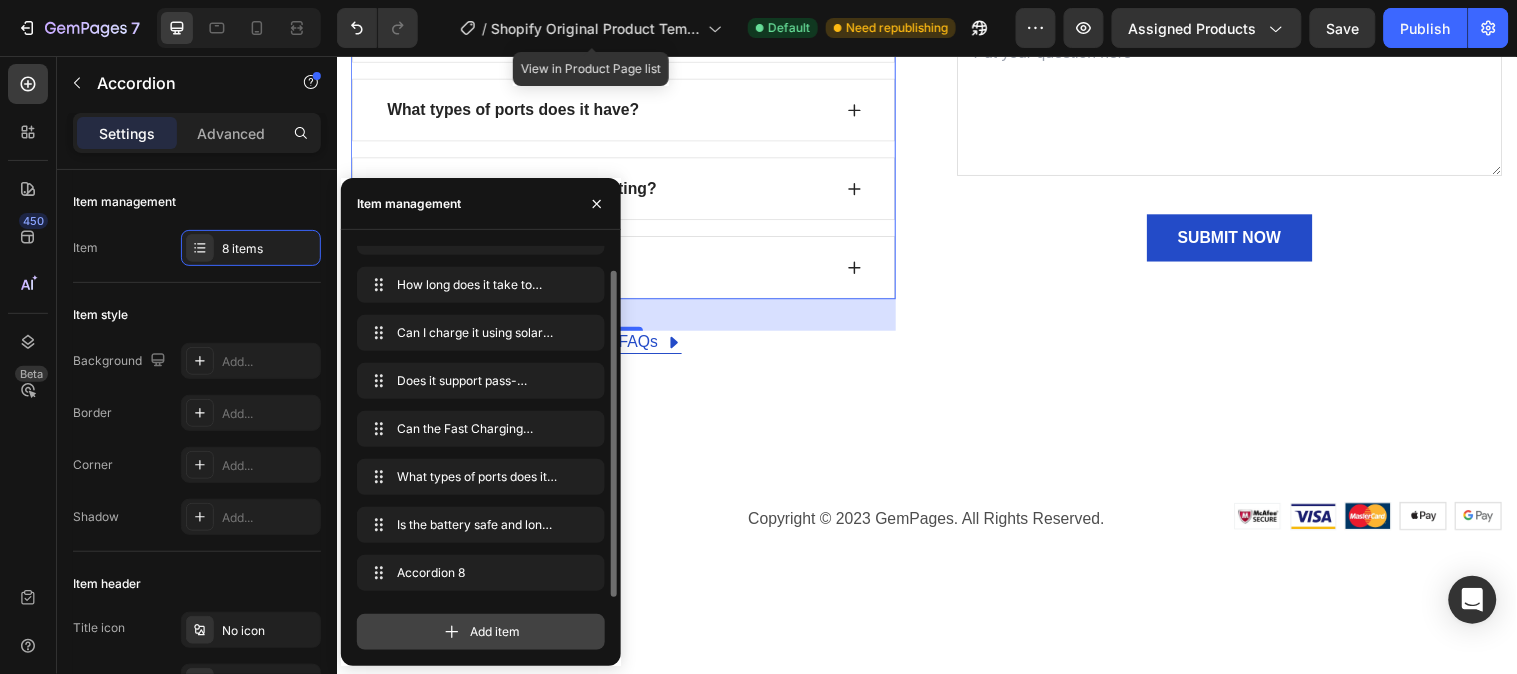 click on "Add item" at bounding box center (495, 632) 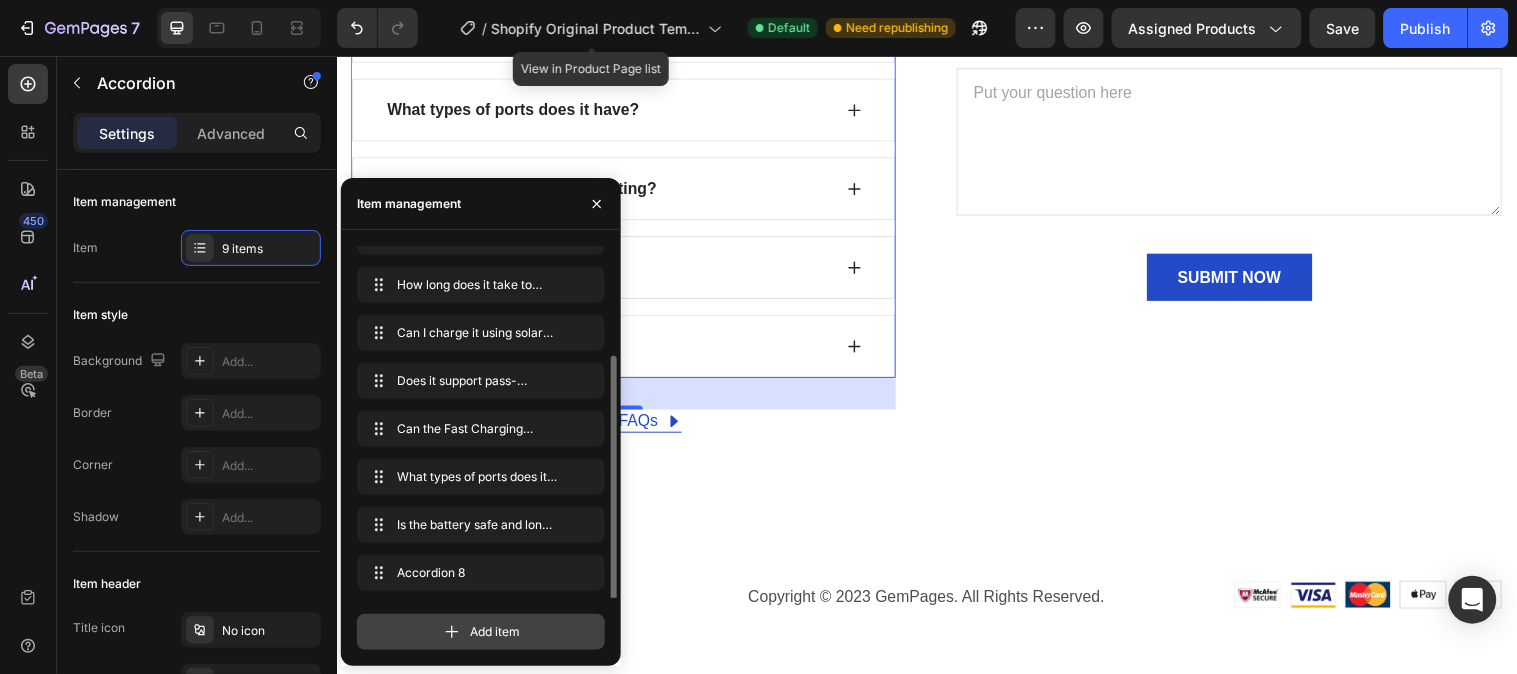 scroll, scrollTop: 75, scrollLeft: 0, axis: vertical 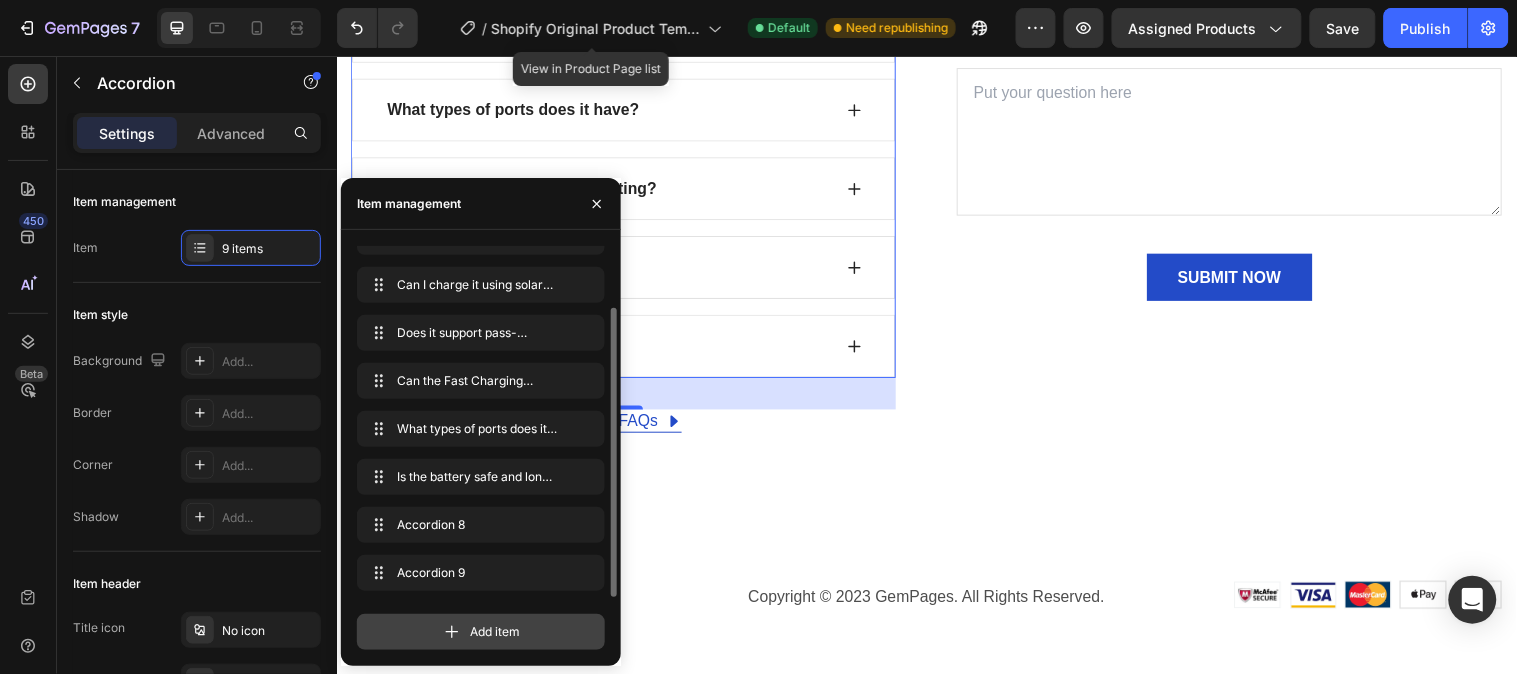 click on "Add item" at bounding box center (495, 632) 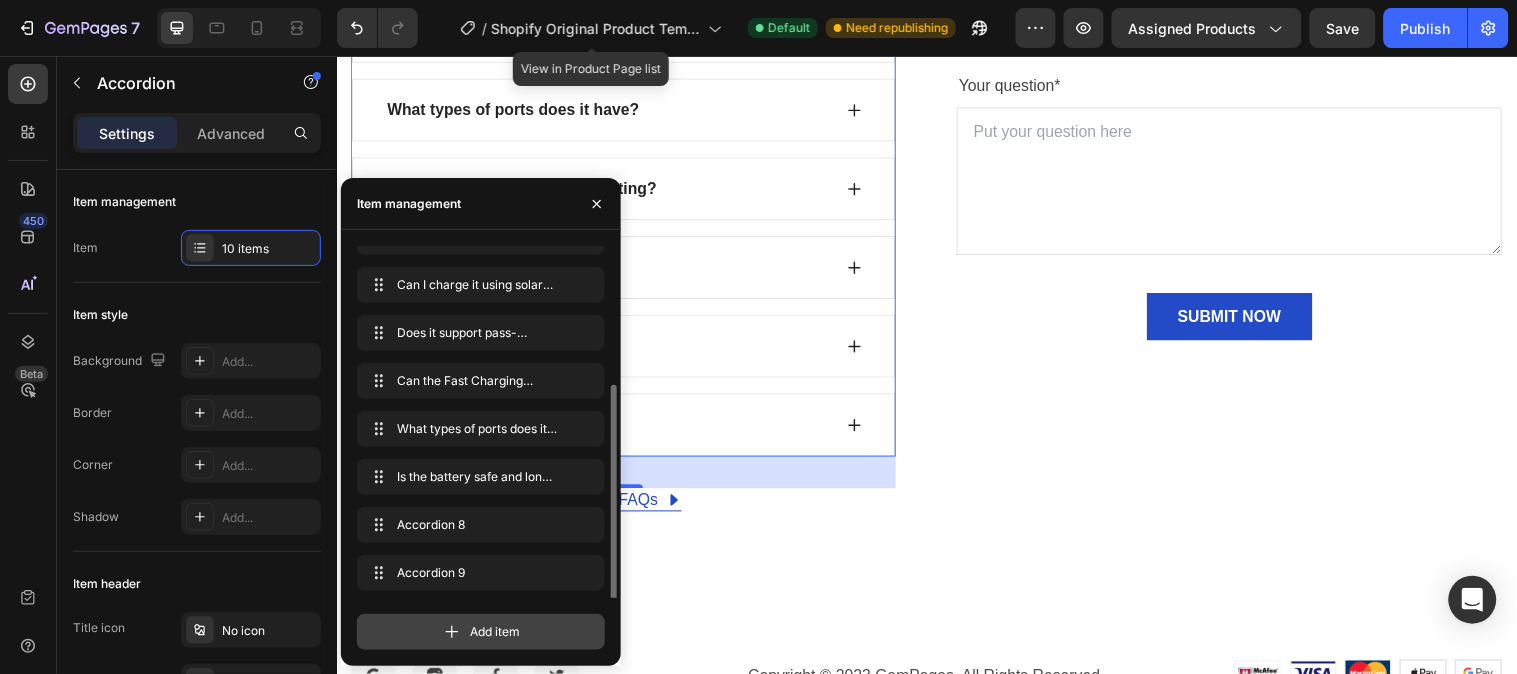 scroll, scrollTop: 123, scrollLeft: 0, axis: vertical 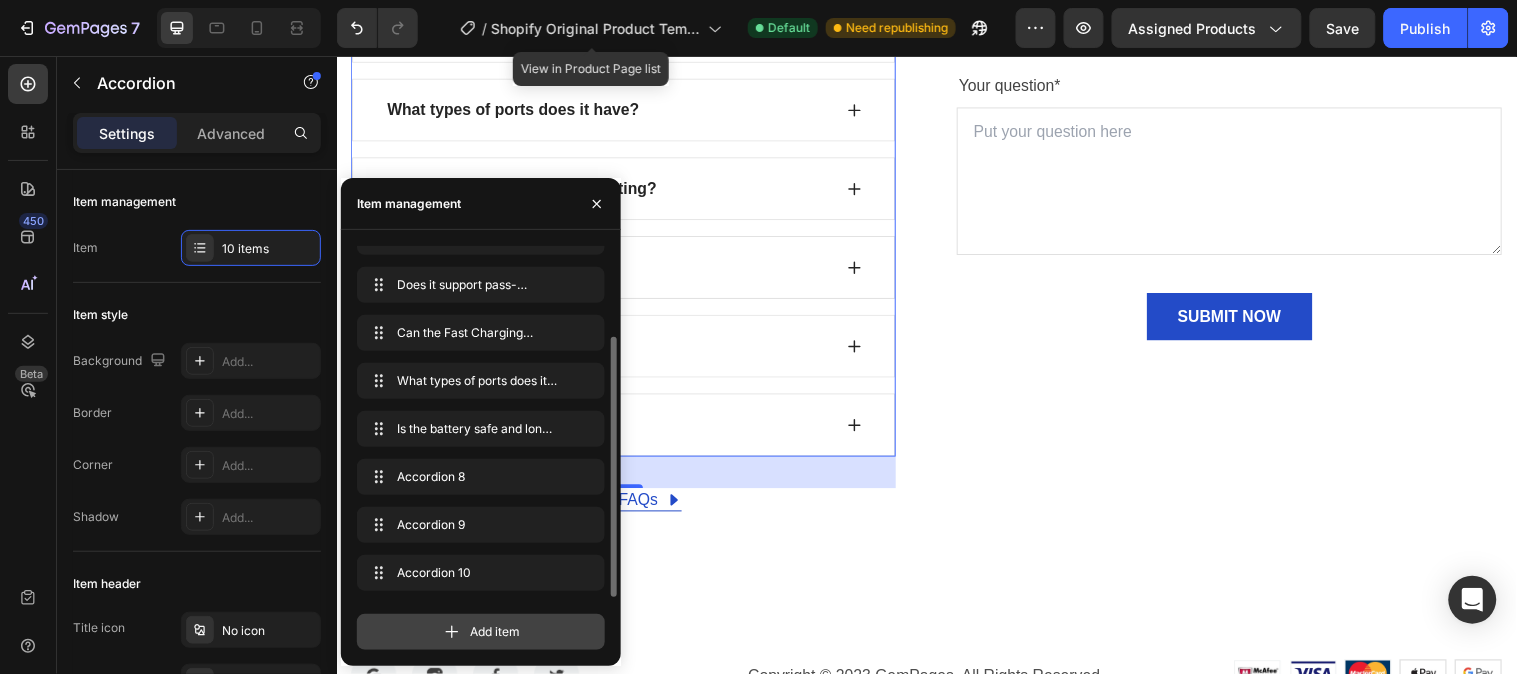 click on "Add item" at bounding box center [495, 632] 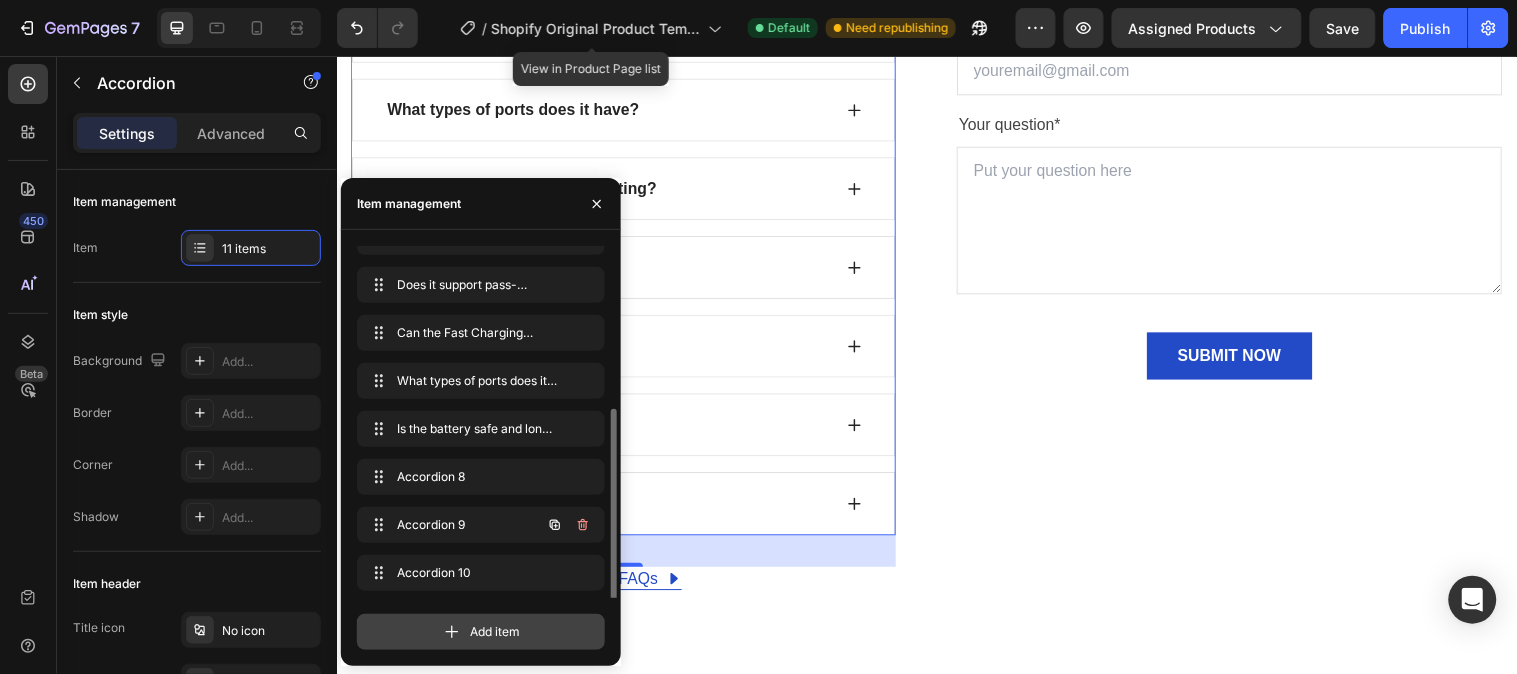 scroll, scrollTop: 171, scrollLeft: 0, axis: vertical 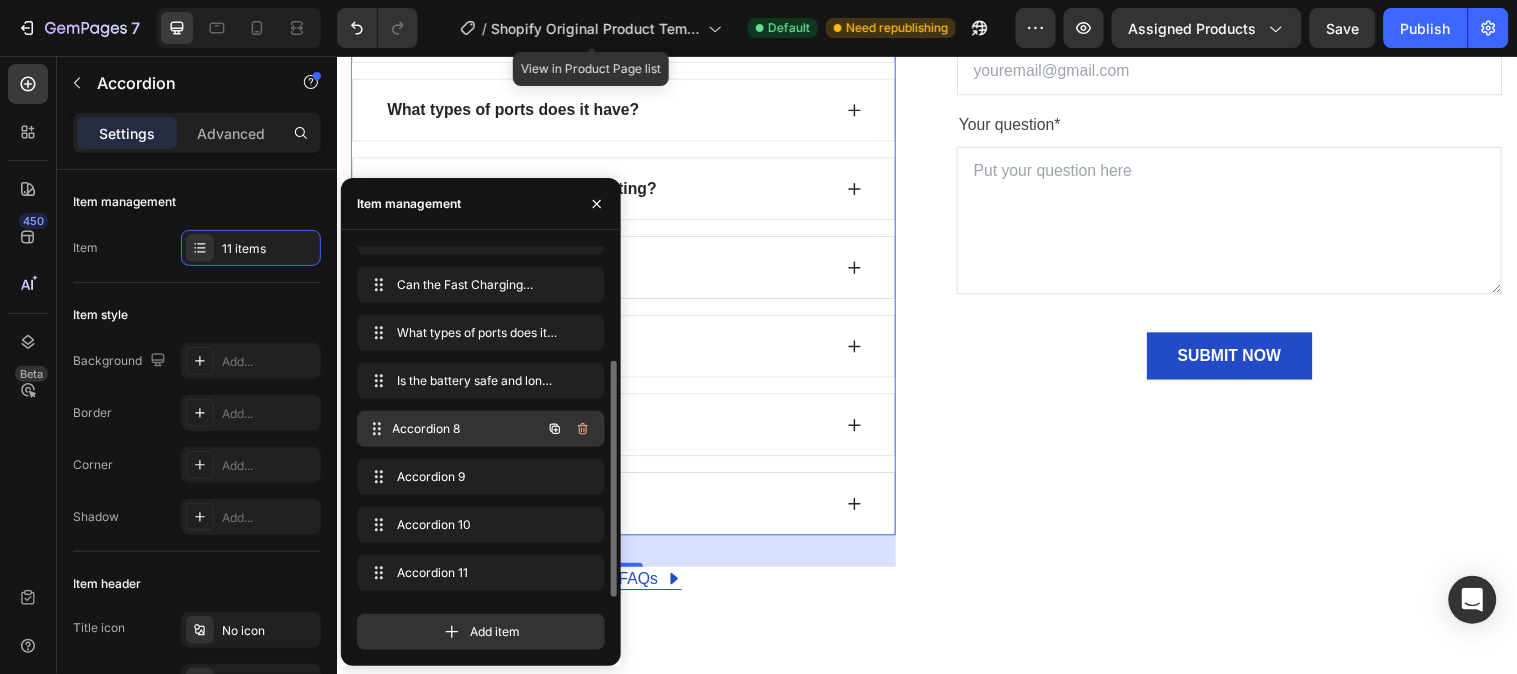 click on "Accordion 8" at bounding box center [467, 429] 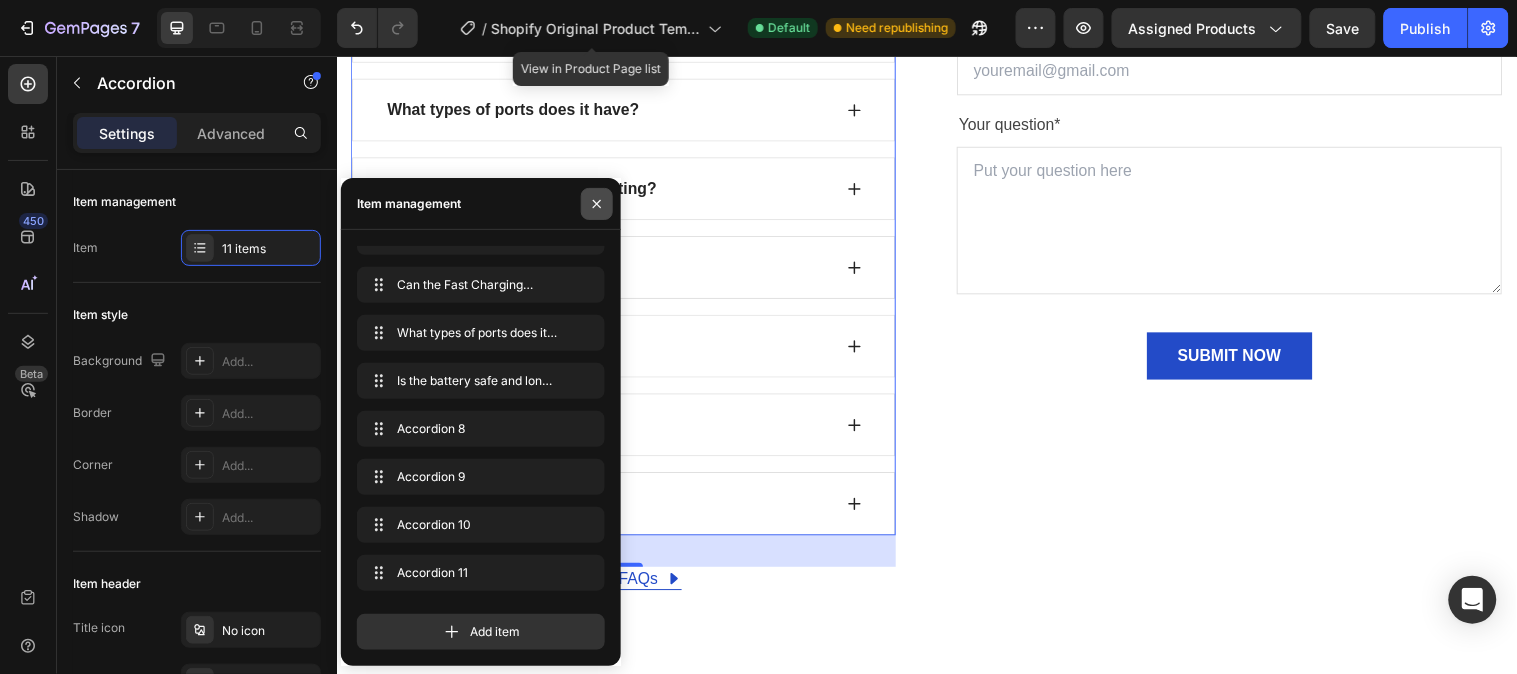 click 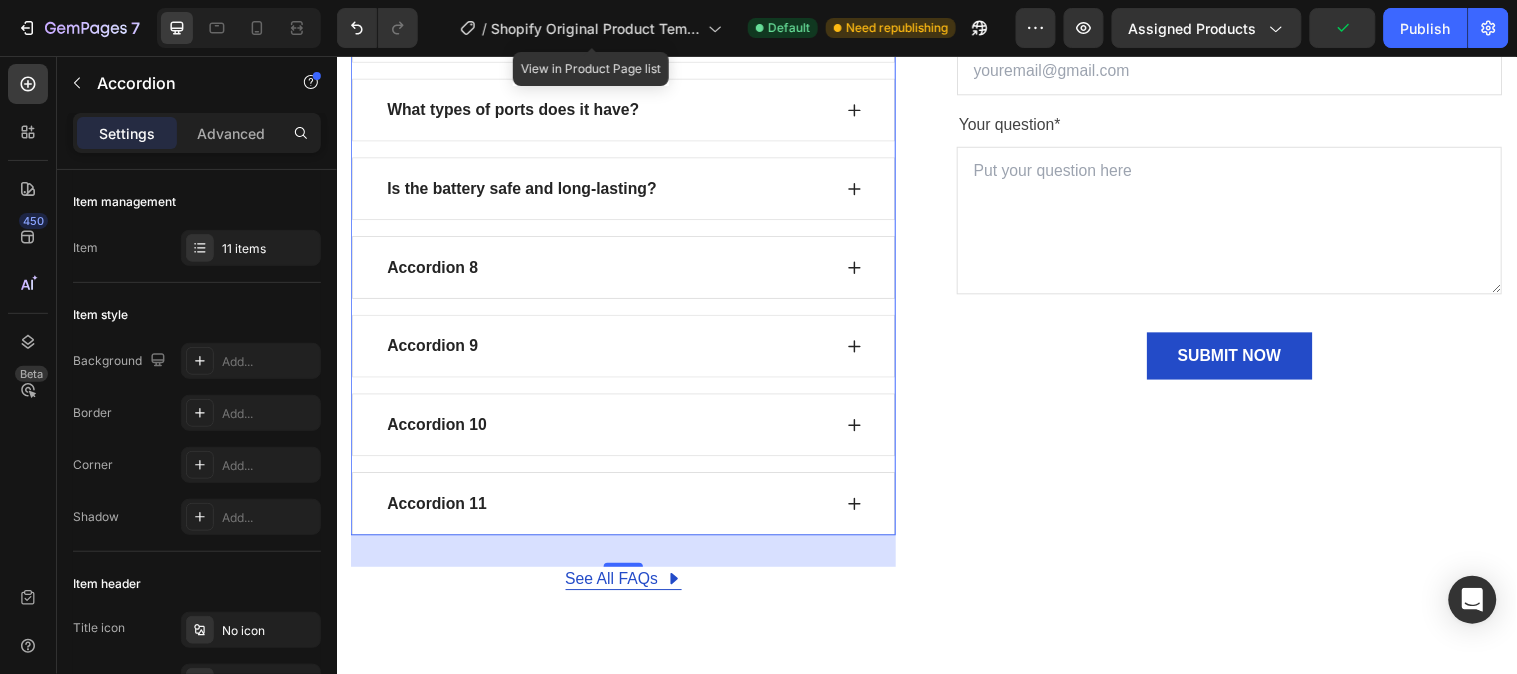 click on "Accordion 8" at bounding box center (434, 270) 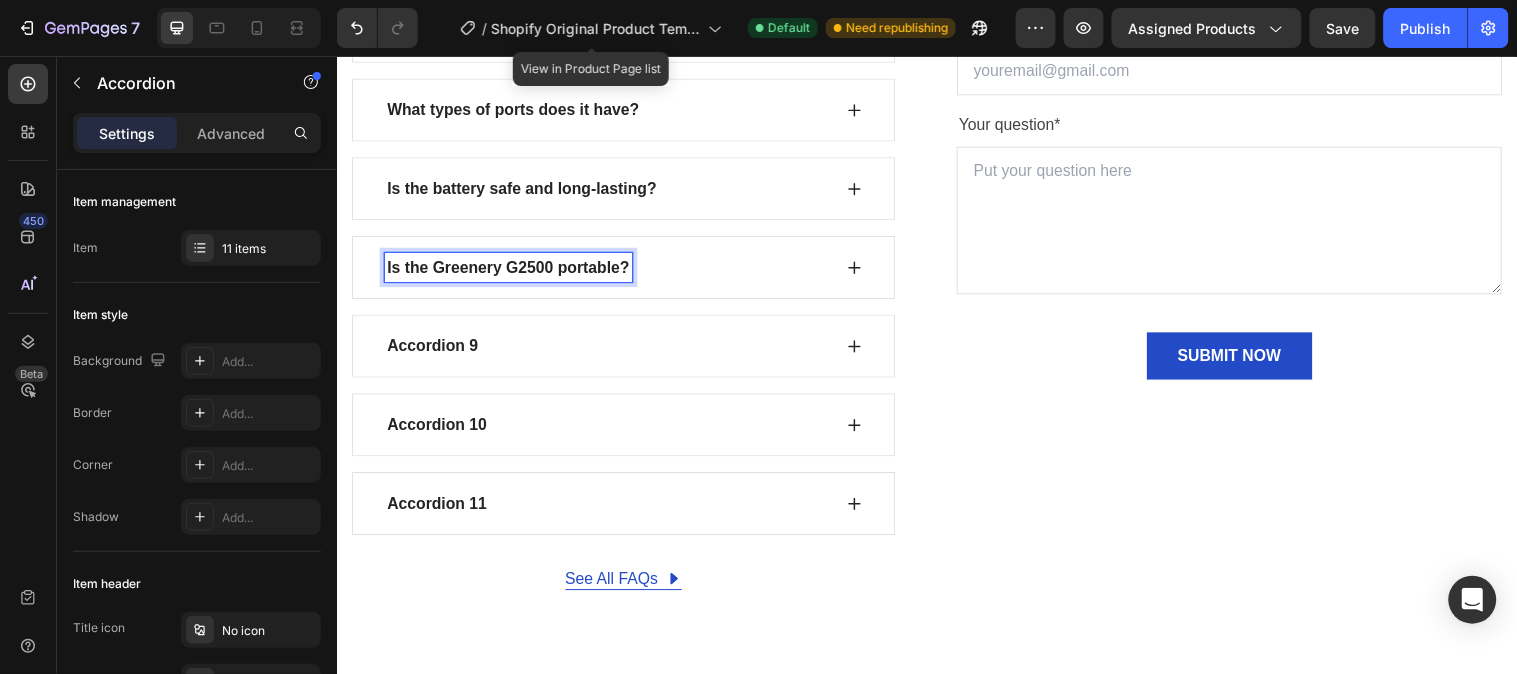click on "Is the Greenery G2500 portable?" at bounding box center (511, 270) 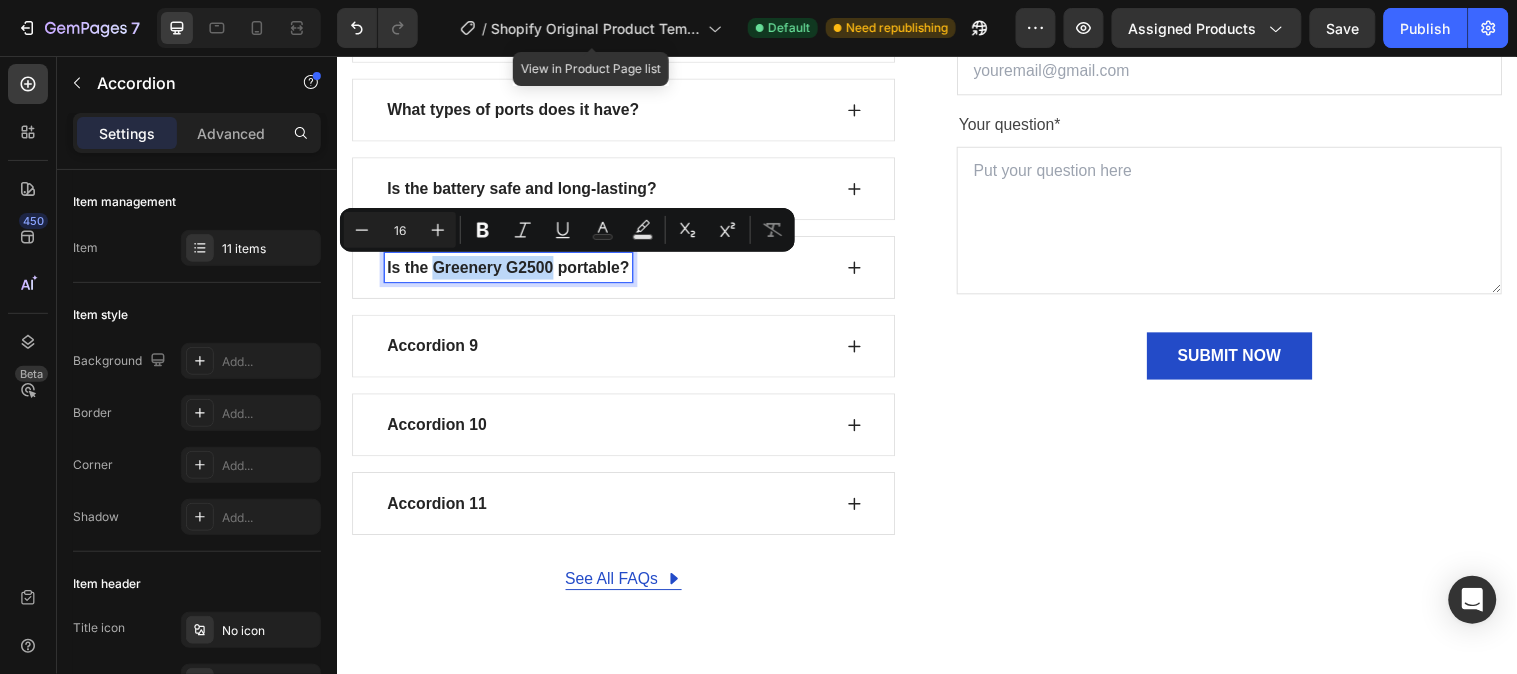 drag, startPoint x: 558, startPoint y: 270, endPoint x: 437, endPoint y: 278, distance: 121.264175 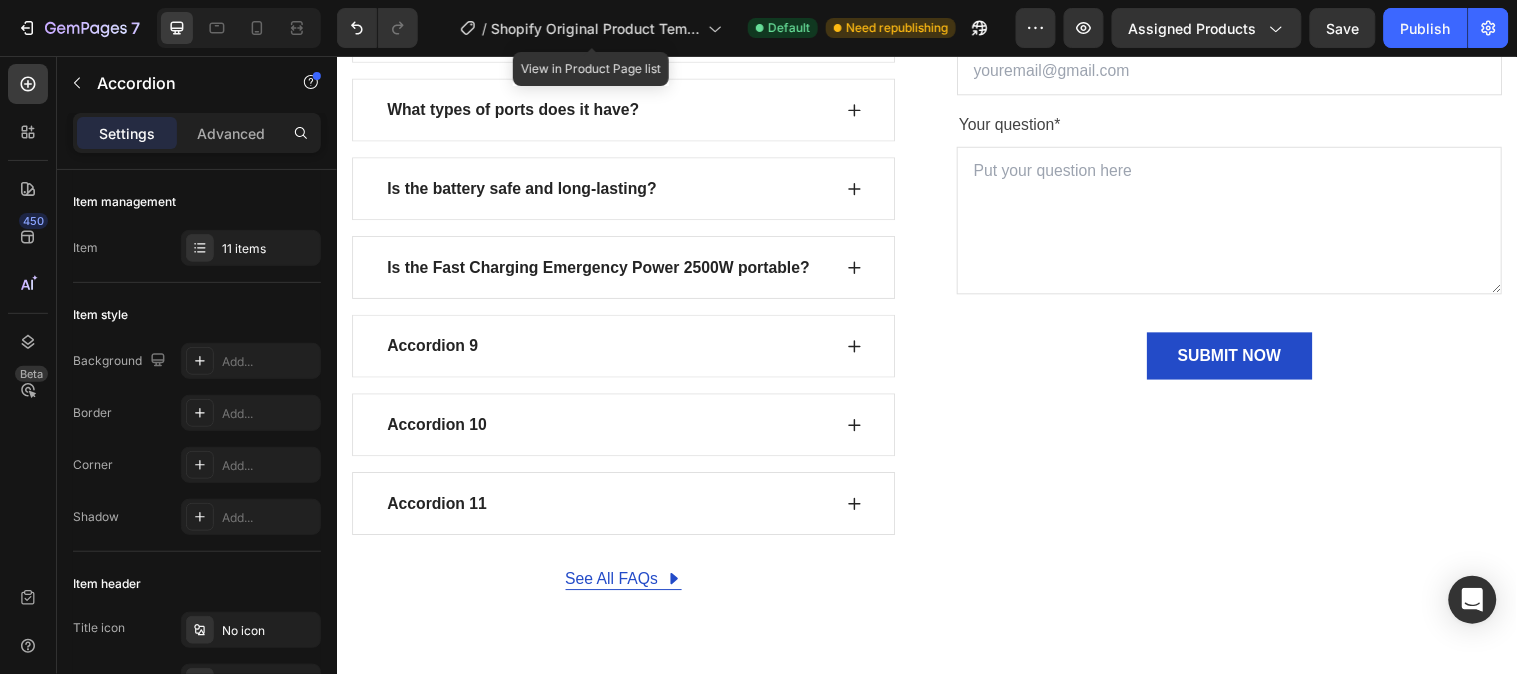 click 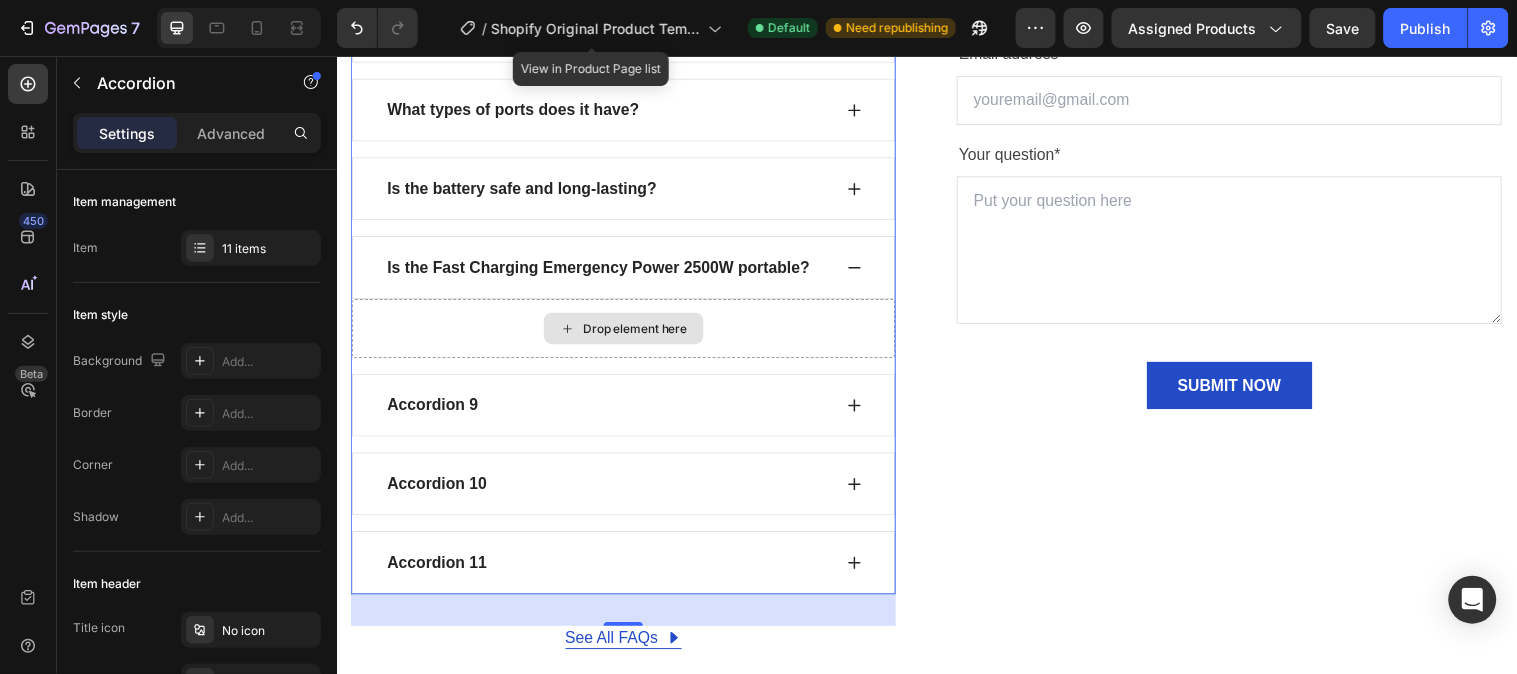 click on "Drop element here" at bounding box center [640, 332] 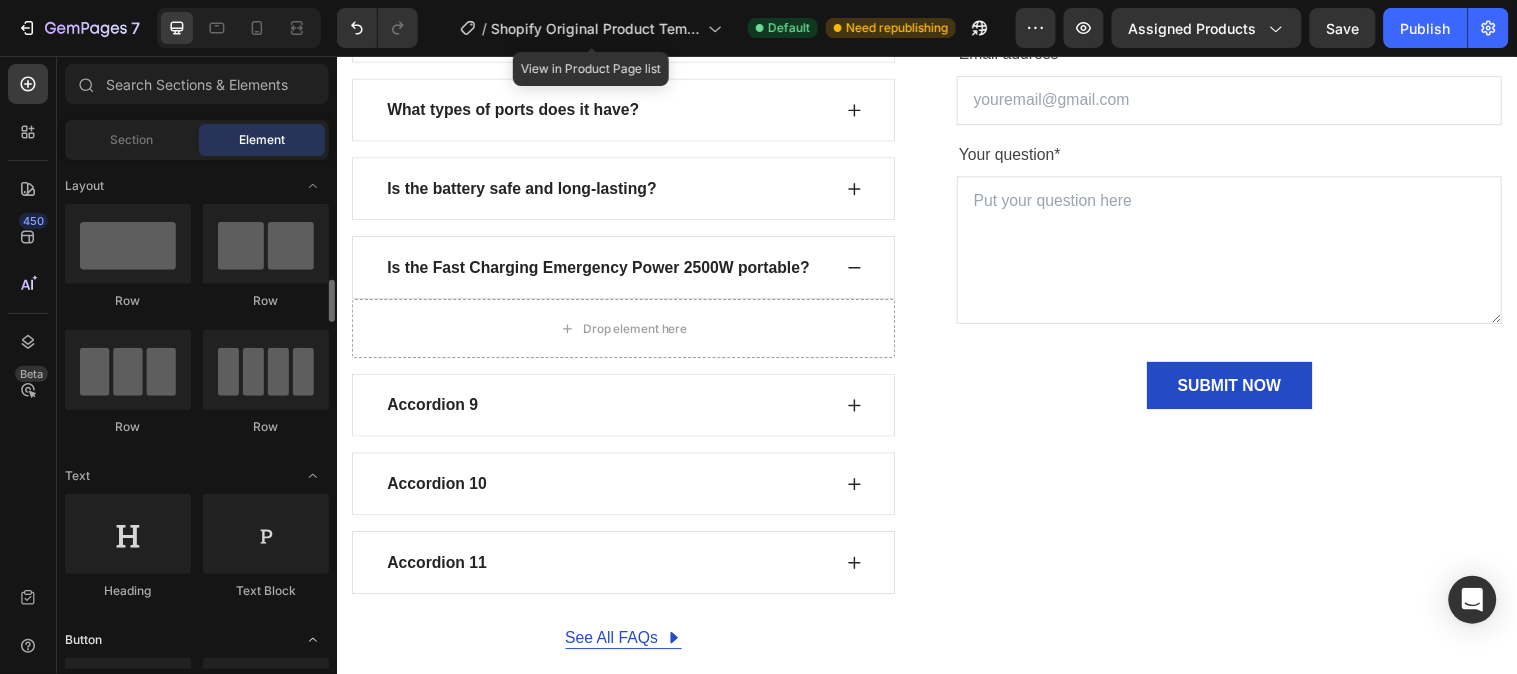 scroll, scrollTop: 111, scrollLeft: 0, axis: vertical 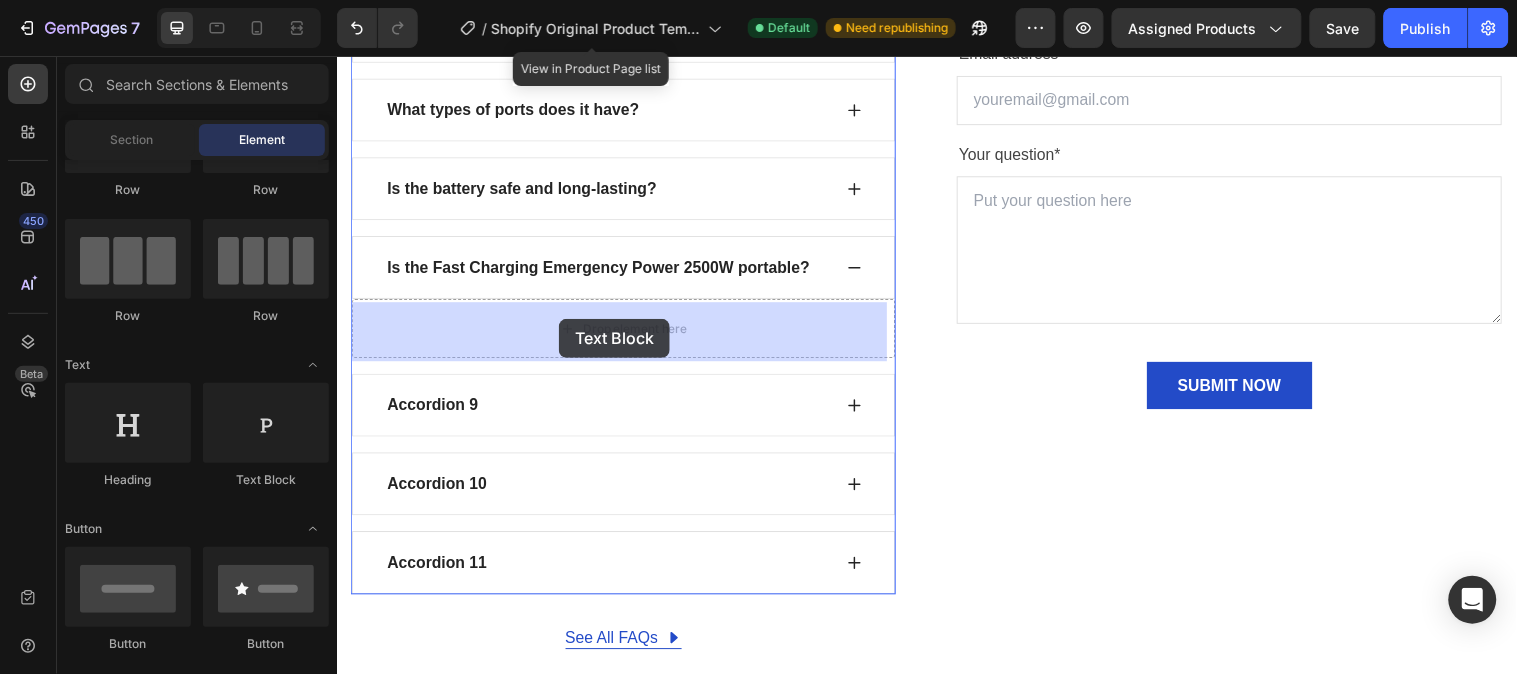 drag, startPoint x: 612, startPoint y: 495, endPoint x: 562, endPoint y: 322, distance: 180.08054 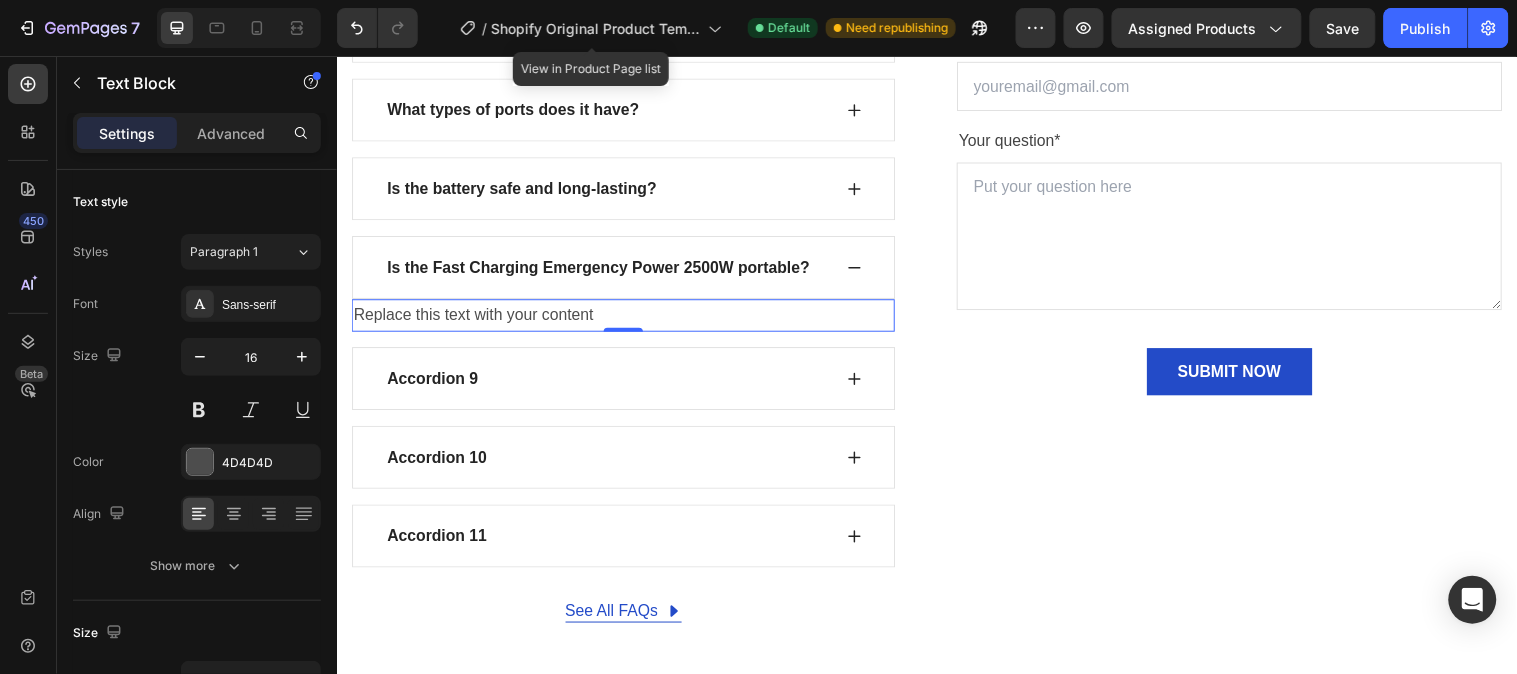 click on "Replace this text with your content" at bounding box center [628, 318] 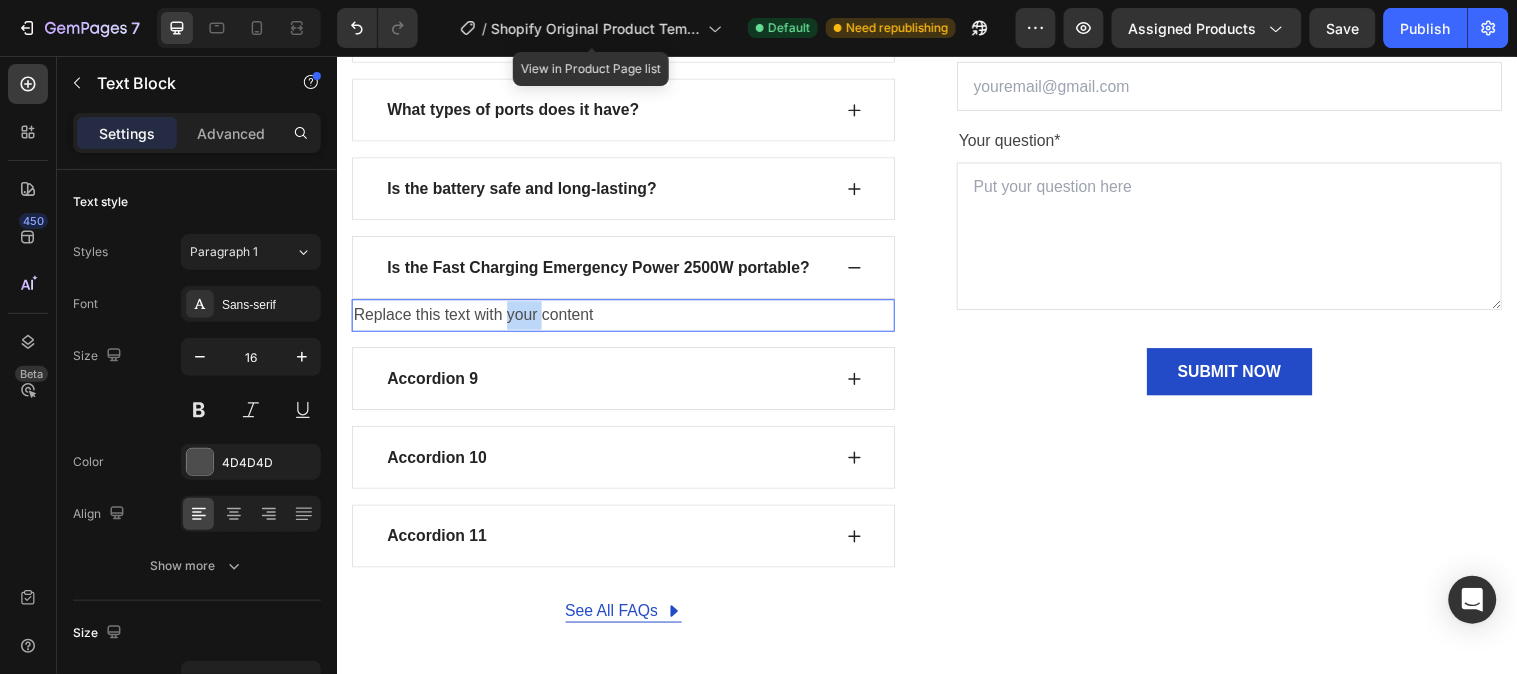 click on "Replace this text with your content" at bounding box center (628, 318) 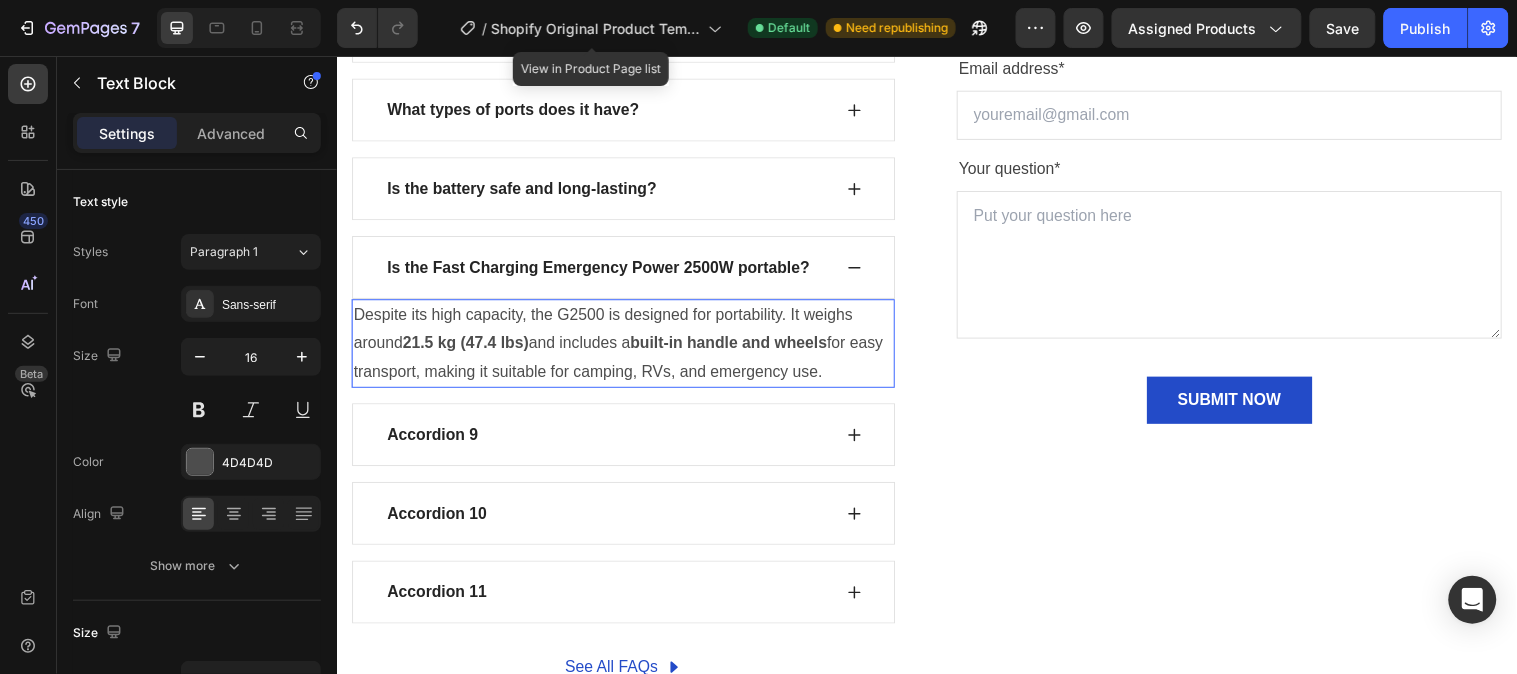 click on "21.5 kg (47.4 lbs)" at bounding box center (468, 346) 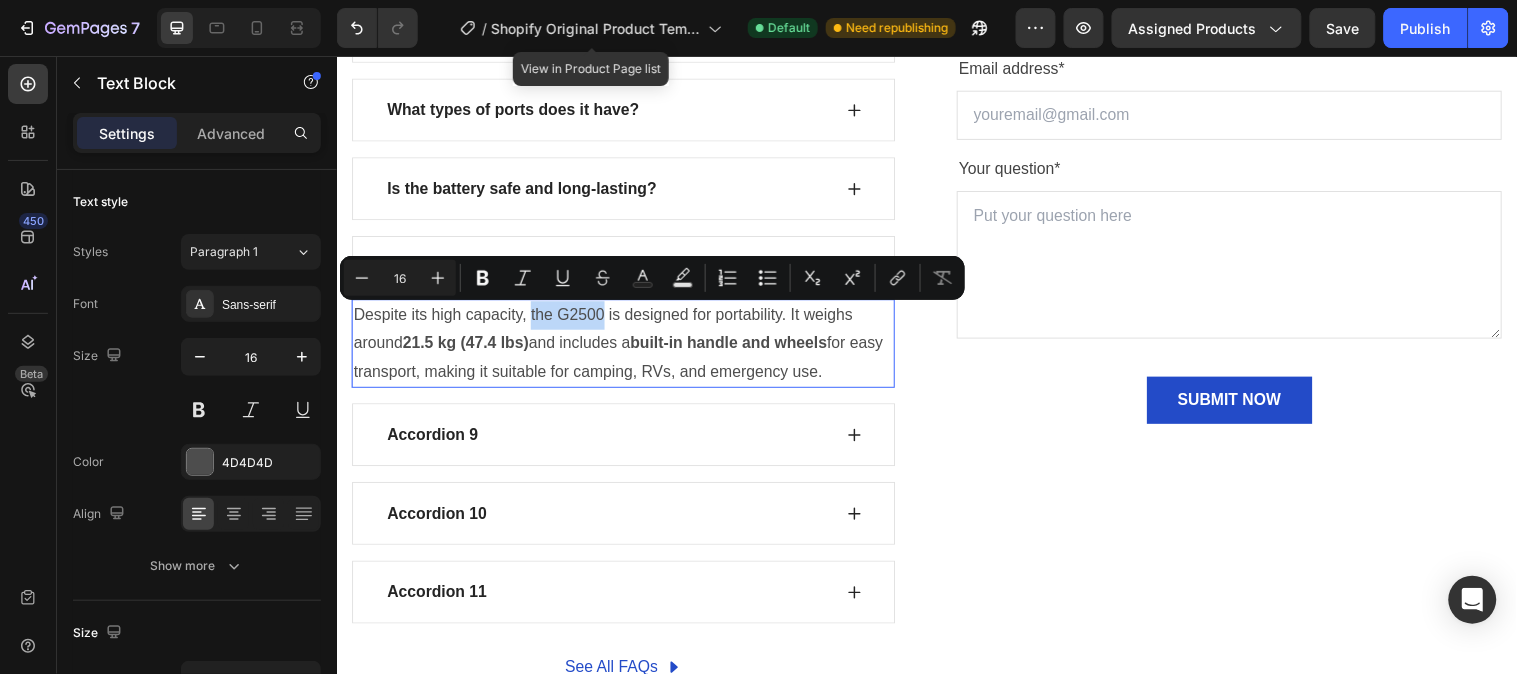 drag, startPoint x: 608, startPoint y: 319, endPoint x: 535, endPoint y: 331, distance: 73.97973 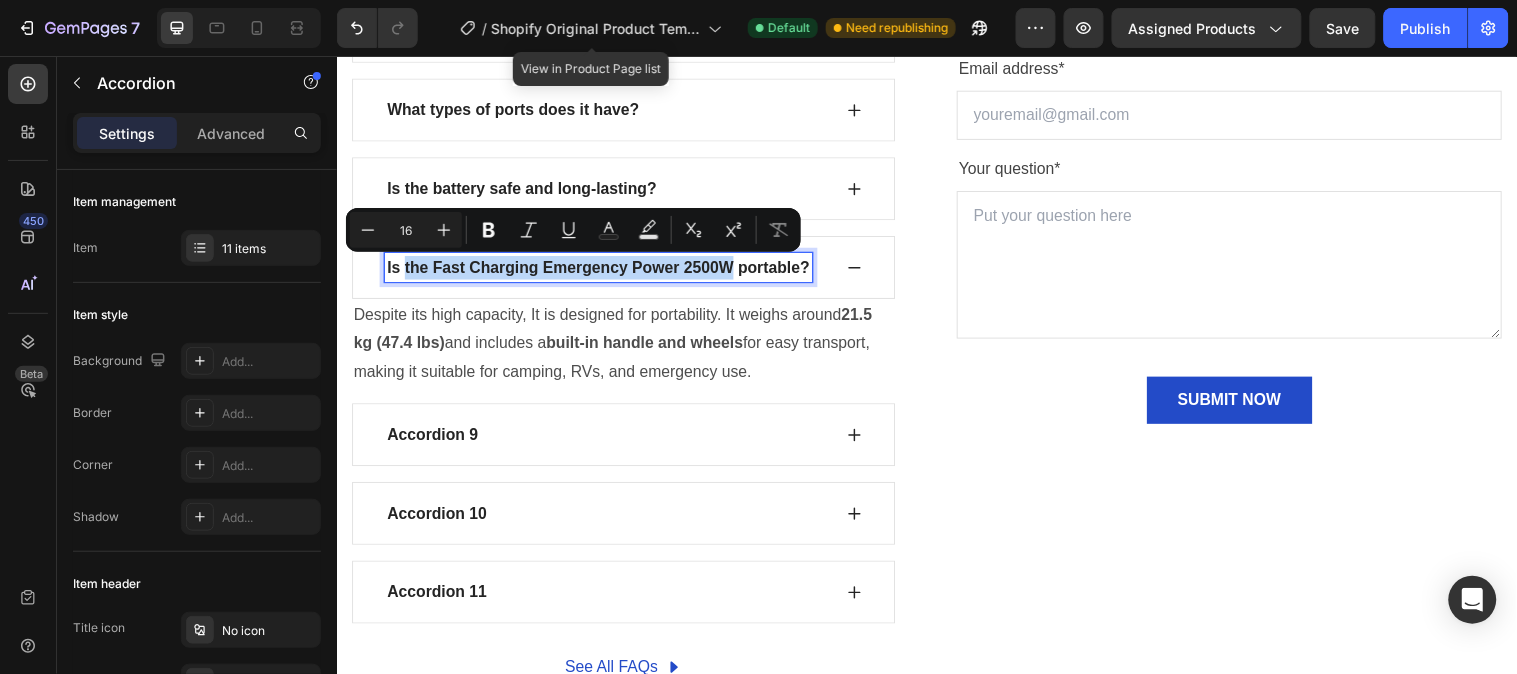 drag, startPoint x: 408, startPoint y: 272, endPoint x: 738, endPoint y: 276, distance: 330.02423 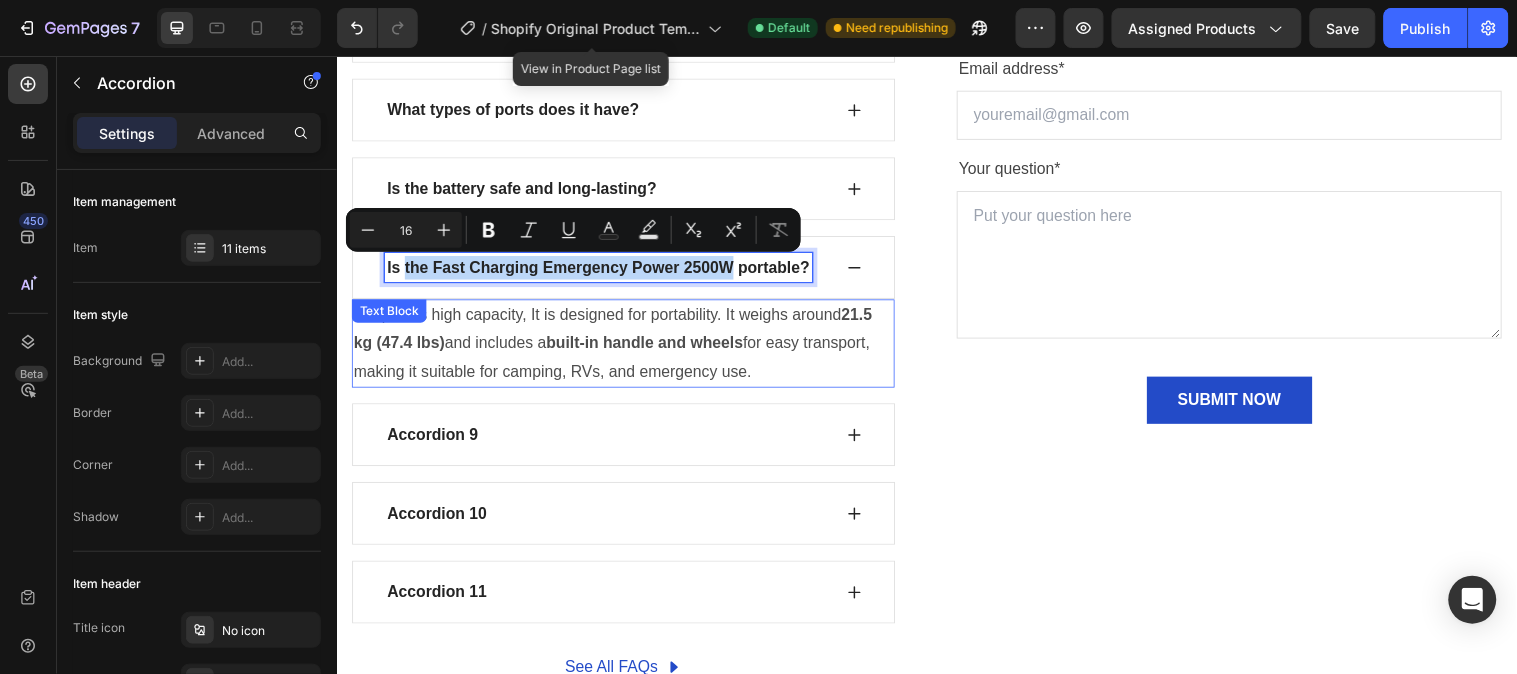 click on "Despite its high capacity, It is designed for portability. It weighs around  21.5 kg (47.4 lbs)  and includes a  built-in handle and wheels  for easy transport, making it suitable for camping, RVs, and emergency use." at bounding box center (628, 347) 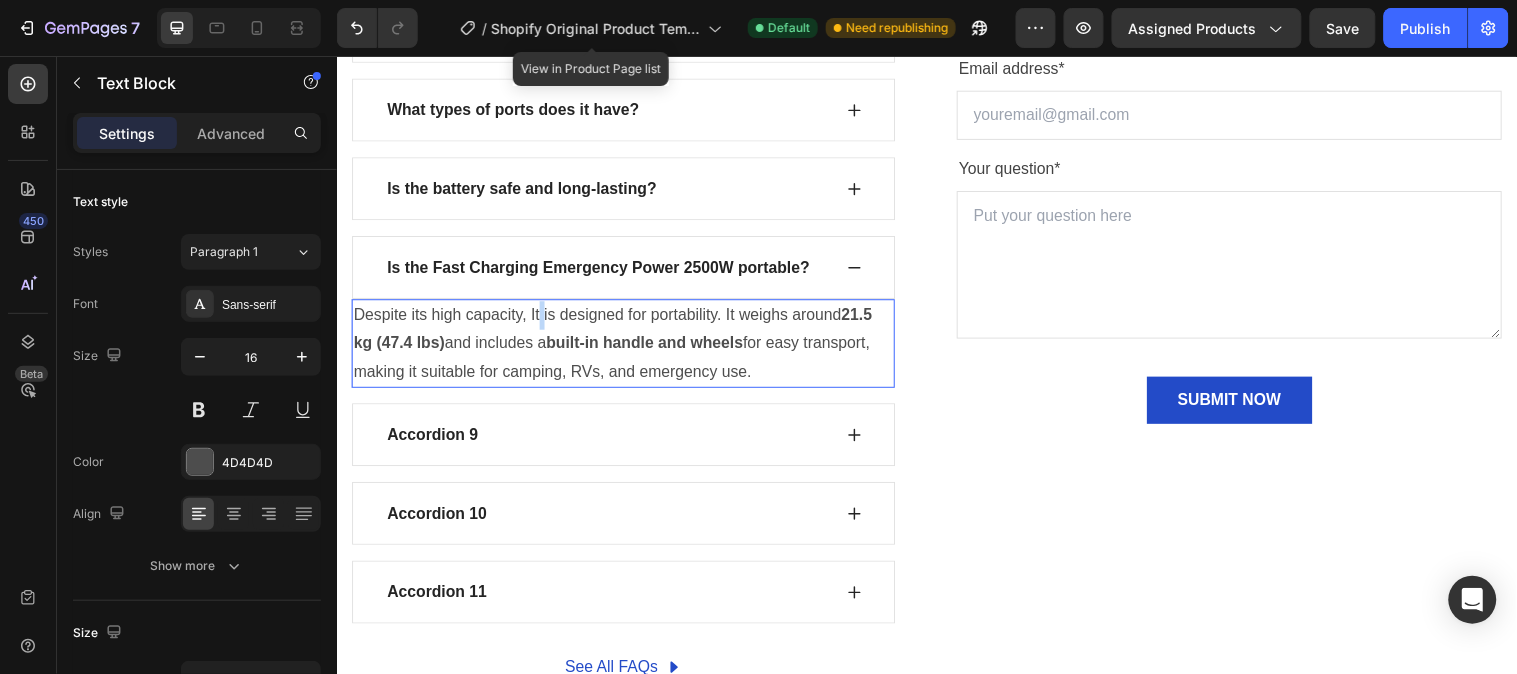 click on "Despite its high capacity, It is designed for portability. It weighs around  21.5 kg (47.4 lbs)  and includes a  built-in handle and wheels  for easy transport, making it suitable for camping, RVs, and emergency use." at bounding box center [628, 347] 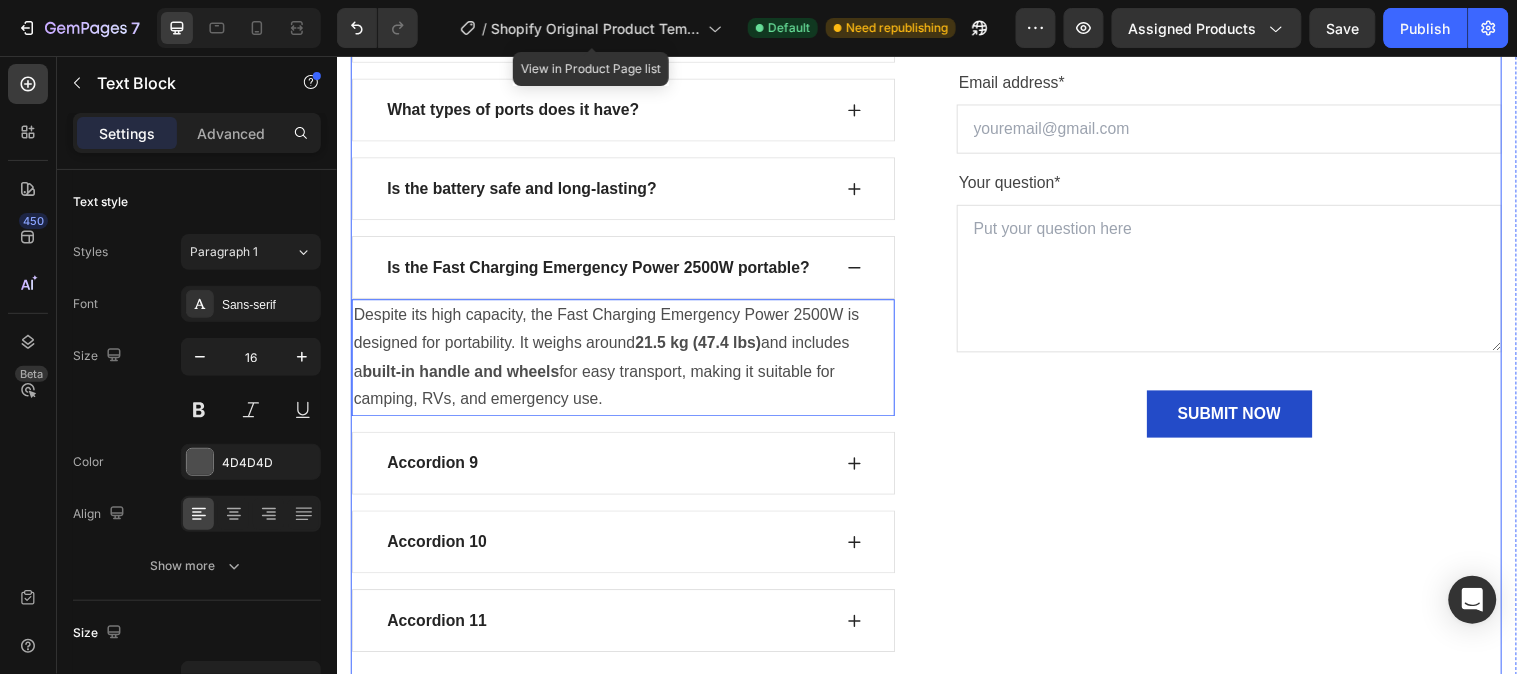 click on "What can the Fast Charging Emergency Power 2500W?
How long does it take to fully charge?
Can I charge it using solar panels?
Does it support pass-through charging?
Can the Fast Charging Emergency Power 2500W be used as a UPS (Uninterruptible Power Supply)?
What types of ports does it have?
Is the battery safe and long-lasting?
Is the Fast Charging Emergency Power 2500W portable? Despite its high capacity, the Fast Charging Emergency Power 2500W is designed for portability. It weighs around  21.5 kg (47.4 lbs)  and includes a  built-in handle and wheels  for easy transport, making it suitable for camping, RVs, and emergency use. Text Block   0
Accordion 9
Accordion 10
Accordion 11 Accordion
See All FAQs Button Row Can't find an answer to your question? Heading Call us at  [PHONE]  or email us at  [EMAIL]  Text block Row" at bounding box center [936, 185] 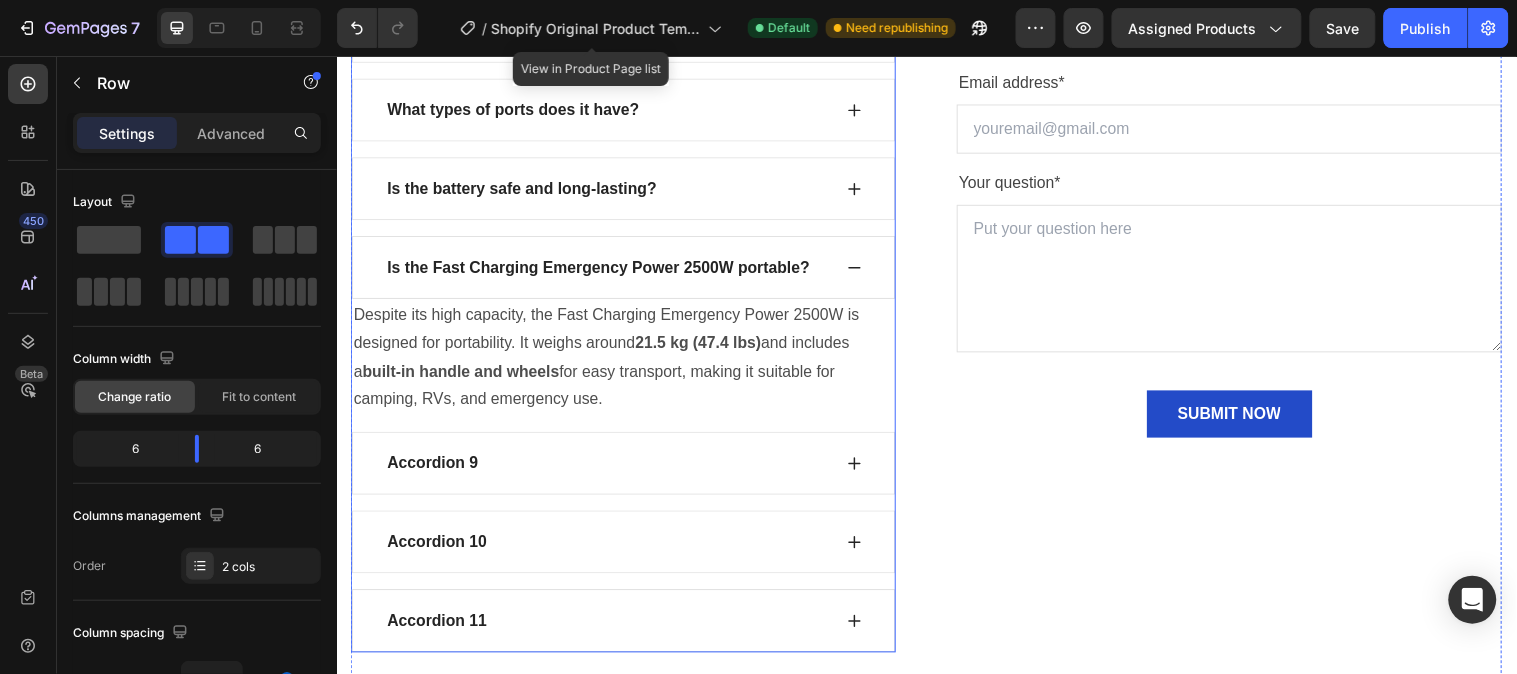 click on "Accordion 9" at bounding box center [434, 469] 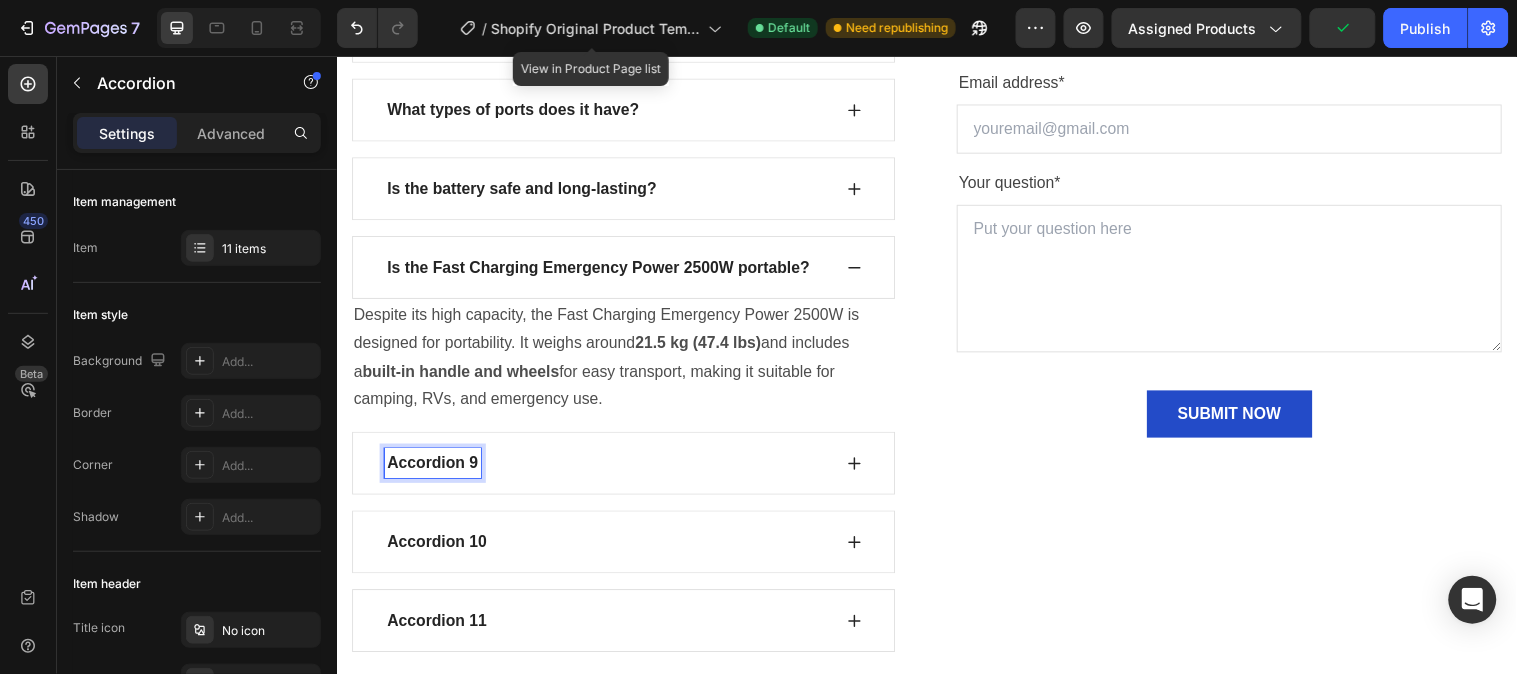 click on "Accordion 9" at bounding box center [434, 469] 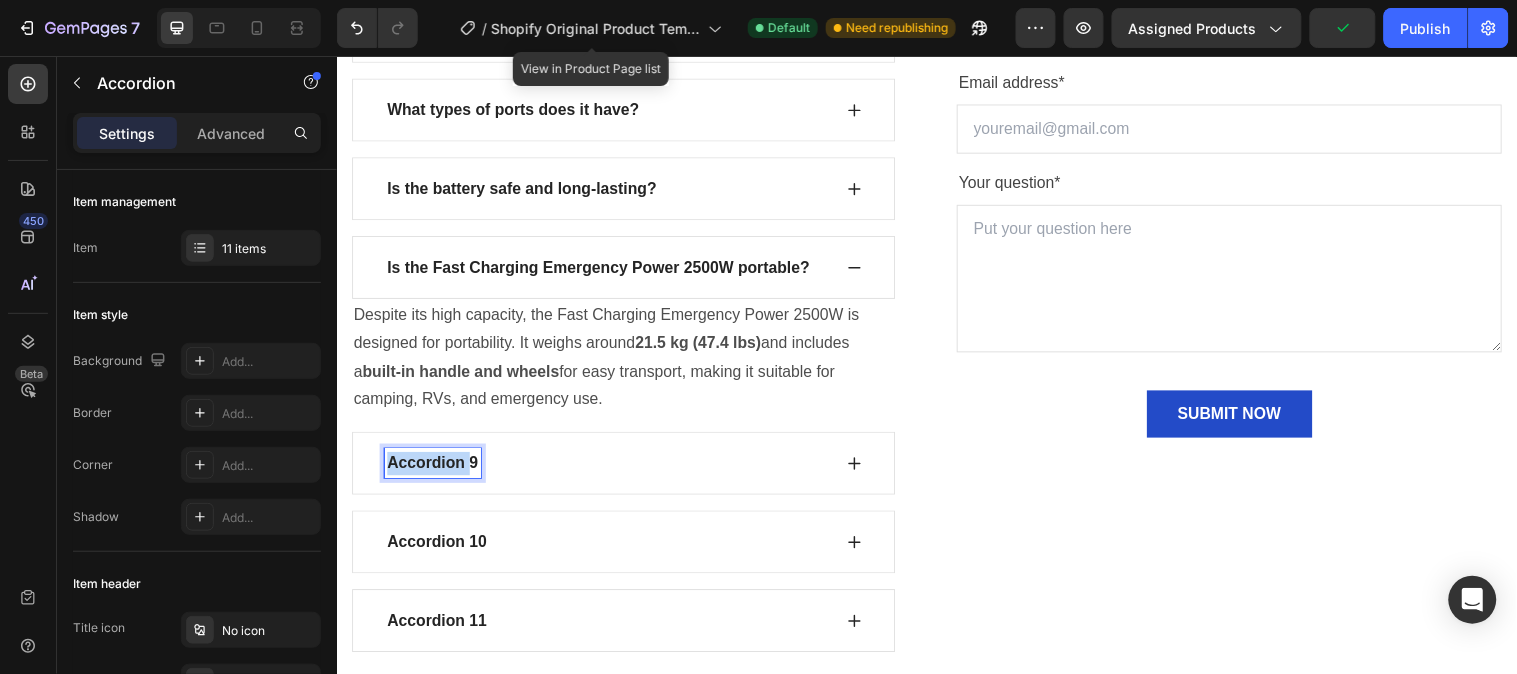 click on "Accordion 9" at bounding box center [434, 469] 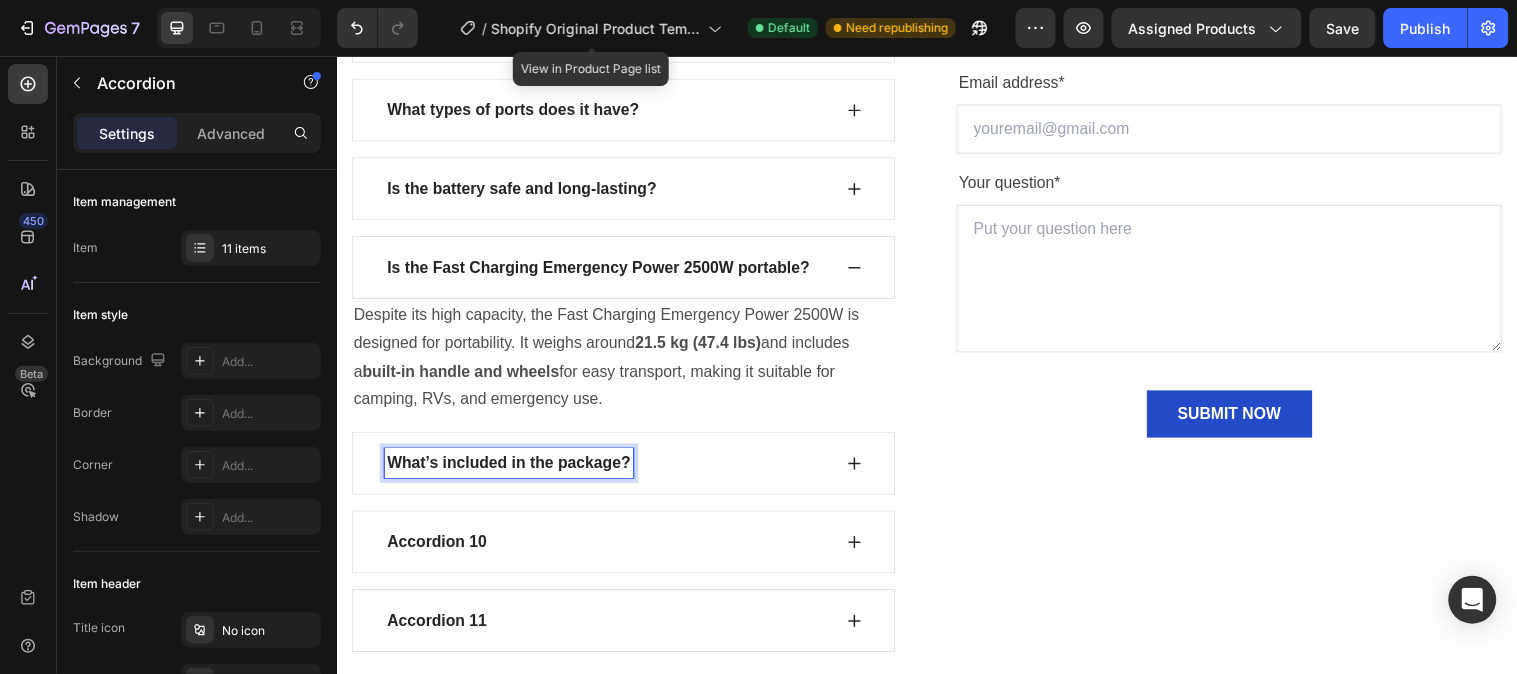 click 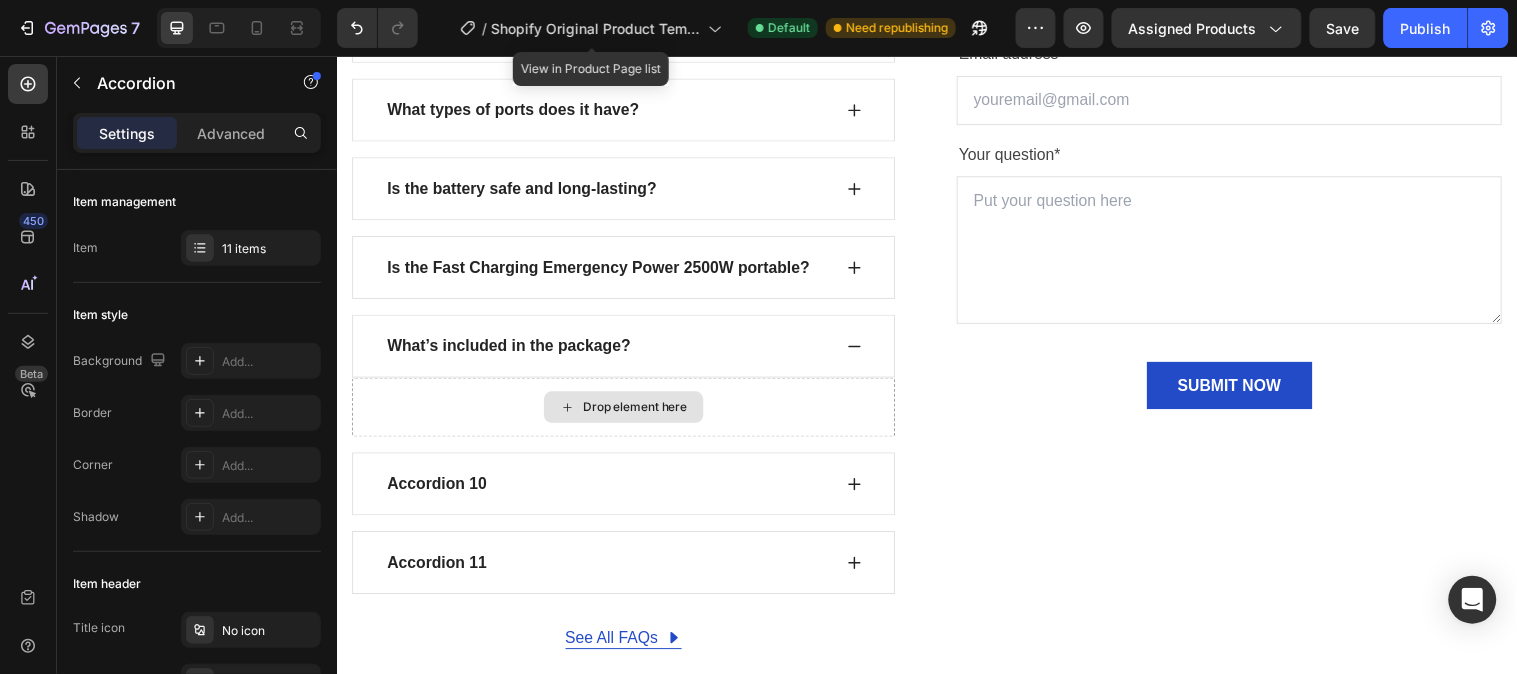 click on "Drop element here" at bounding box center (640, 412) 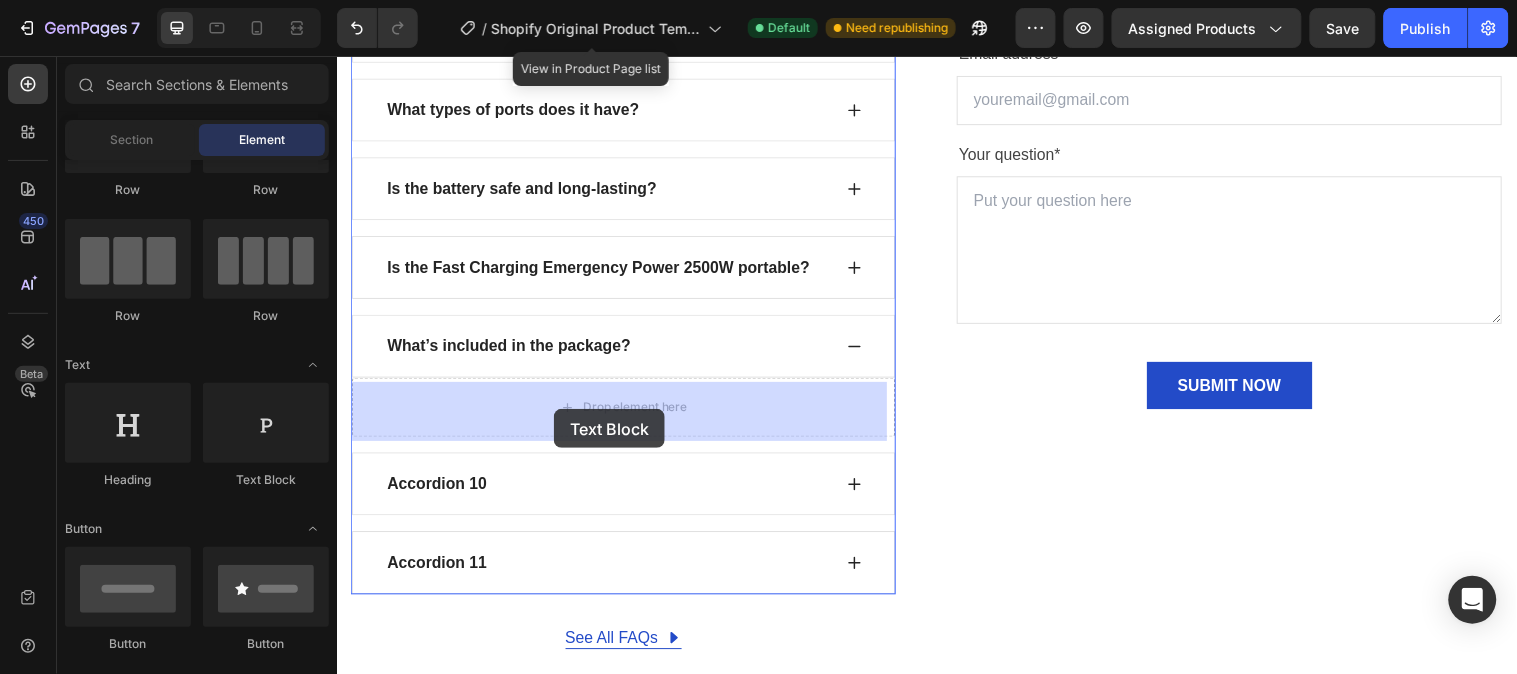 drag, startPoint x: 592, startPoint y: 488, endPoint x: 557, endPoint y: 414, distance: 81.859634 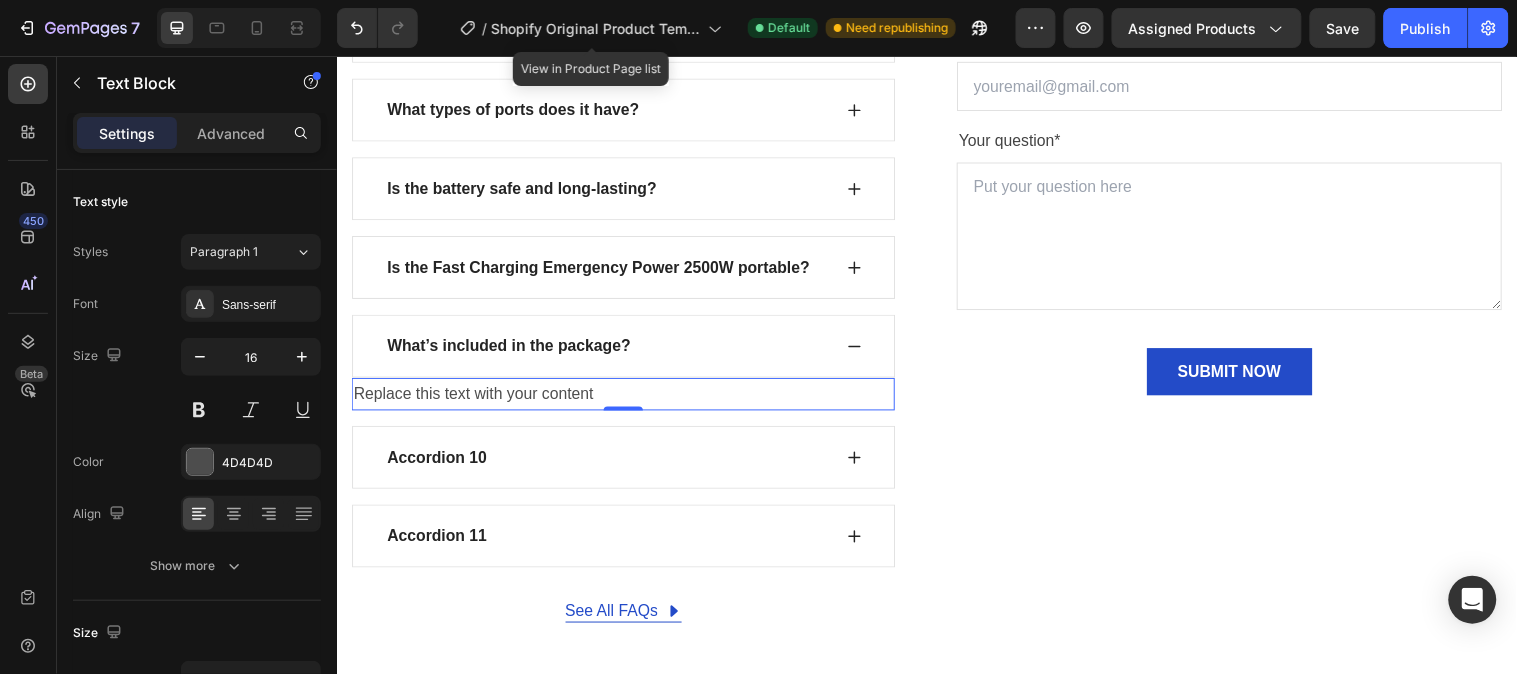 click on "Replace this text with your content" at bounding box center [628, 398] 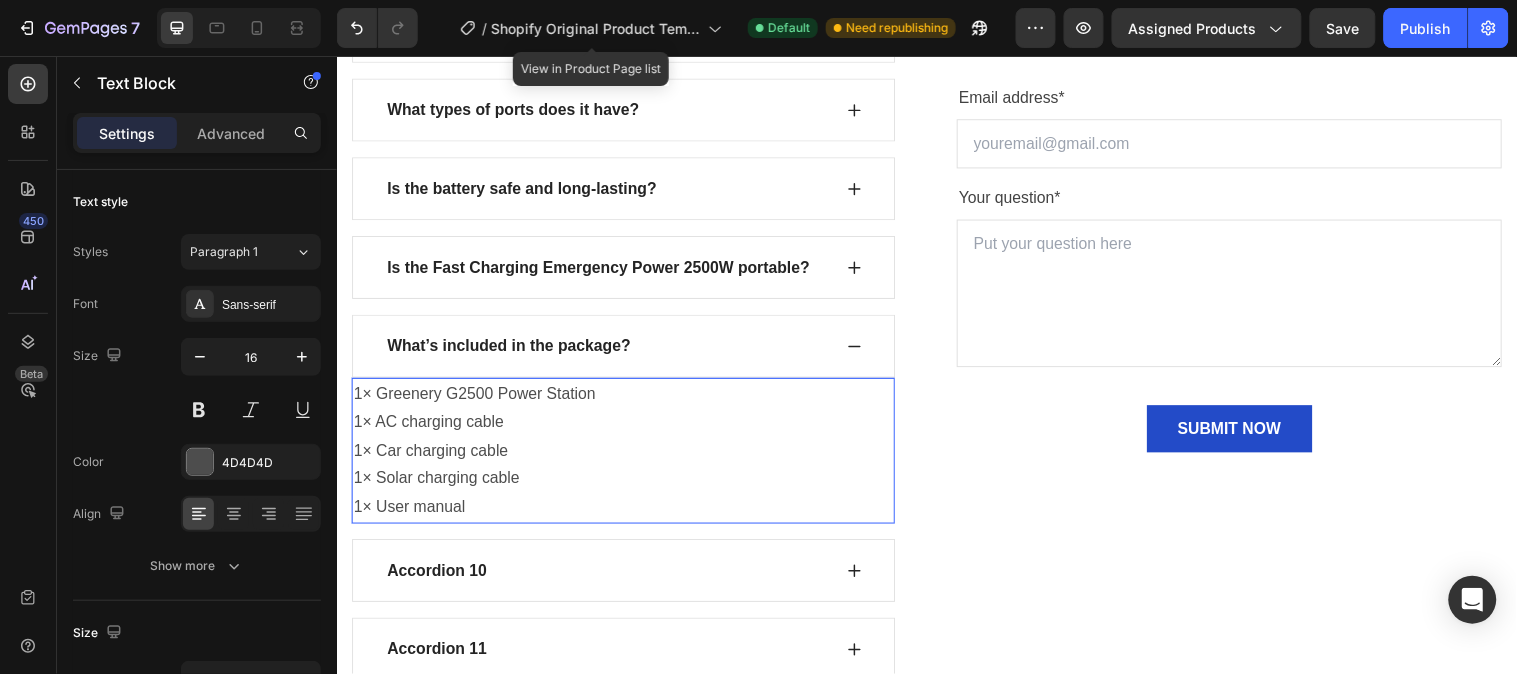 click on "1× Greenery G2500 Power Station" at bounding box center [628, 398] 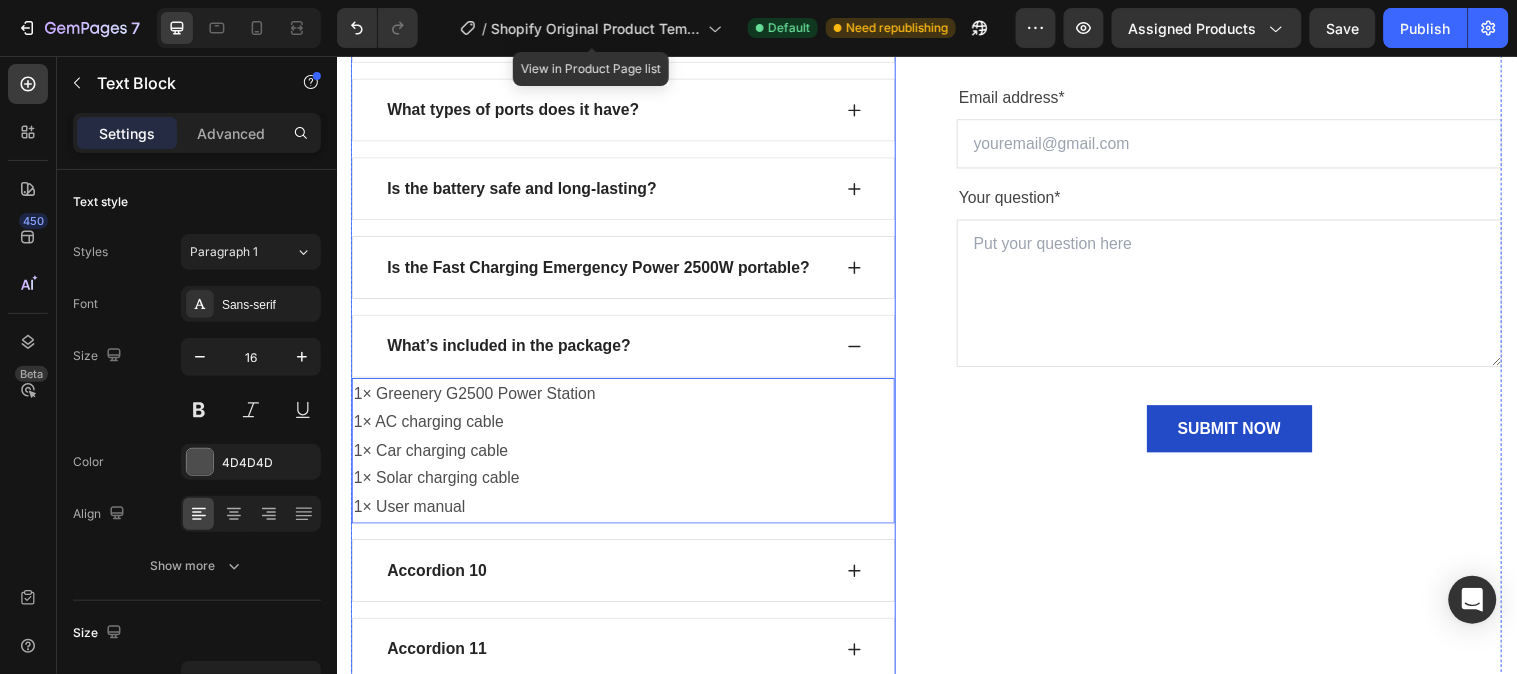 click on "Is the Fast Charging Emergency Power 2500W portable?" at bounding box center [602, 270] 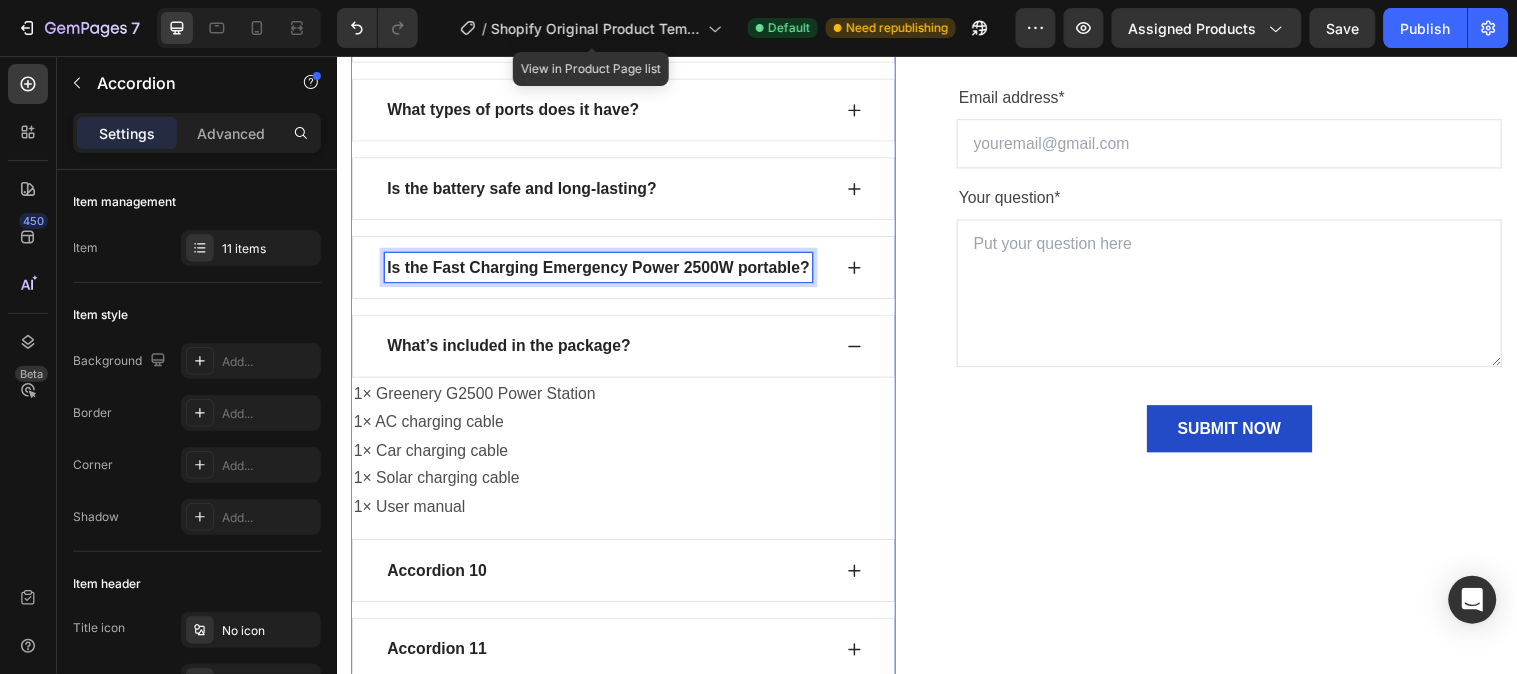 click on "Is the Fast Charging Emergency Power 2500W portable?" at bounding box center (602, 270) 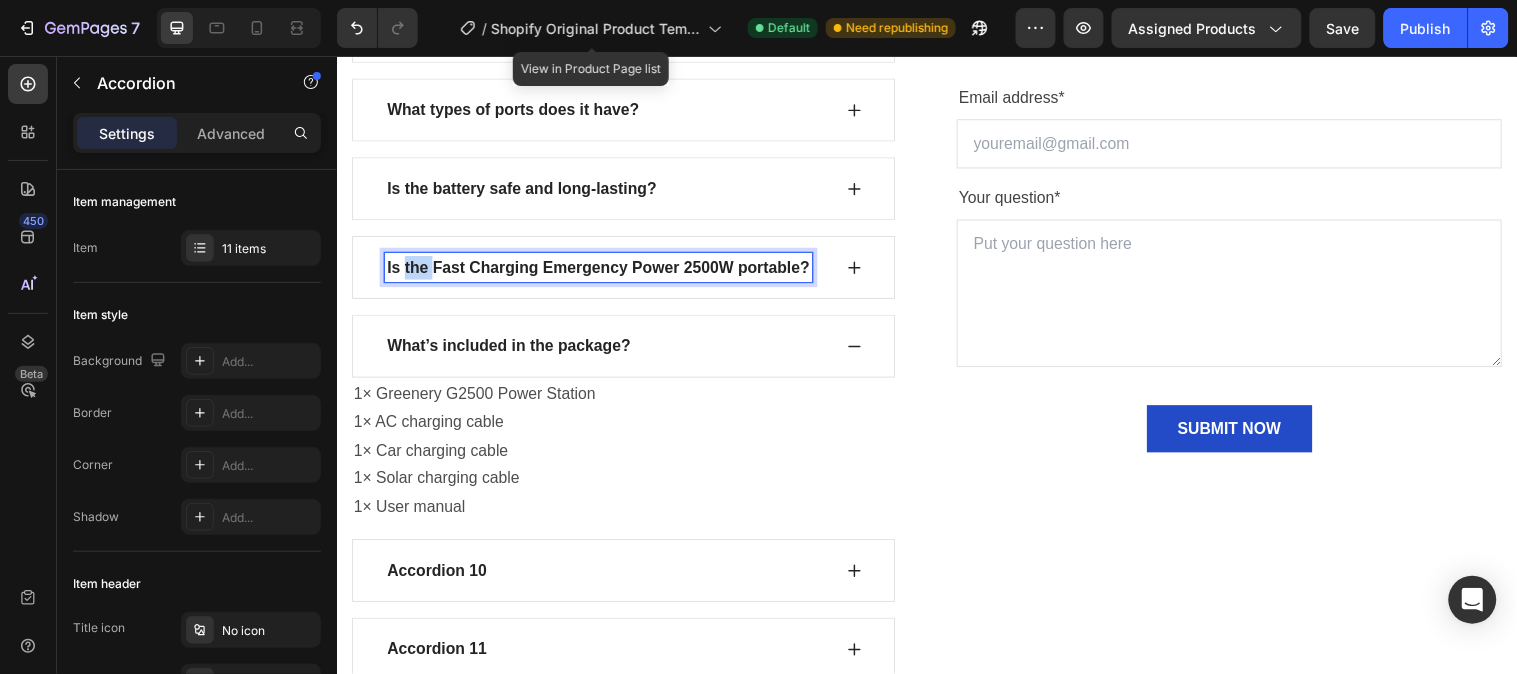 click on "Is the Fast Charging Emergency Power 2500W portable?" at bounding box center [602, 270] 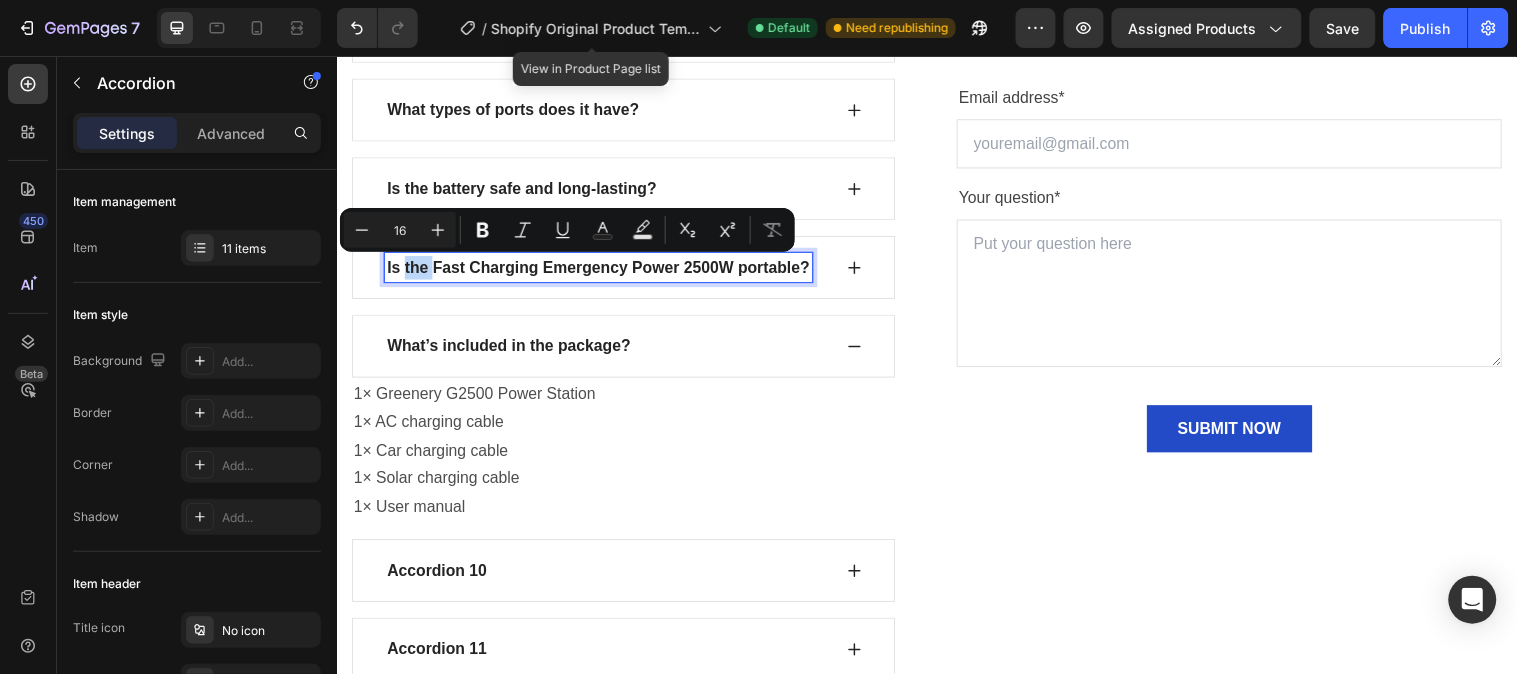 click on "Is the Fast Charging Emergency Power 2500W portable?" at bounding box center (602, 270) 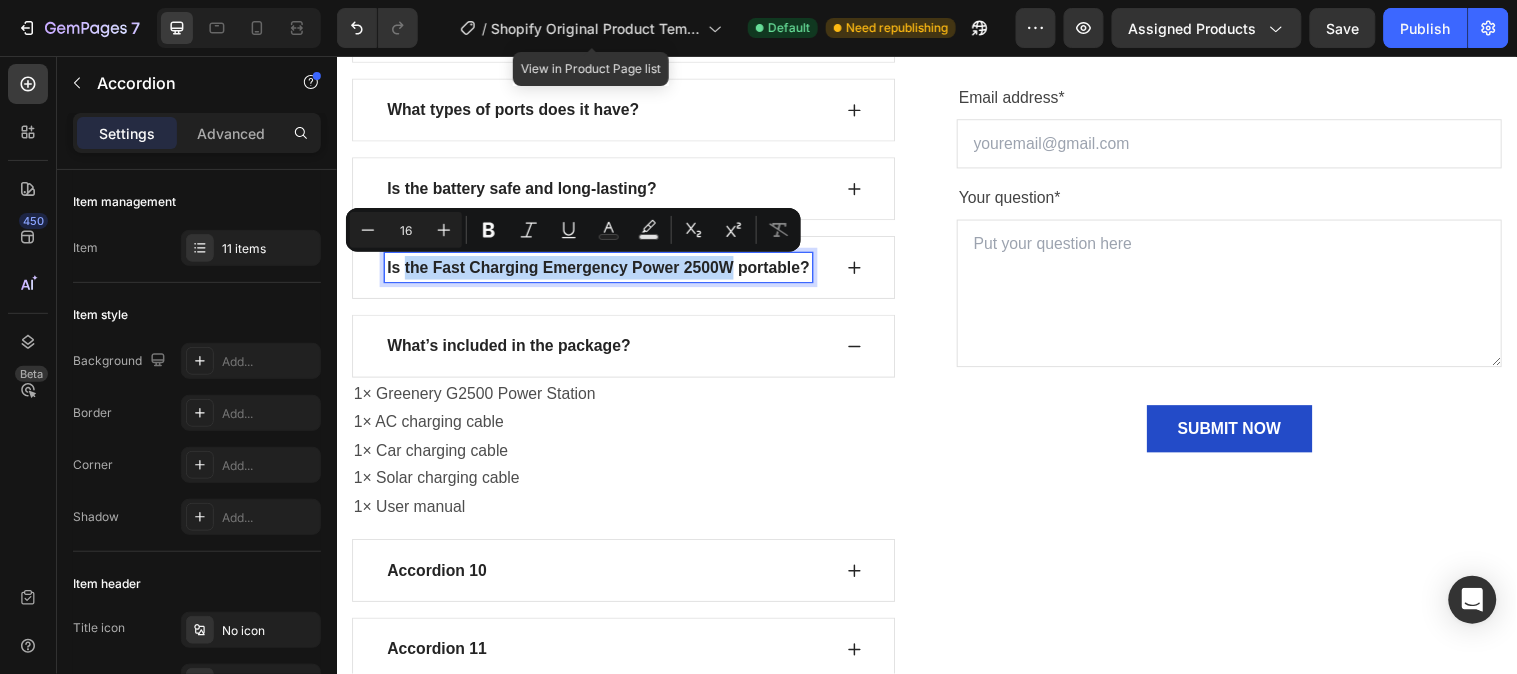 drag, startPoint x: 404, startPoint y: 270, endPoint x: 742, endPoint y: 269, distance: 338.00146 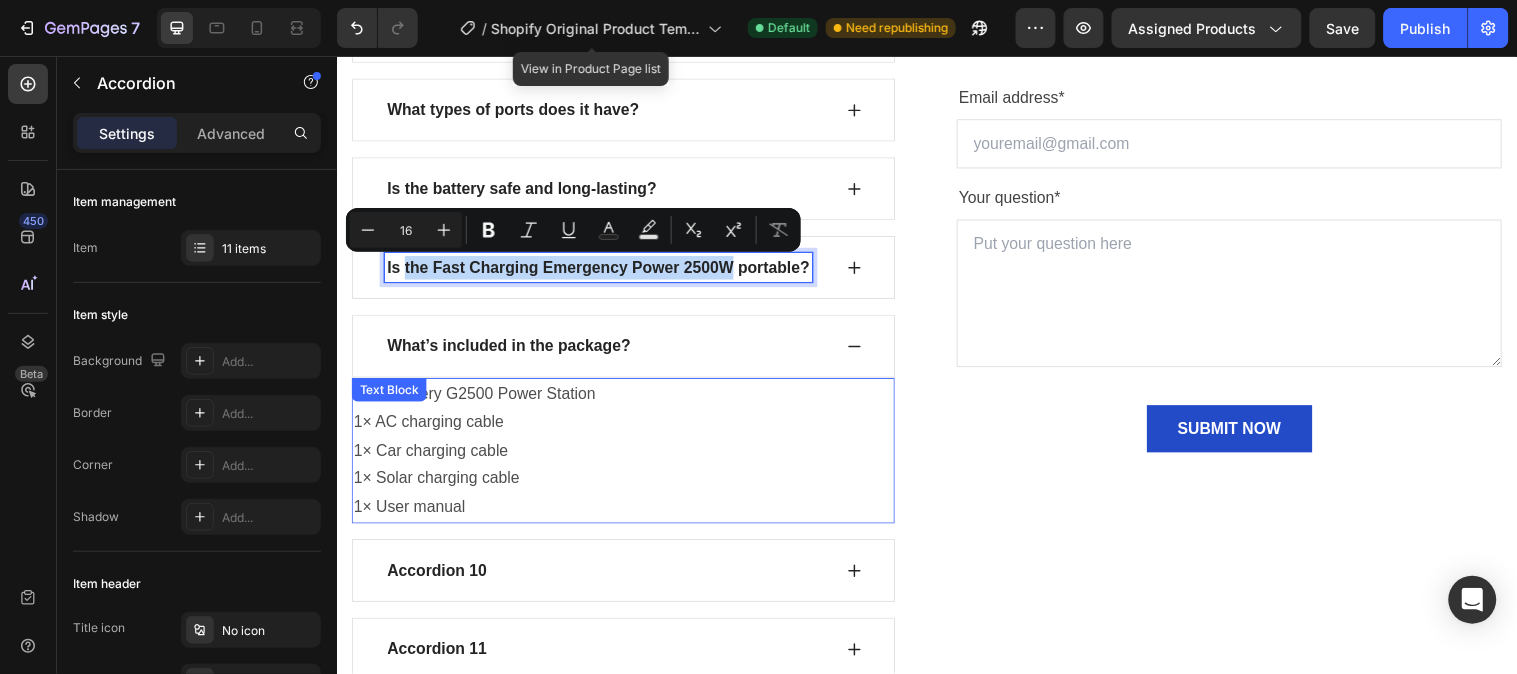 click on "1× Greenery G2500 Power Station" at bounding box center [628, 398] 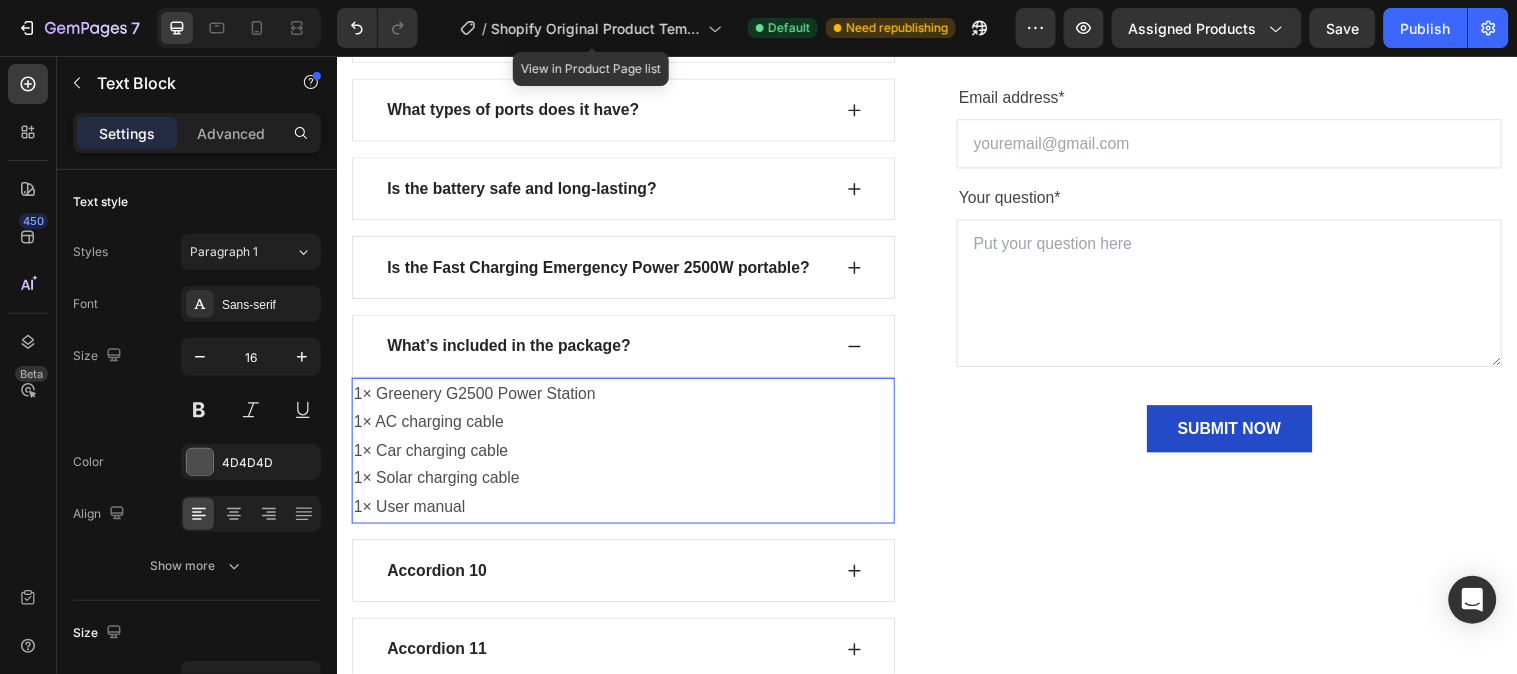 click on "1× Greenery G2500 Power Station" at bounding box center (628, 398) 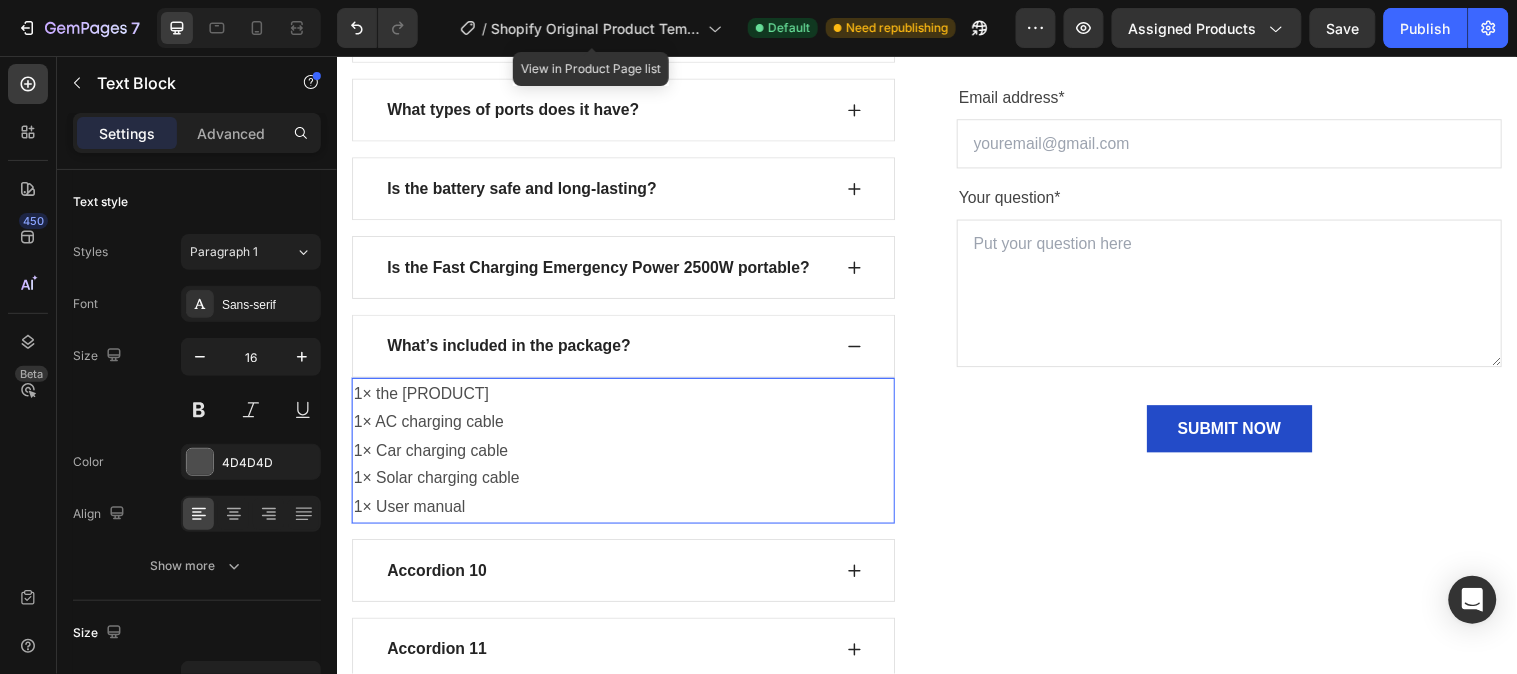 click on "1× AC charging cable" at bounding box center (628, 427) 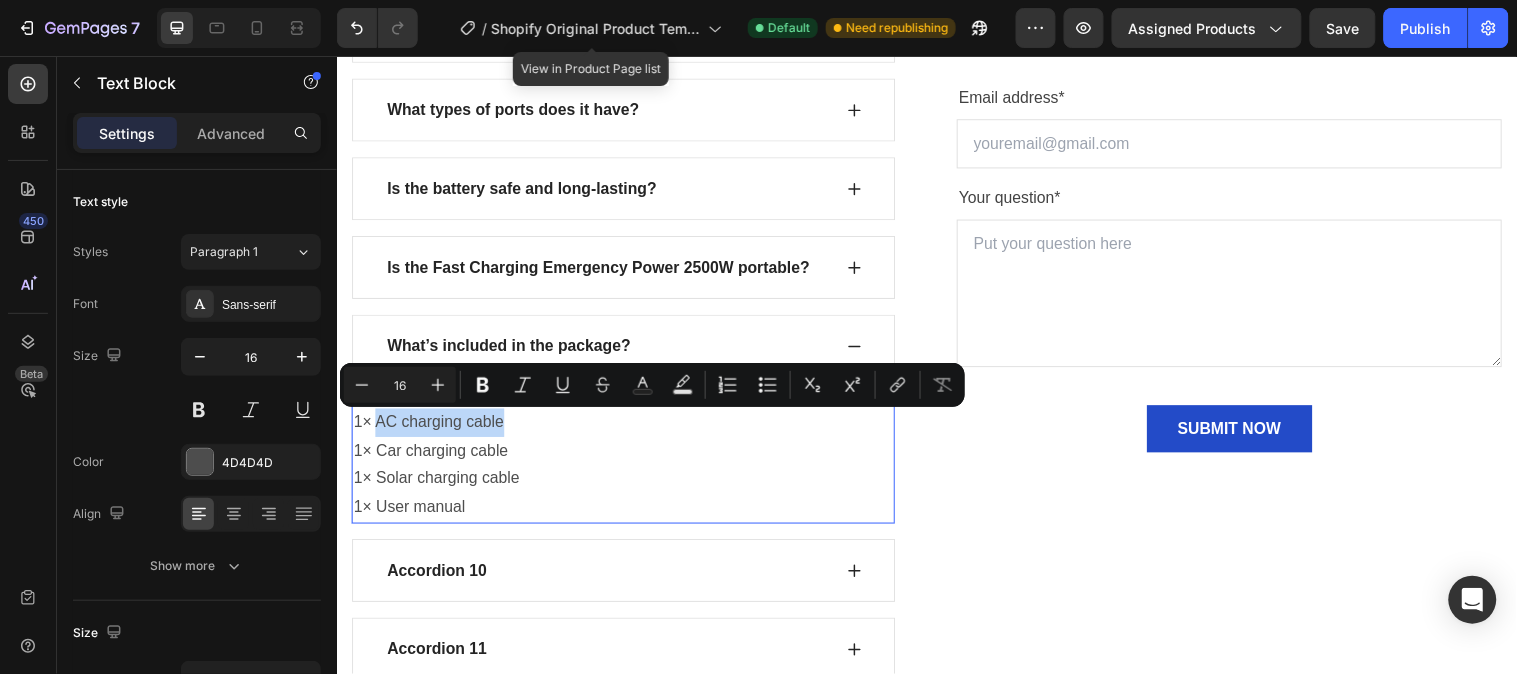 drag, startPoint x: 508, startPoint y: 430, endPoint x: 377, endPoint y: 427, distance: 131.03435 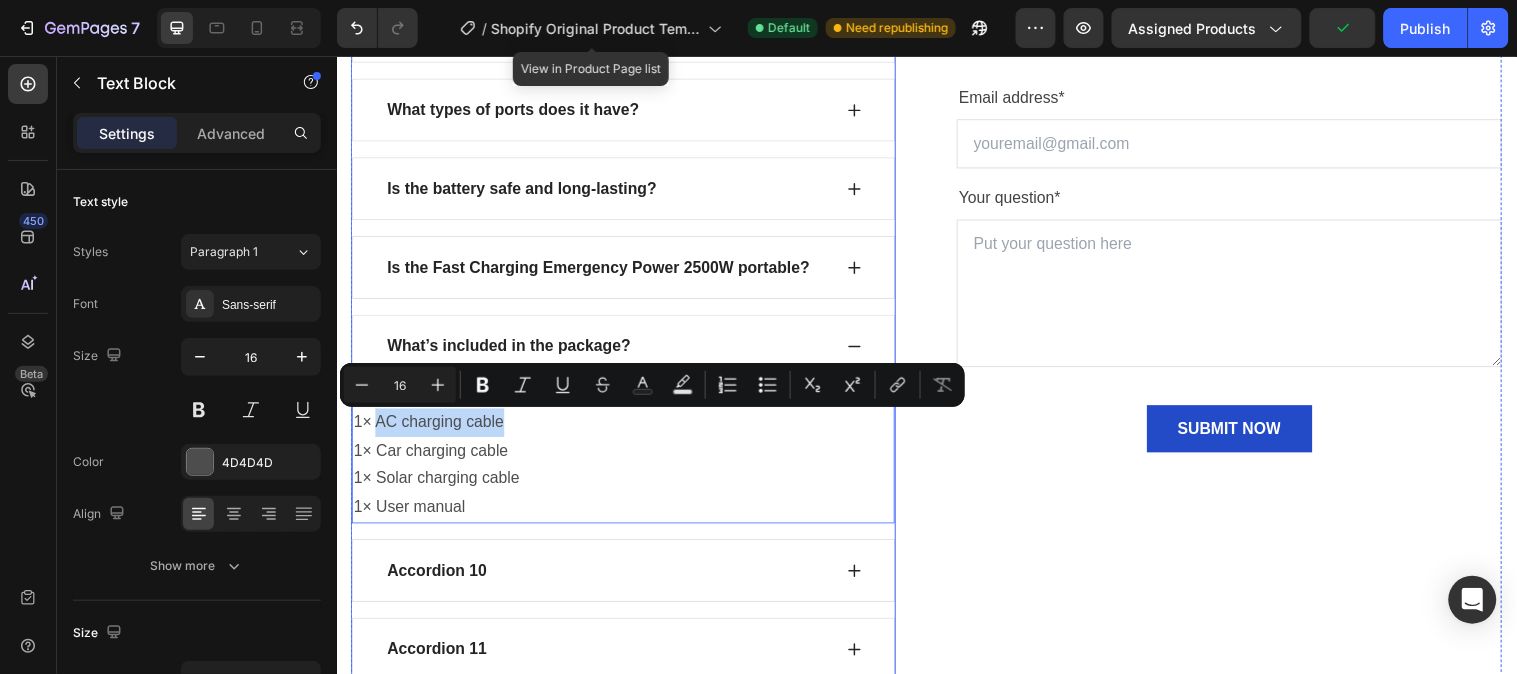 copy on "AC charging cable" 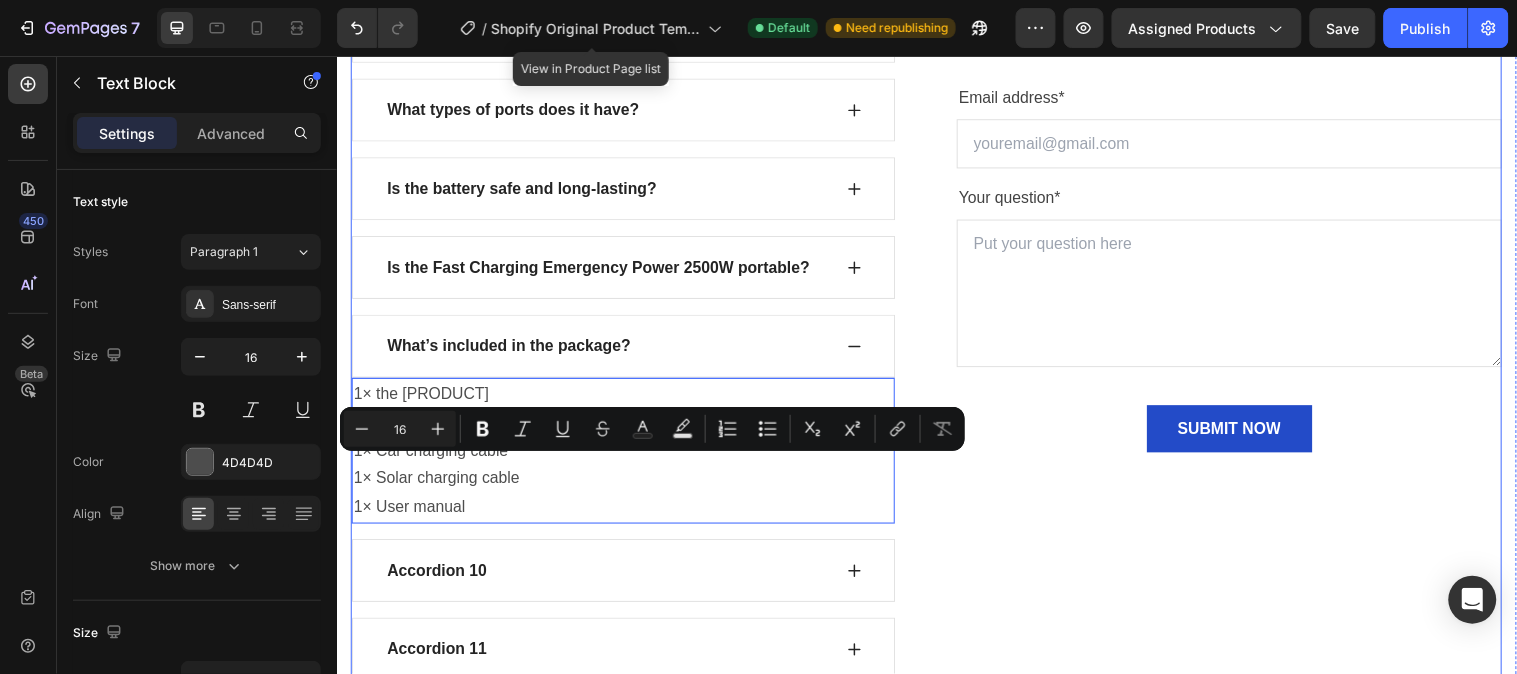 scroll, scrollTop: 9176, scrollLeft: 0, axis: vertical 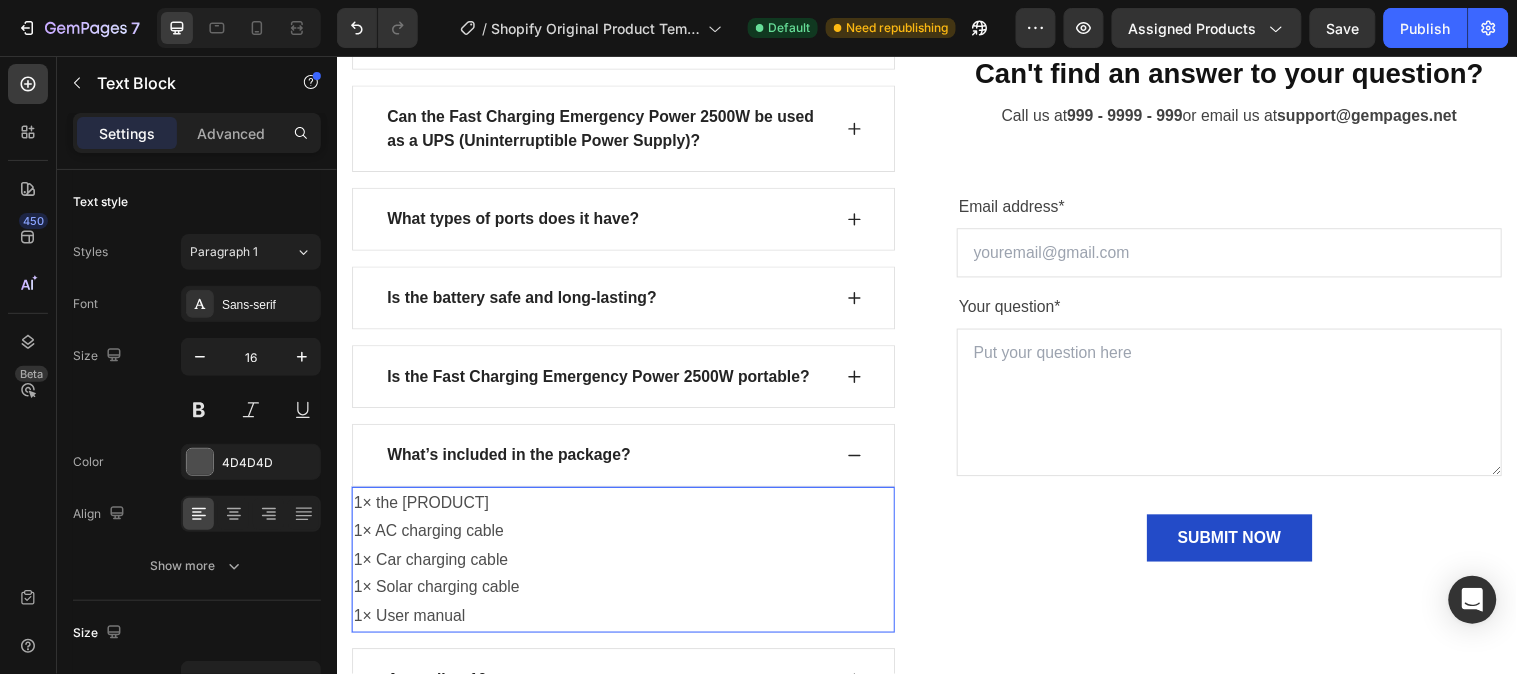 click on "1× Car charging cable" at bounding box center [628, 567] 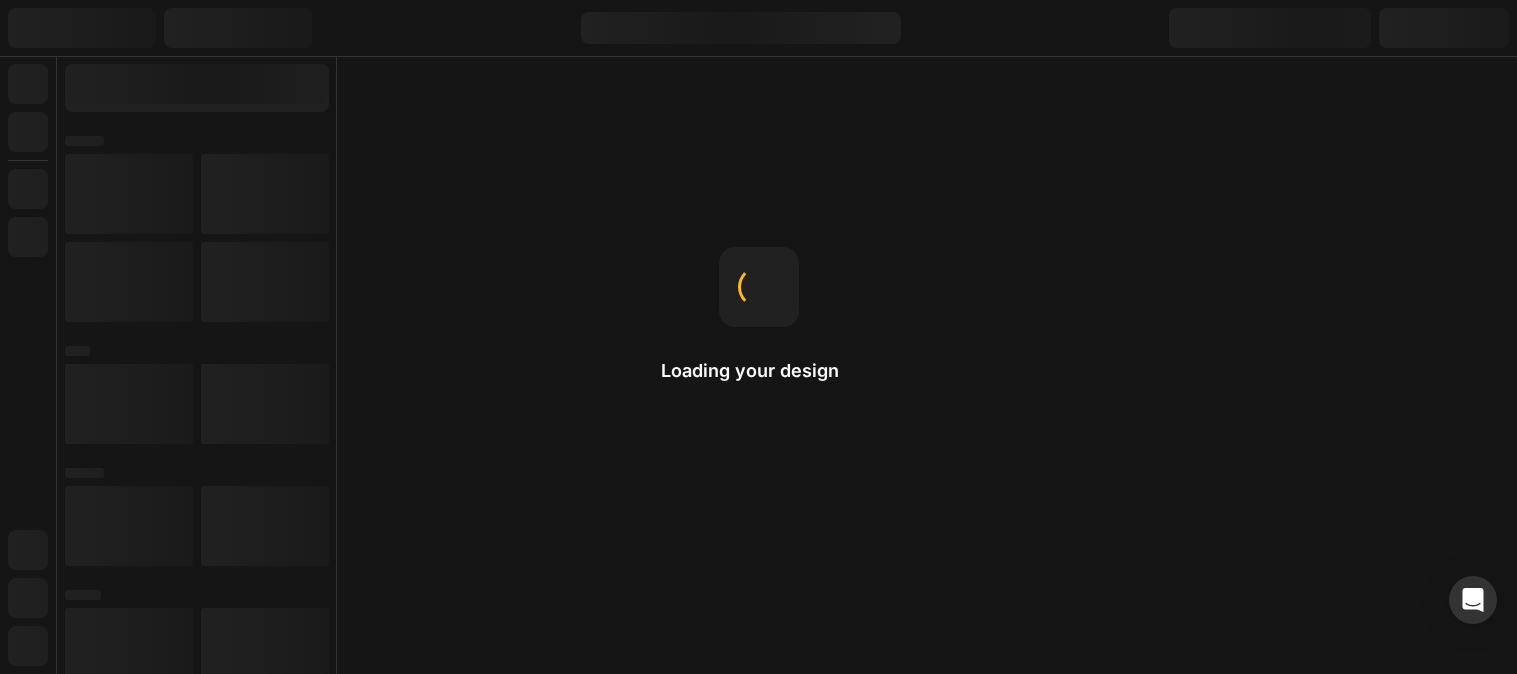 scroll, scrollTop: 0, scrollLeft: 0, axis: both 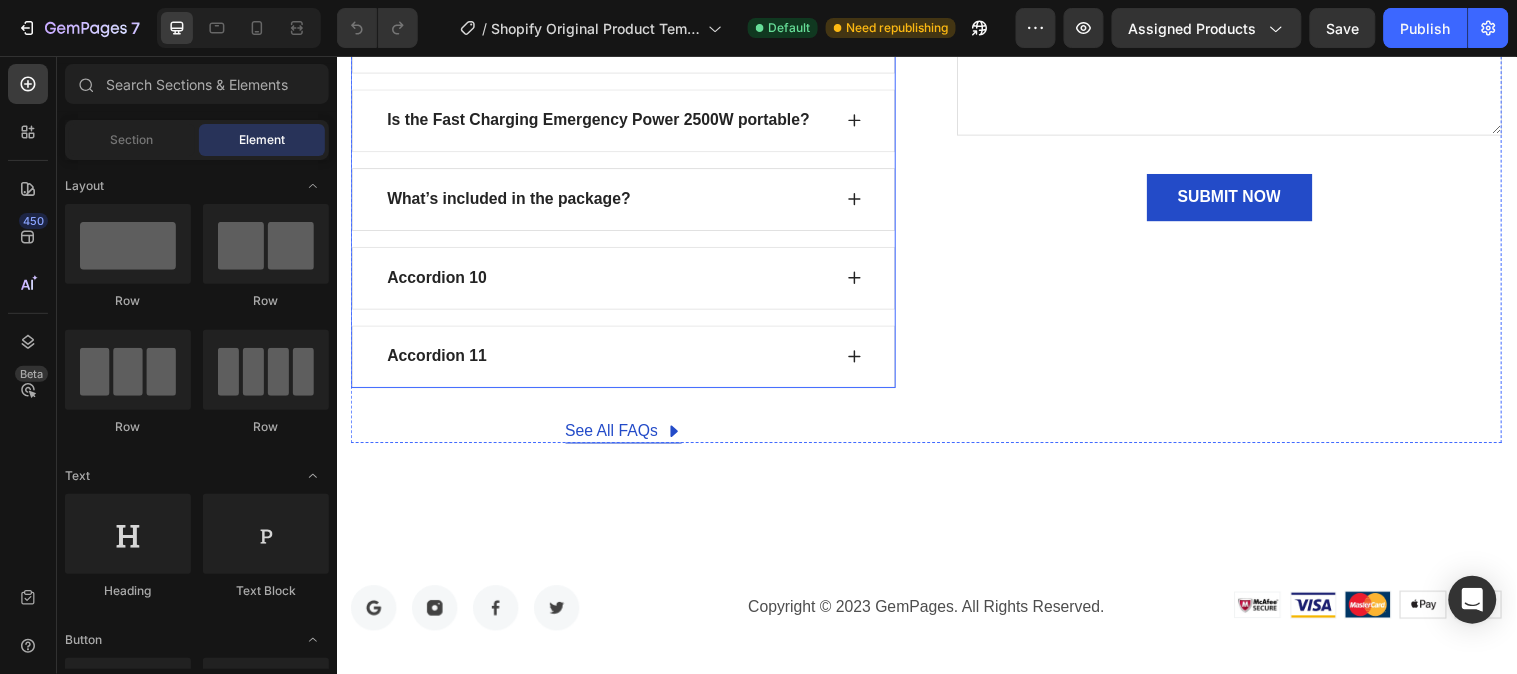 click 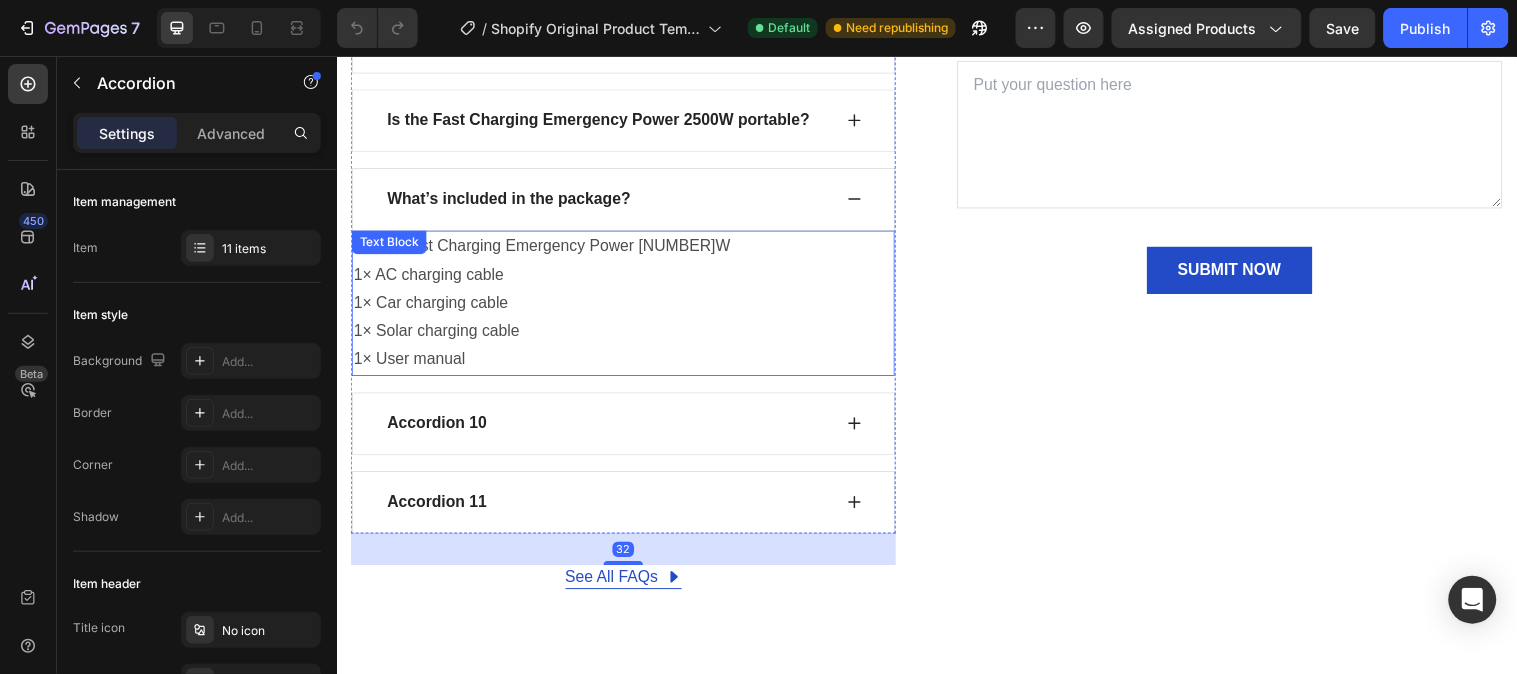click on "1× Solar charging cable" at bounding box center [628, 335] 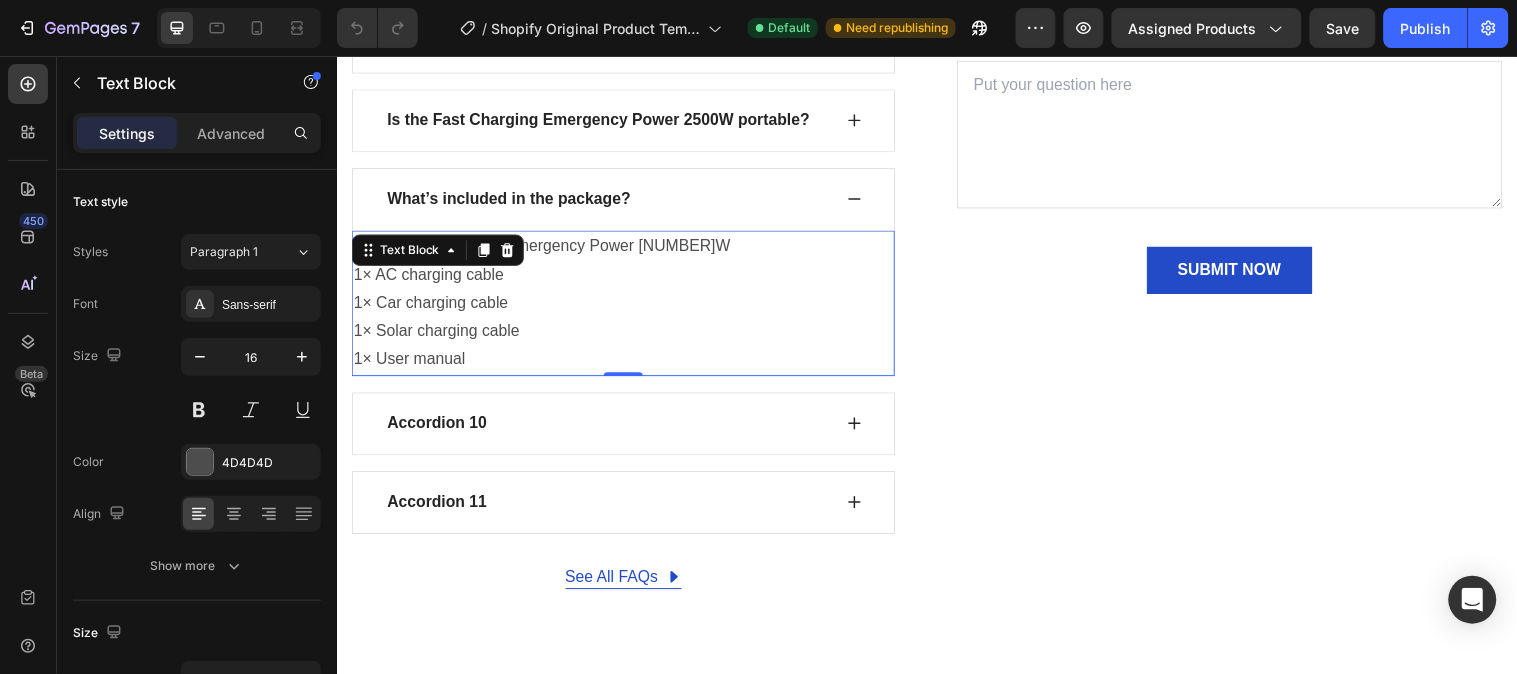 click on "1× Car charging cable" at bounding box center [628, 307] 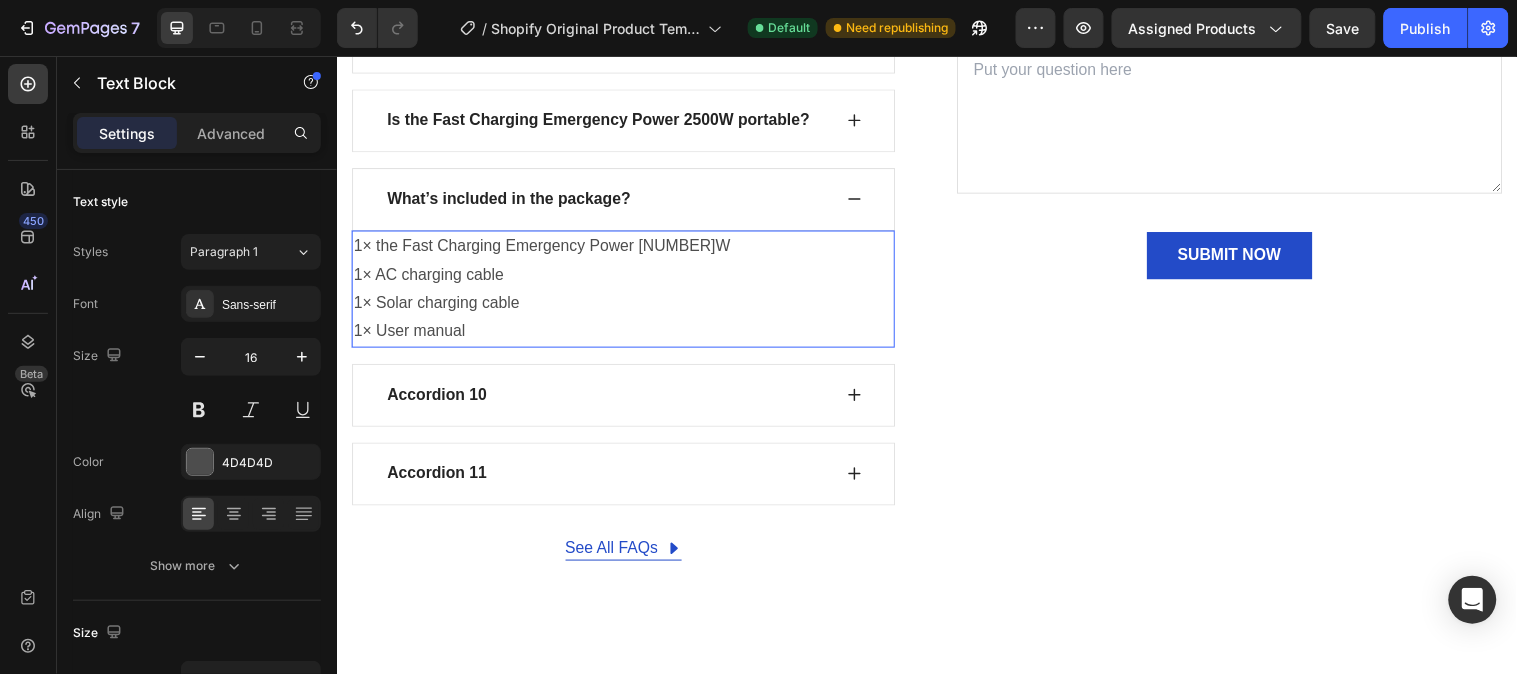 click on "1× User manual" at bounding box center (628, 335) 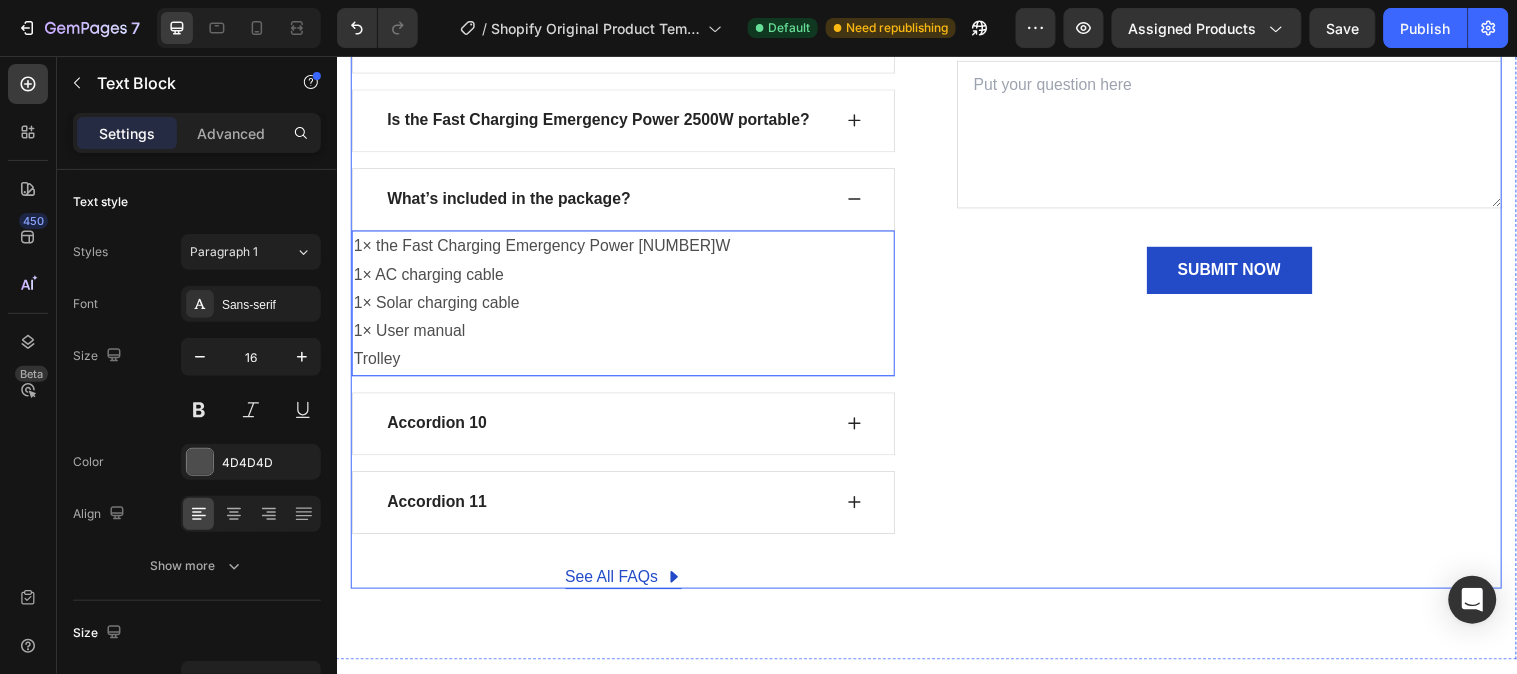 click on "Can't find an answer to your question? Heading Call us at  999 - 9999 - 999  or email us at  support@gempages.net Text block Email address* Text block Email Field Your question* Text block Text Area SUBMIT NOW Submit Button Contact Form" at bounding box center (1244, 39) 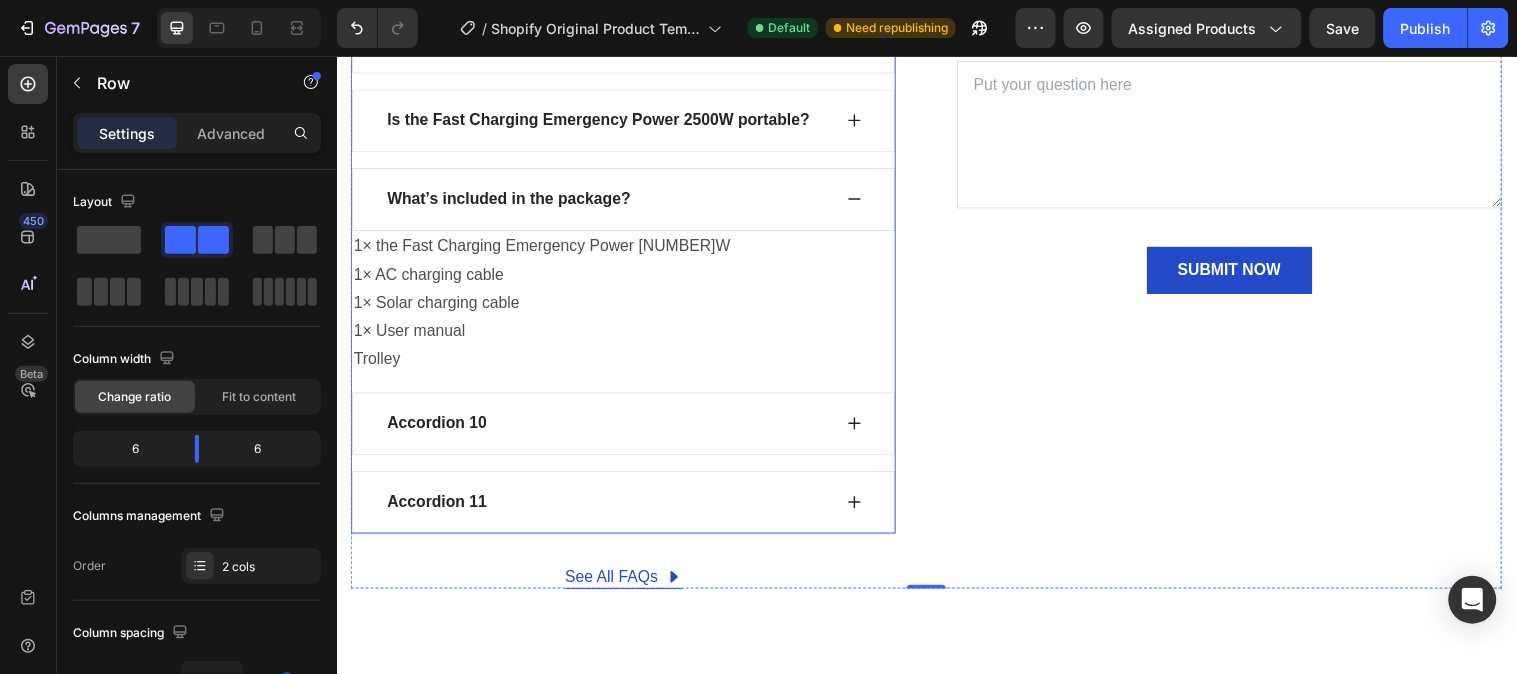 click 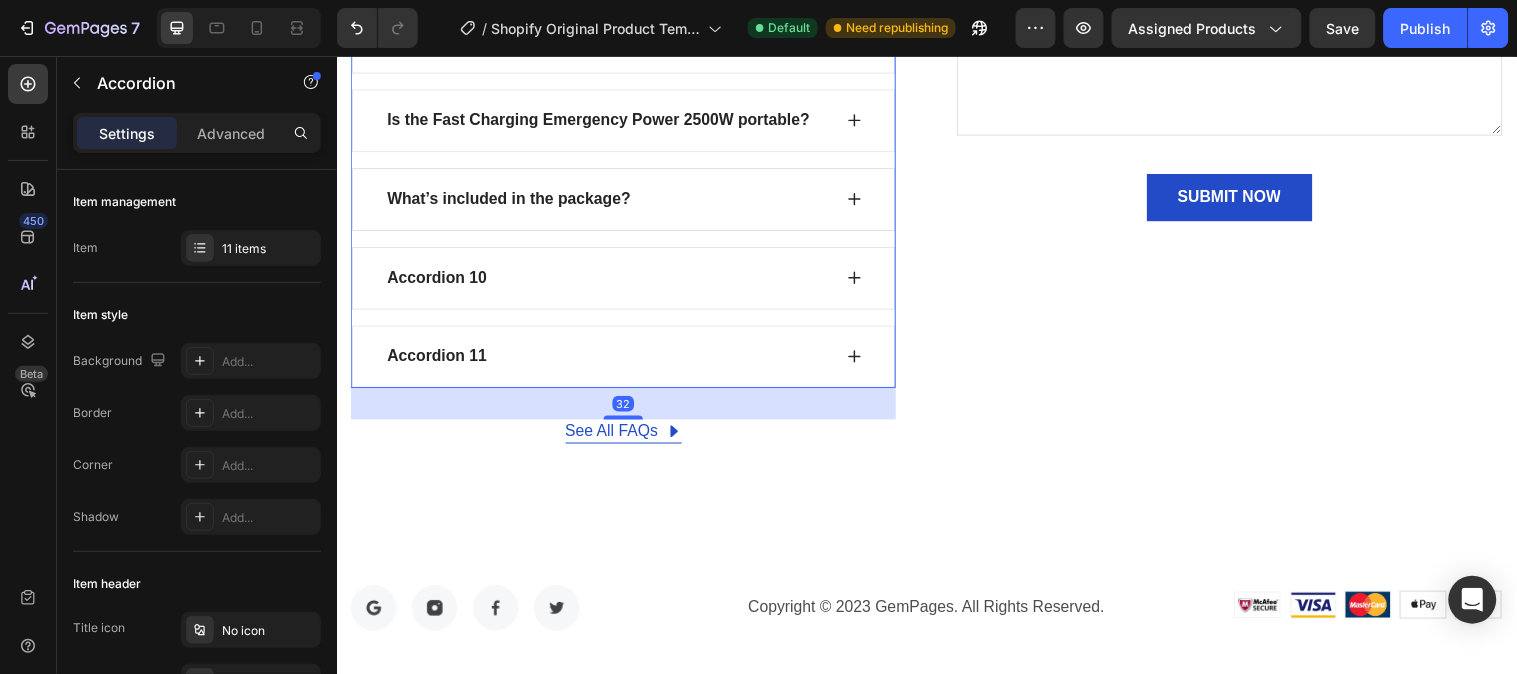 click on "Accordion 10" at bounding box center (438, 281) 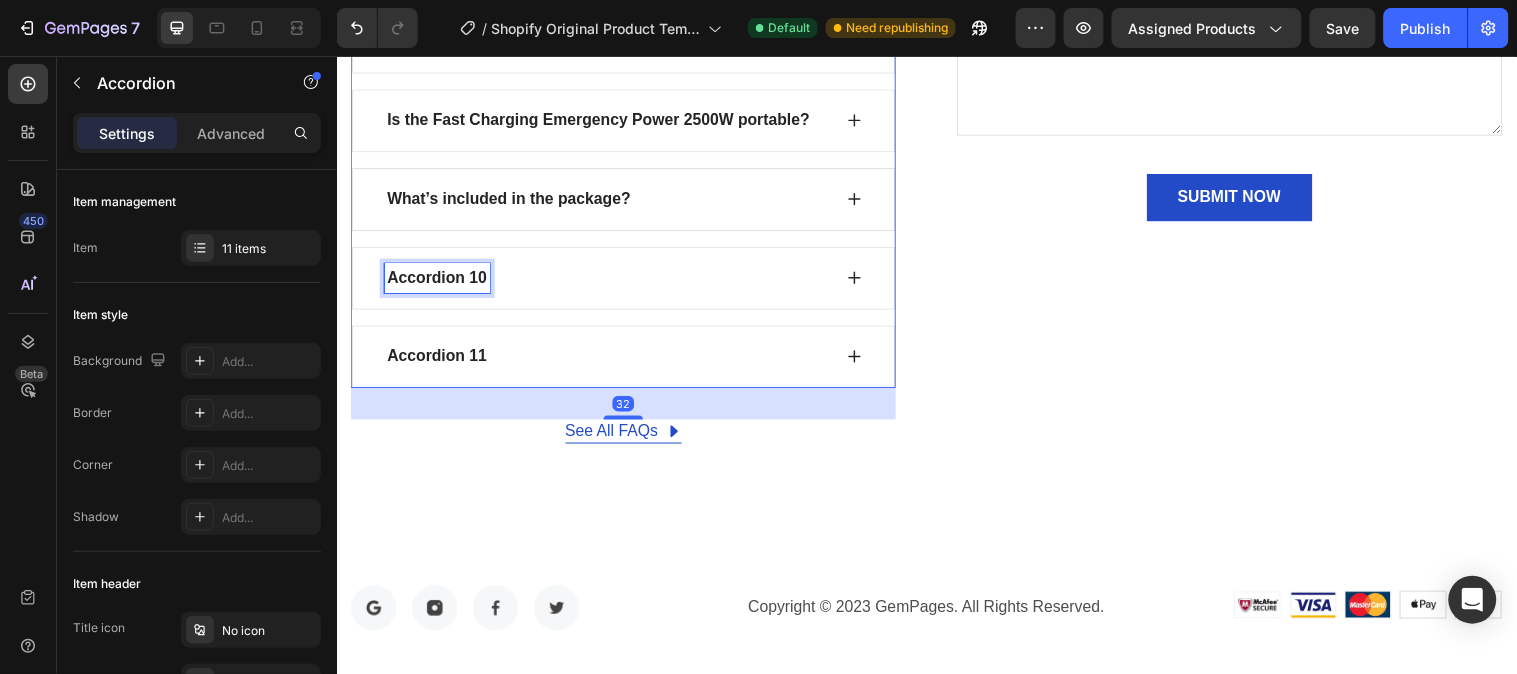 click on "Accordion 10" at bounding box center [438, 281] 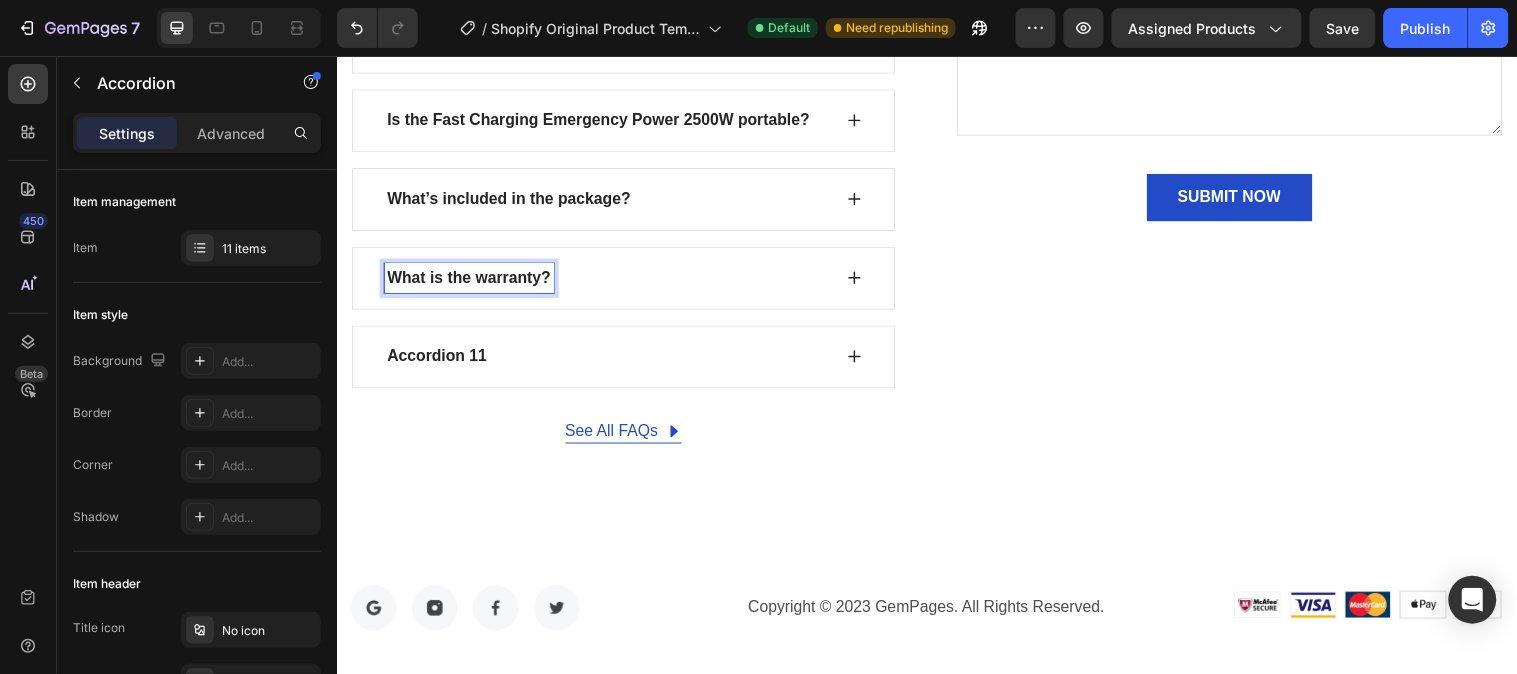 click 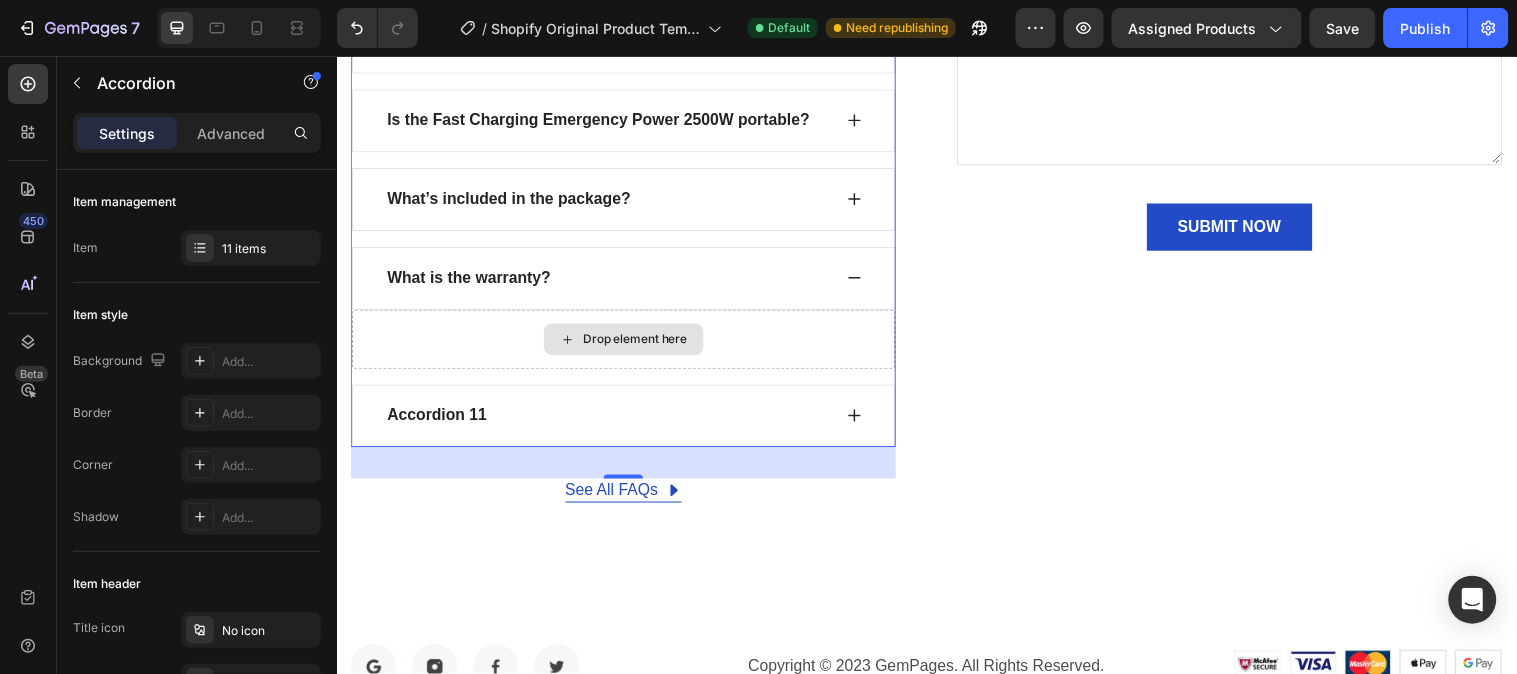 click on "Drop element here" at bounding box center (628, 343) 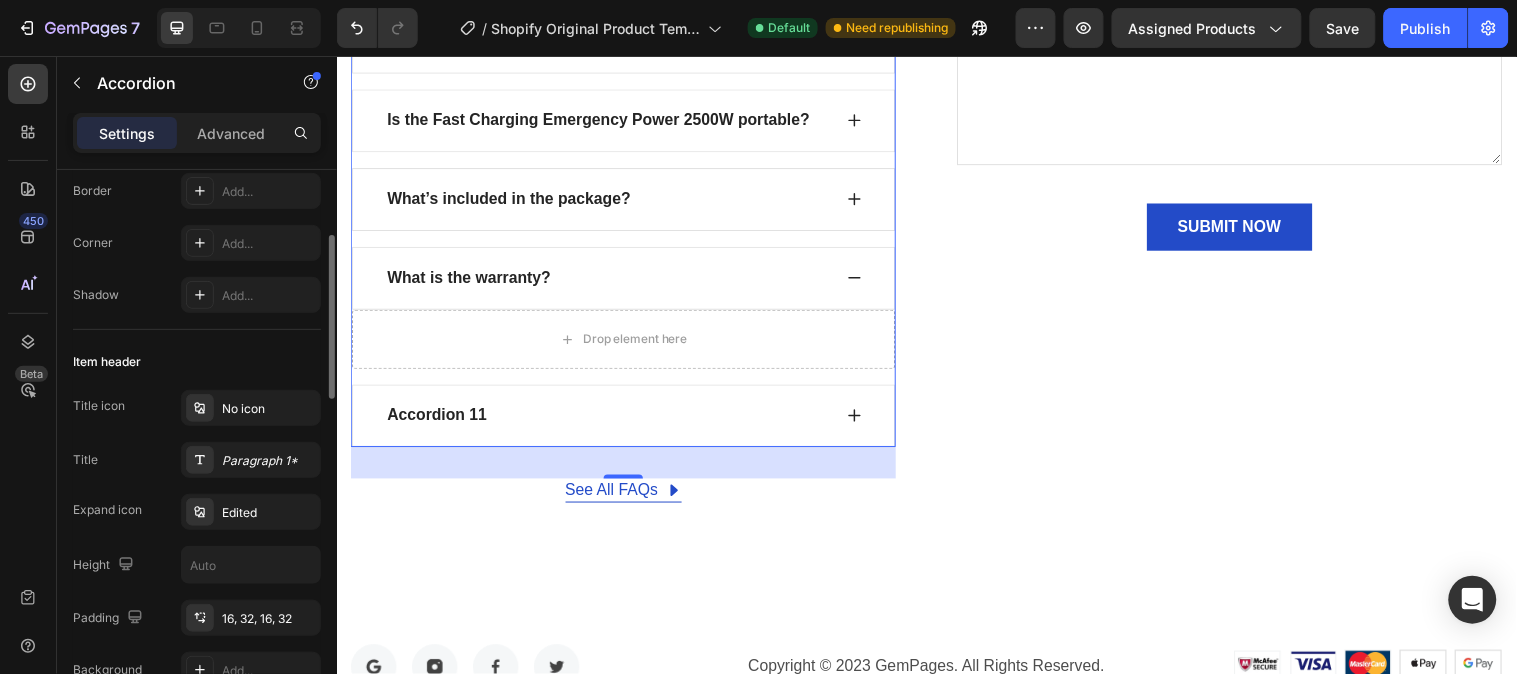 scroll, scrollTop: 333, scrollLeft: 0, axis: vertical 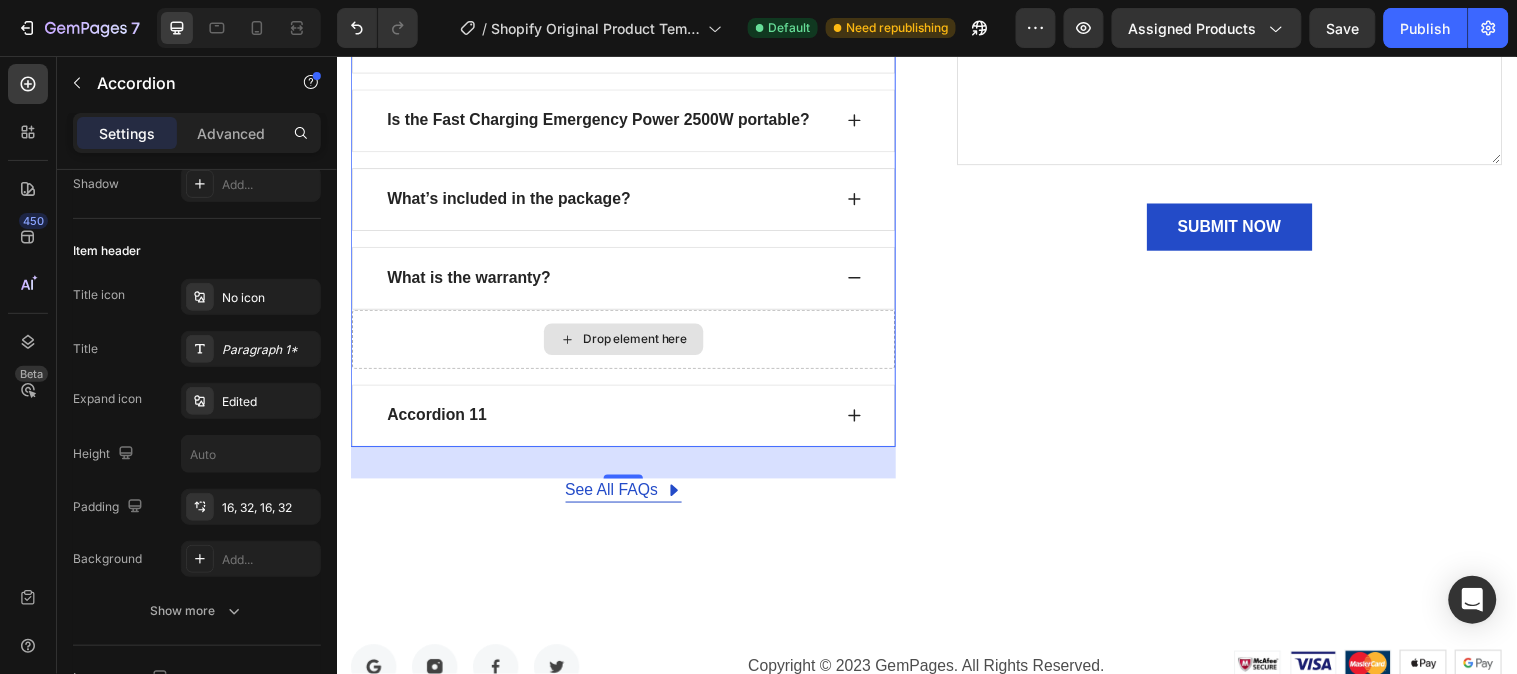 click on "Drop element here" at bounding box center (628, 343) 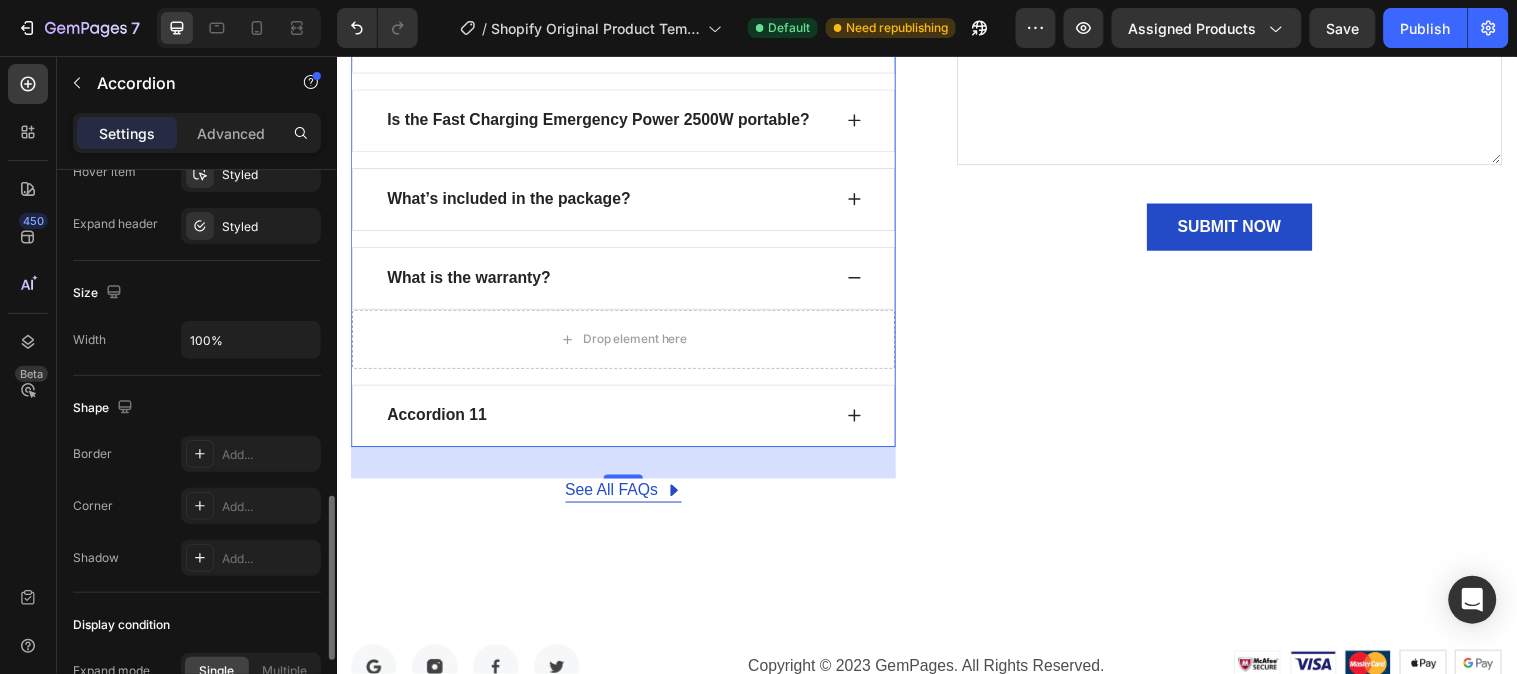 scroll, scrollTop: 777, scrollLeft: 0, axis: vertical 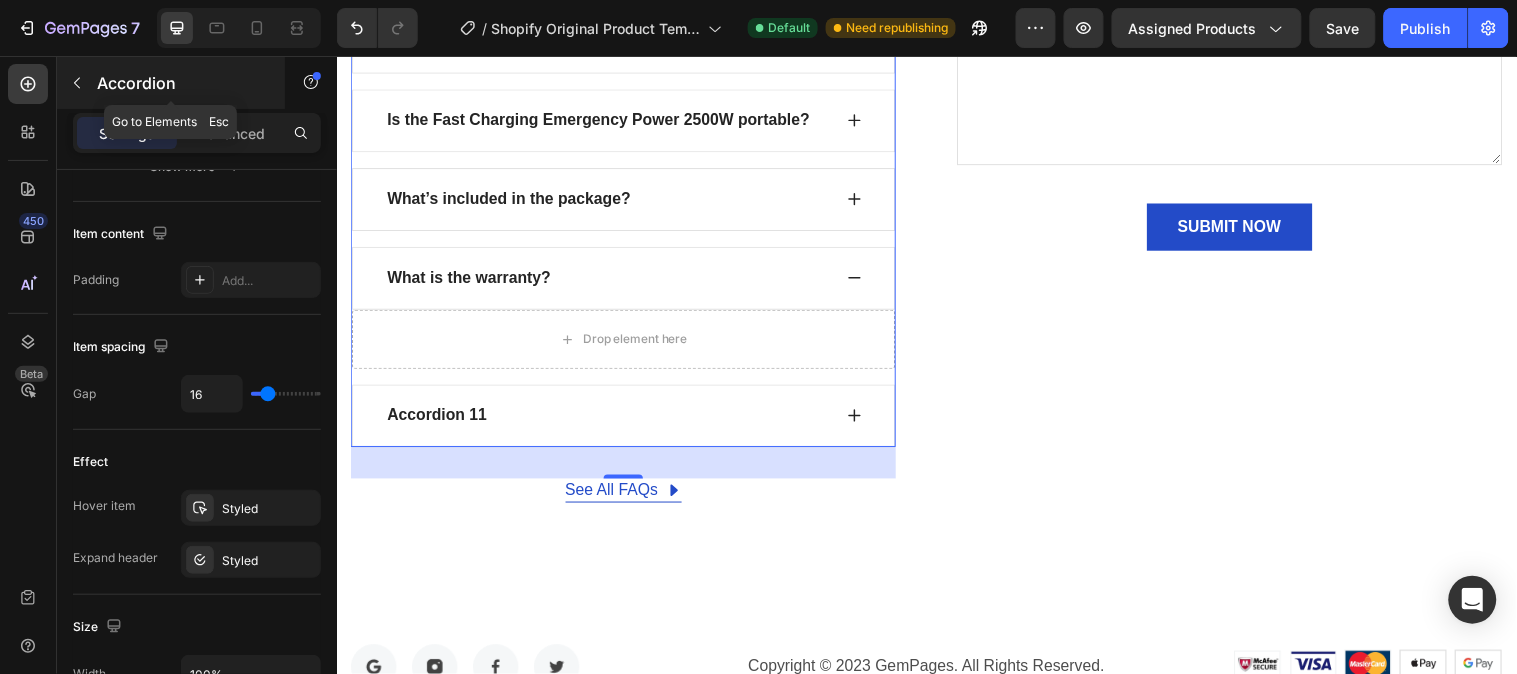 click 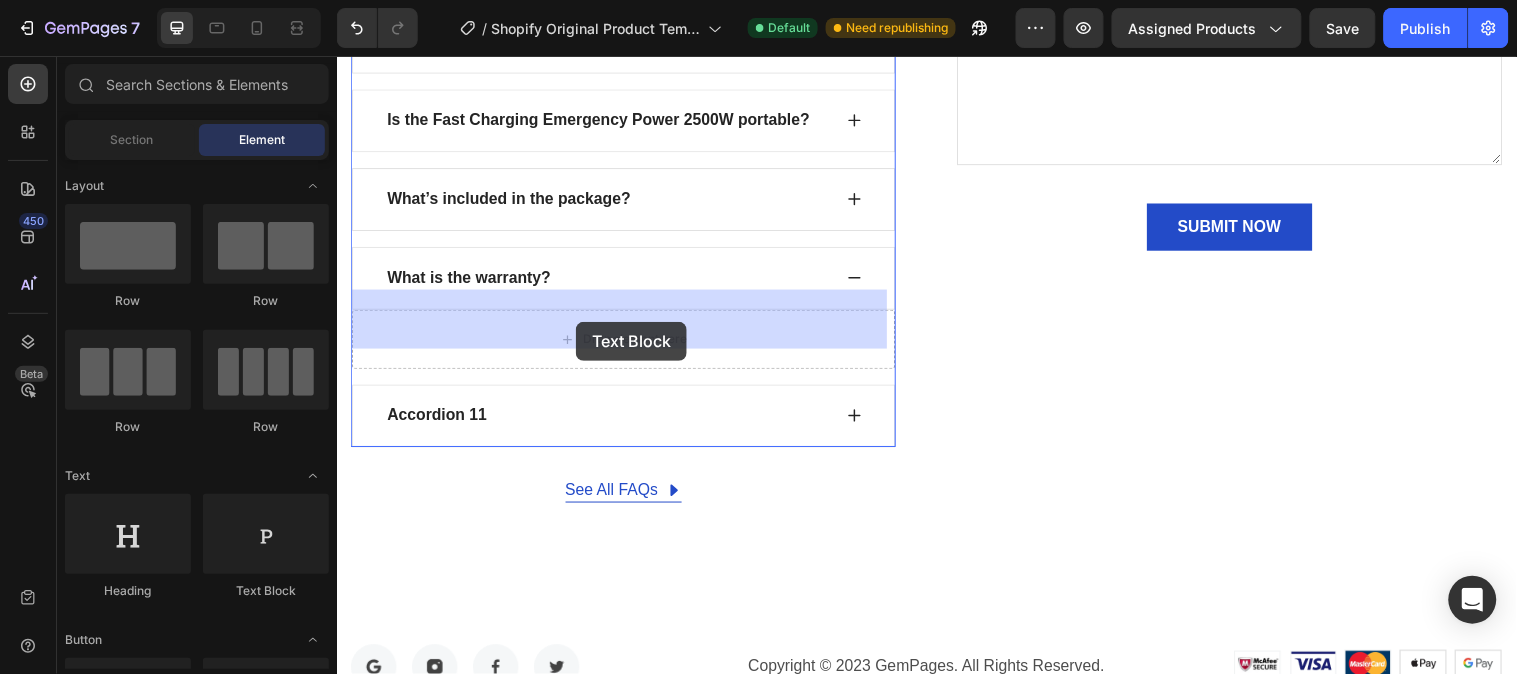 drag, startPoint x: 616, startPoint y: 609, endPoint x: 579, endPoint y: 325, distance: 286.40005 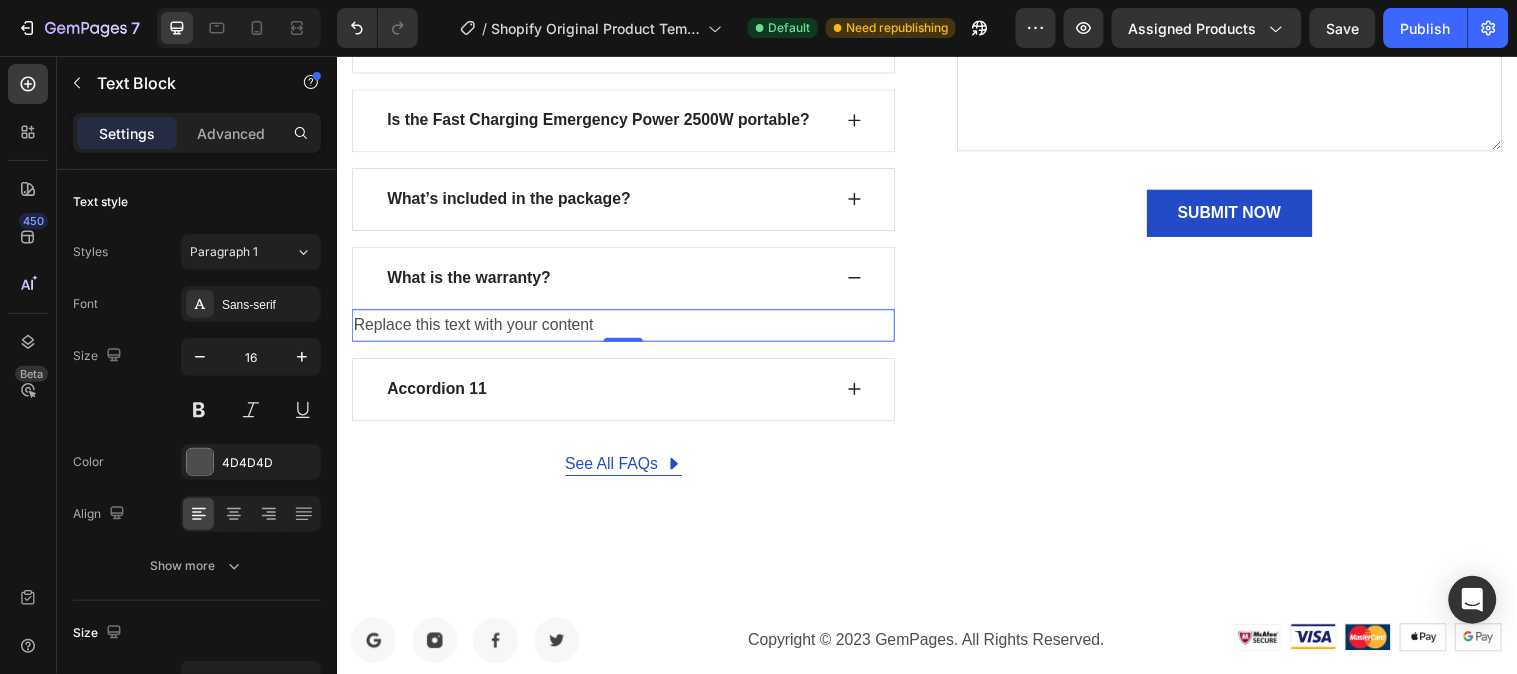 click on "Replace this text with your content" at bounding box center (628, 329) 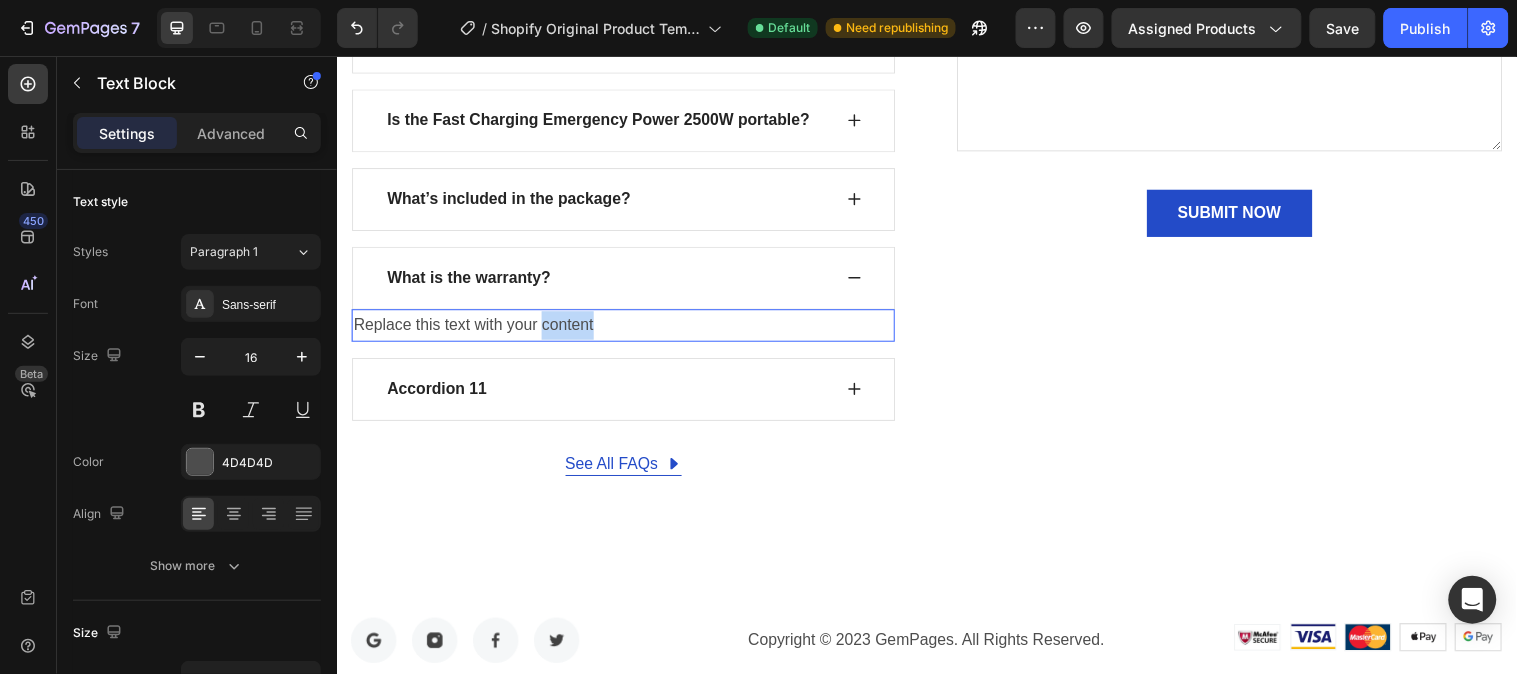 click on "Replace this text with your content" at bounding box center [628, 329] 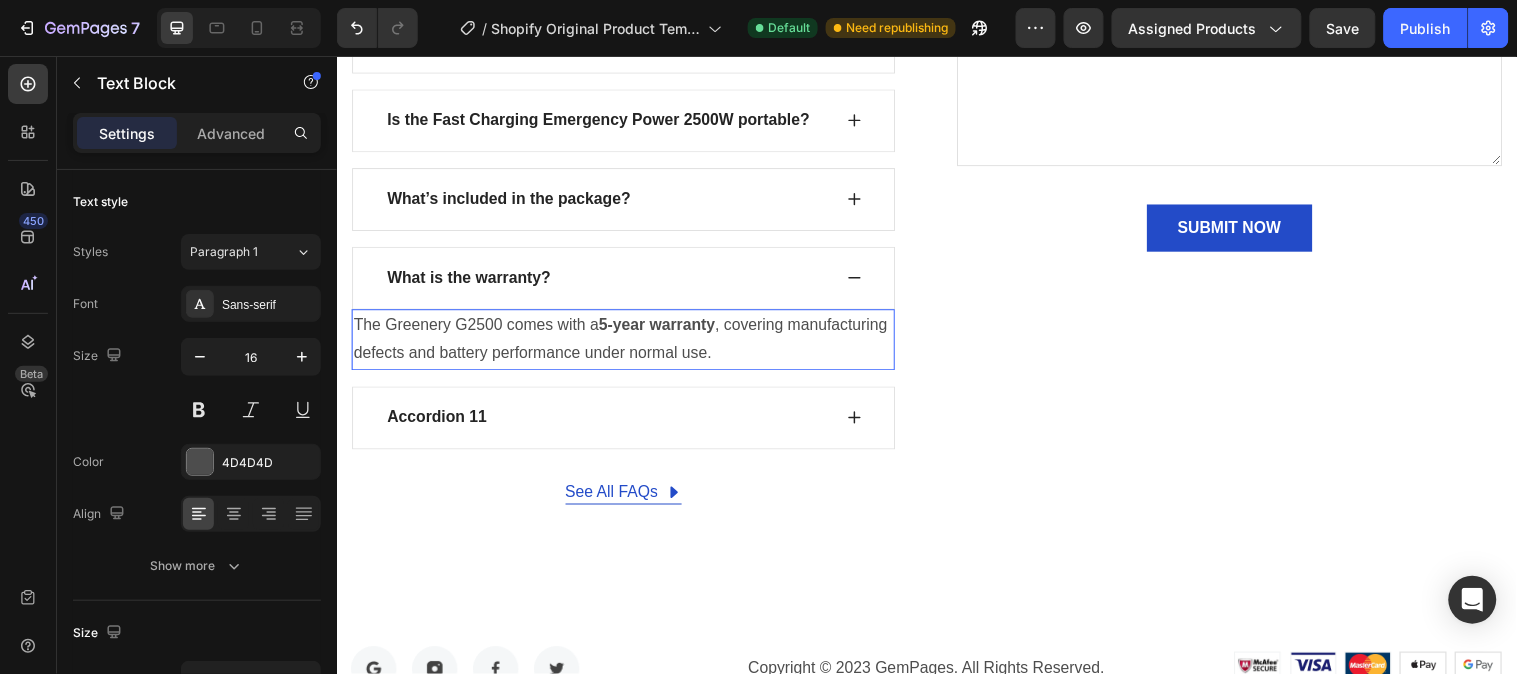 click on "5-year warranty" at bounding box center [662, 328] 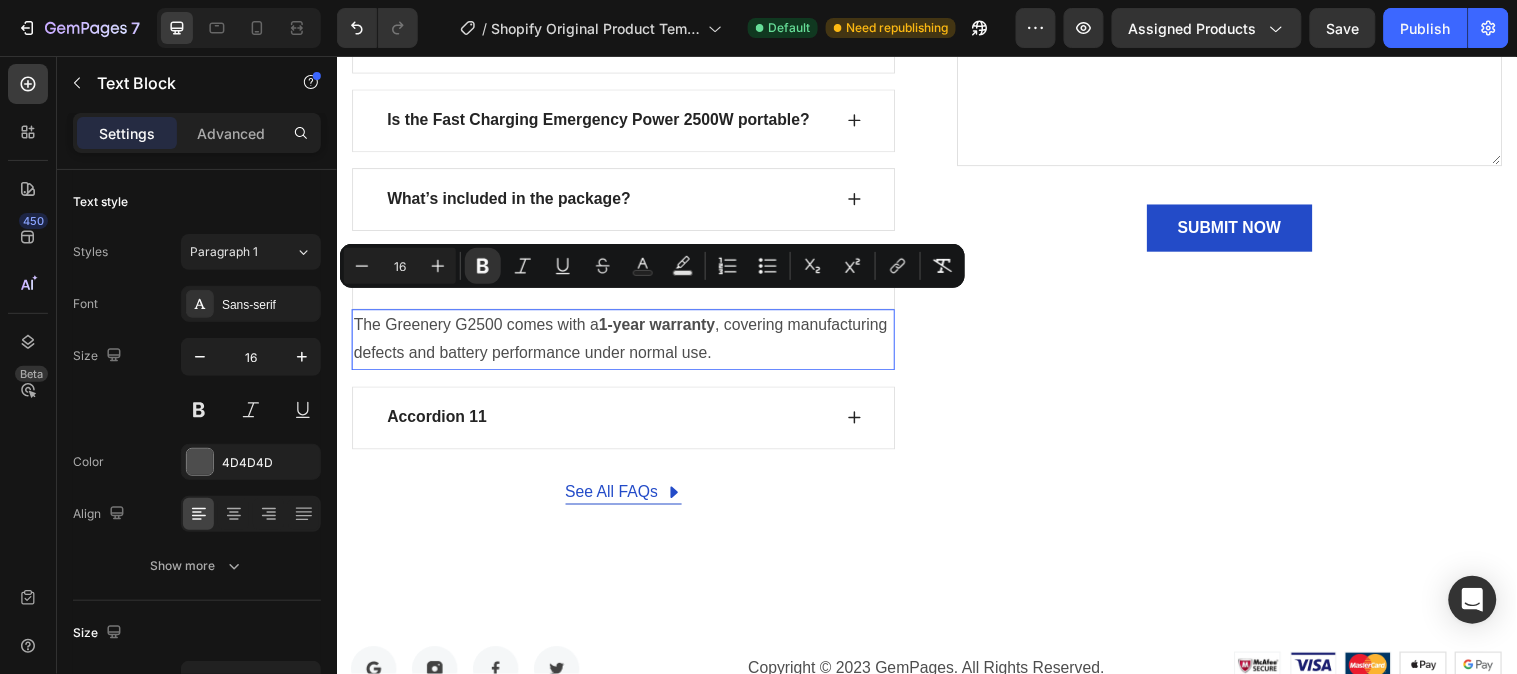 click on "The Greenery G2500 comes with a  1-year warranty , covering manufacturing defects and battery performance under normal use." at bounding box center [628, 344] 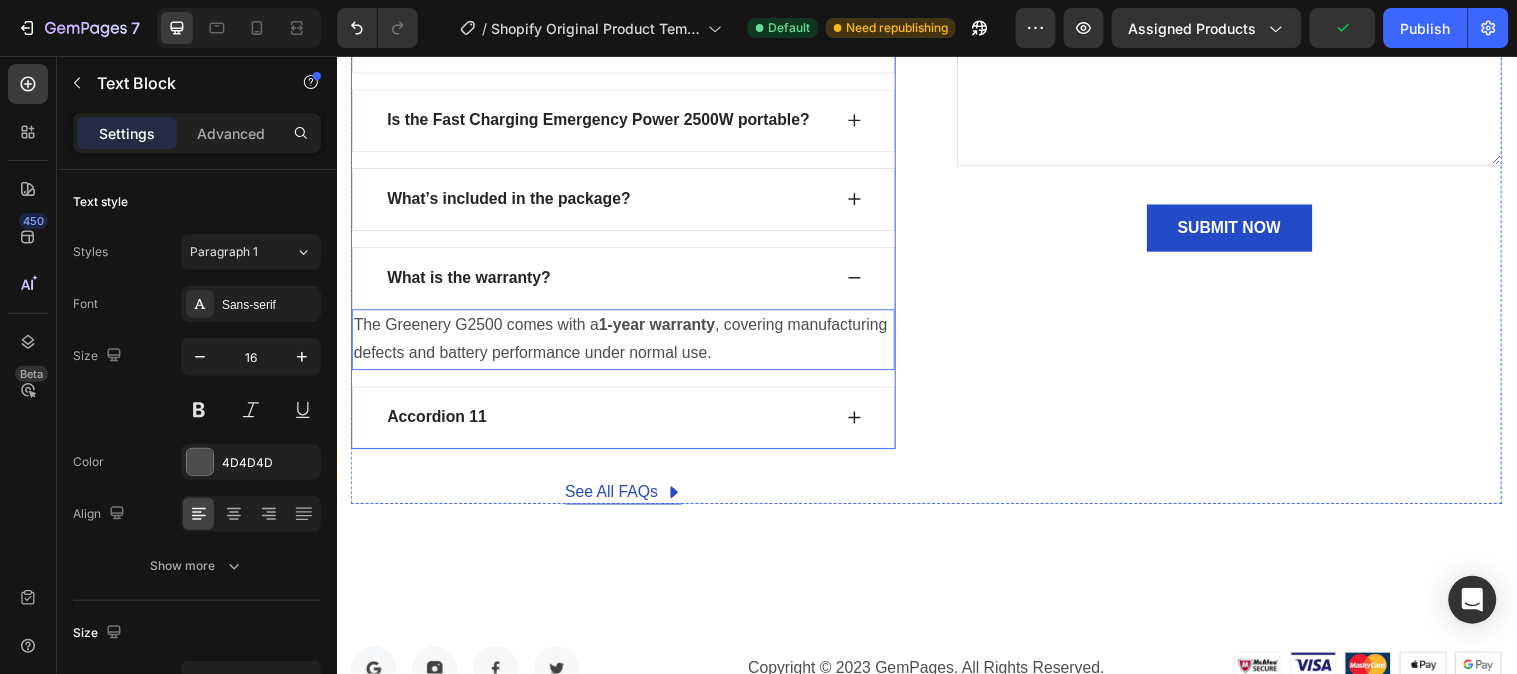 click on "Accordion 11" at bounding box center [612, 423] 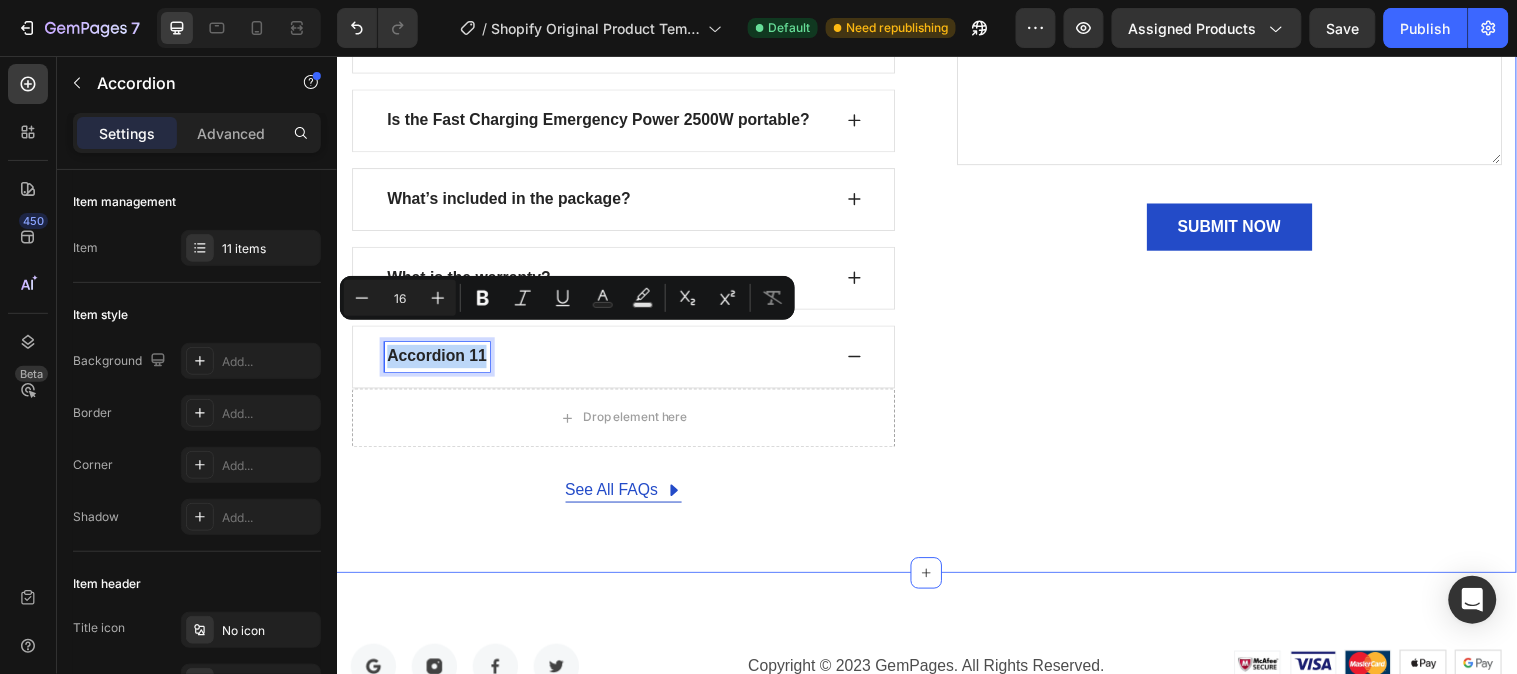 click on "FIND YOUR ANSWERS HERE Text block FREQUENTLY ASKED QUESTIONS Heading Row
What can the Fast Charging Emergency Power 2500W?
How long does it take to fully charge?
Can I charge it using solar panels?
Does it support pass-through charging?
Can the Fast Charging Emergency Power 2500W be used as a UPS (Uninterruptible Power Supply)?
What types of ports does it have?
Is the battery safe and long-lasting?
Is the Fast Charging Emergency Power 2500W portable?
What’s included in the package?
What is the warranty?
Accordion 11
Drop element here Accordion   32
See All FAQs Button Row Can't find an answer to your question? Heading Call us at  999 - 9999 - 999  or email us at  support@gempages.net Text block Email address* Text block Email Field Your question* Text block Text Area SUBMIT NOW Submit Button Row" at bounding box center (936, -76) 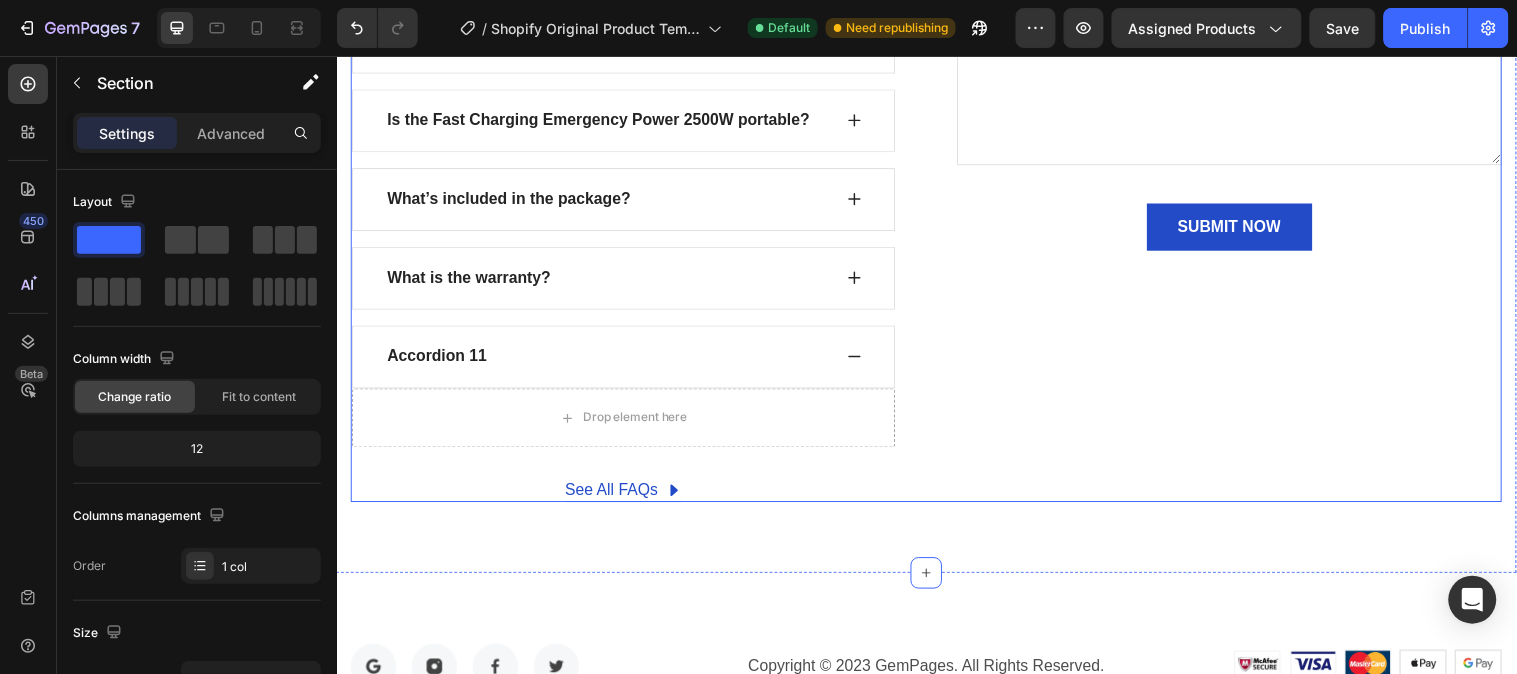 click on "Can't find an answer to your question? Heading Call us at  999 - 9999 - 999  or email us at  support@gempages.net Text block Email address* Text block Email Field Your question* Text block Text Area SUBMIT NOW Submit Button Contact Form" at bounding box center [1244, -5] 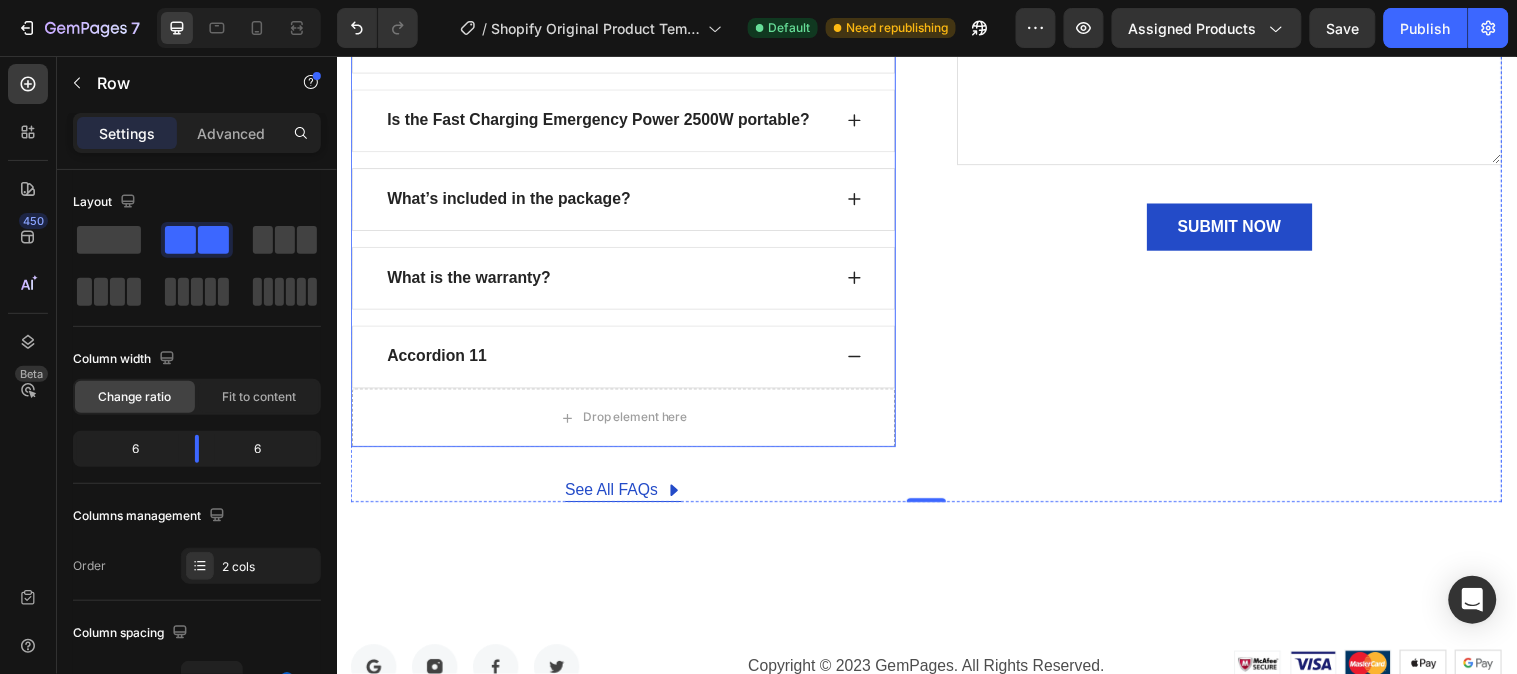 click on "What can the Fast Charging Emergency Power 2500W?
How long does it take to fully charge?
Can I charge it using solar panels?
Does it support pass-through charging?
Can the Fast Charging Emergency Power 2500W be used as a UPS (Uninterruptible Power Supply)?
What types of ports does it have?
Is the battery safe and long-lasting?
Is the Fast Charging Emergency Power 2500W portable?
What’s included in the package?
What is the warranty?
Accordion 11
Drop element here" at bounding box center [628, -33] 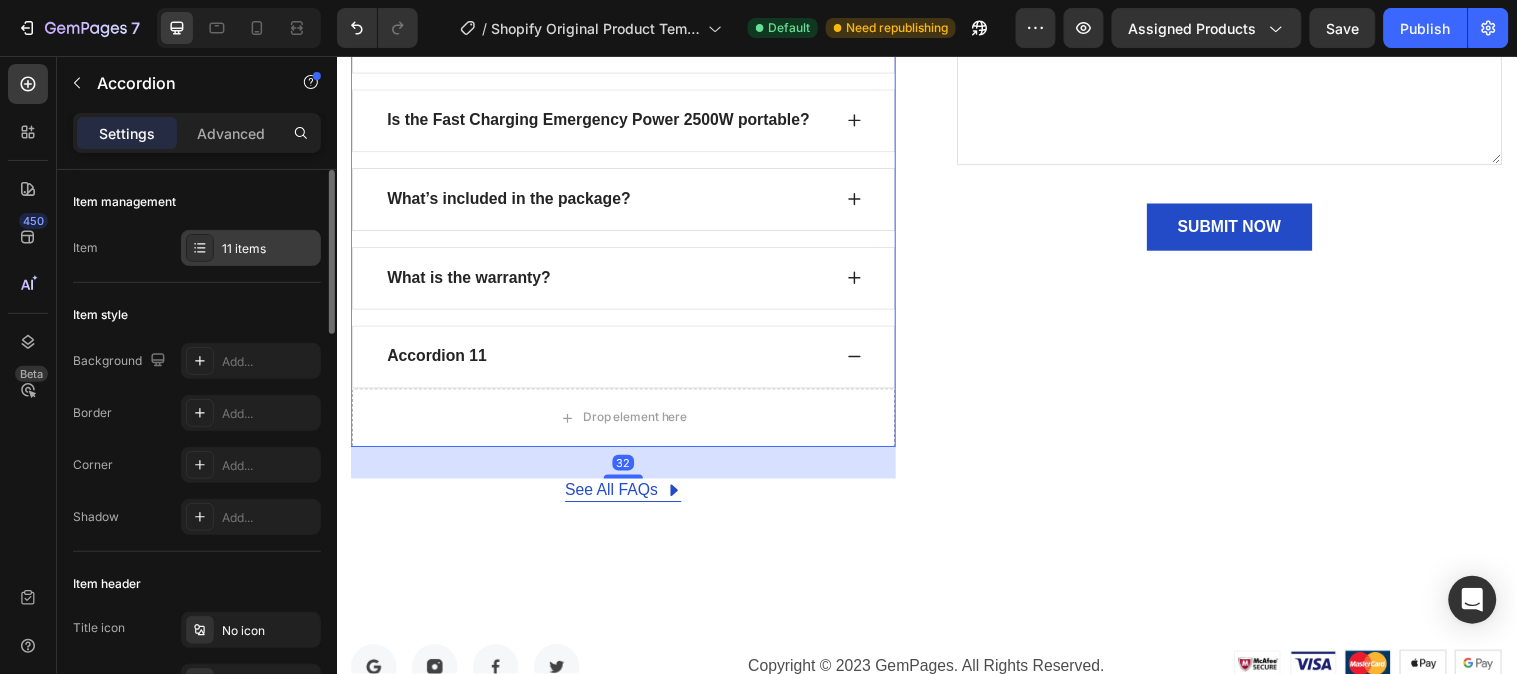 click on "11 items" at bounding box center (269, 249) 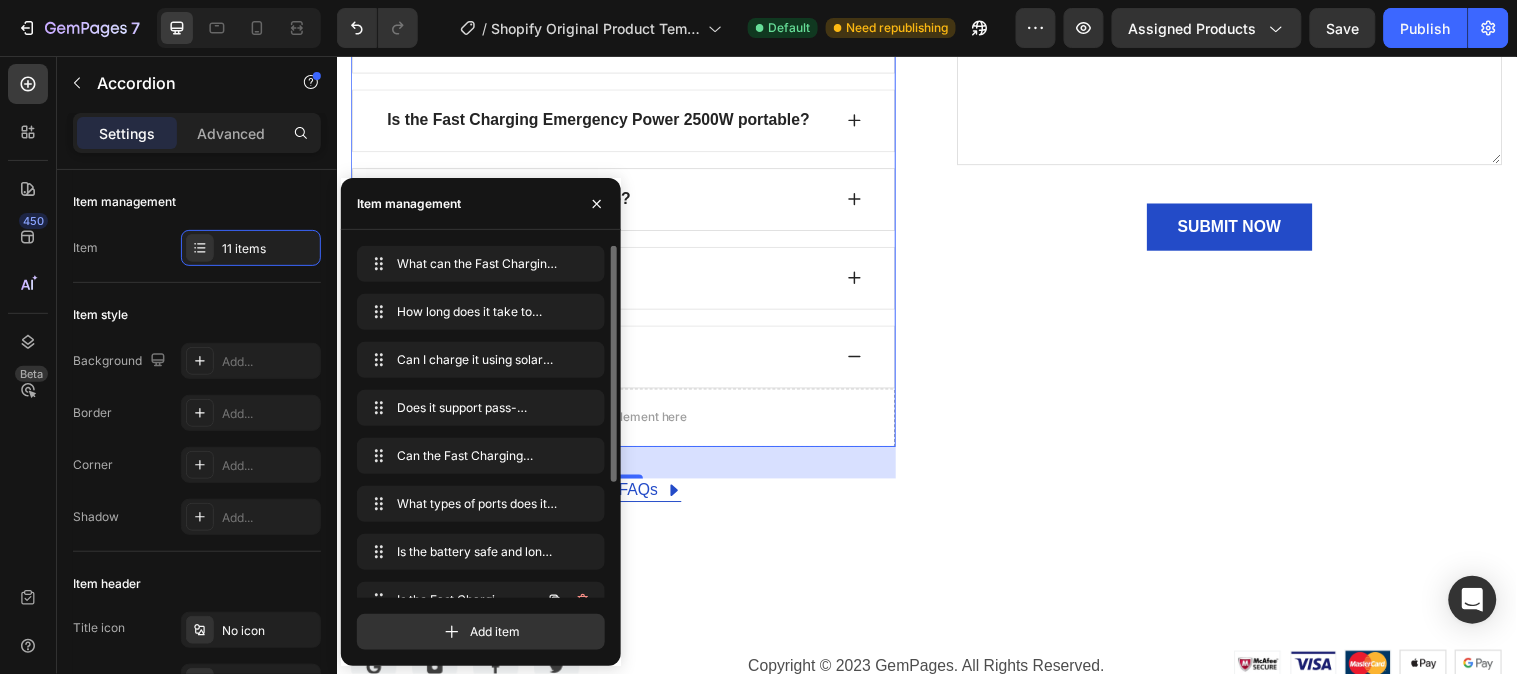 scroll, scrollTop: 171, scrollLeft: 0, axis: vertical 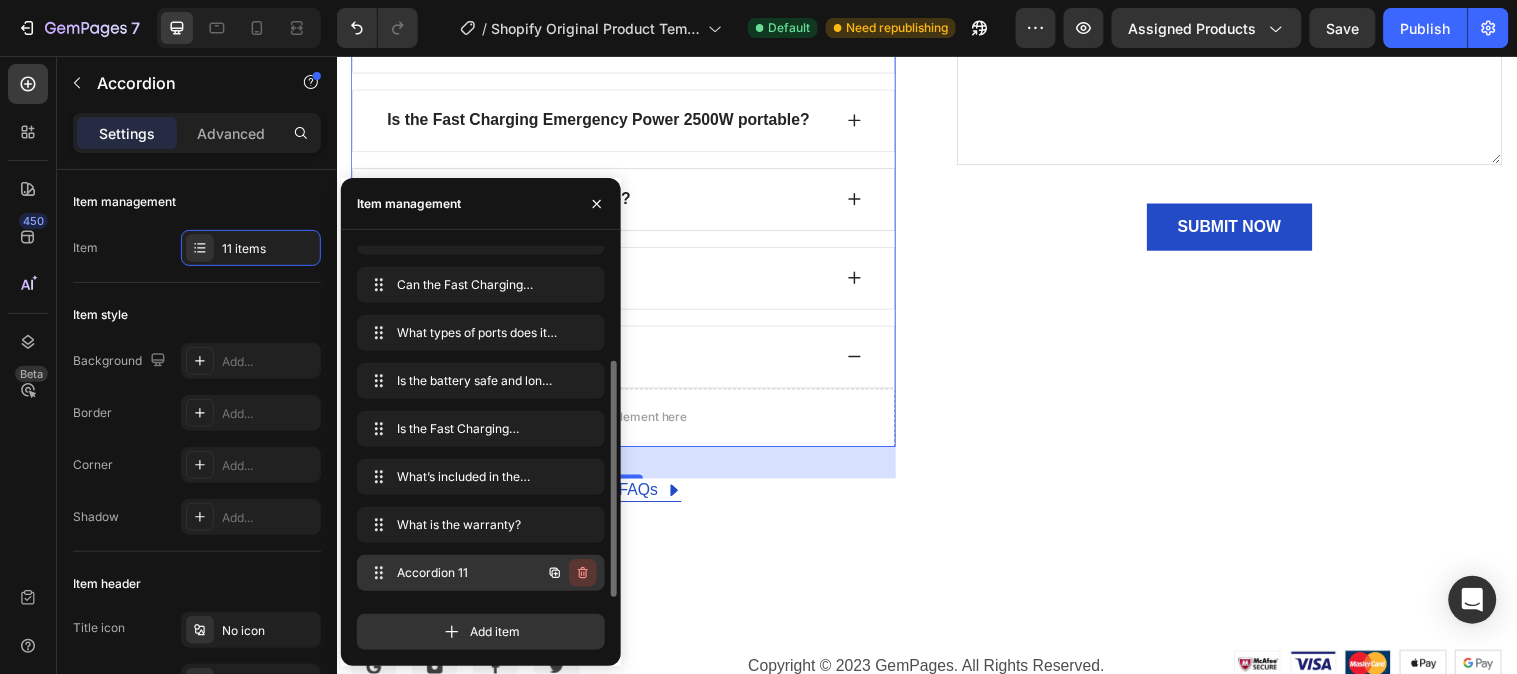 click 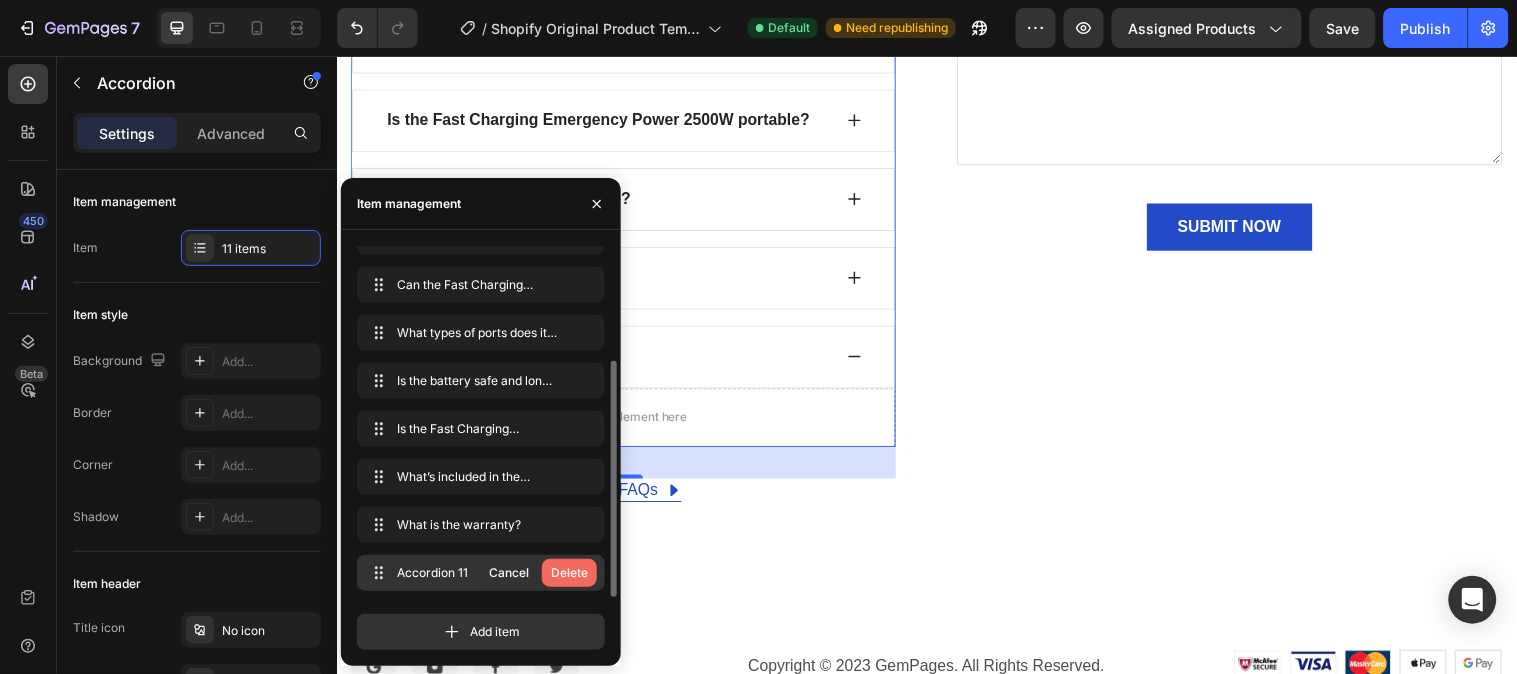 click on "Delete" at bounding box center [569, 573] 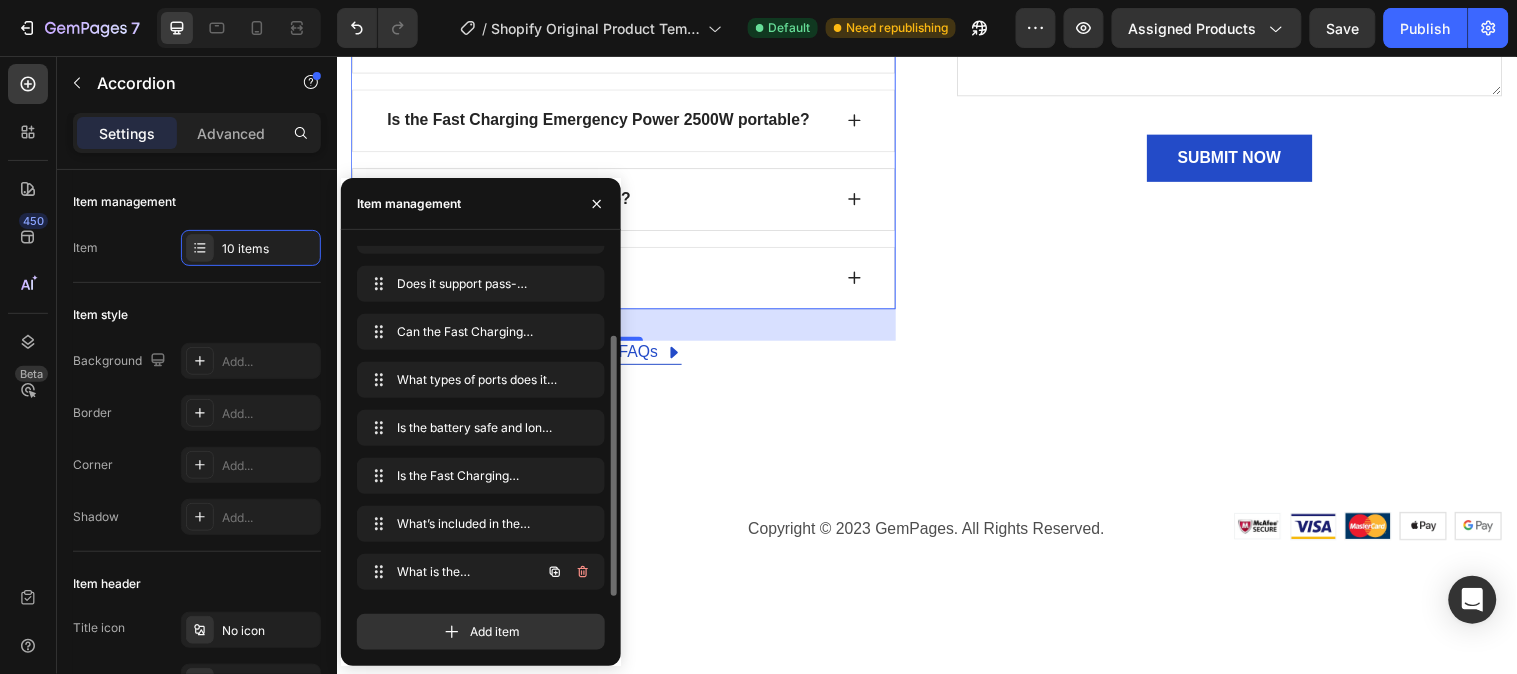 scroll, scrollTop: 123, scrollLeft: 0, axis: vertical 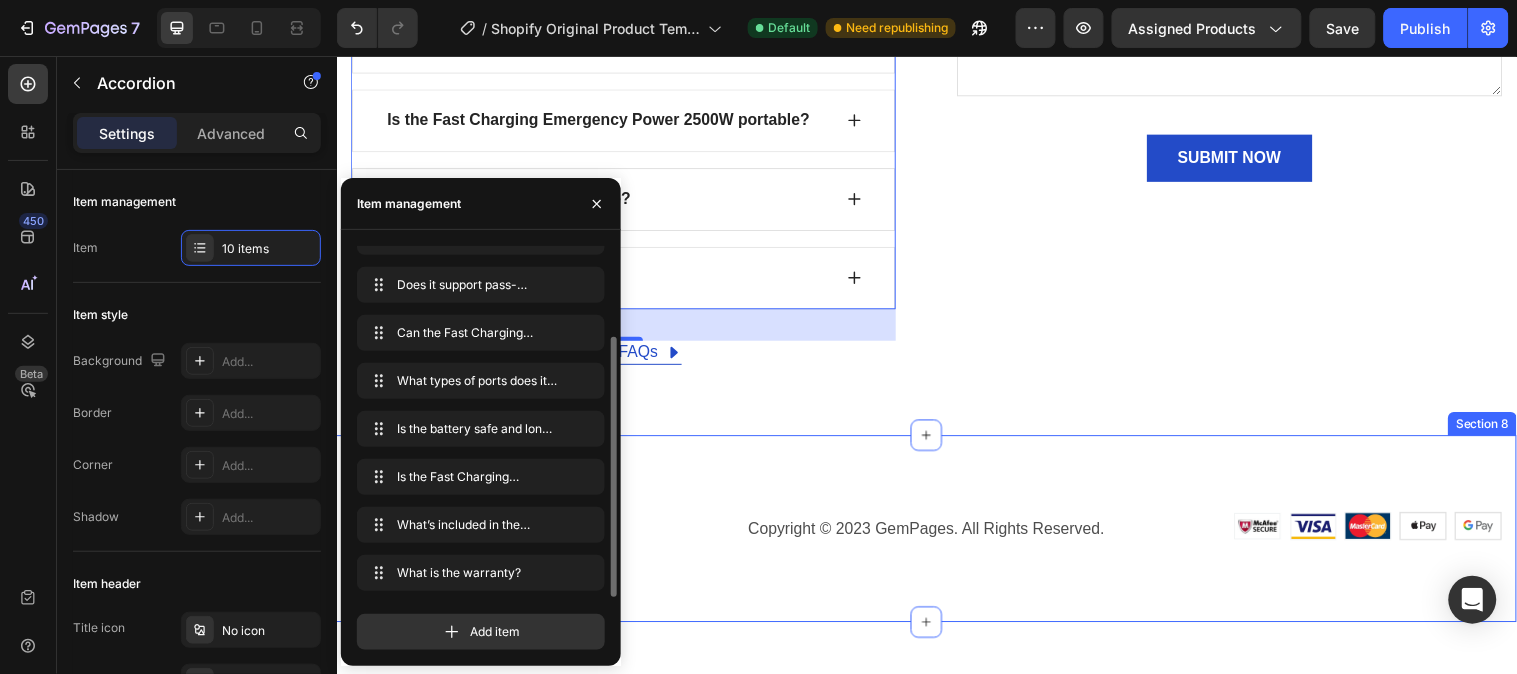 click on "Image Image Image Image Row Copyright © 2023 GemPages. All Rights Reserved. Text block Image Image Image Image Image Row Row Section 8" at bounding box center (936, 536) 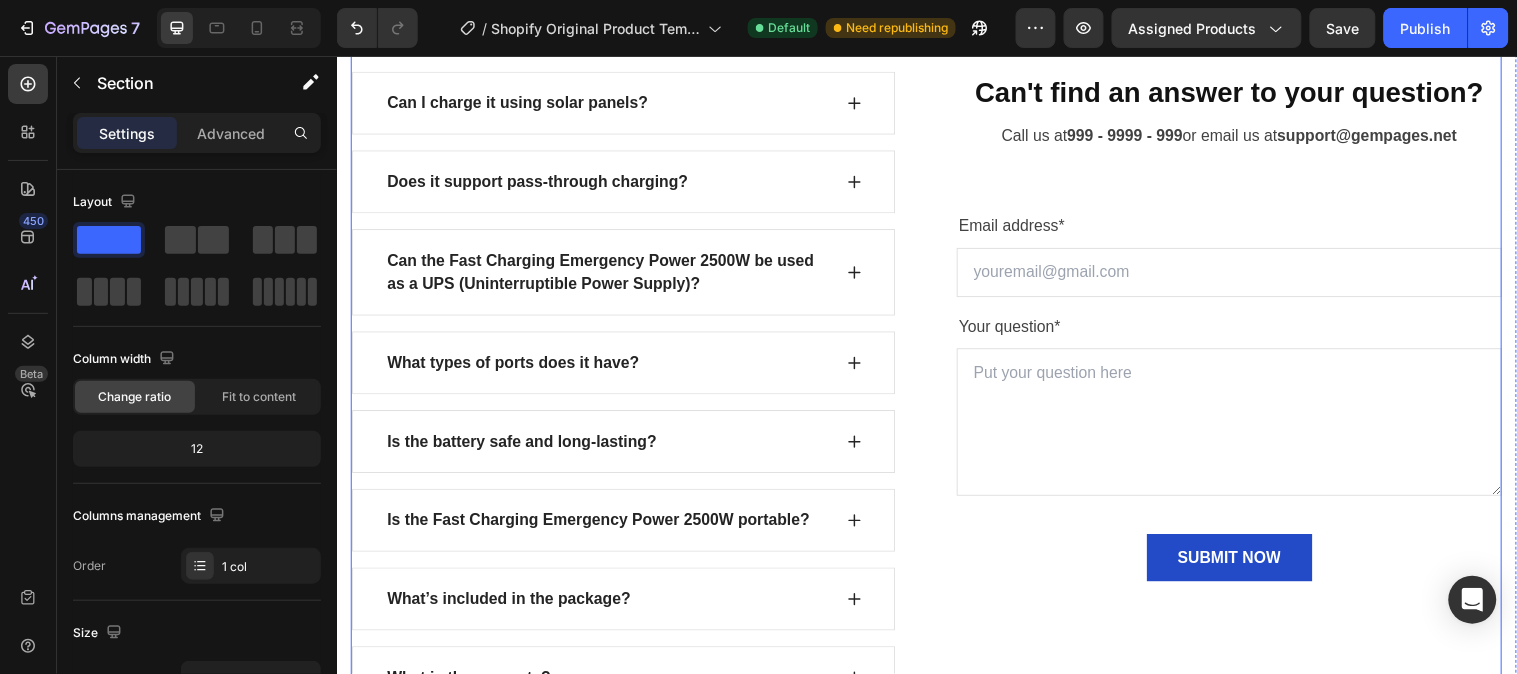 scroll, scrollTop: 9015, scrollLeft: 0, axis: vertical 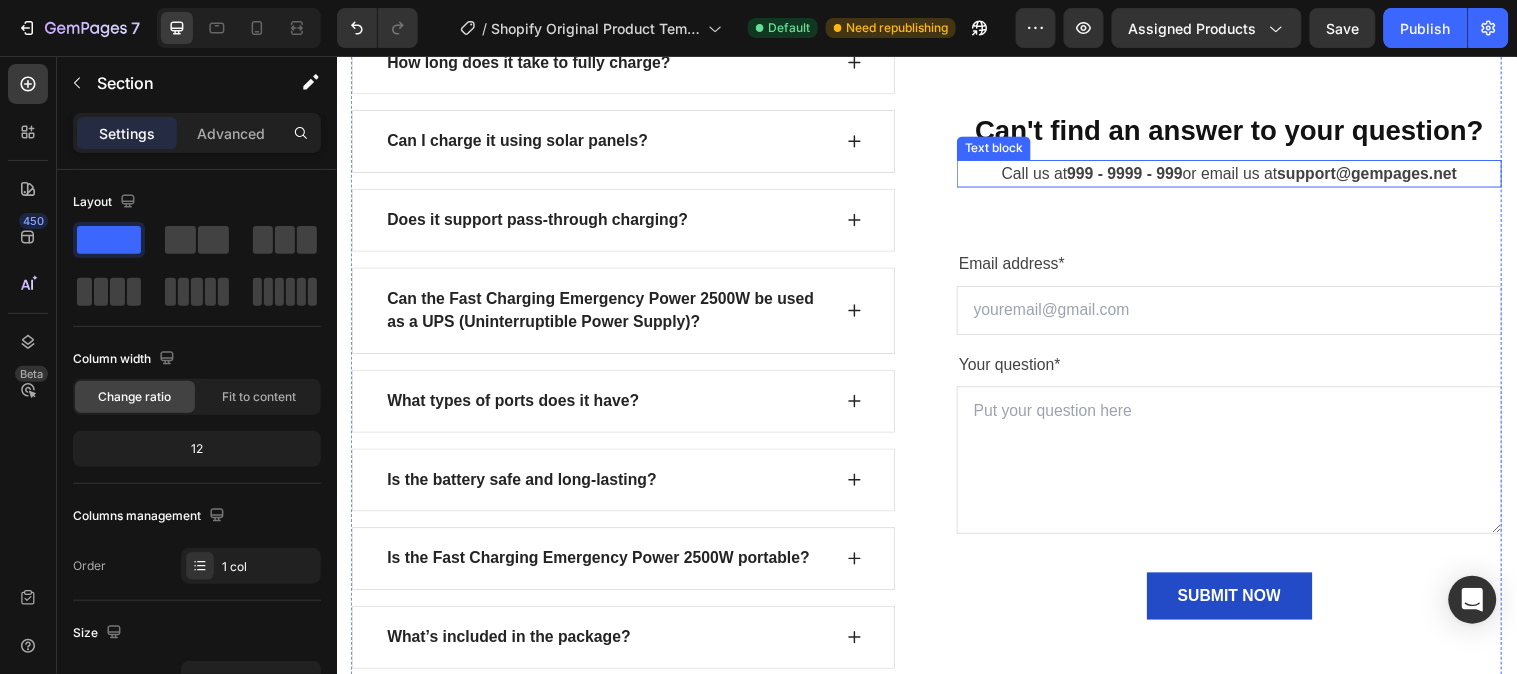 click on "999 - 9999 - 999" at bounding box center [1137, 174] 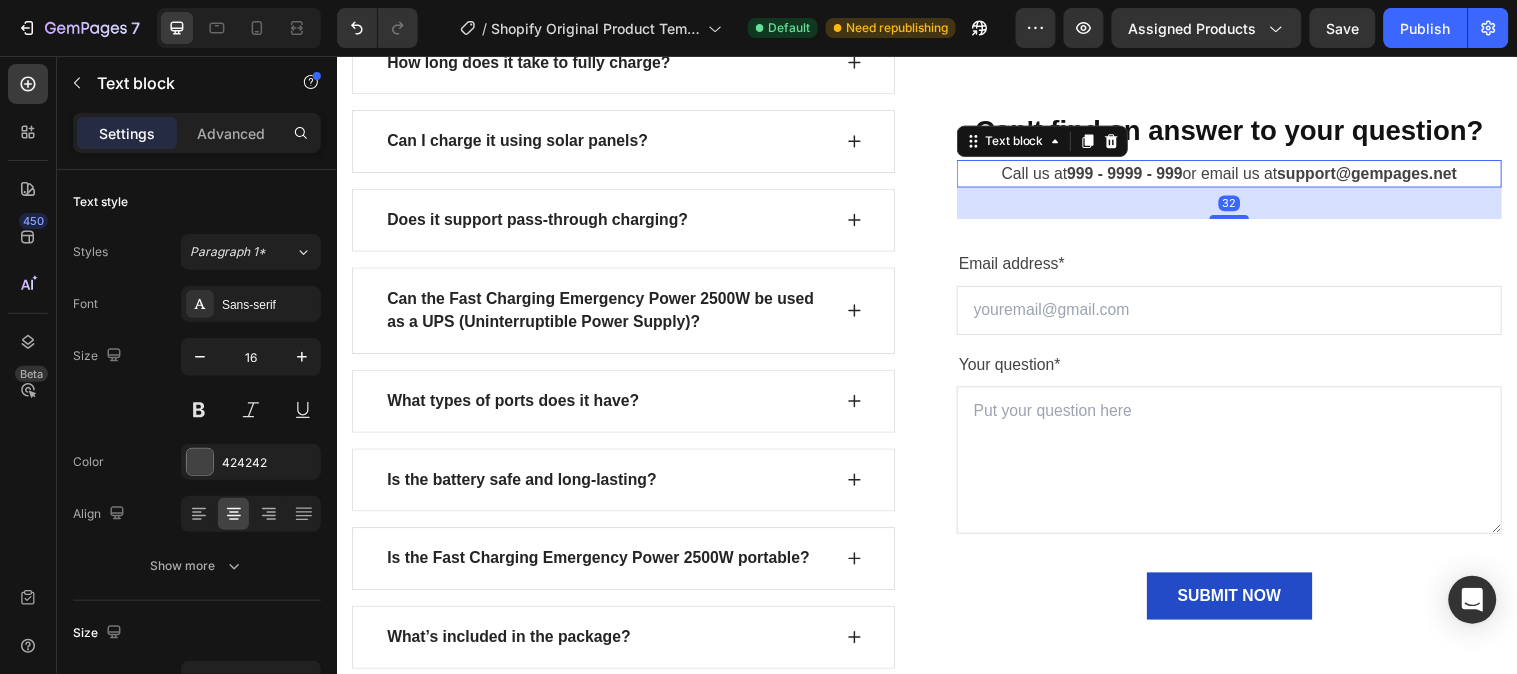 click on "Call us at  999 - 9999 - 999  or email us at  support@gempages.net" at bounding box center [1244, 175] 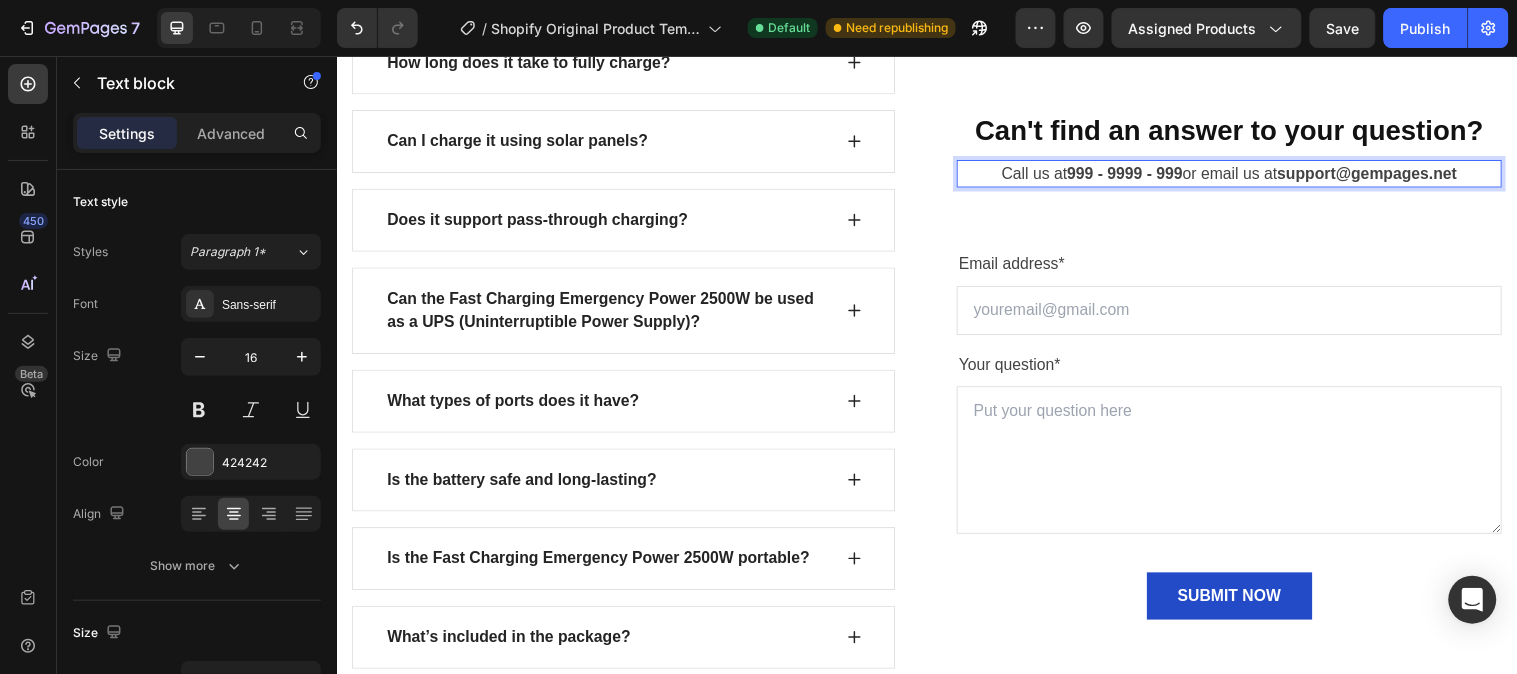 click on "Call us at  999 - 9999 - 999  or email us at  support@gempages.net" at bounding box center (1244, 175) 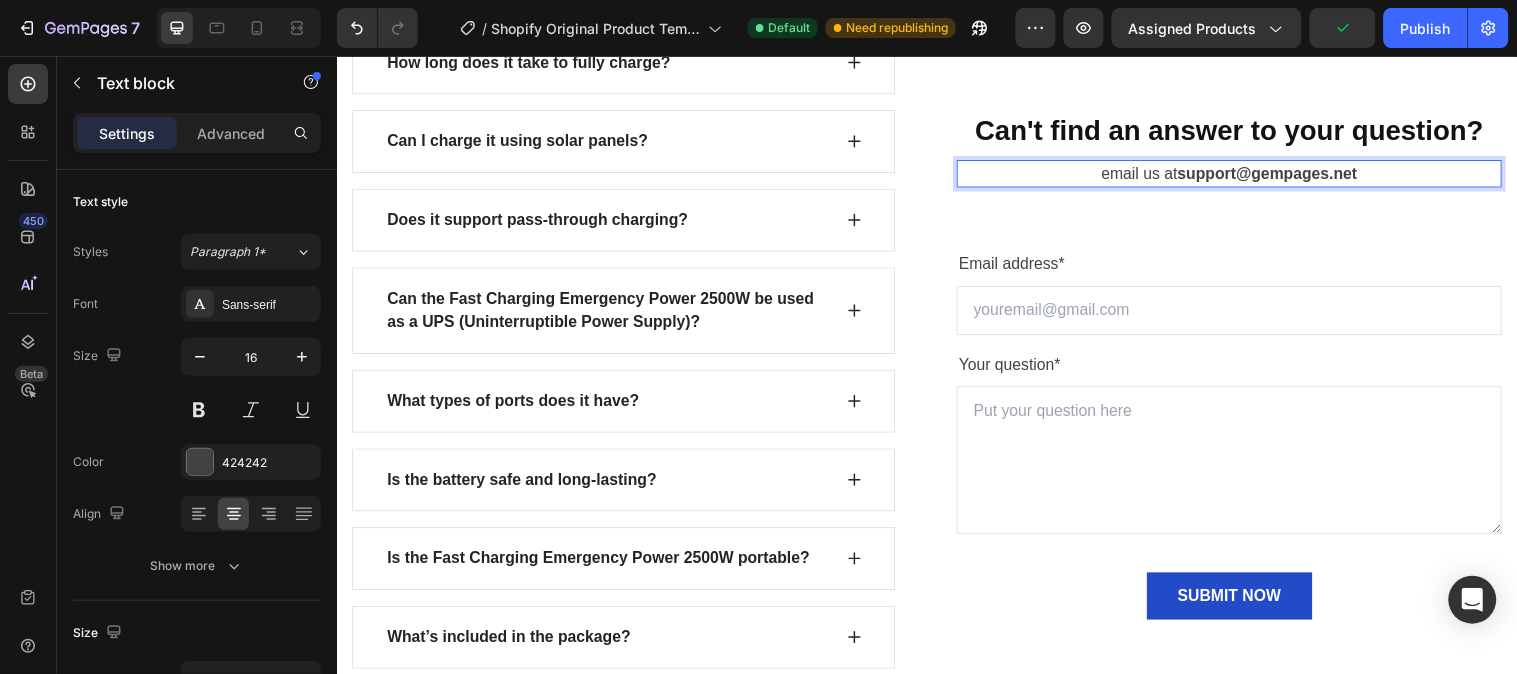 click on "support@gempages.net" at bounding box center [1282, 174] 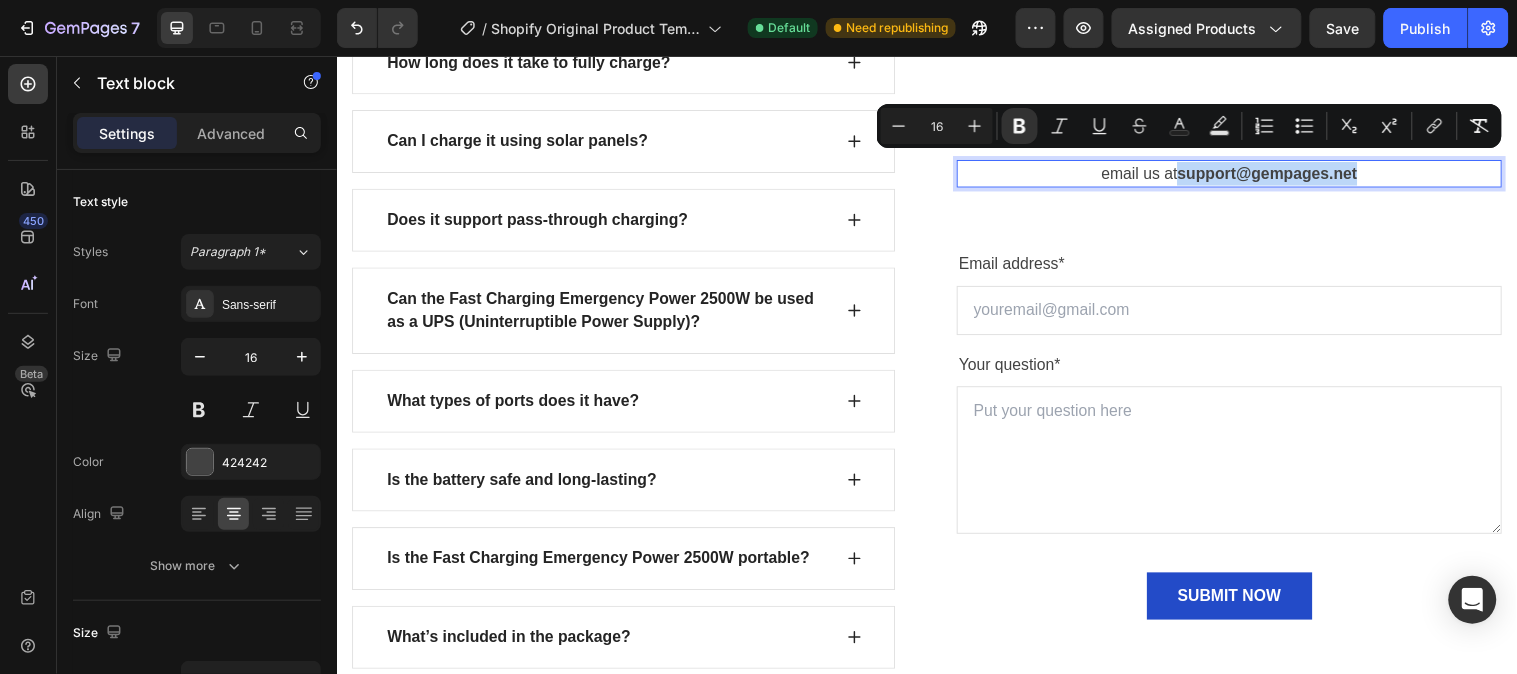 drag, startPoint x: 1377, startPoint y: 161, endPoint x: 1184, endPoint y: 161, distance: 193 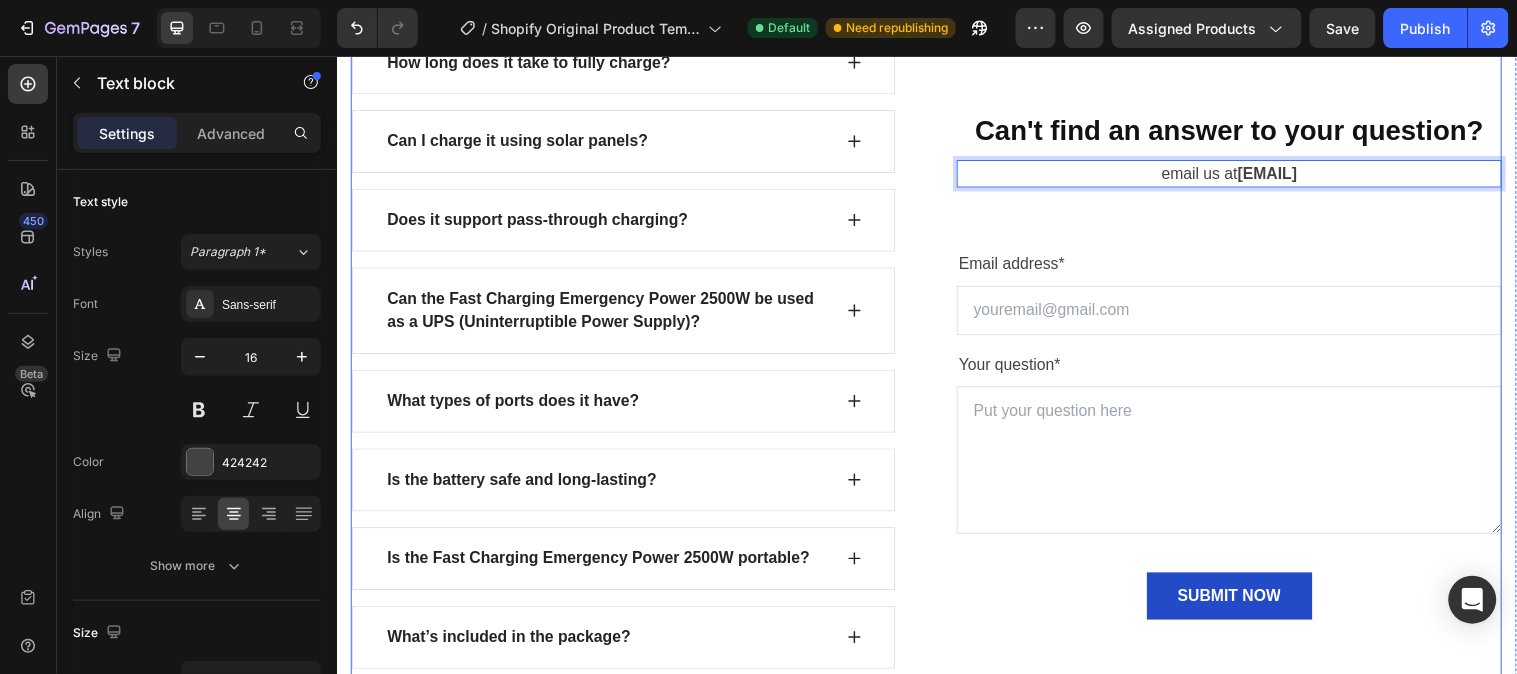 click on "What can the Fast Charging Emergency Power 2500W?
How long does it take to fully charge?
Can I charge it using solar panels?
Does it support pass-through charging?
Can the Fast Charging Emergency Power 2500W be used as a UPS (Uninterruptible Power Supply)?
What types of ports does it have?
Is the battery safe and long-lasting?
Is the Fast Charging Emergency Power 2500W portable?
What’s included in the package?
What is the warranty? Accordion
See All FAQs Button Row Can't find an answer to your question? Heading email us at  wellnesseraskits@gmail.com Text block   32 Email address* Text block Email Field Your question* Text block Text Area SUBMIT NOW Submit Button Contact Form Row" at bounding box center [936, 370] 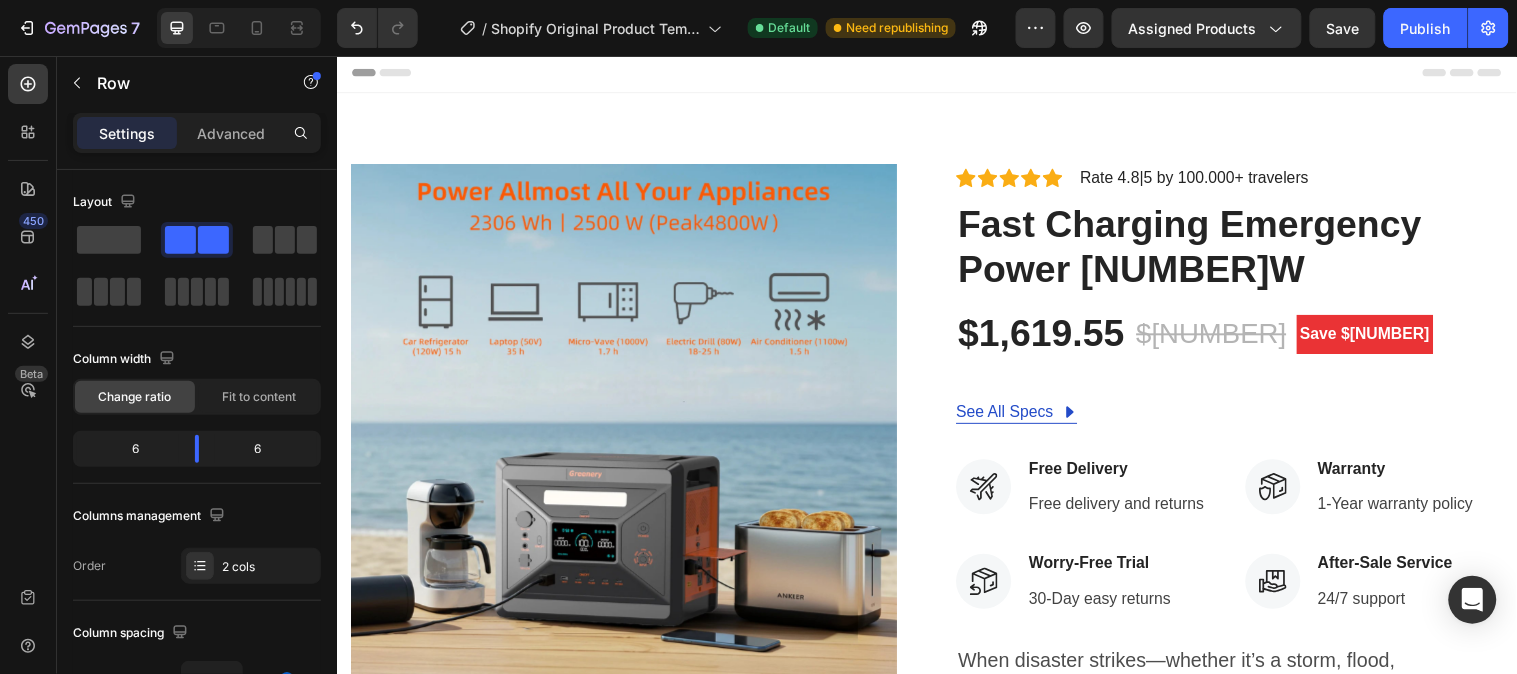 scroll, scrollTop: 0, scrollLeft: 0, axis: both 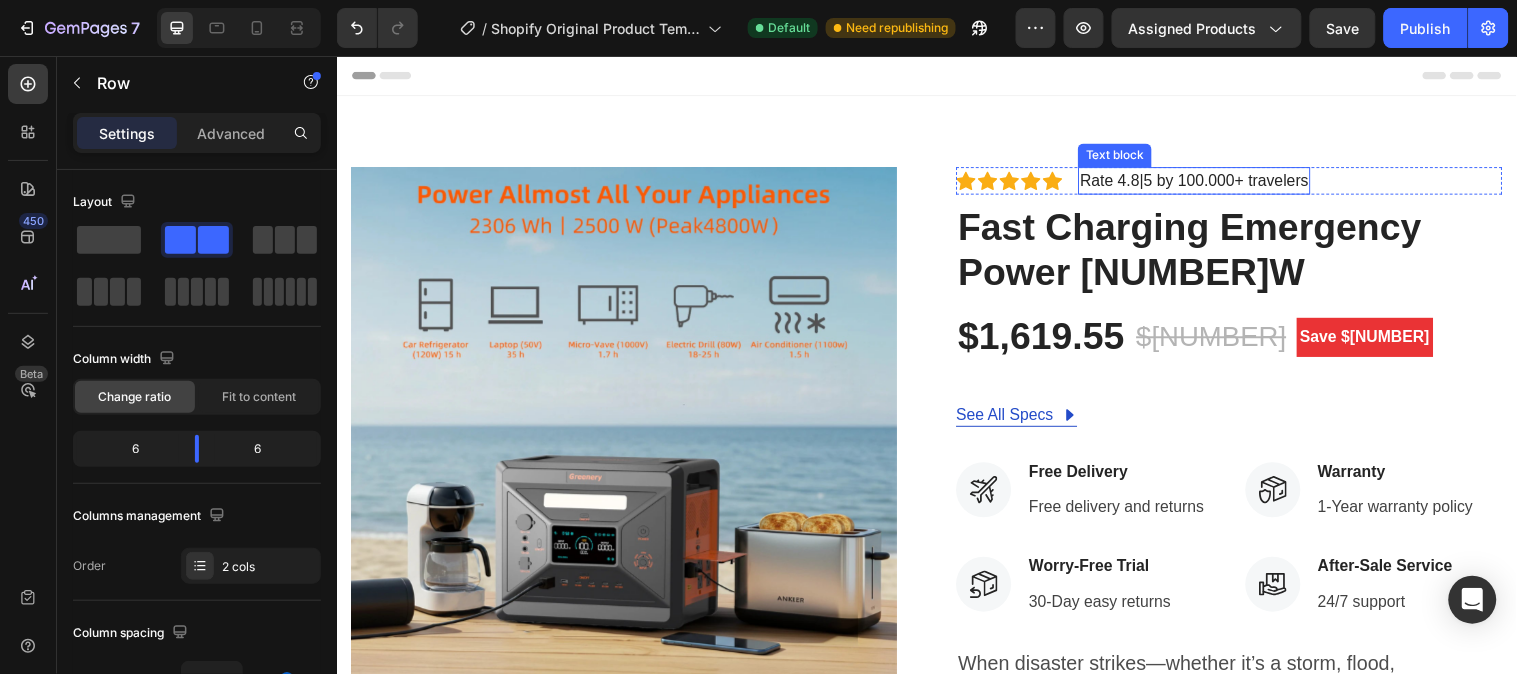 click on "Rate 4.8|5 by 100.000+ travelers" at bounding box center [1208, 181] 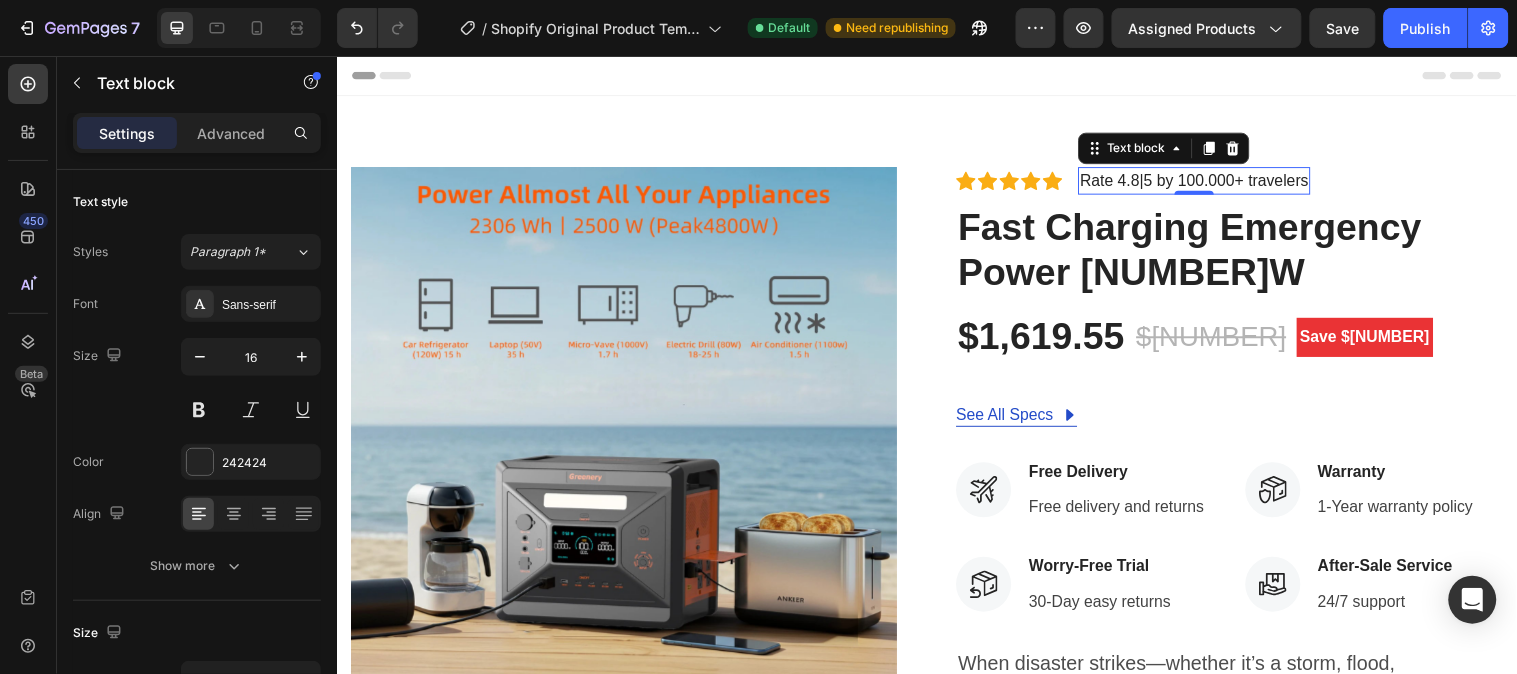 click on "Rate 4.8|5 by 100.000+ travelers" at bounding box center [1208, 181] 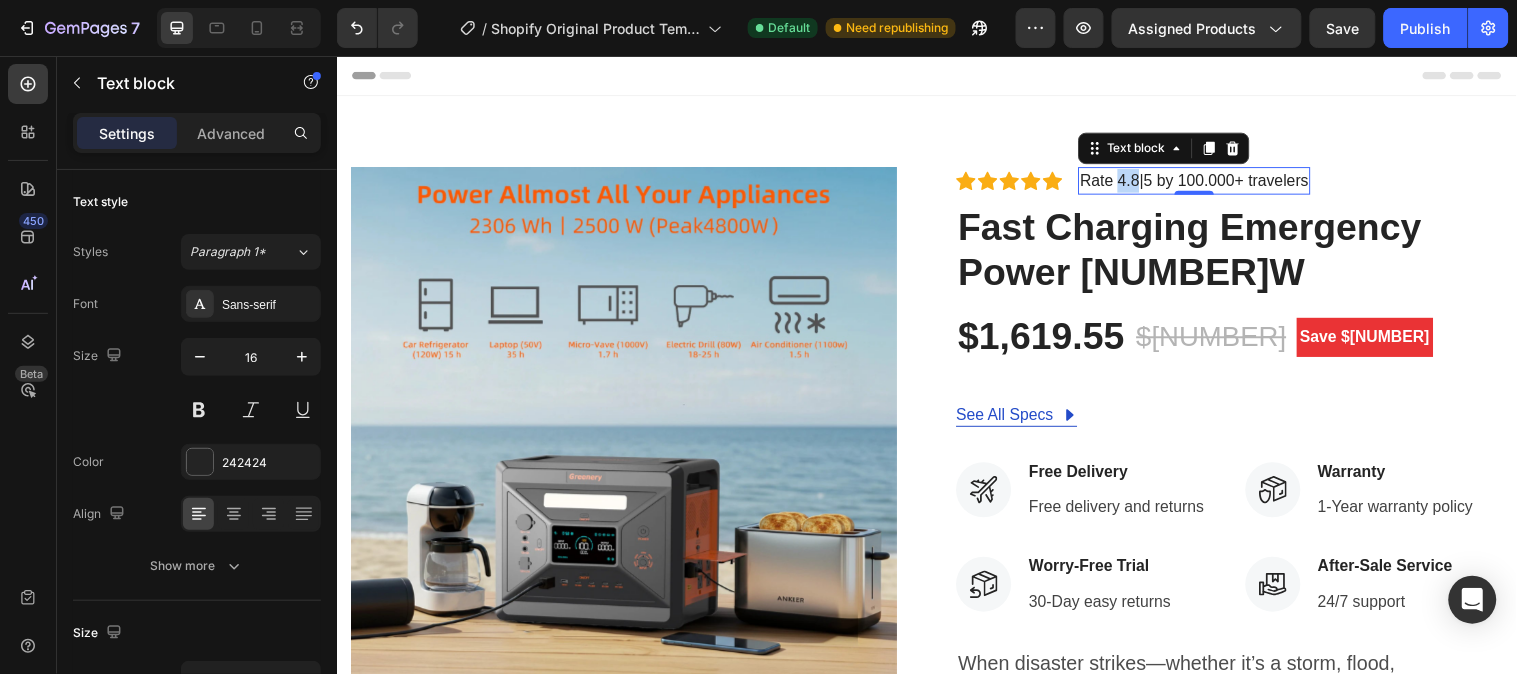 click on "Rate 4.8|5 by 100.000+ travelers" at bounding box center [1208, 181] 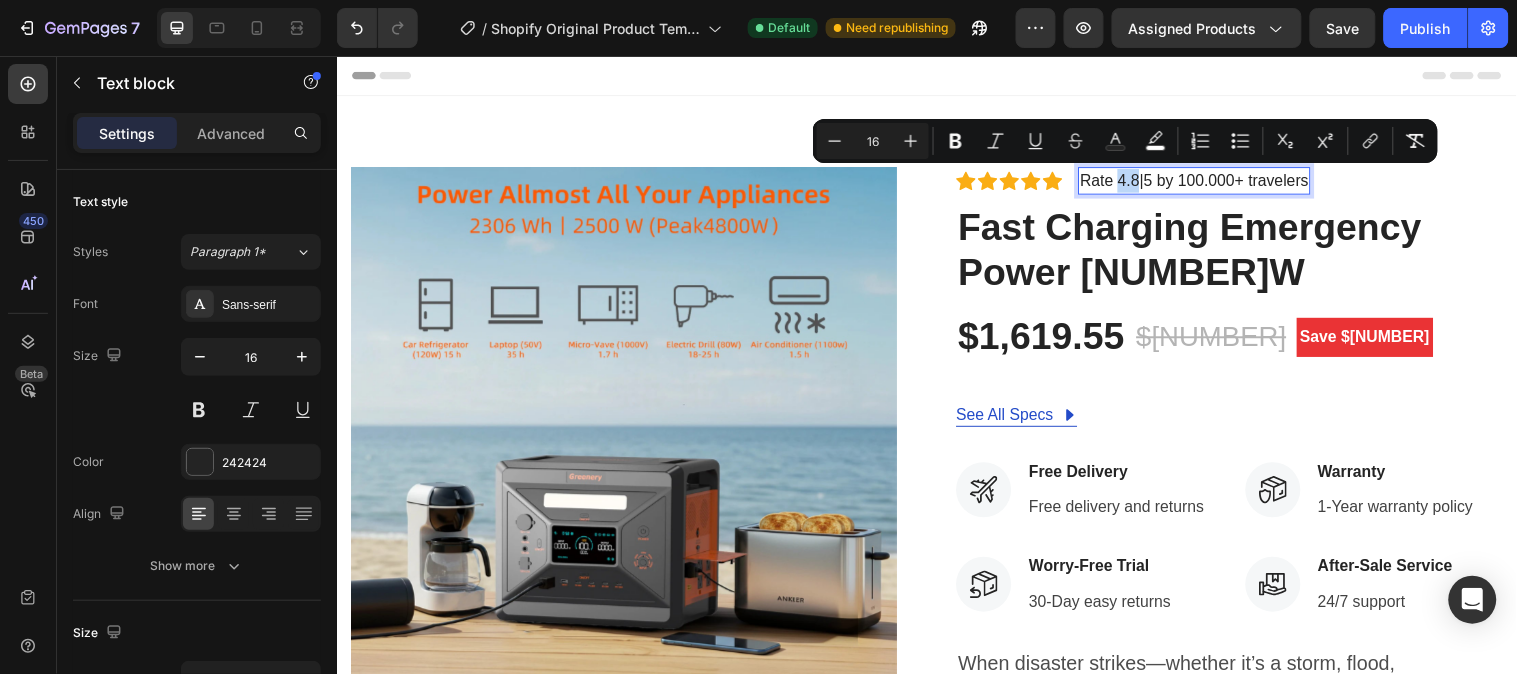click on "Rate 4.8|5 by 100.000+ travelers" at bounding box center [1208, 181] 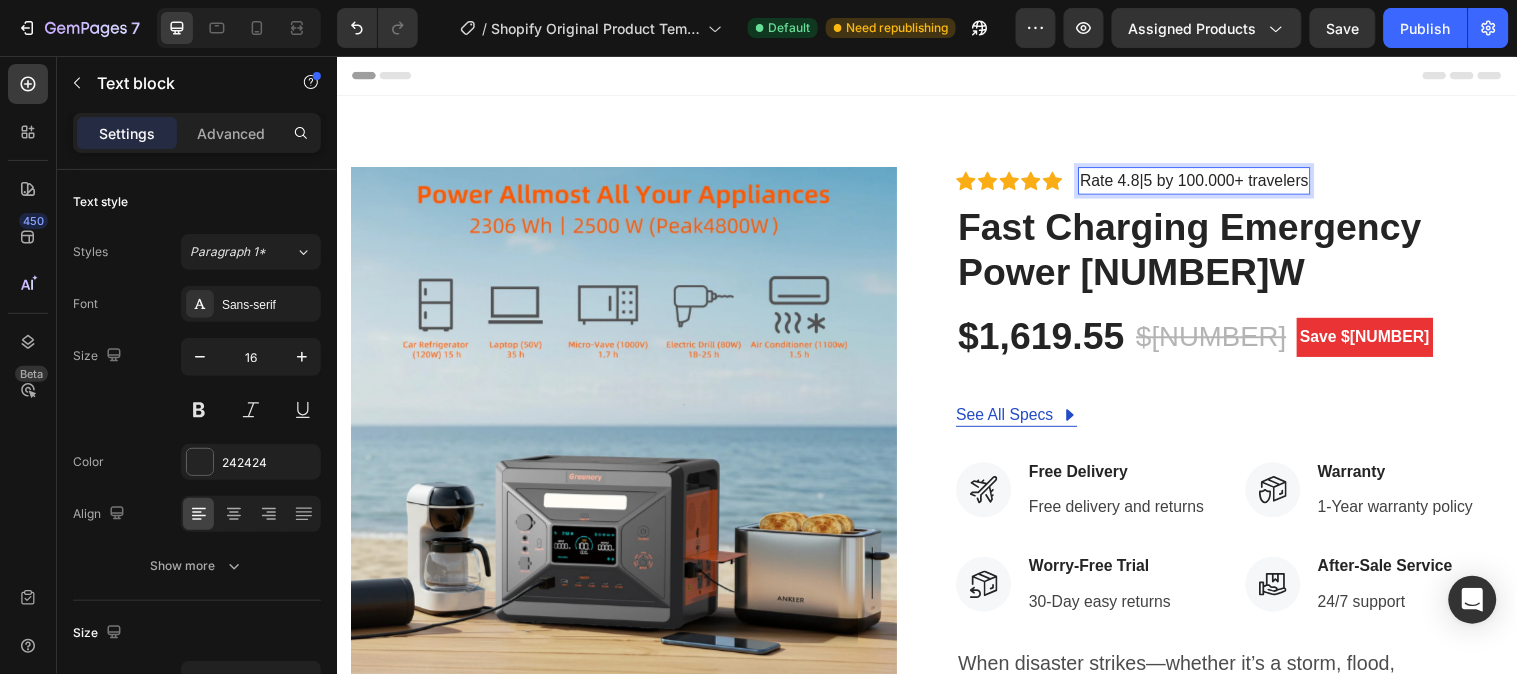 click on "Rate 4.8|5 by 100.000+ travelers" at bounding box center [1208, 181] 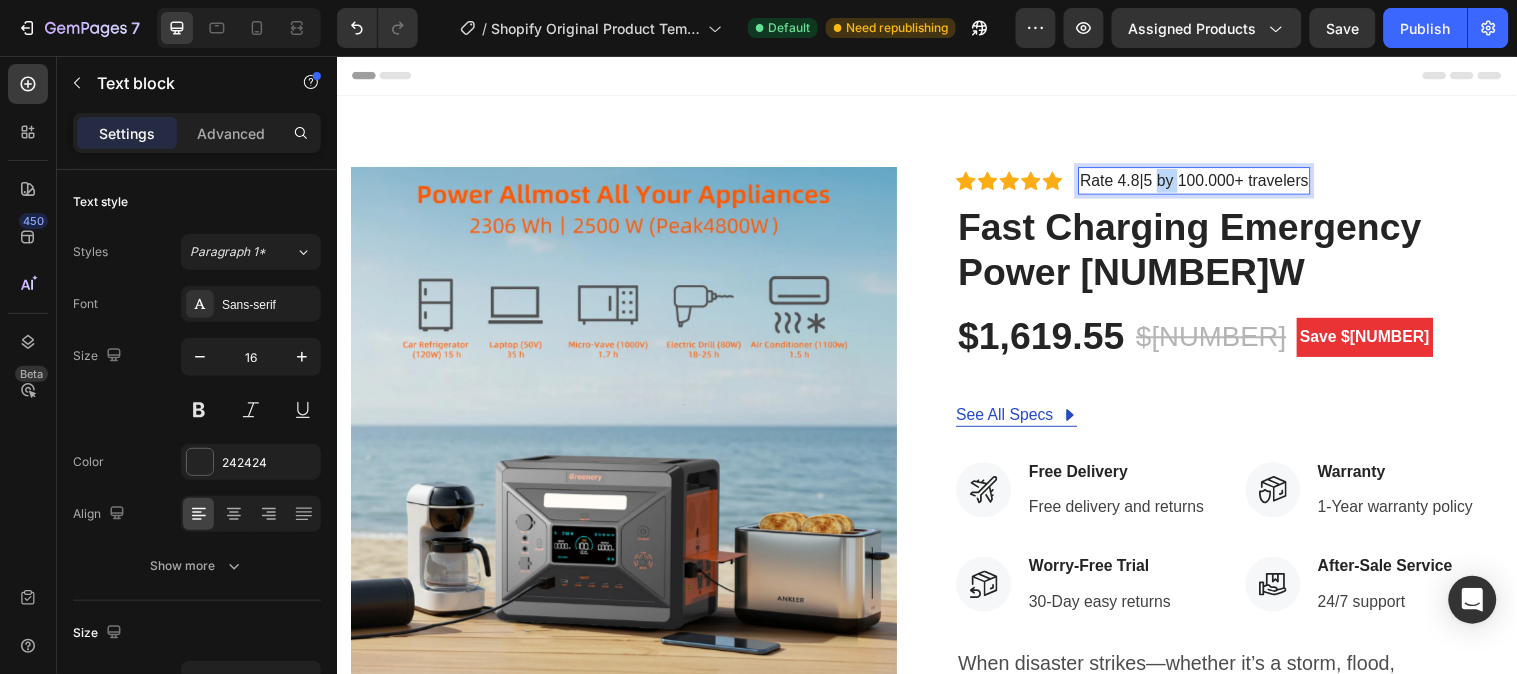 click on "Rate 4.8|5 by 100.000+ travelers" at bounding box center [1208, 181] 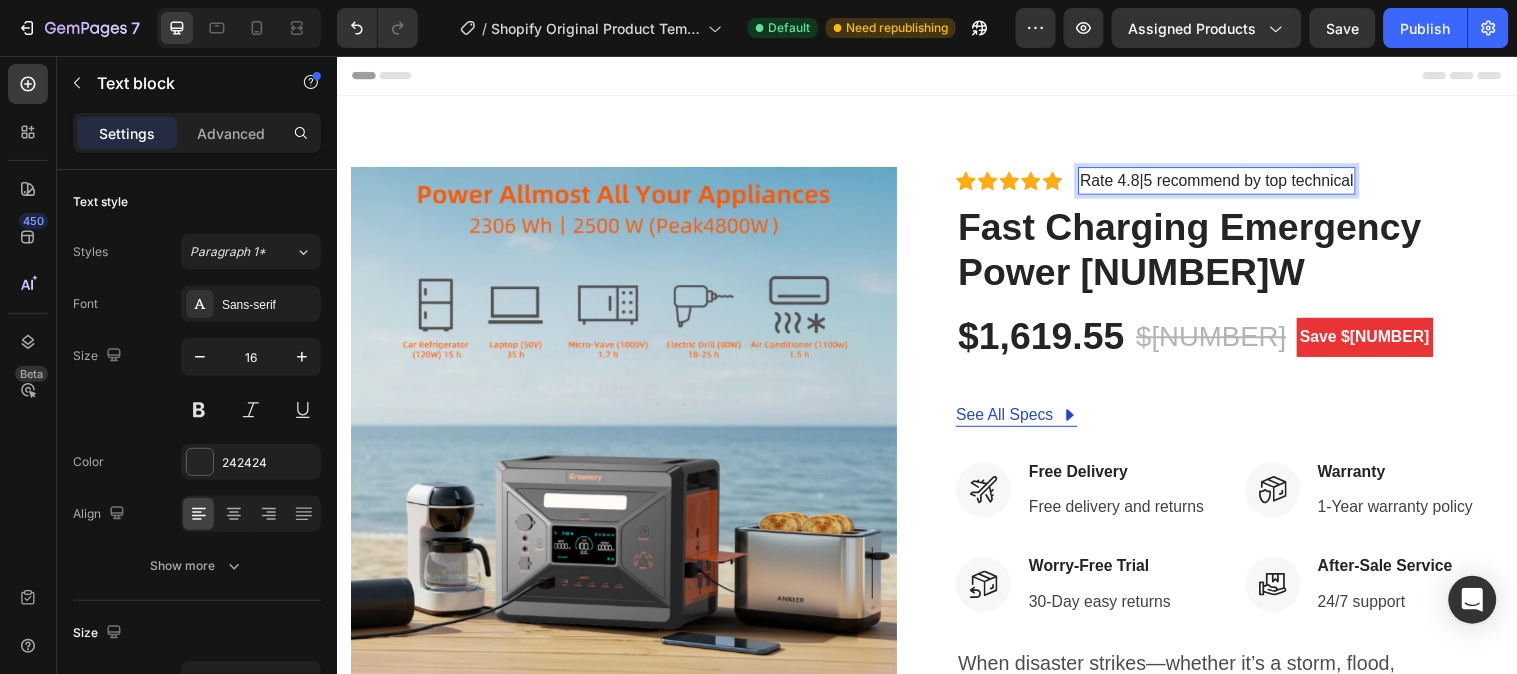 click on "Rate 4.8|5 recommend by top technical" at bounding box center [1231, 181] 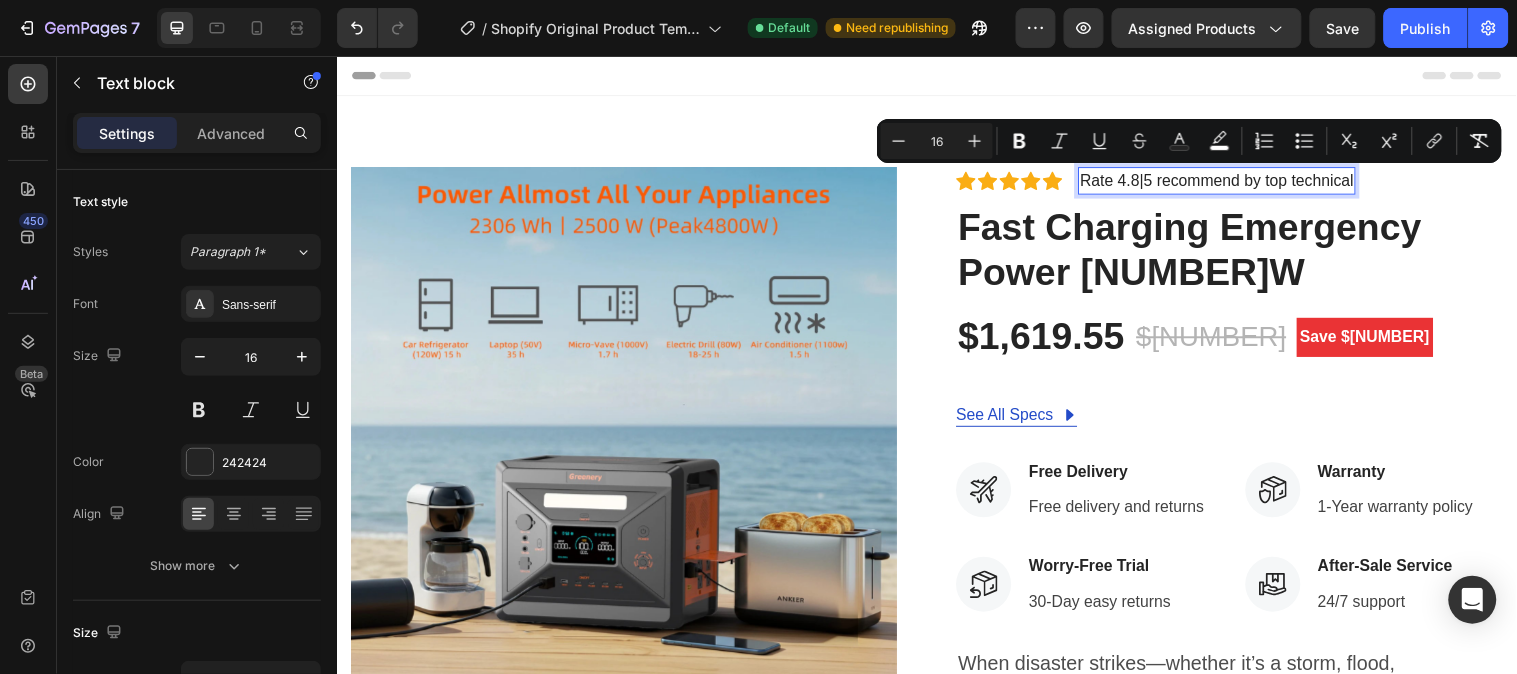 drag, startPoint x: 1164, startPoint y: 179, endPoint x: 1367, endPoint y: 191, distance: 203.35437 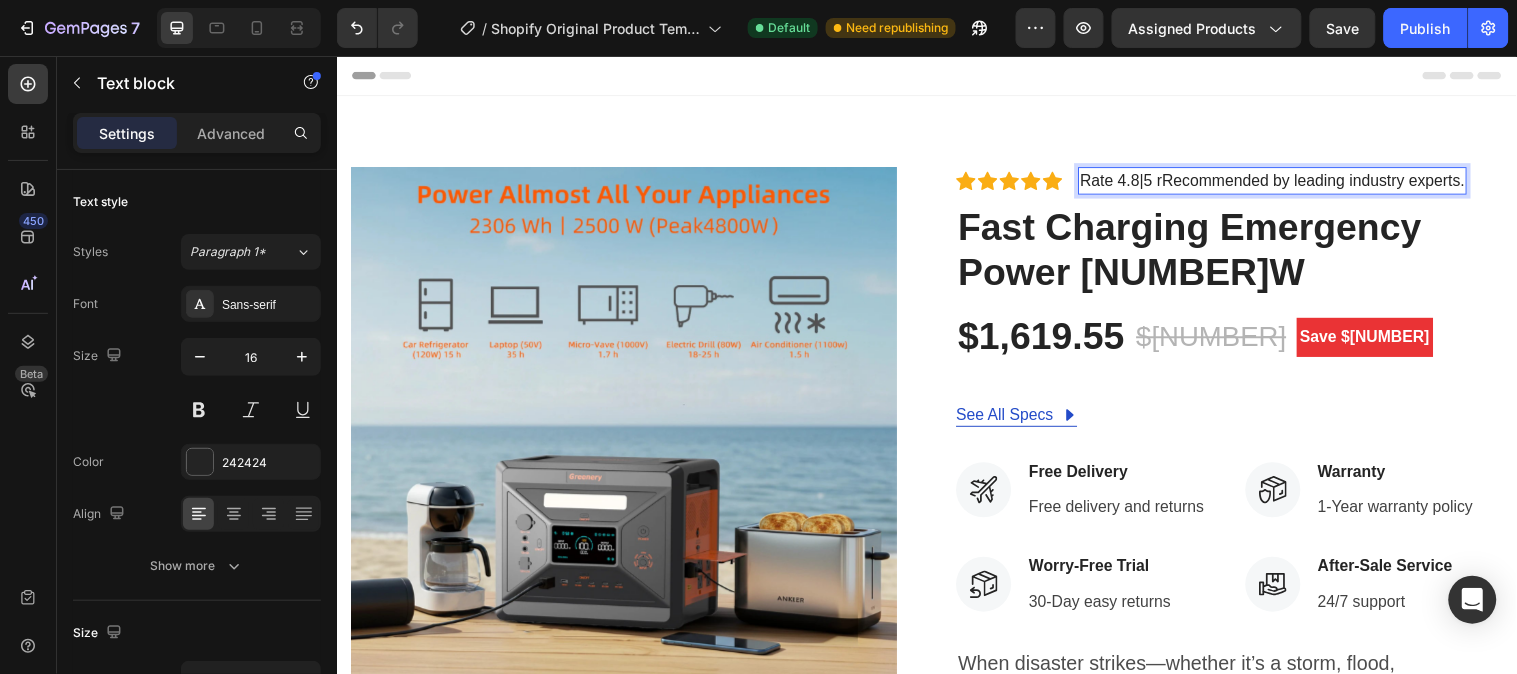 click on "Rate 4.8|5 rRecommended by leading industry experts." at bounding box center [1287, 181] 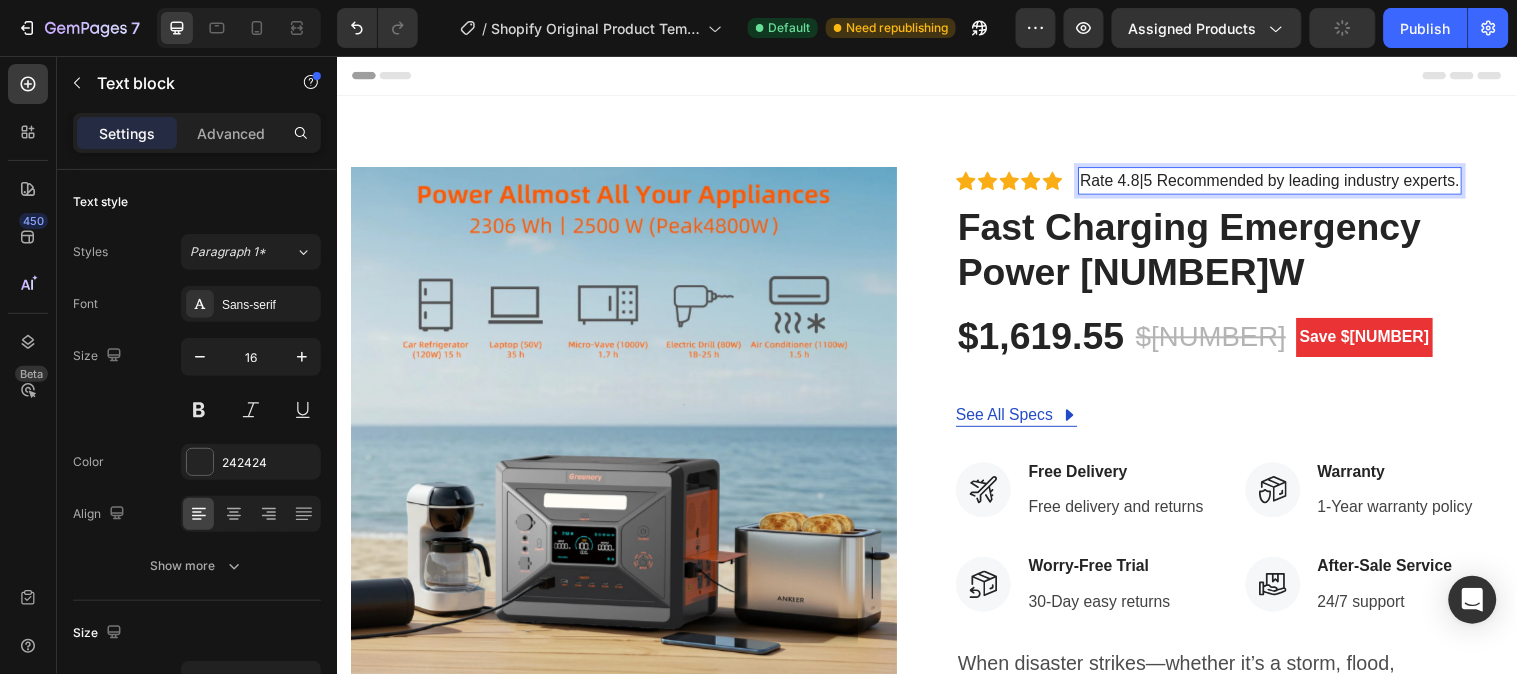 click on "Rate 4.8|5 Recommended by leading industry experts." at bounding box center [1285, 181] 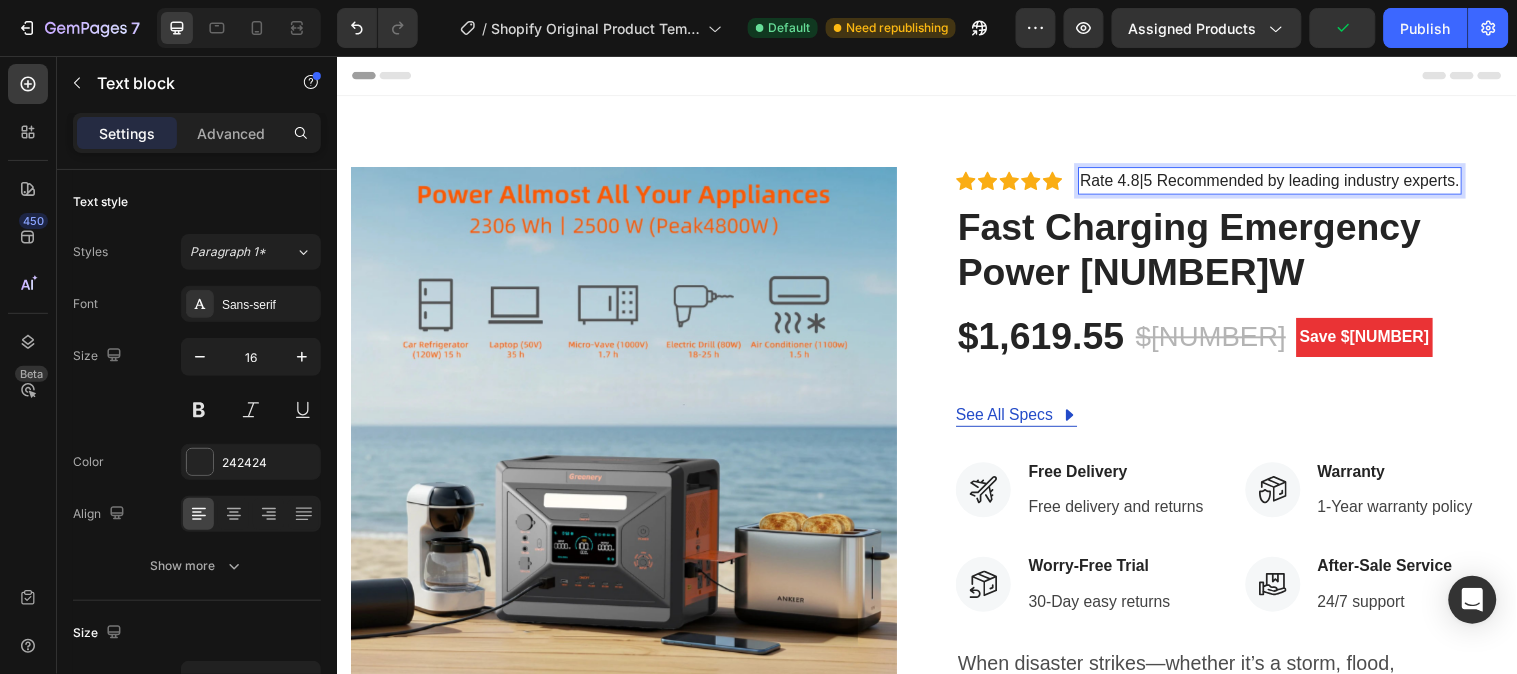 click on "Rate 4.8|5 Recommended by leading industry experts." at bounding box center (1285, 181) 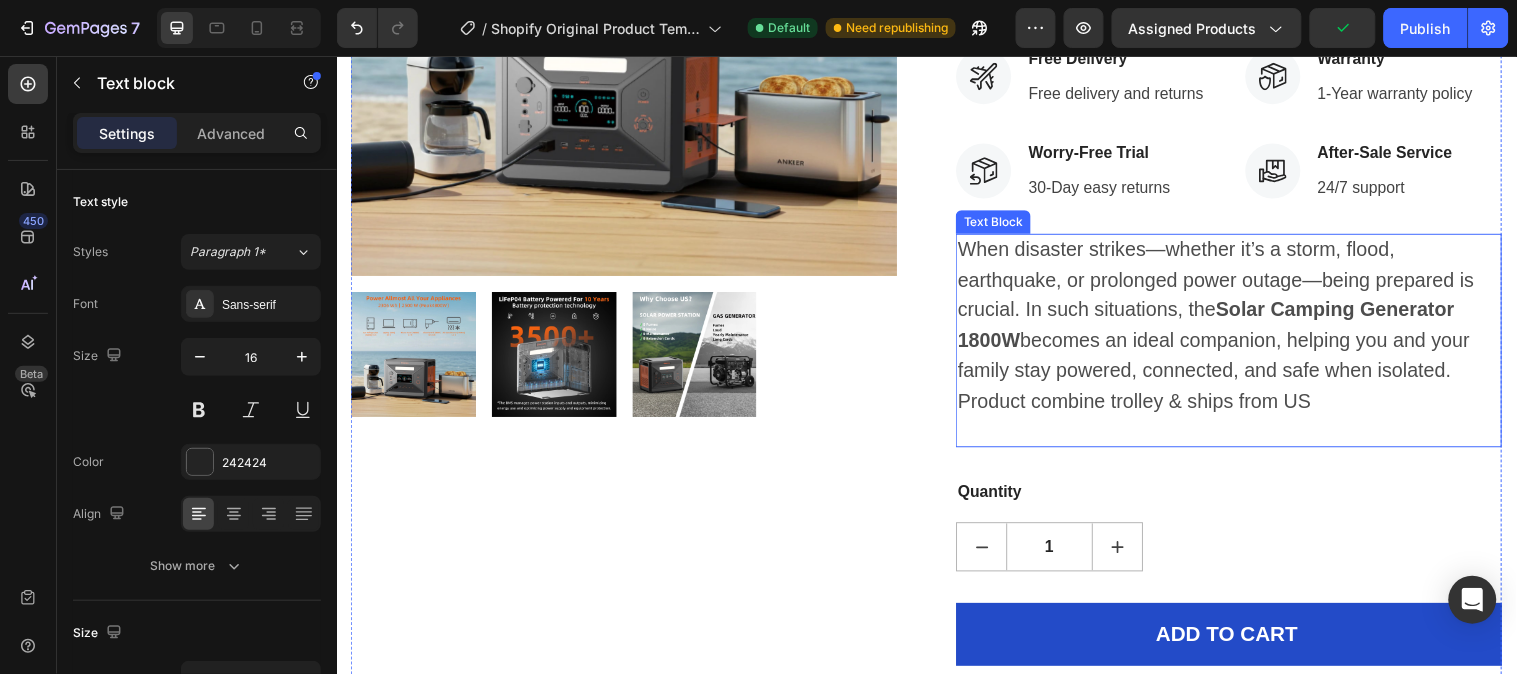 scroll, scrollTop: 555, scrollLeft: 0, axis: vertical 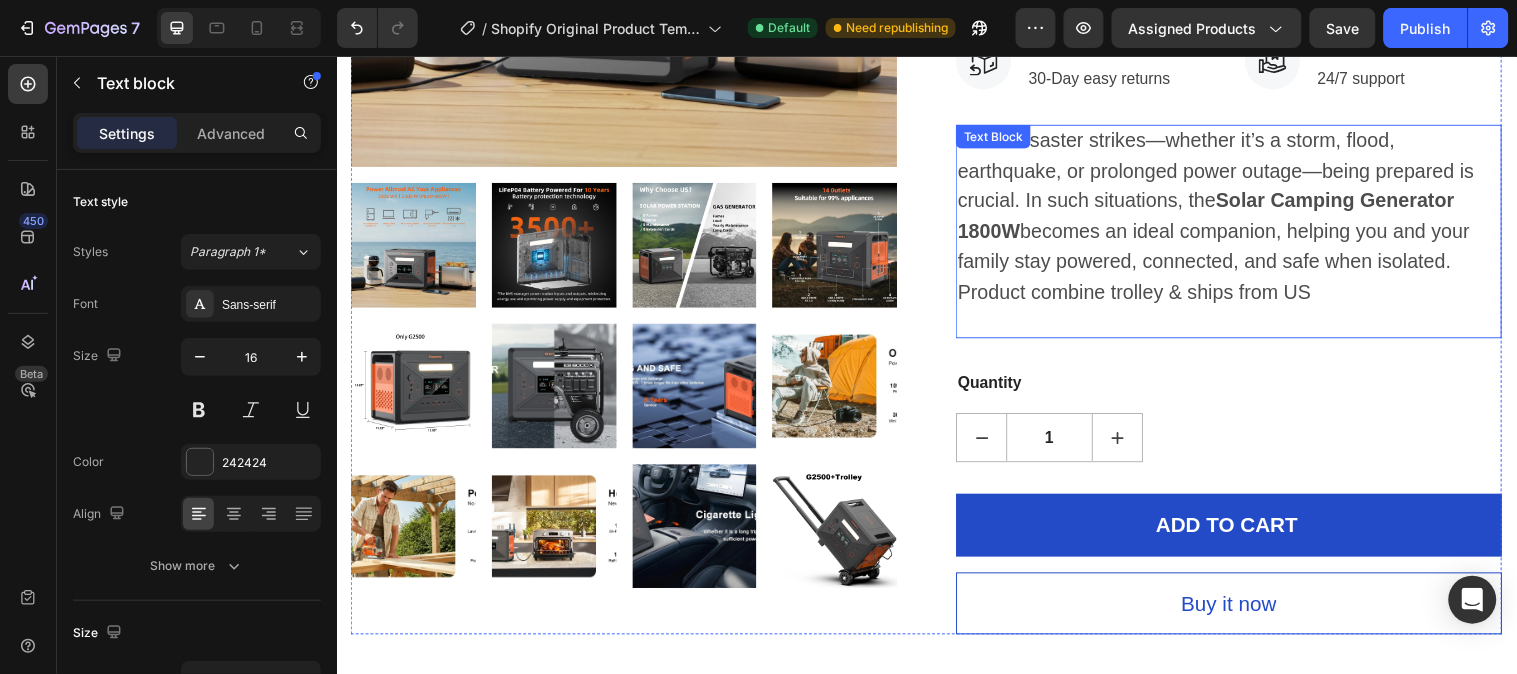 click on "Solar Camping Generator 1800W" at bounding box center [1220, 217] 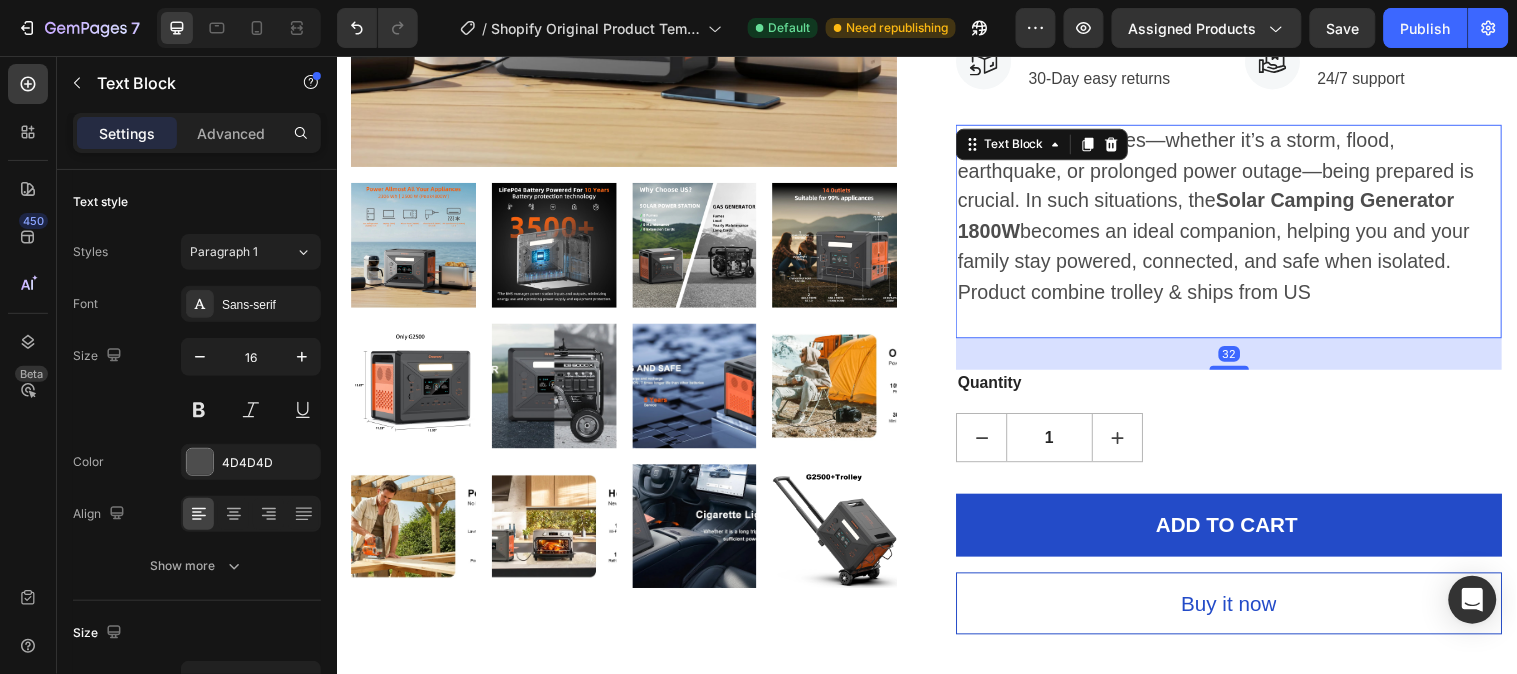 scroll, scrollTop: 628, scrollLeft: 0, axis: vertical 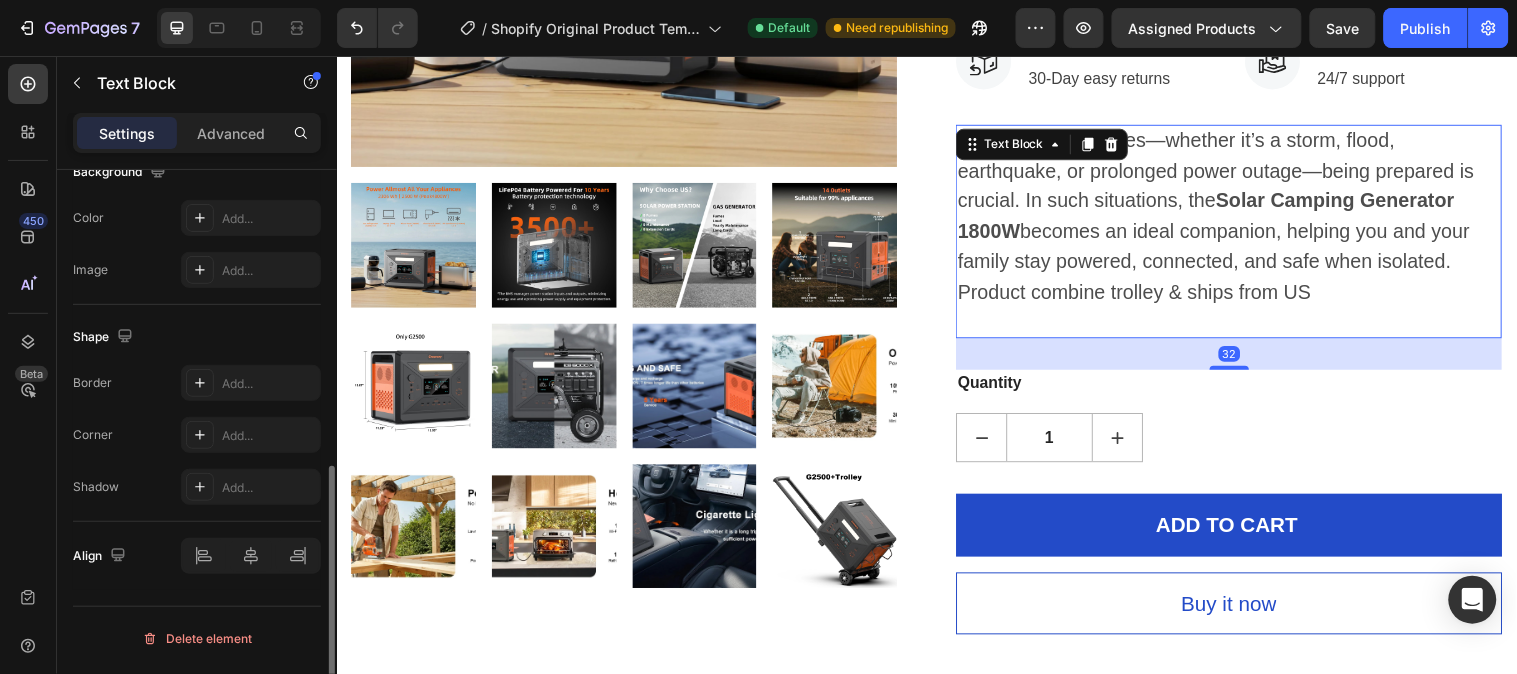 click on "Solar Camping Generator 1800W" at bounding box center [1220, 217] 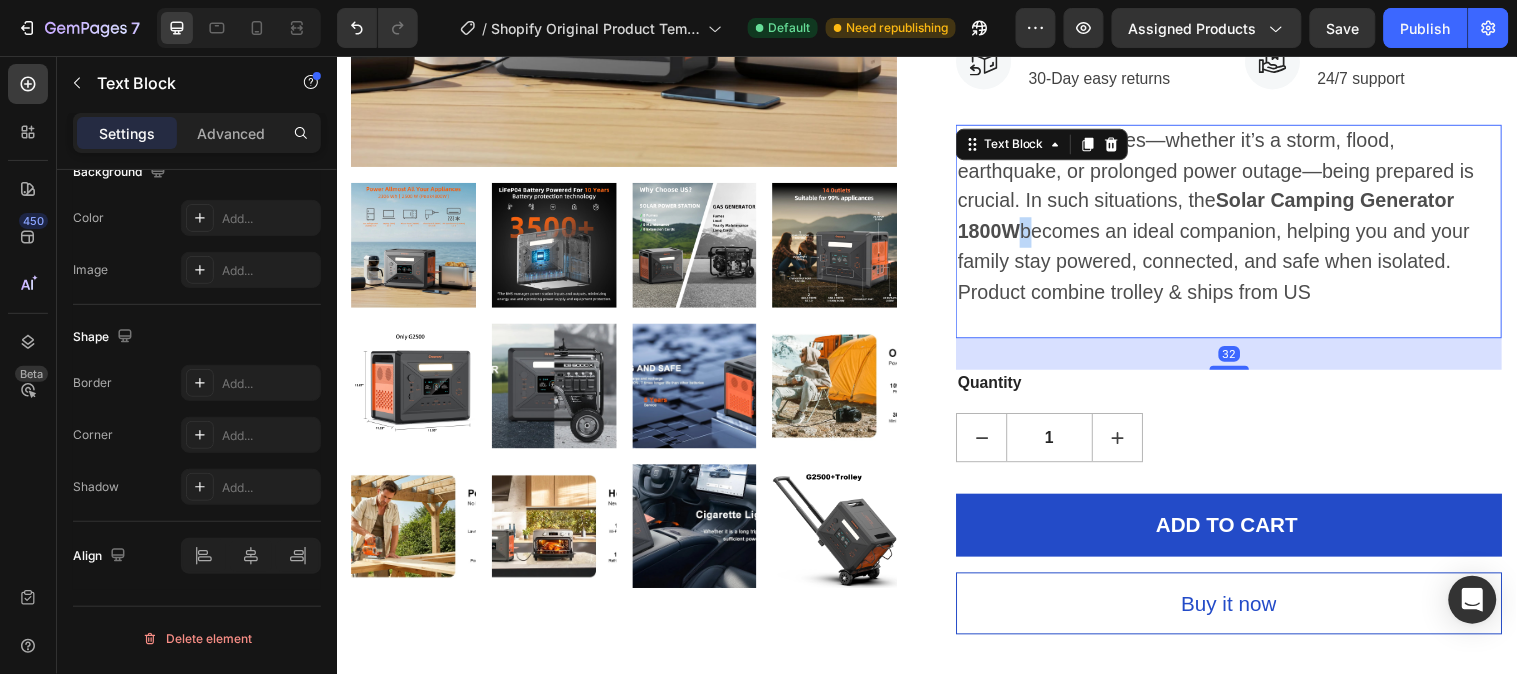 click on "Solar Camping Generator 1800W" at bounding box center (1220, 217) 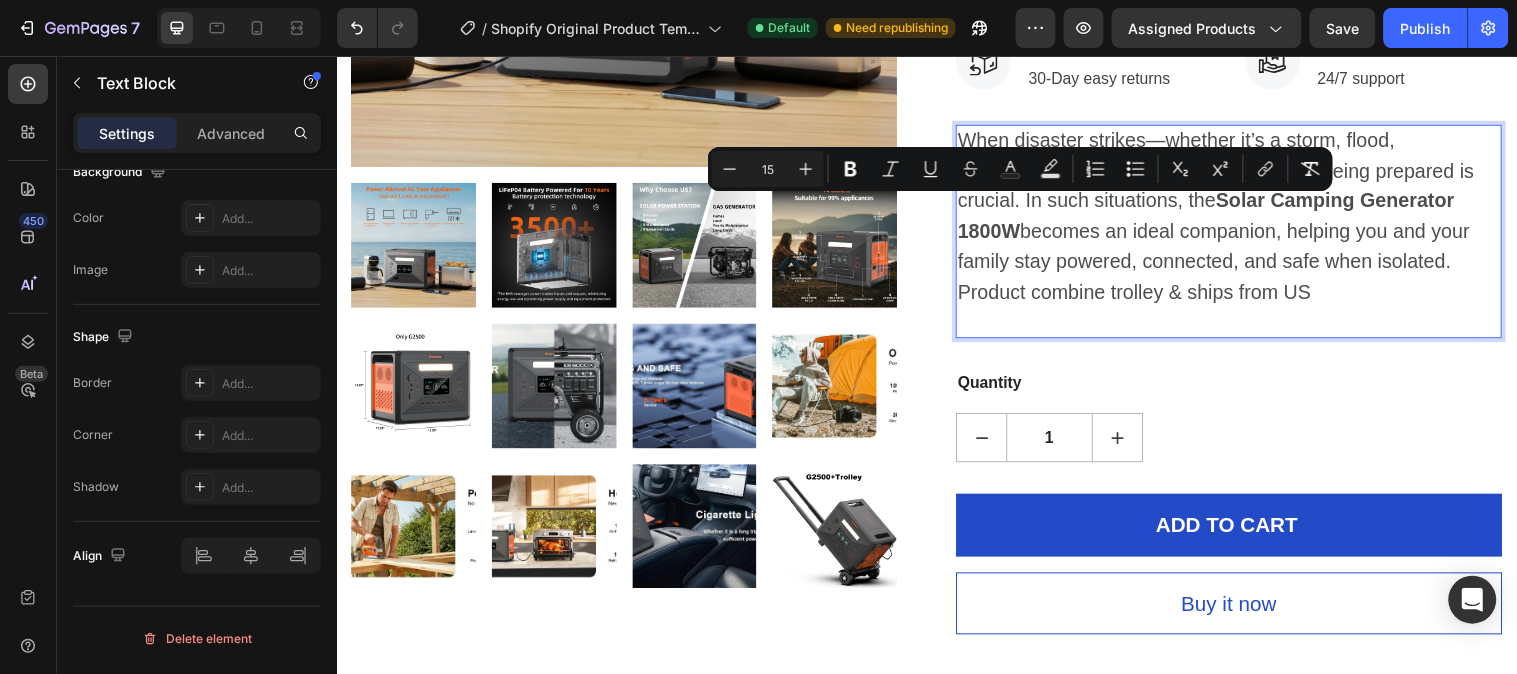 click on "Solar Camping Generator 1800W" at bounding box center [1220, 217] 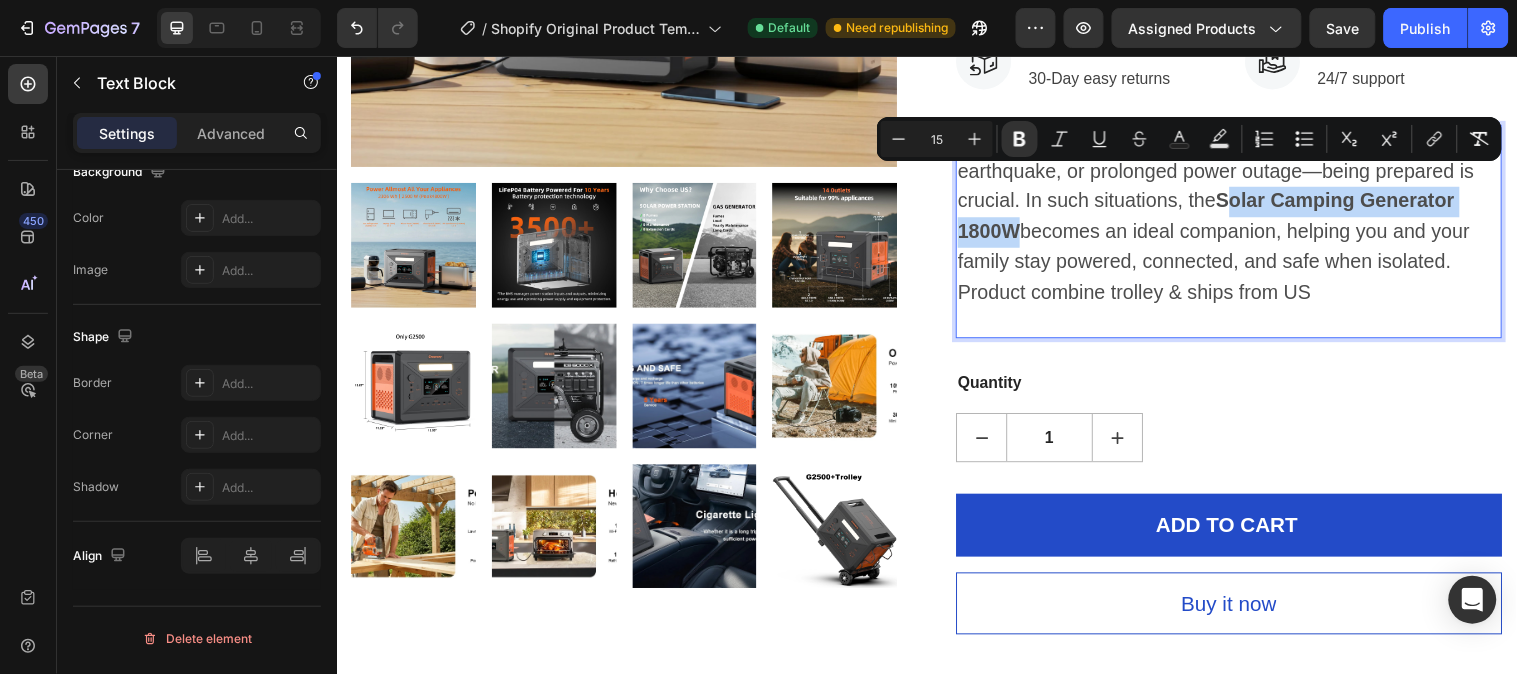 drag, startPoint x: 1234, startPoint y: 183, endPoint x: 1022, endPoint y: 212, distance: 213.9743 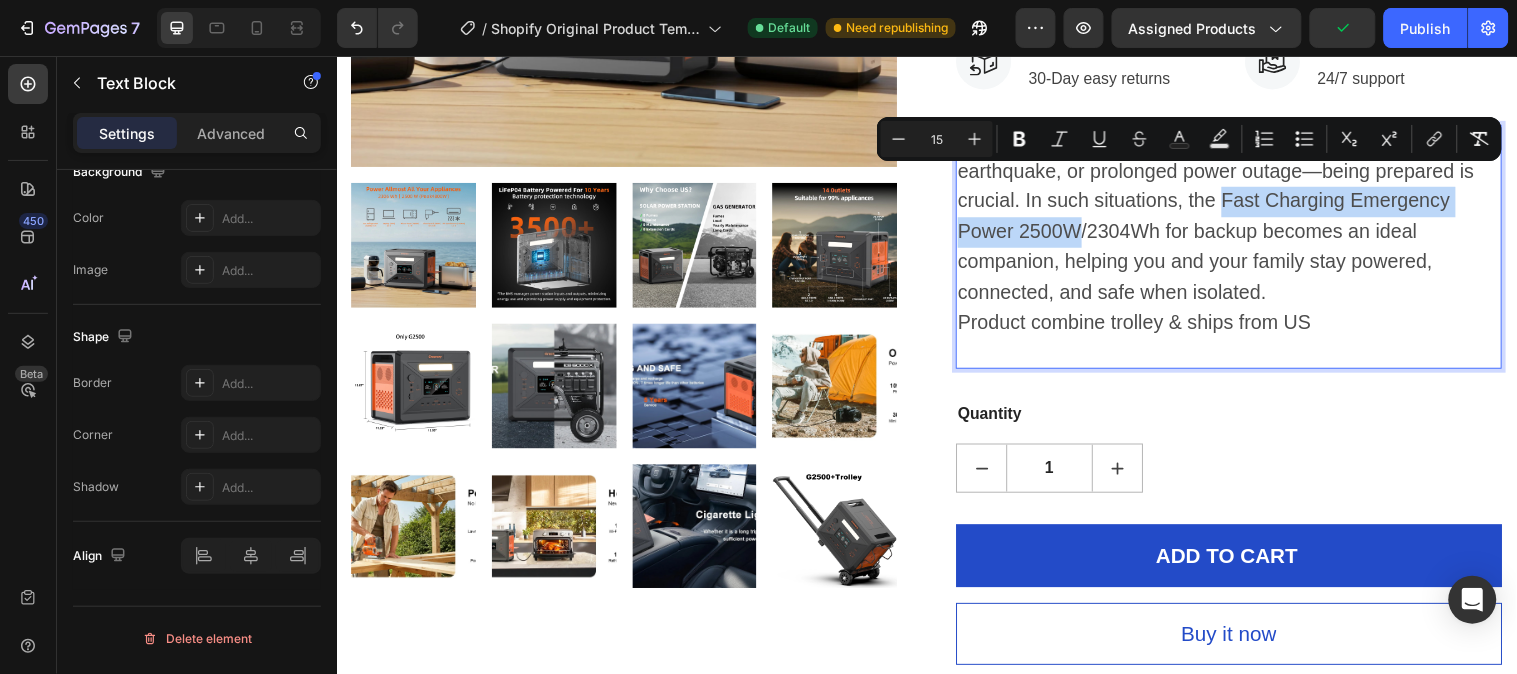 drag, startPoint x: 1227, startPoint y: 177, endPoint x: 1087, endPoint y: 213, distance: 144.55449 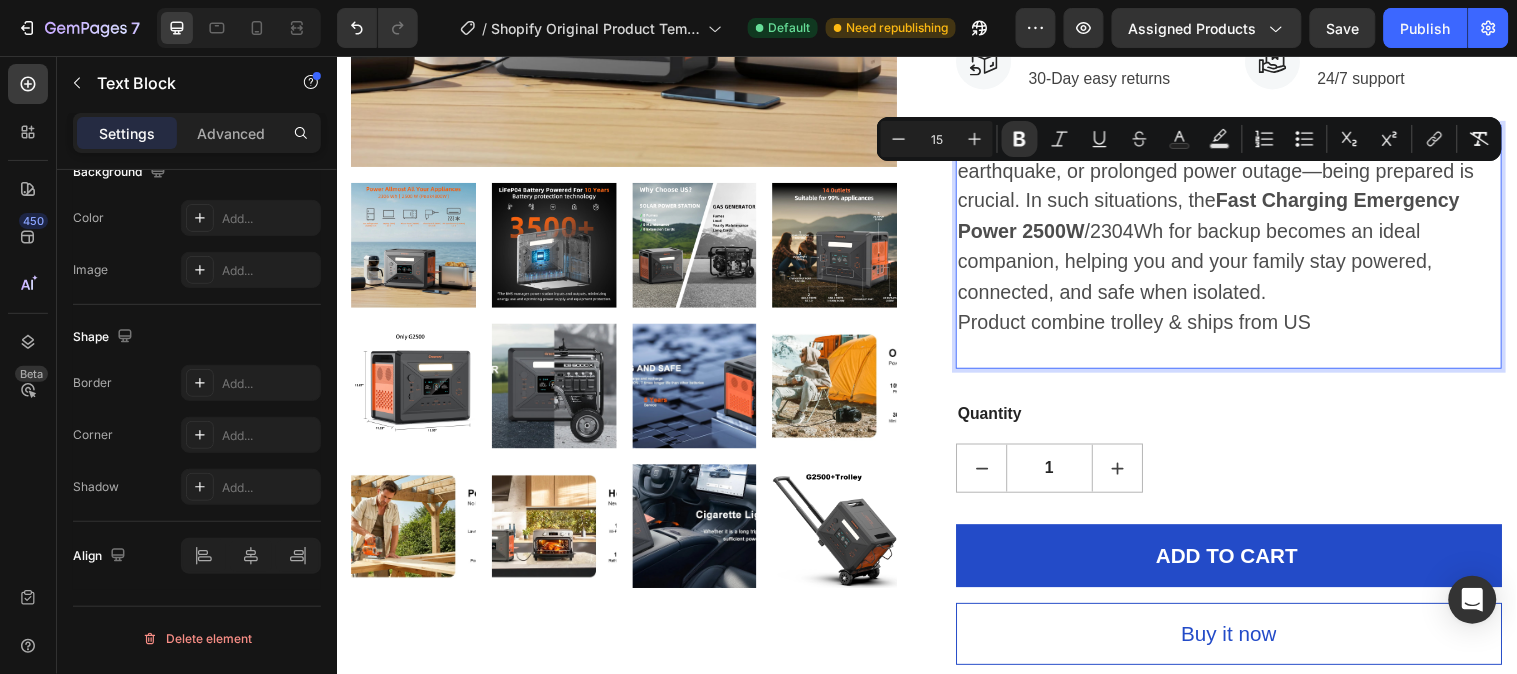 click on "When disaster strikes—whether it’s a storm, flood, earthquake, or prolonged power outage—being prepared is crucial. In such situations, the  Fast Charging Emergency Power 2500W /2304Wh for backup becomes an ideal companion, helping you and your family stay powered, connected, and safe when isolated." at bounding box center [1230, 218] 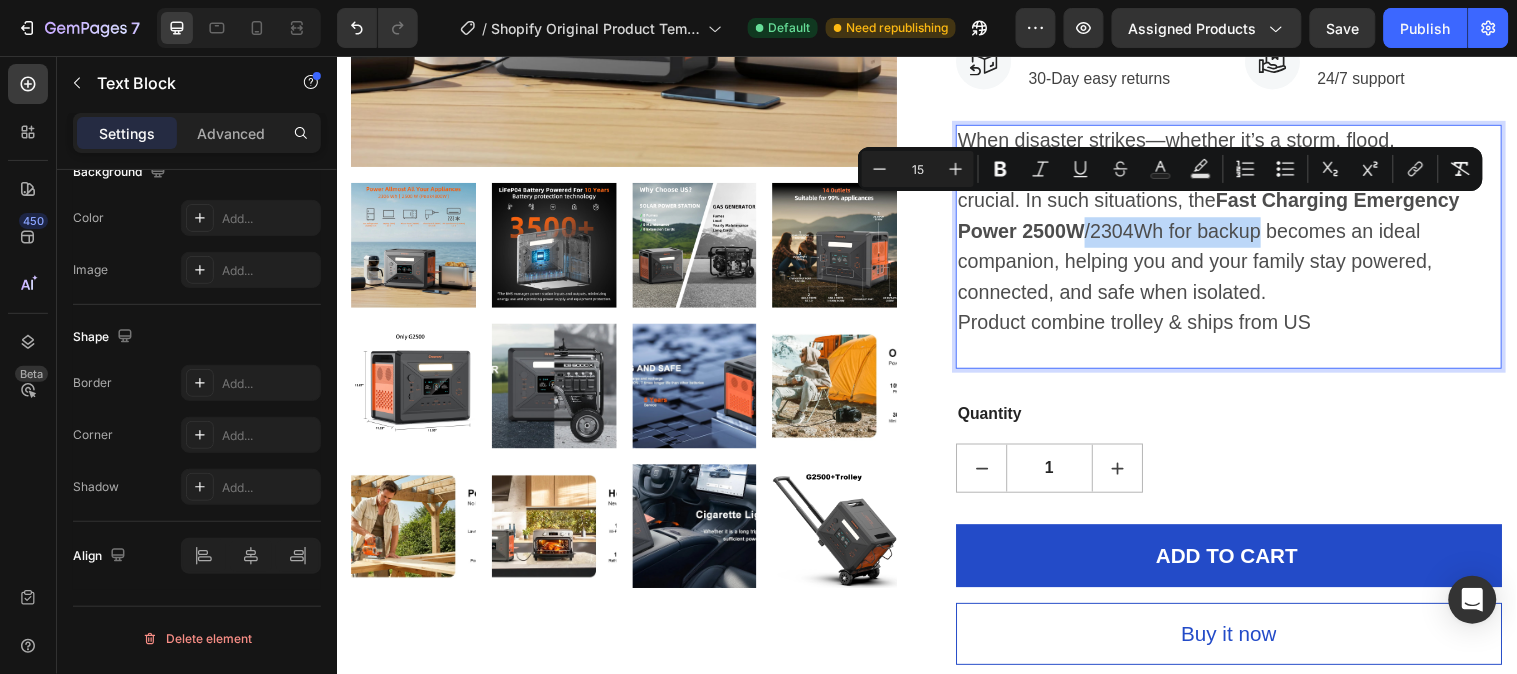 drag, startPoint x: 1268, startPoint y: 212, endPoint x: 1084, endPoint y: 206, distance: 184.0978 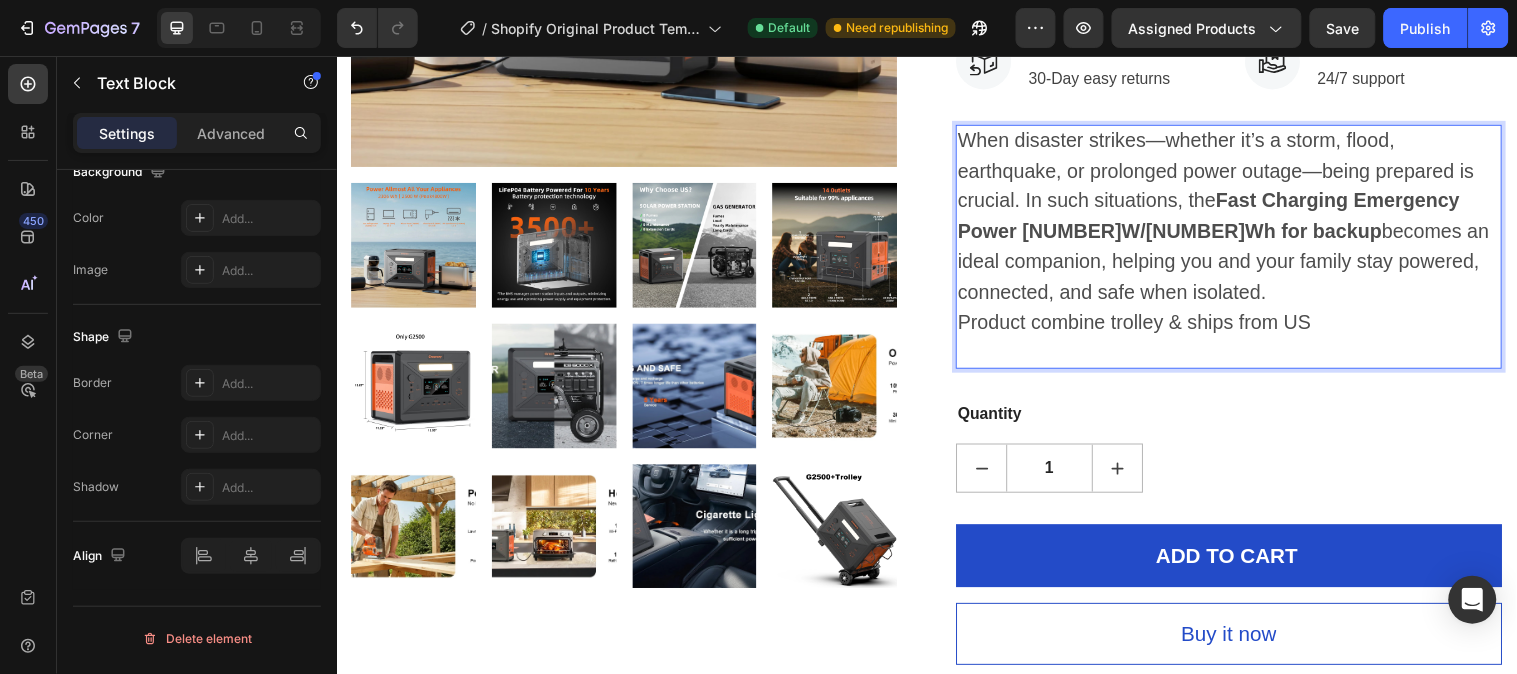 click on "Product combine trolley & ships from US" at bounding box center (1147, 326) 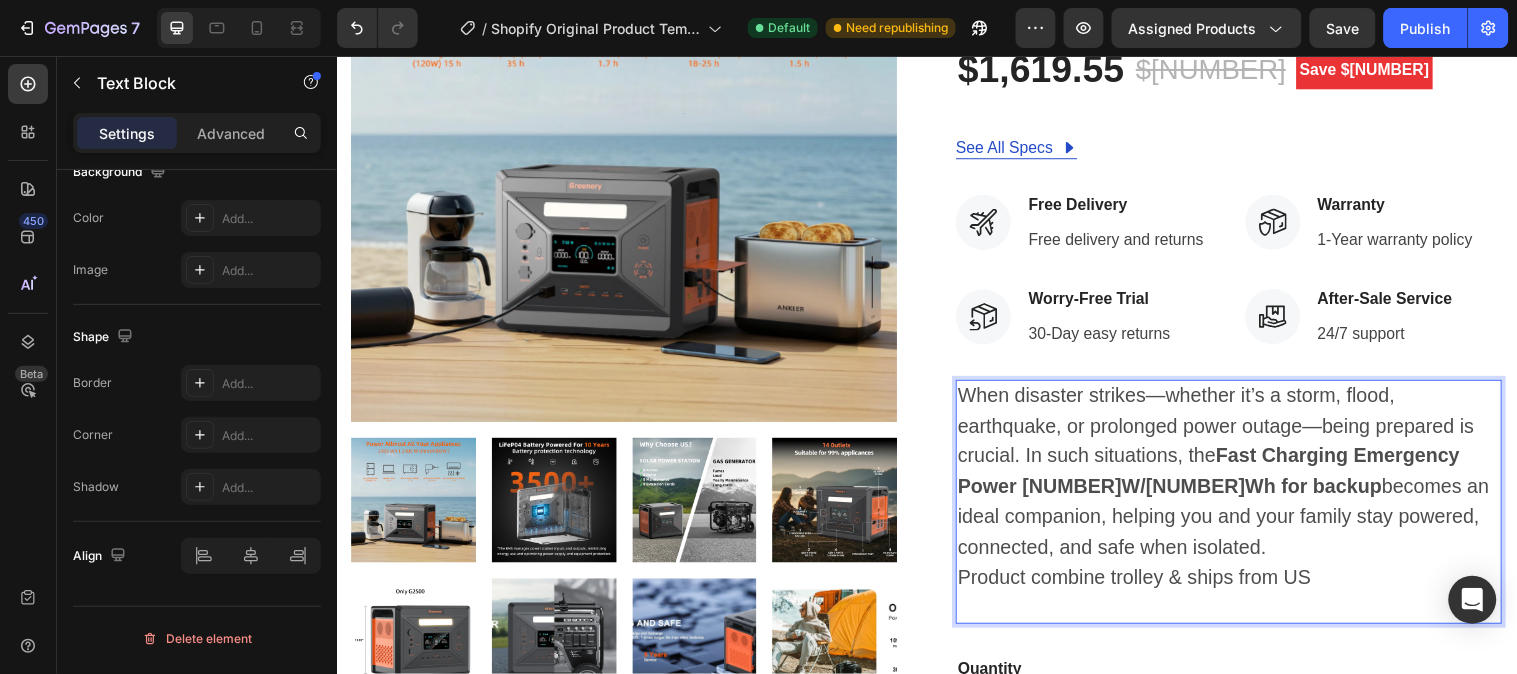 scroll, scrollTop: 333, scrollLeft: 0, axis: vertical 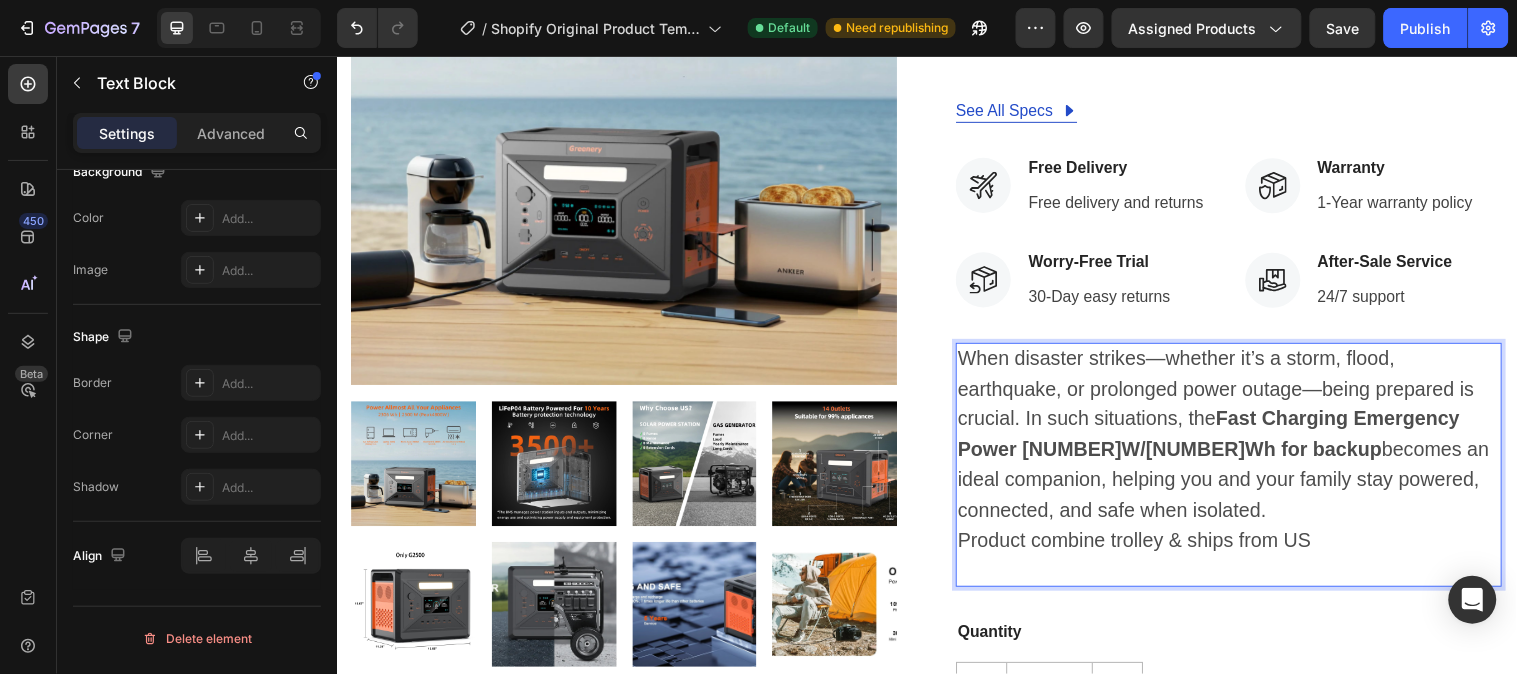 click on "Product combine trolley & ships from US" at bounding box center [1243, 549] 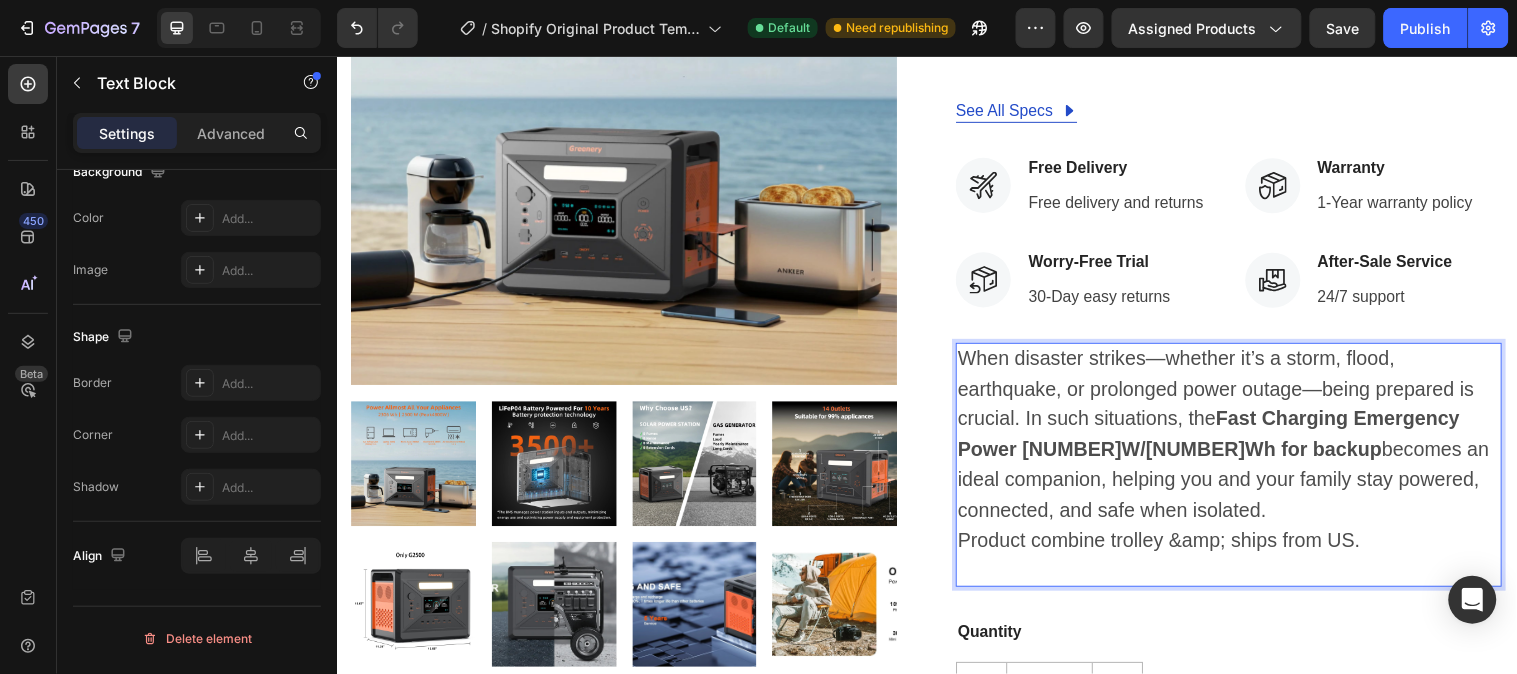 scroll, scrollTop: 0, scrollLeft: 0, axis: both 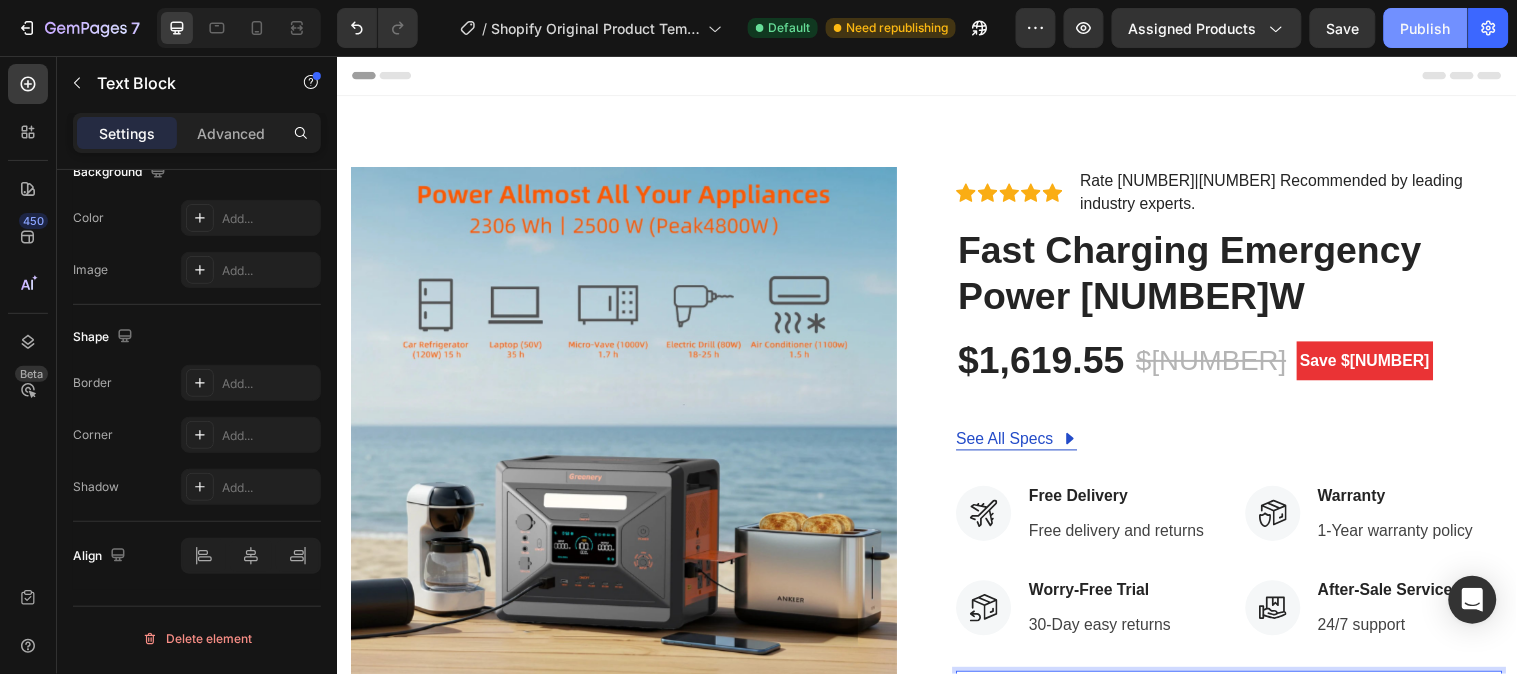 click on "Publish" at bounding box center [1426, 28] 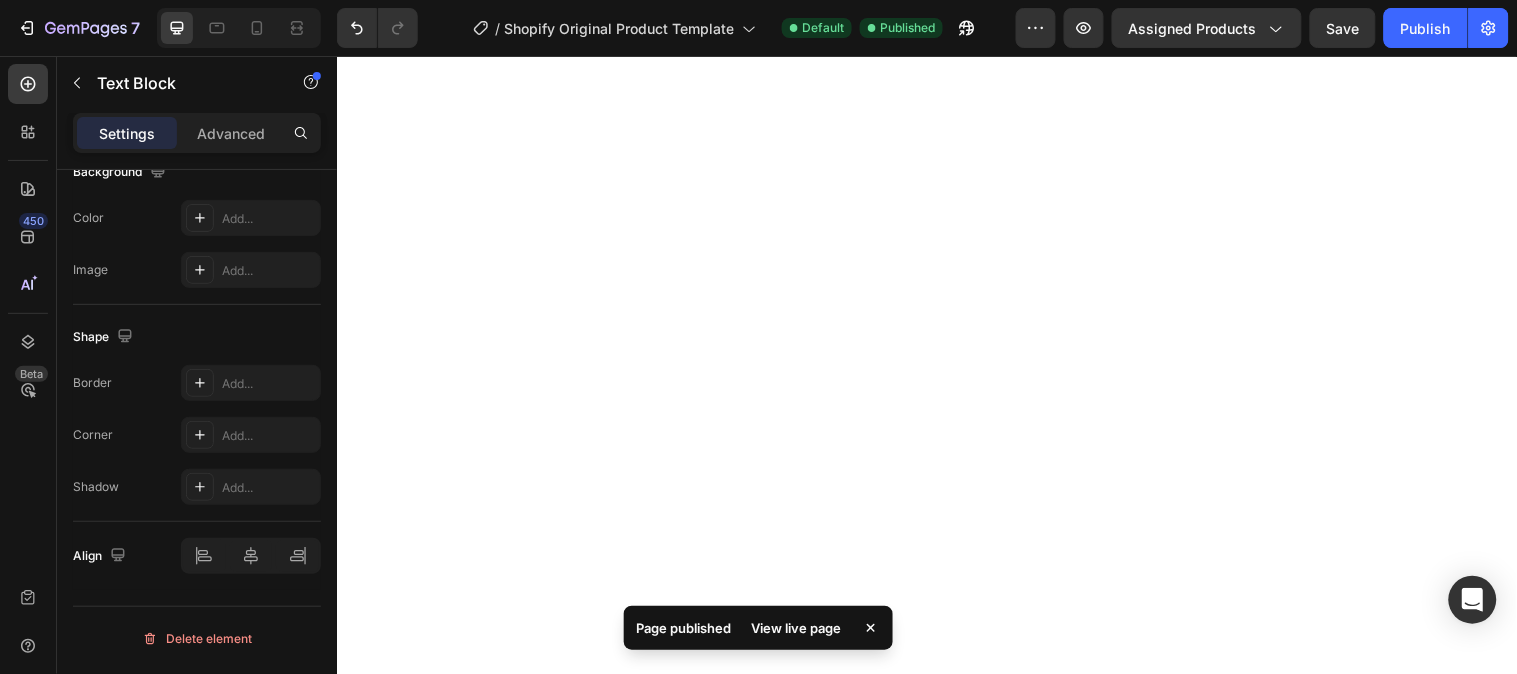 scroll, scrollTop: 5888, scrollLeft: 0, axis: vertical 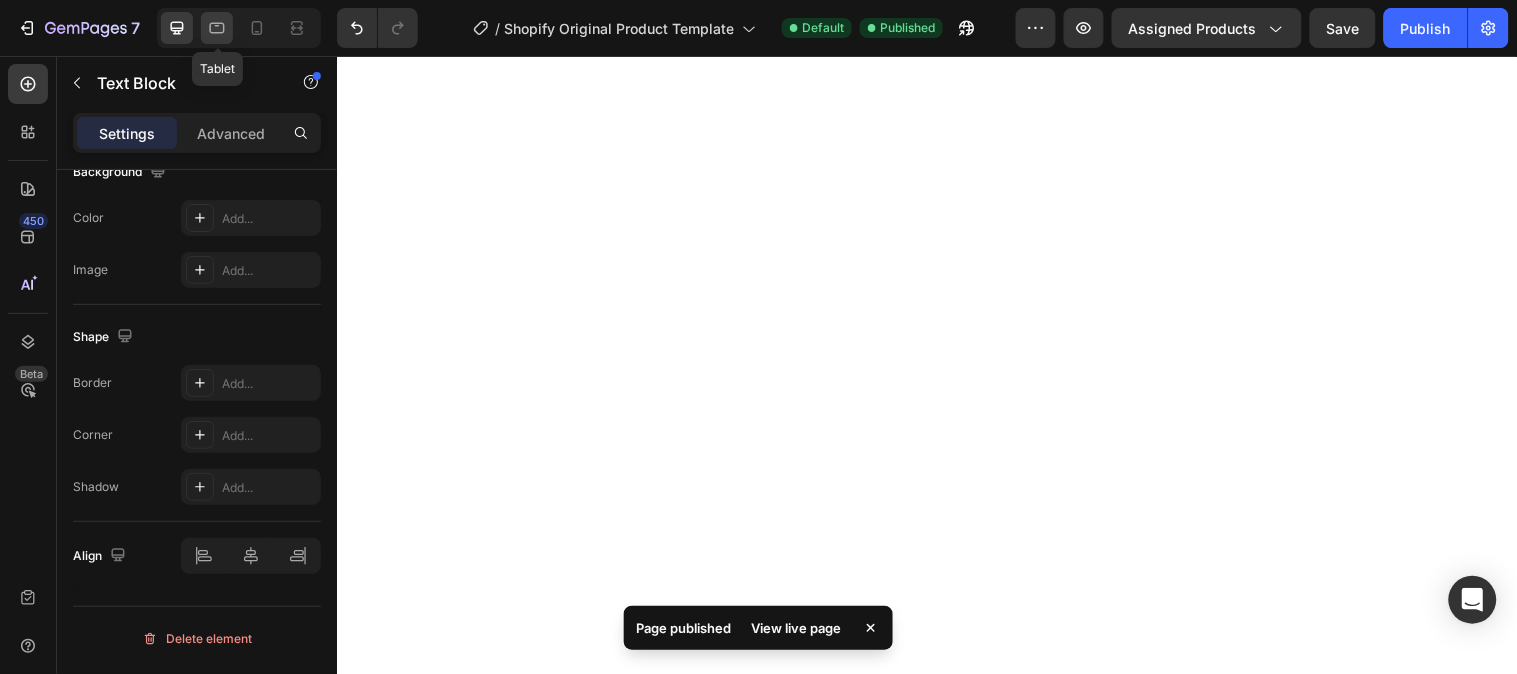 click 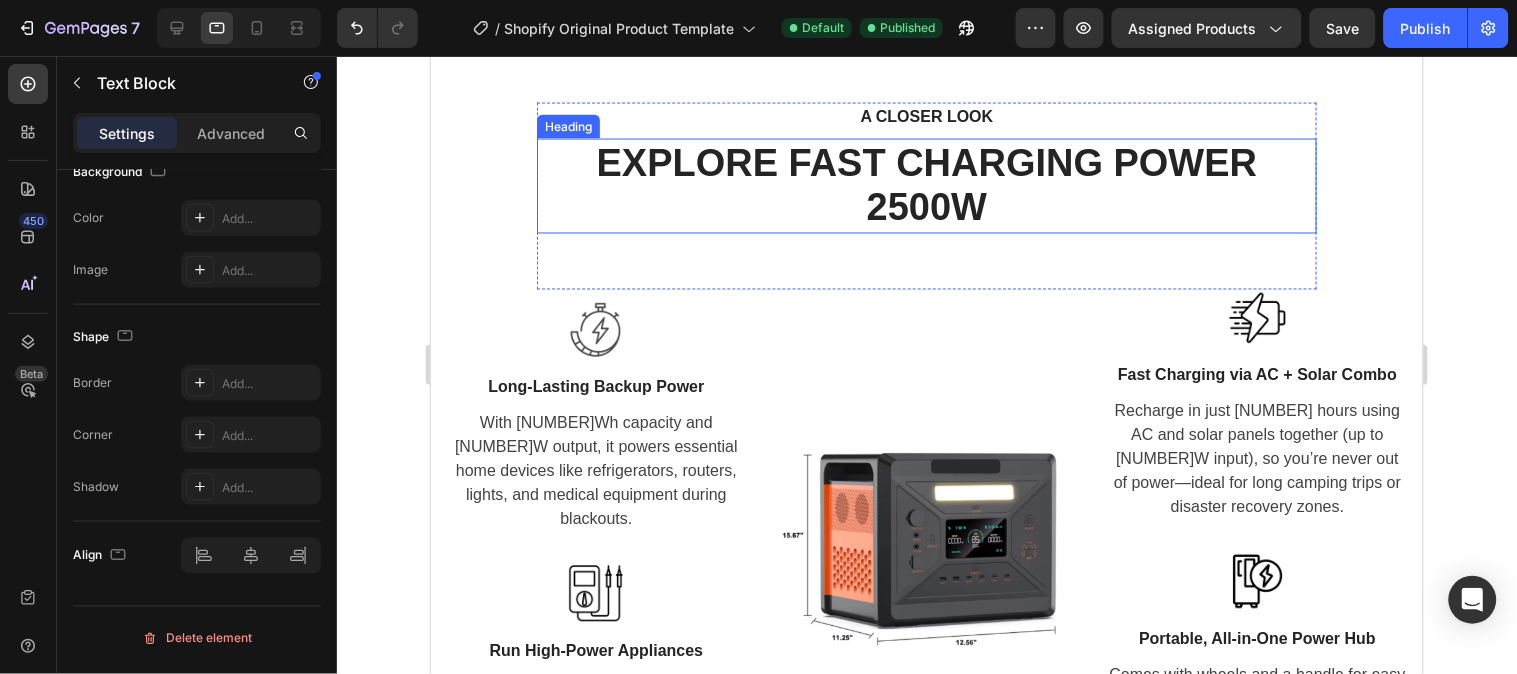 scroll, scrollTop: 2312, scrollLeft: 0, axis: vertical 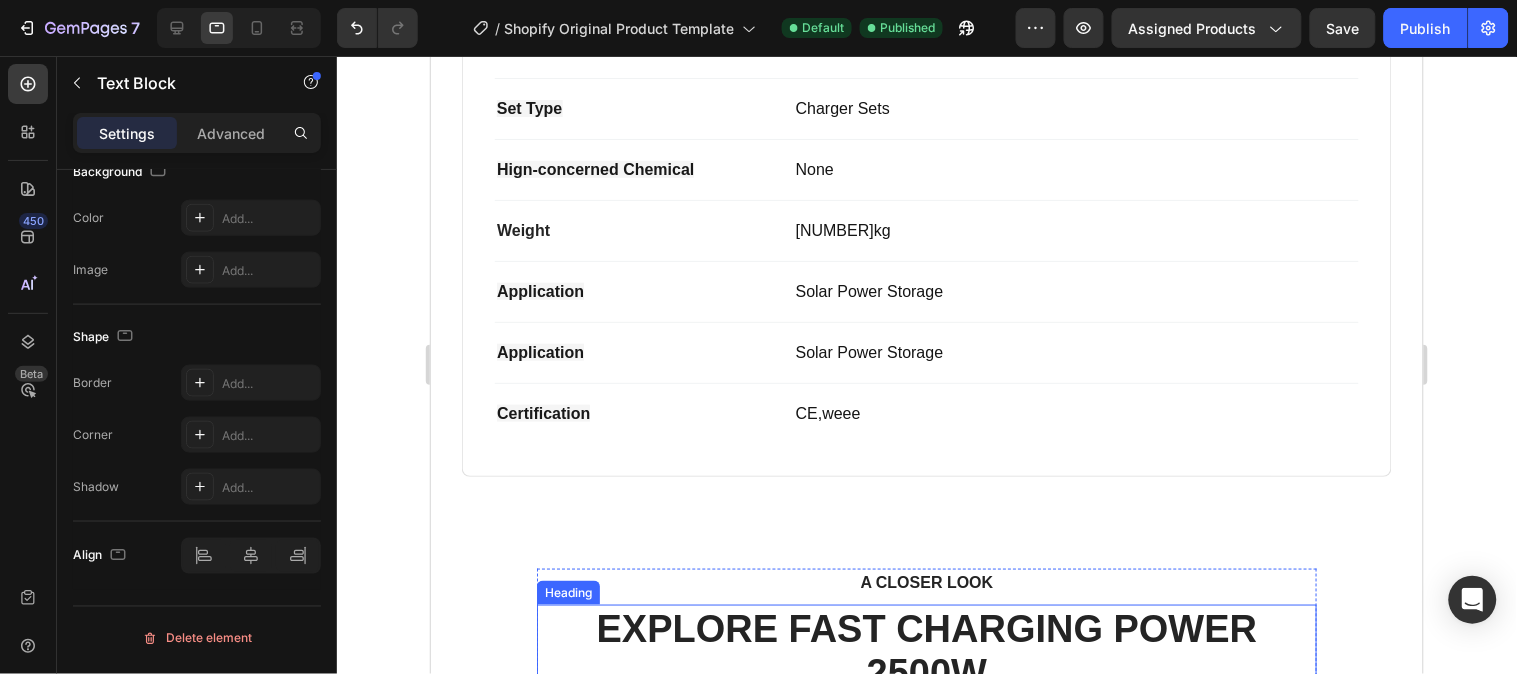 click on "EXPLORE FAST CHARGING POWER 2500W" at bounding box center [926, 651] 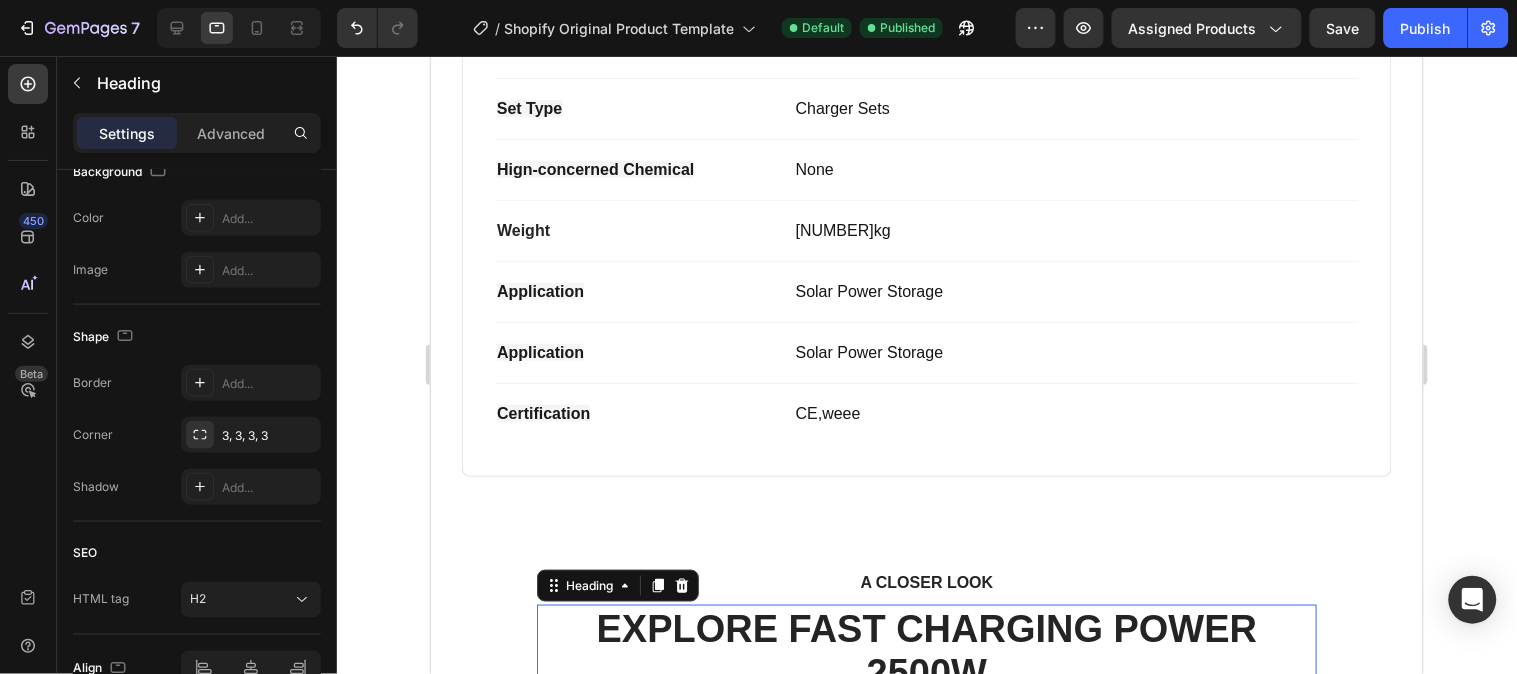 scroll, scrollTop: 0, scrollLeft: 0, axis: both 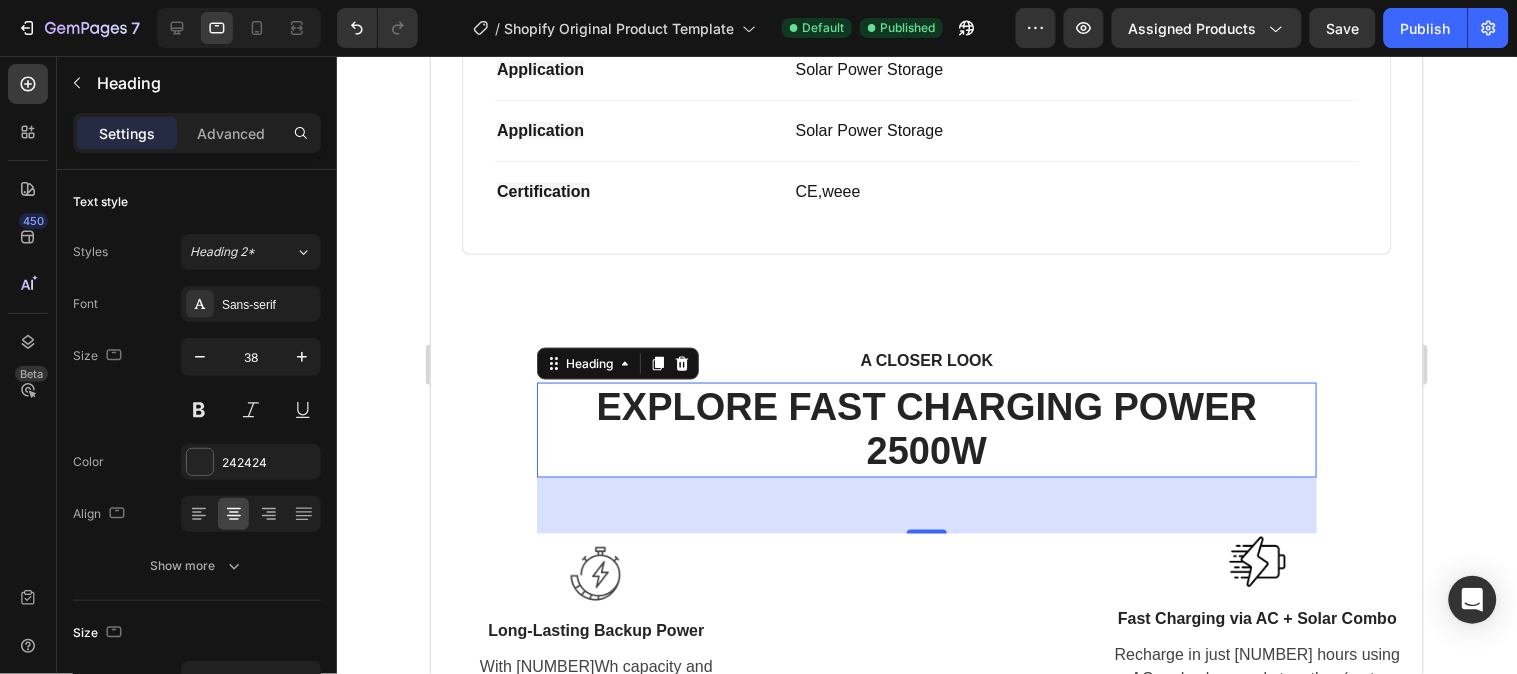 click on "EXPLORE FAST CHARGING POWER 2500W" at bounding box center (926, 429) 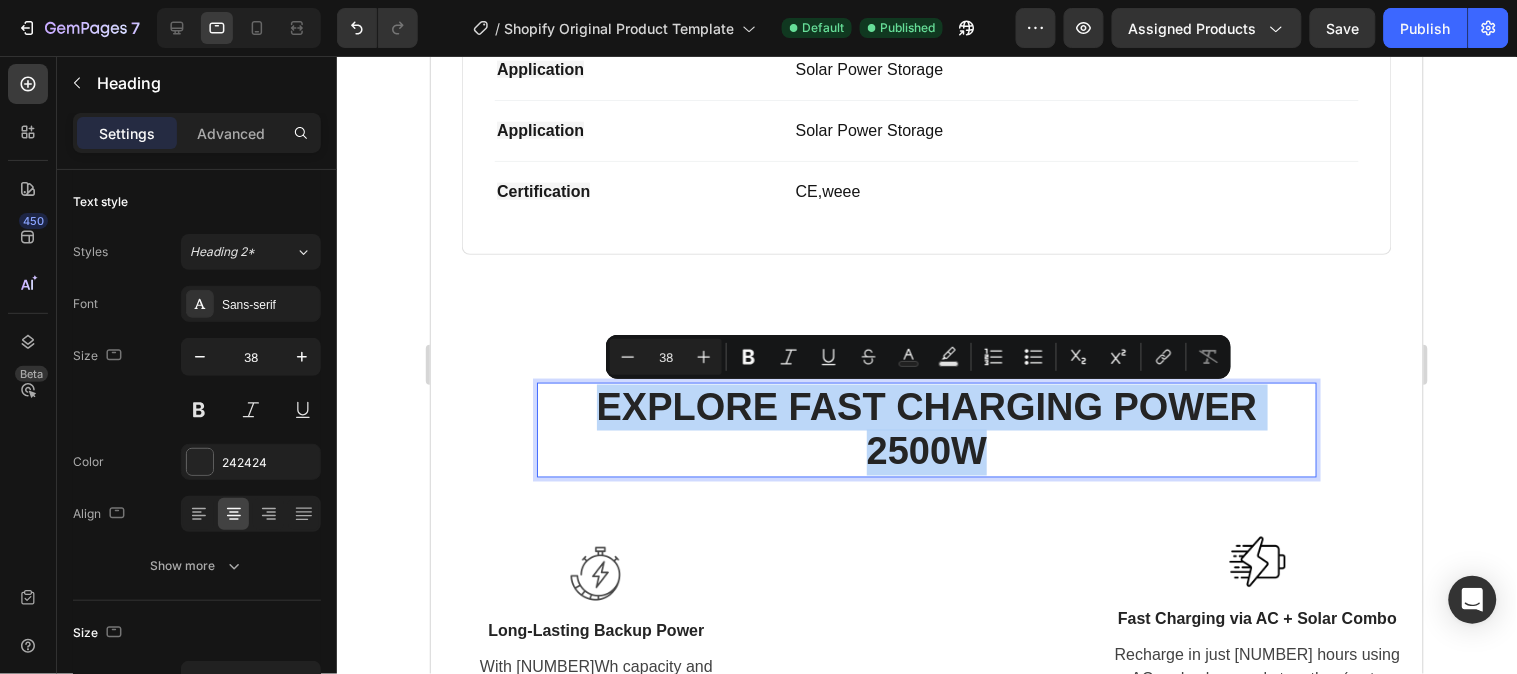 drag, startPoint x: 963, startPoint y: 453, endPoint x: 560, endPoint y: 399, distance: 406.60178 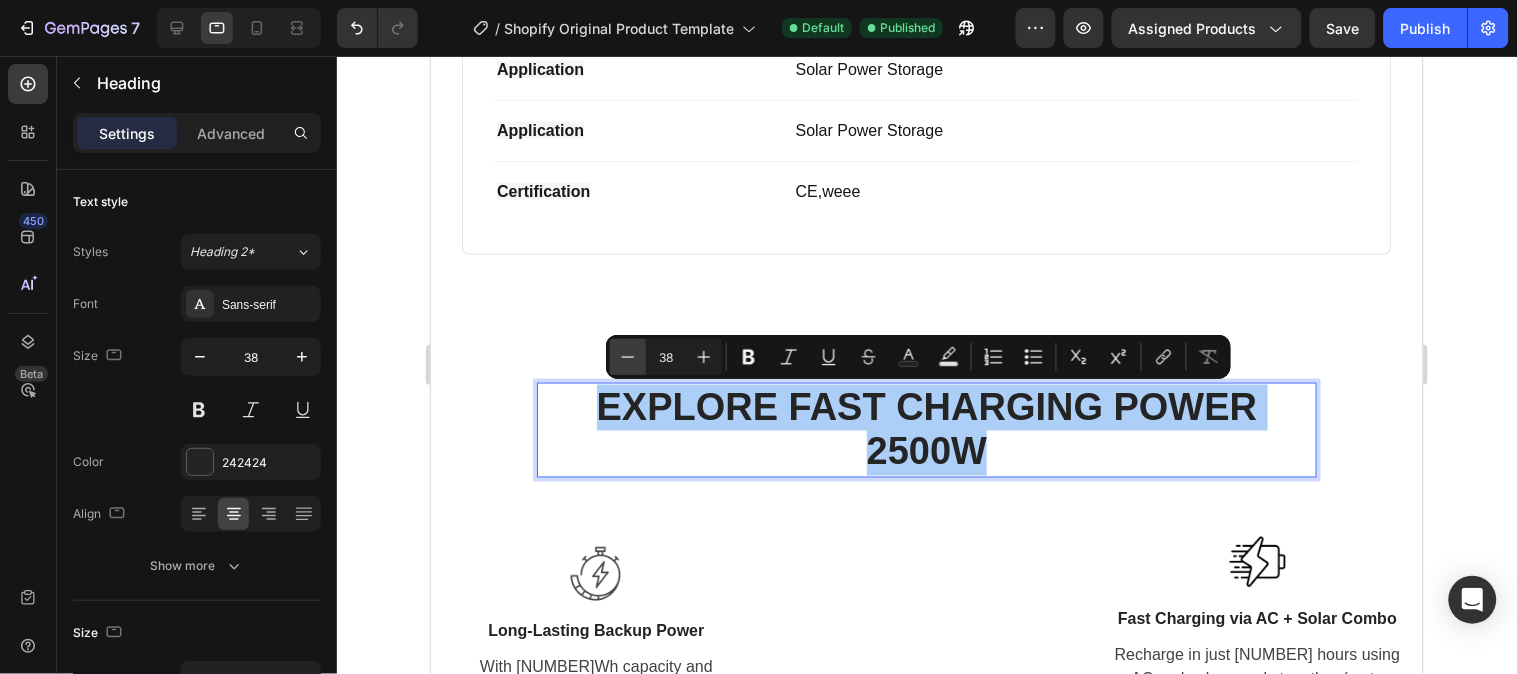 click 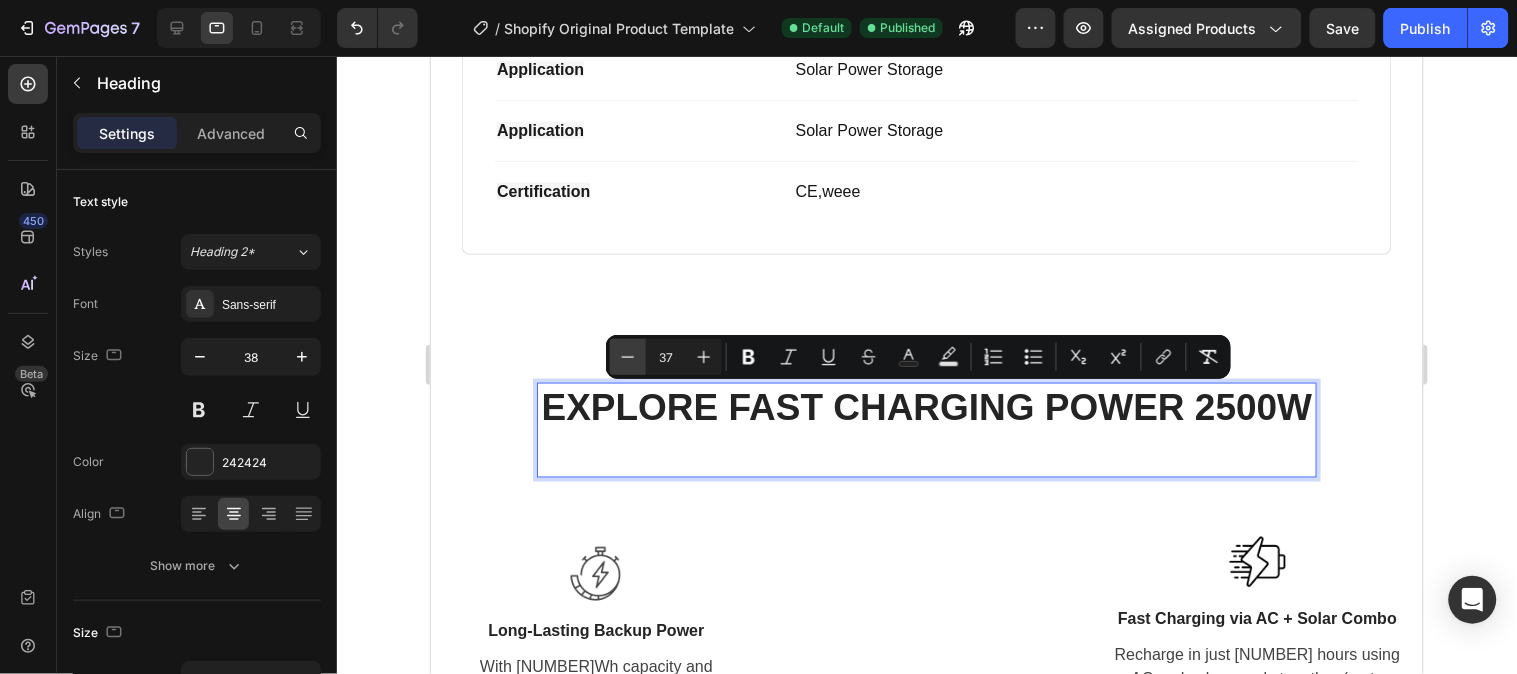 click 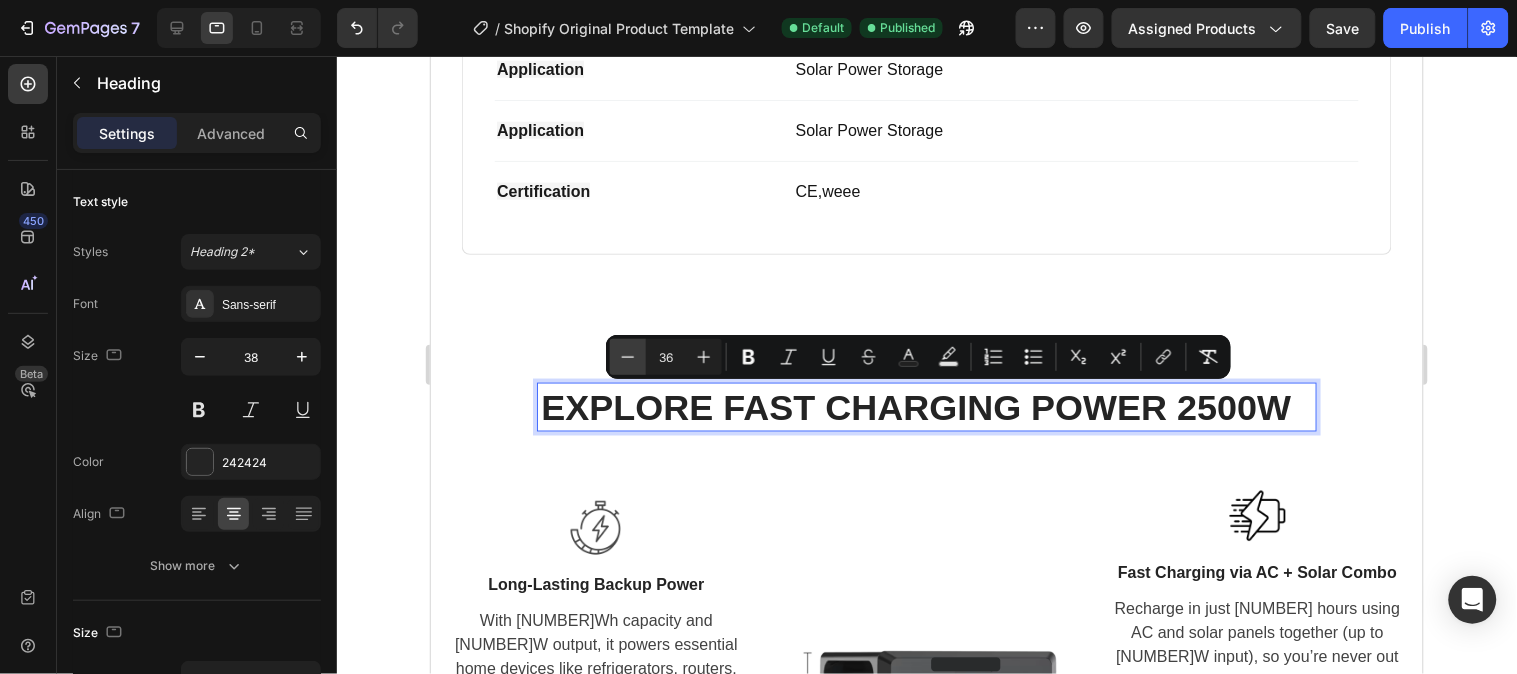 click 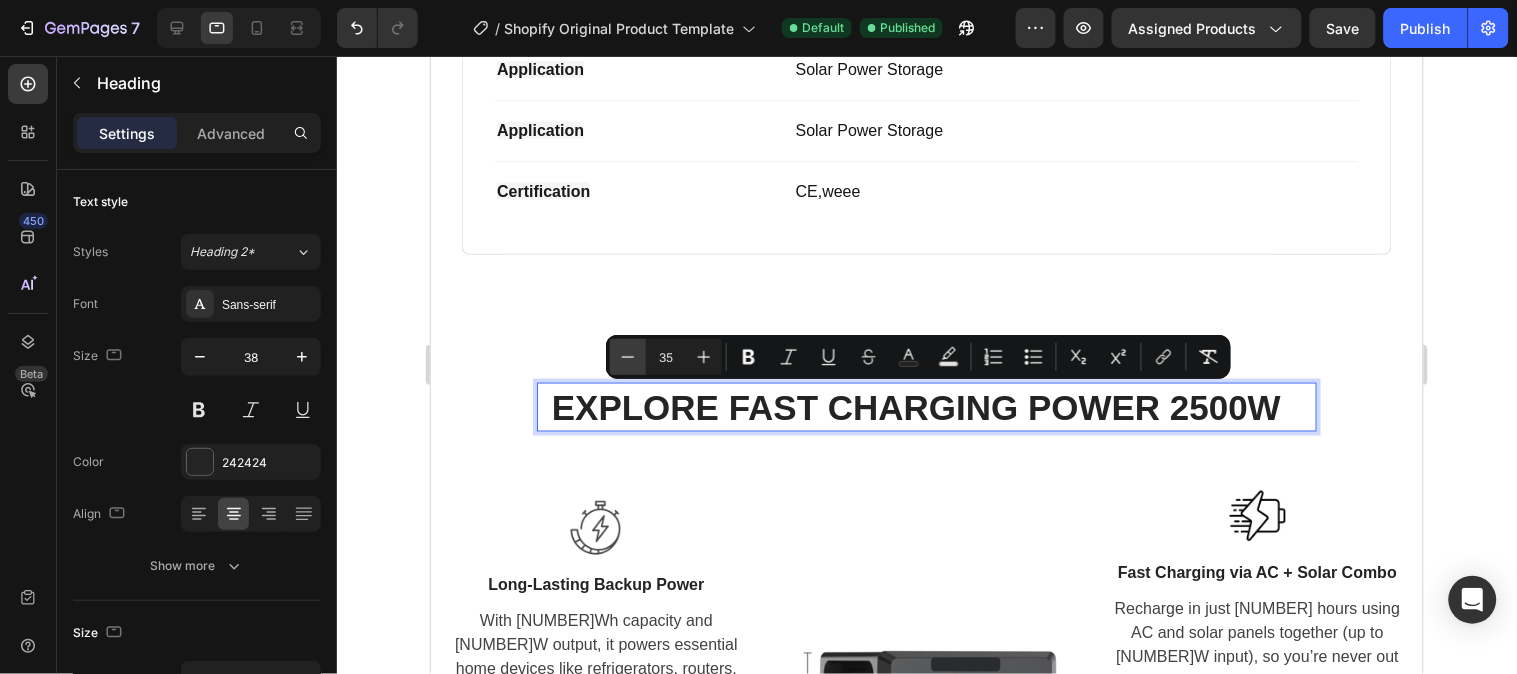 click 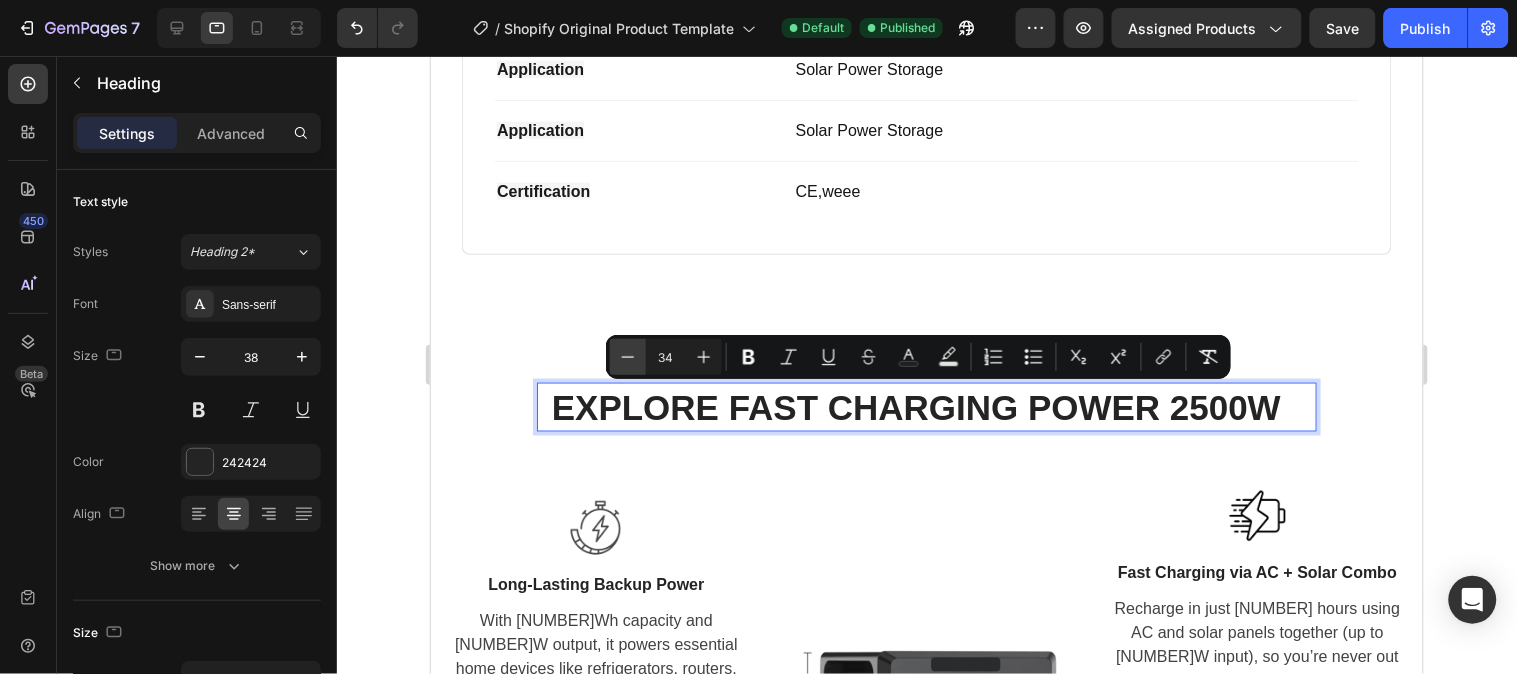 click 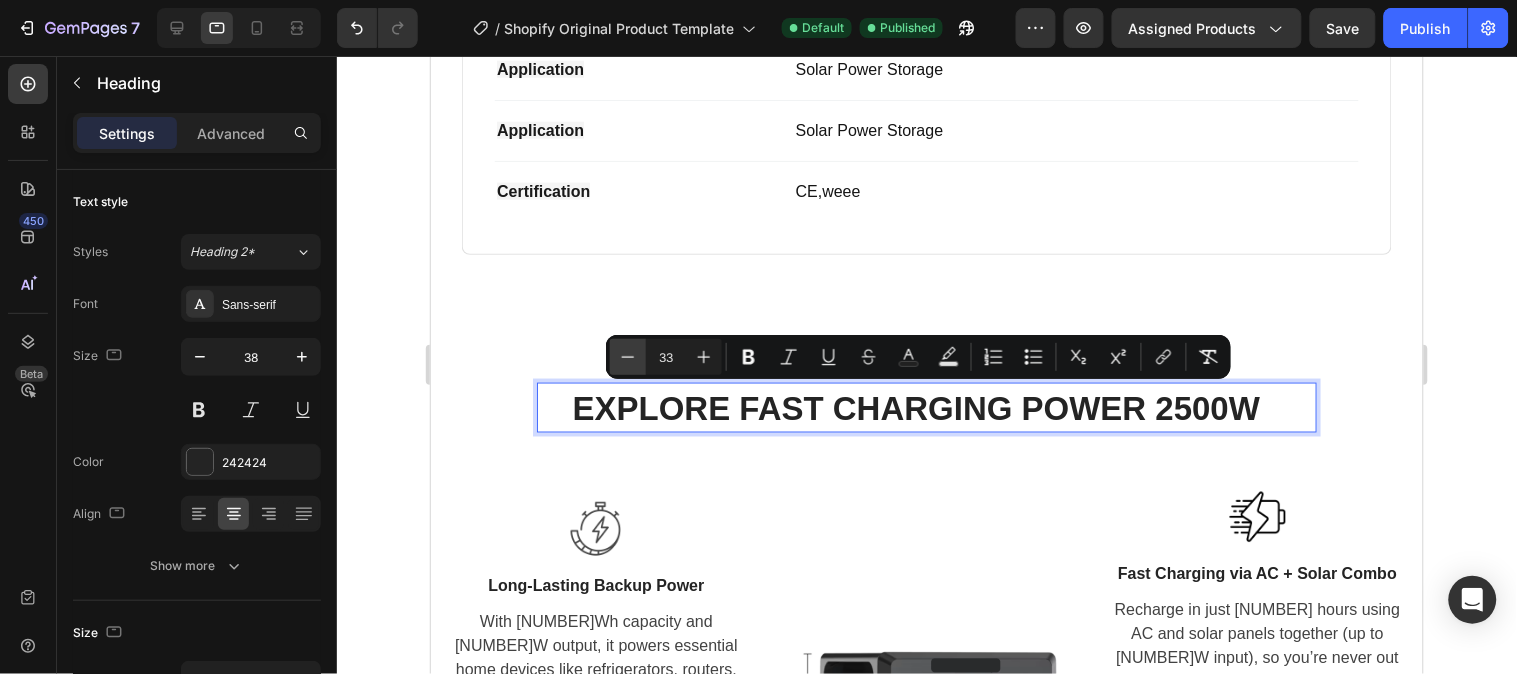 click 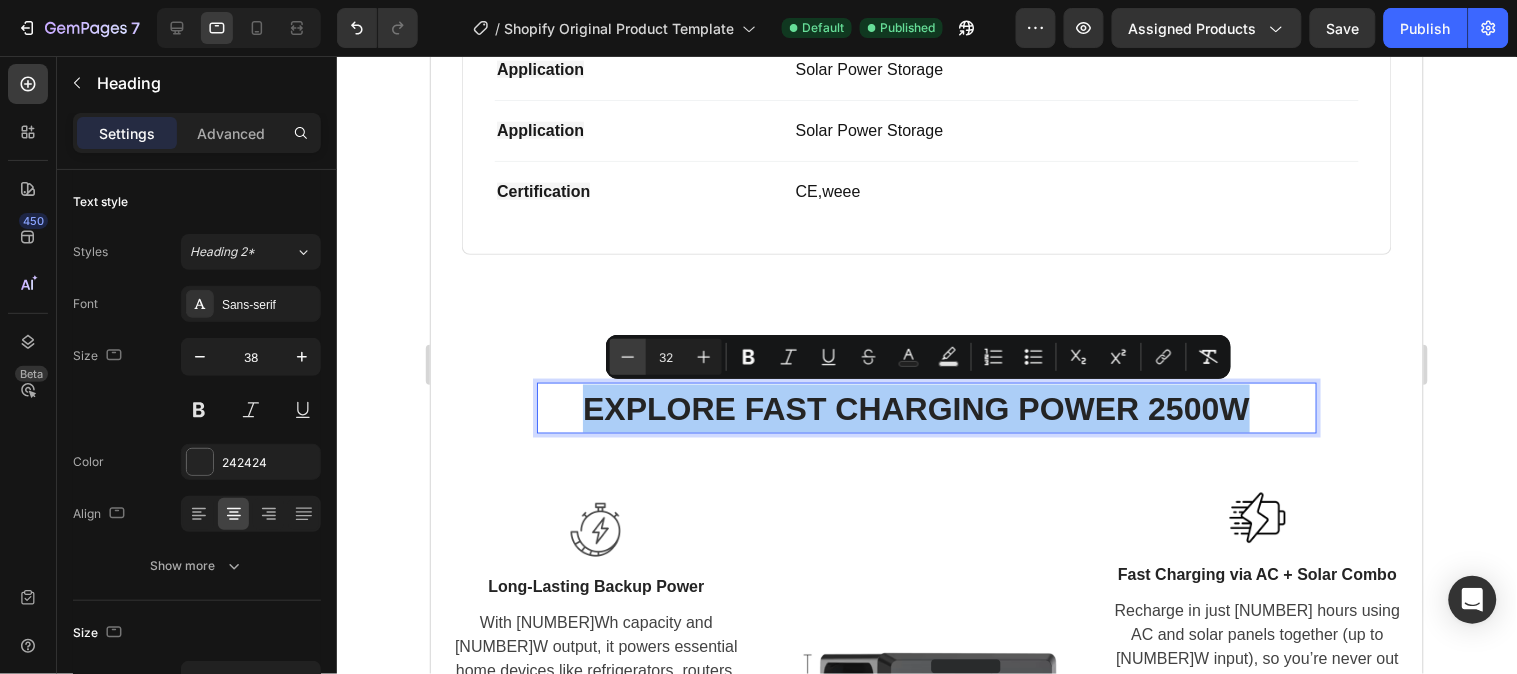 click 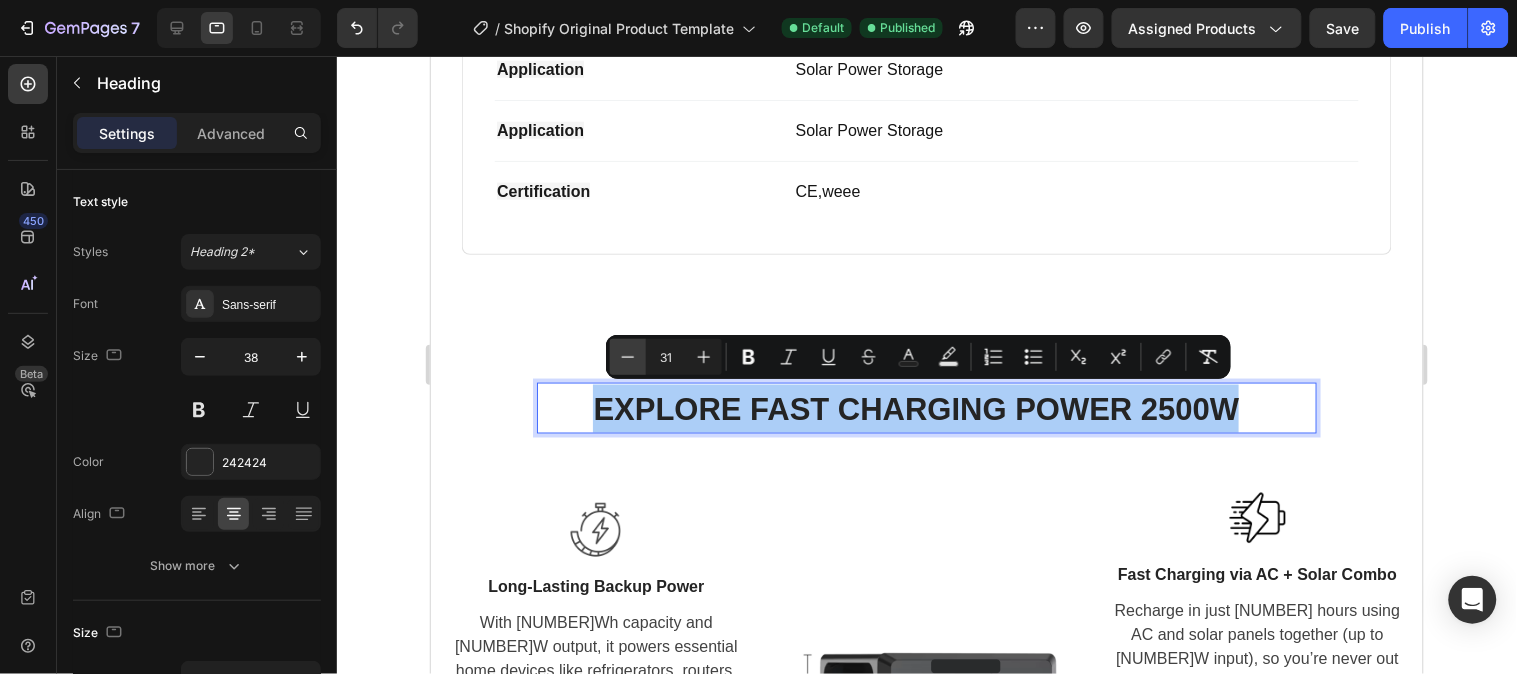 click 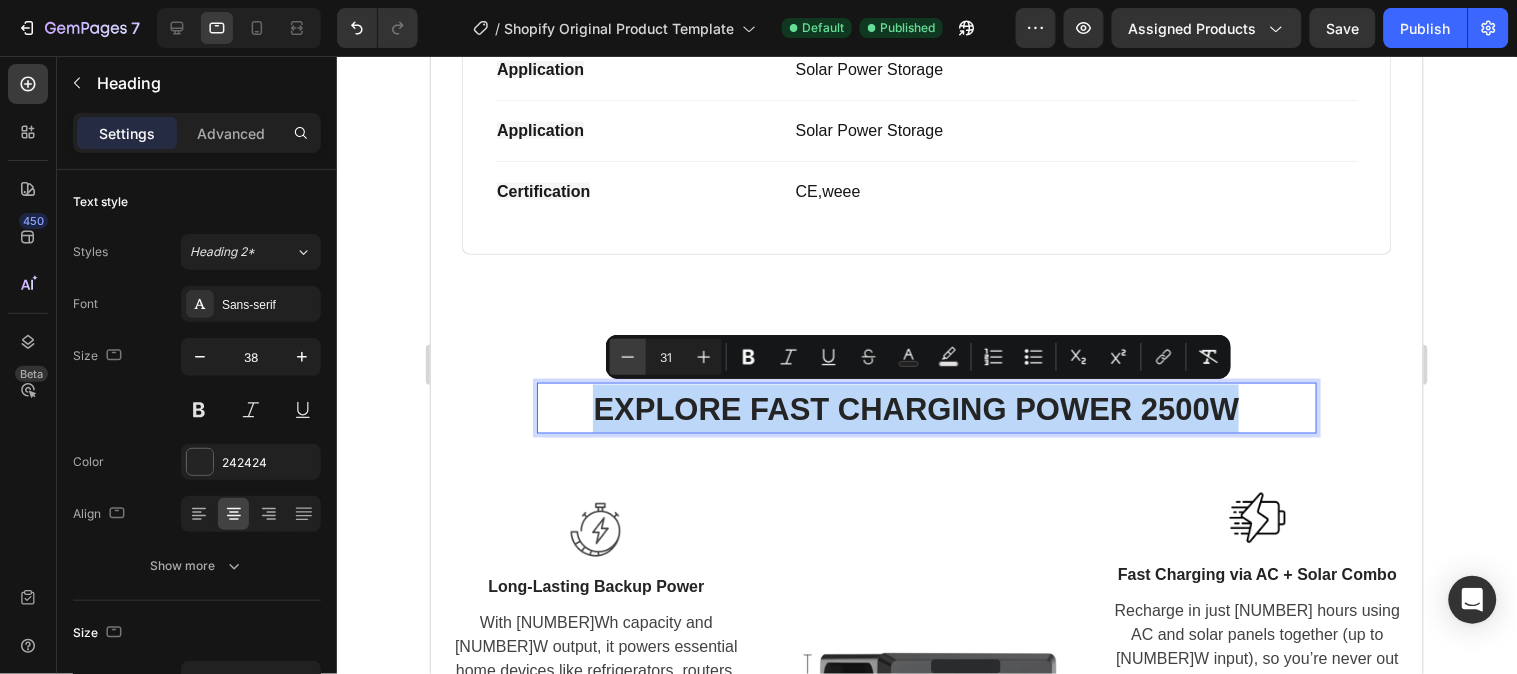 type on "30" 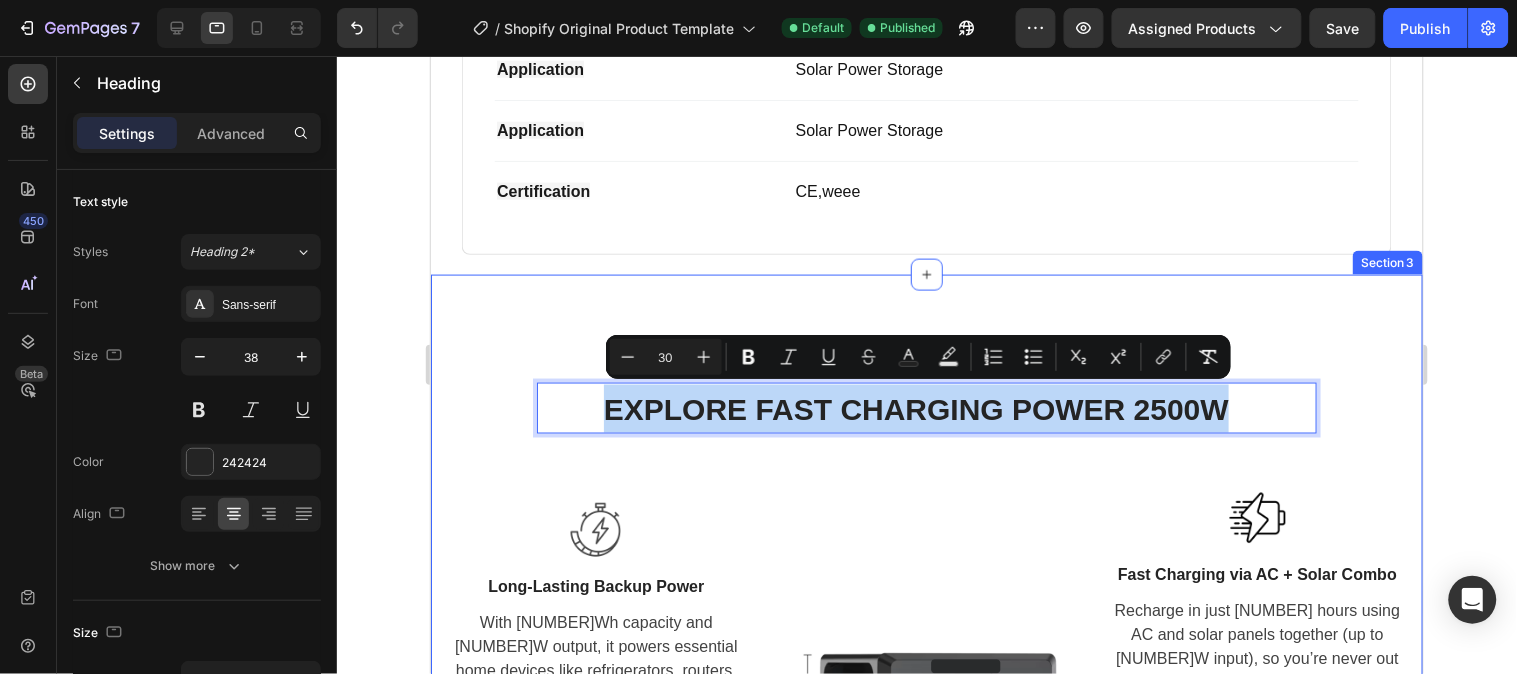 click on "A CLOSER LOOK Text block EXPLORE FAST CHARGING POWER 2500W    Heading   56 Row Image Long-Lasting Backup Power Text block With 2304Wh capacity and 2500W output, it powers essential home devices like refrigerators, routers, lights, and medical equipment during blackouts. Text block Row Image Run High-Power Appliances Text block Perfect for off-grid cooking or staying warm while camping. It handles power-hungry devices like microwaves, portable heaters, coffee makers, and electric cookers. Text block Row Image Image Fast Charging via AC + Solar Combo Text block Recharge in just 1.5 hours using AC and solar panels together (up to 1100W input), so you’re never out of power—ideal for long camping trips or disaster recovery zones. Text block Row Image Portable, All-in-One Power Hub Text block Comes with wheels and a handle for easy transport, plus 14 versatile ports (AC, USB-C 100W, car outlet, XT60, etc.) to charge everything, making it a mobile power station for any adventure or emergency. Text block Row Row" at bounding box center [926, 678] 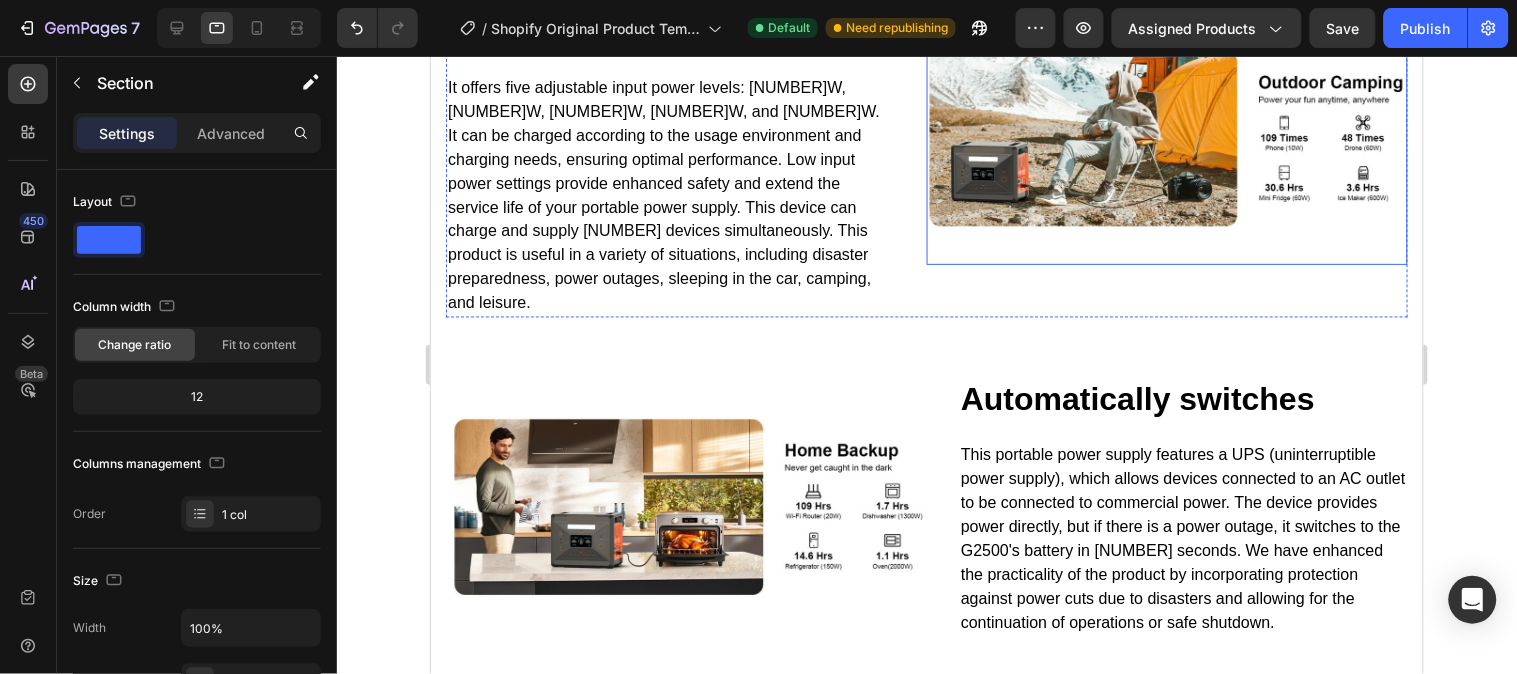 scroll, scrollTop: 5312, scrollLeft: 0, axis: vertical 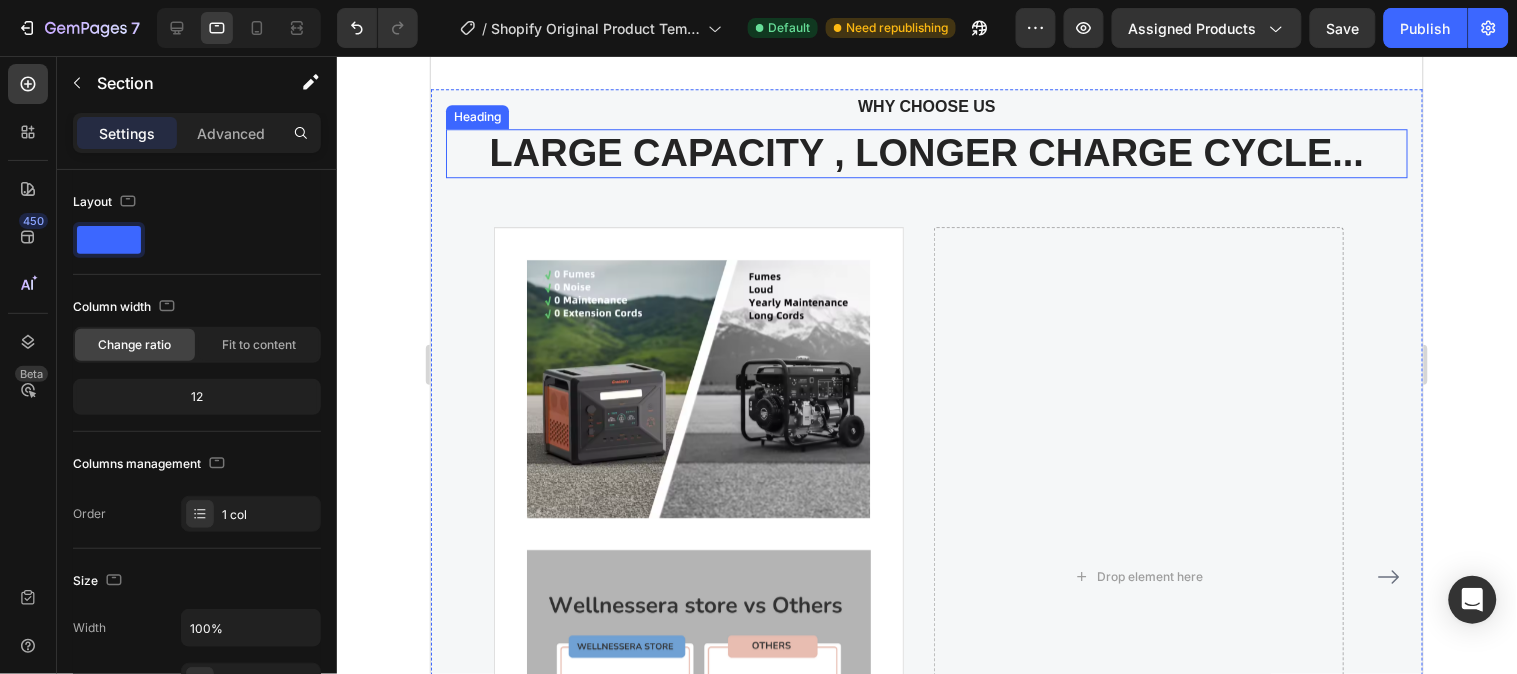 click on "LARGE CAPACITY , LONGER CHARGE CYCLE..." at bounding box center (926, 153) 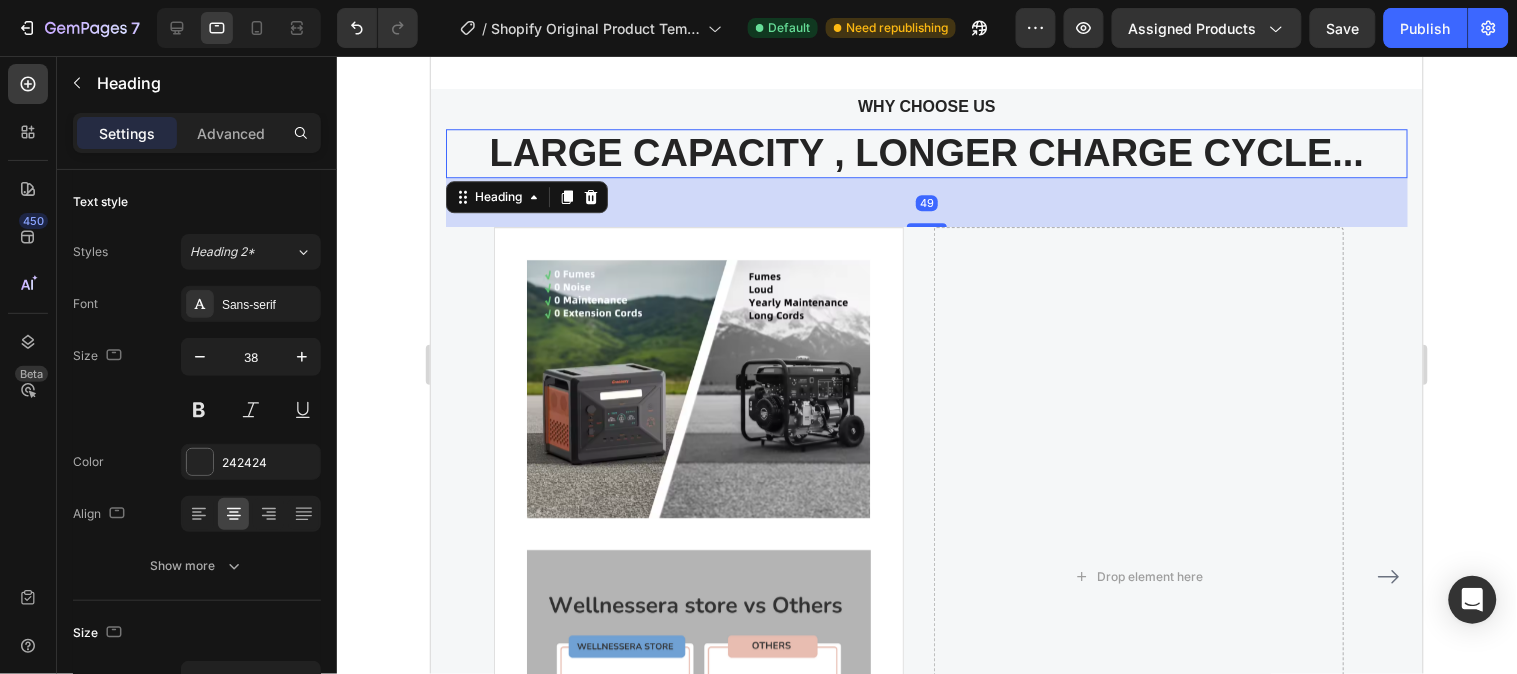 click on "LARGE CAPACITY , LONGER CHARGE CYCLE..." at bounding box center (926, 153) 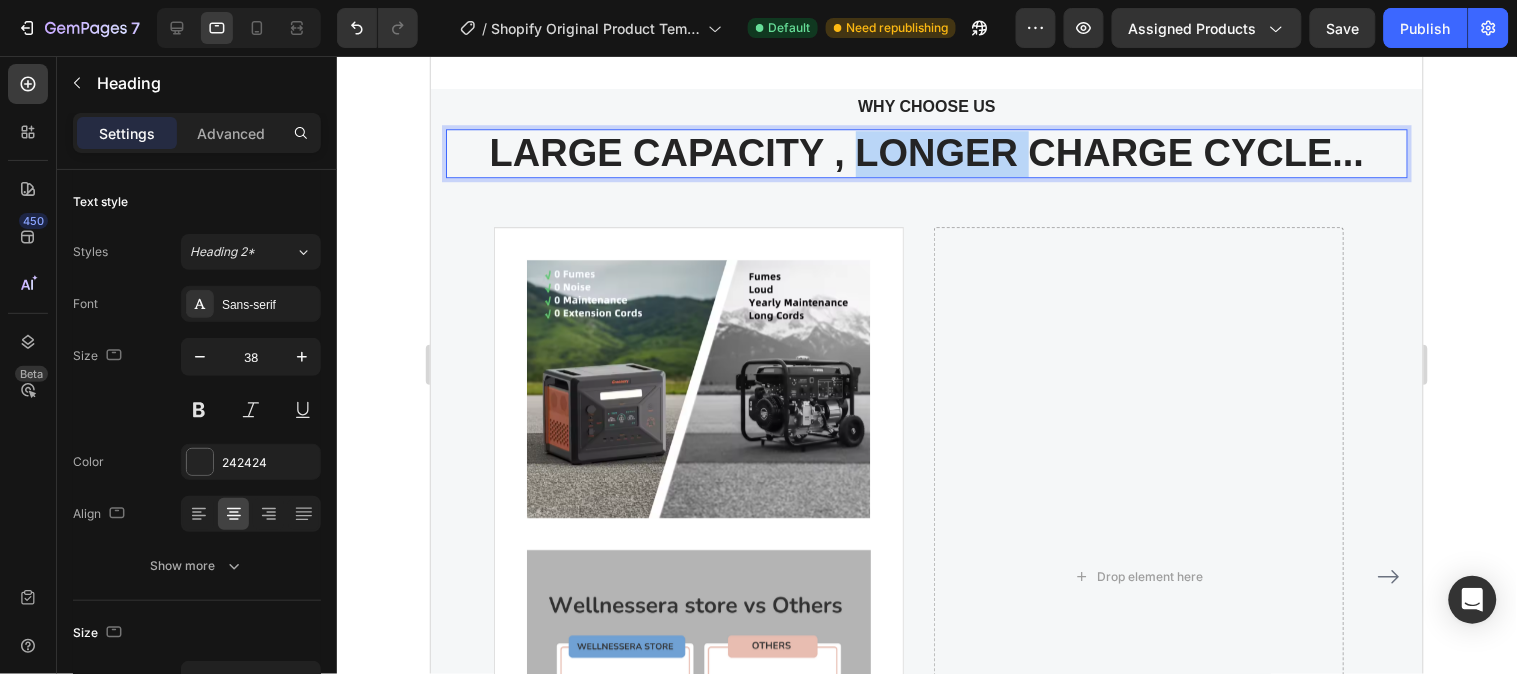 click on "LARGE CAPACITY , LONGER CHARGE CYCLE..." at bounding box center (926, 153) 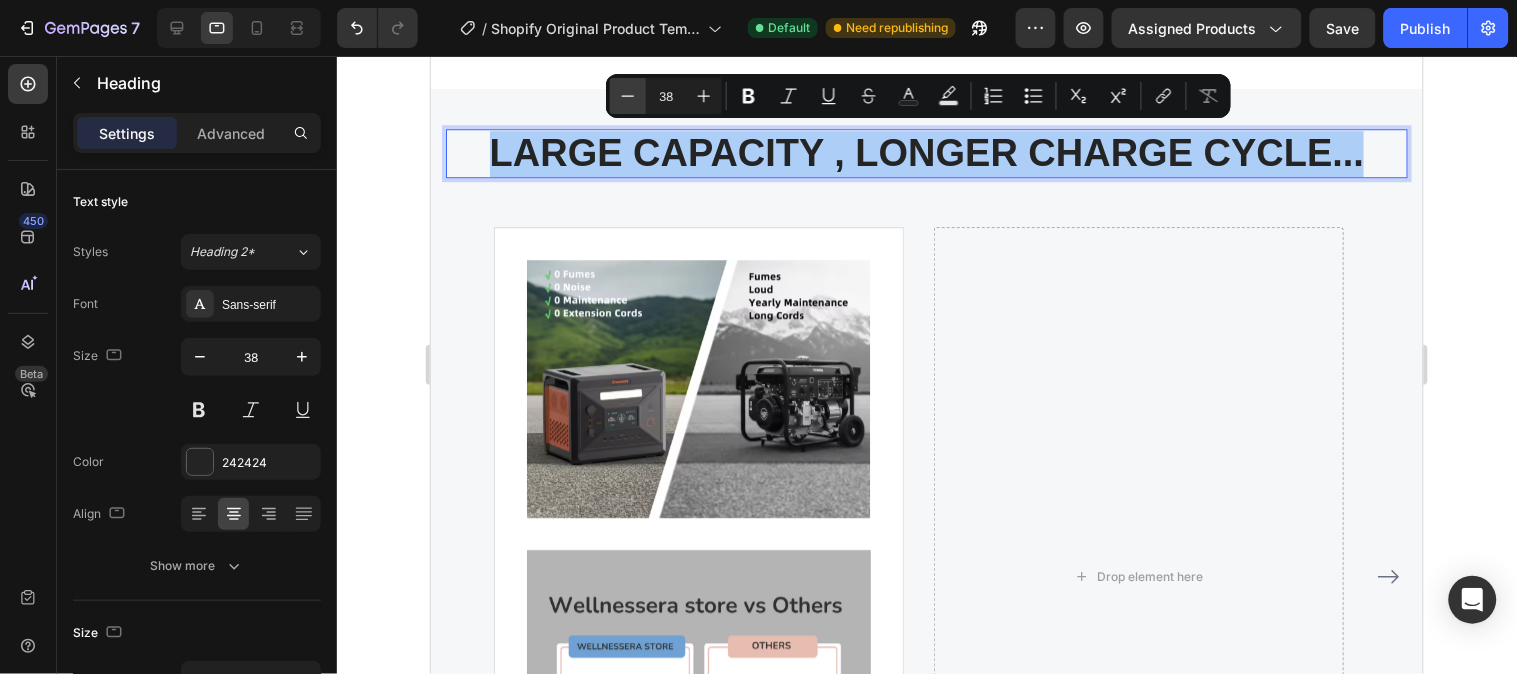 click 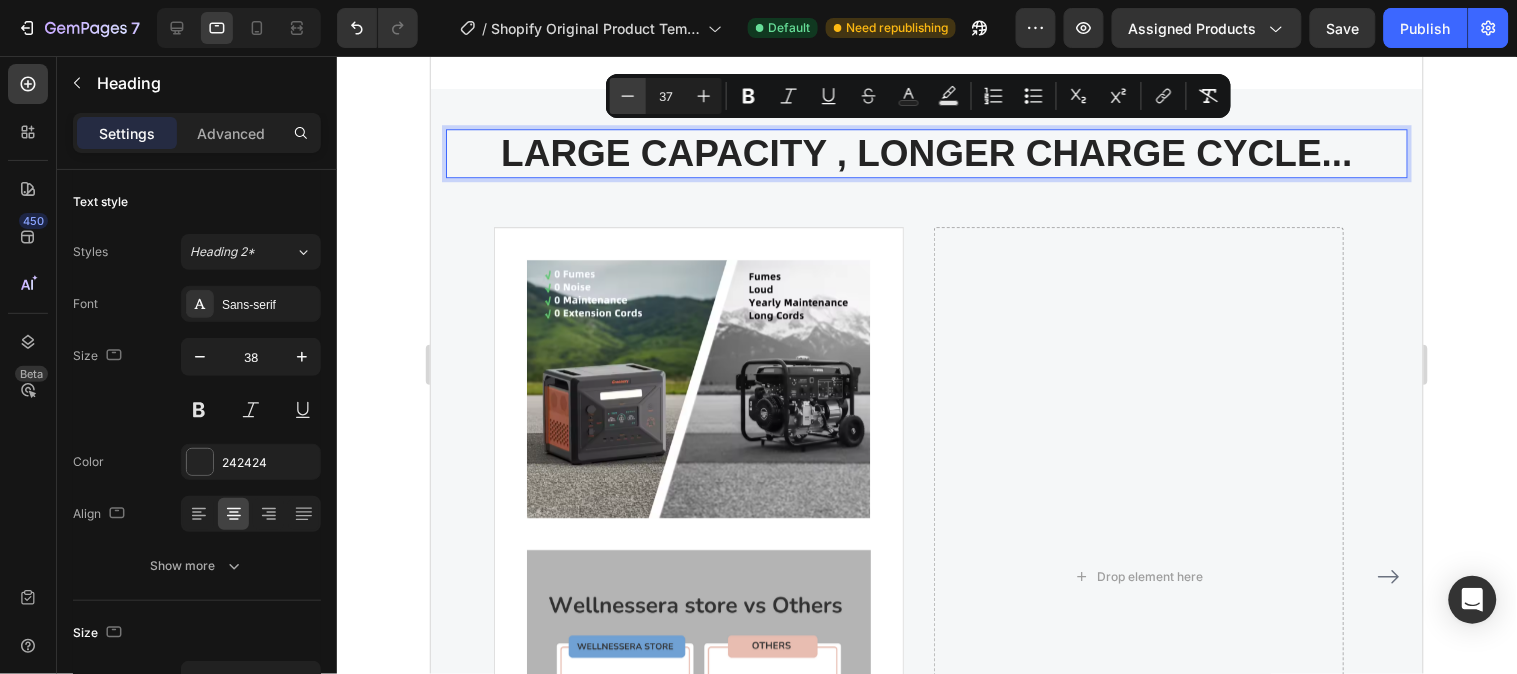 click 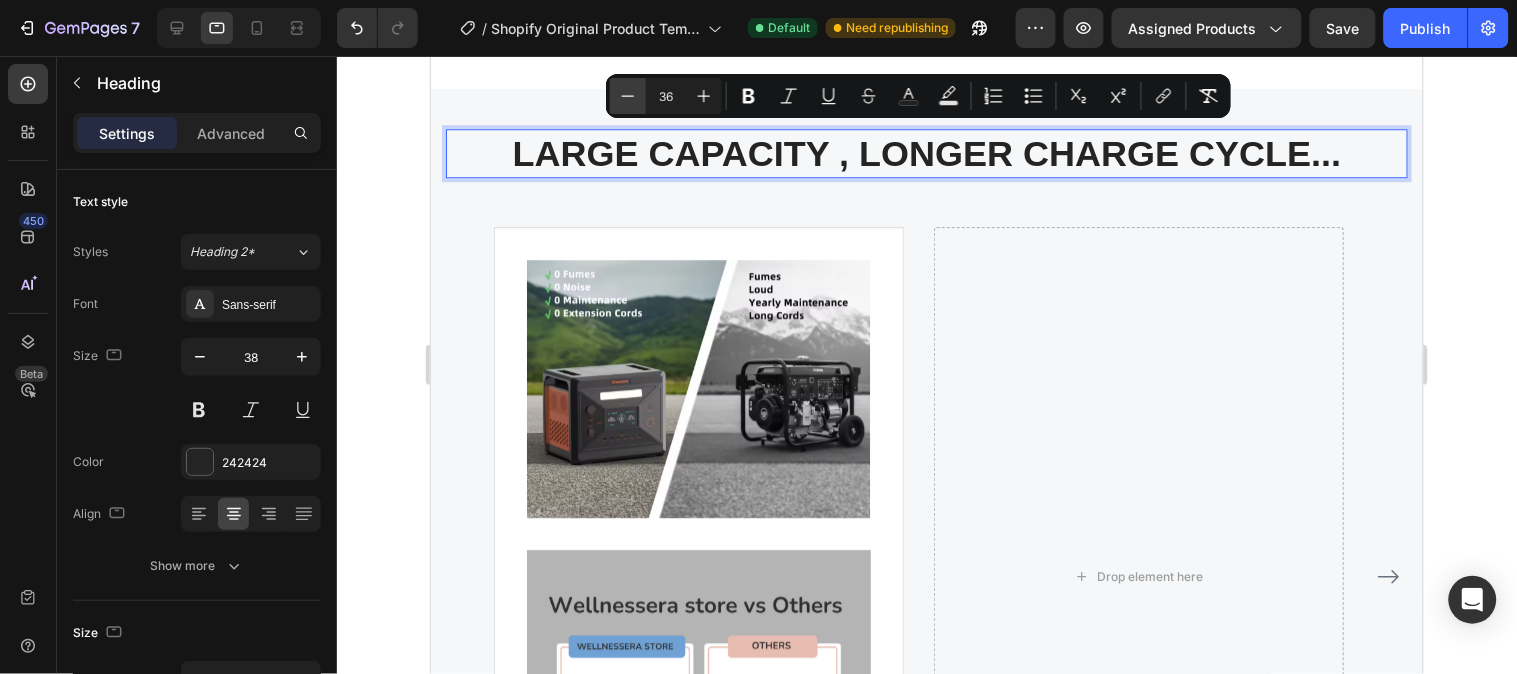 click 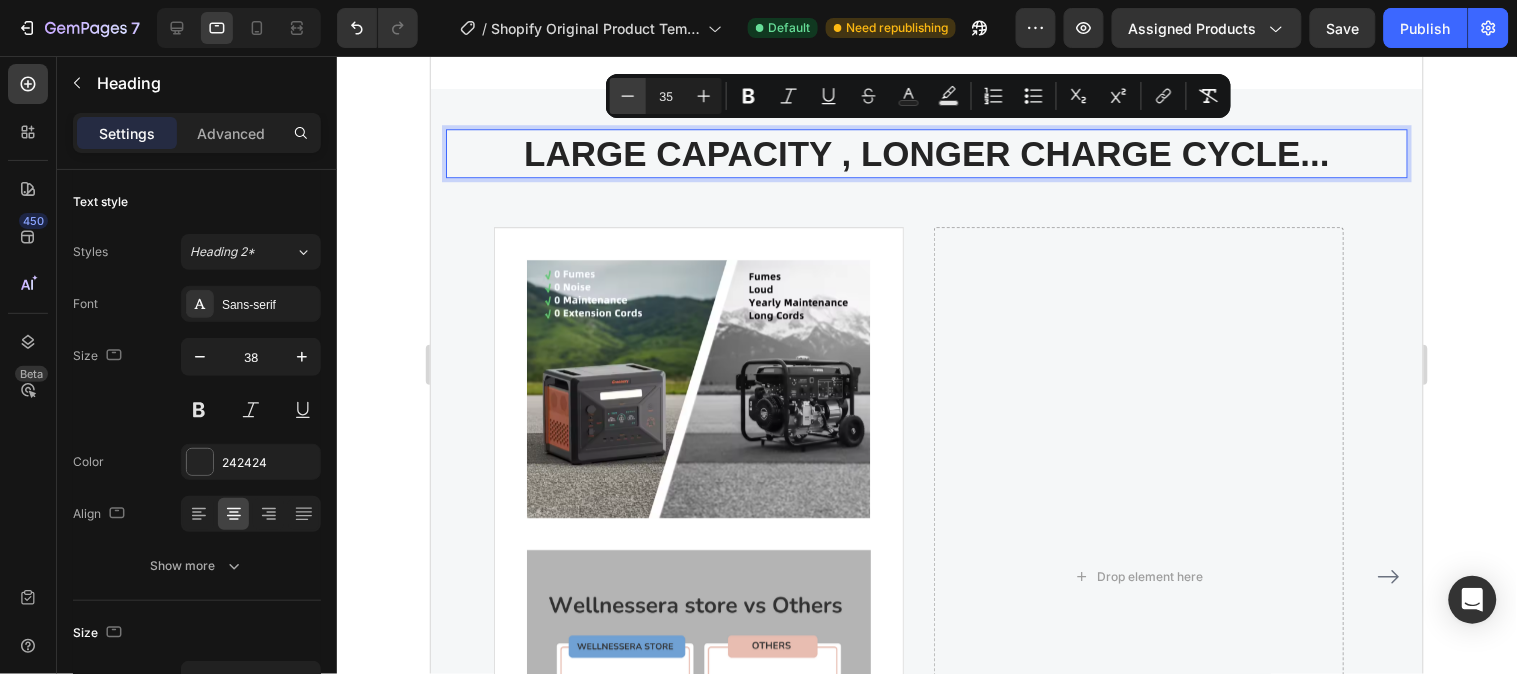 click 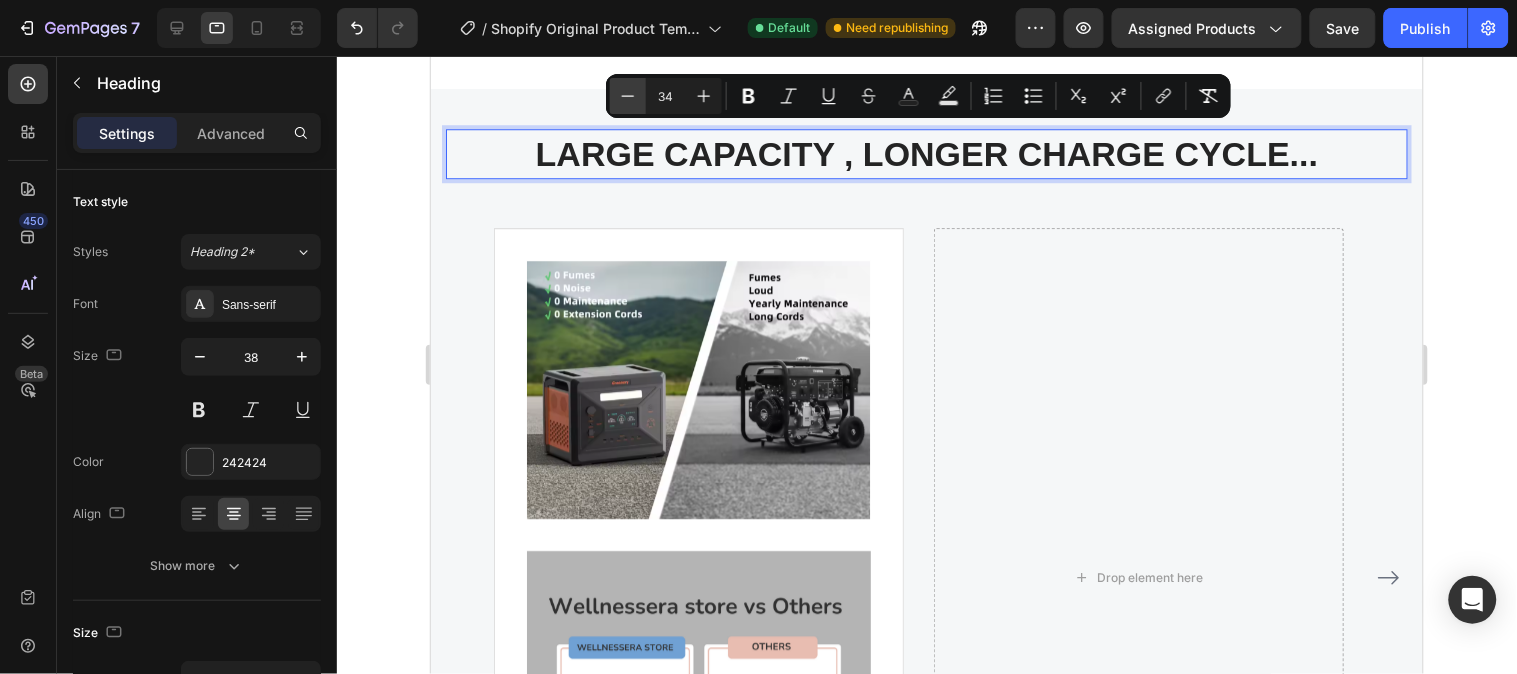 click 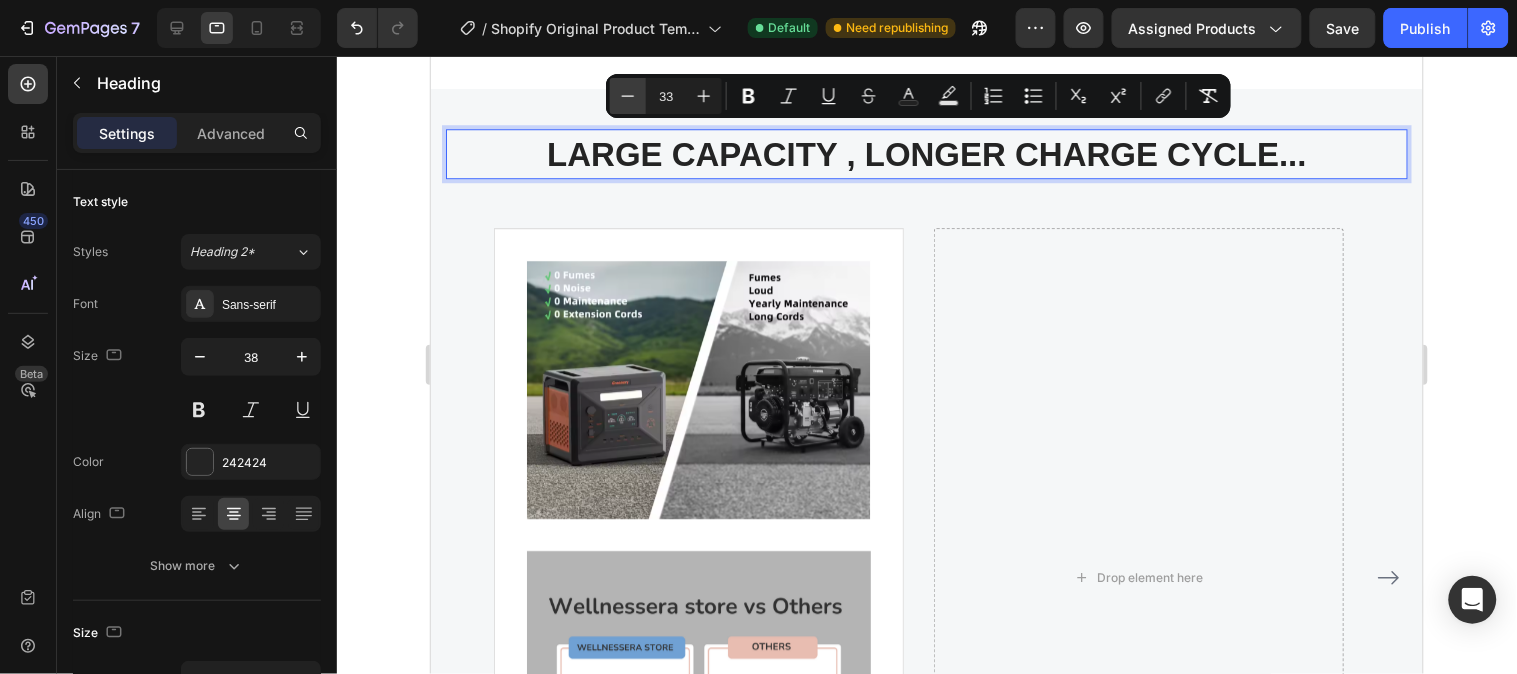 click 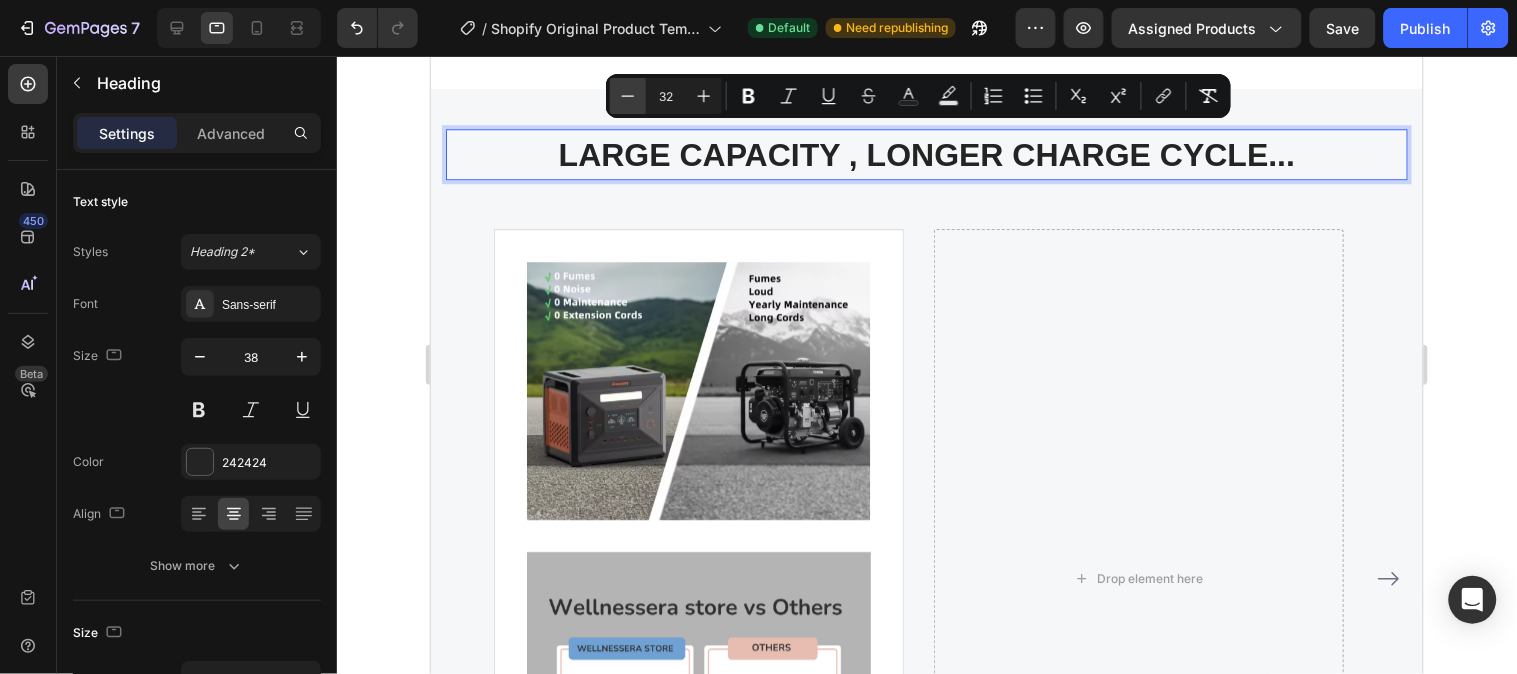 click 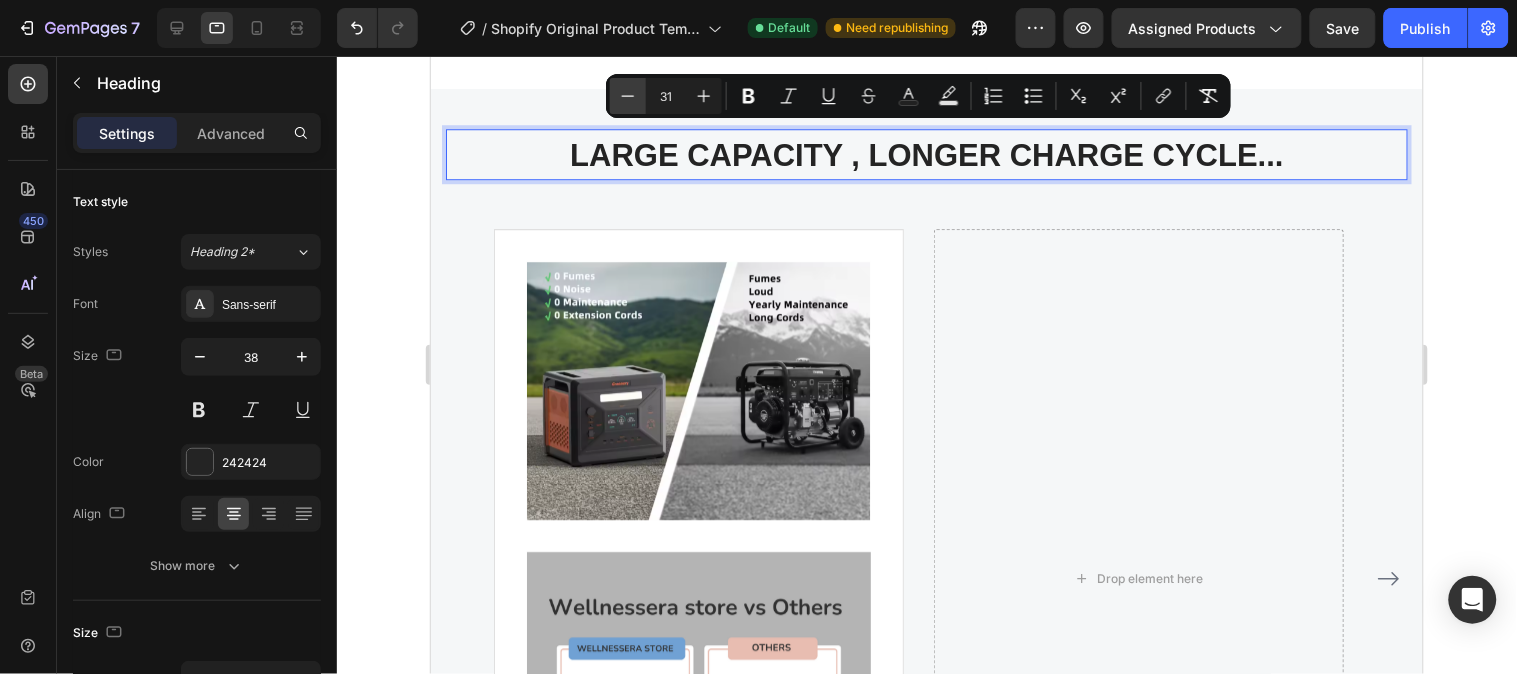 click 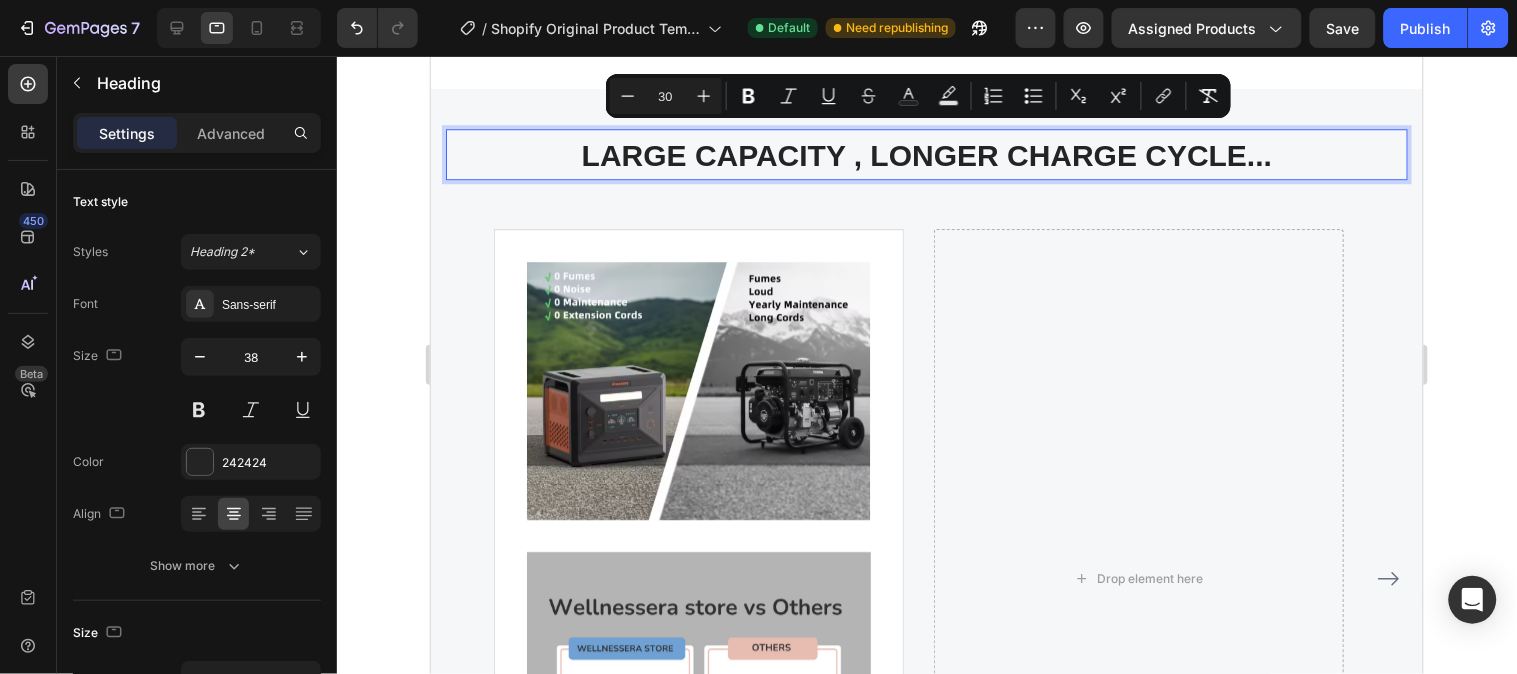 click 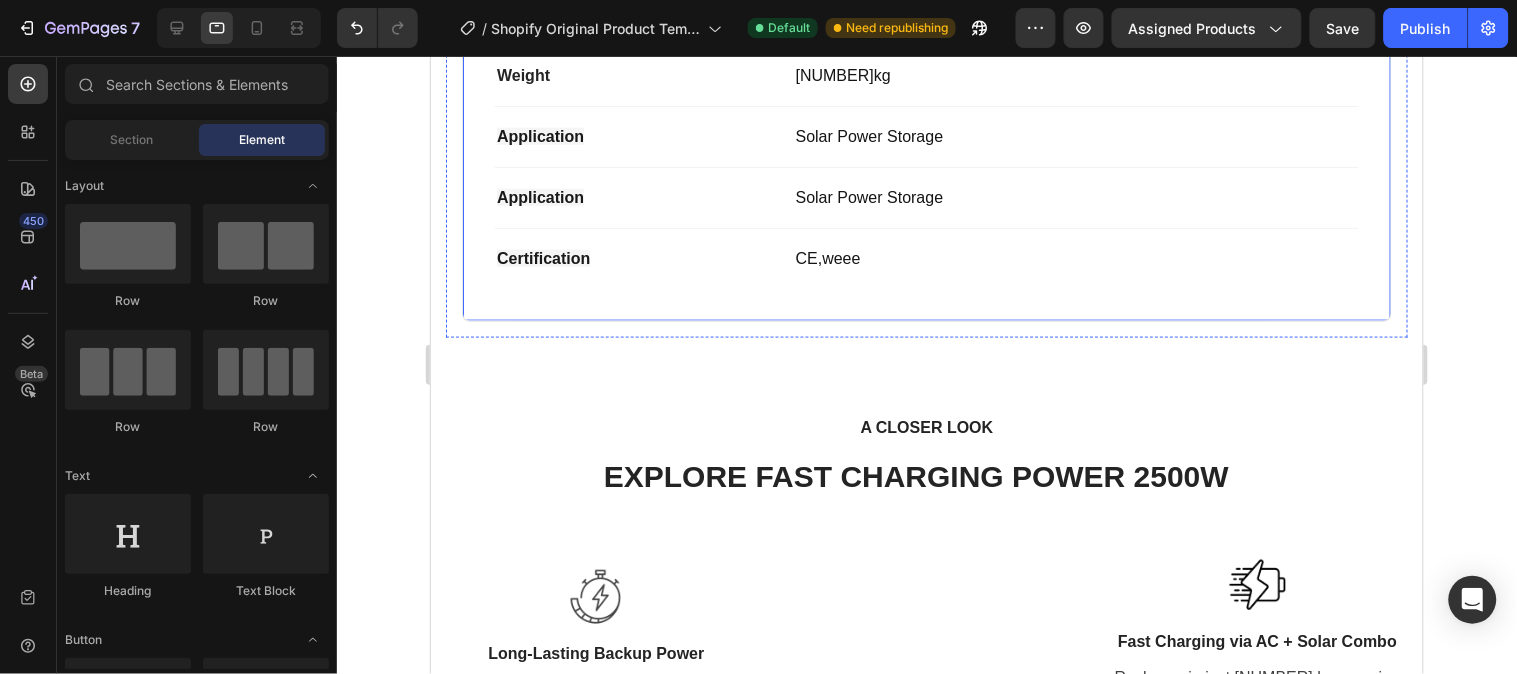 scroll, scrollTop: 2534, scrollLeft: 0, axis: vertical 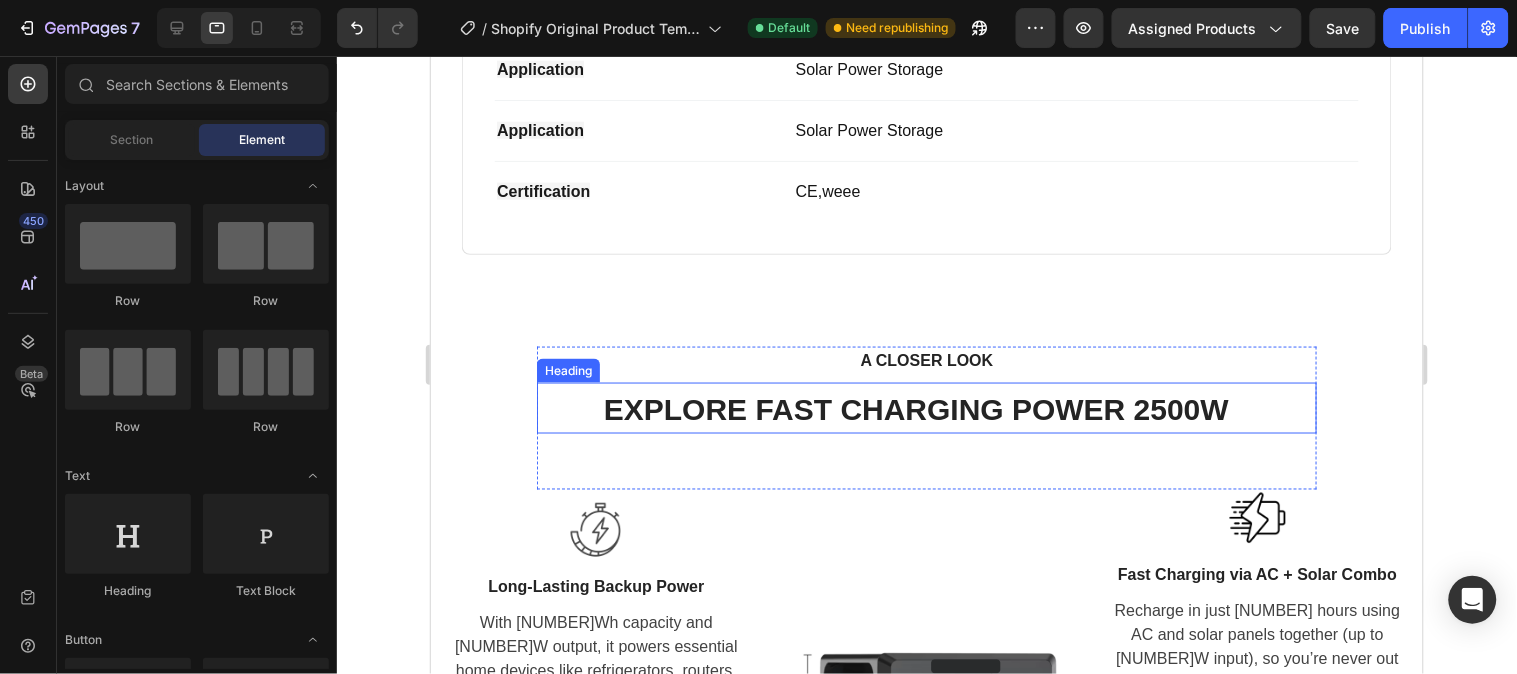 click on "EXPLORE FAST CHARGING POWER 2500W" at bounding box center (915, 408) 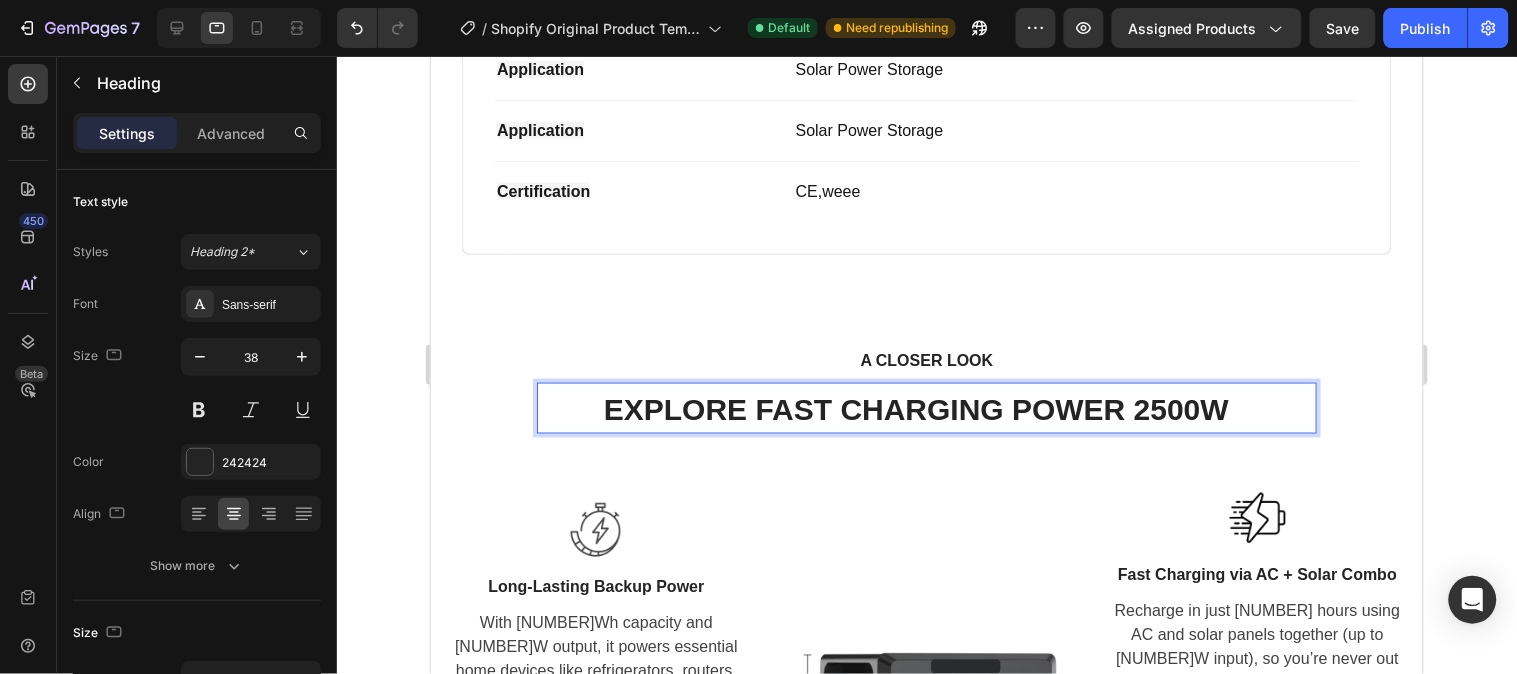click on "EXPLORE FAST CHARGING POWER 2500W" at bounding box center (915, 408) 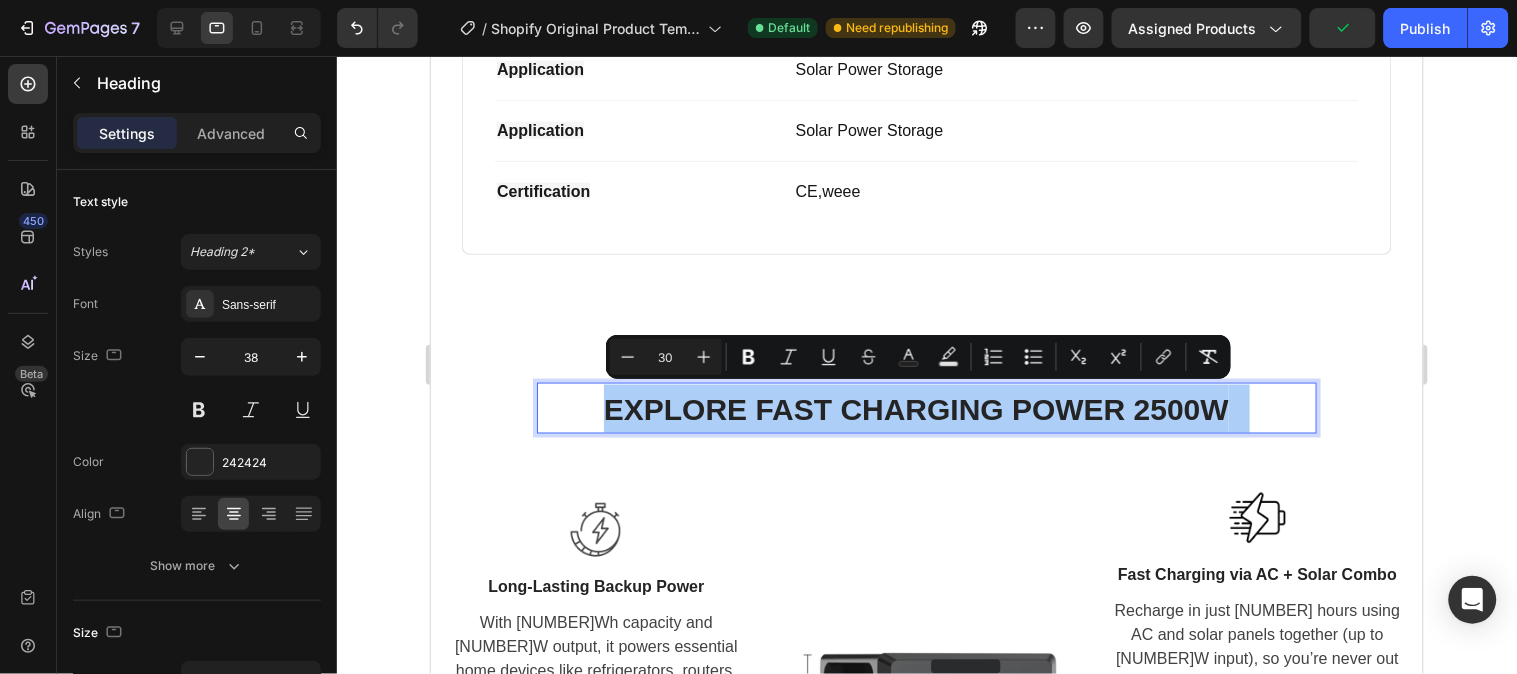 click 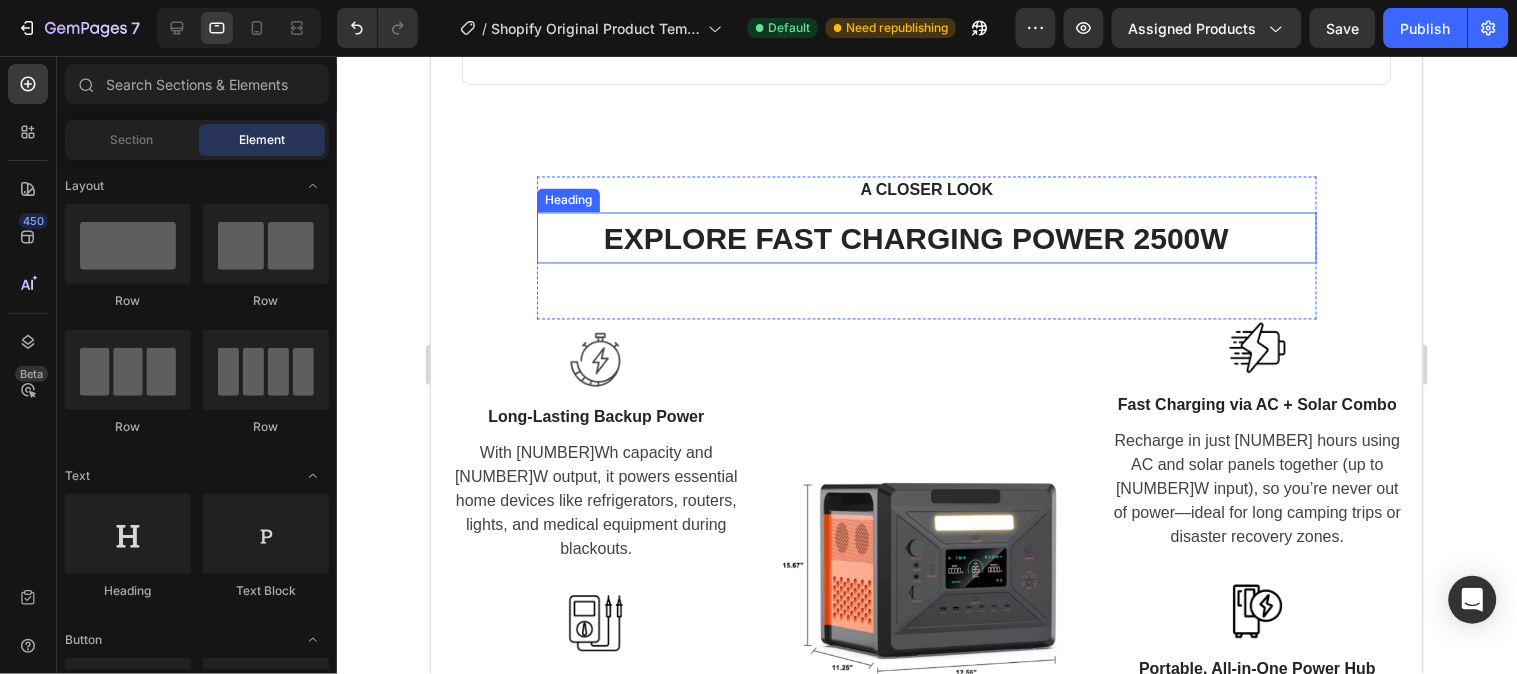 scroll, scrollTop: 3000, scrollLeft: 0, axis: vertical 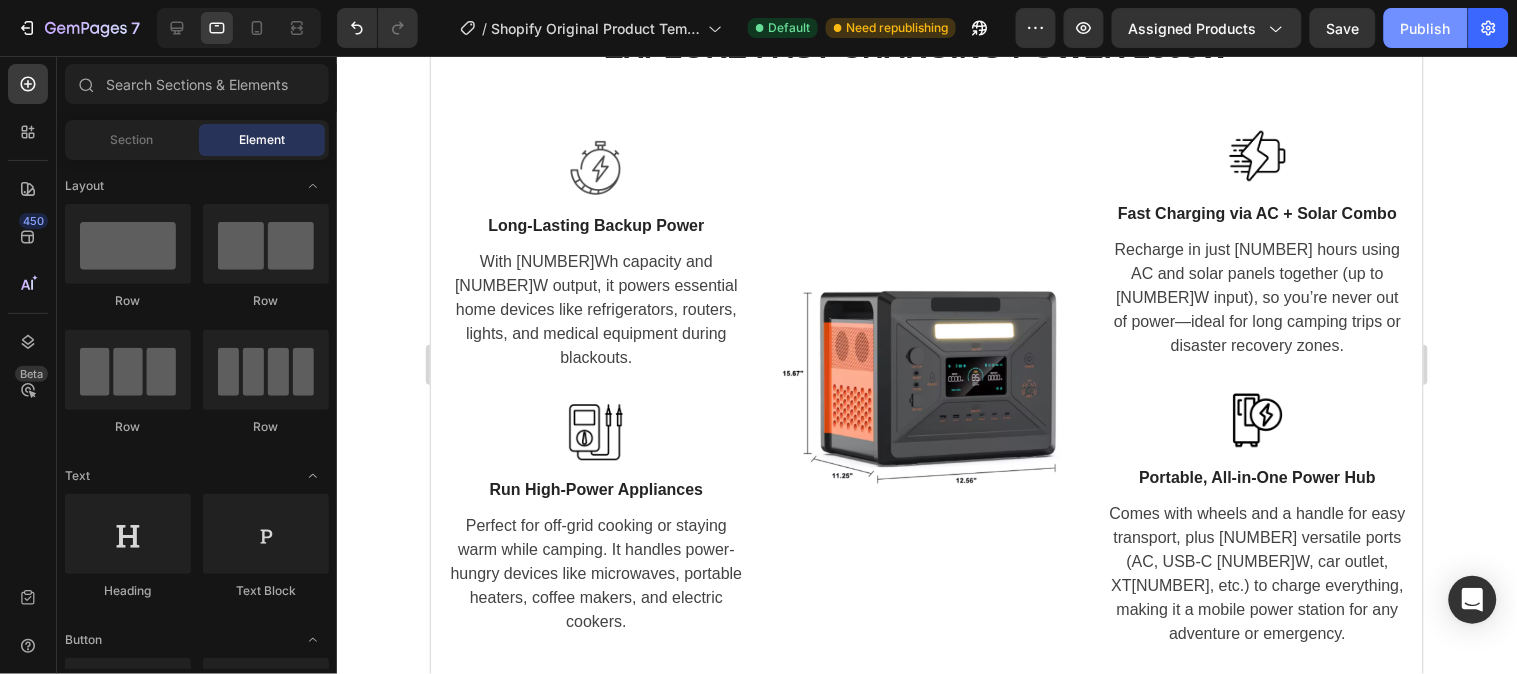 click on "Publish" at bounding box center (1426, 28) 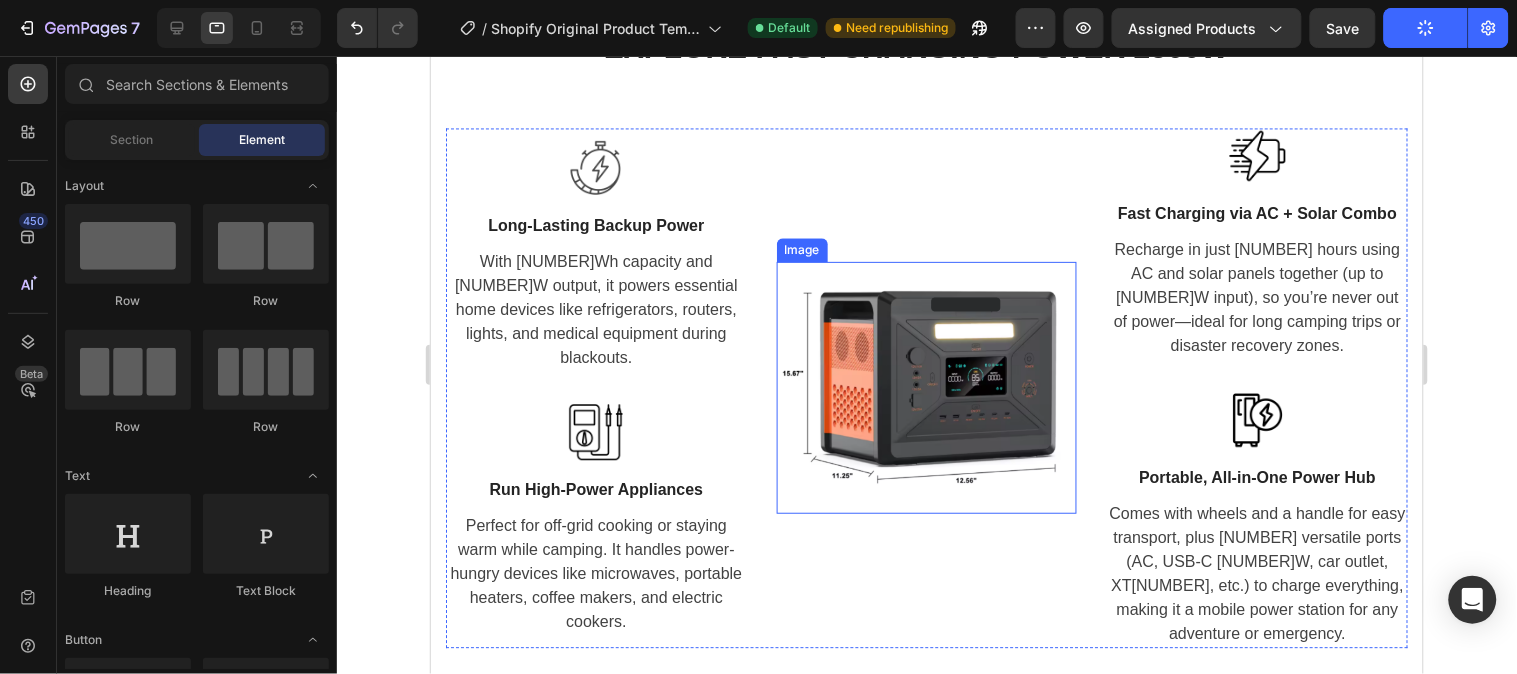 click at bounding box center [926, 387] 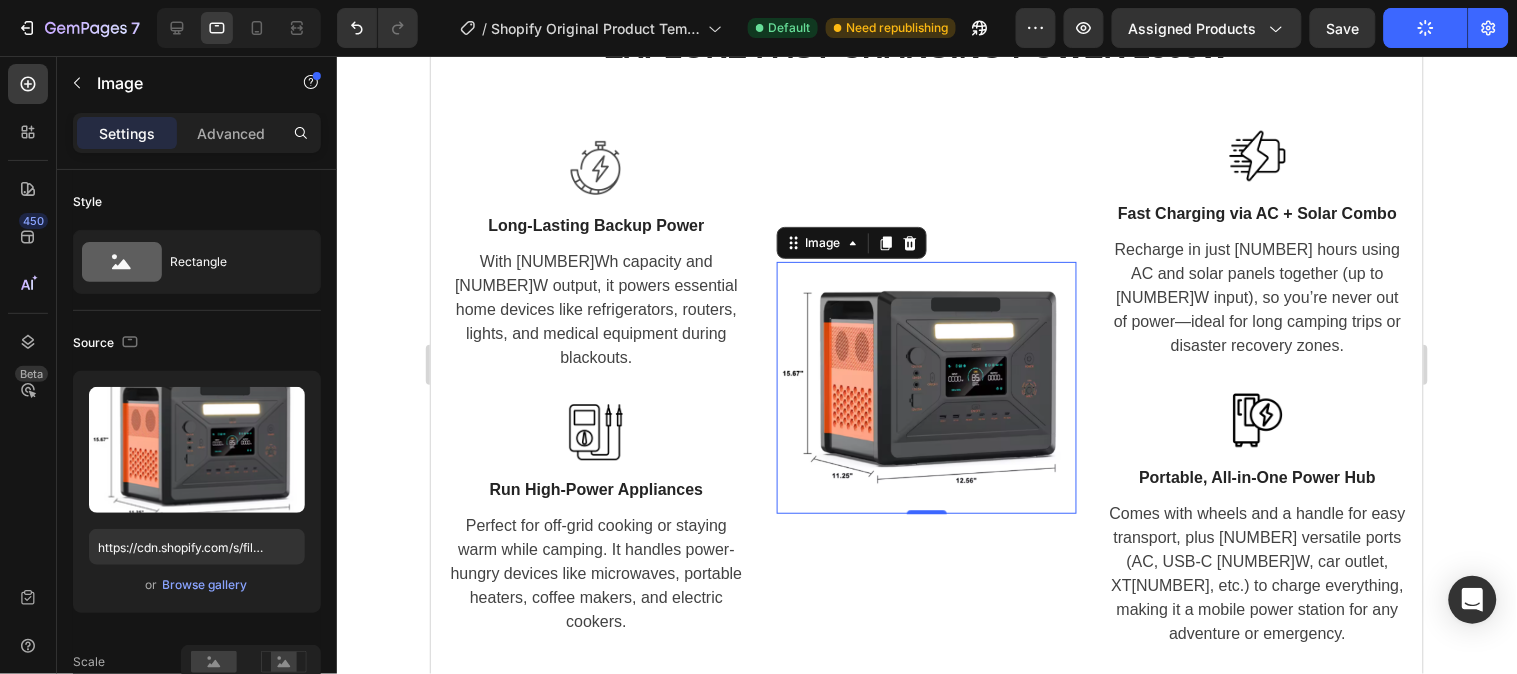 click on "Settings" at bounding box center [127, 133] 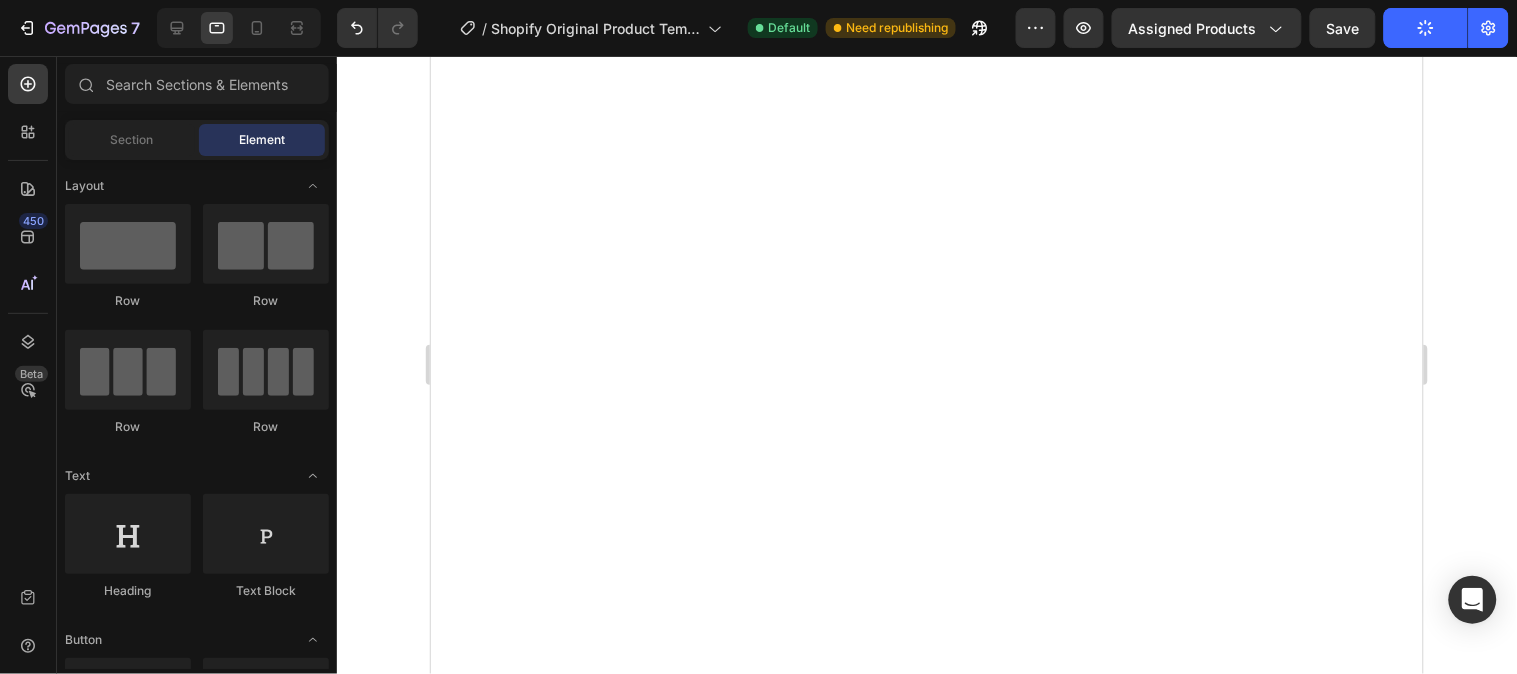 scroll, scrollTop: 0, scrollLeft: 0, axis: both 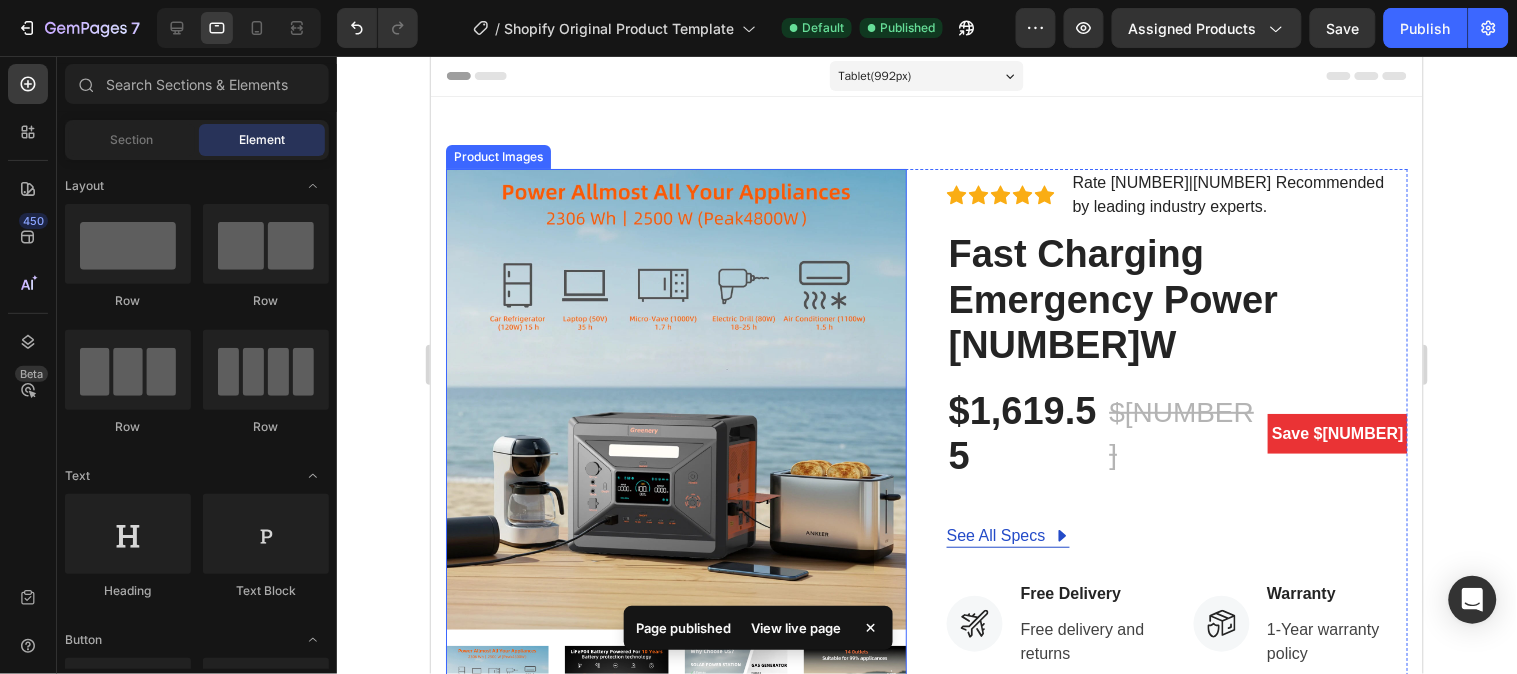 click at bounding box center (675, 398) 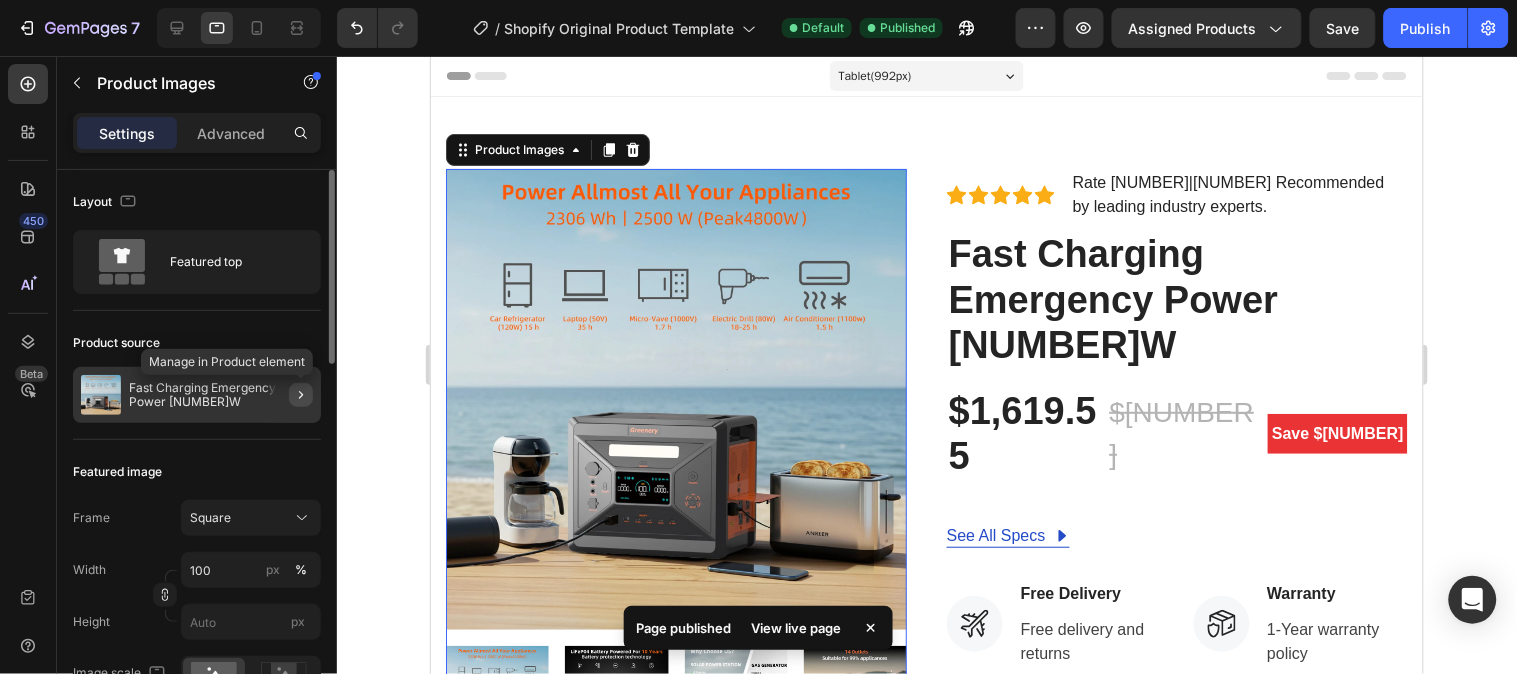 click 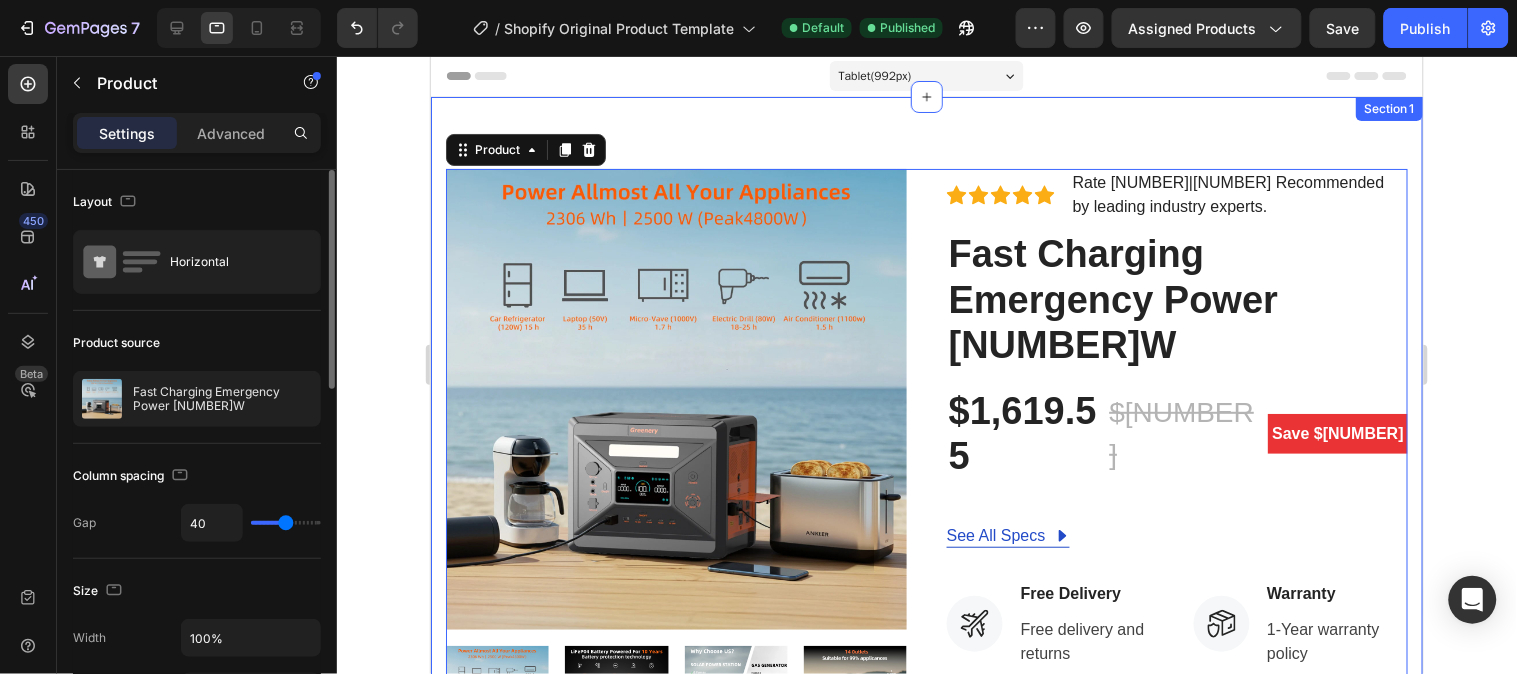 click on "Product Images
Icon
Icon
Icon
Icon
Icon Icon List Hoz Rate 4.9|5 Recommended by leading industry experts. Text block Row Fast Charging Emergency Power 700W (P) Title $1,619.55 (P) Price (P) Price $1,943.46 (P) Price (P) Price Save $323.91 Product Badge Row
See All Specs Button Row
Icon Free Delivery Text block Free delivery and returns Text block Icon List
Icon Worry-Free Trial Text block 30-Day easy returns Text block Icon List
Icon Warranty Text block 1-Year warranty policy Text block Icon List
Icon After-Sale Service Text block 24/7 support Text block Icon List Row When disaster strikes—whether it’s a storm, flood, earthquake, or prolonged power outage—being prepared is crucial. In such situations, the  Fast Charging Emergency Power 2500W/2304Wh for backup Product combine trolley & ships from US.   Text Block Quantity Text block" at bounding box center (926, 783) 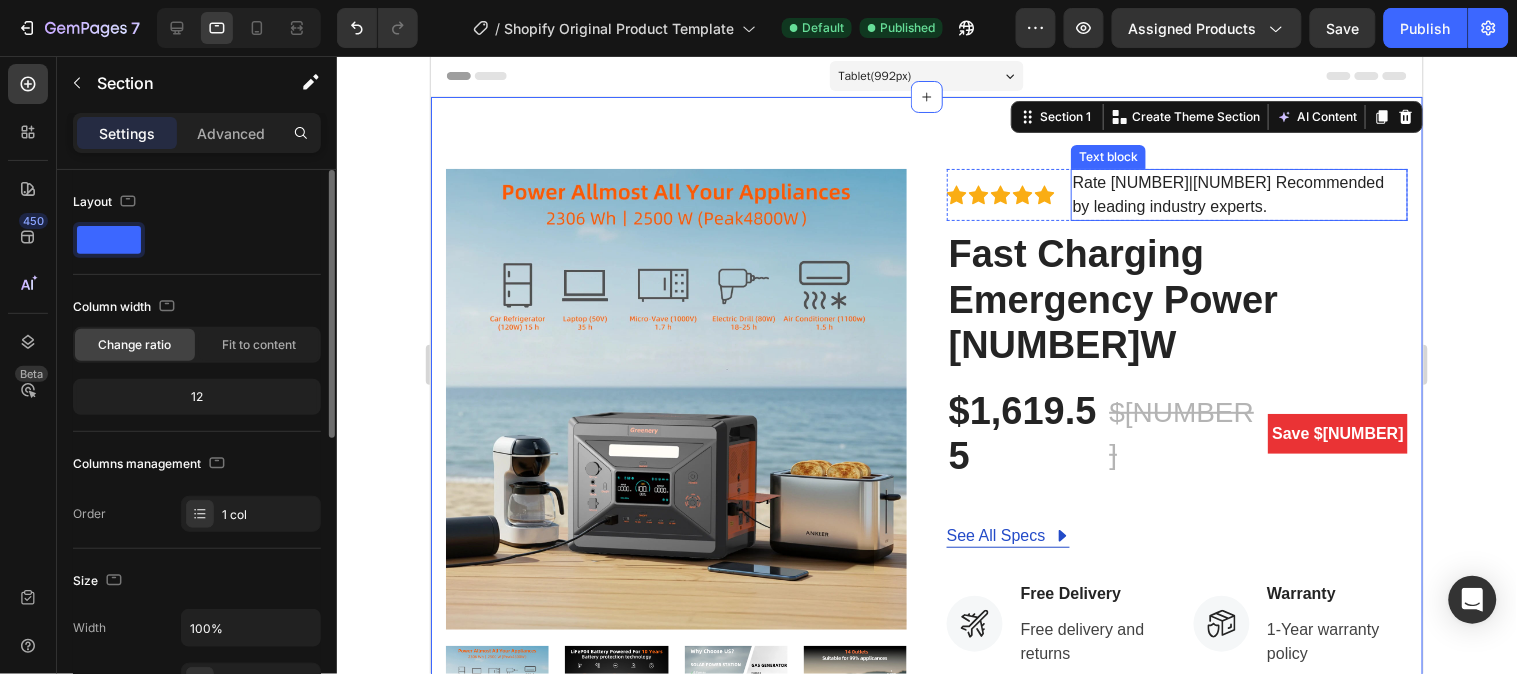 click on "Rate 4.9|5 Recommended by leading industry experts." at bounding box center (1228, 193) 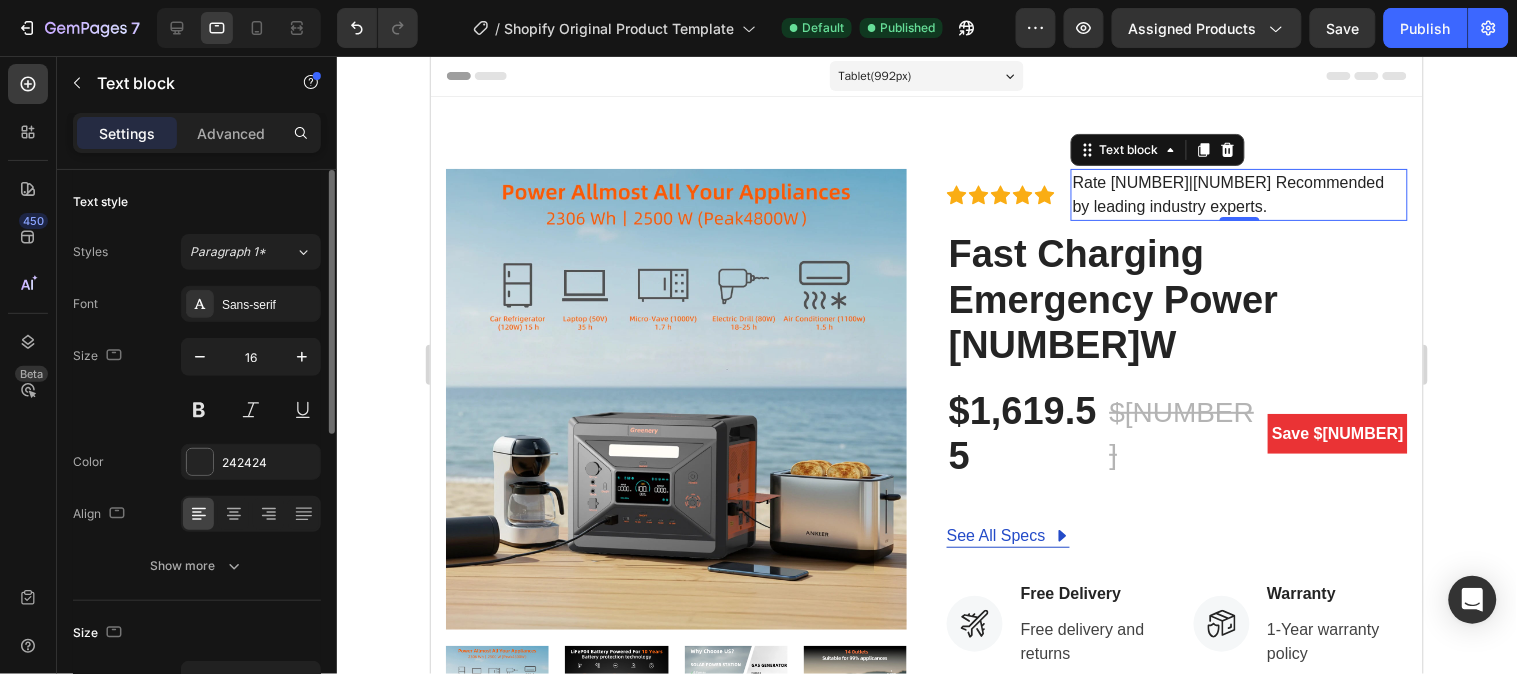 click on "Rate 4.9|5 Recommended by leading industry experts." at bounding box center [1228, 193] 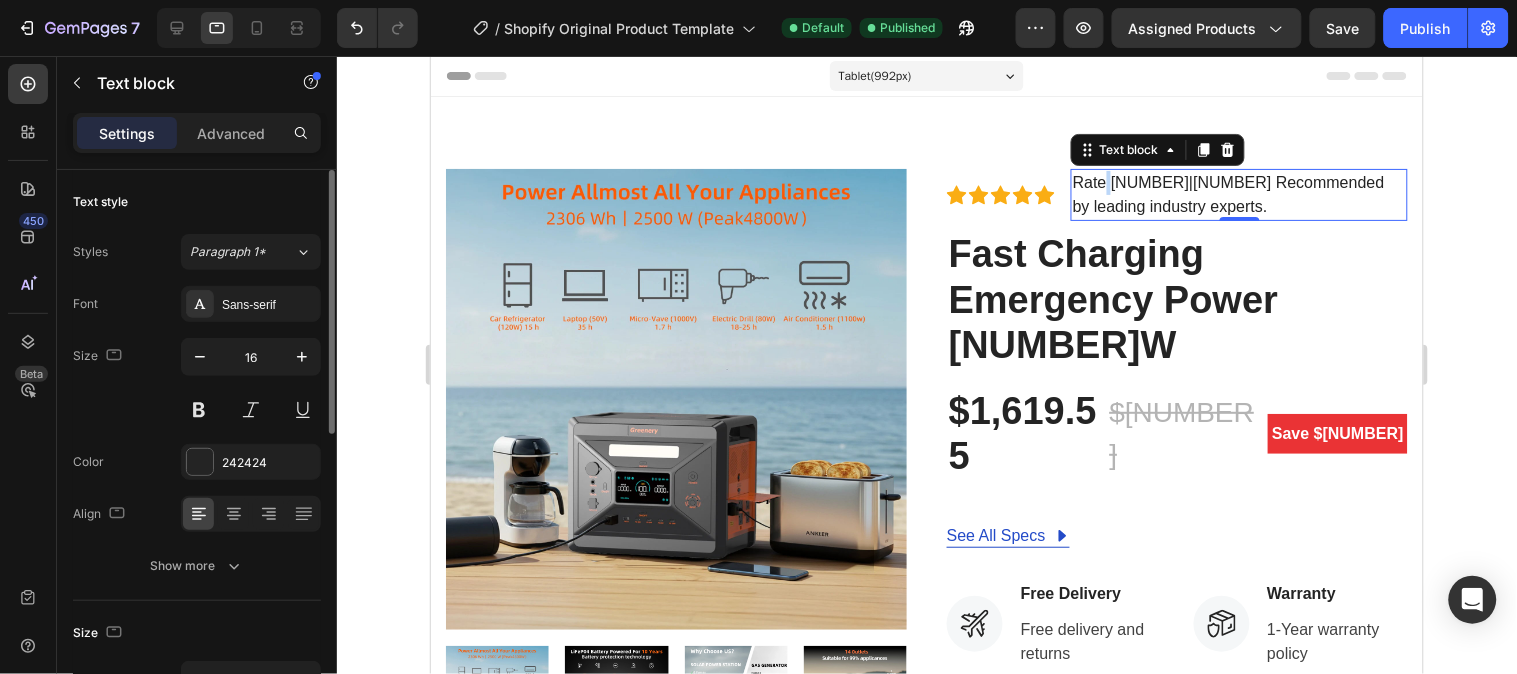 click on "Rate 4.9|5 Recommended by leading industry experts." at bounding box center (1228, 193) 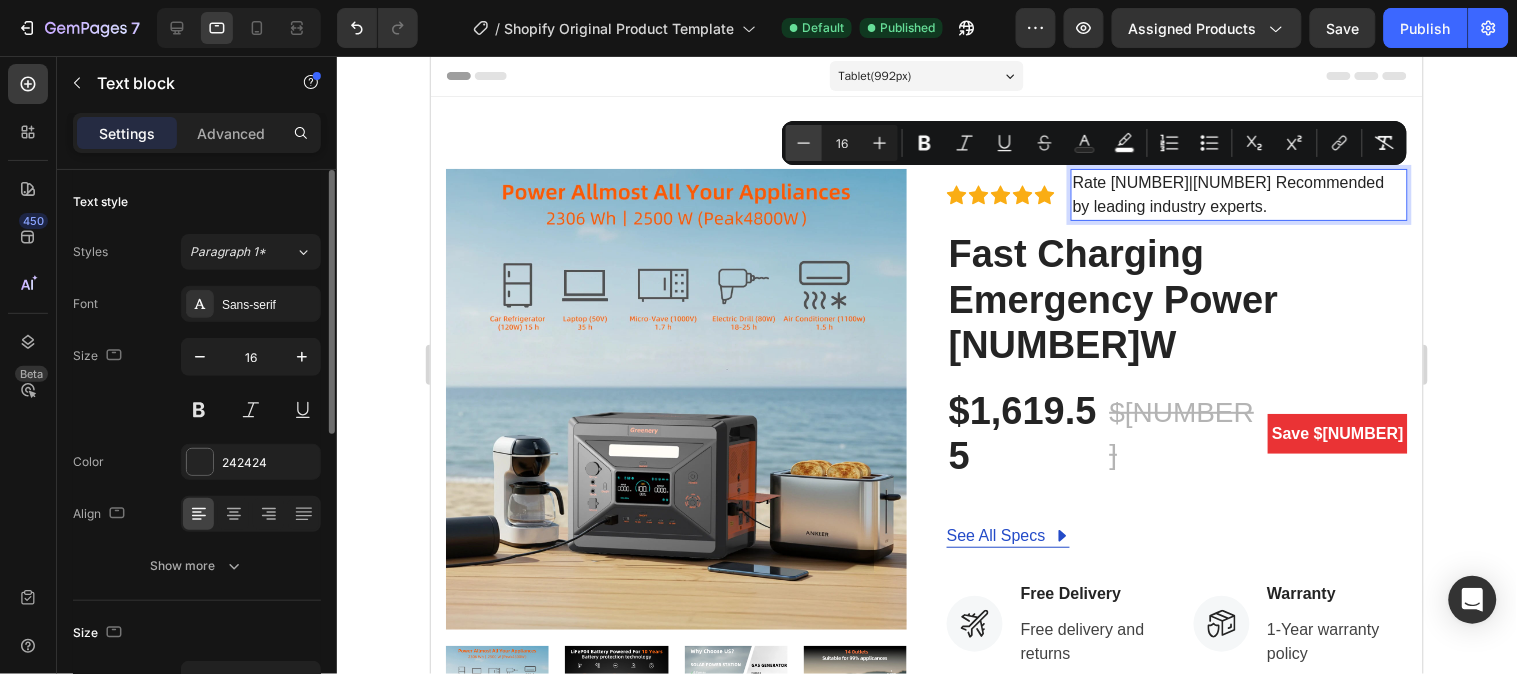 click 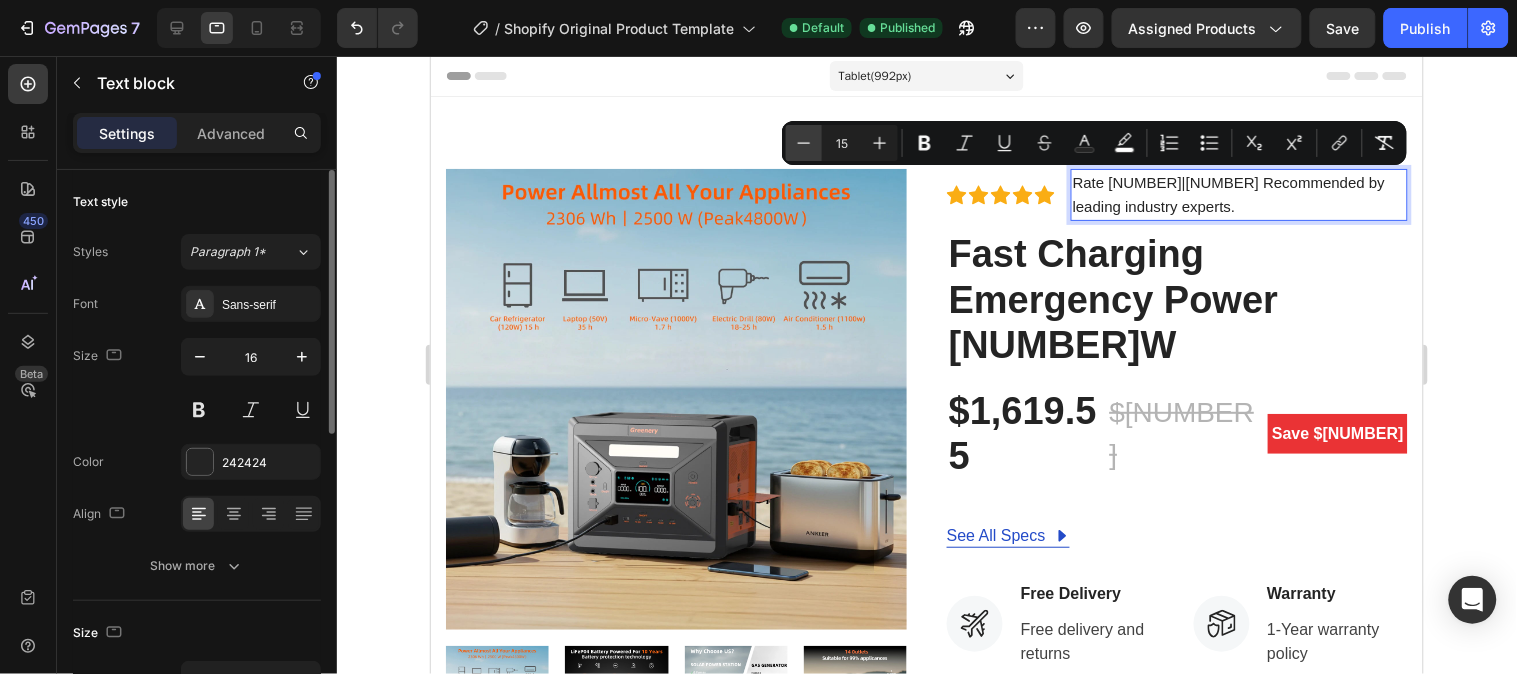 click 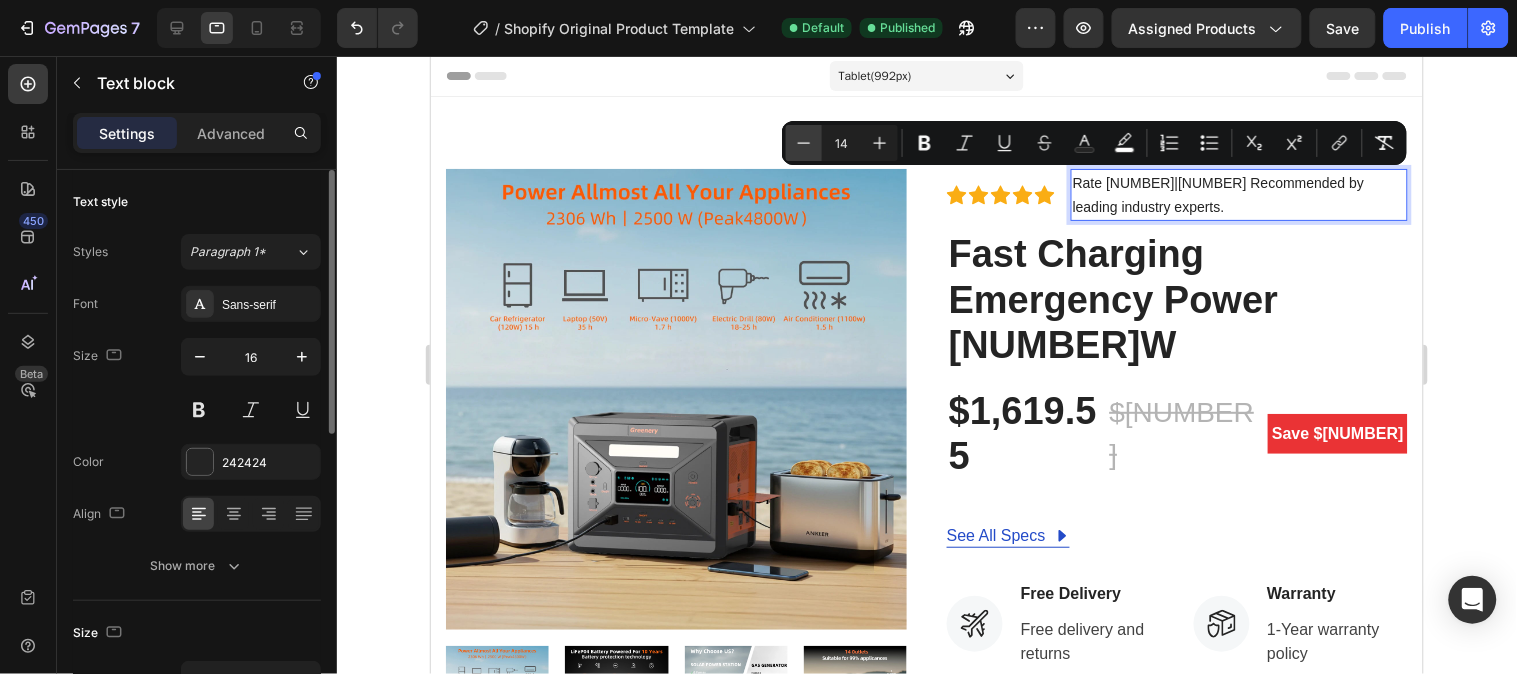 click 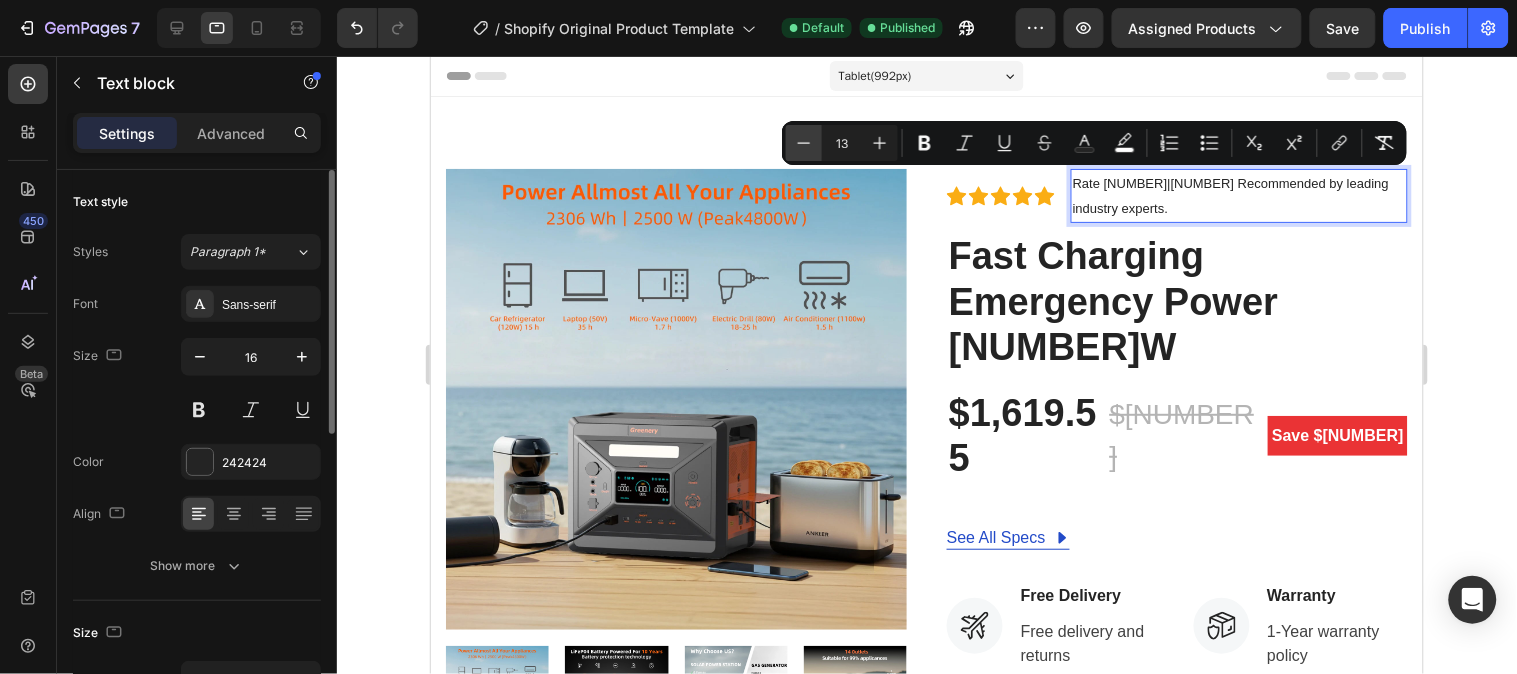 click 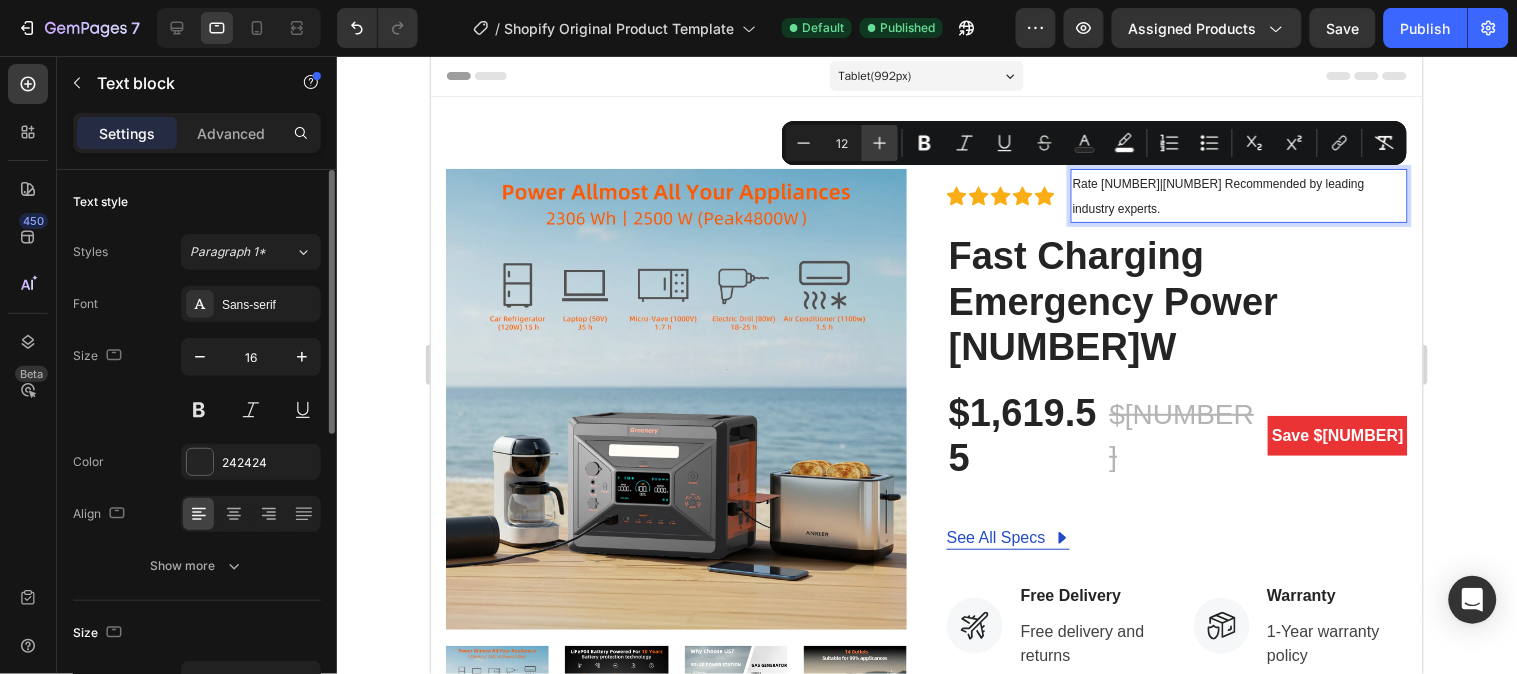 click 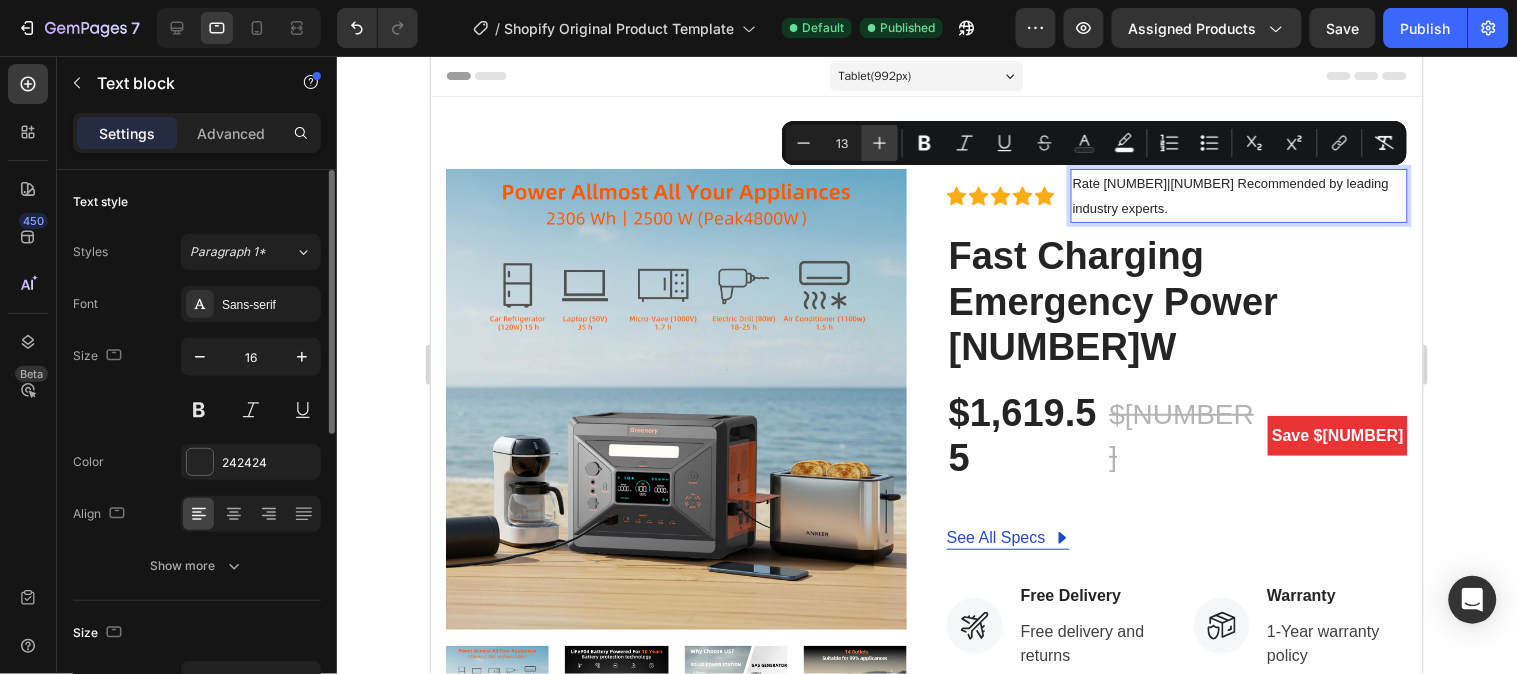 click 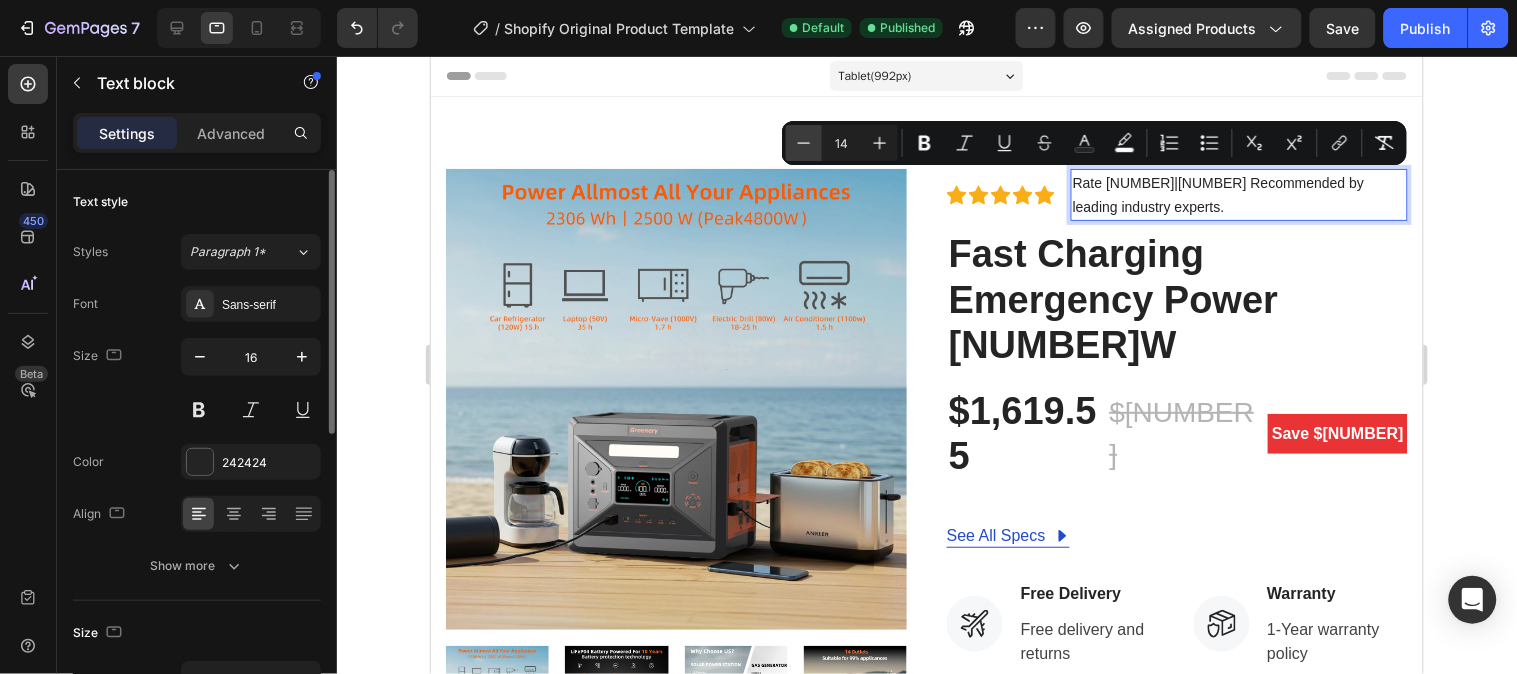 click 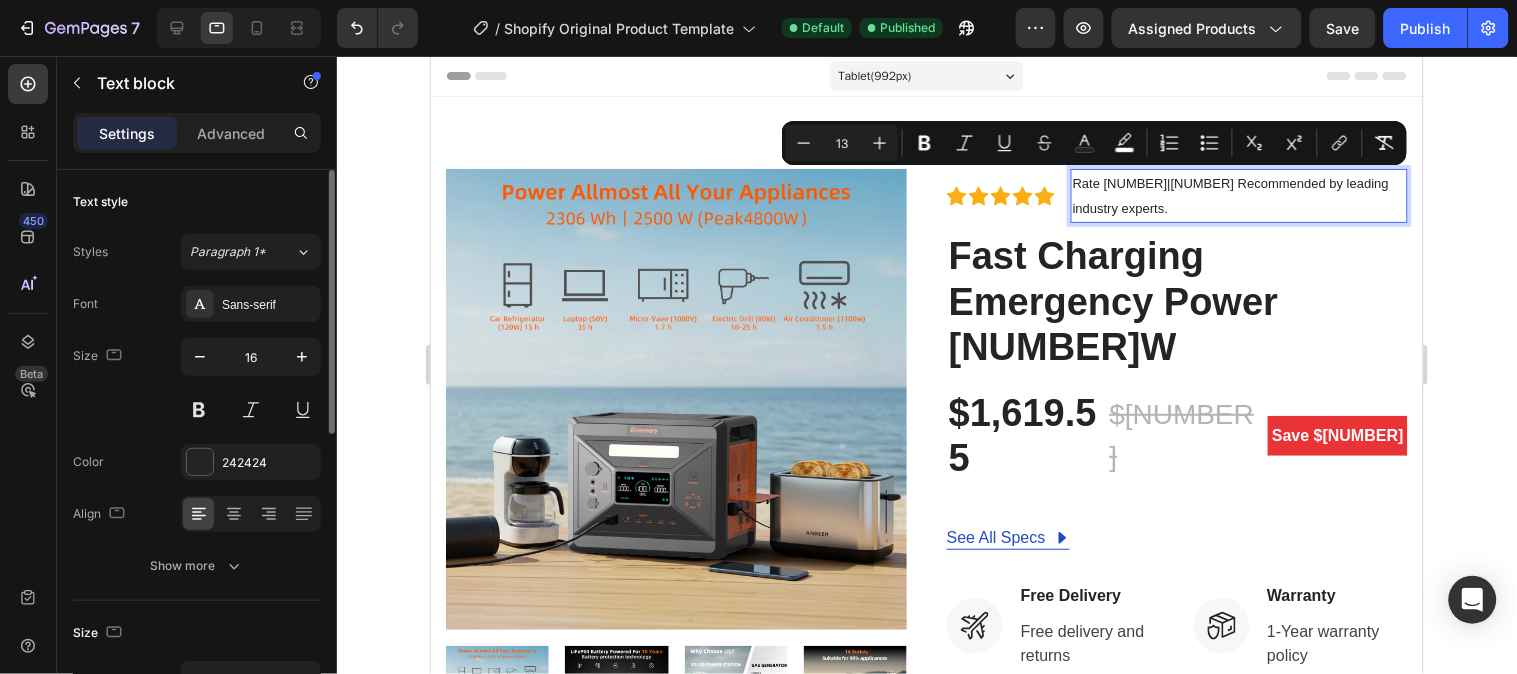 click 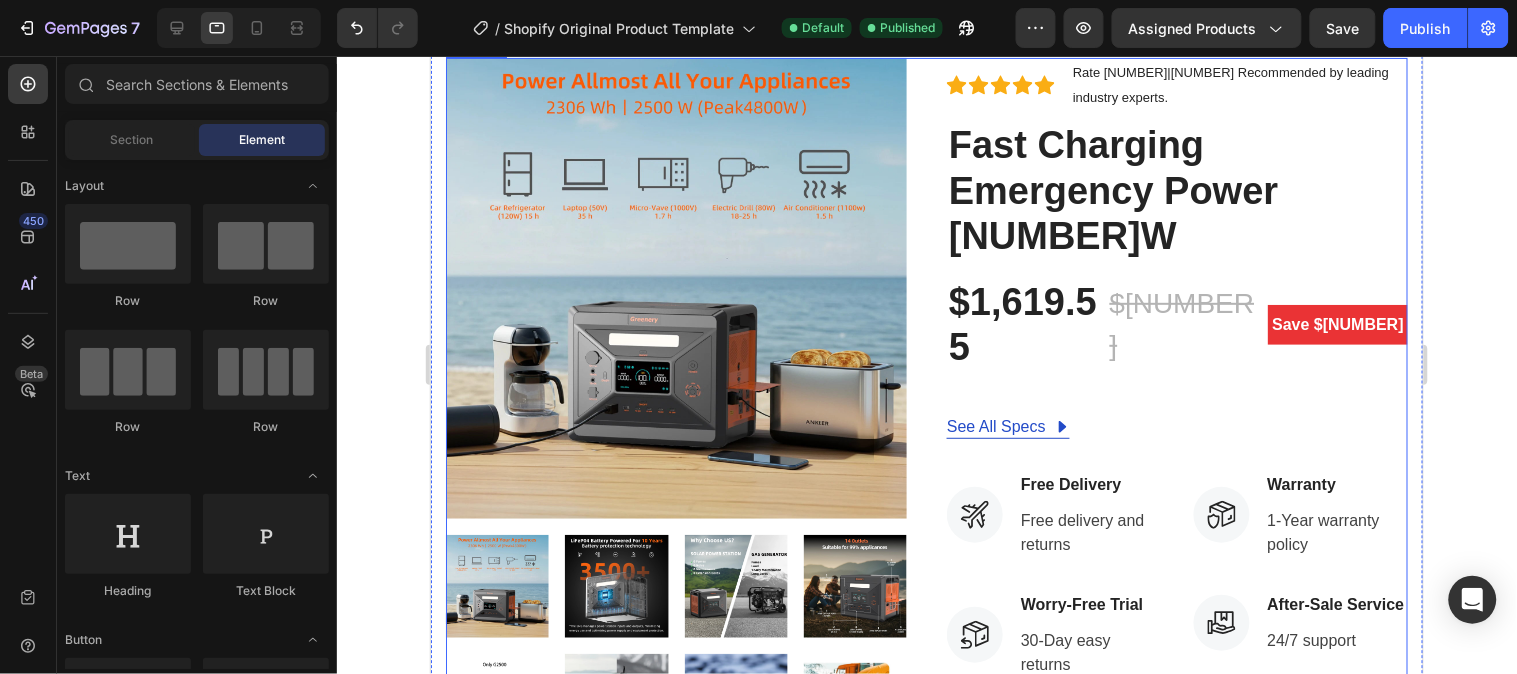 scroll, scrollTop: 222, scrollLeft: 0, axis: vertical 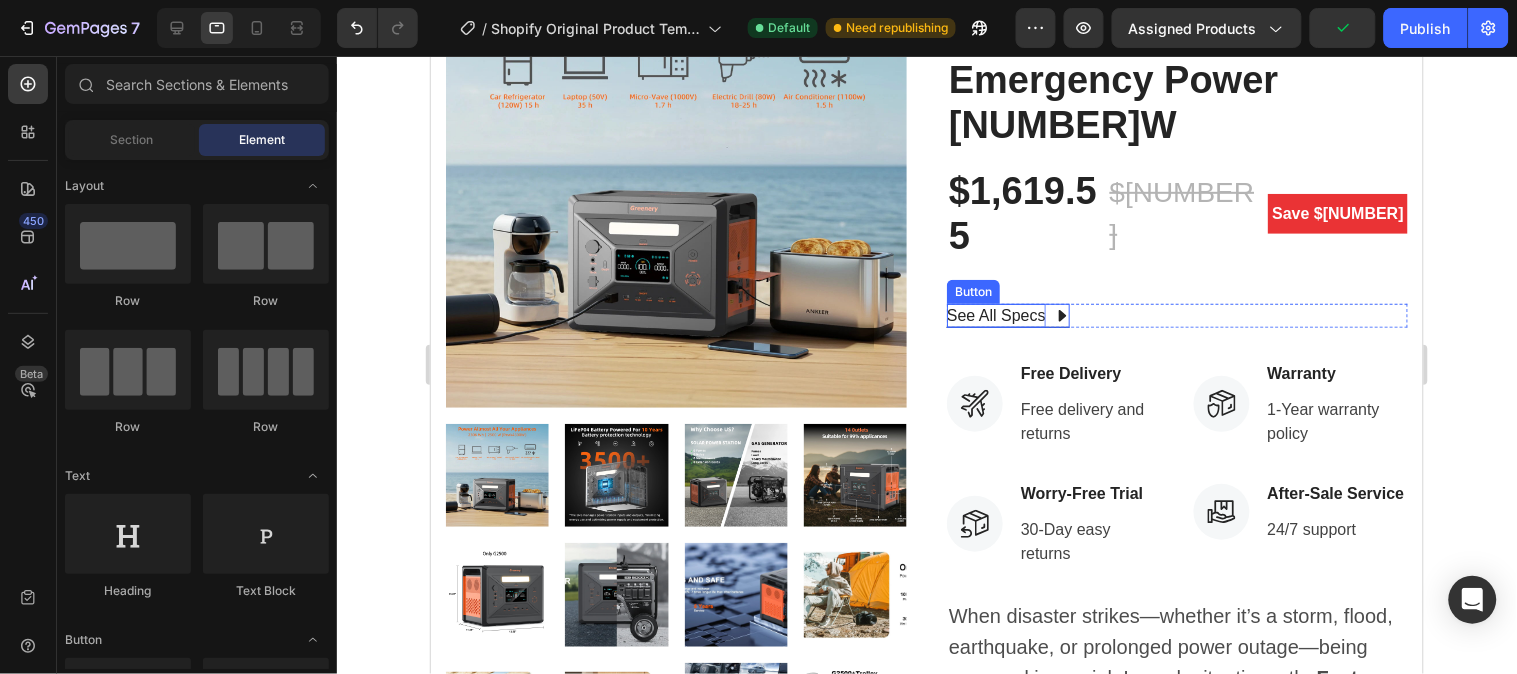 click on "See All Specs" at bounding box center [995, 315] 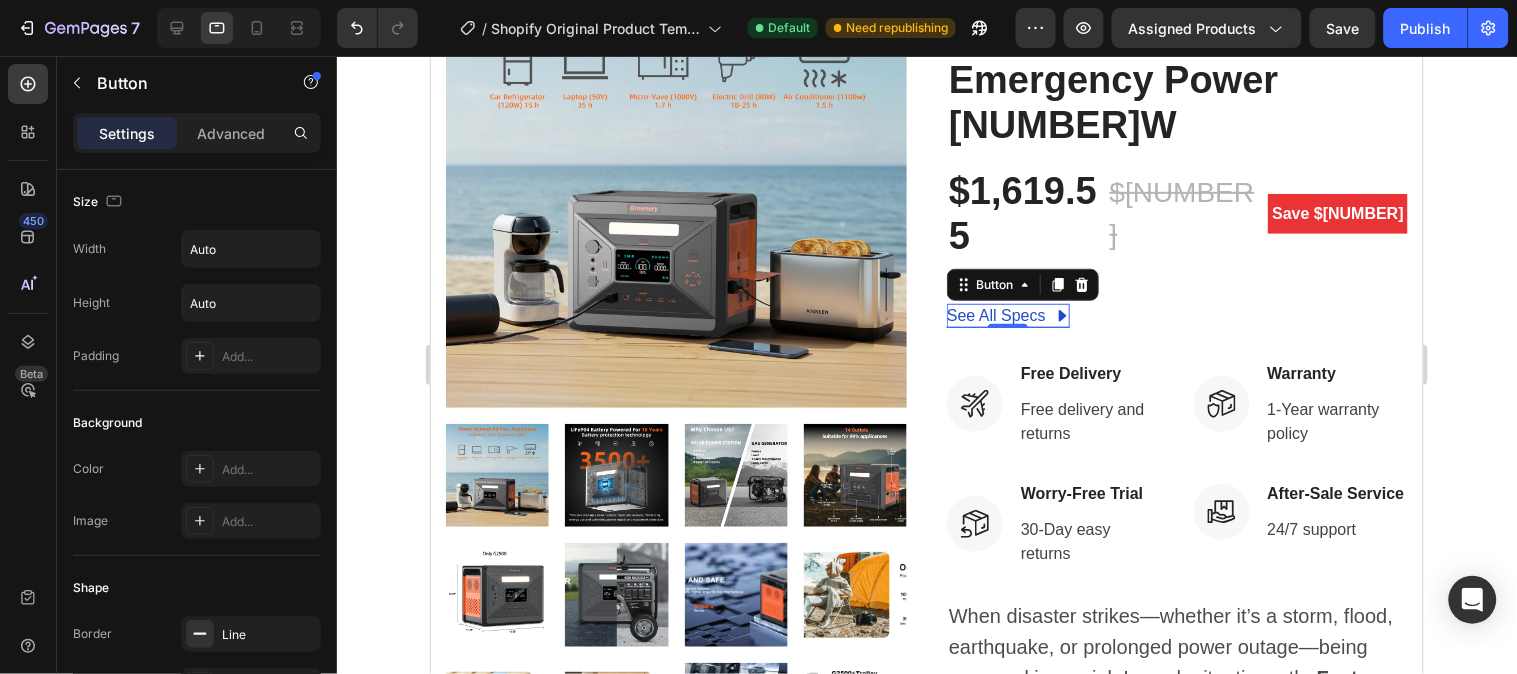 click 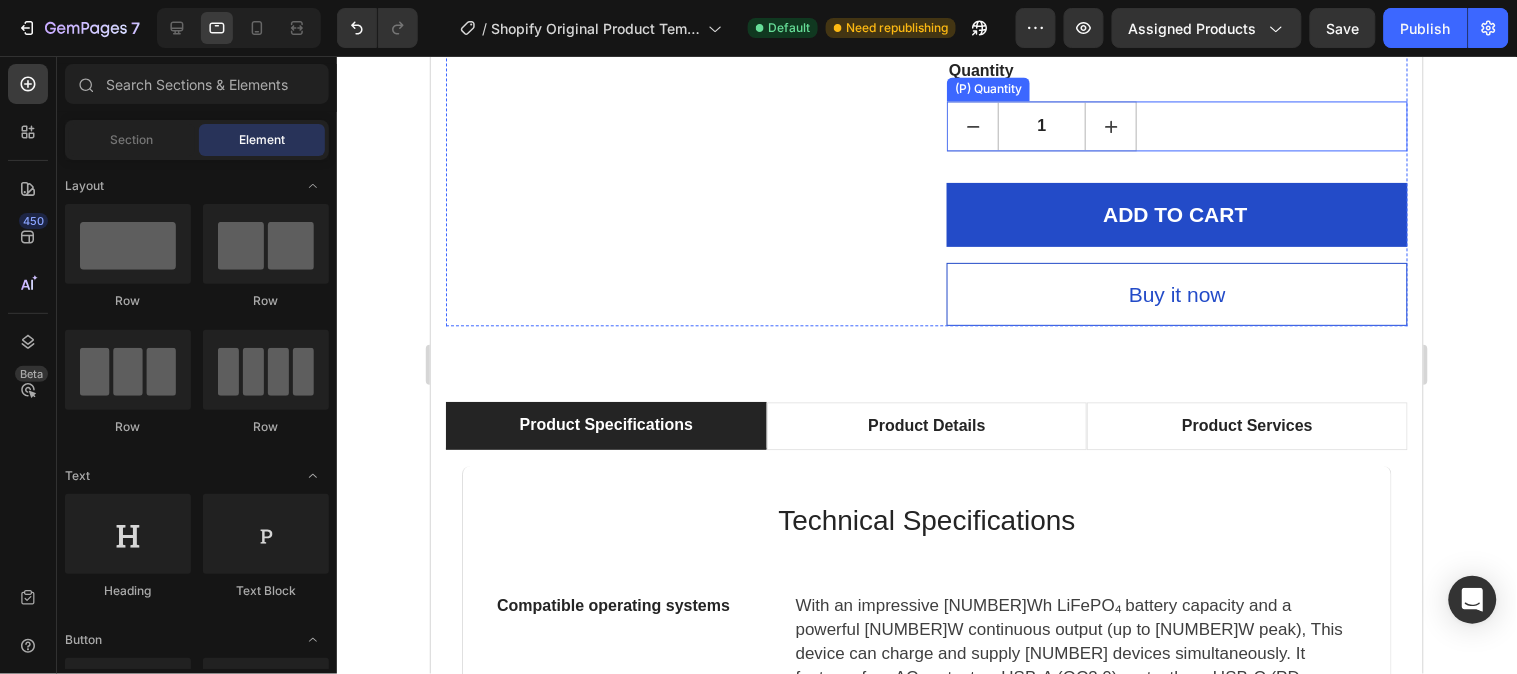 scroll, scrollTop: 1111, scrollLeft: 0, axis: vertical 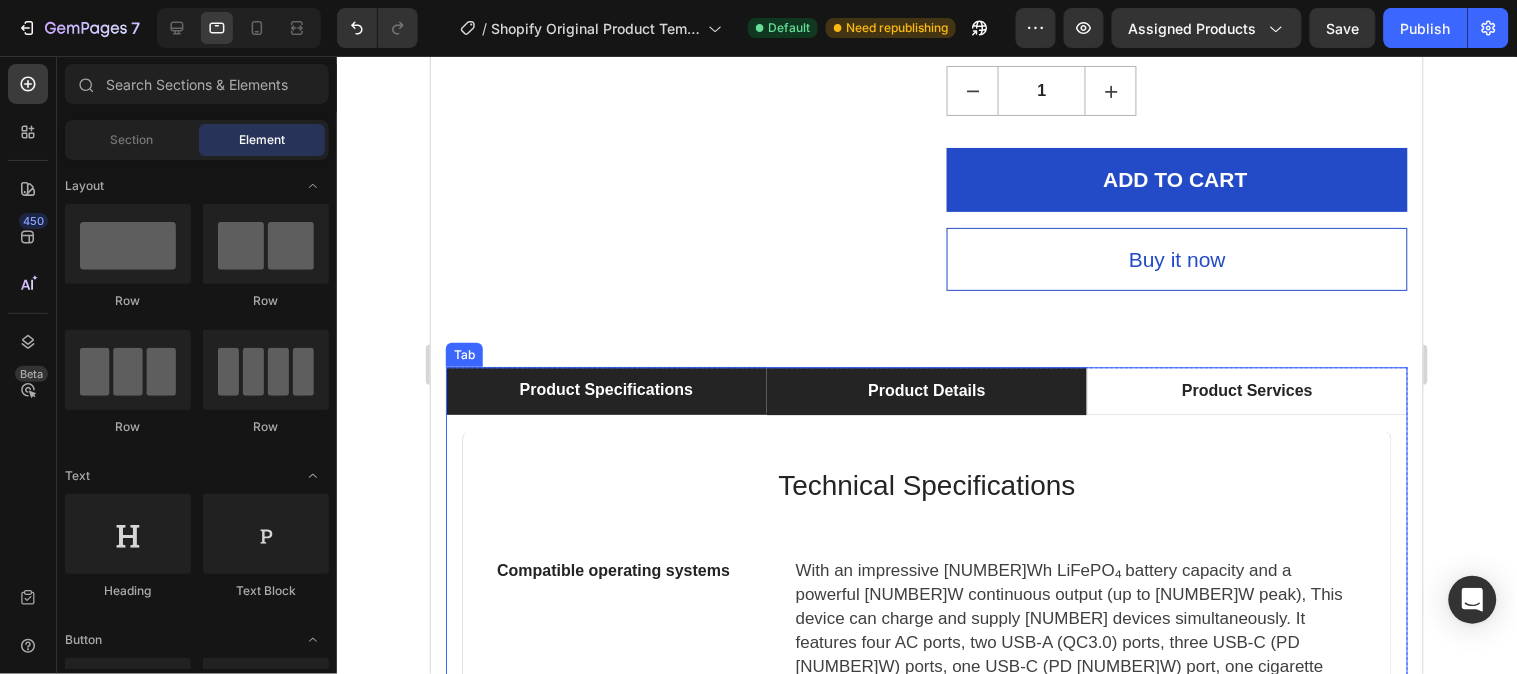 click on "Product Details" at bounding box center (925, 390) 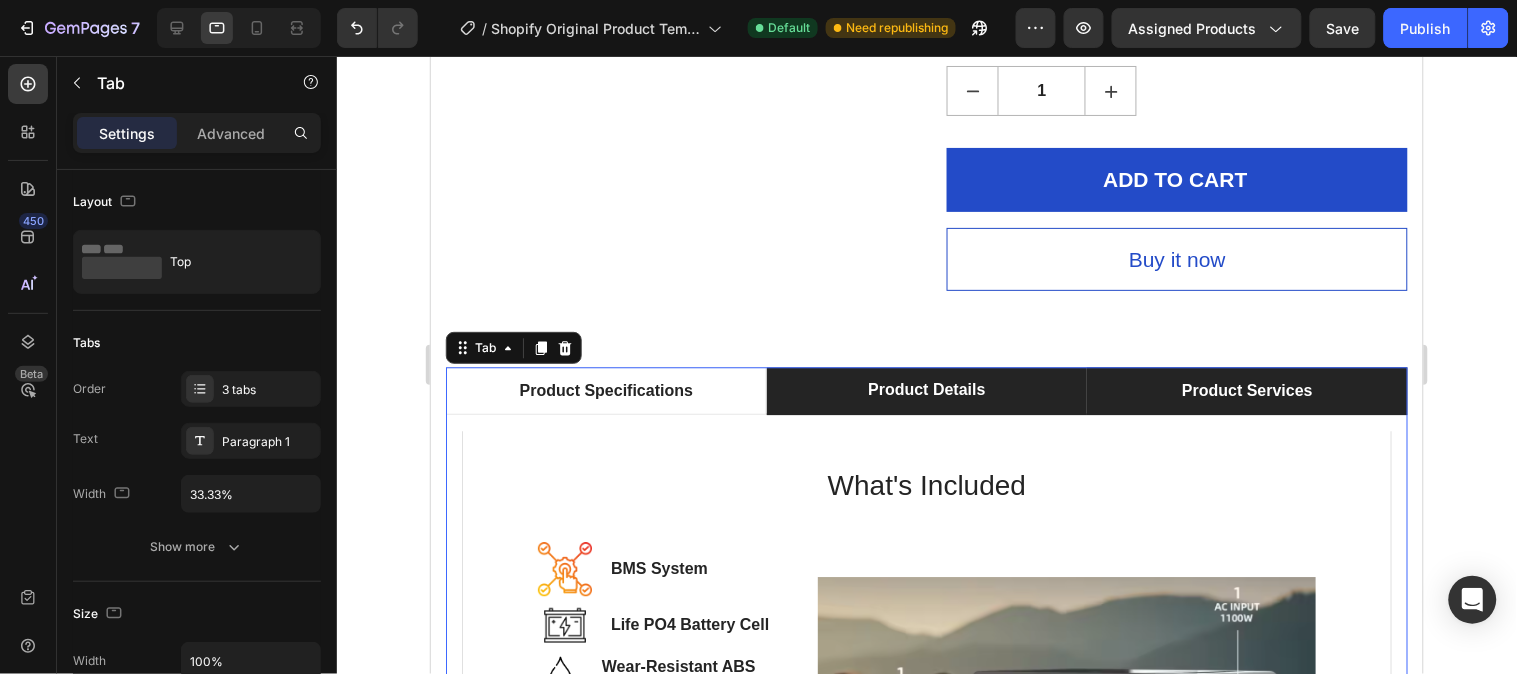 click on "Product Services" at bounding box center [1246, 390] 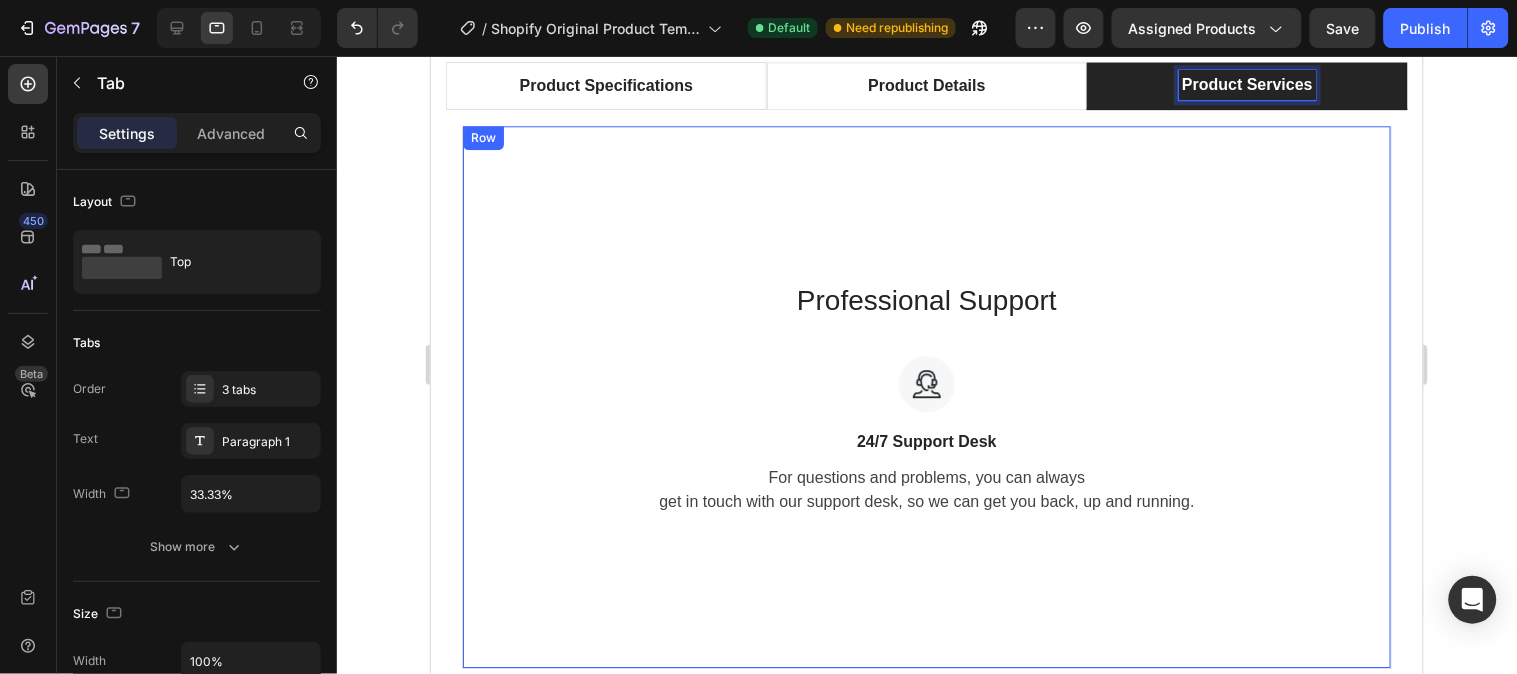 scroll, scrollTop: 1332, scrollLeft: 0, axis: vertical 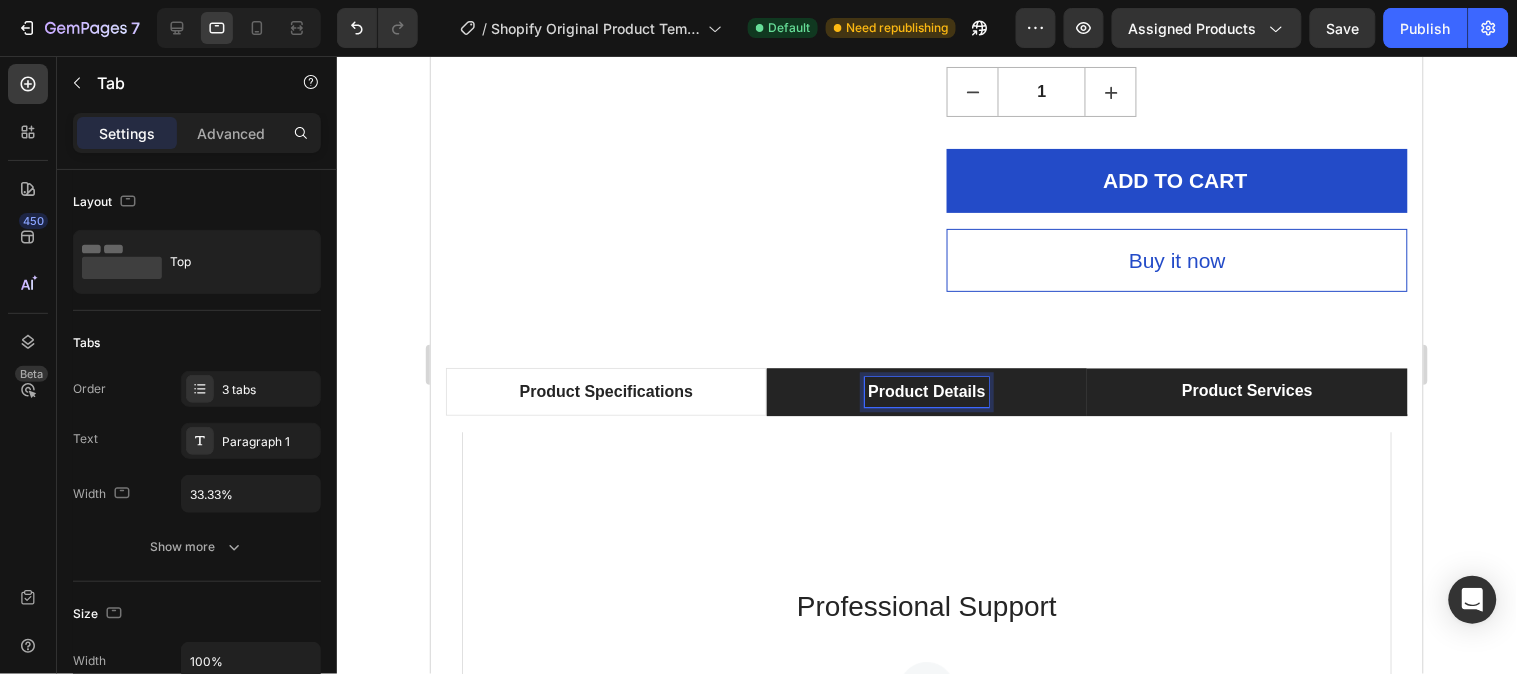 click on "Product Details" at bounding box center (925, 391) 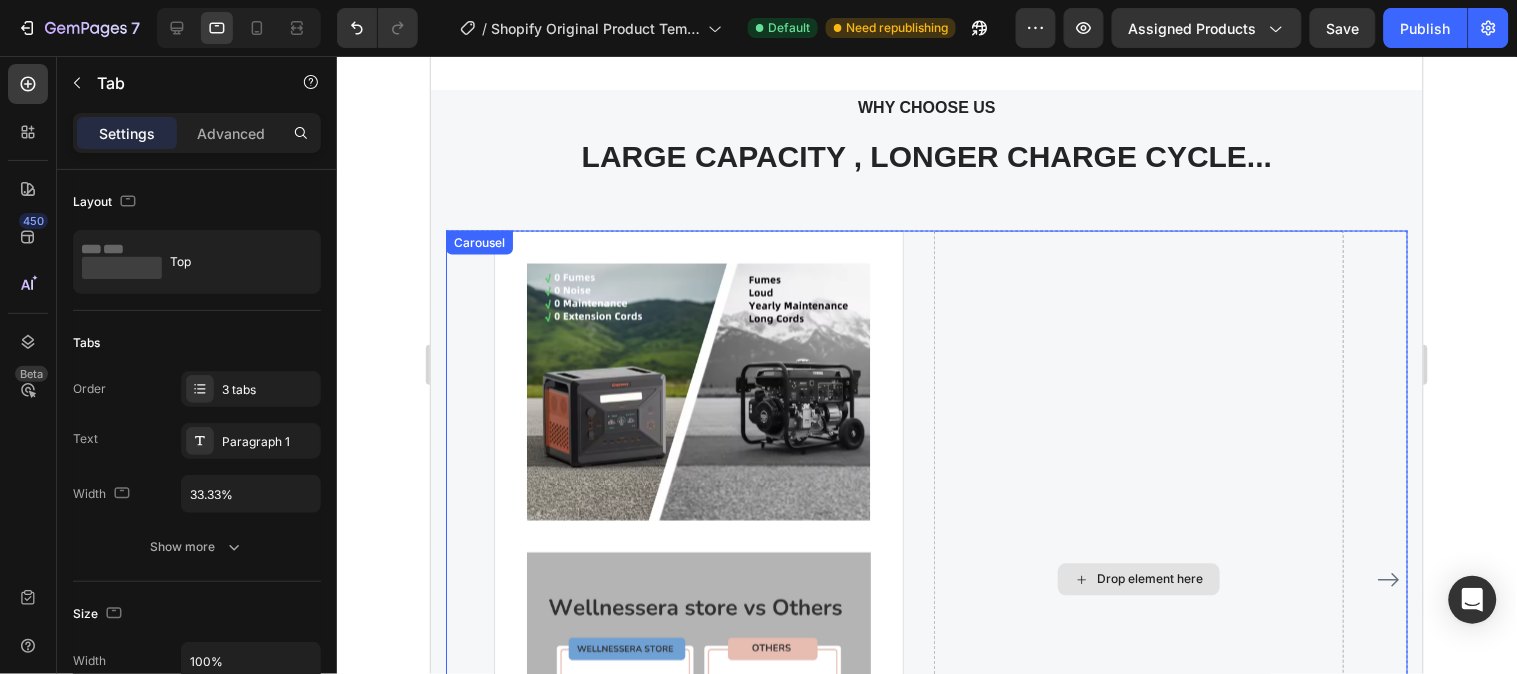 scroll, scrollTop: 4553, scrollLeft: 0, axis: vertical 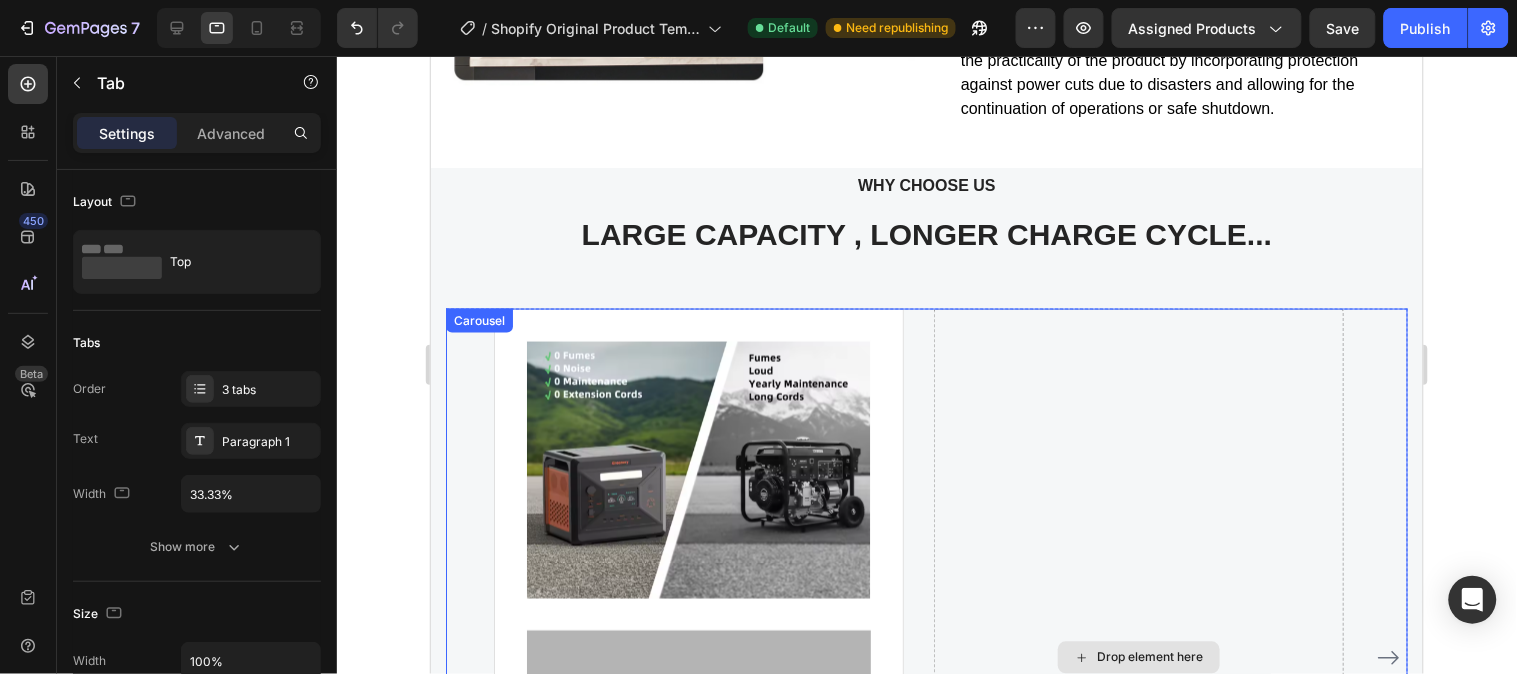 click on "Drop element here" at bounding box center [1138, 657] 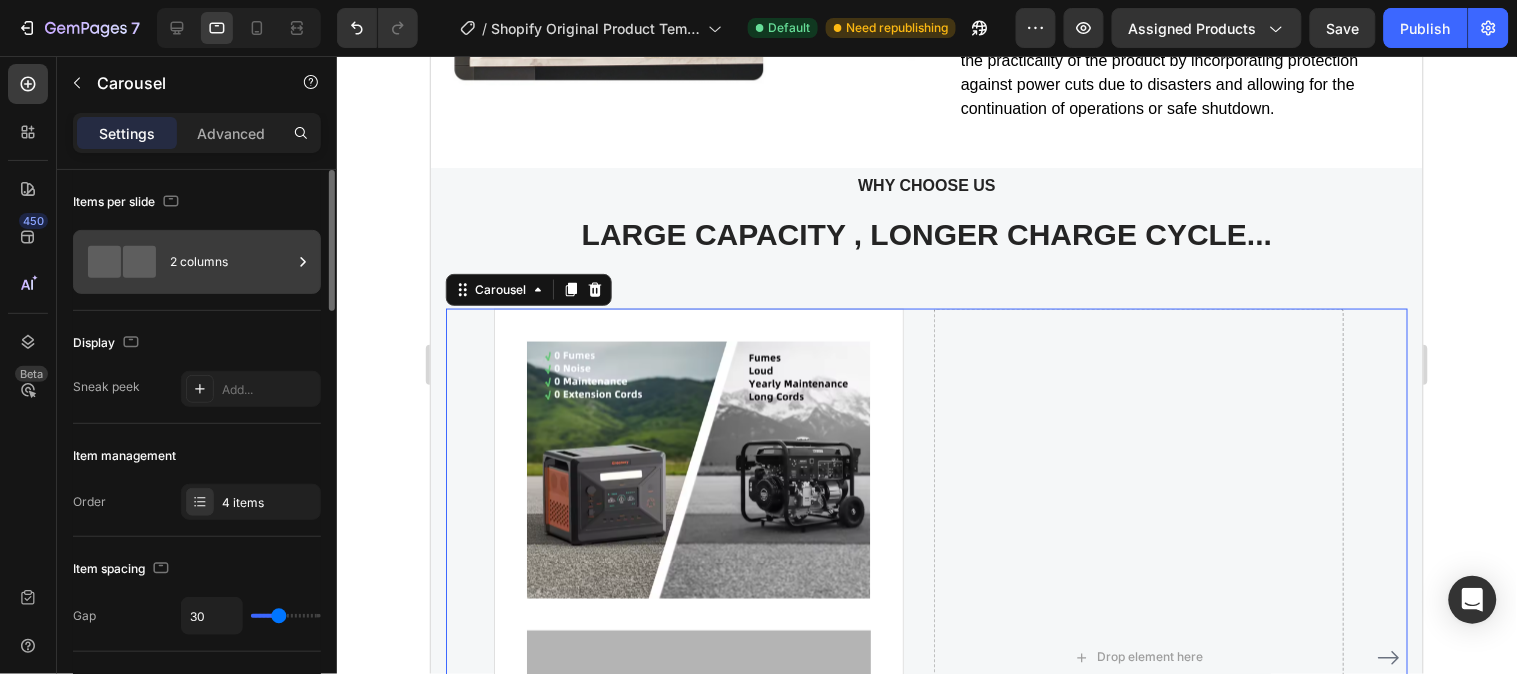 click on "2 columns" at bounding box center [231, 262] 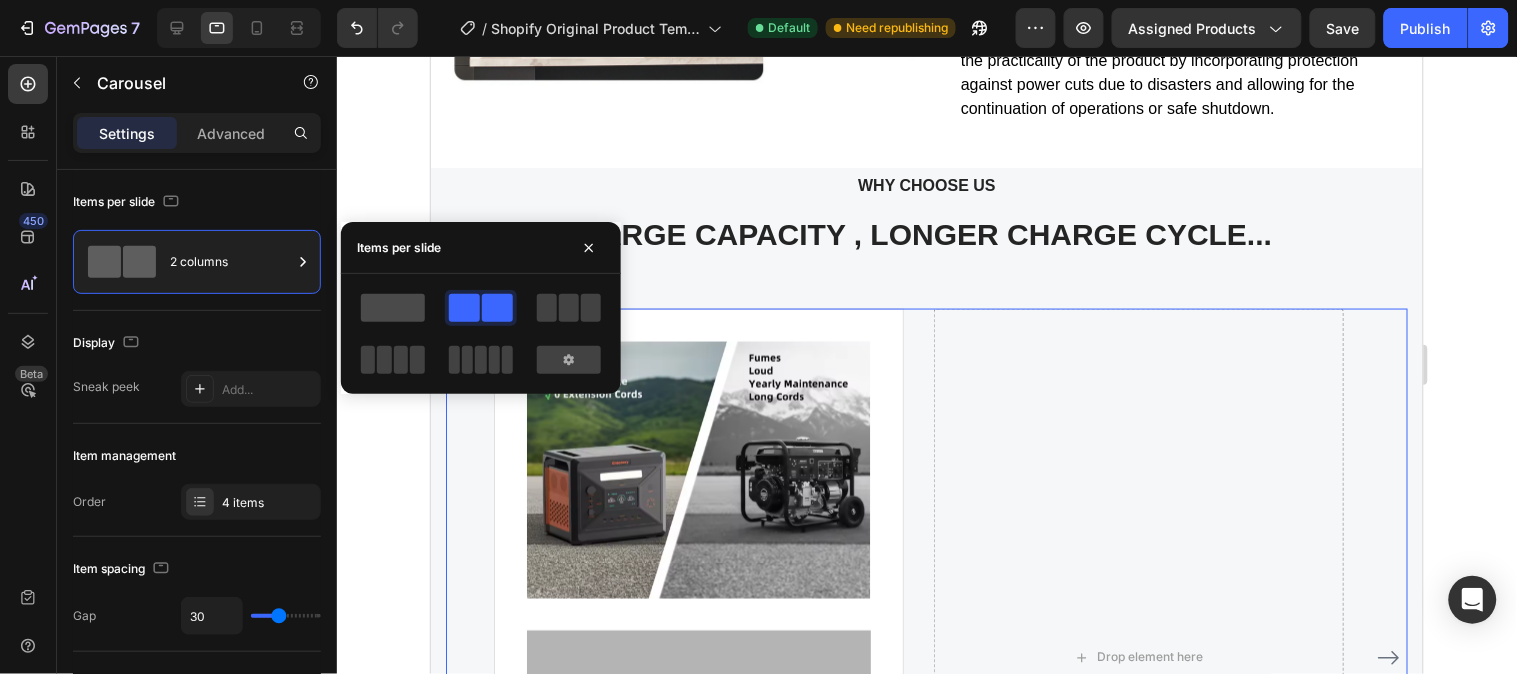 click 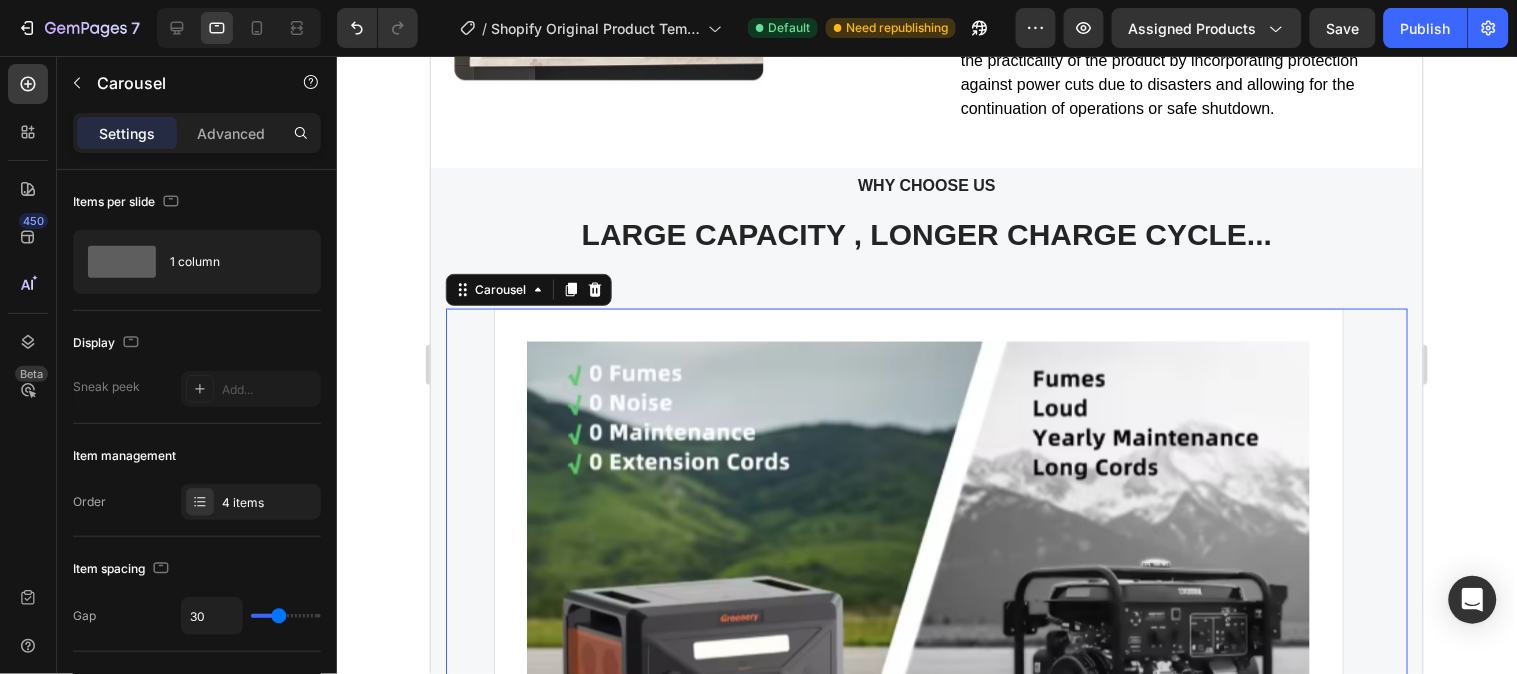 click 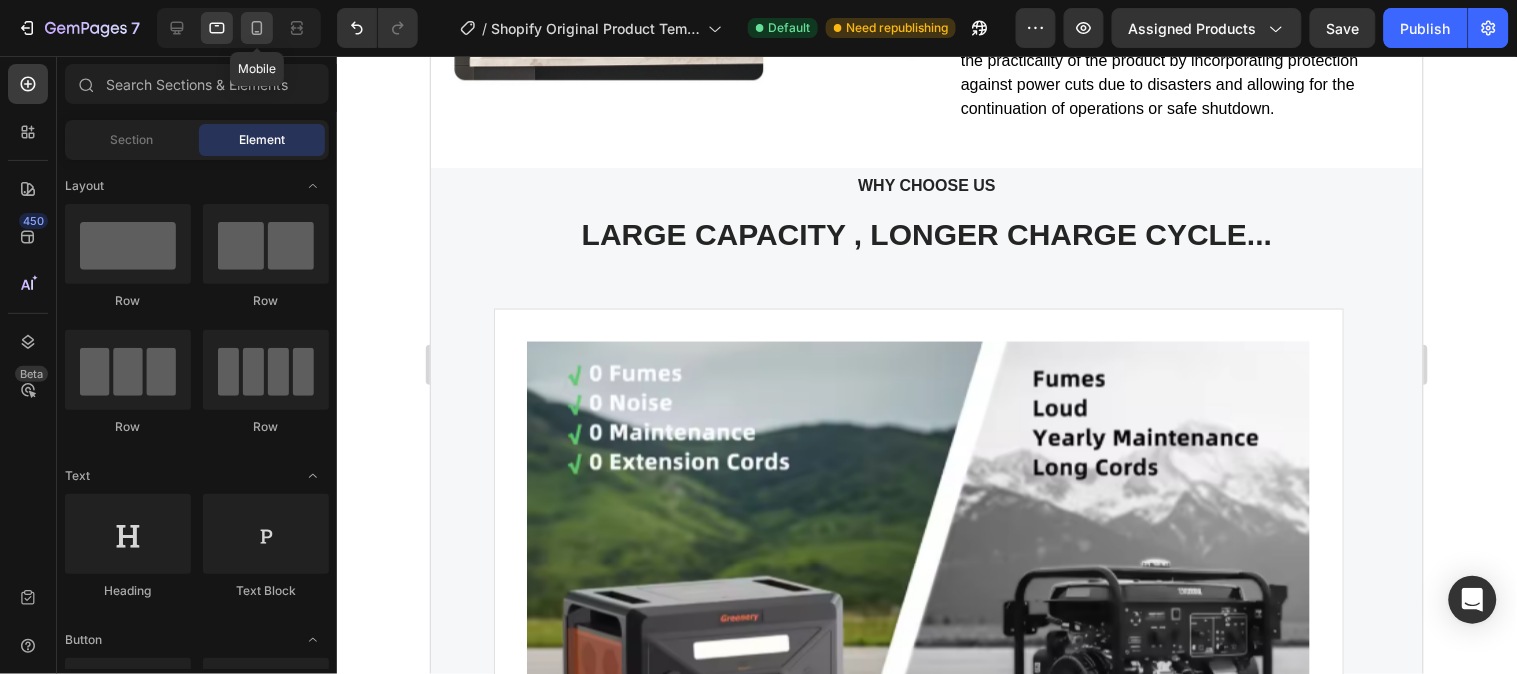 click 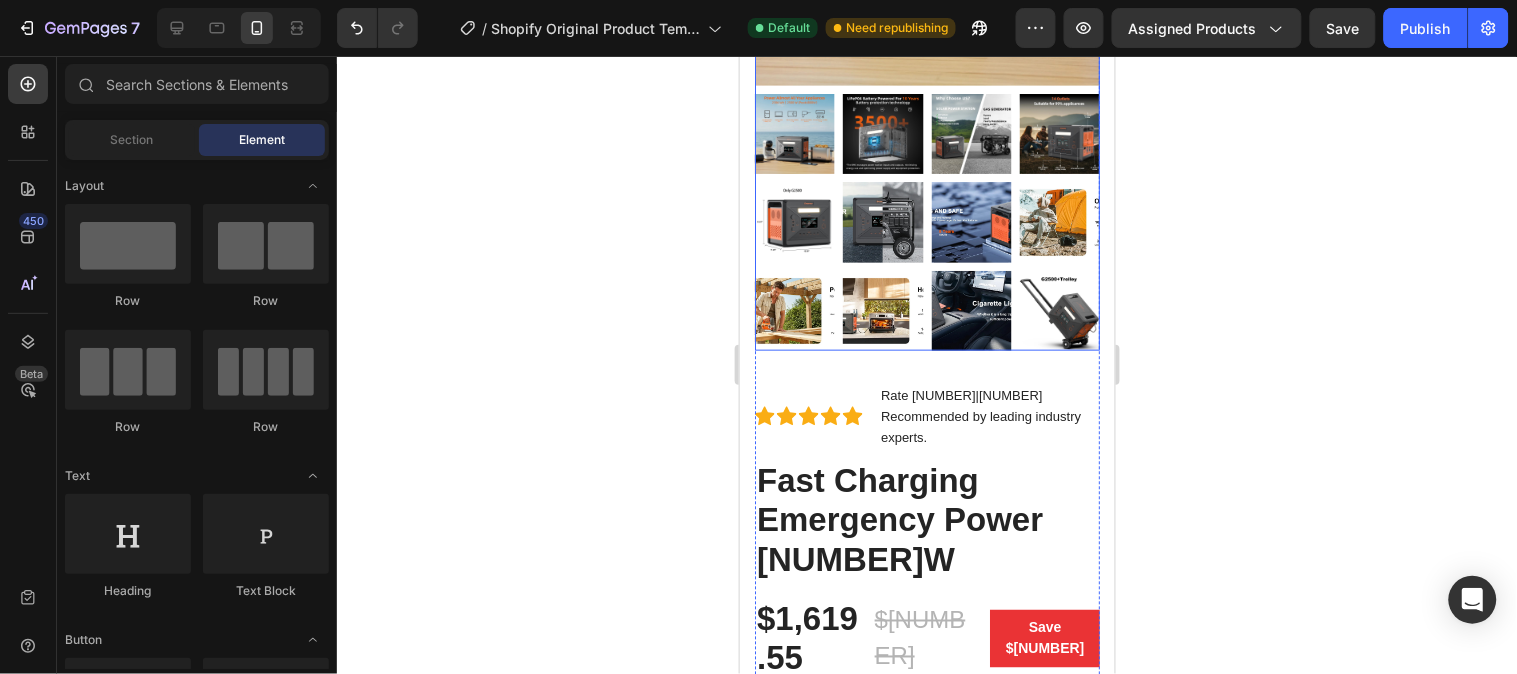 scroll, scrollTop: 444, scrollLeft: 0, axis: vertical 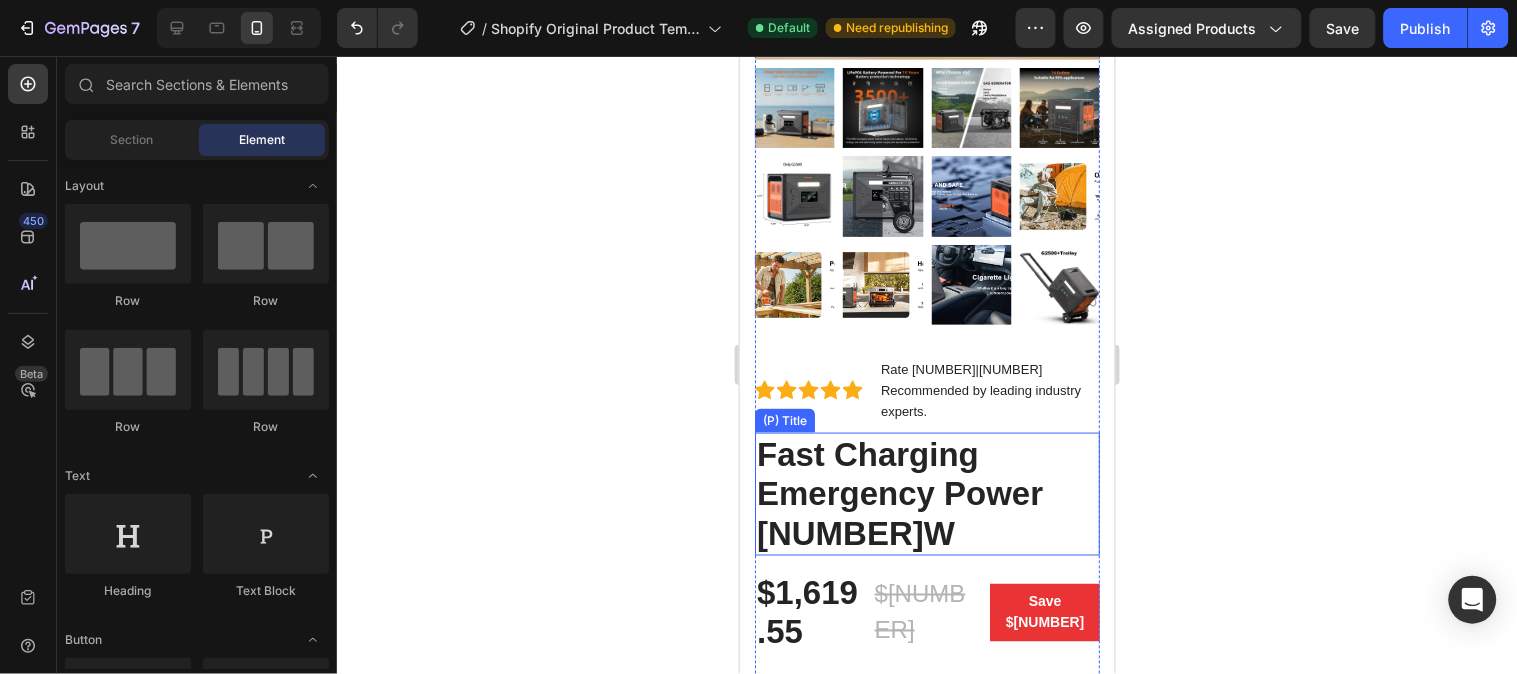 click on "Fast Charging Emergency Power 700W" at bounding box center (926, 493) 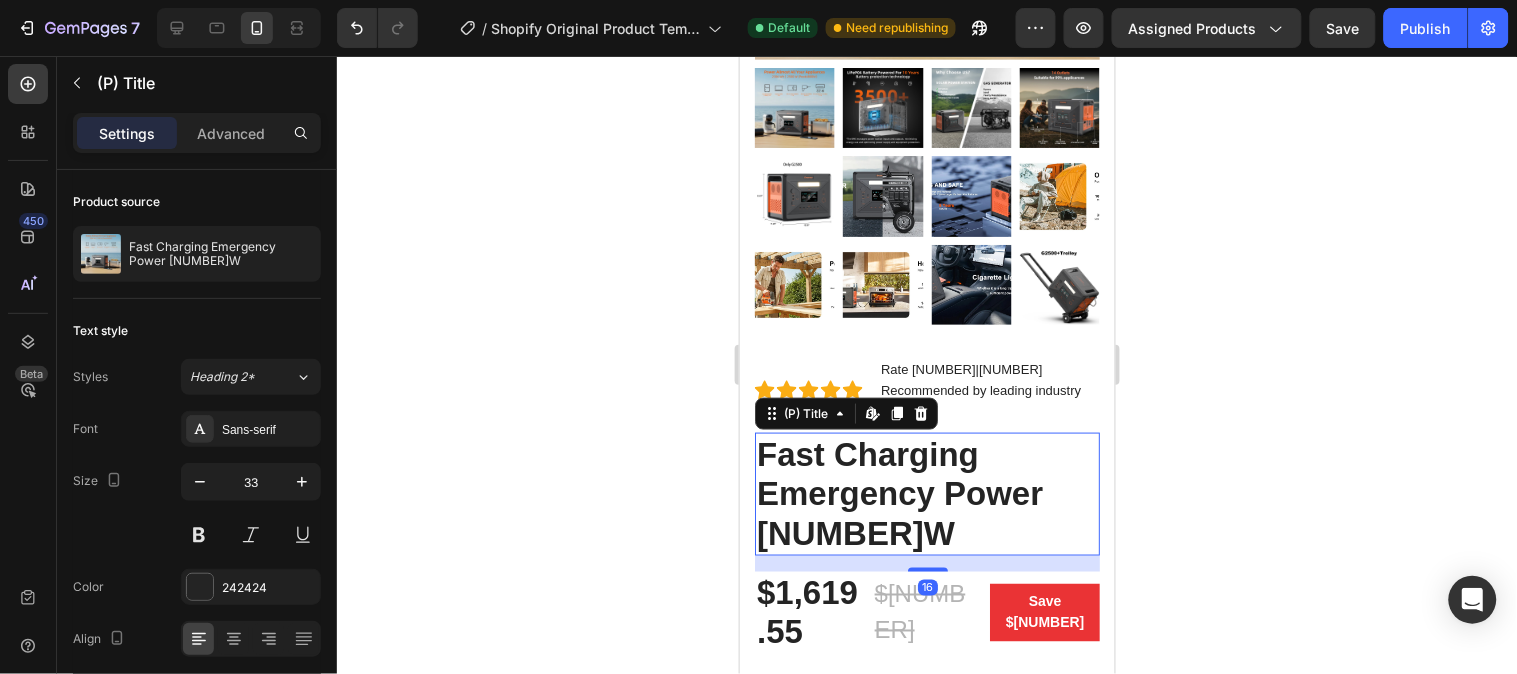 click on "Fast Charging Emergency Power 700W" at bounding box center [926, 493] 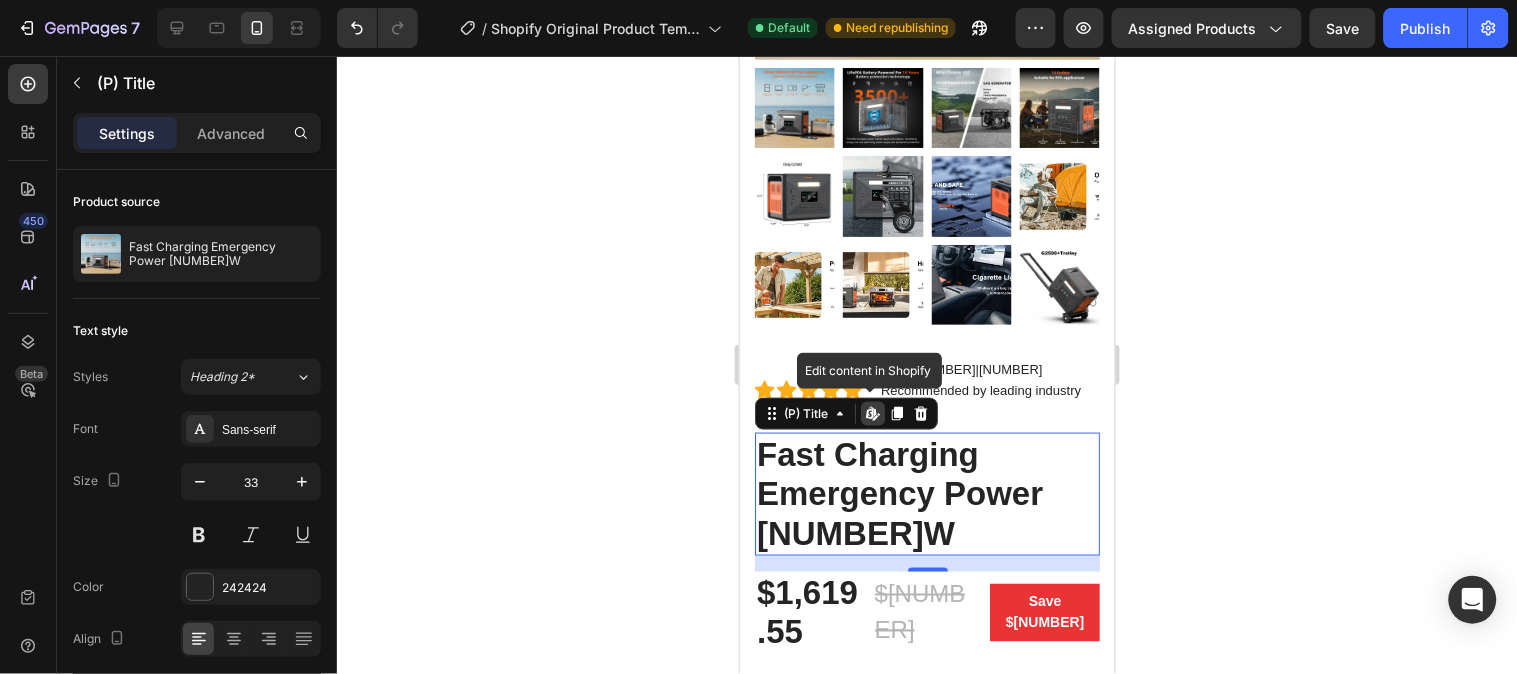 click on "Fast Charging Emergency Power 700W" at bounding box center (926, 493) 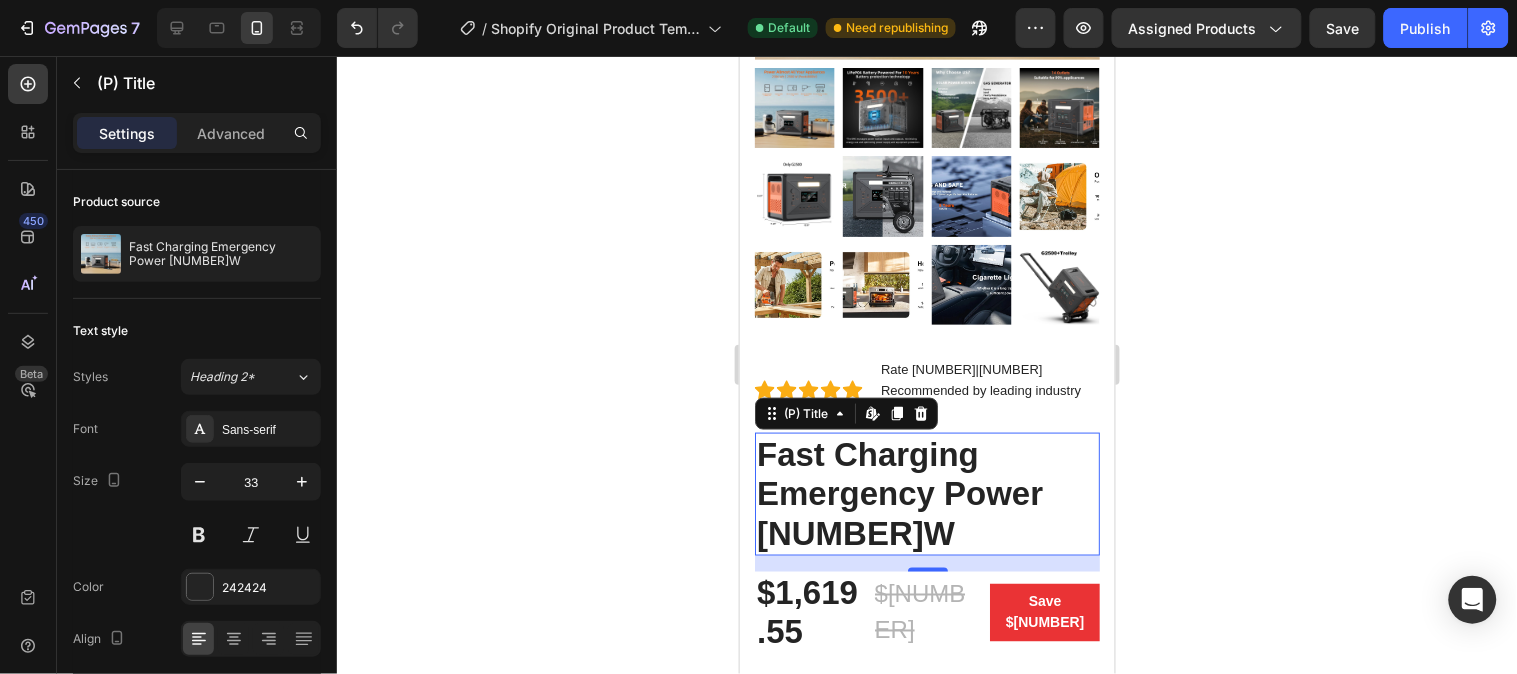 click on "Fast Charging Emergency Power 700W" at bounding box center (926, 493) 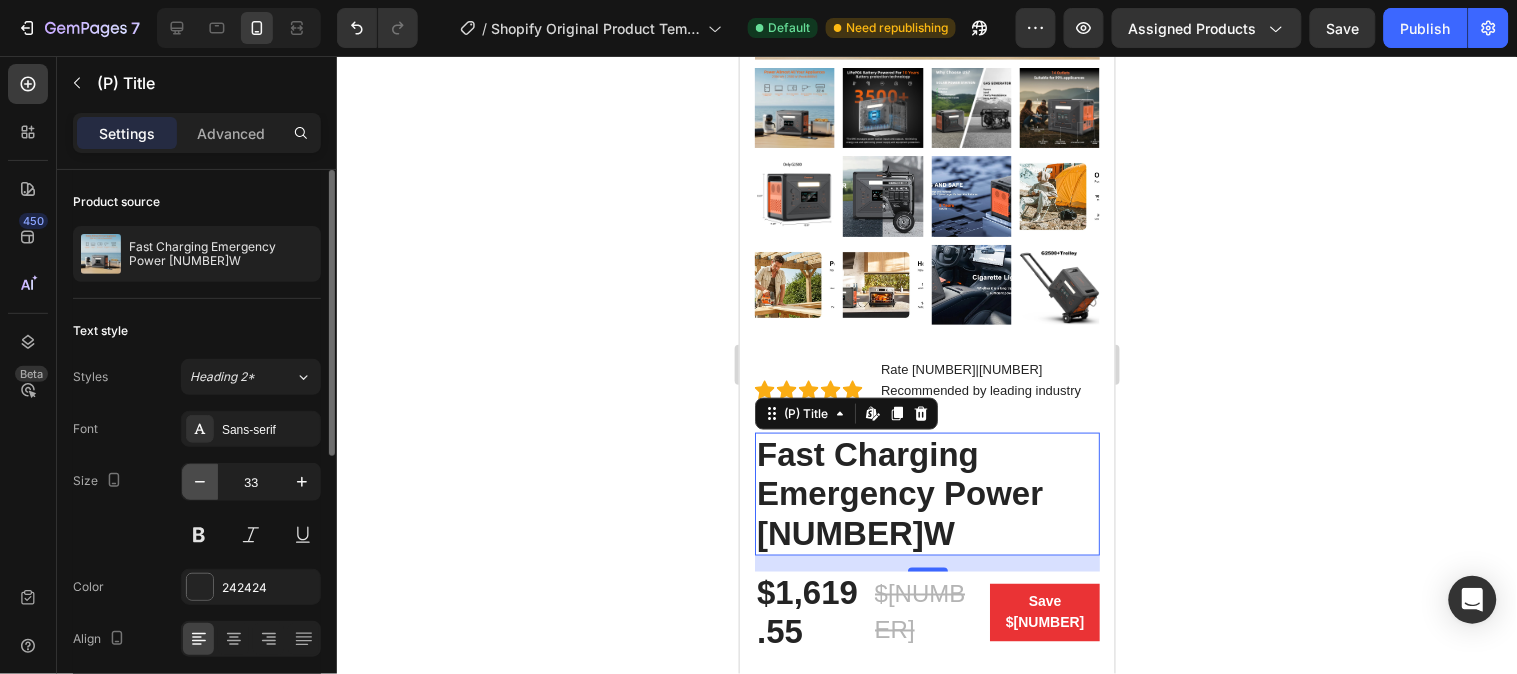 click 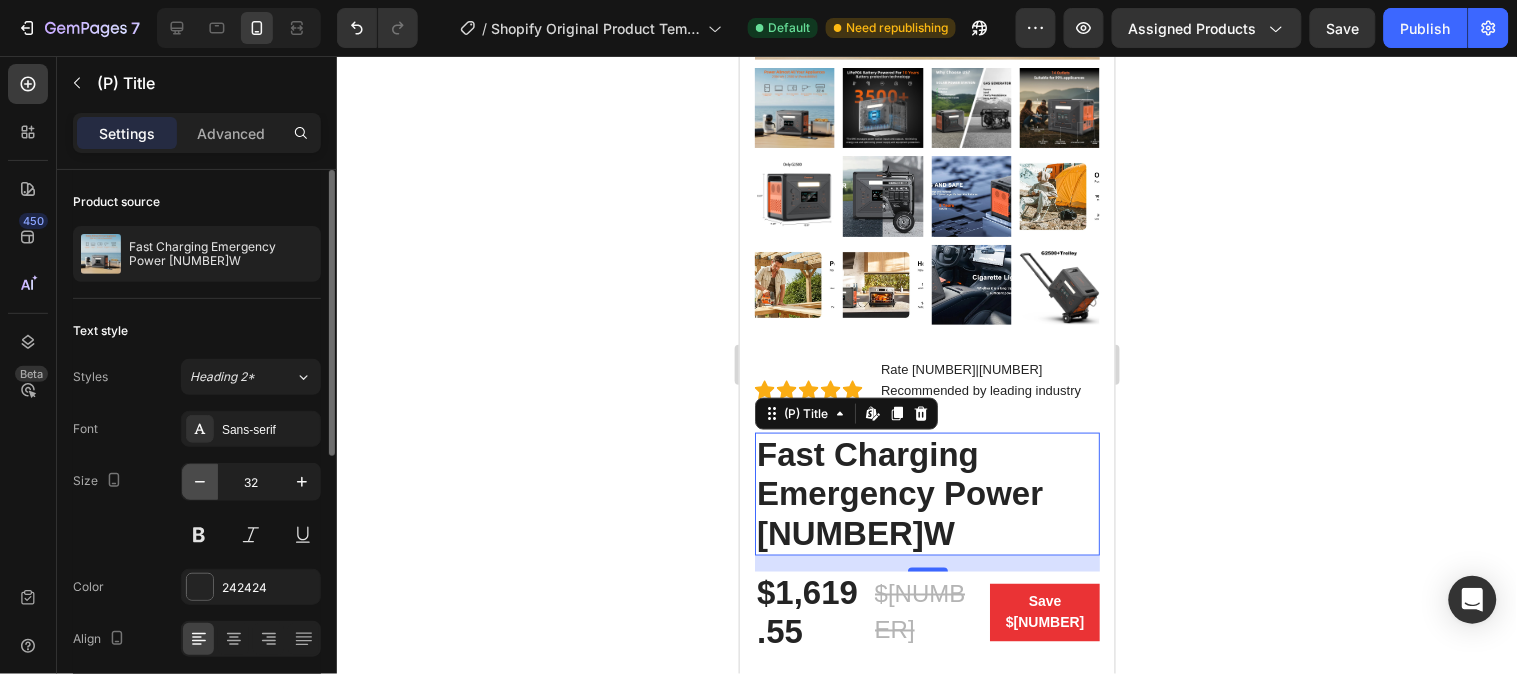 click 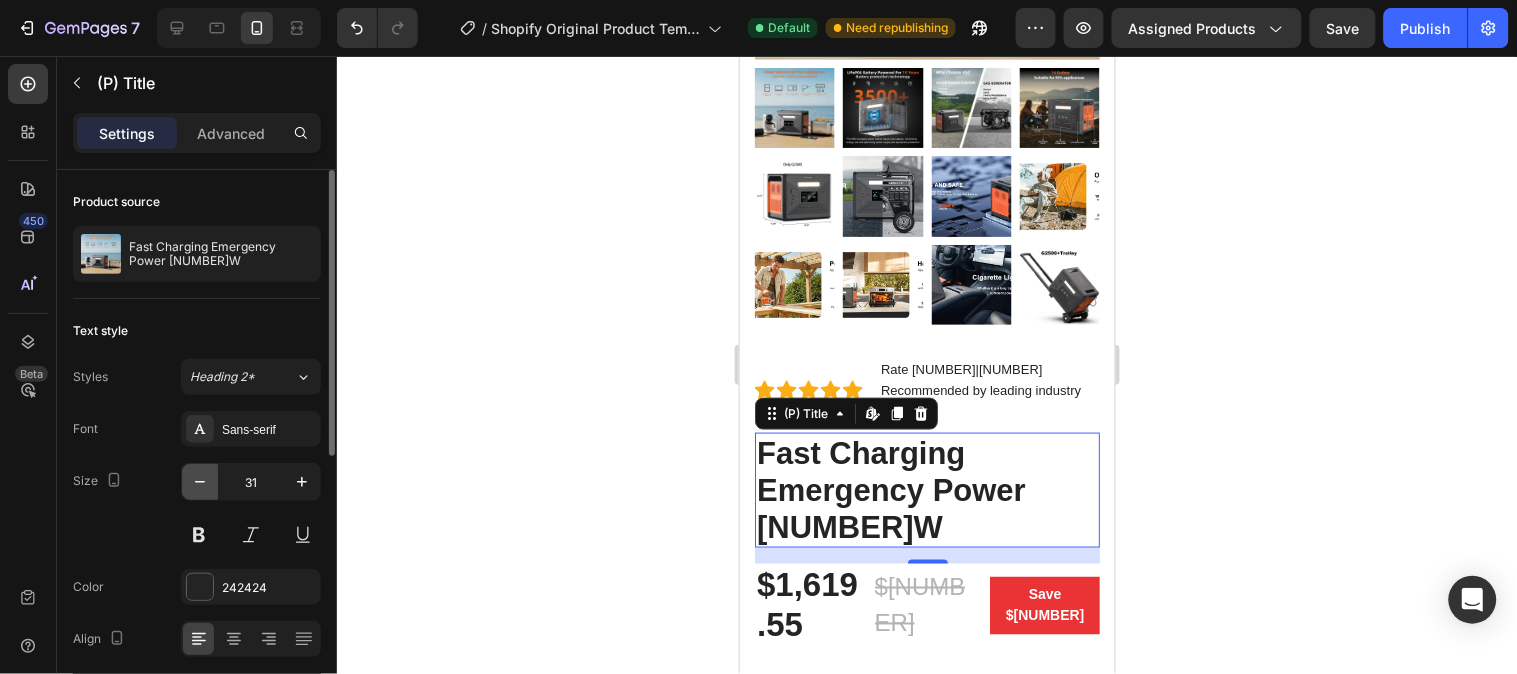 click 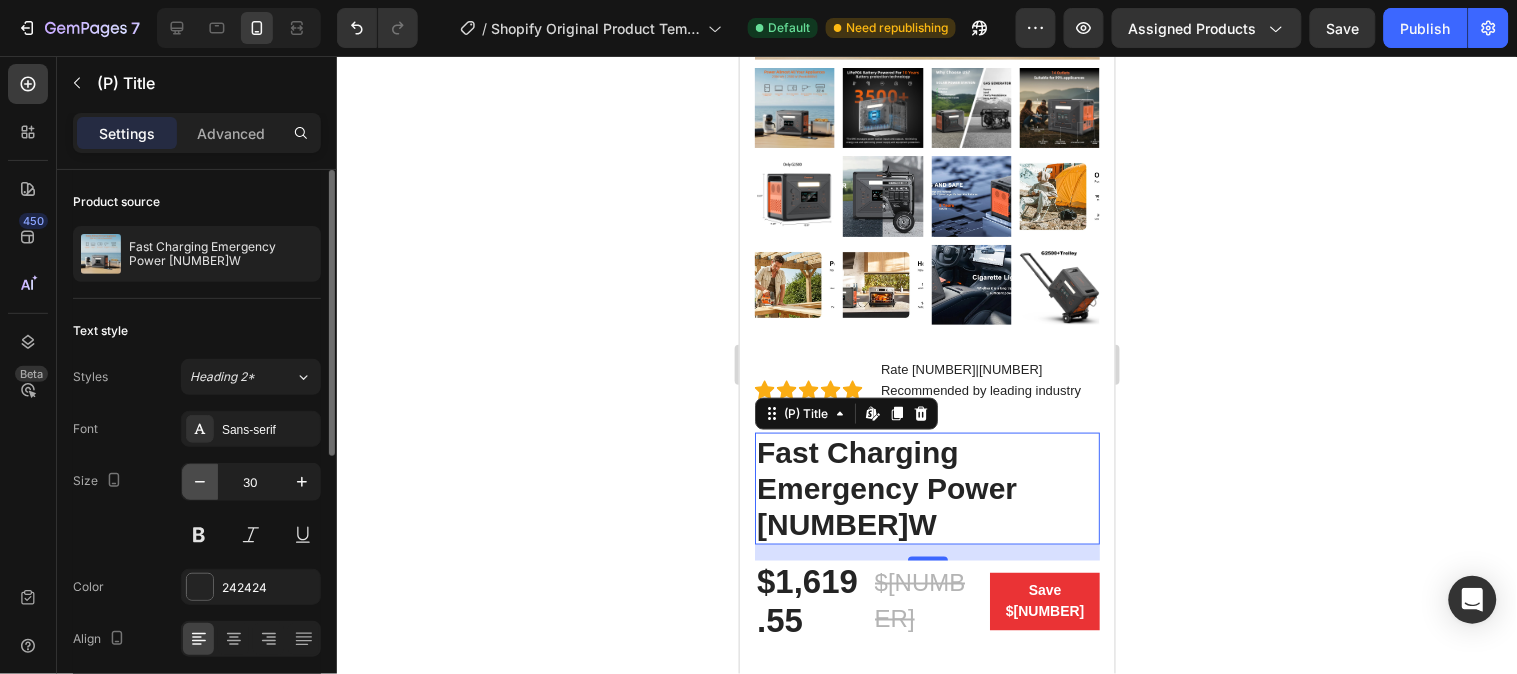 click 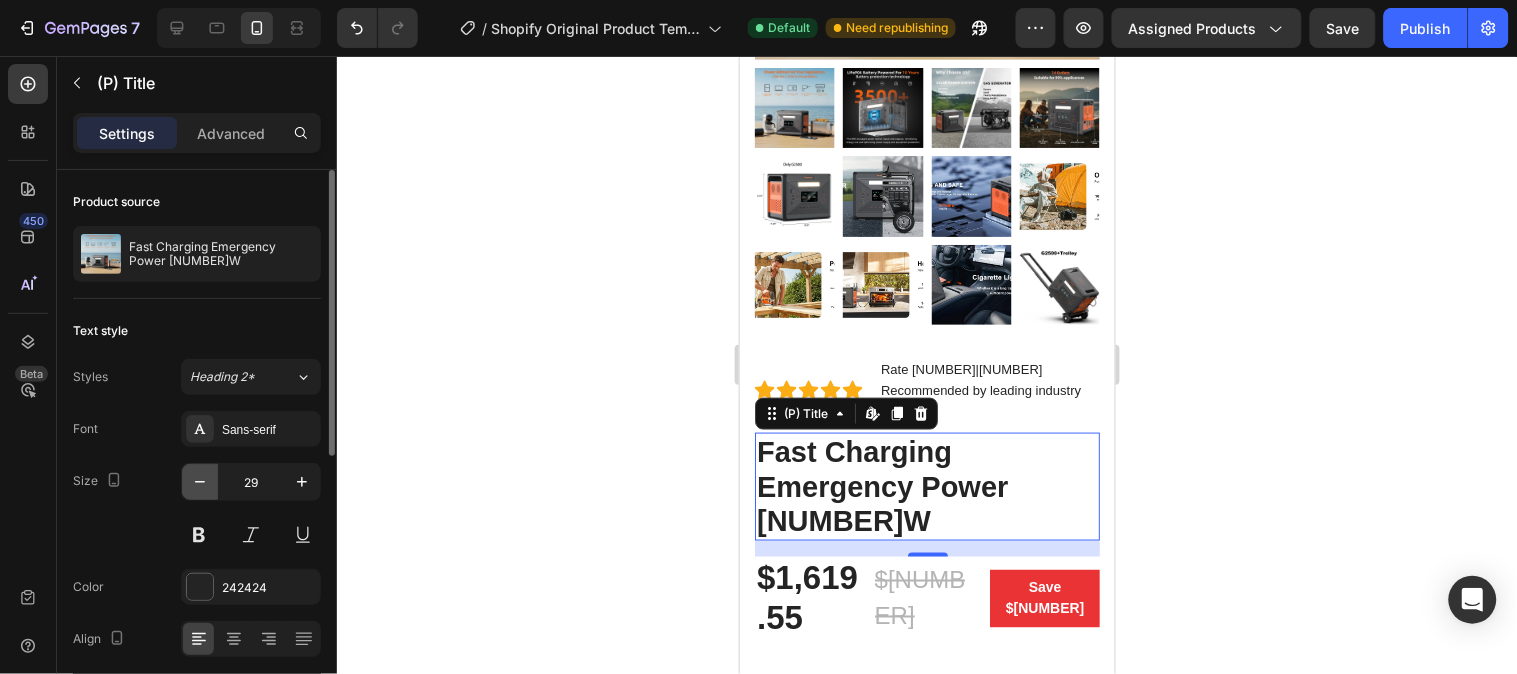 click 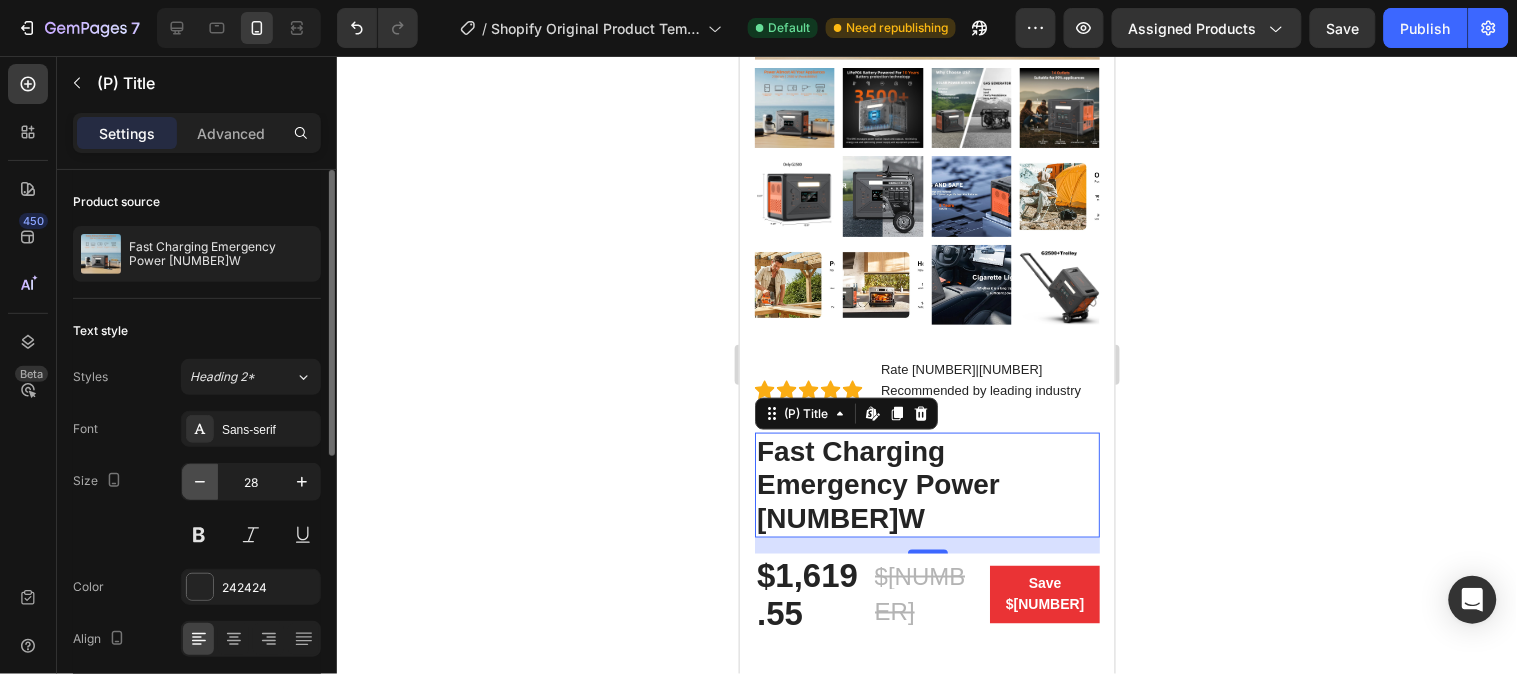 click 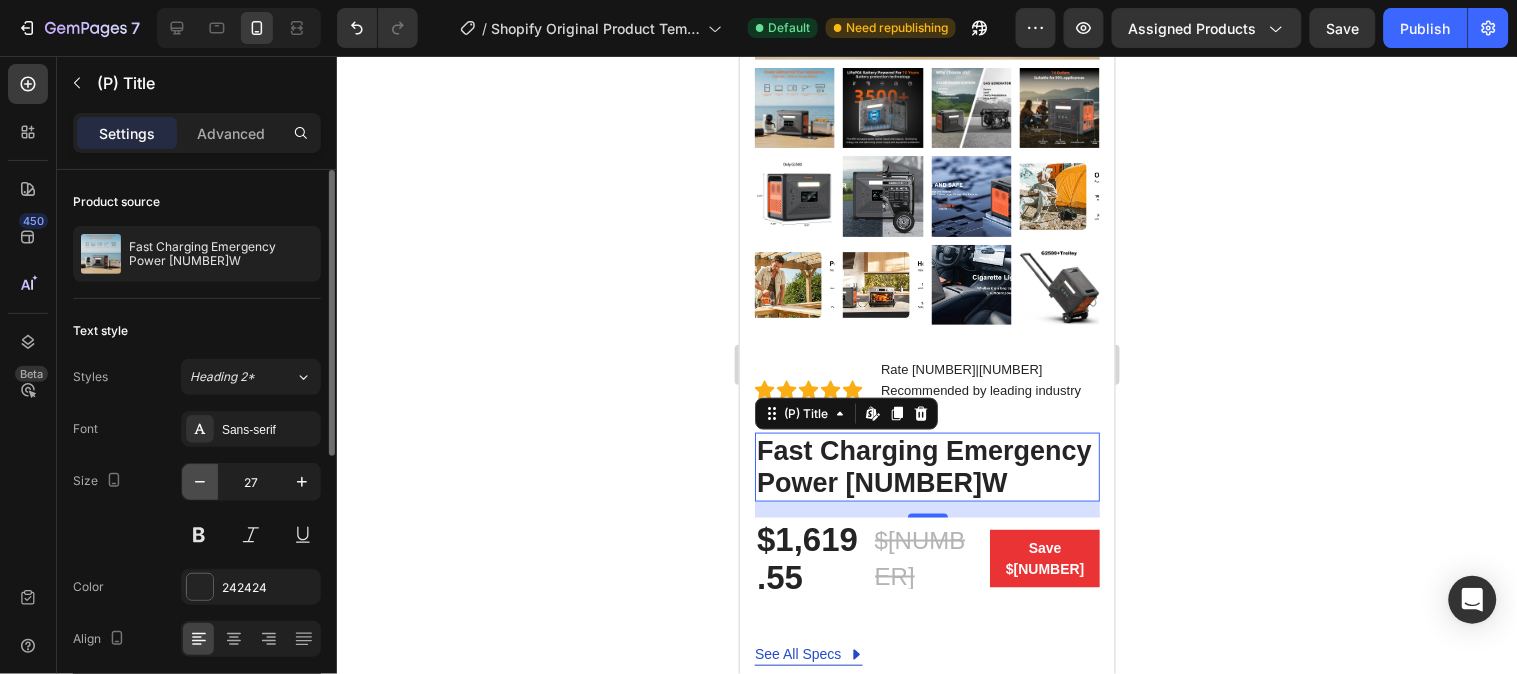 click 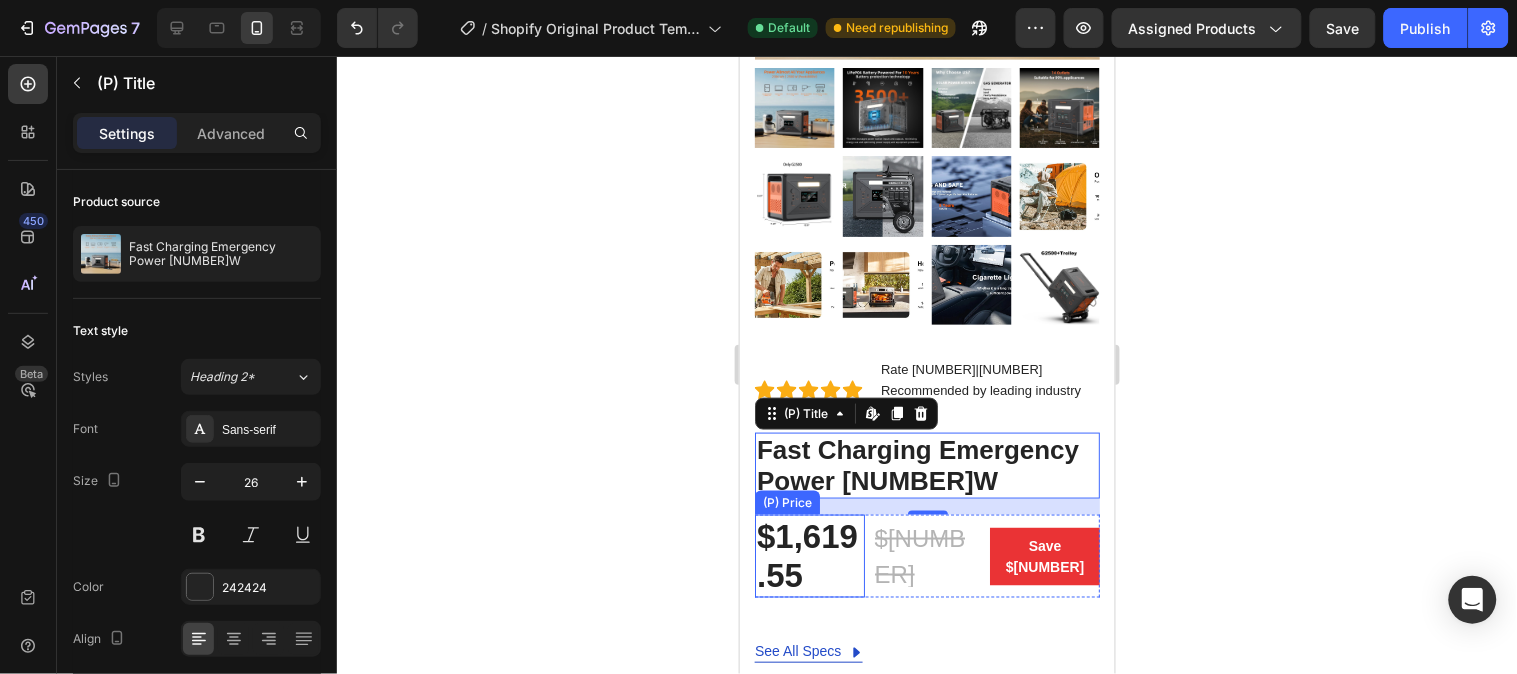 click on "$1,619.55" at bounding box center [809, 555] 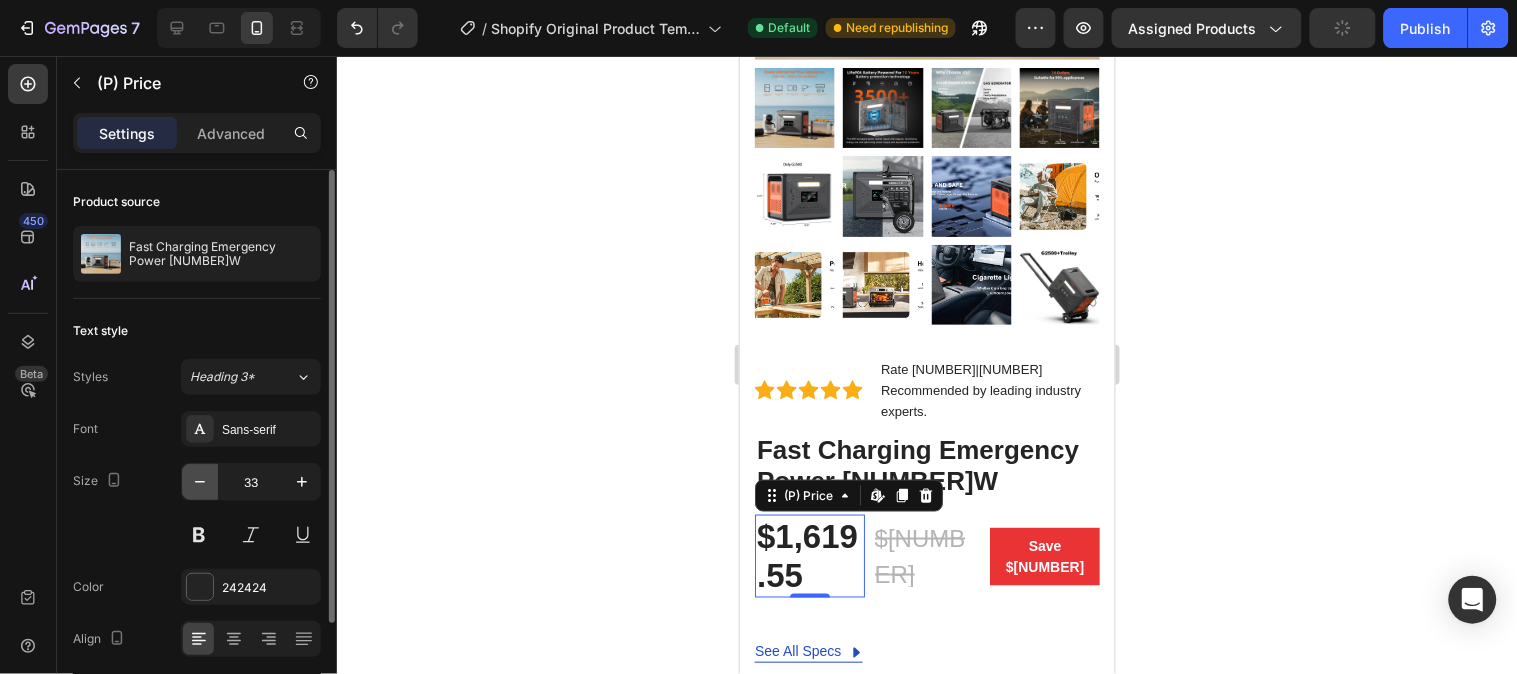click 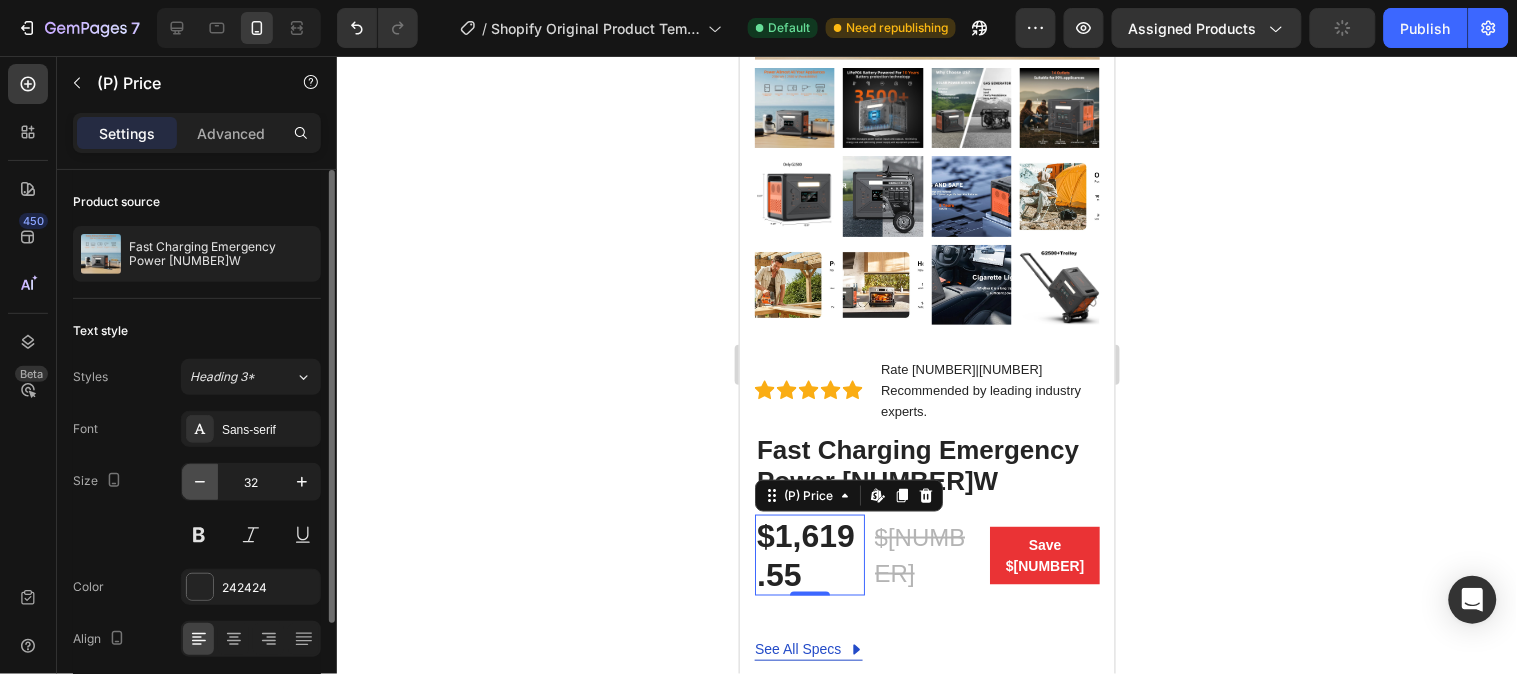 click 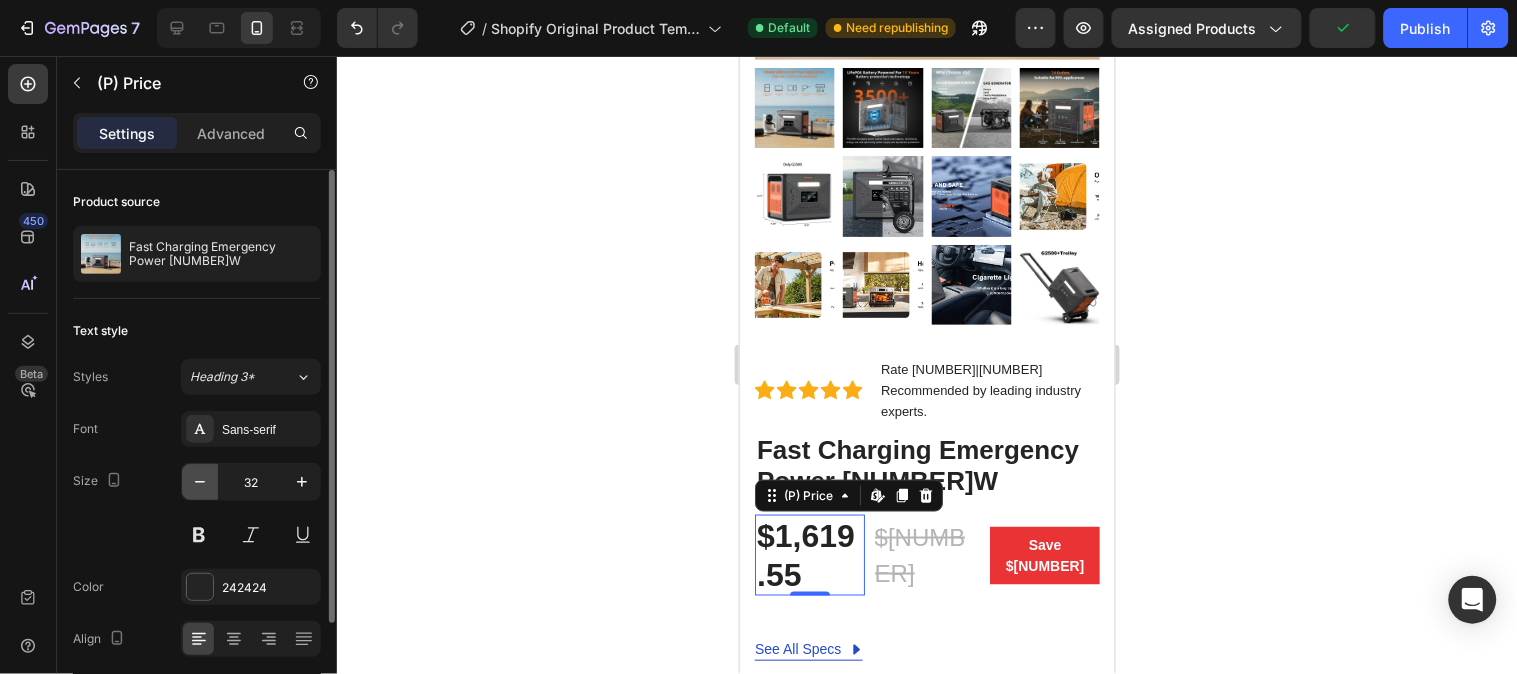 click 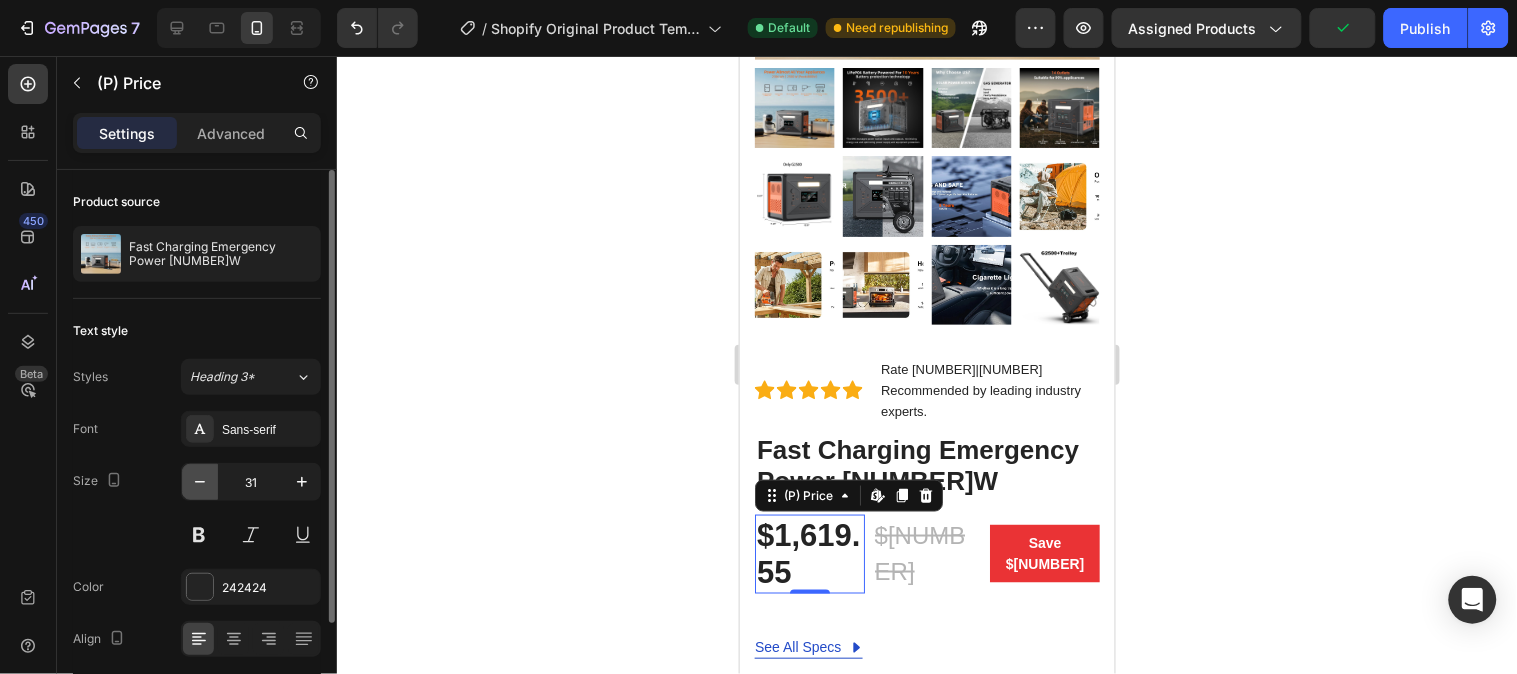 click 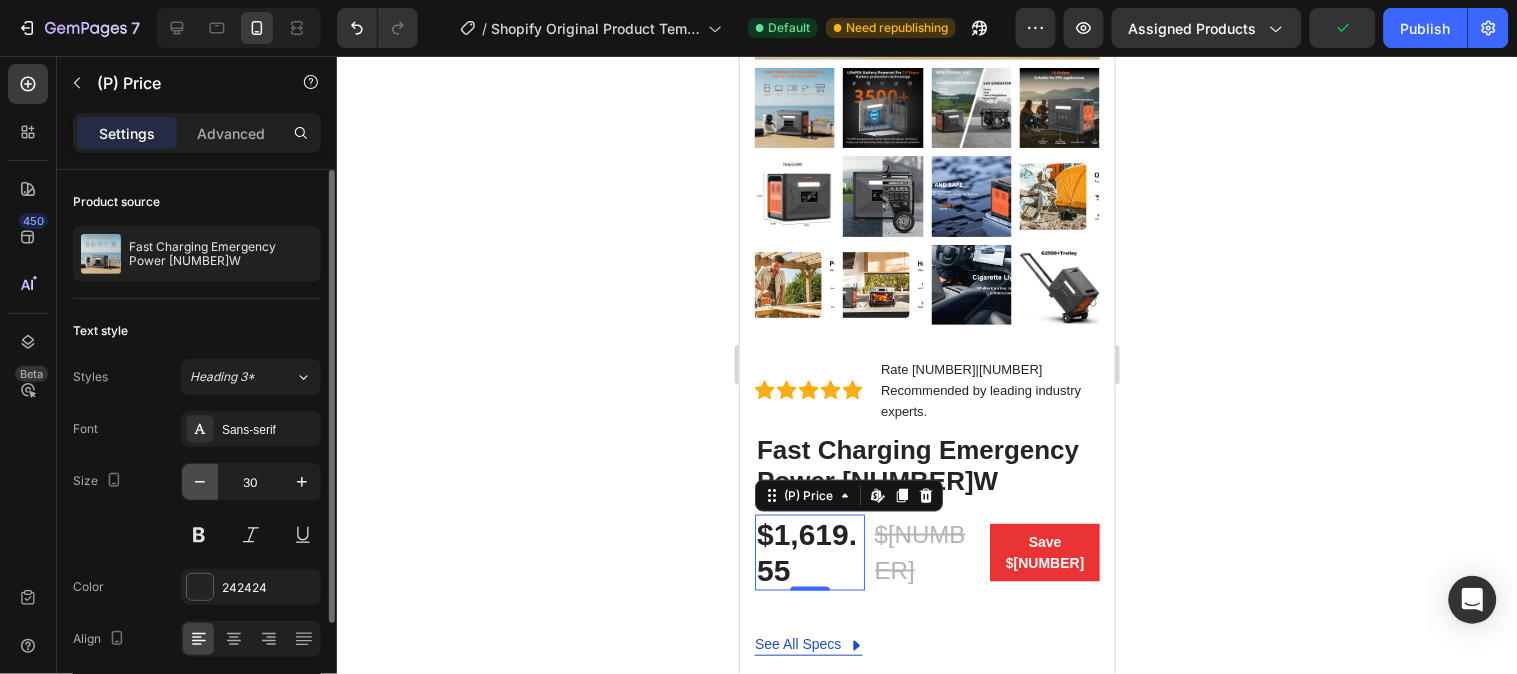 click 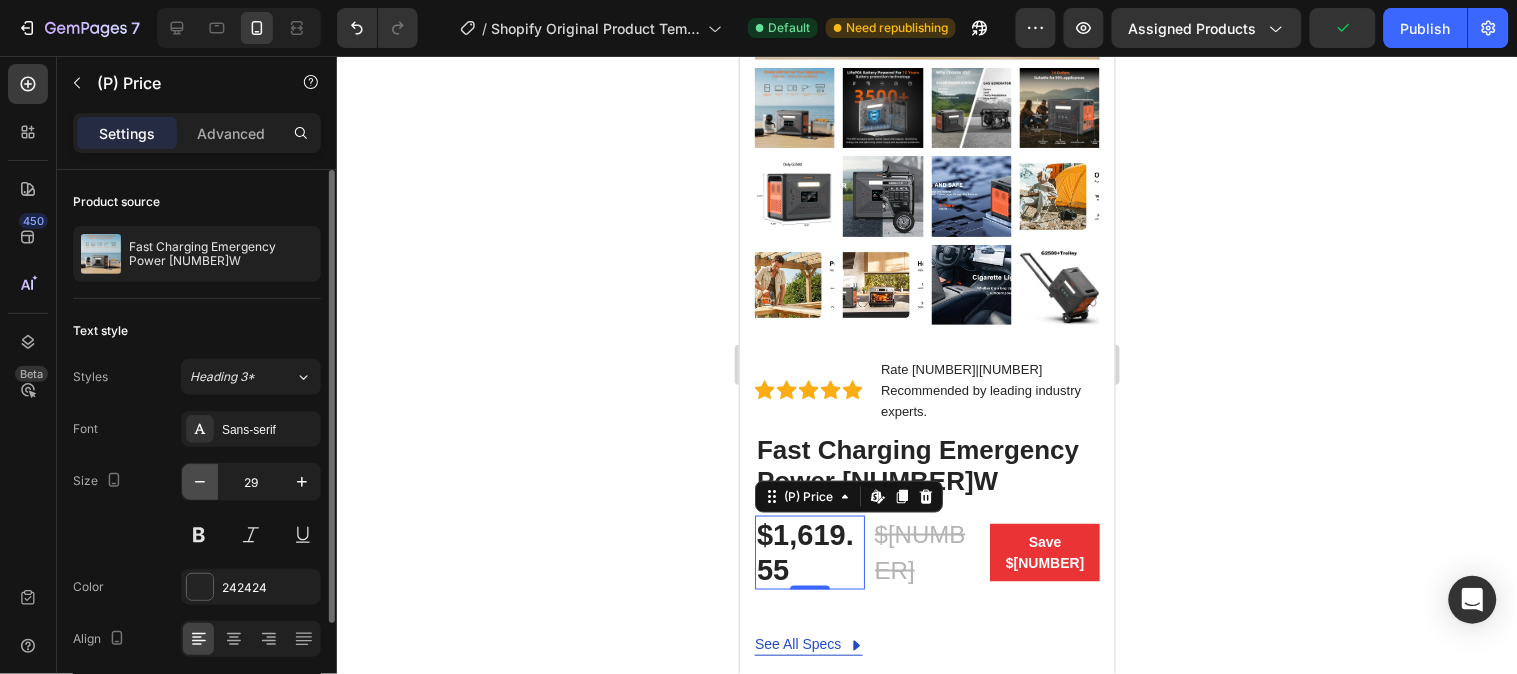 click 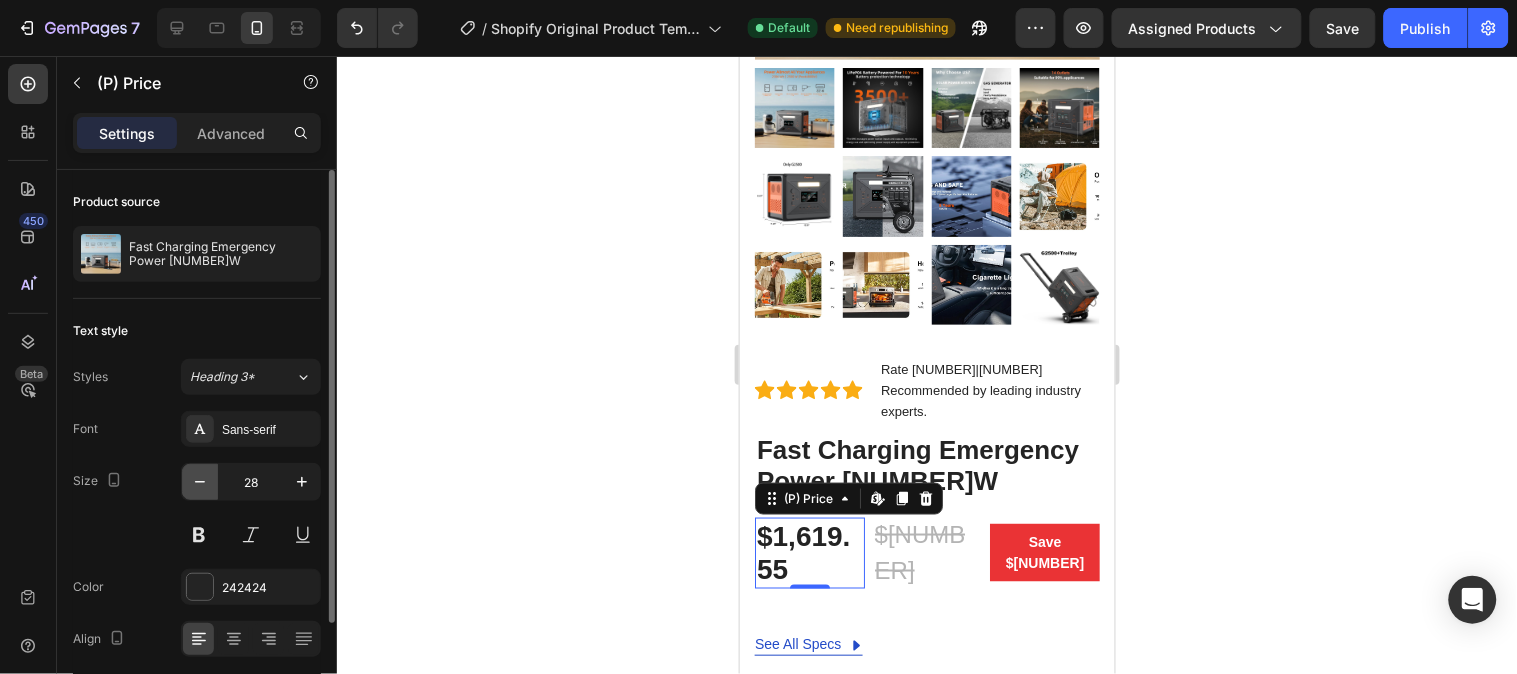 click 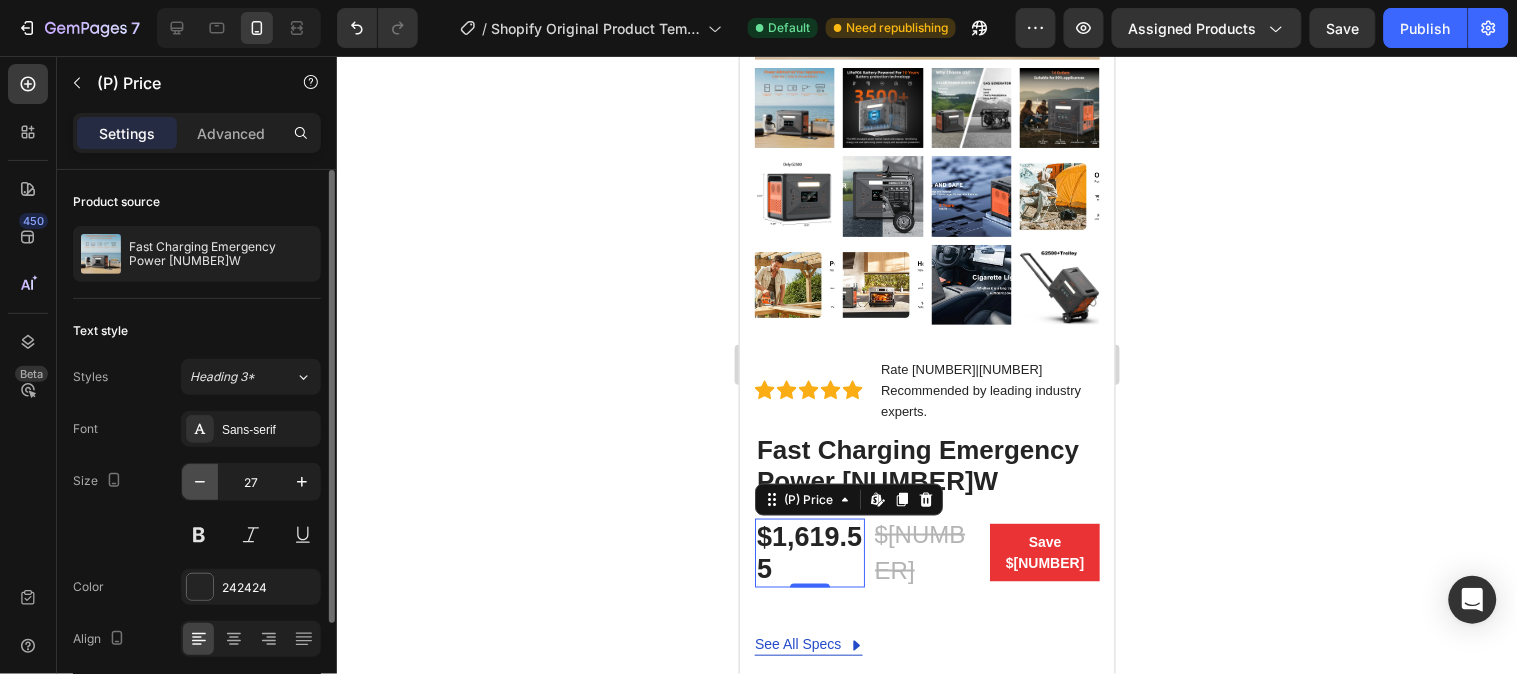 click 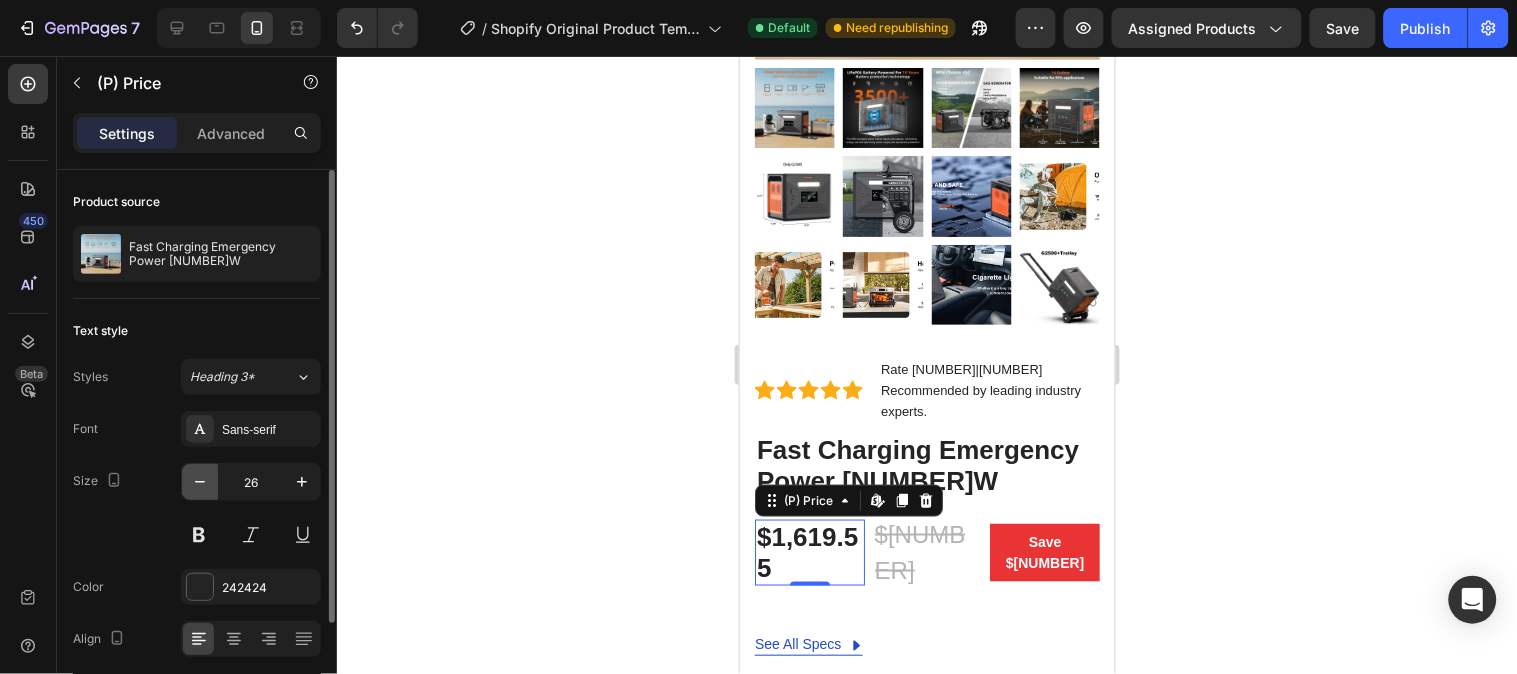 click 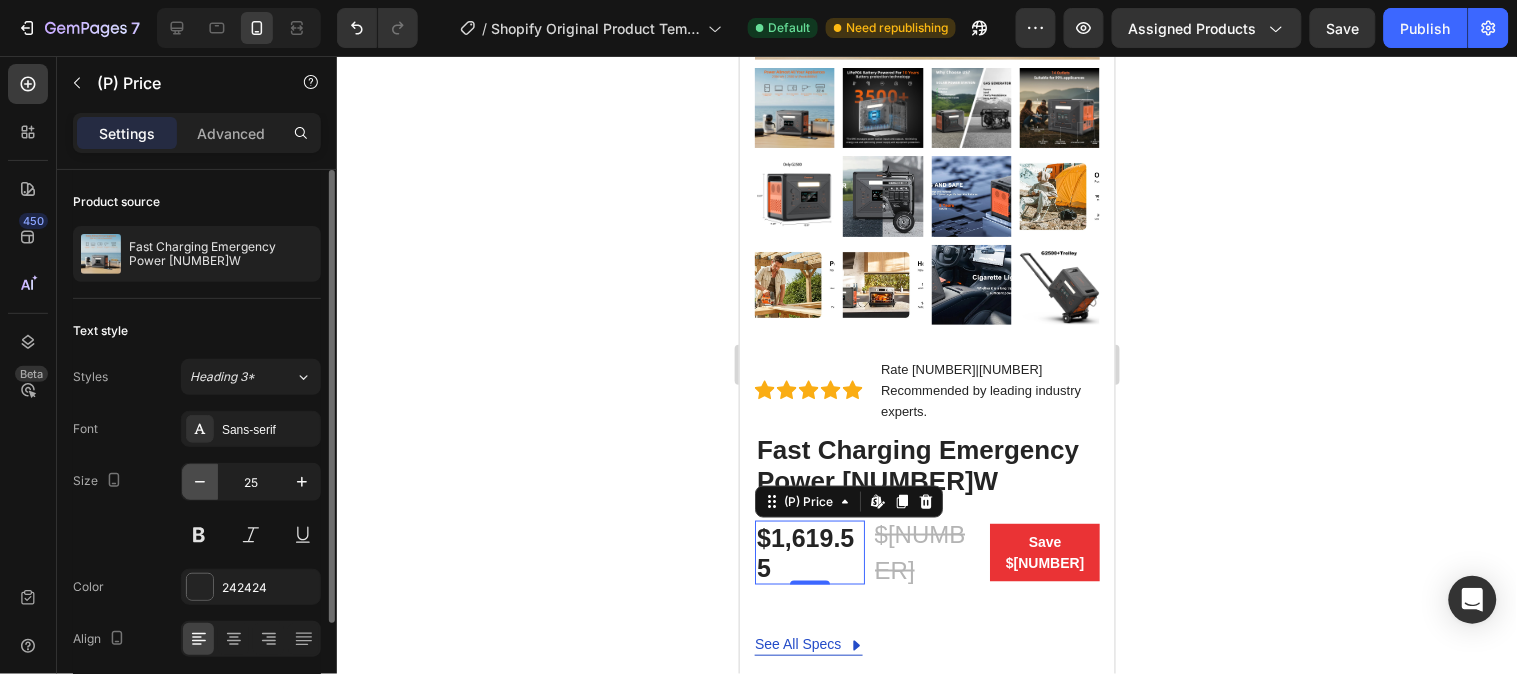 click 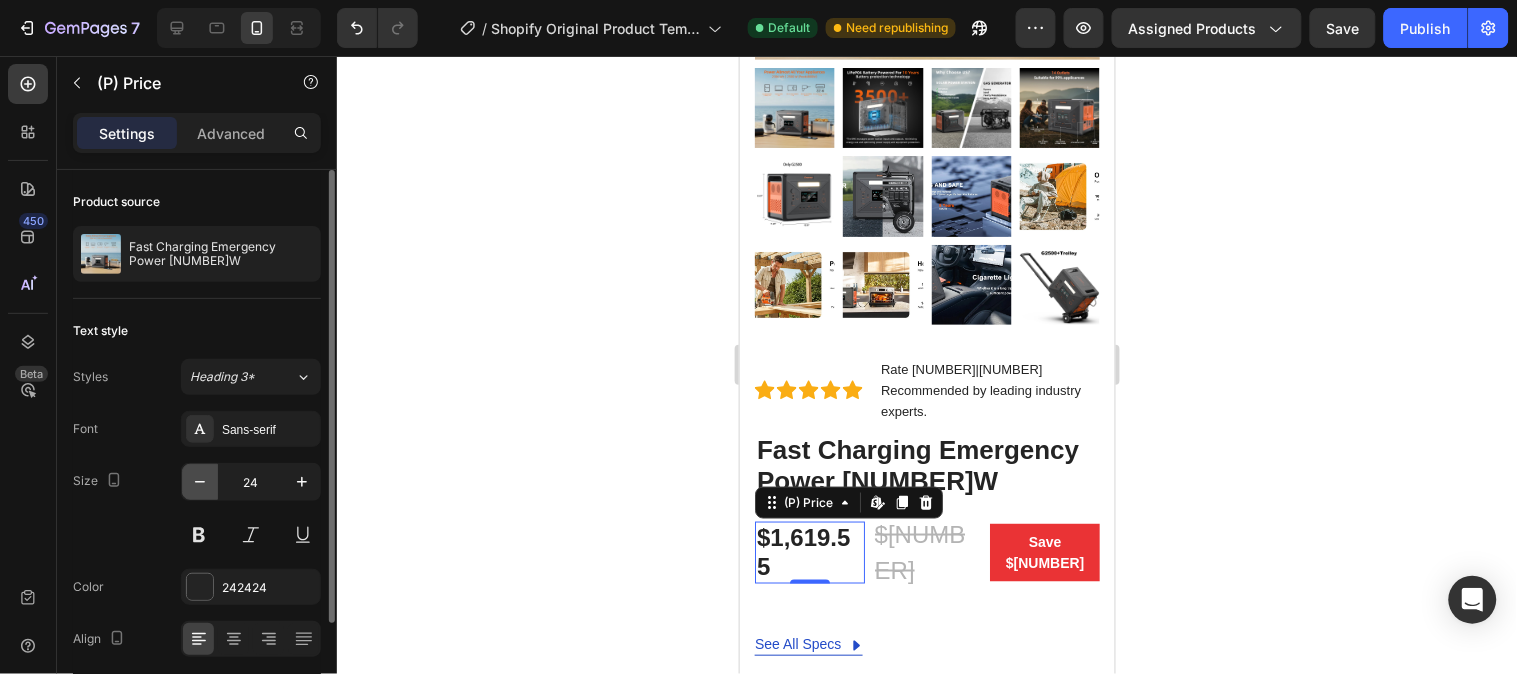 click 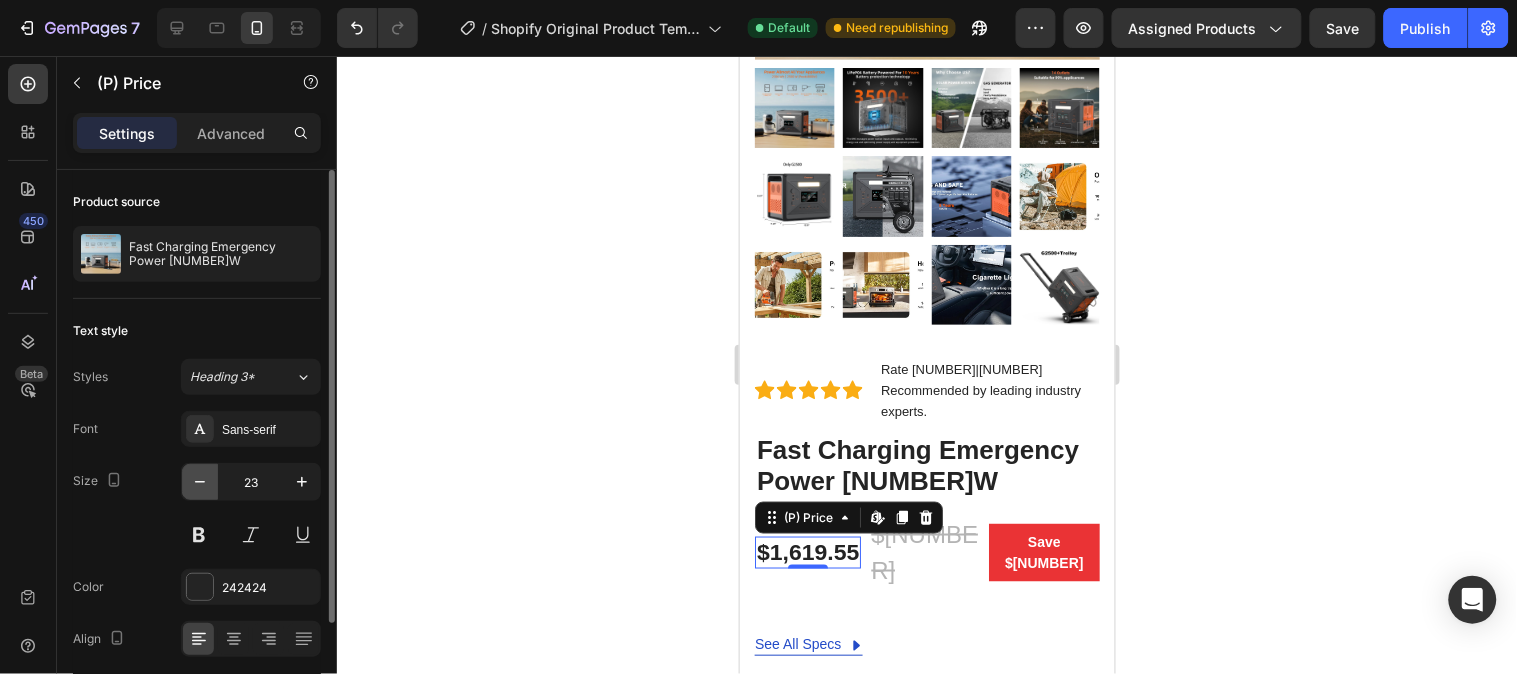 click 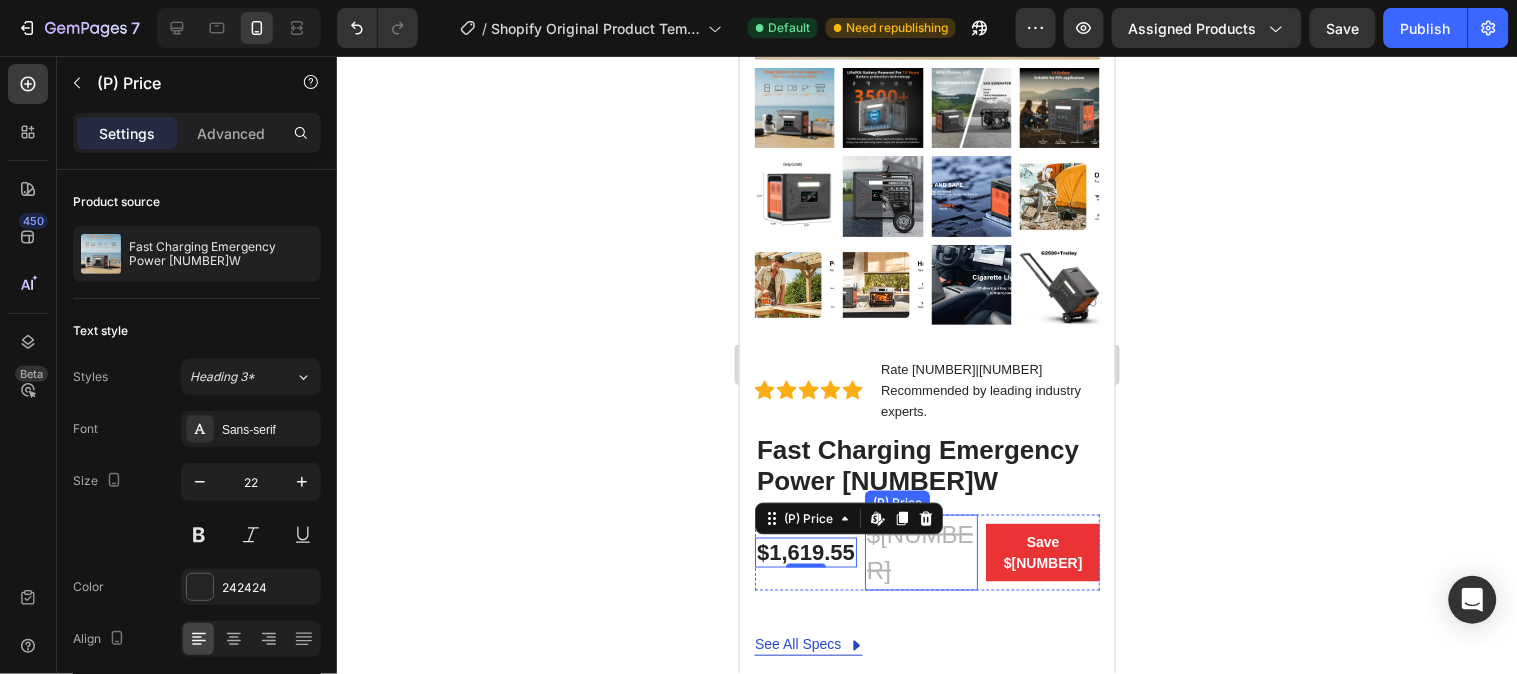 click on "$1,943.46" at bounding box center (921, 552) 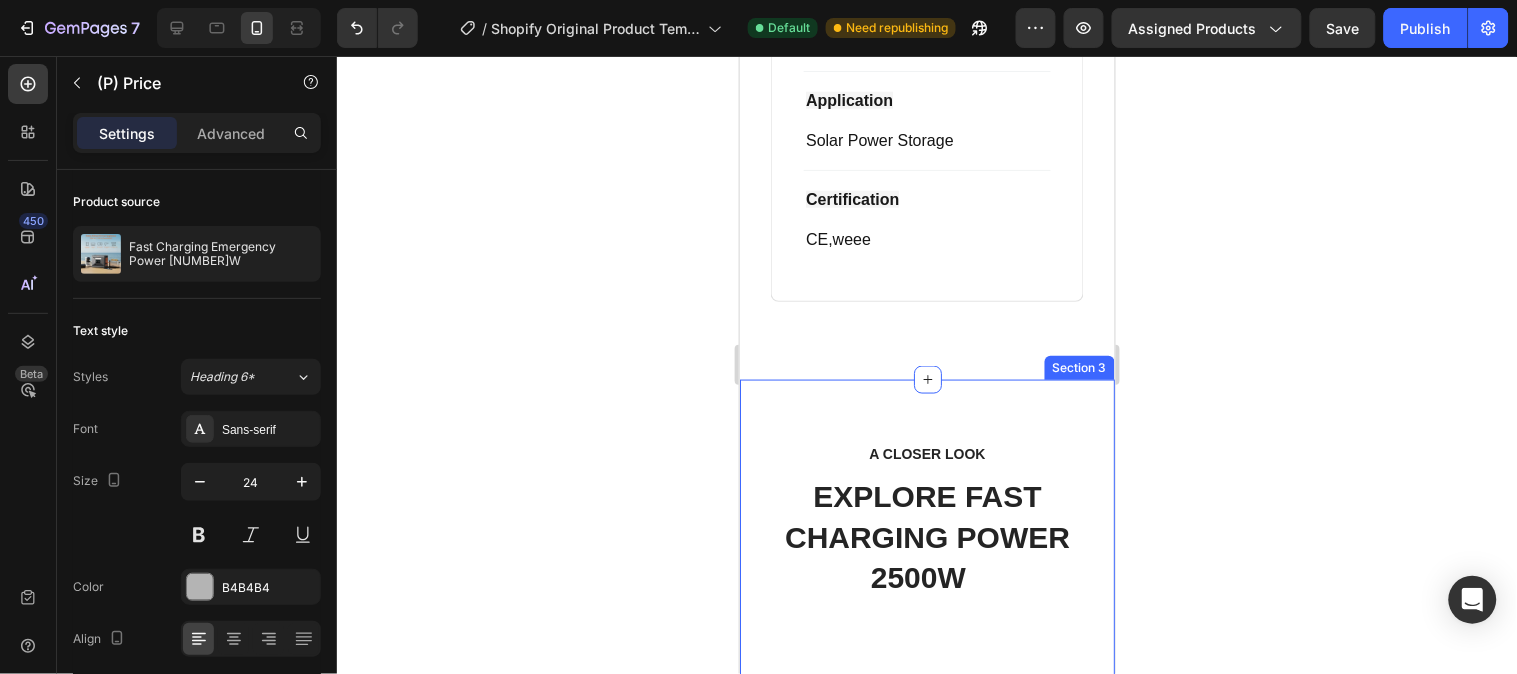 scroll, scrollTop: 4444, scrollLeft: 0, axis: vertical 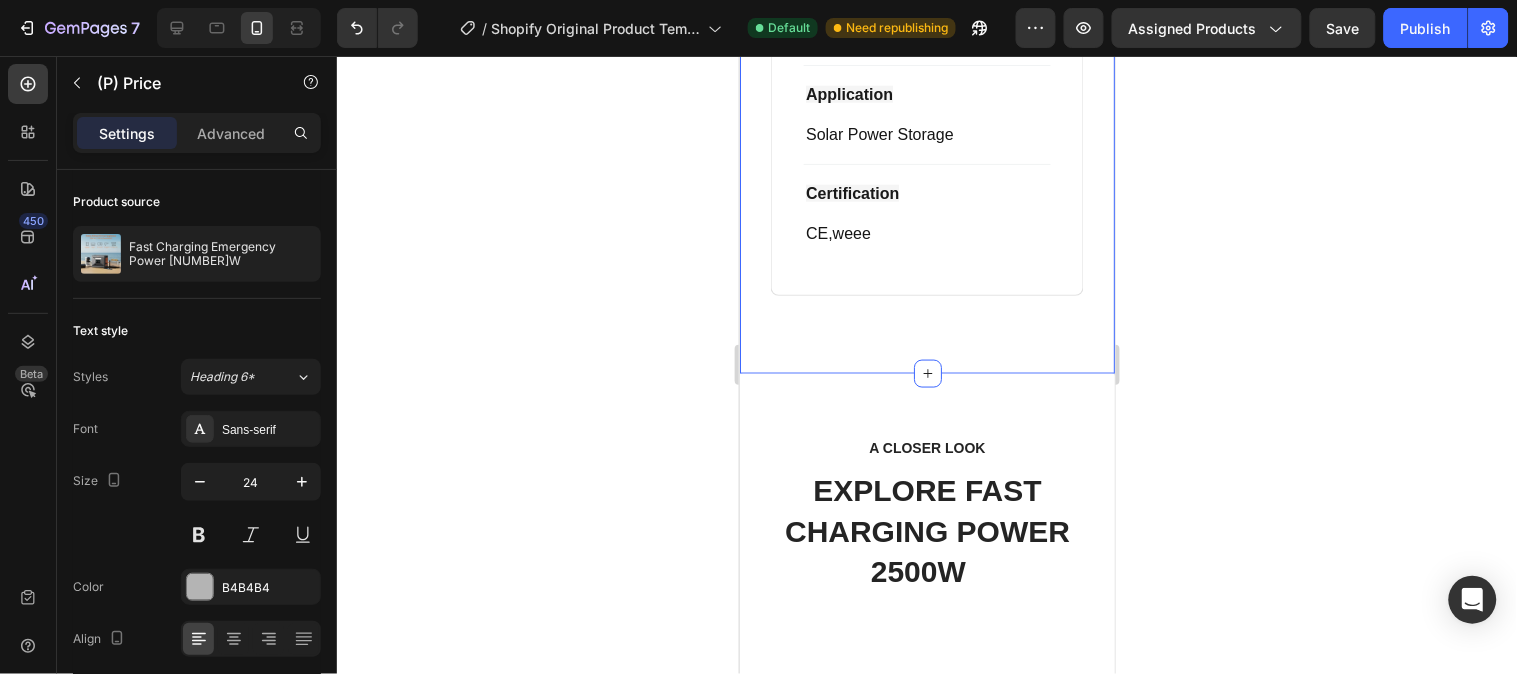 click on "Product Specifications Product Details Product Services Technical Specifications Heading Compatible operating systems Text block With an impressive 2304Wh LiFePO₄ battery capacity and a powerful 2500W continuous output (up to 4800W peak), This device can charge and supply 14 devices simultaneously. It features four AC ports, two USB-A (QC3.0) ports, three USB-C (PD 20W) ports, one USB-C (PD 100W) port, one cigarette lighter port, two DC5521 ports, and one XT60 port. With 14 ports, you can power a greater number of home appliances, allowing you to live a normal life. The product is compatible with a wide range of devices, including smartphones, laptops, power tools, cooking appliances, in-vehicle products, and RC airplanes. These products are useful in a variety of situations, including disaster preparedness, power outages, sleeping in the car, camping, and leisure. Text block Row Output Power Text block 2500W Text block Row Solar Charging Input Text block 200W - 300W Text block Row AC Charging Input Row Row" at bounding box center (926, -973) 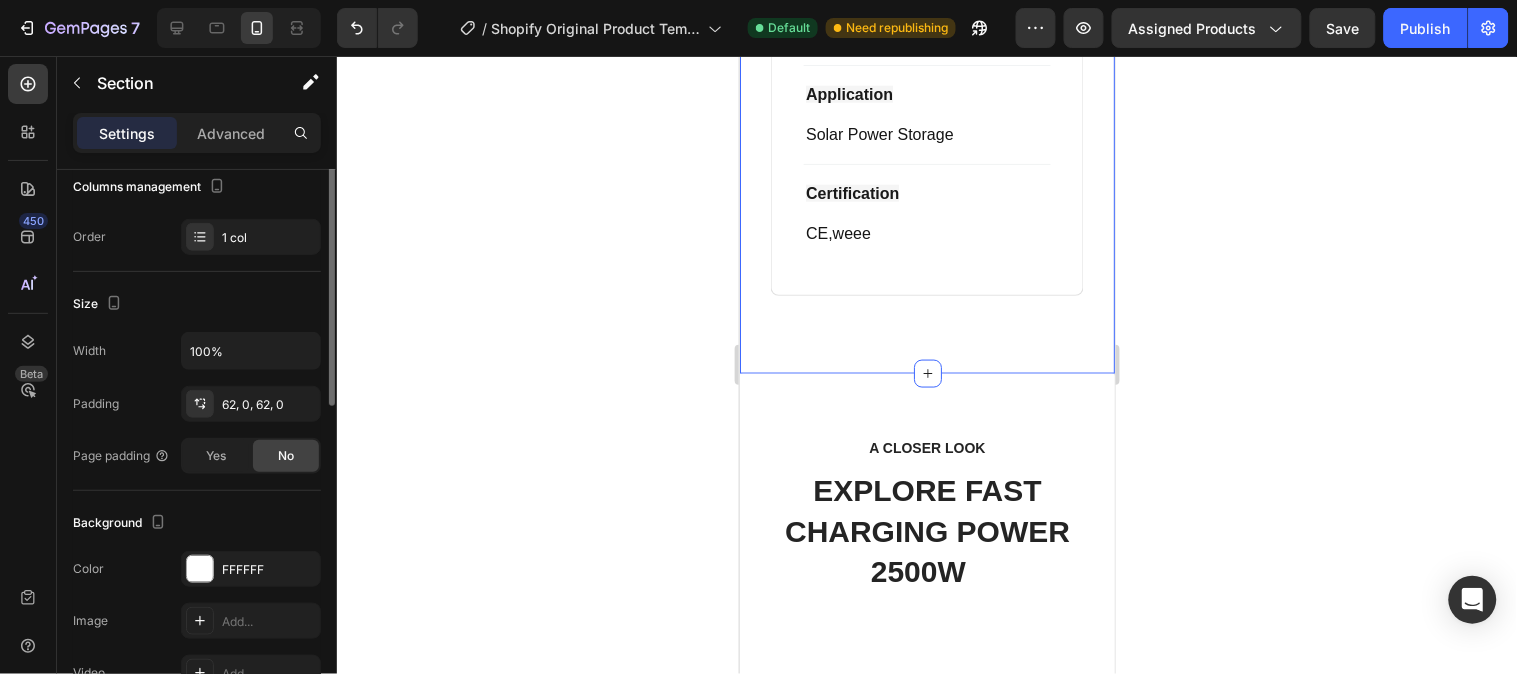scroll, scrollTop: 166, scrollLeft: 0, axis: vertical 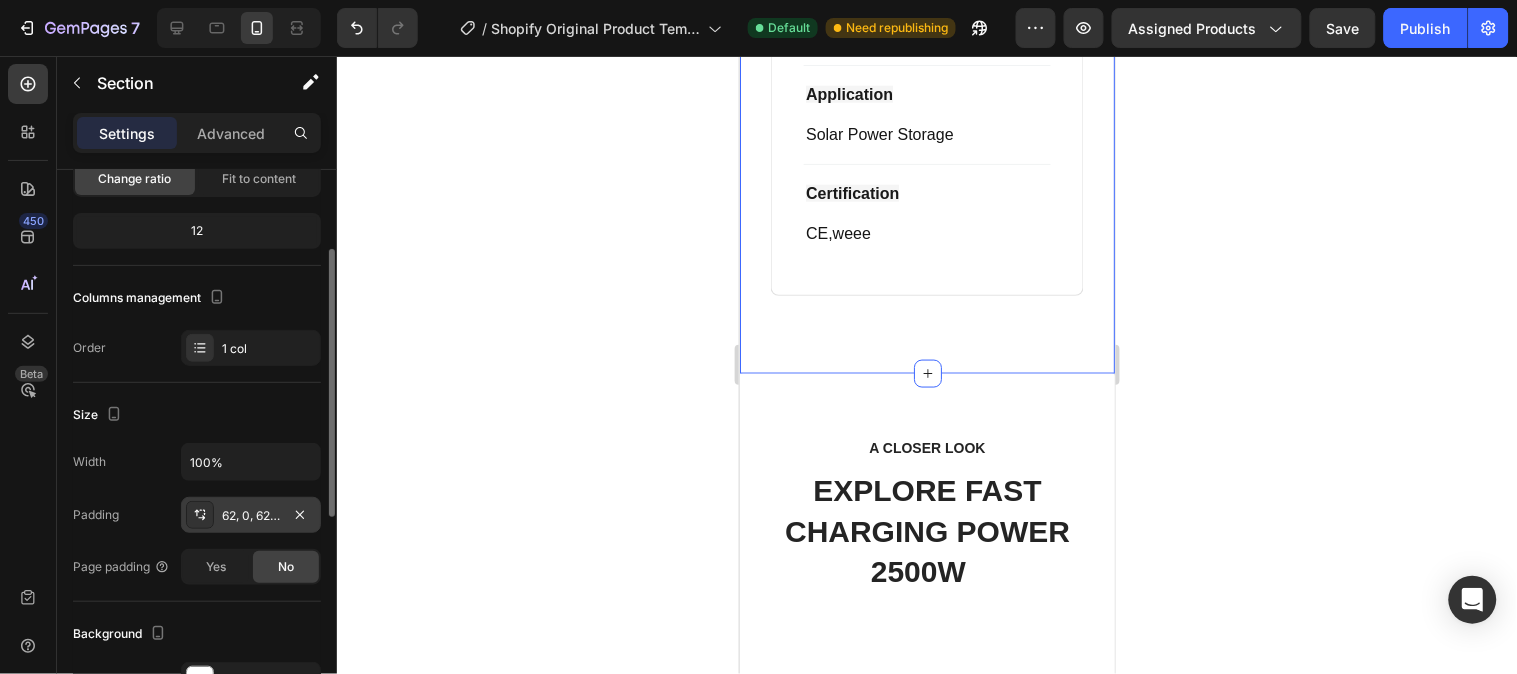 click on "62, 0, 62, 0" at bounding box center [251, 515] 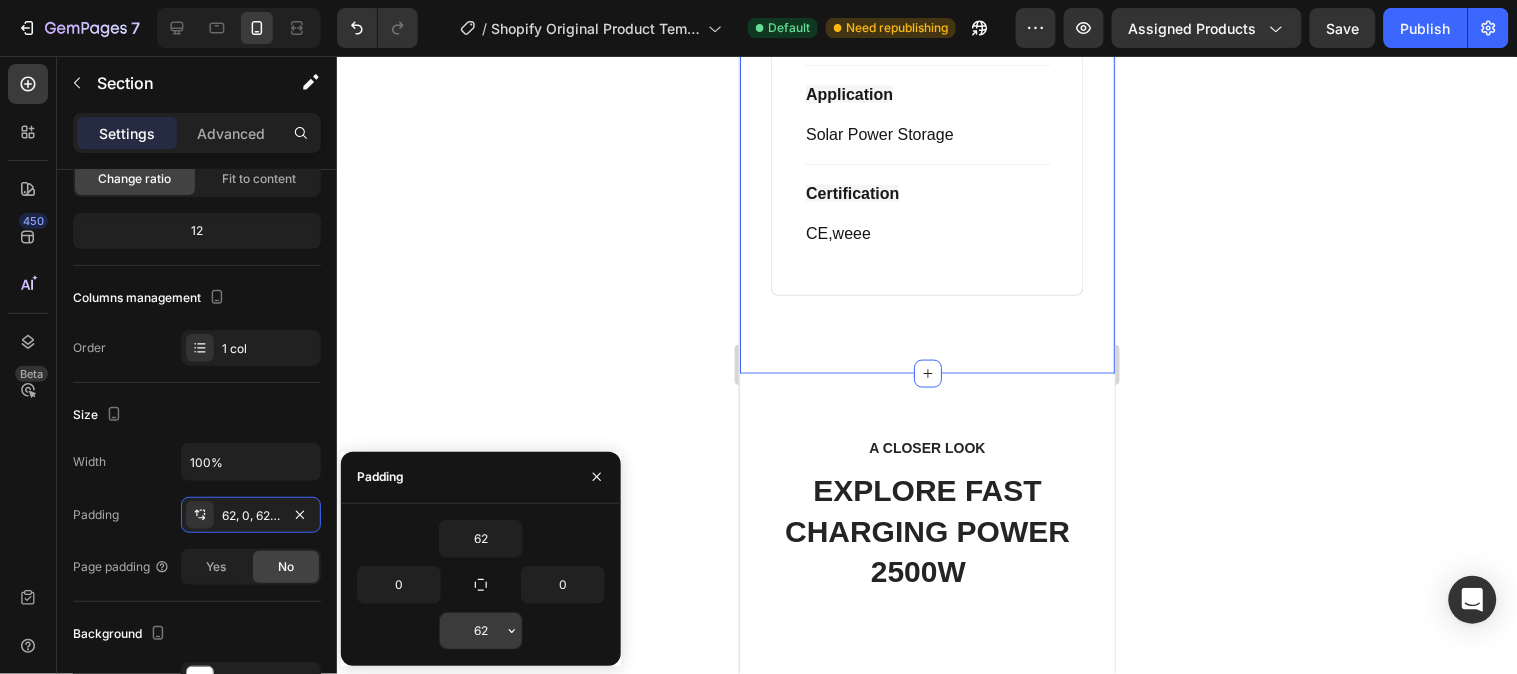 click on "62" at bounding box center (481, 631) 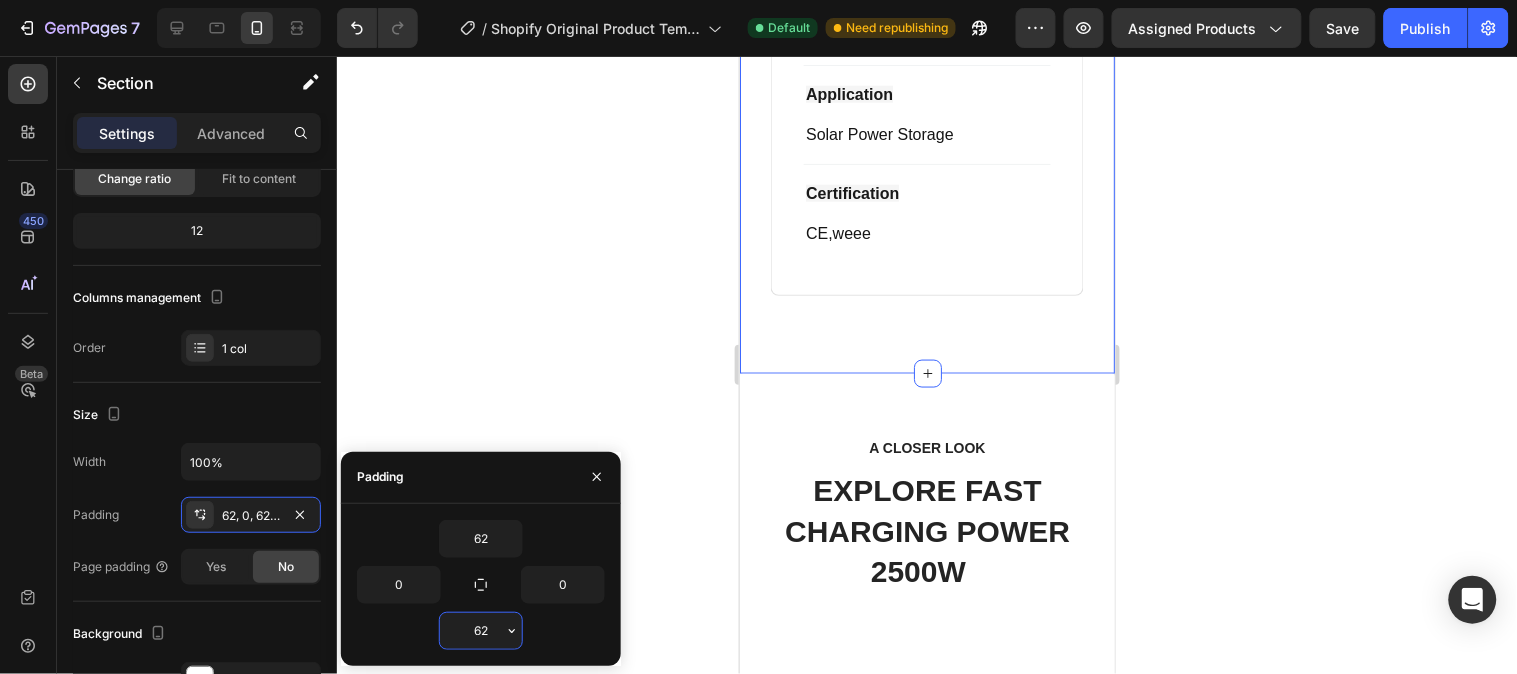 type on "0" 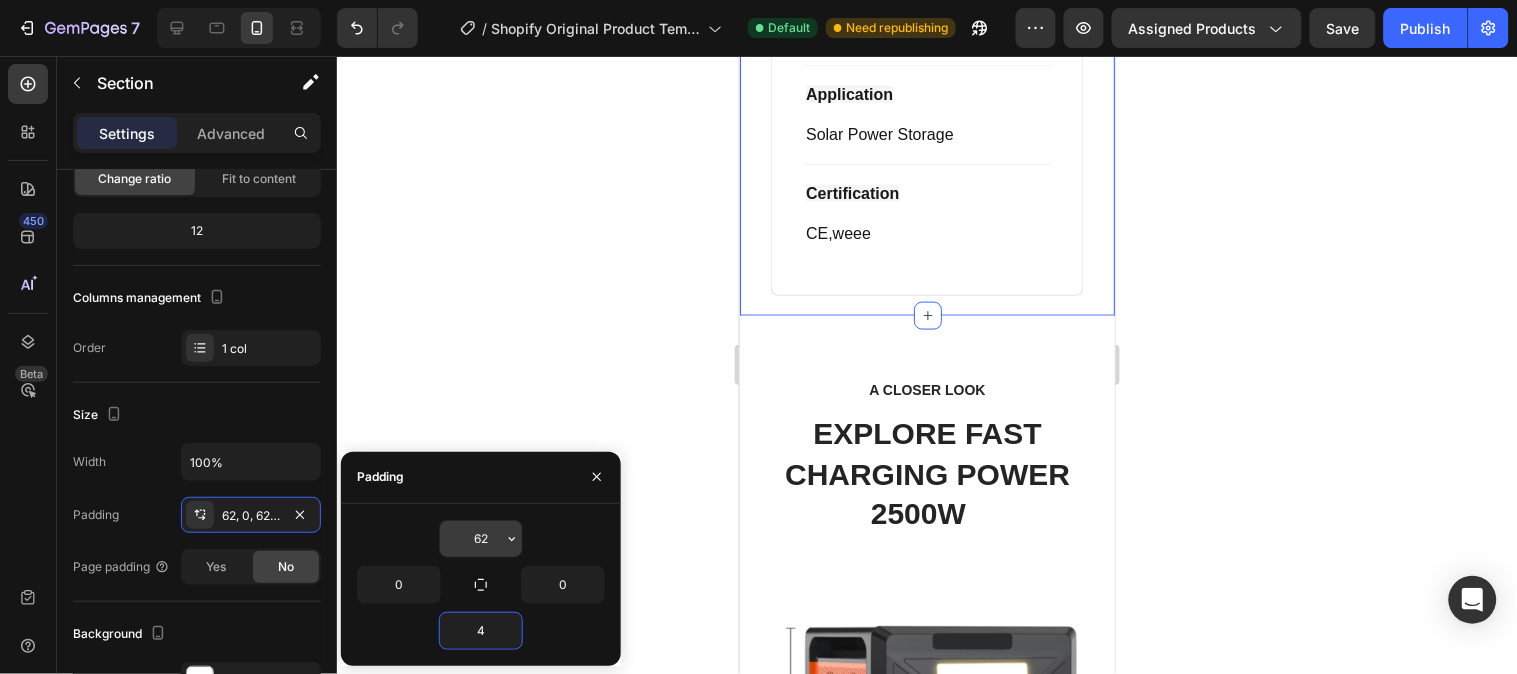 type on "4" 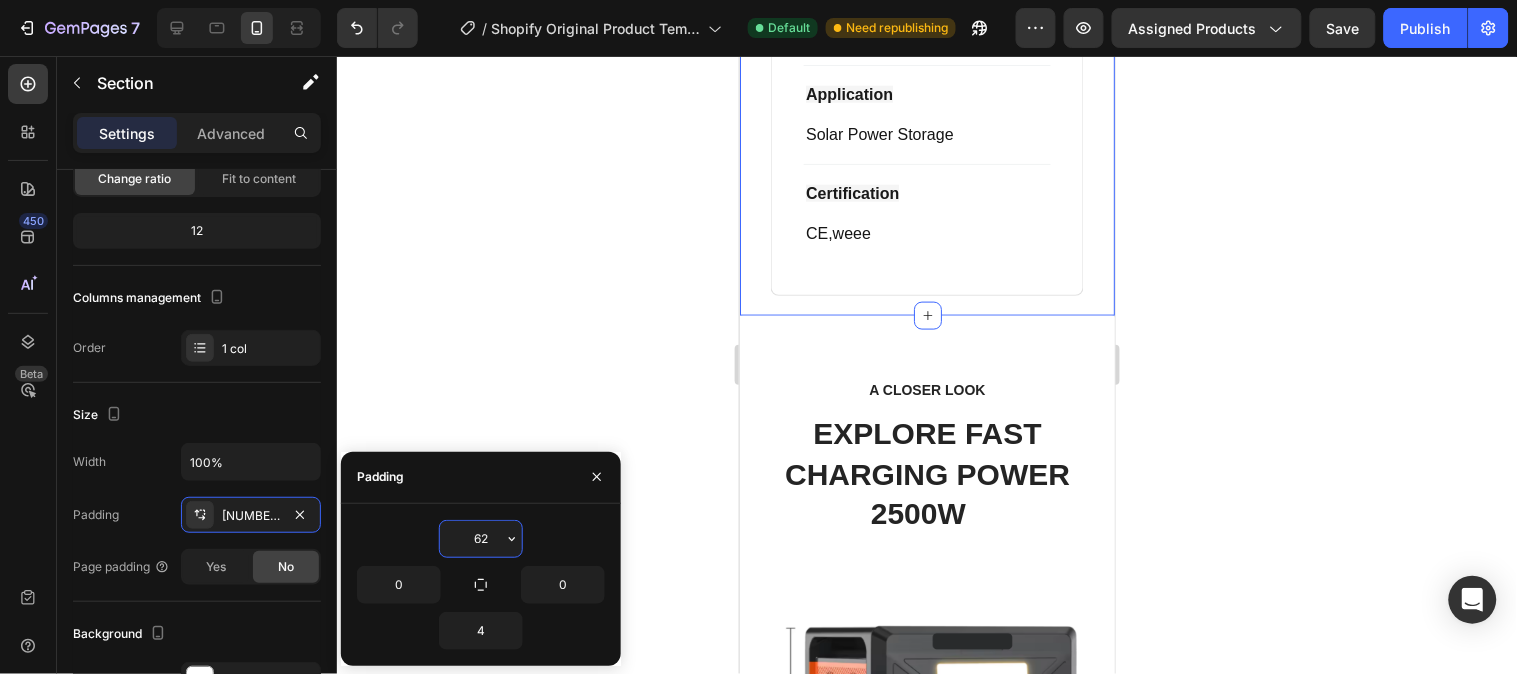 type on "4" 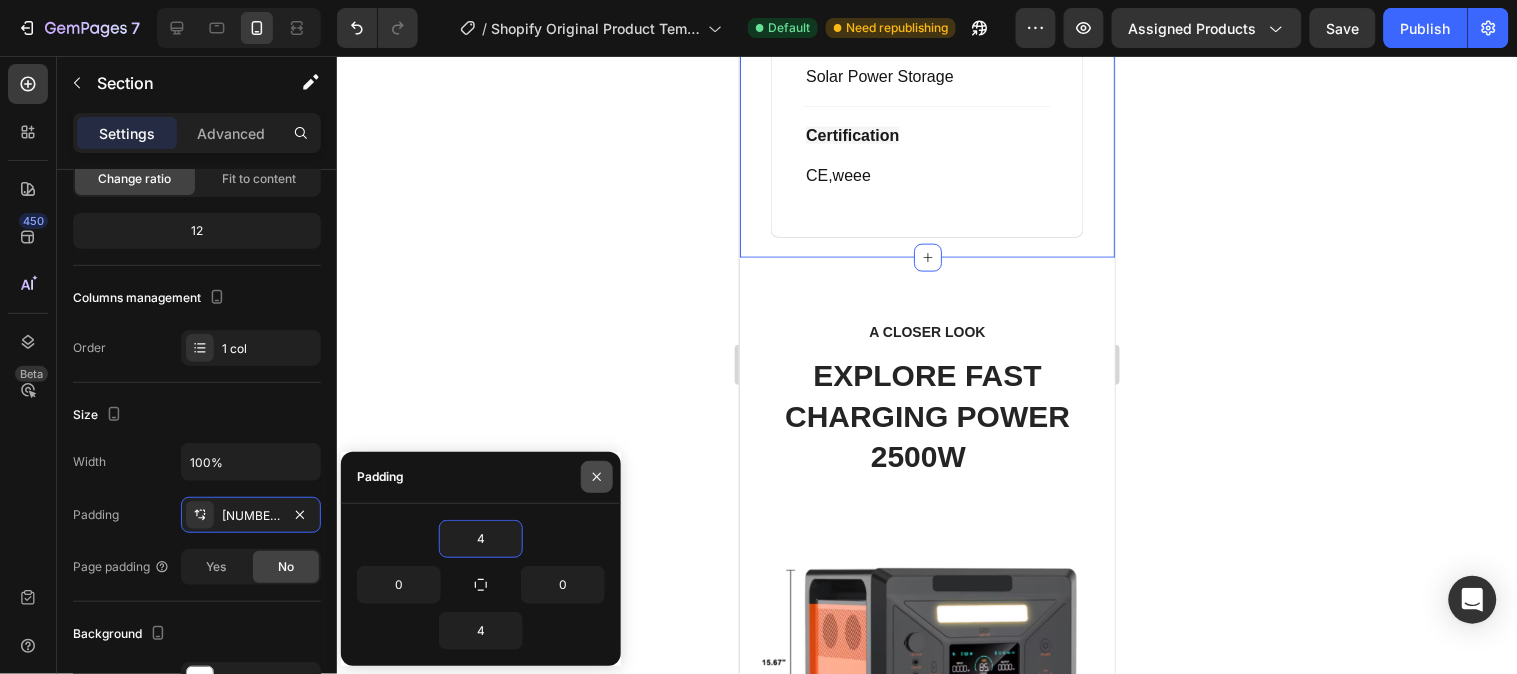 click 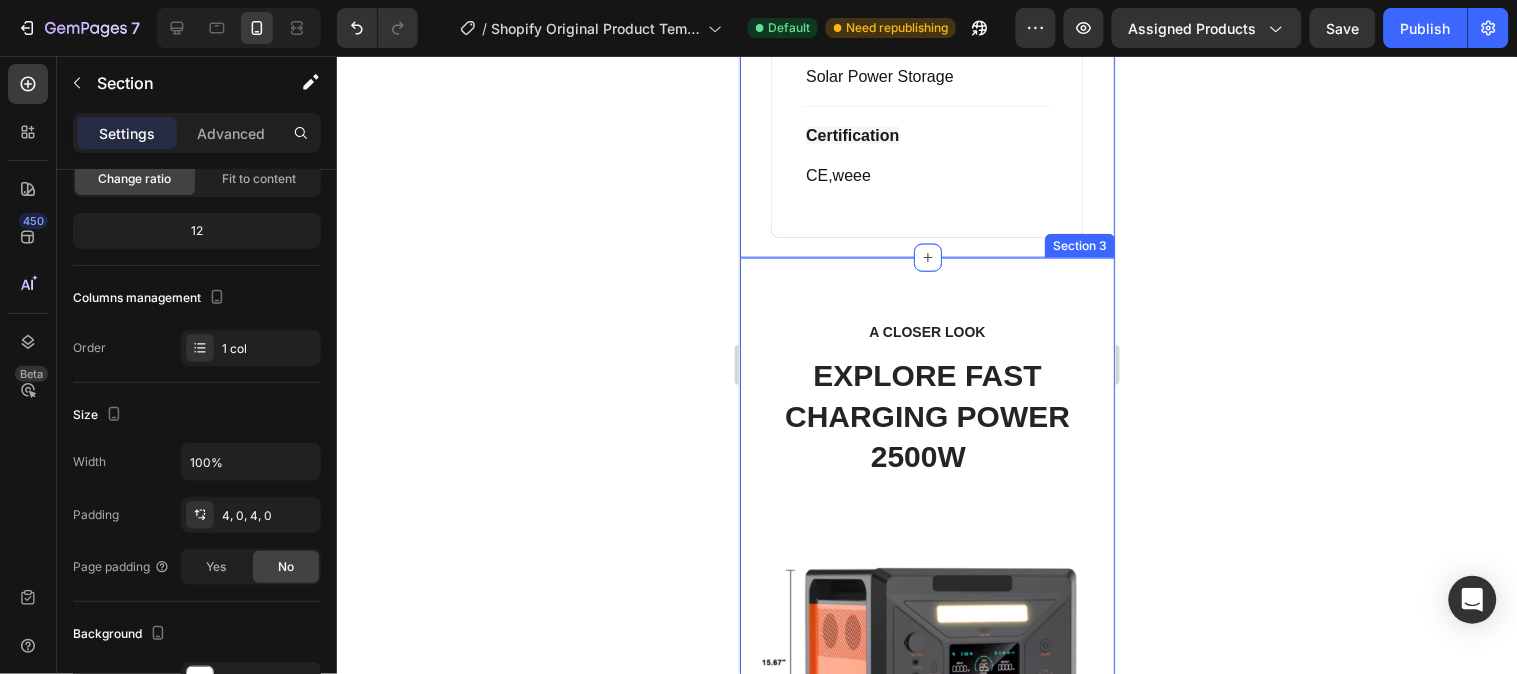 click on "A CLOSER LOOK Text block EXPLORE FAST CHARGING POWER 2500W    Heading Row Image Long-Lasting Backup Power Text block With 2304Wh capacity and 2500W output, it powers essential home devices like refrigerators, routers, lights, and medical equipment during blackouts. Text block Row Image Run High-Power Appliances Text block Perfect for off-grid cooking or staying warm while camping. It handles power-hungry devices like microwaves, portable heaters, coffee makers, and electric cookers. Text block Row Image Image Fast Charging via AC + Solar Combo Text block Recharge in just 1.5 hours using AC and solar panels together (up to 1100W input), so you’re never out of power—ideal for long camping trips or disaster recovery zones. Text block Row Image Portable, All-in-One Power Hub Text block Comes with wheels and a handle for easy transport, plus 14 versatile ports (AC, USB-C 100W, car outlet, XT60, etc.) to charge everything, making it a mobile power station for any adventure or emergency. Text block Row Row" at bounding box center (926, 1033) 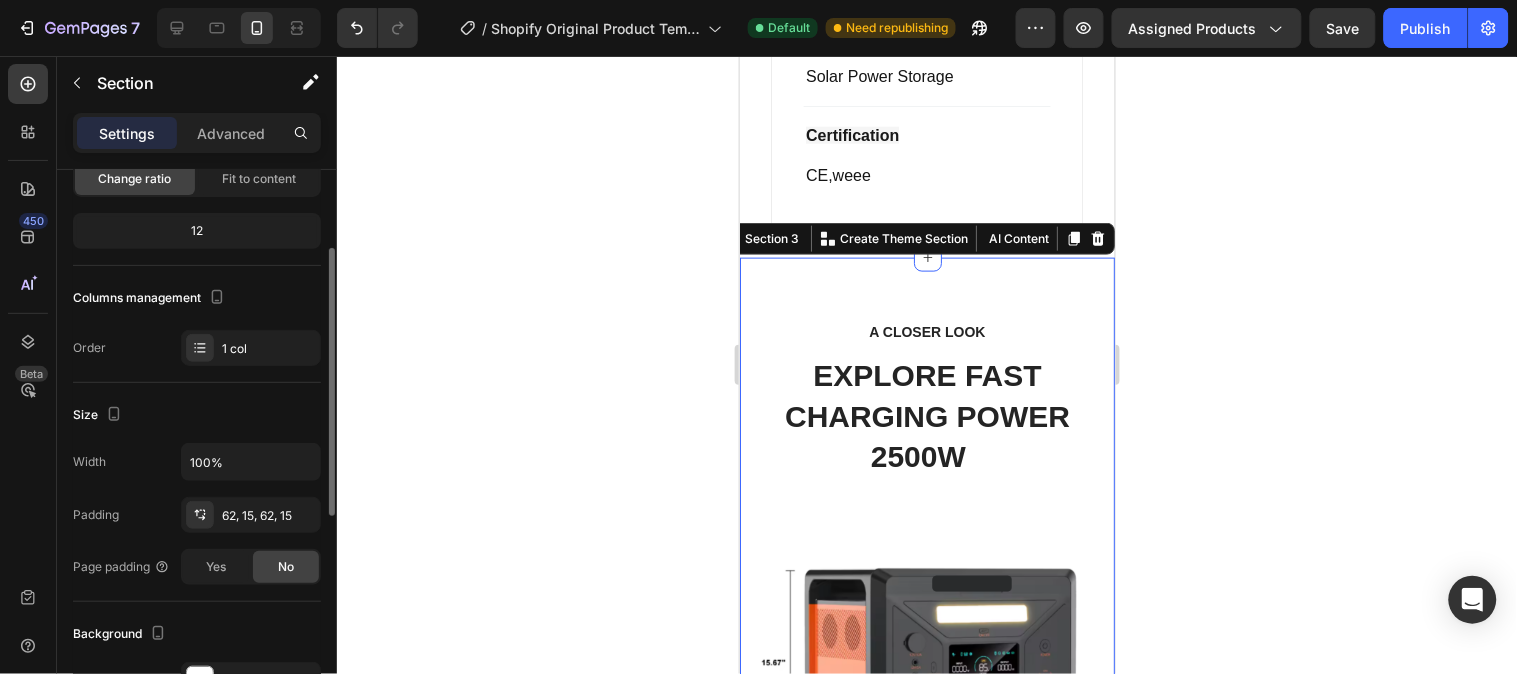scroll, scrollTop: 165, scrollLeft: 0, axis: vertical 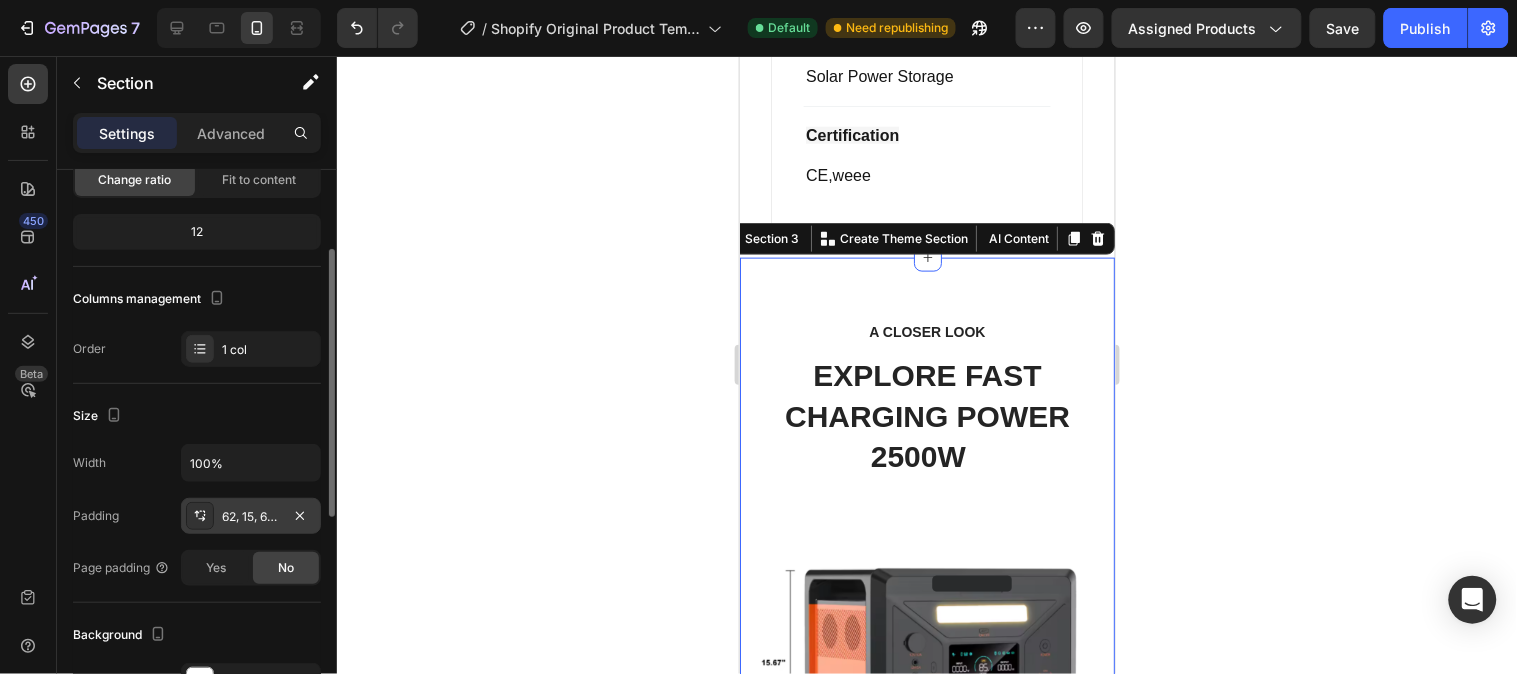 click on "62, 15, 62, 15" at bounding box center [251, 517] 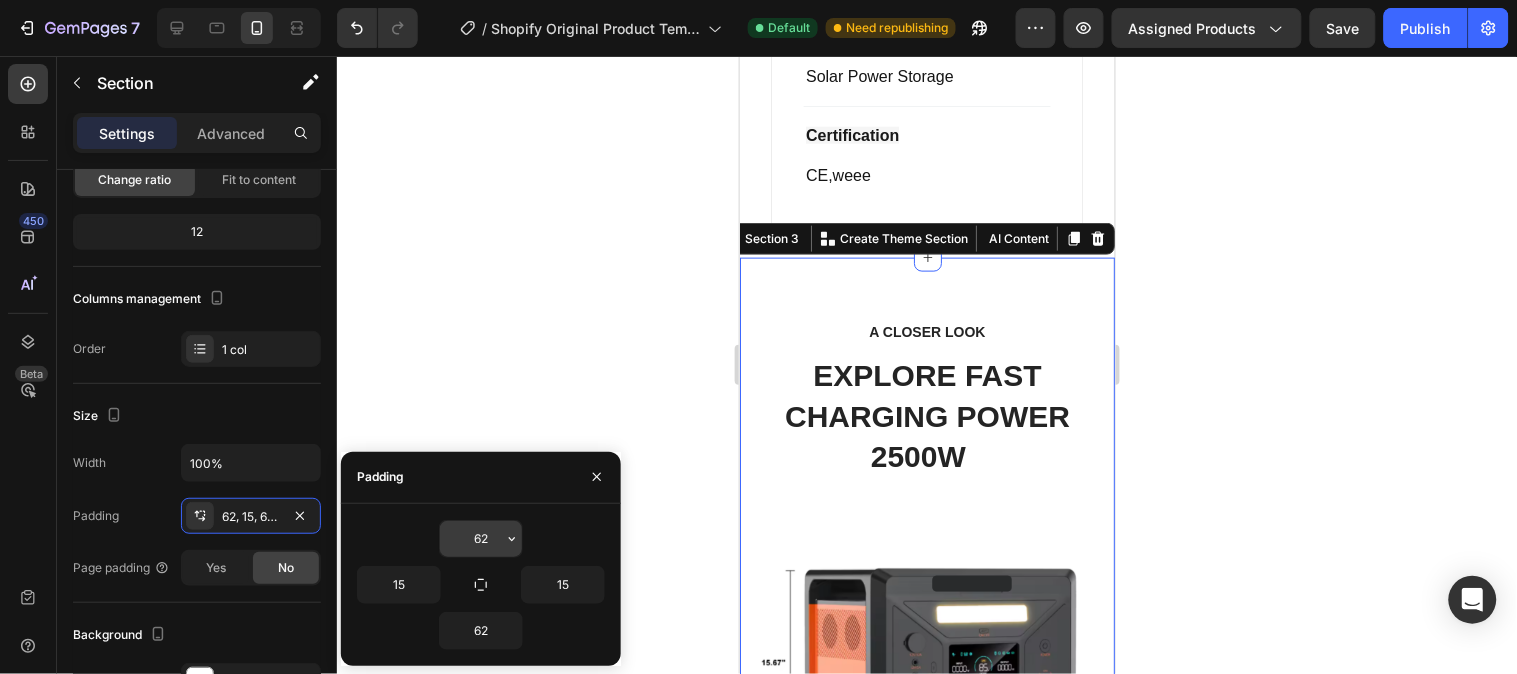 click on "62" at bounding box center (481, 539) 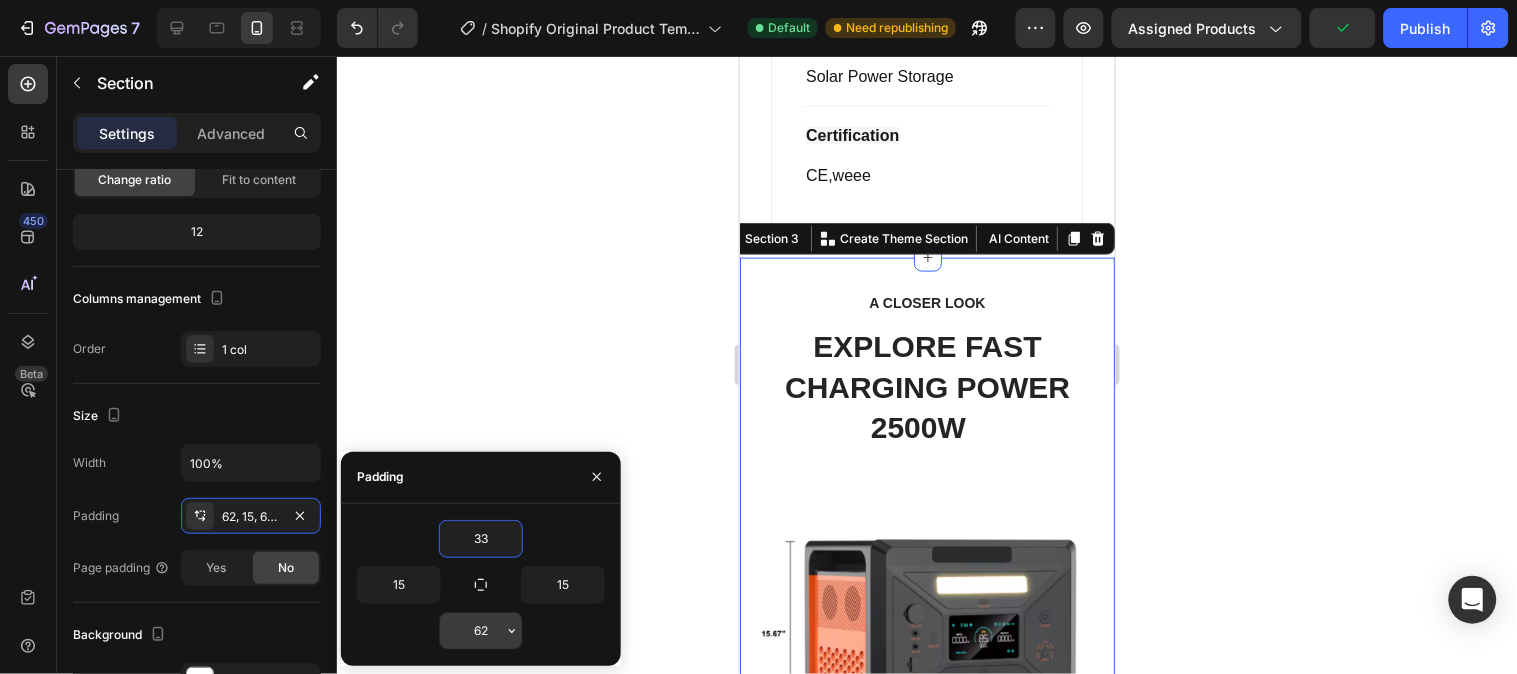 type on "33" 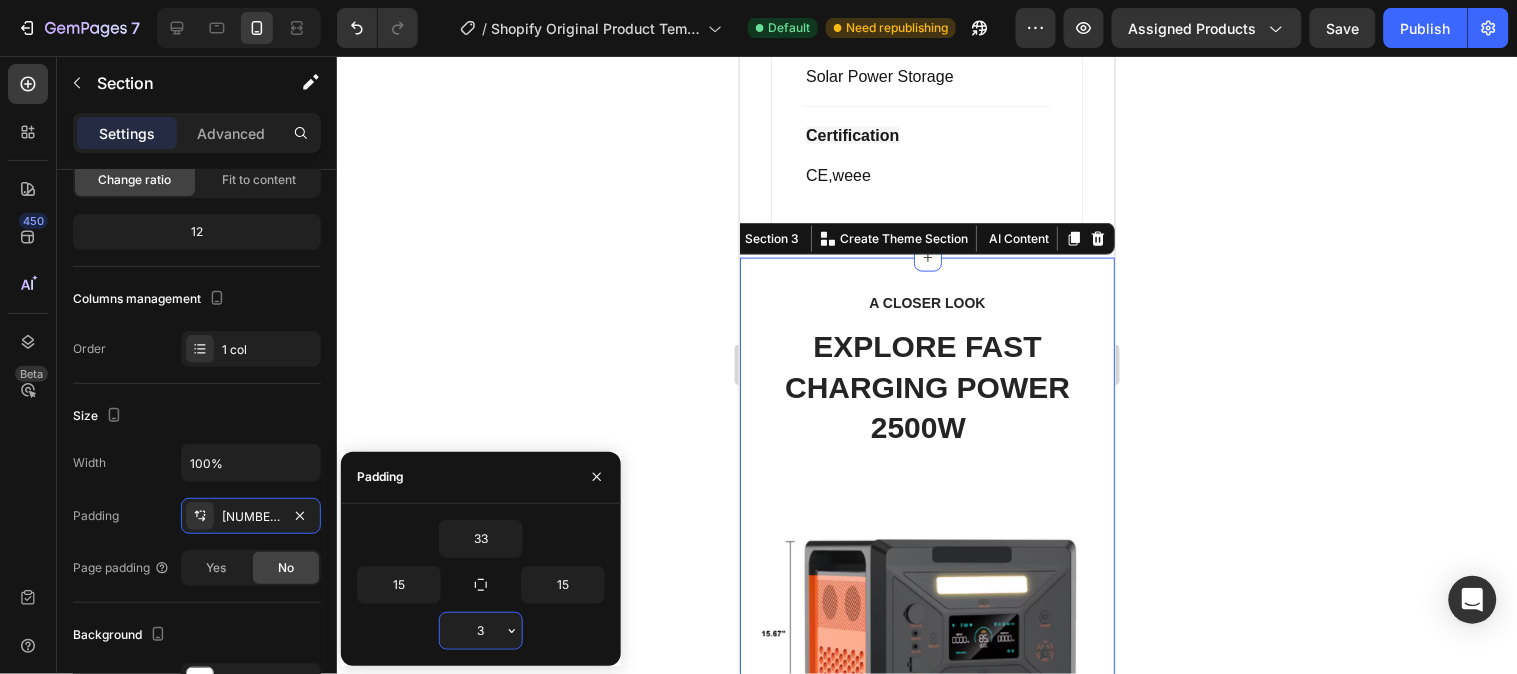 type on "33" 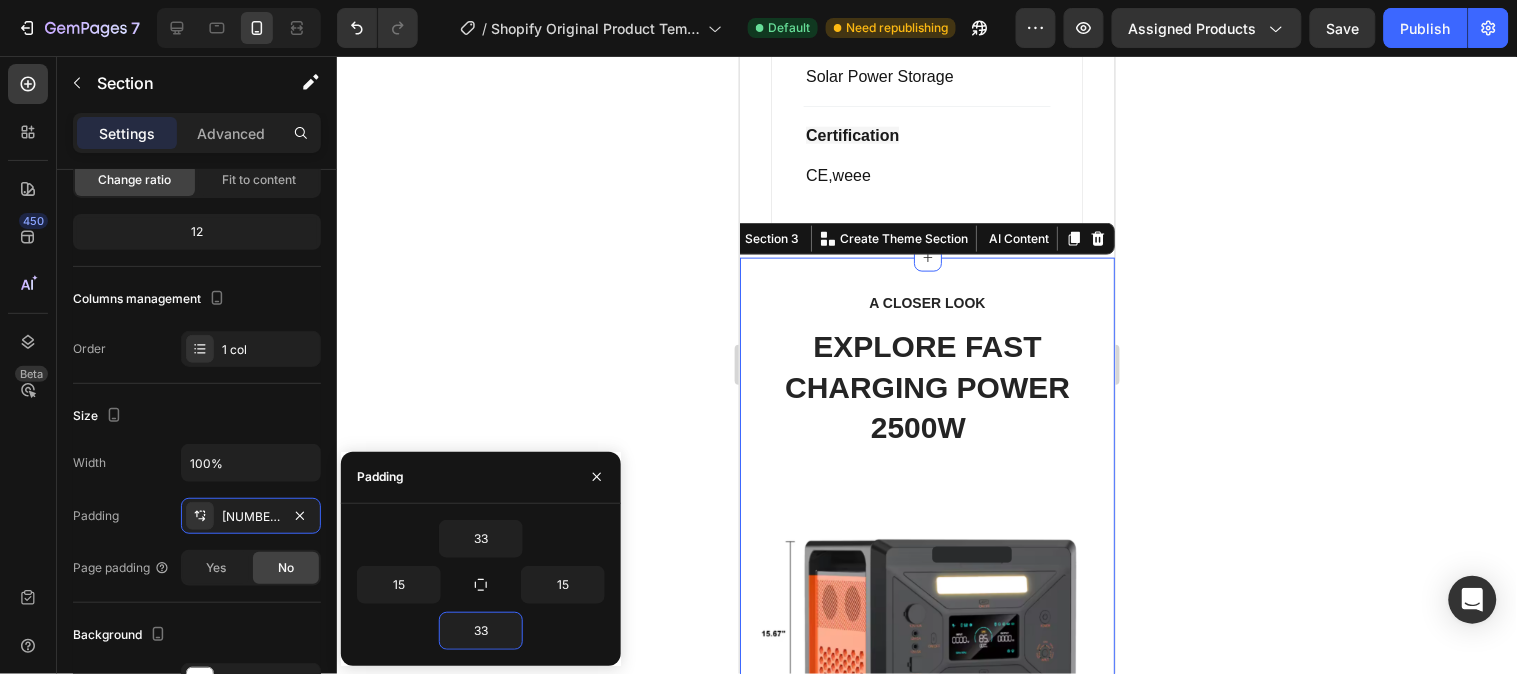 click 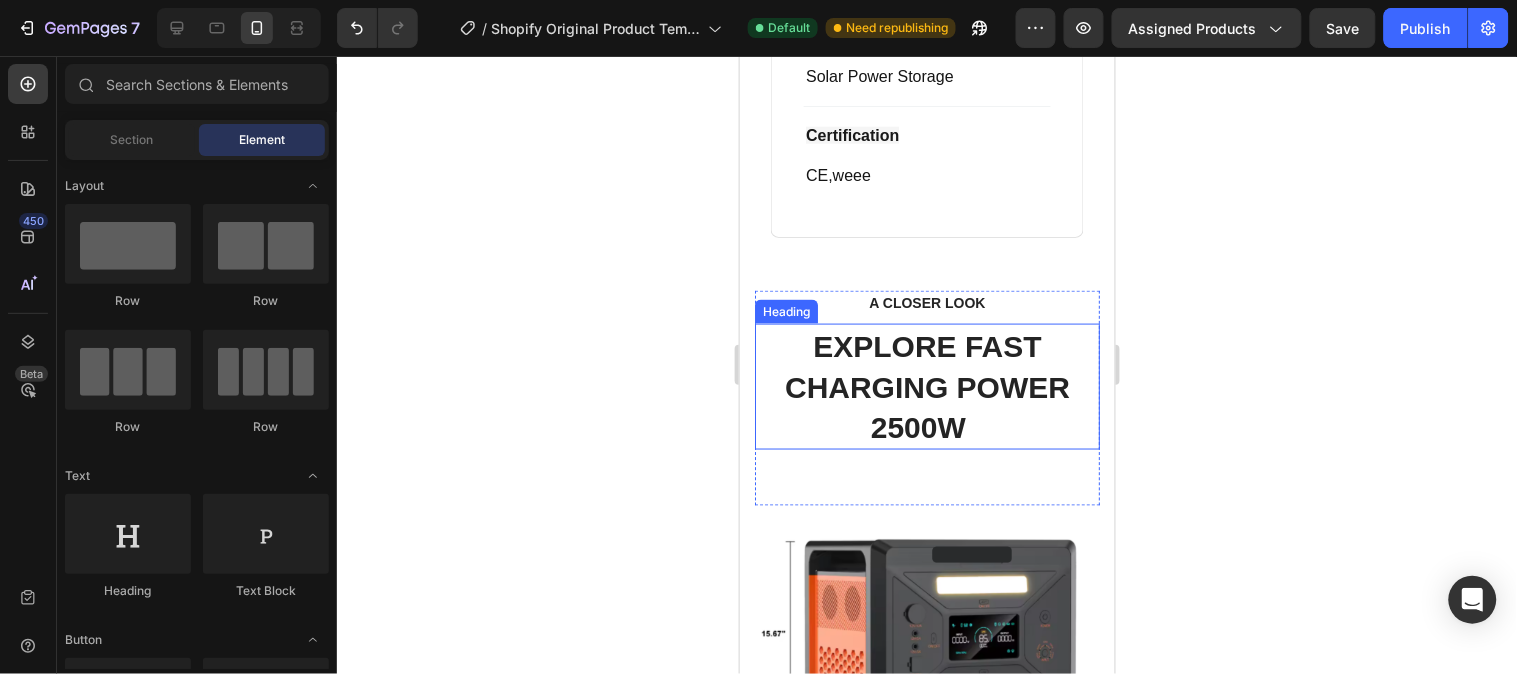 click on "EXPLORE FAST CHARGING POWER 2500W" at bounding box center [926, 386] 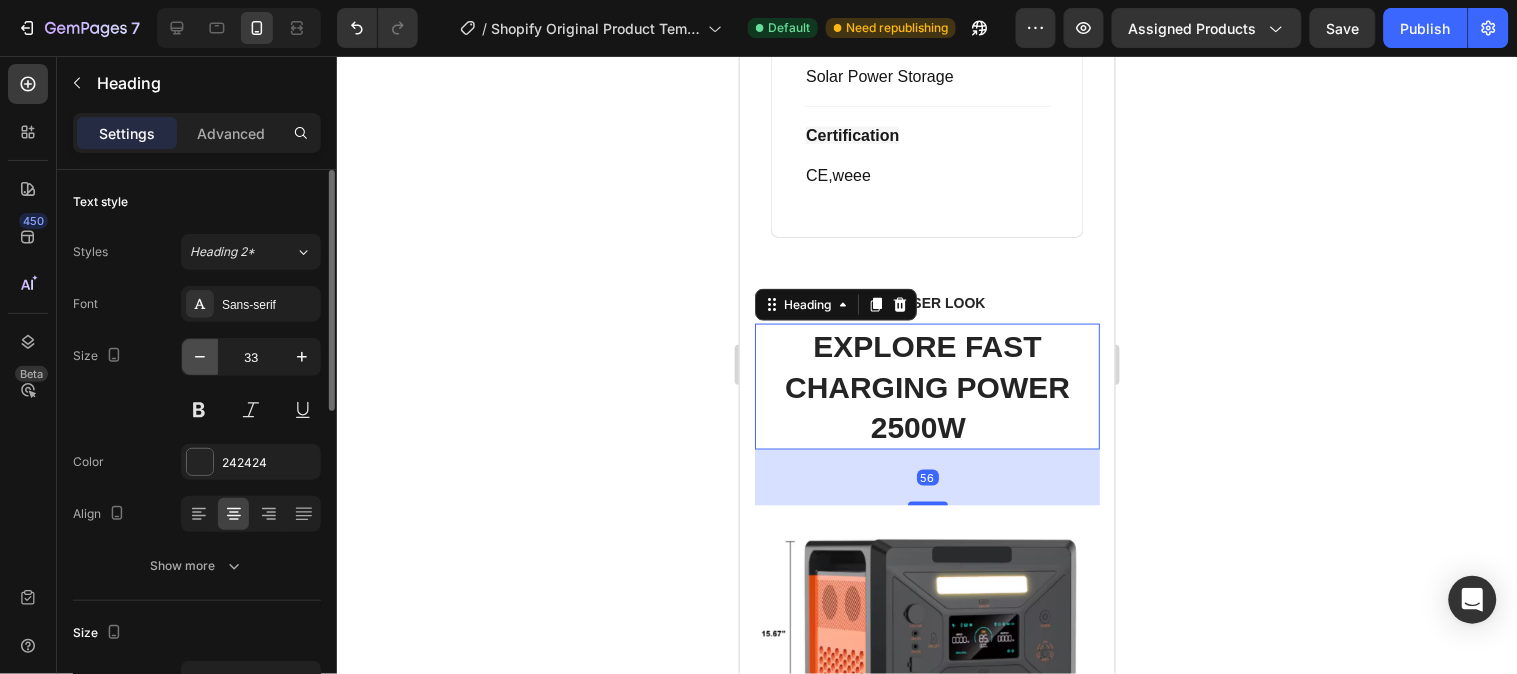 click 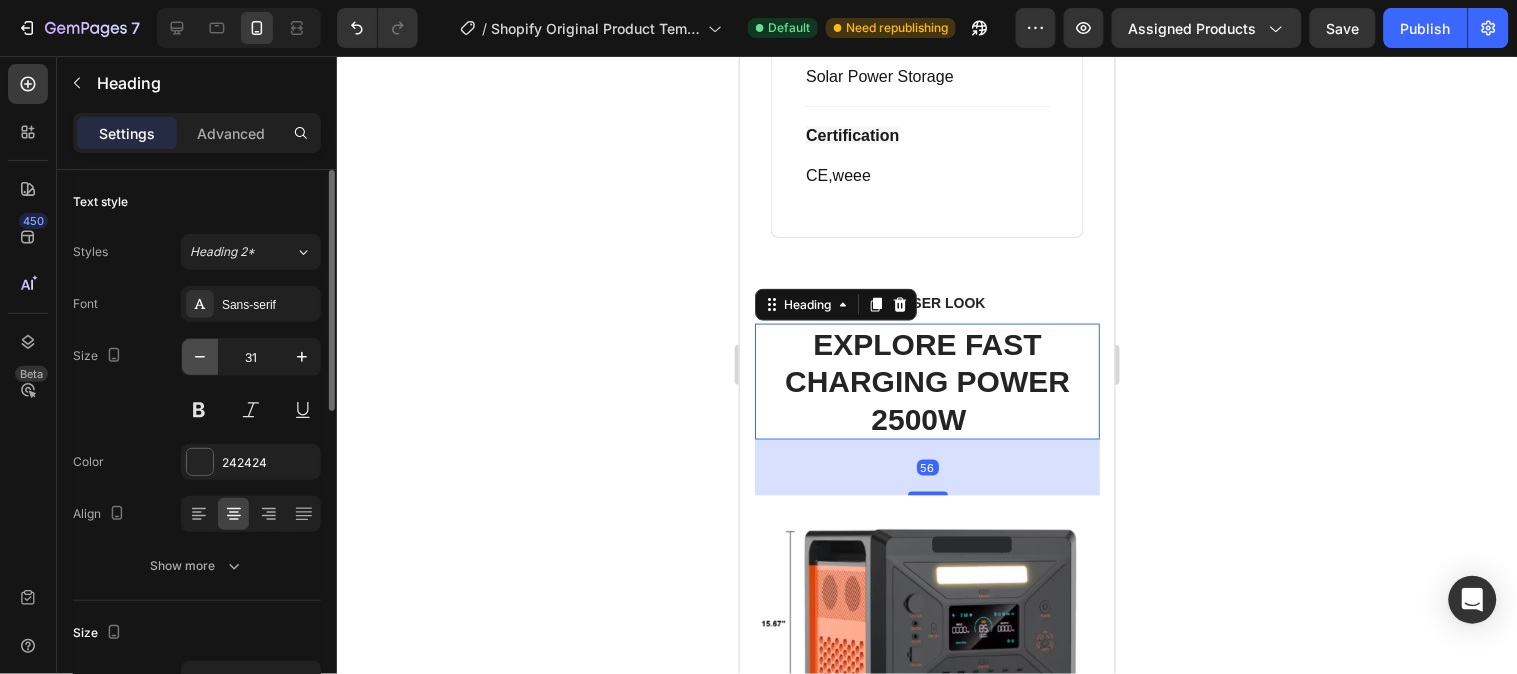click 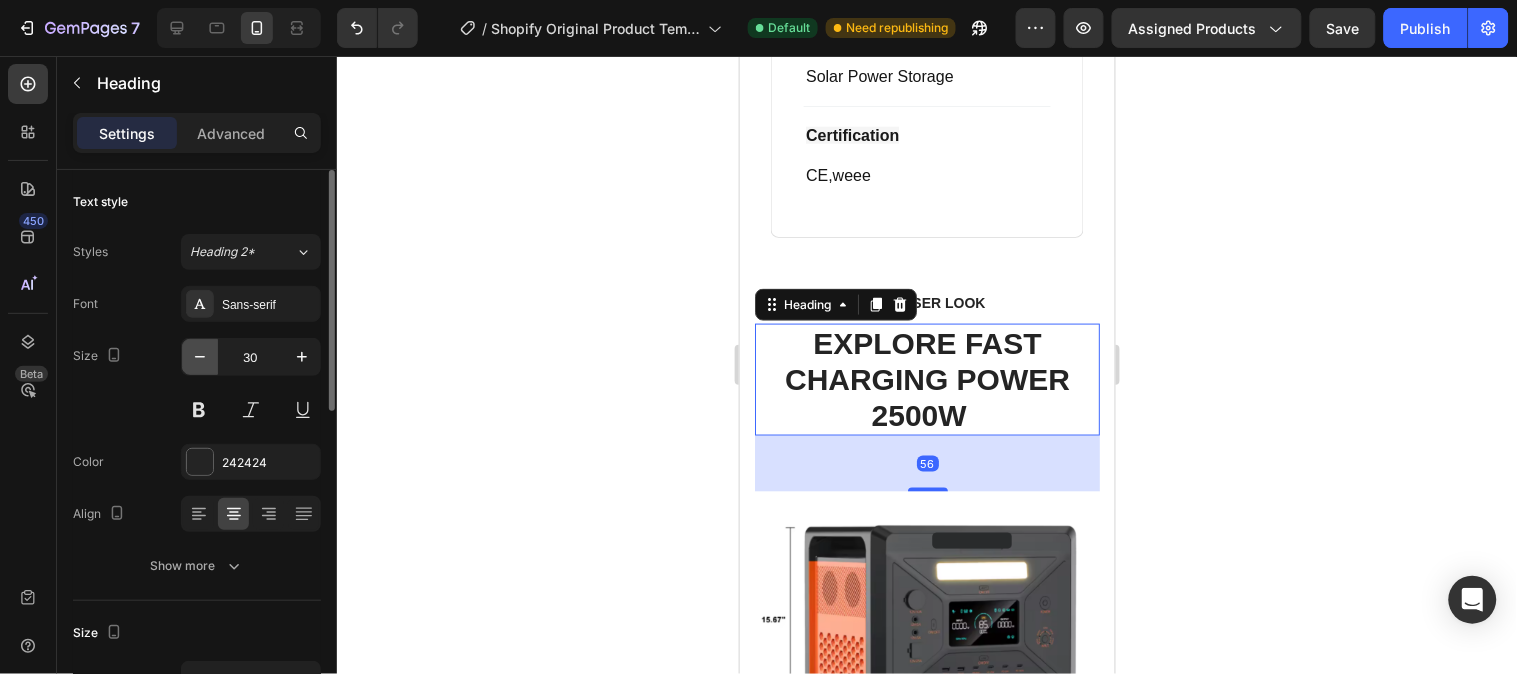 click 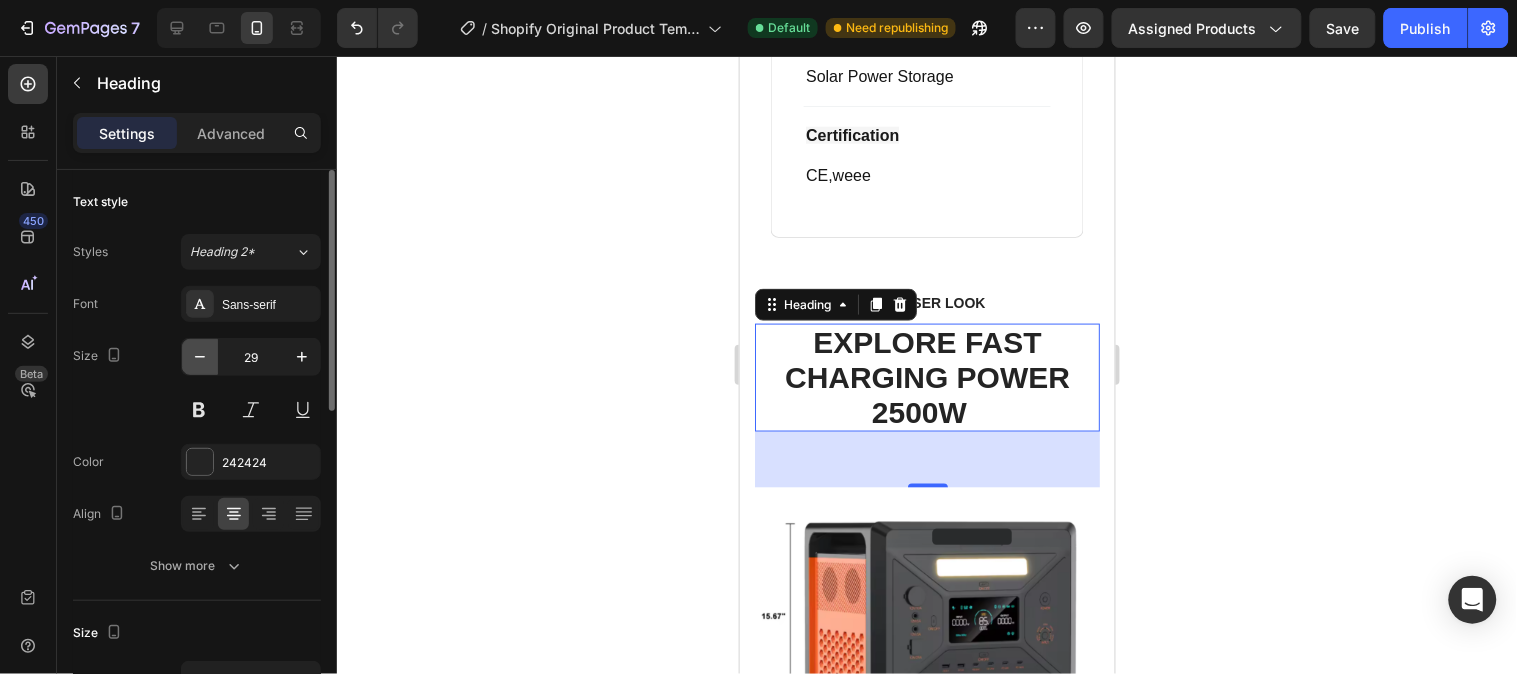 click 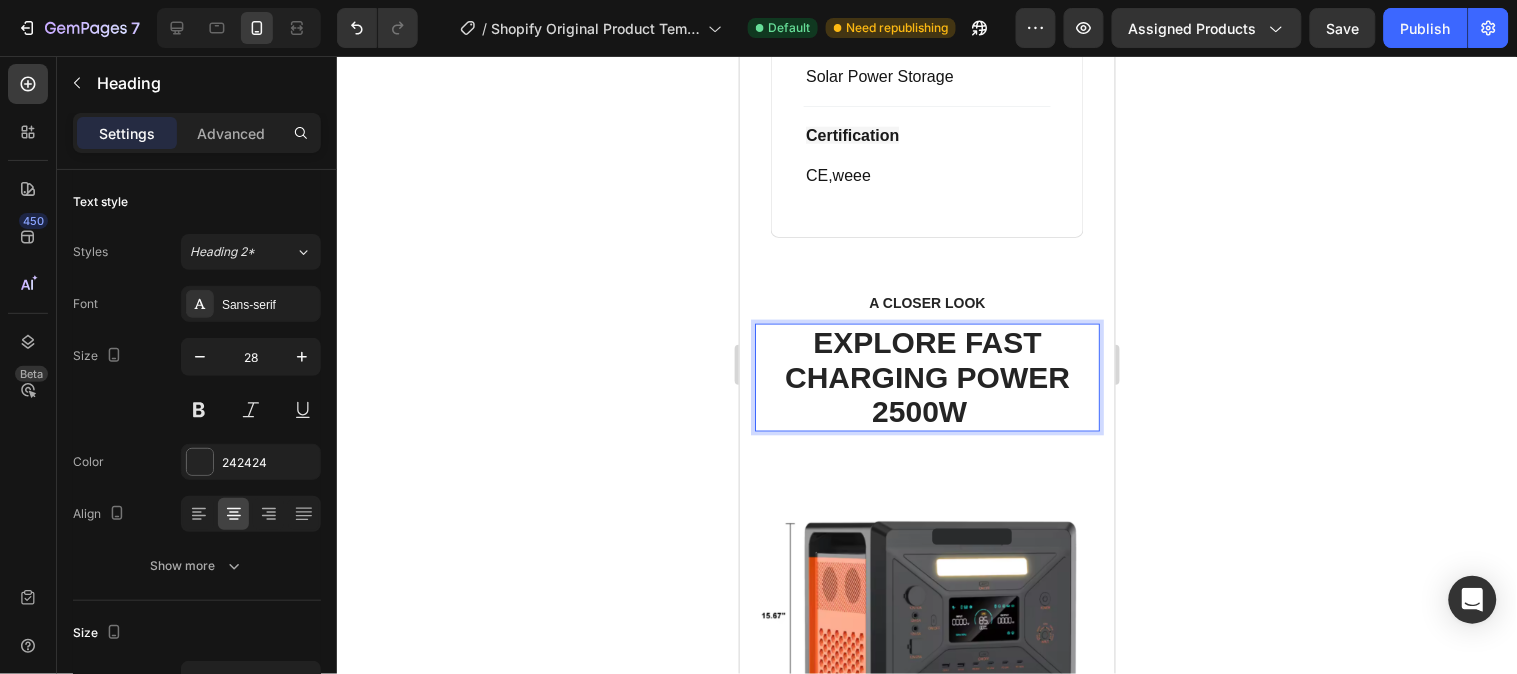 click on "EXPLORE FAST CHARGING POWER 2500W" at bounding box center (926, 376) 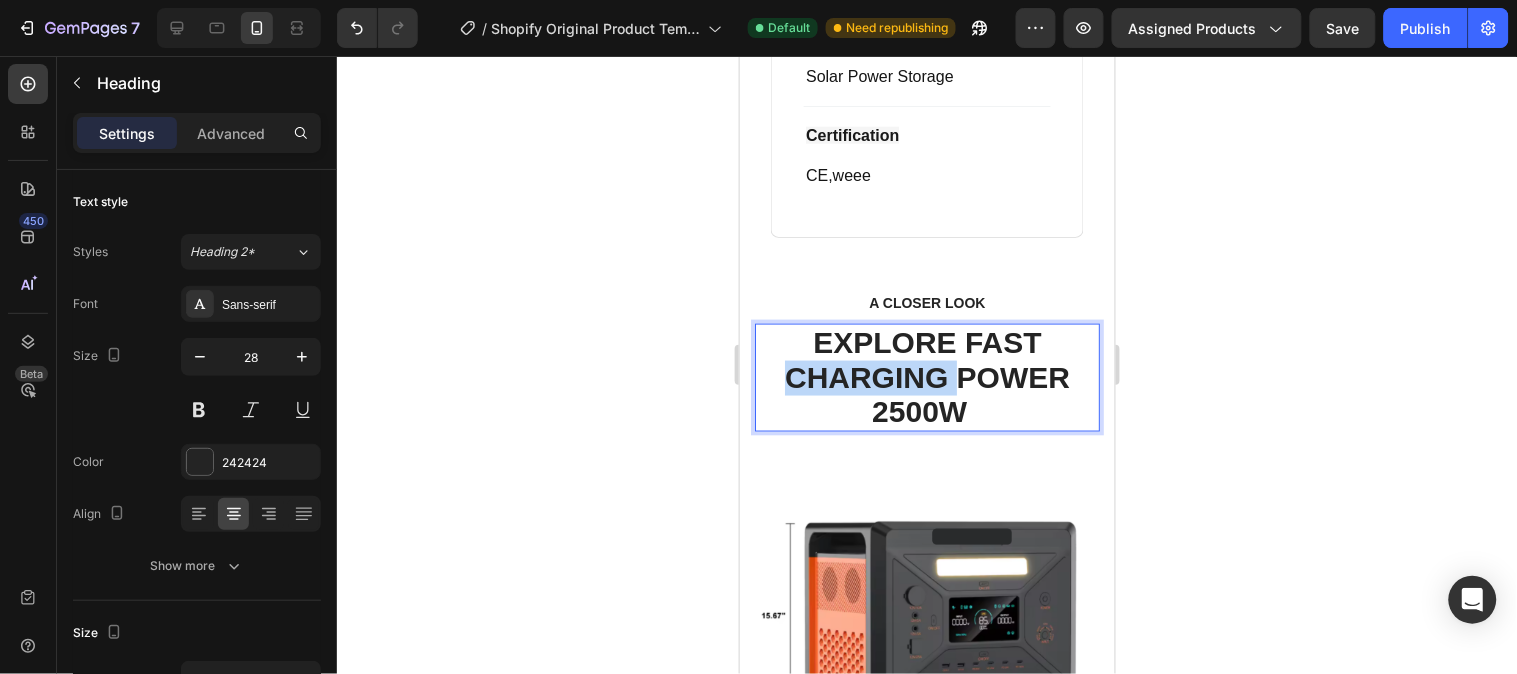 click on "EXPLORE FAST CHARGING POWER 2500W" at bounding box center (926, 376) 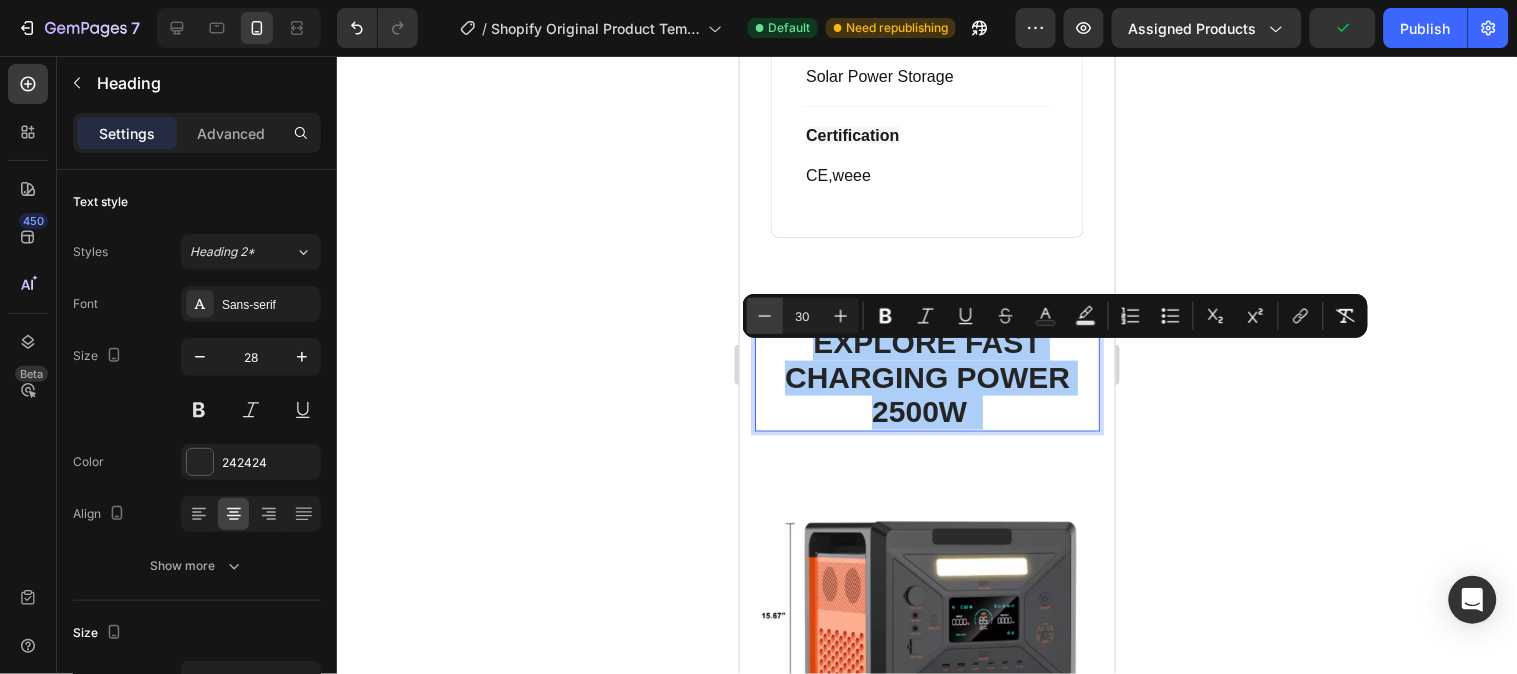 click 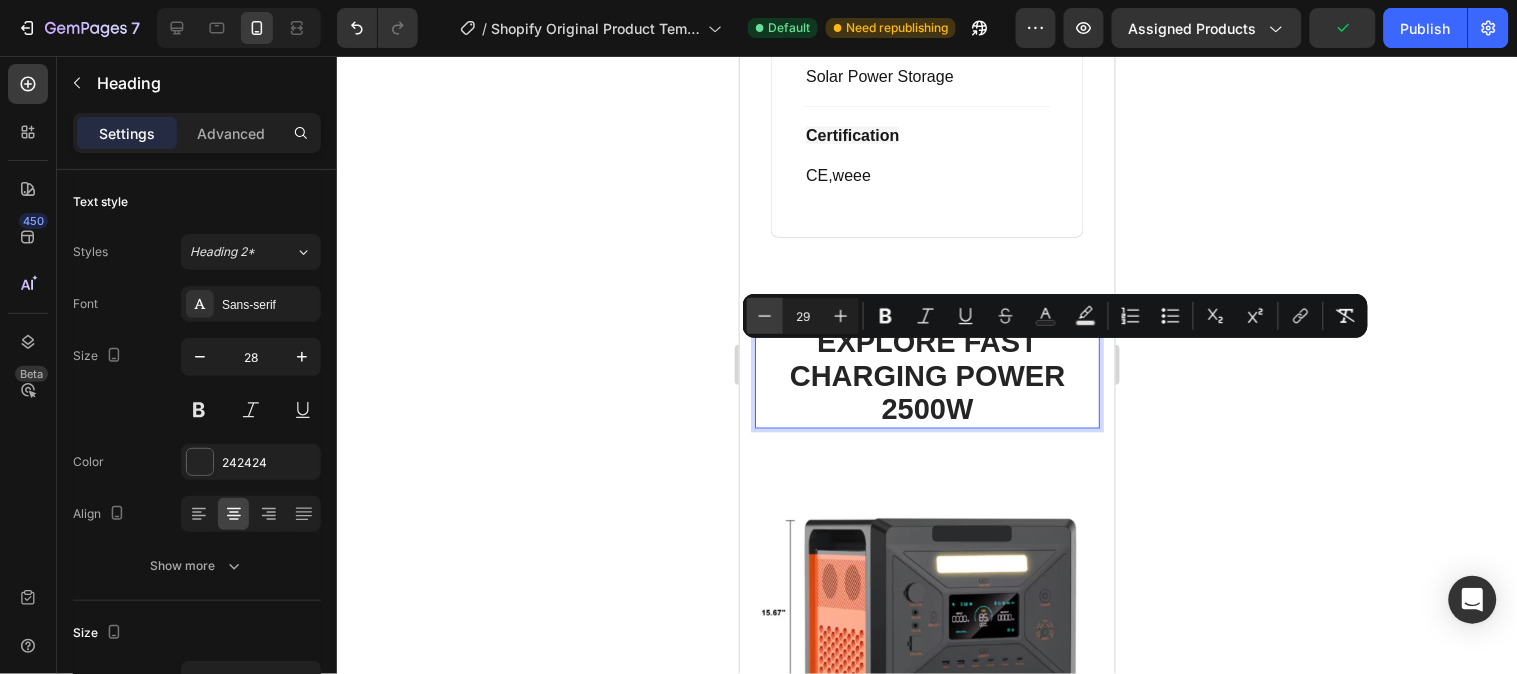 click 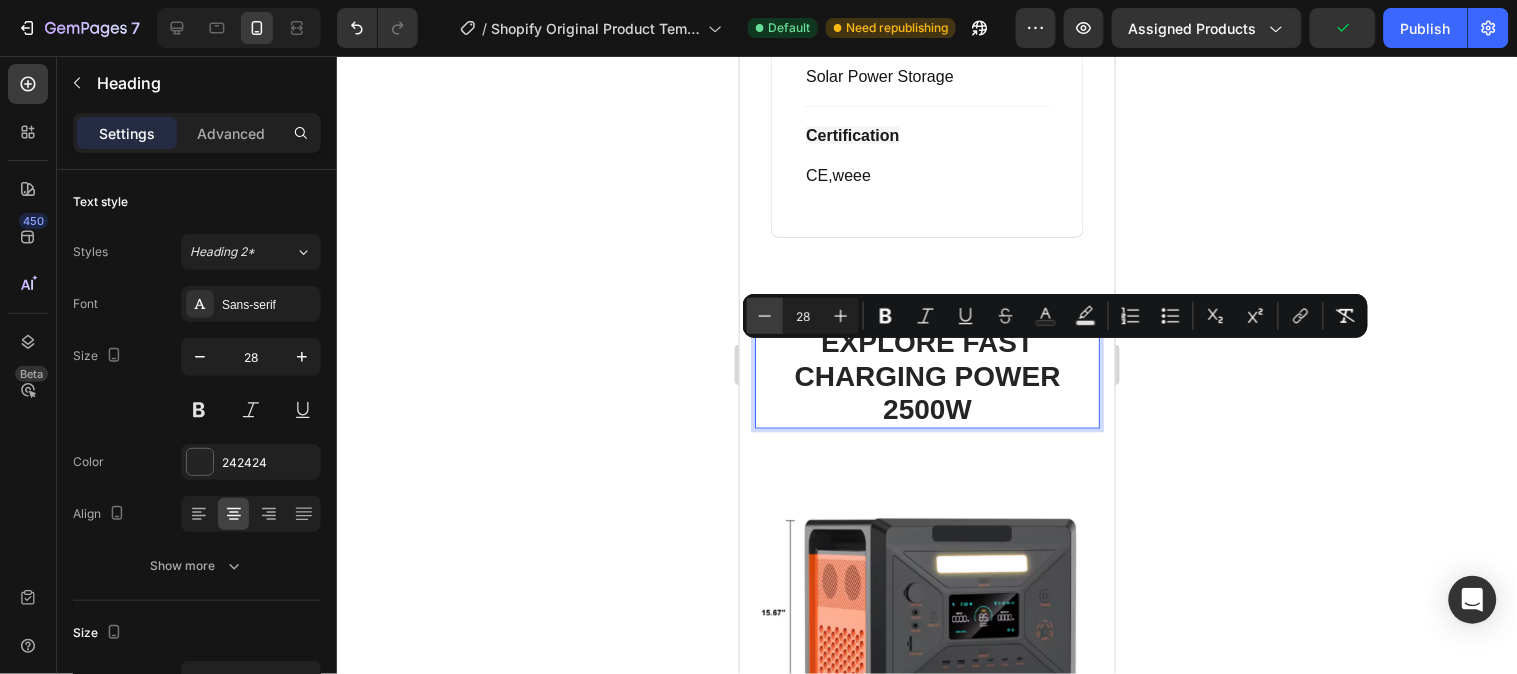 click 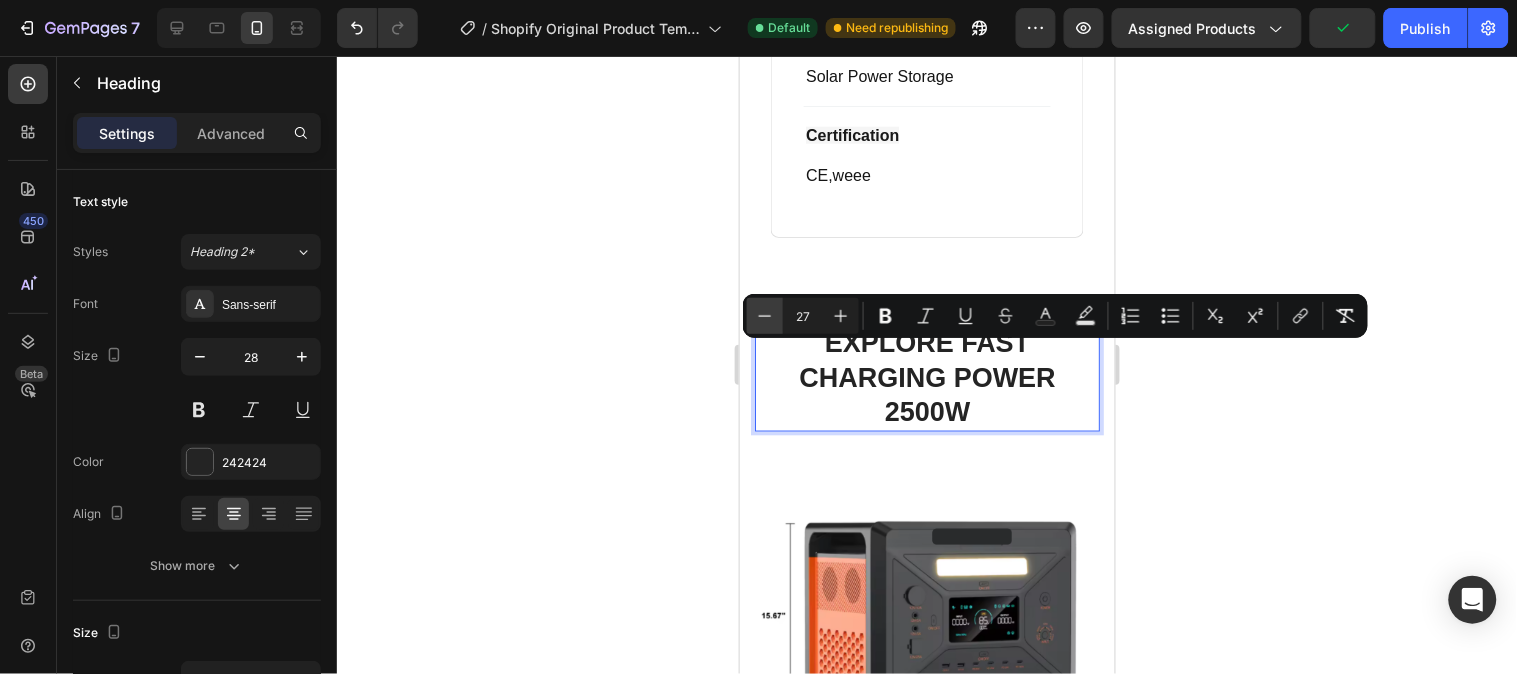 click 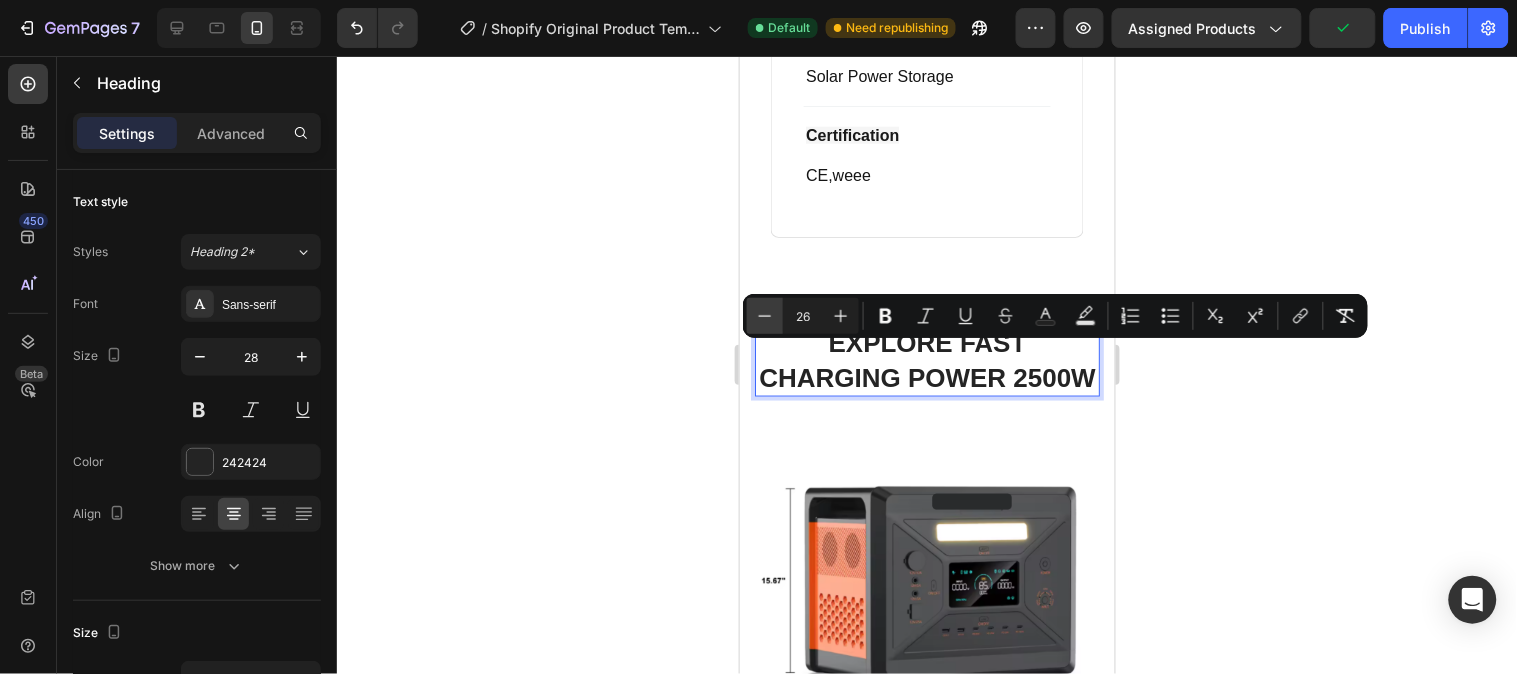click 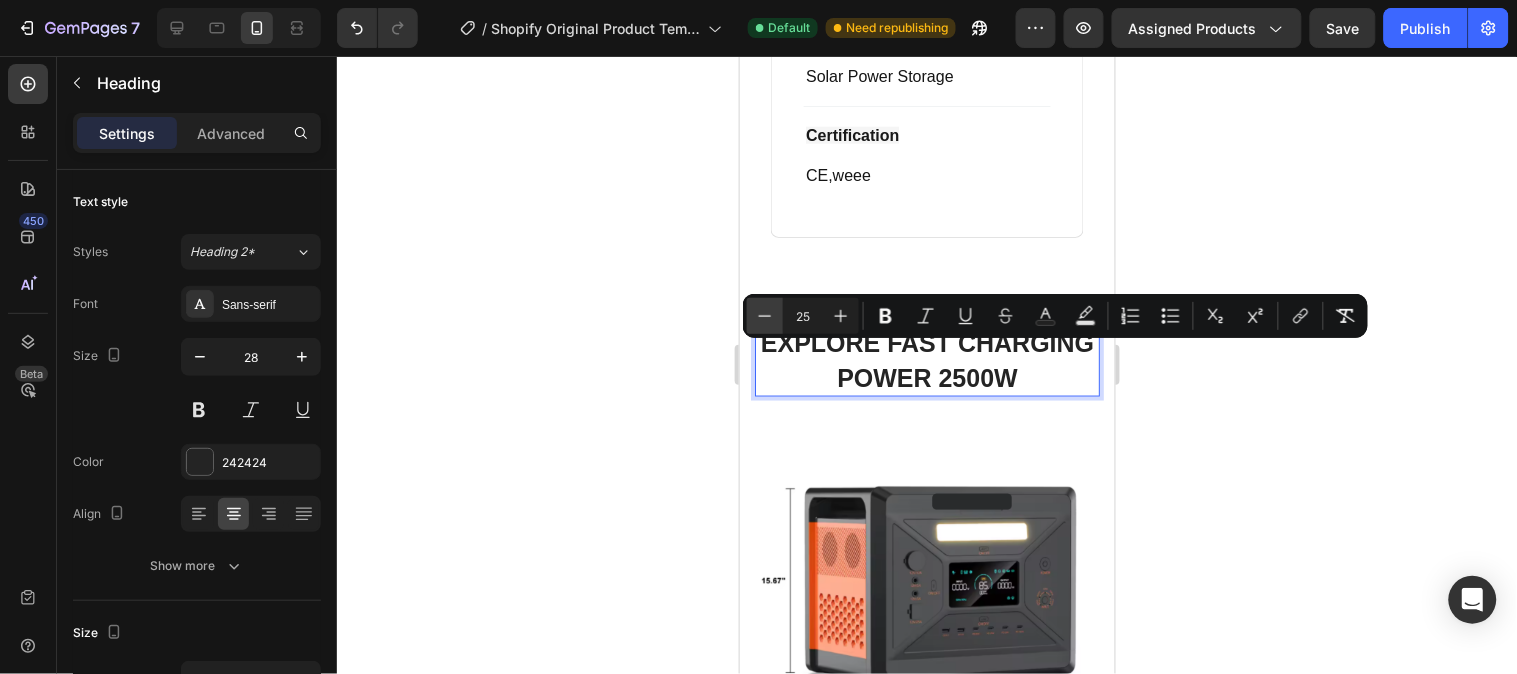 click 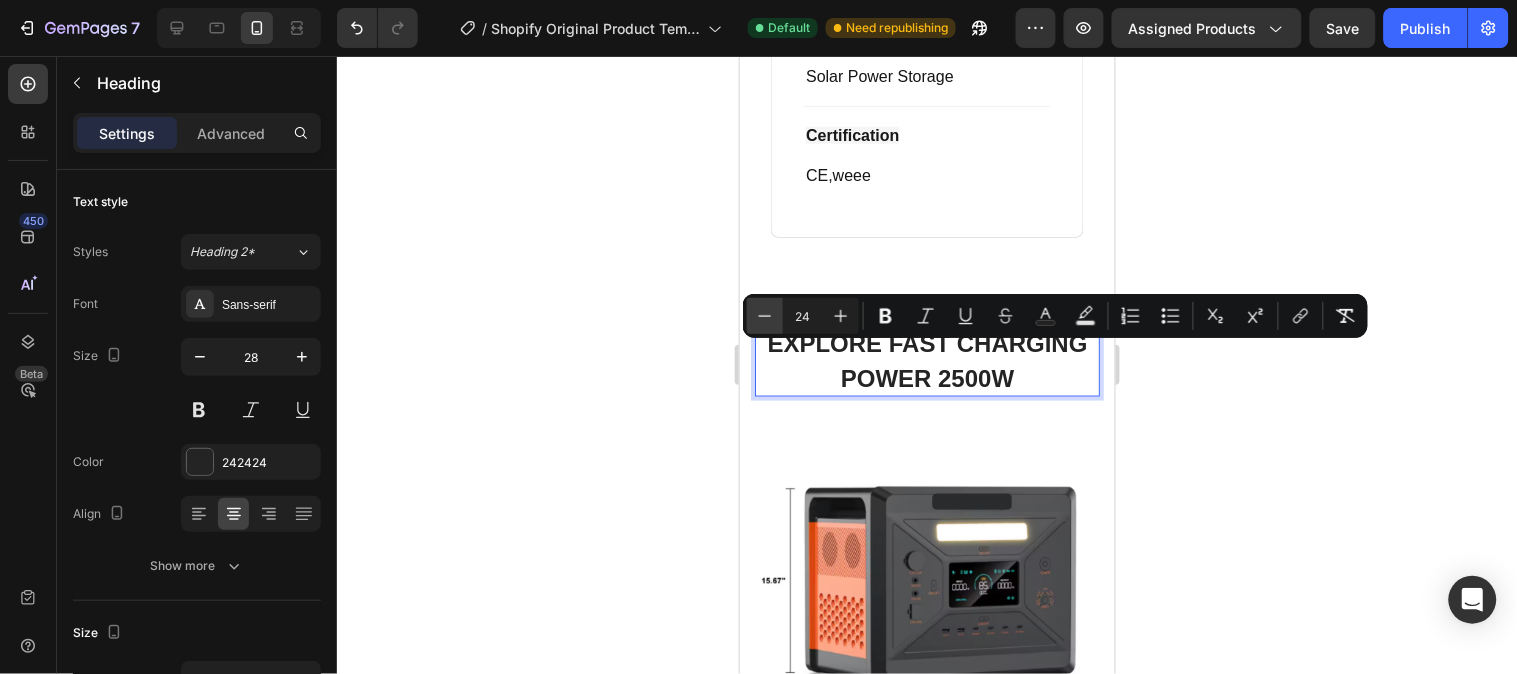 click 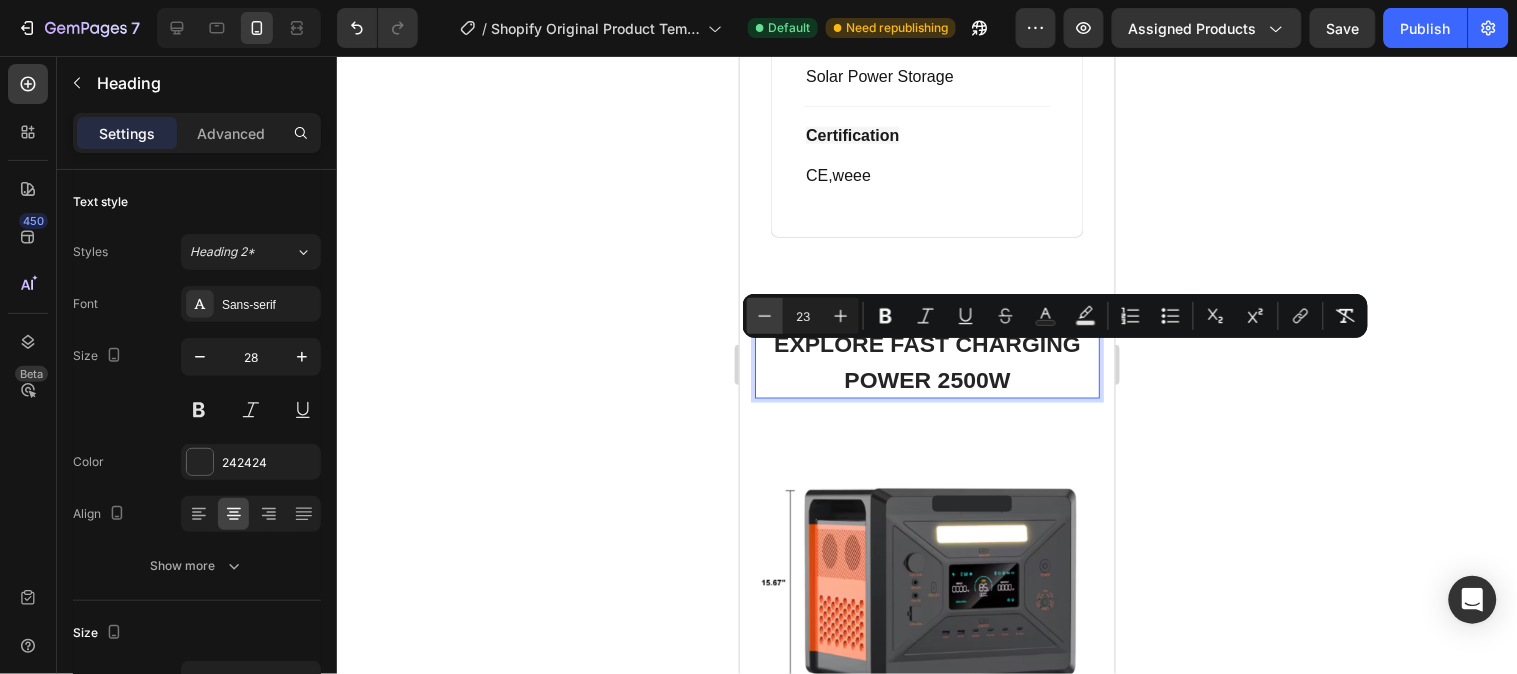 click 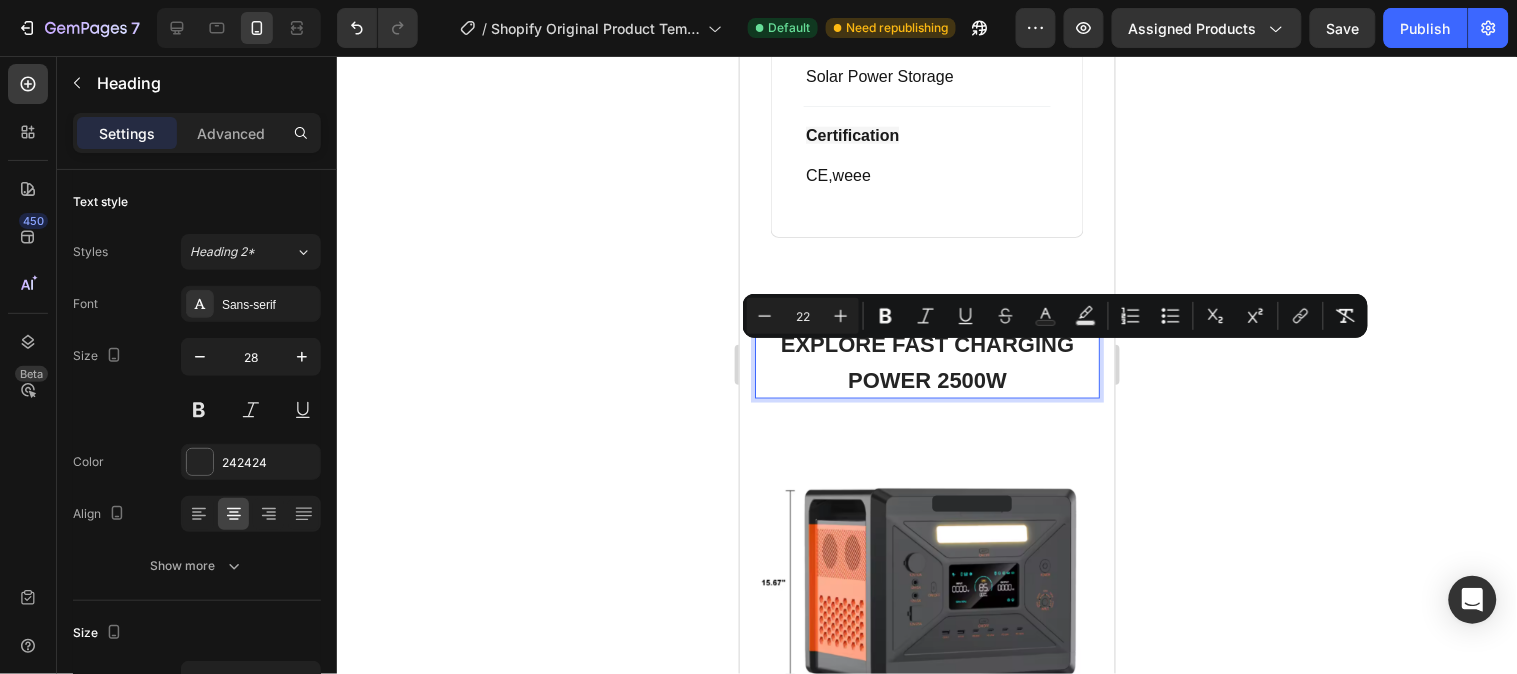 click 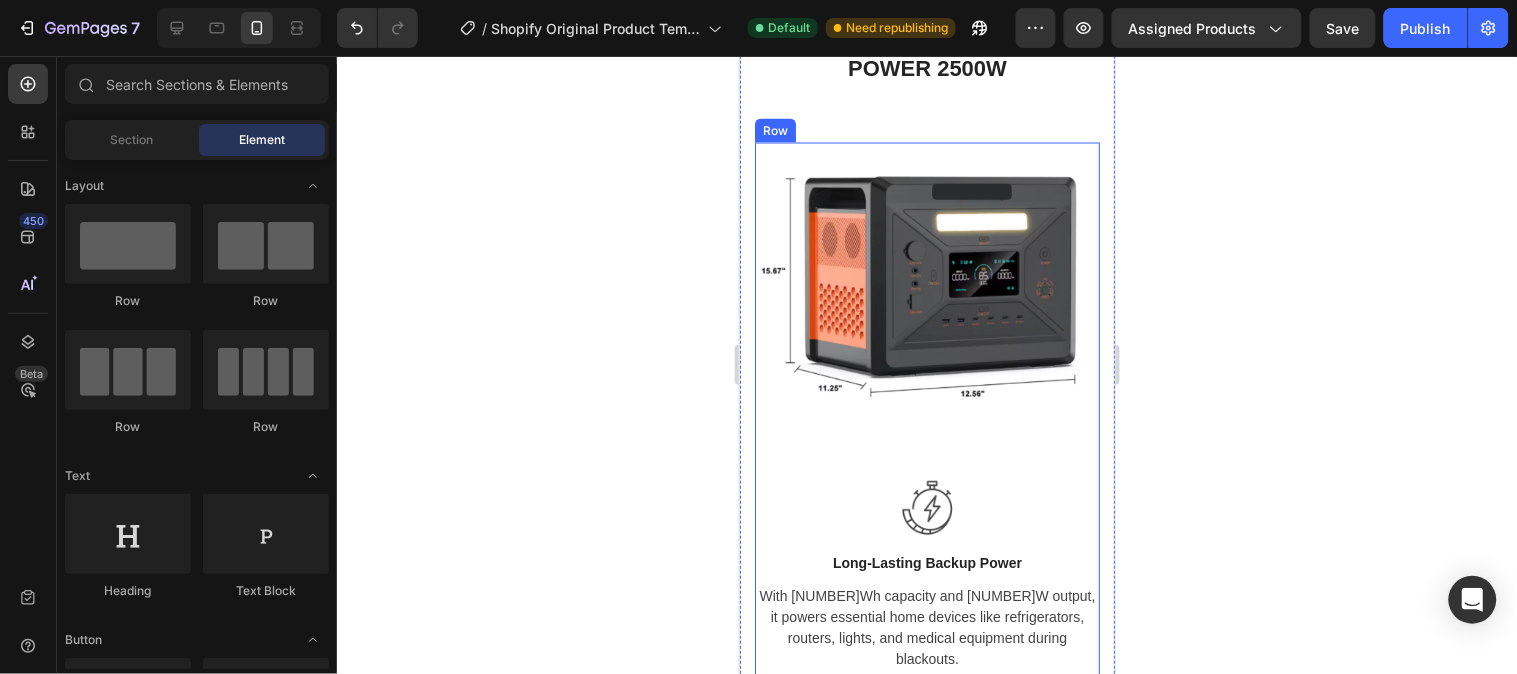scroll, scrollTop: 4695, scrollLeft: 0, axis: vertical 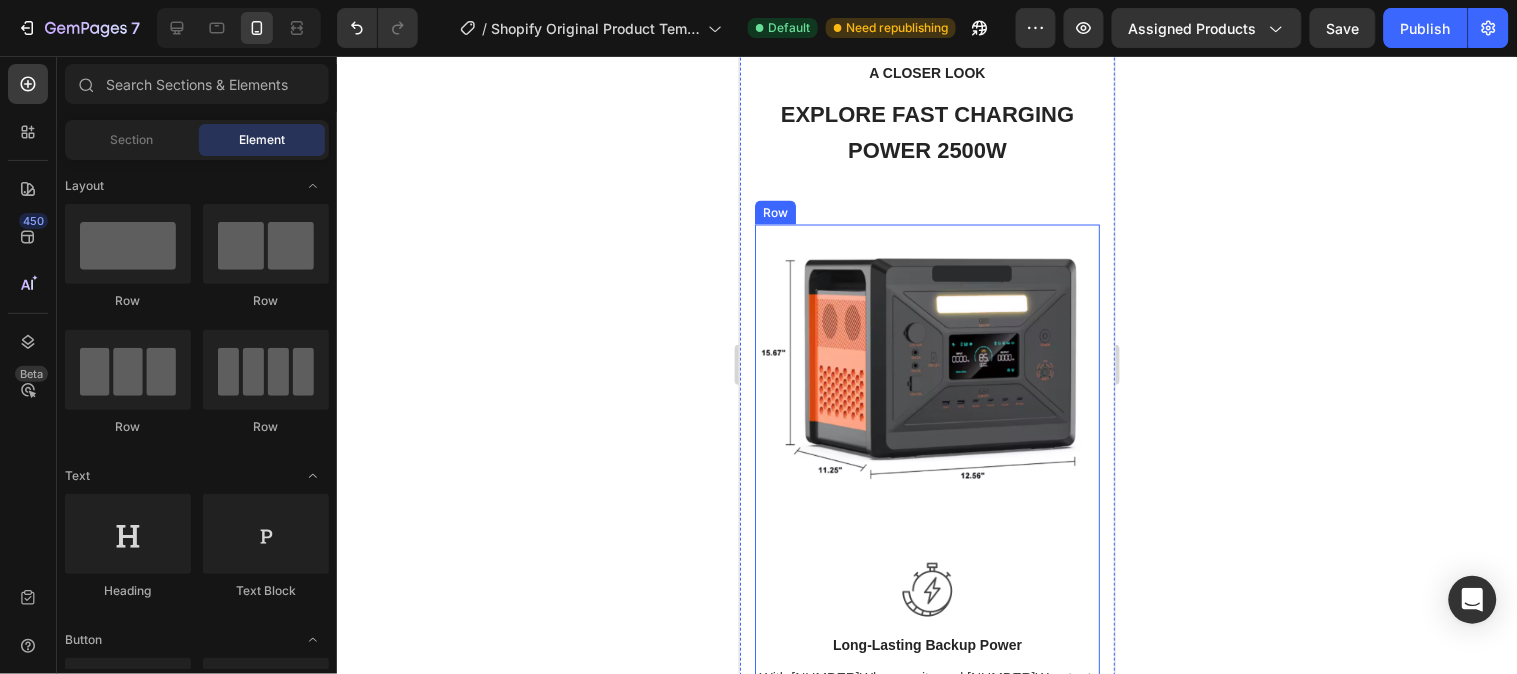 click on "A CLOSER LOOK Text block ⁠⁠⁠⁠⁠⁠⁠ EXPLORE FAST CHARGING POWER 2500W   Heading" at bounding box center (926, 142) 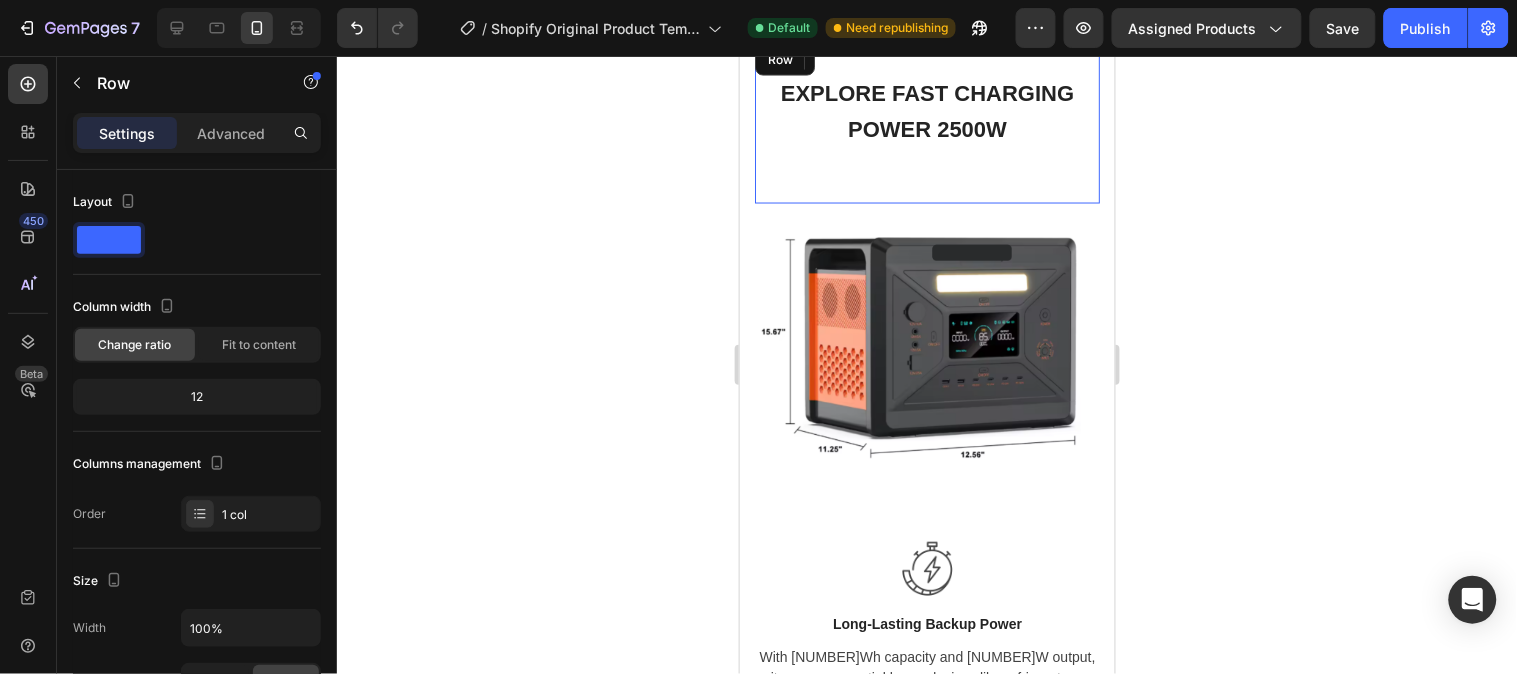 scroll, scrollTop: 4555, scrollLeft: 0, axis: vertical 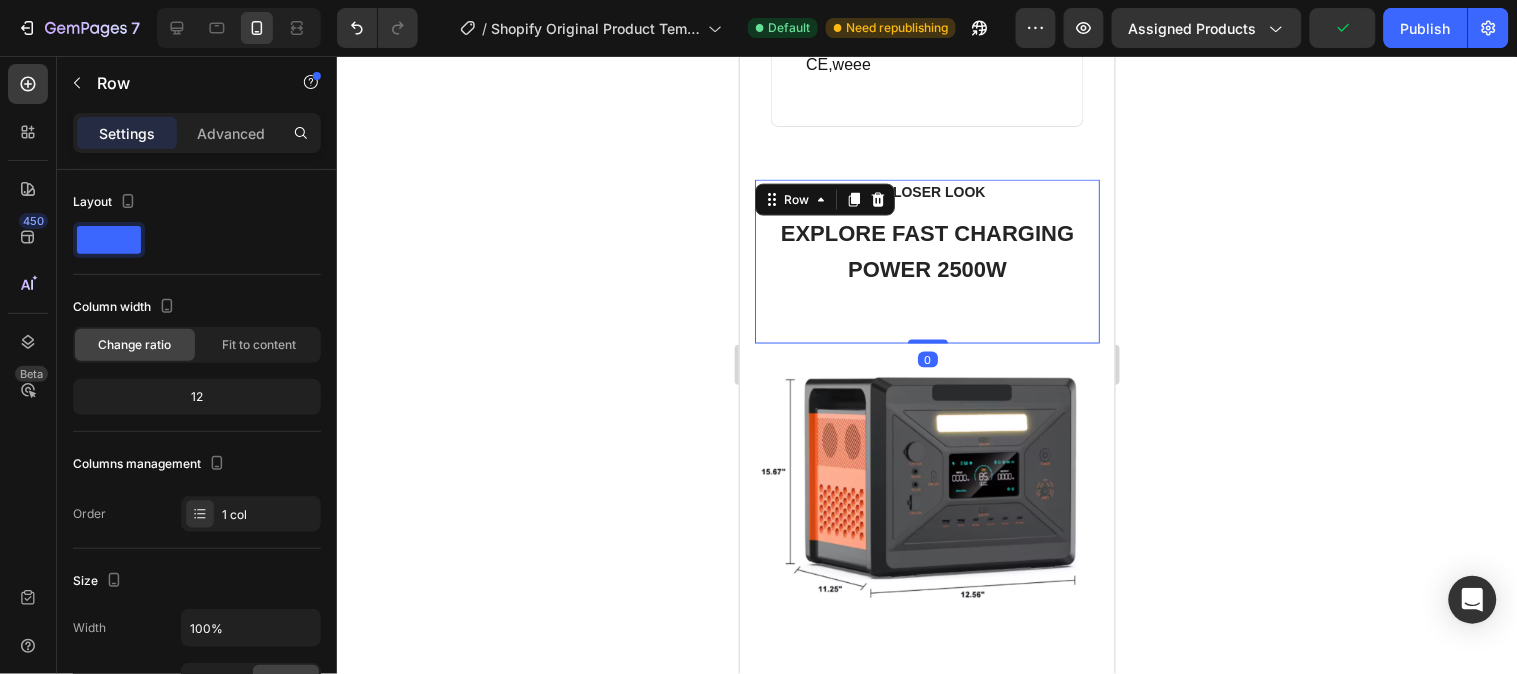 drag, startPoint x: 921, startPoint y: 360, endPoint x: 920, endPoint y: 327, distance: 33.01515 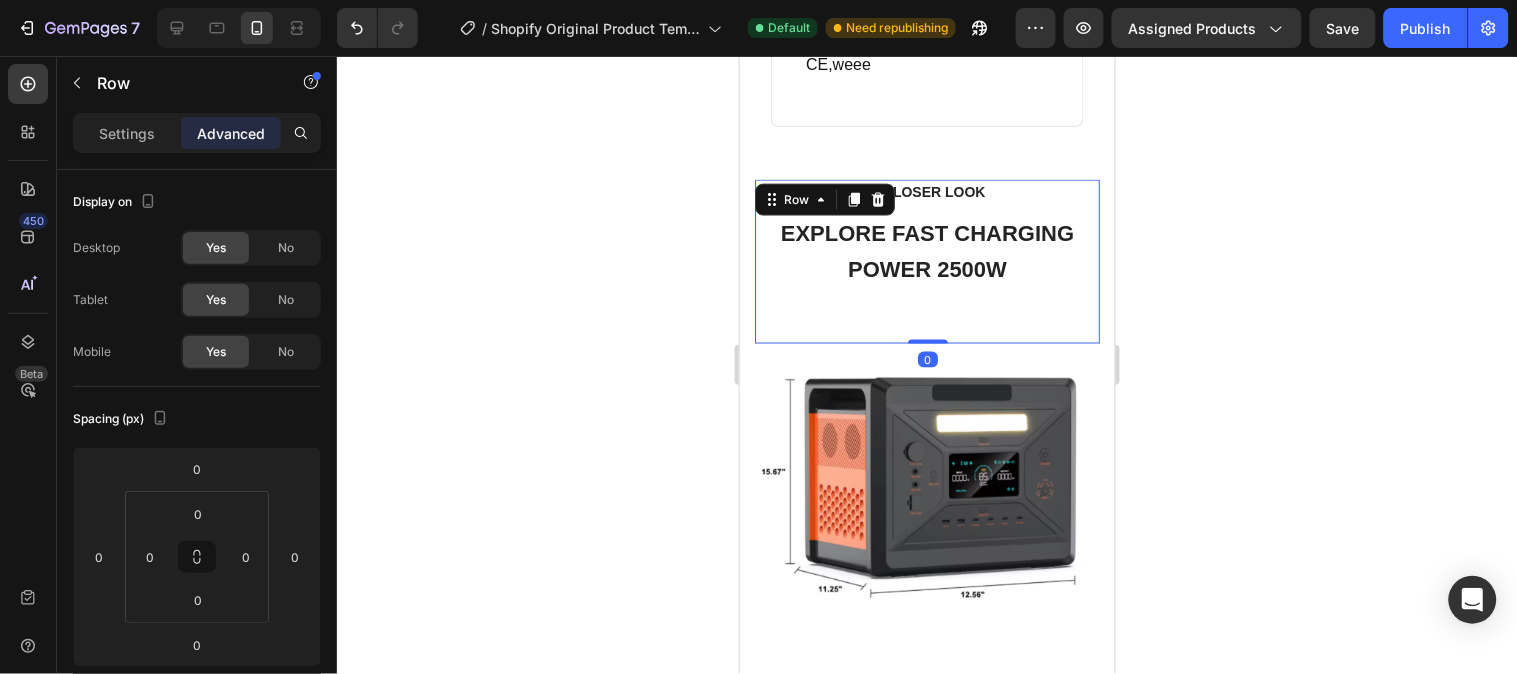 drag, startPoint x: 923, startPoint y: 360, endPoint x: 915, endPoint y: 344, distance: 17.888544 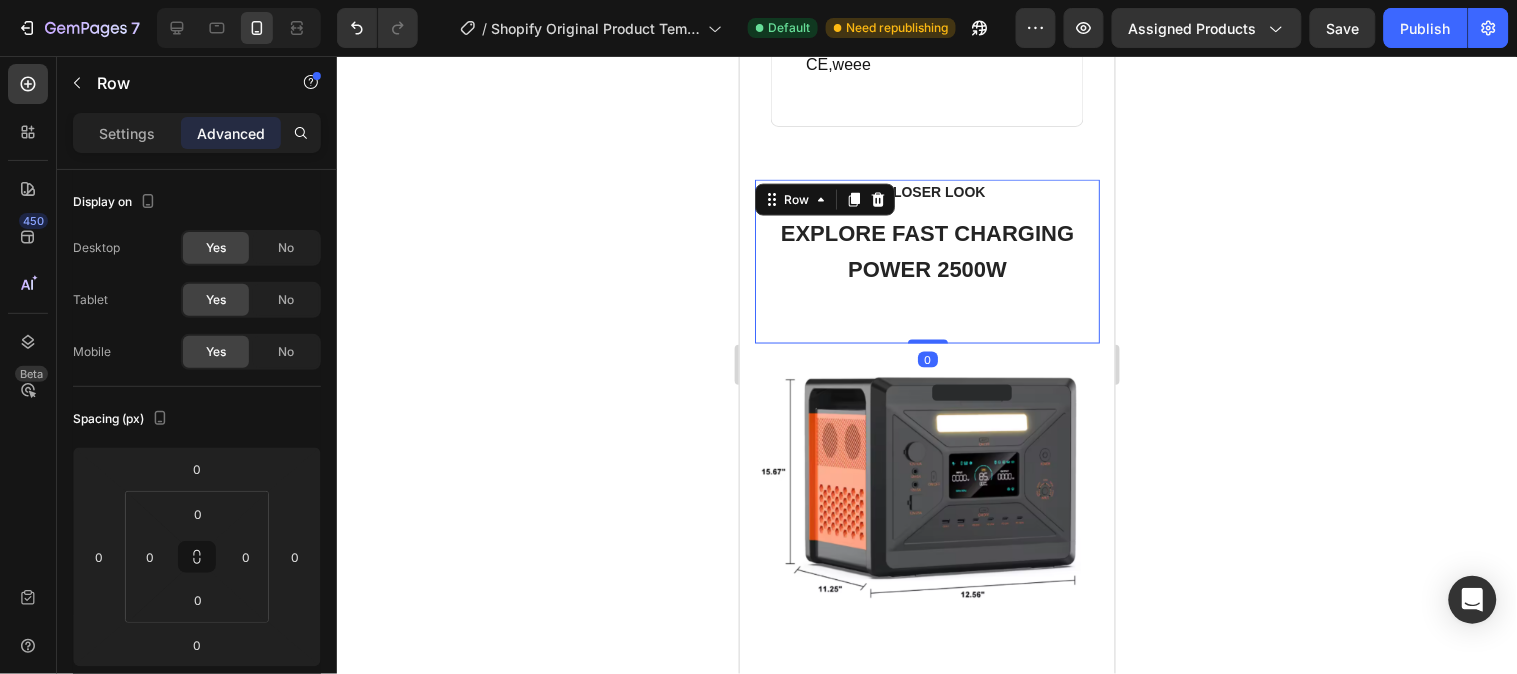 click on "A CLOSER LOOK Text block ⁠⁠⁠⁠⁠⁠⁠ EXPLORE FAST CHARGING POWER 2500W   Heading Row   0" at bounding box center (926, 261) 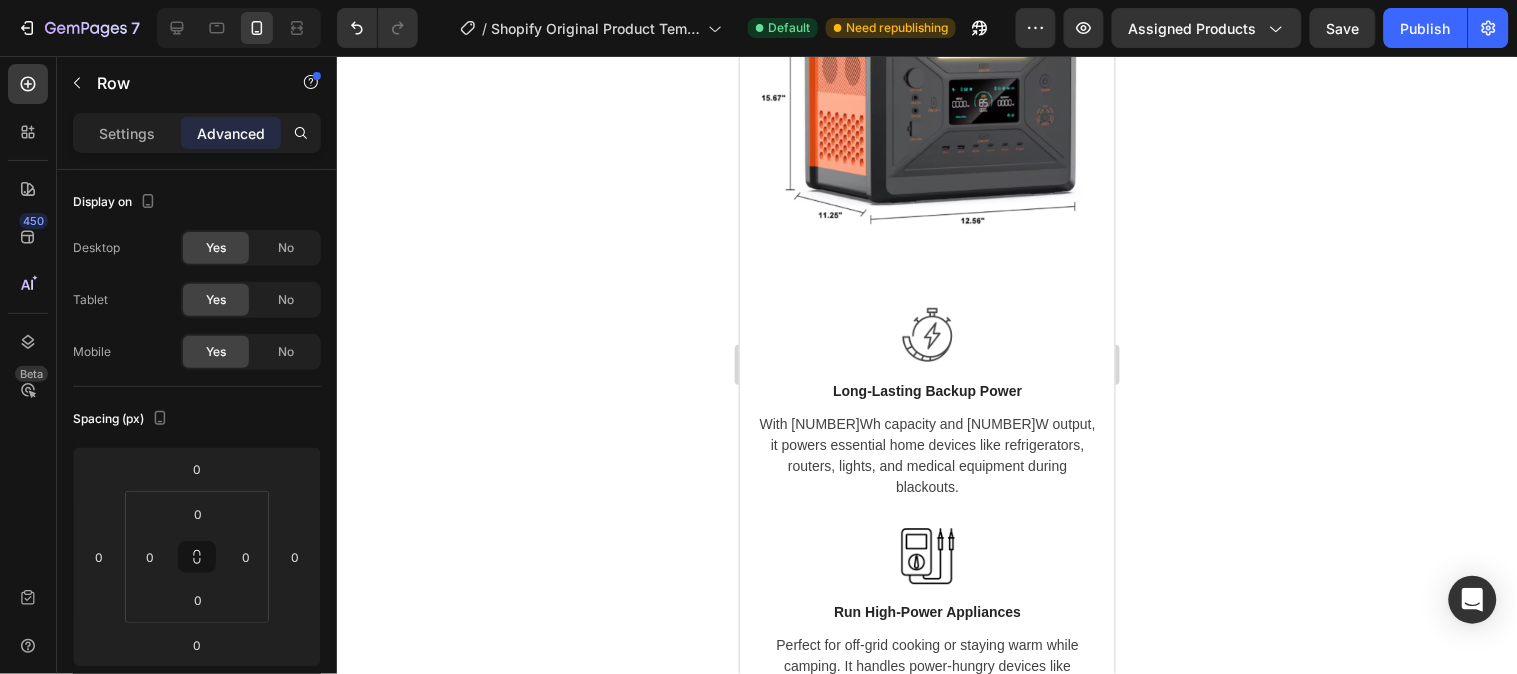 scroll, scrollTop: 4777, scrollLeft: 0, axis: vertical 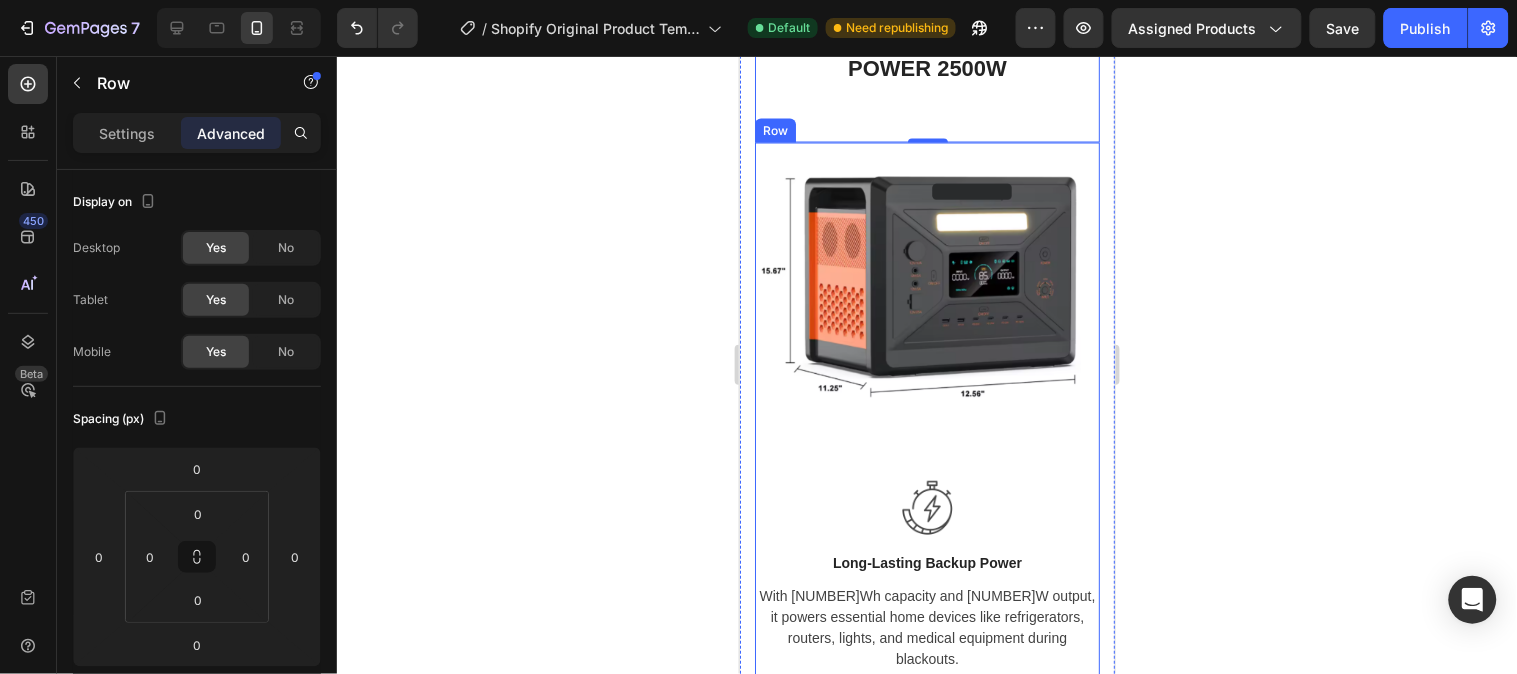 click on "EXPLORE FAST CHARGING POWER 2500W" at bounding box center (926, 49) 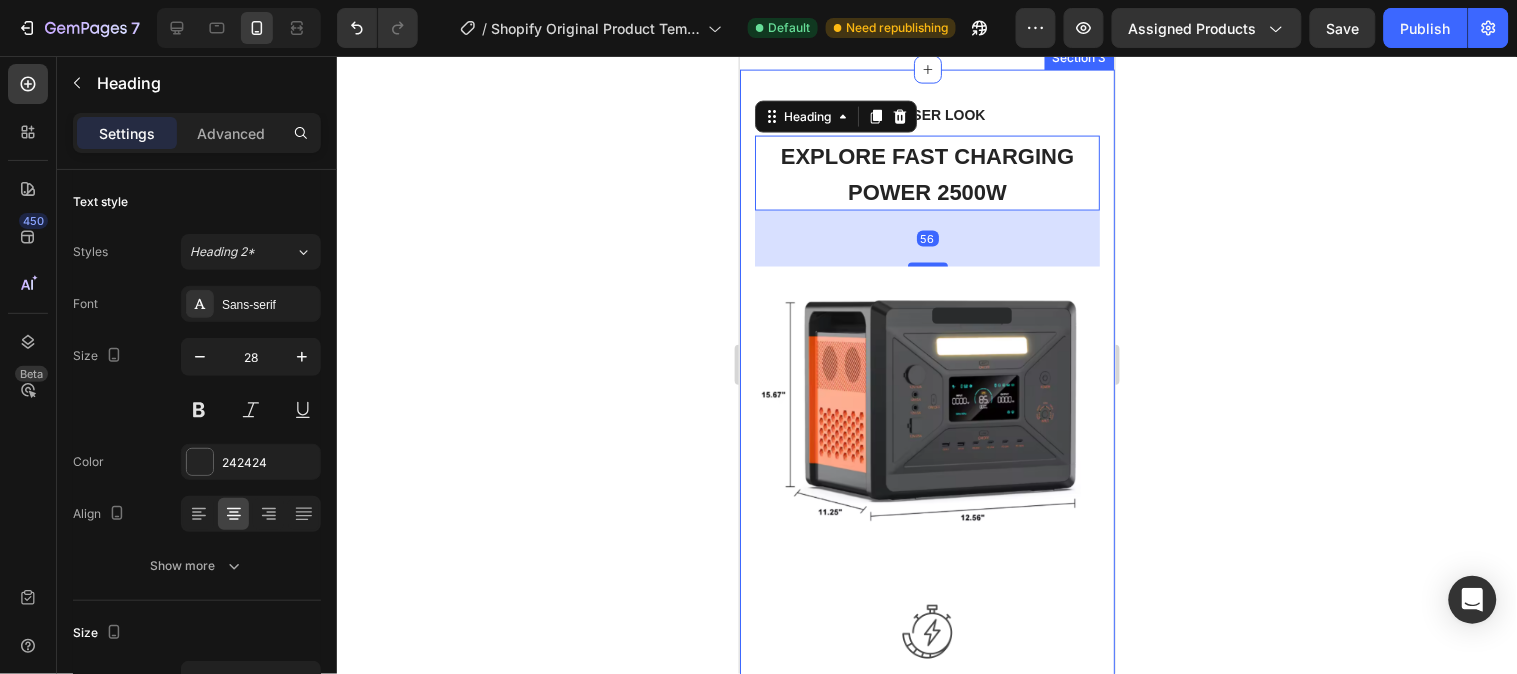 scroll, scrollTop: 4555, scrollLeft: 0, axis: vertical 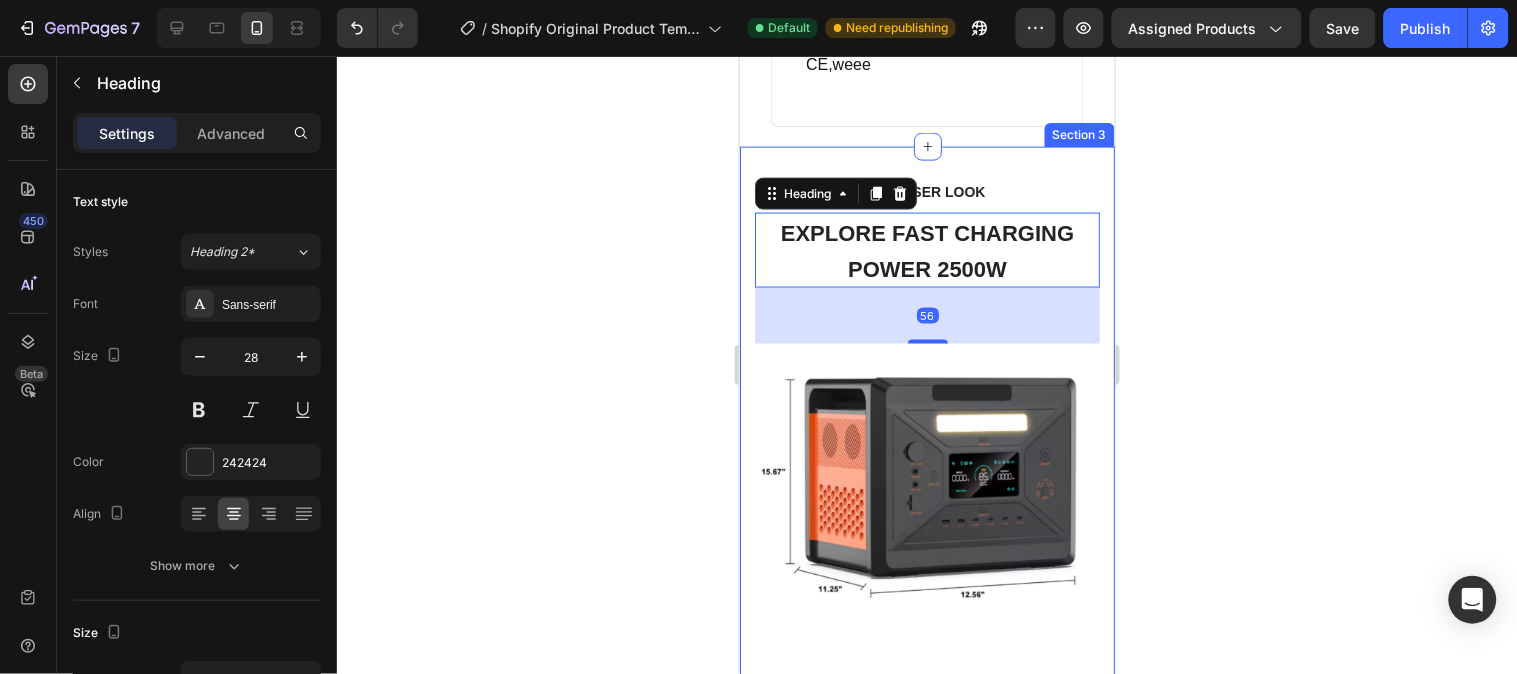 click on "A CLOSER LOOK Text block ⁠⁠⁠⁠⁠⁠⁠ EXPLORE FAST CHARGING POWER 2500W   Heading   56 Row Image Long-Lasting Backup Power Text block With 2304Wh capacity and 2500W output, it powers essential home devices like refrigerators, routers, lights, and medical equipment during blackouts. Text block Row Image Run High-Power Appliances Text block Perfect for off-grid cooking or staying warm while camping. It handles power-hungry devices like microwaves, portable heaters, coffee makers, and electric cookers. Text block Row Image Image Fast Charging via AC + Solar Combo Text block Recharge in just 1.5 hours using AC and solar panels together (up to 1100W input), so you’re never out of power—ideal for long camping trips or disaster recovery zones. Text block Row Image Portable, All-in-One Power Hub Text block Text block Row Row Section 3" at bounding box center [926, 868] 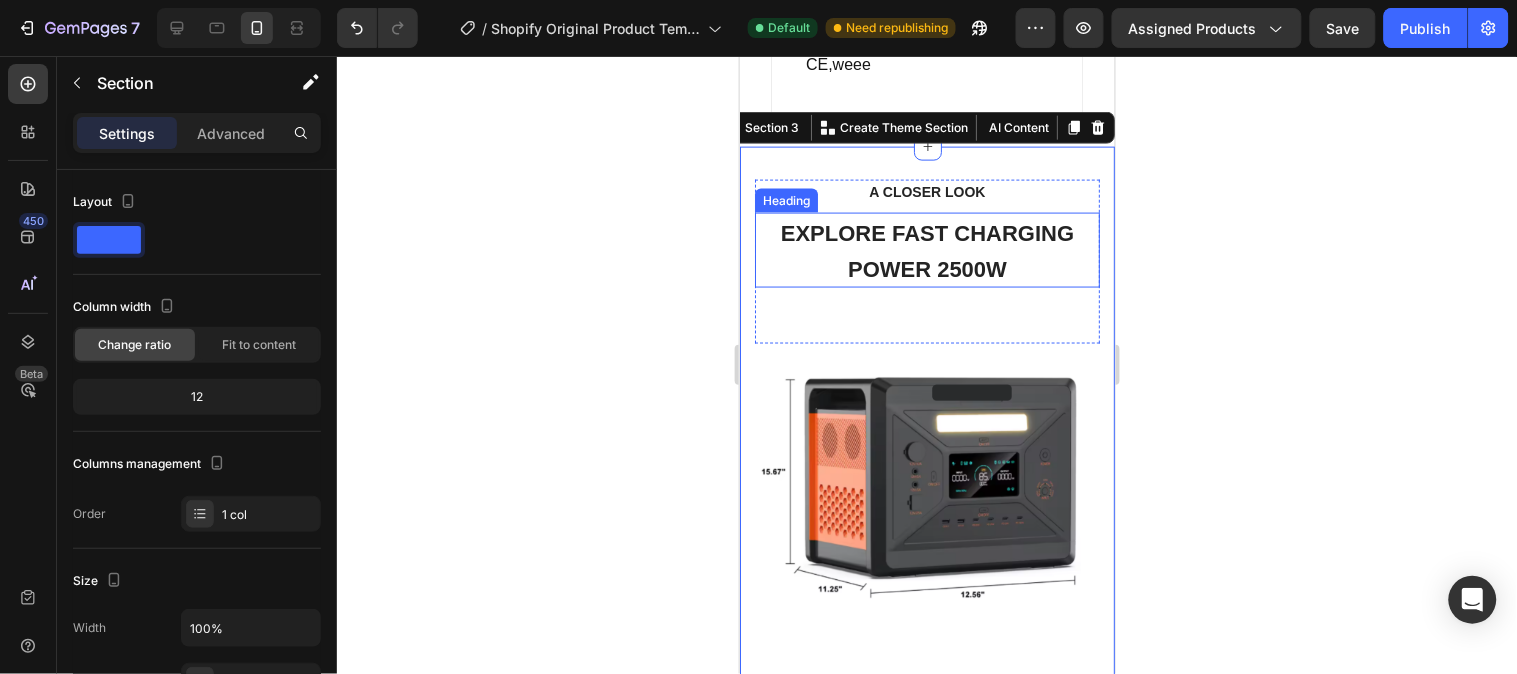click on "EXPLORE FAST CHARGING POWER 2500W" at bounding box center (926, 250) 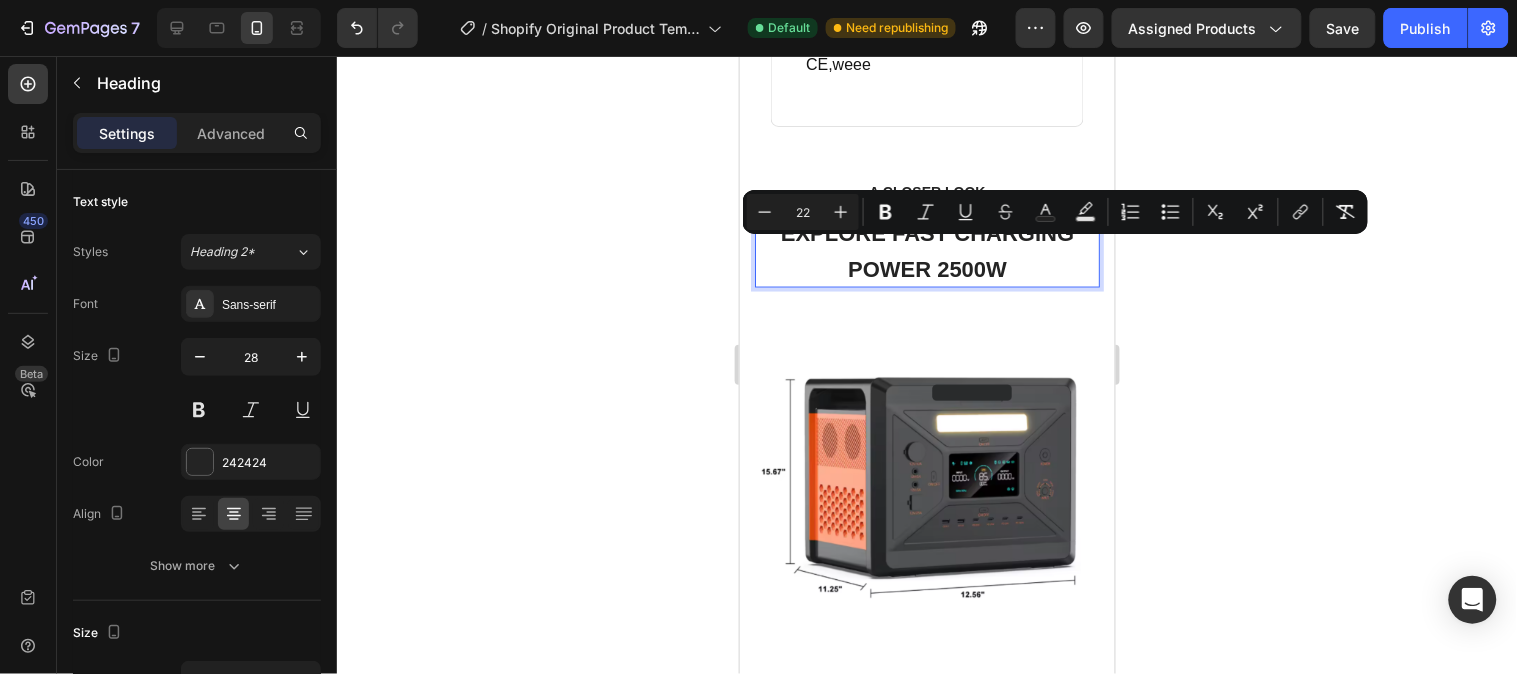 click 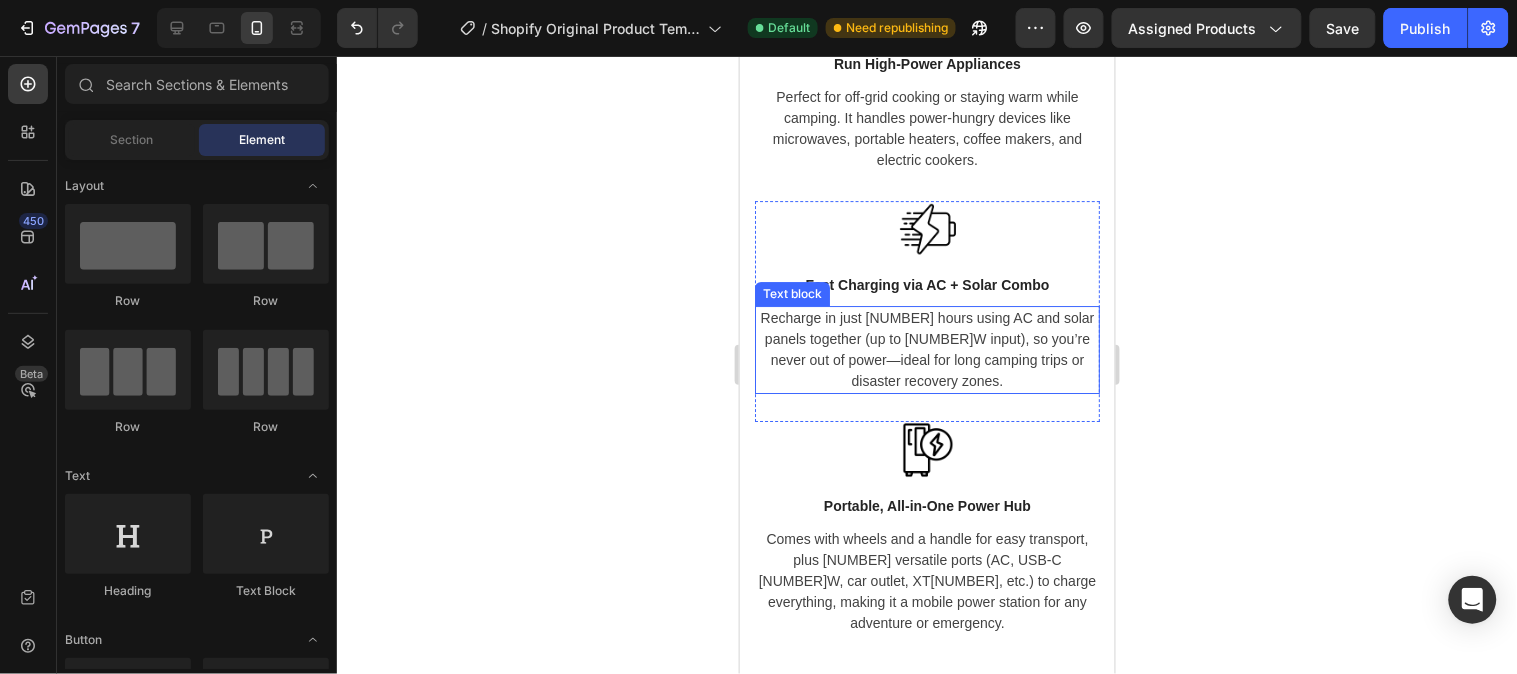 scroll, scrollTop: 6000, scrollLeft: 0, axis: vertical 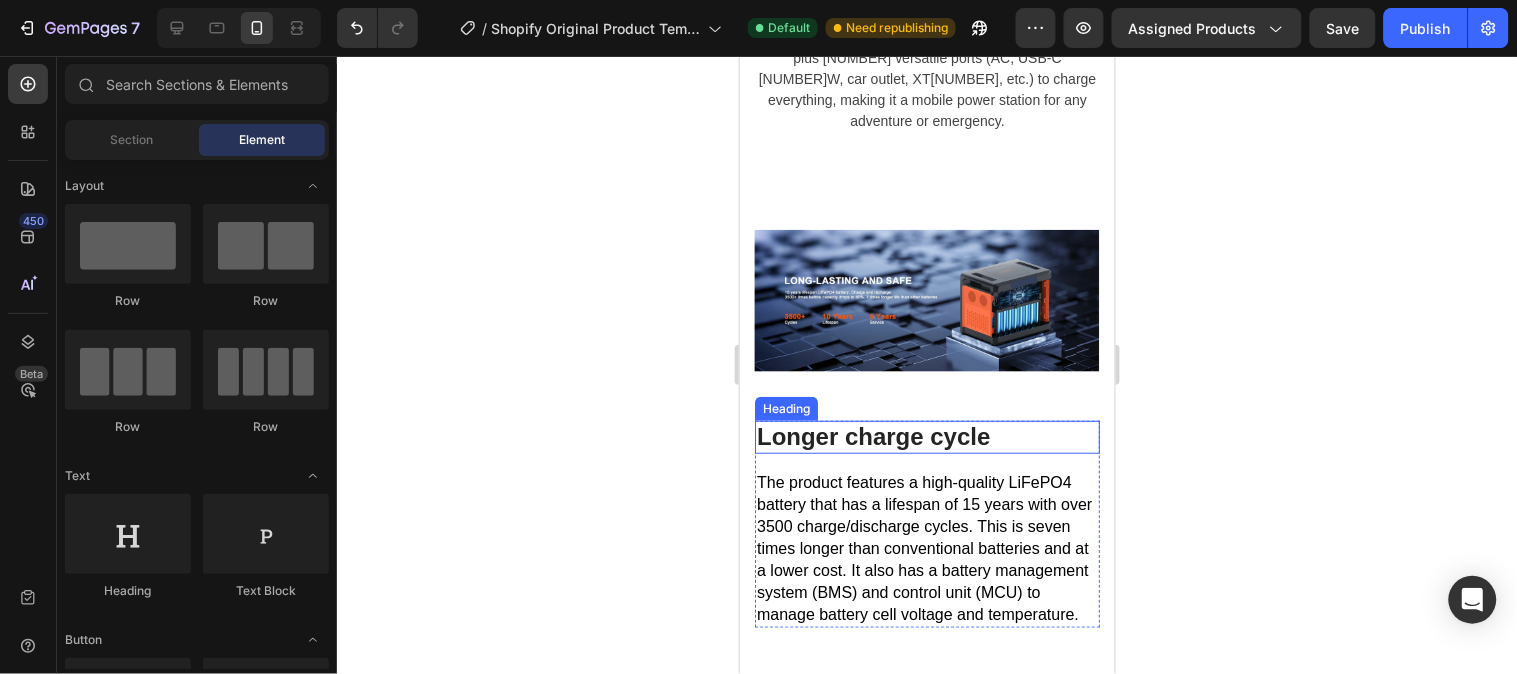 click on "Longer charge cycle" at bounding box center [926, 436] 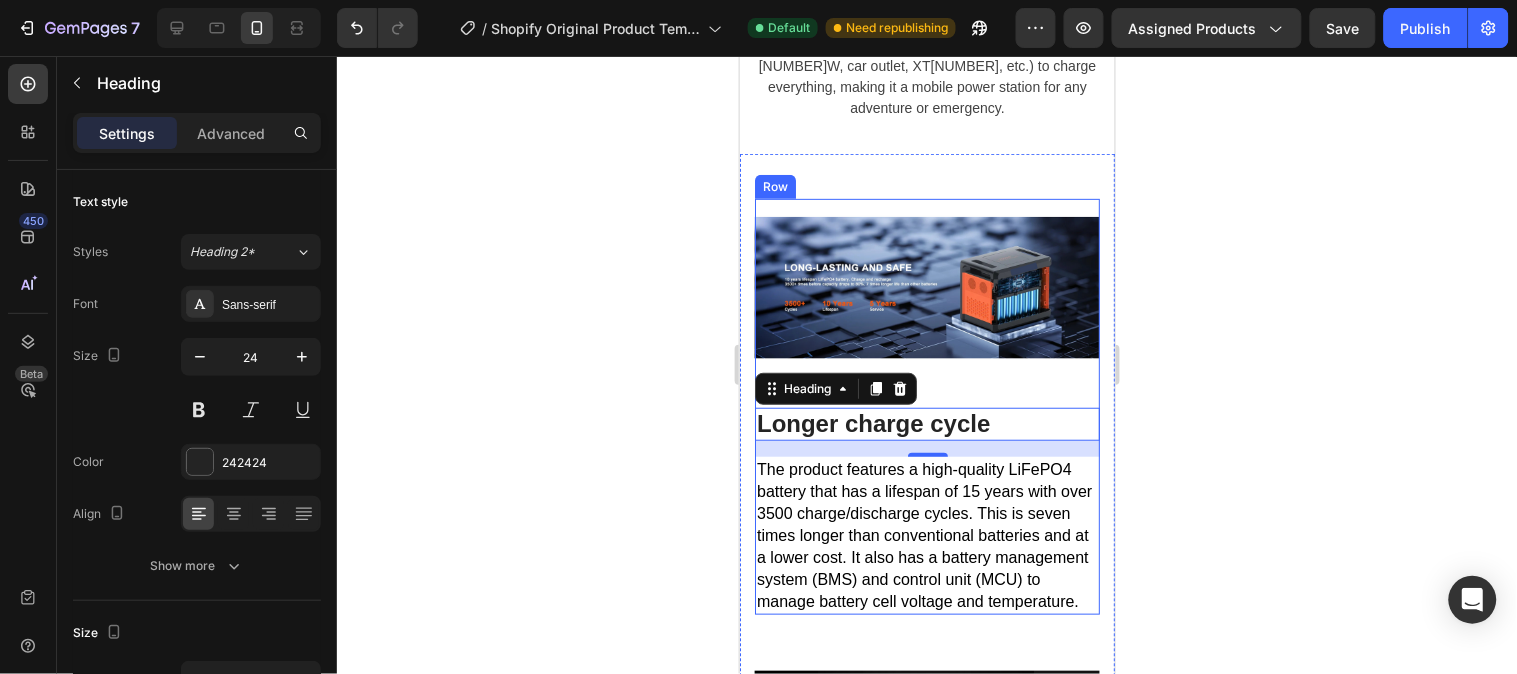 scroll, scrollTop: 6000, scrollLeft: 0, axis: vertical 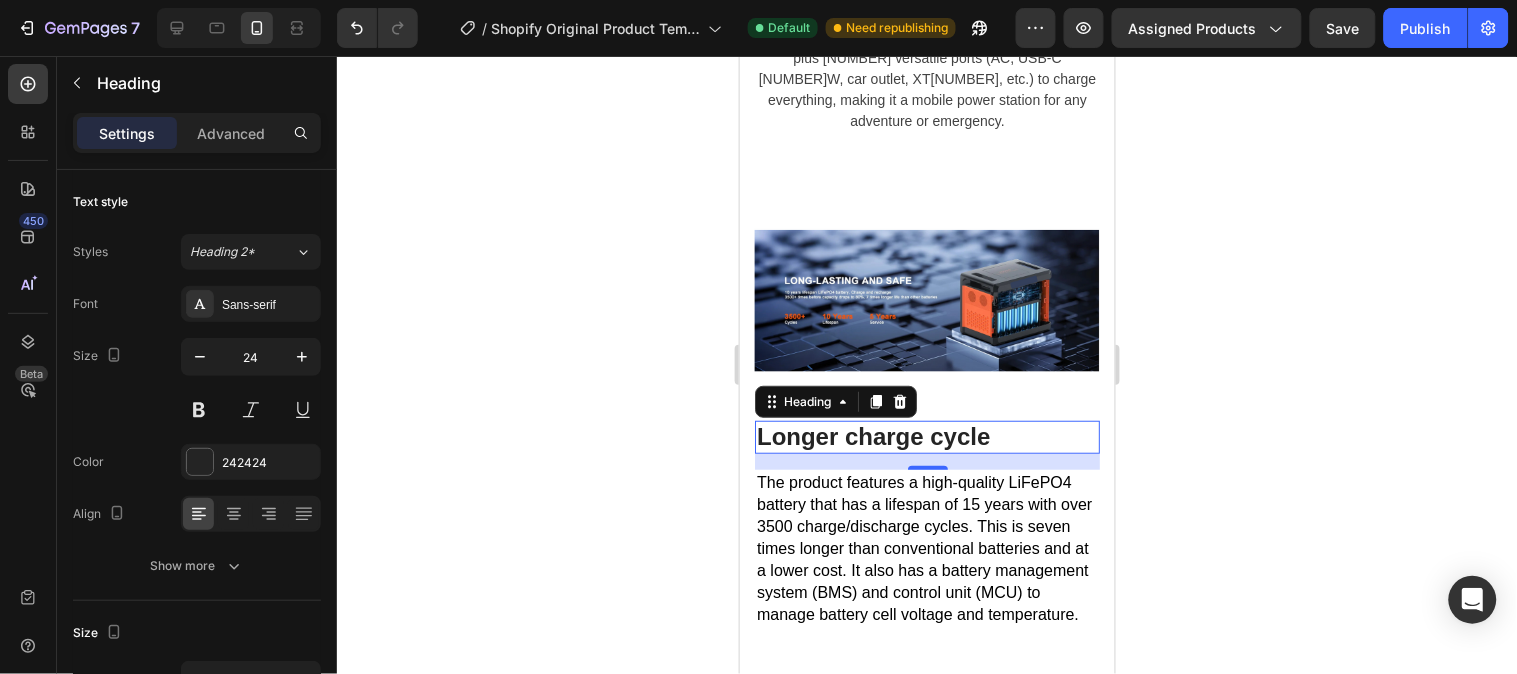 click on "Longer charge cycle" at bounding box center [926, 436] 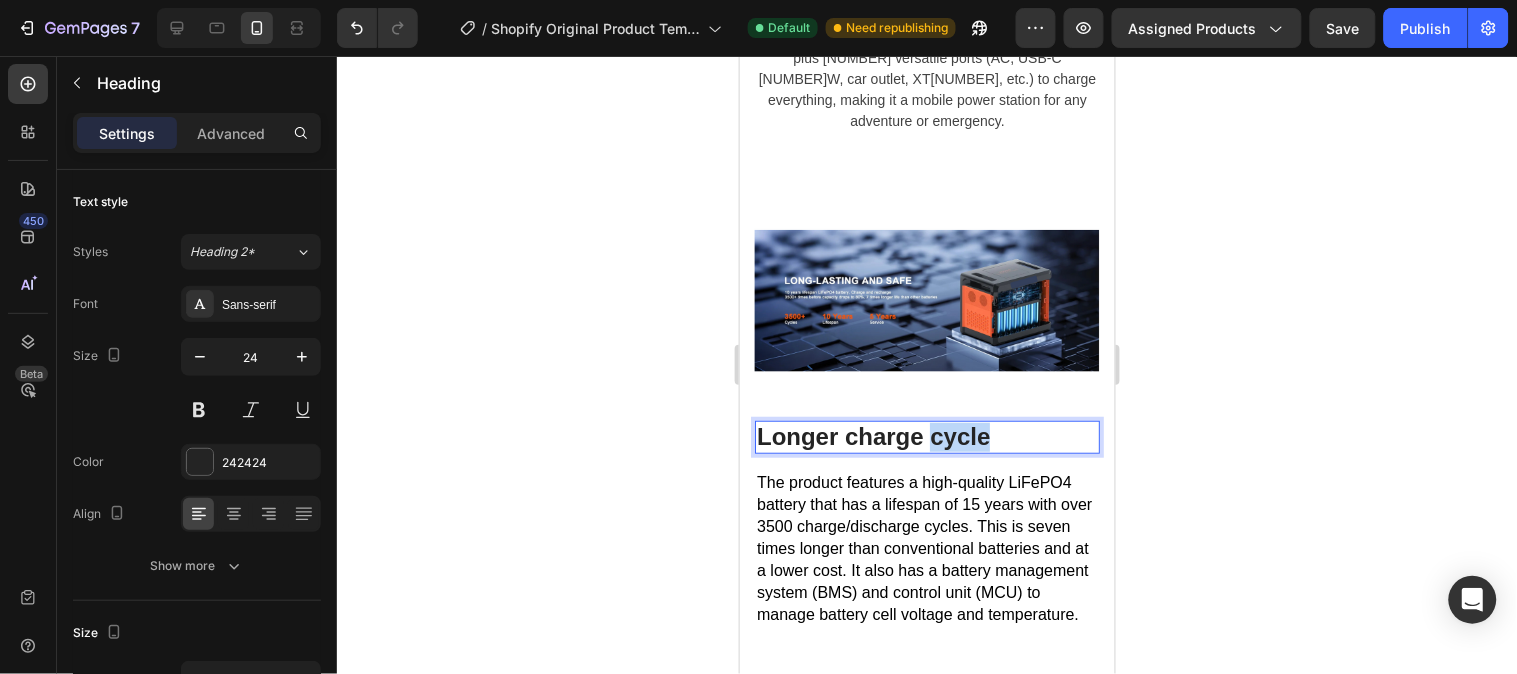 click on "Longer charge cycle" at bounding box center [926, 436] 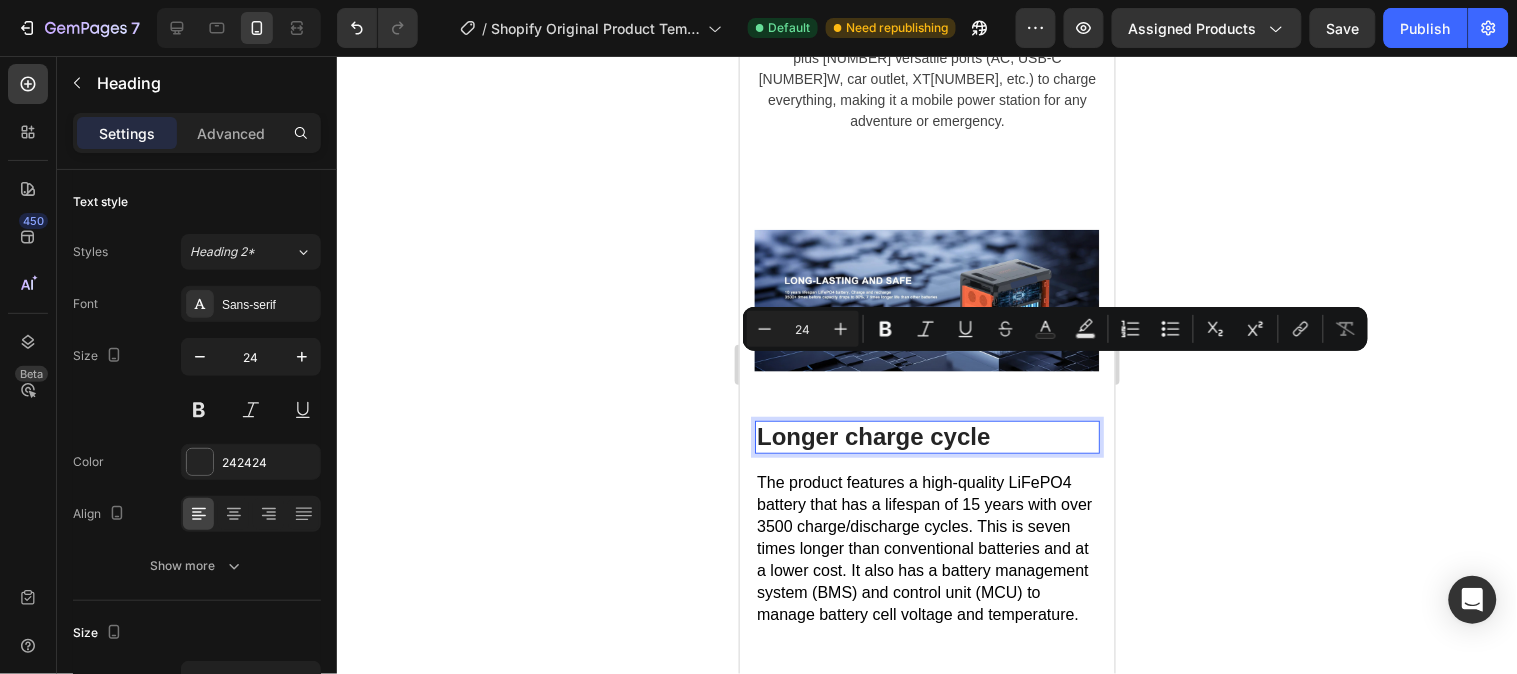 click on "Longer charge cycle" at bounding box center [926, 436] 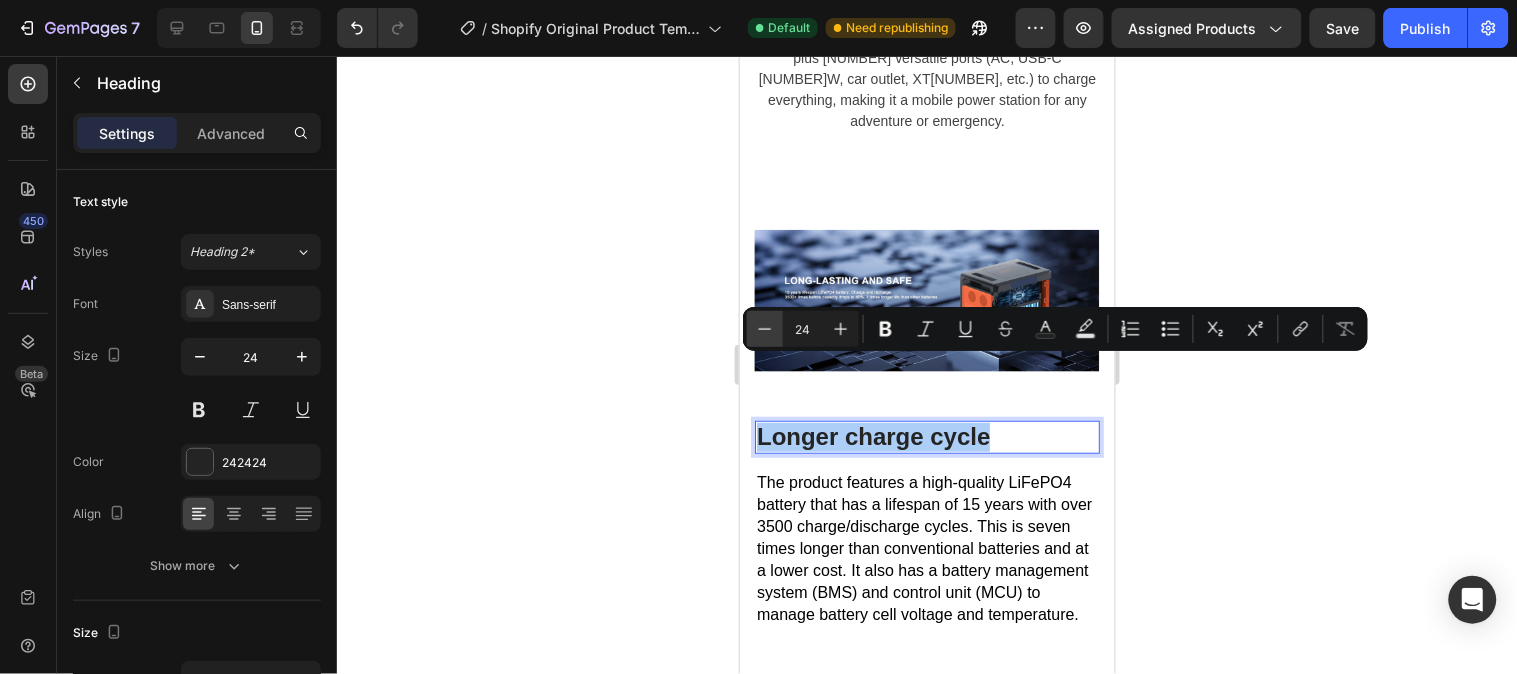 click 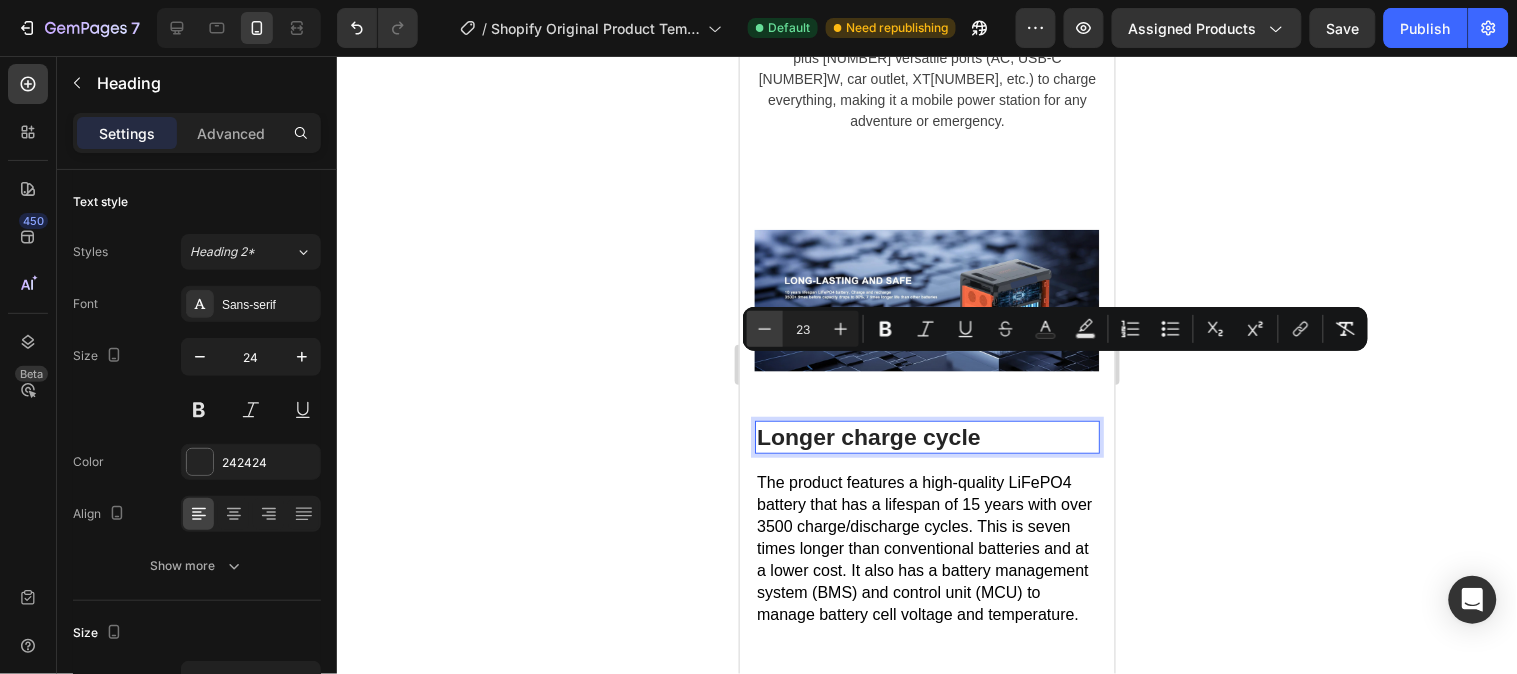 click 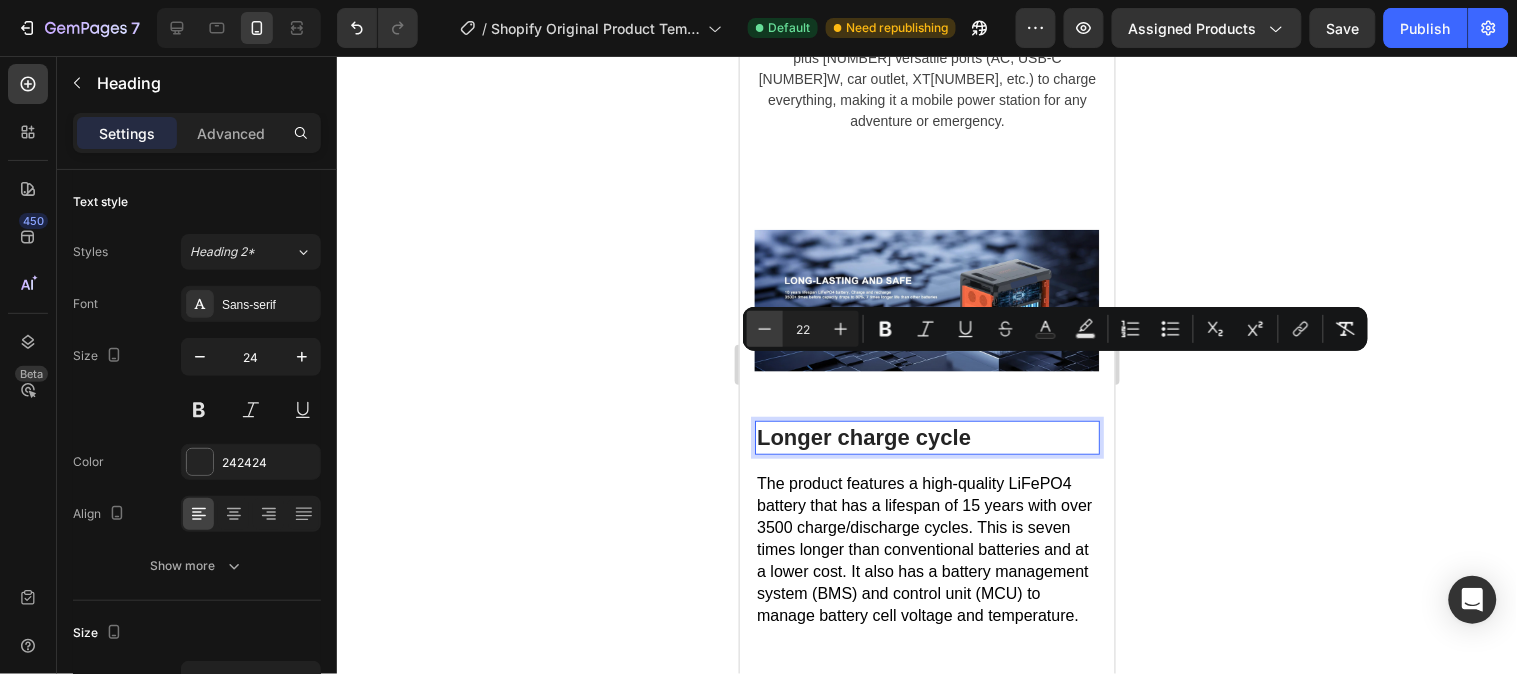 click 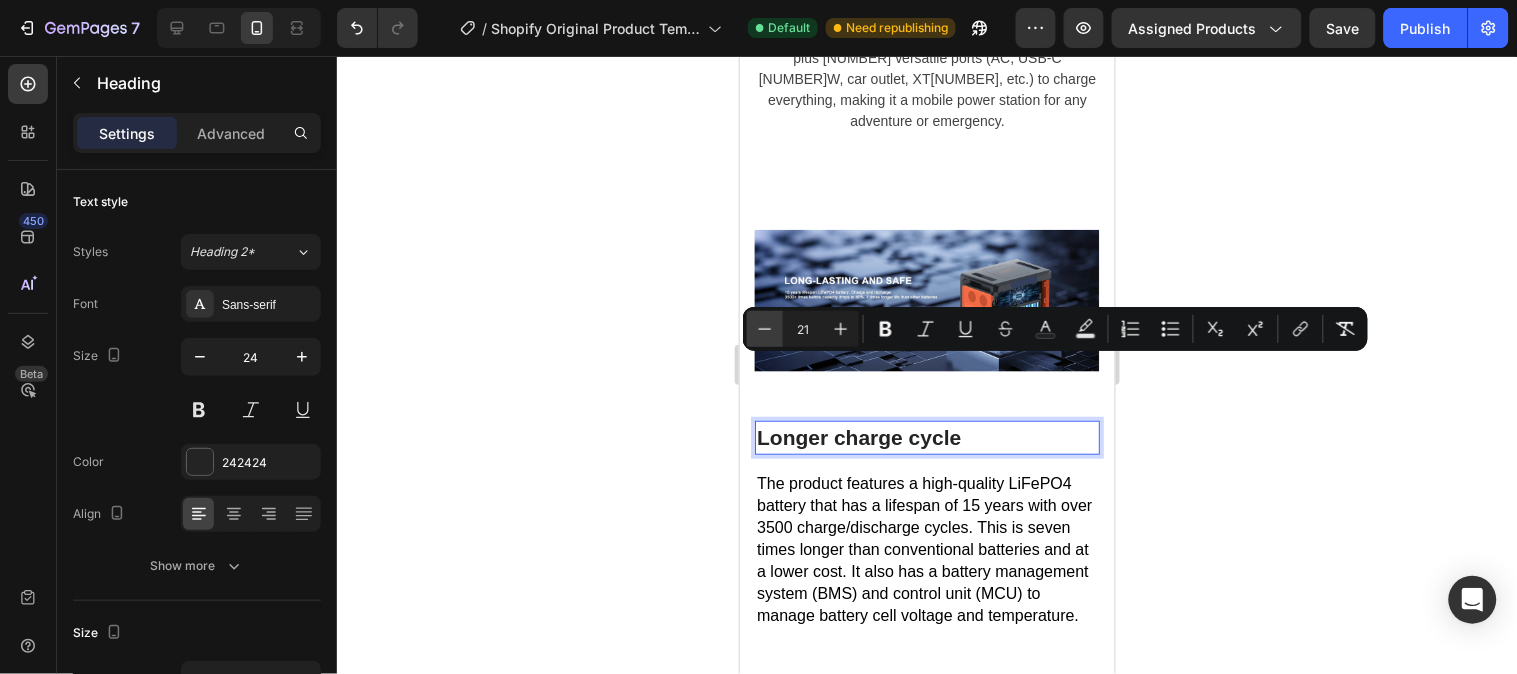 click 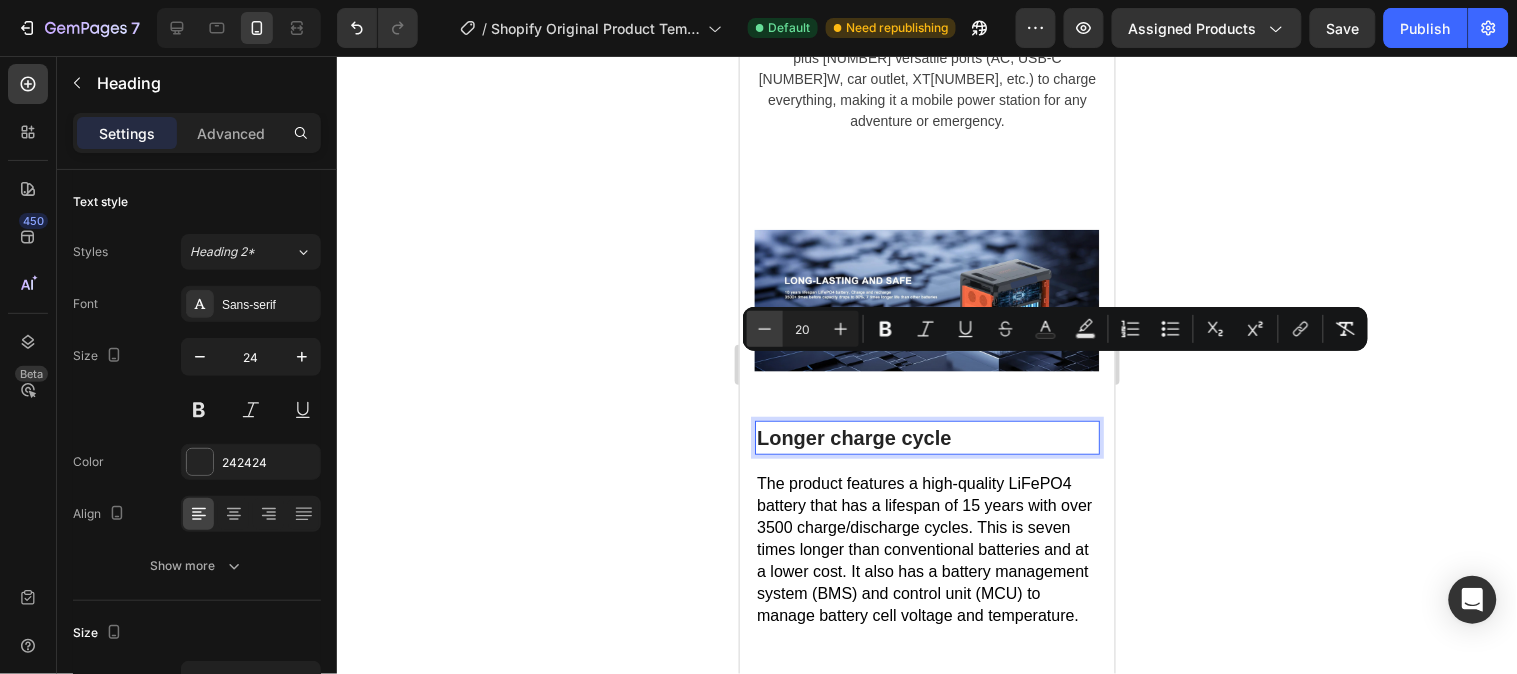 click 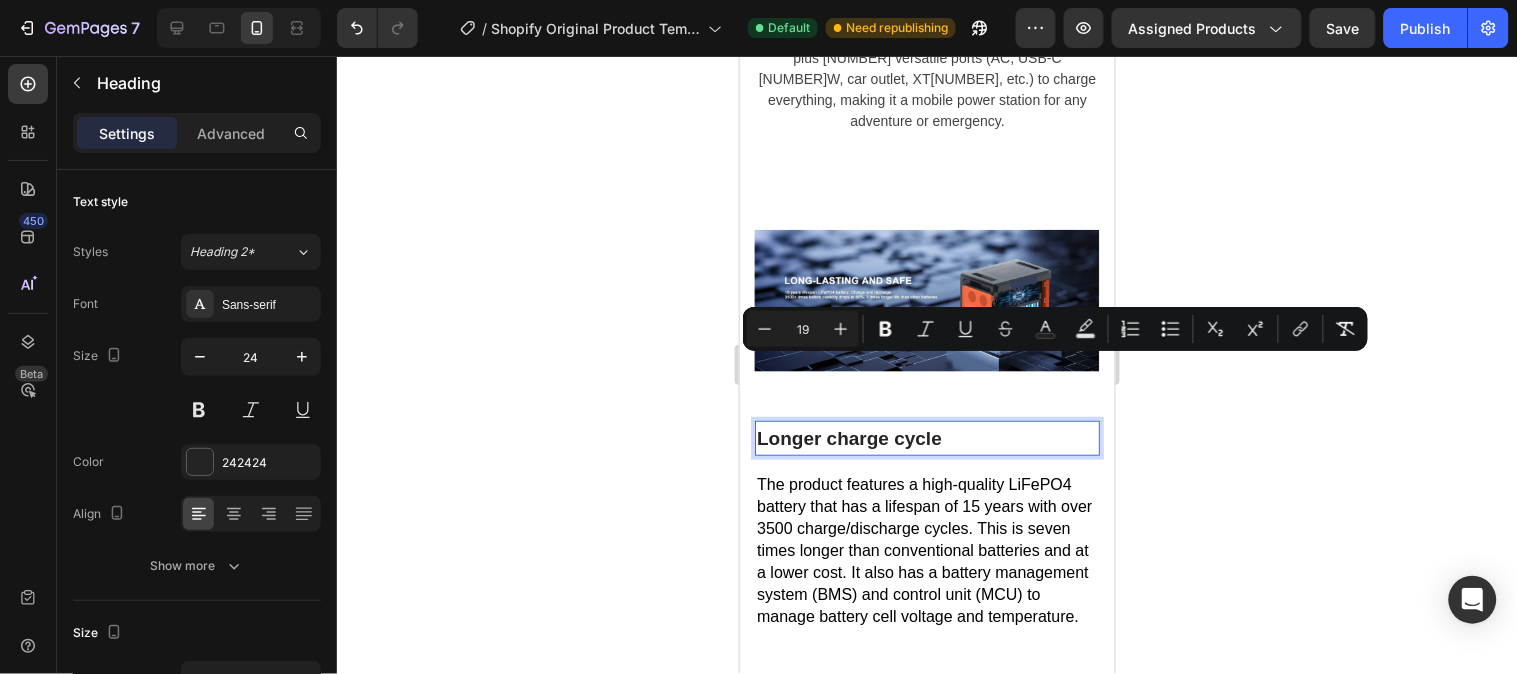 click 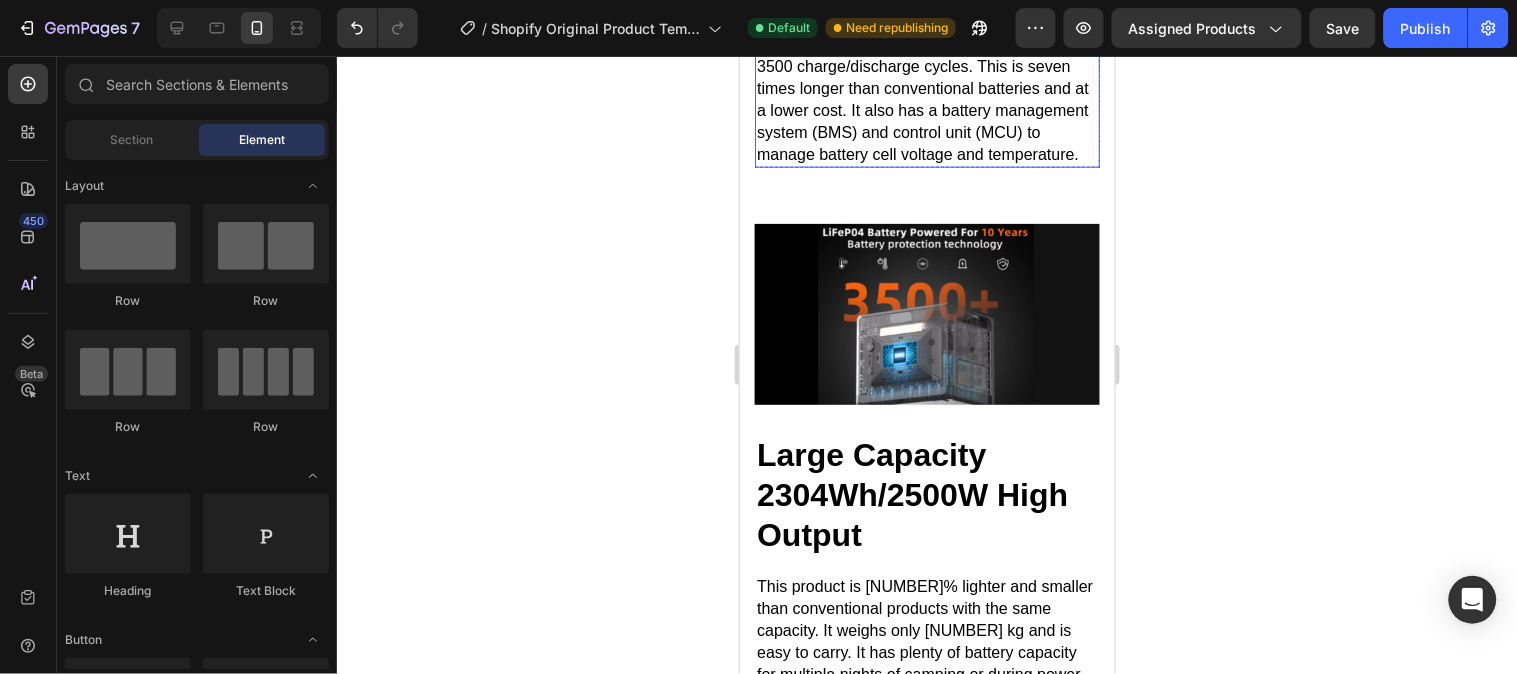 scroll, scrollTop: 6444, scrollLeft: 0, axis: vertical 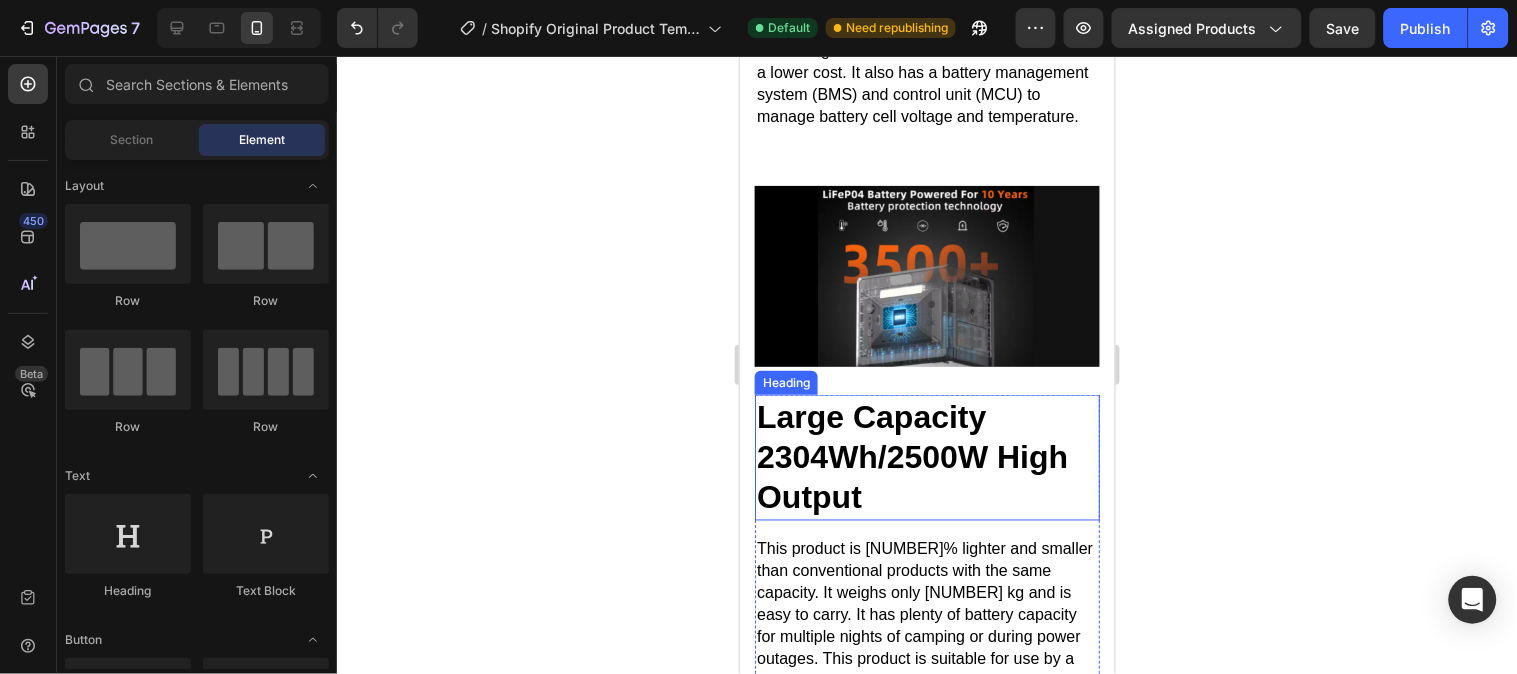 click on "Large Capacity 2304Wh/2500W High Output" at bounding box center [911, 456] 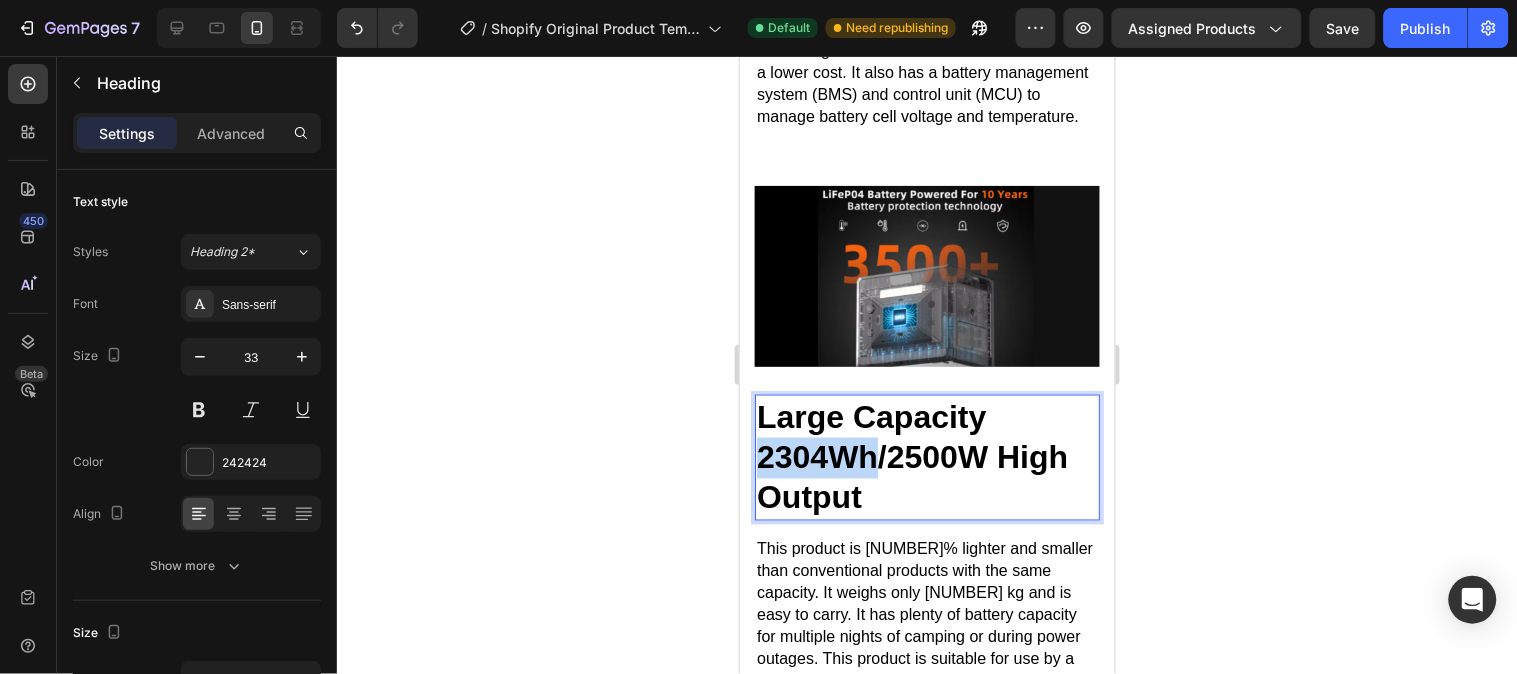 click on "Large Capacity 2304Wh/2500W High Output" at bounding box center [911, 456] 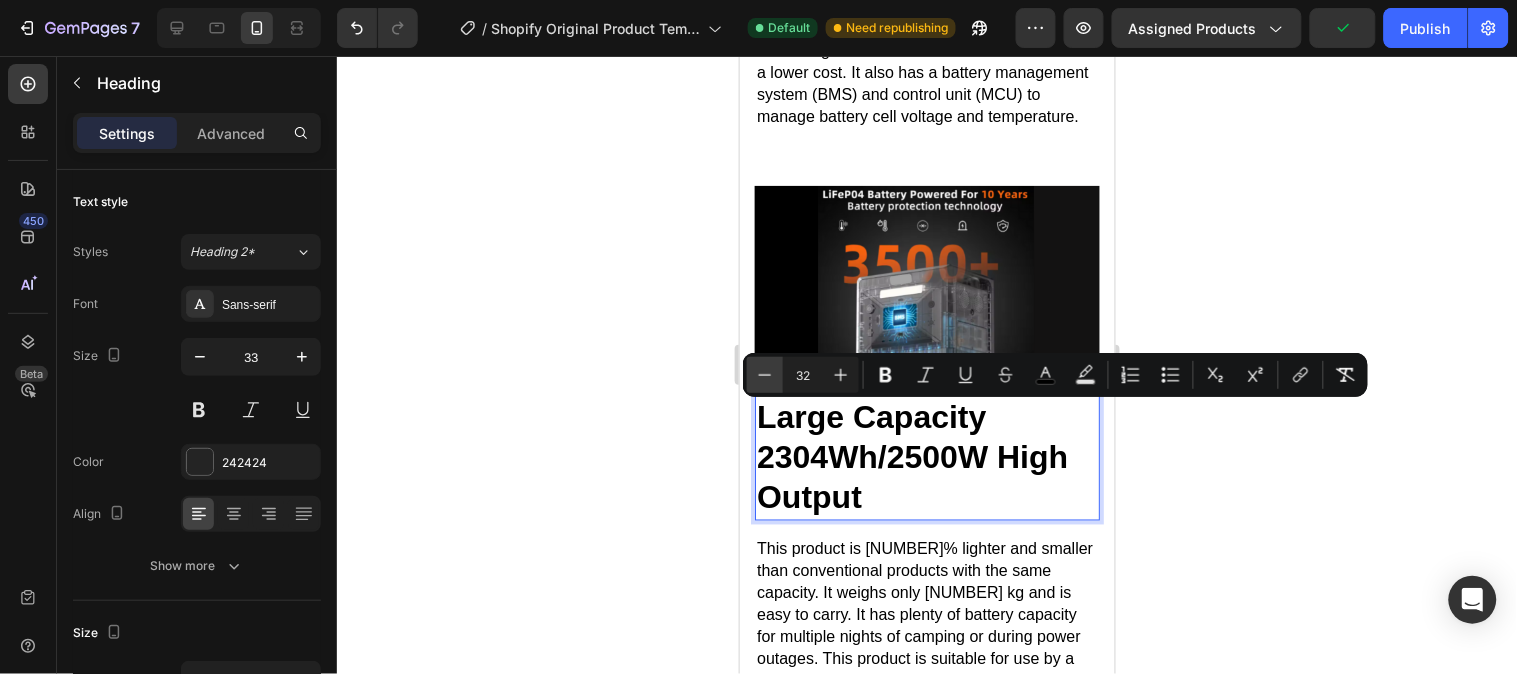 click 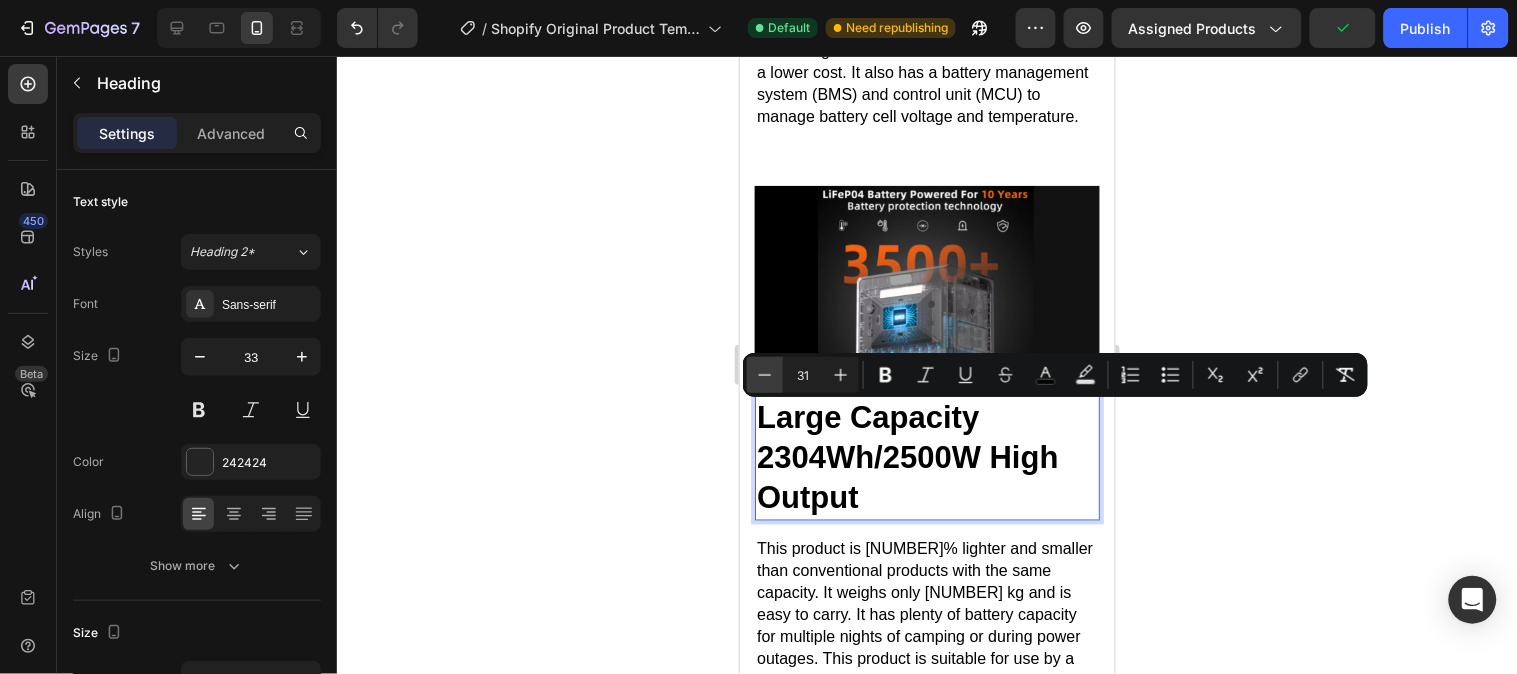 click 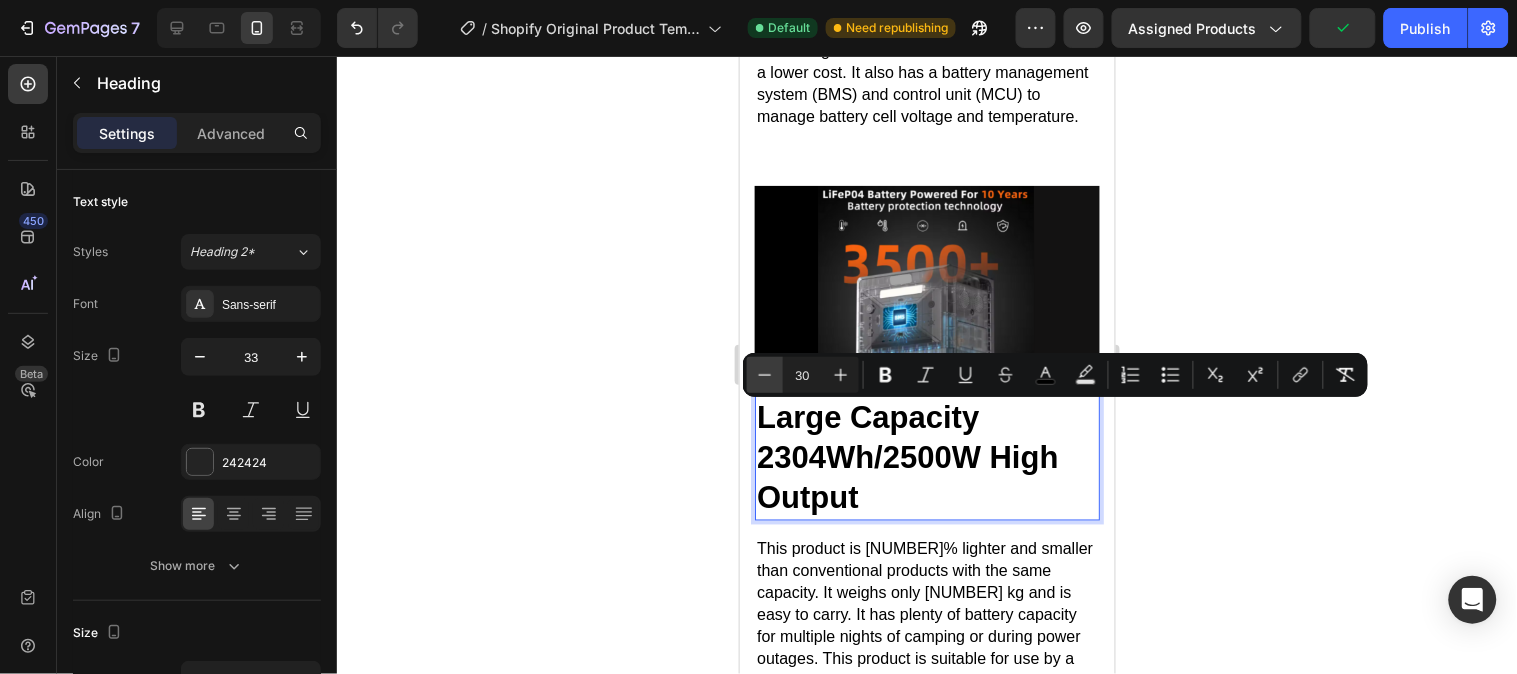 click 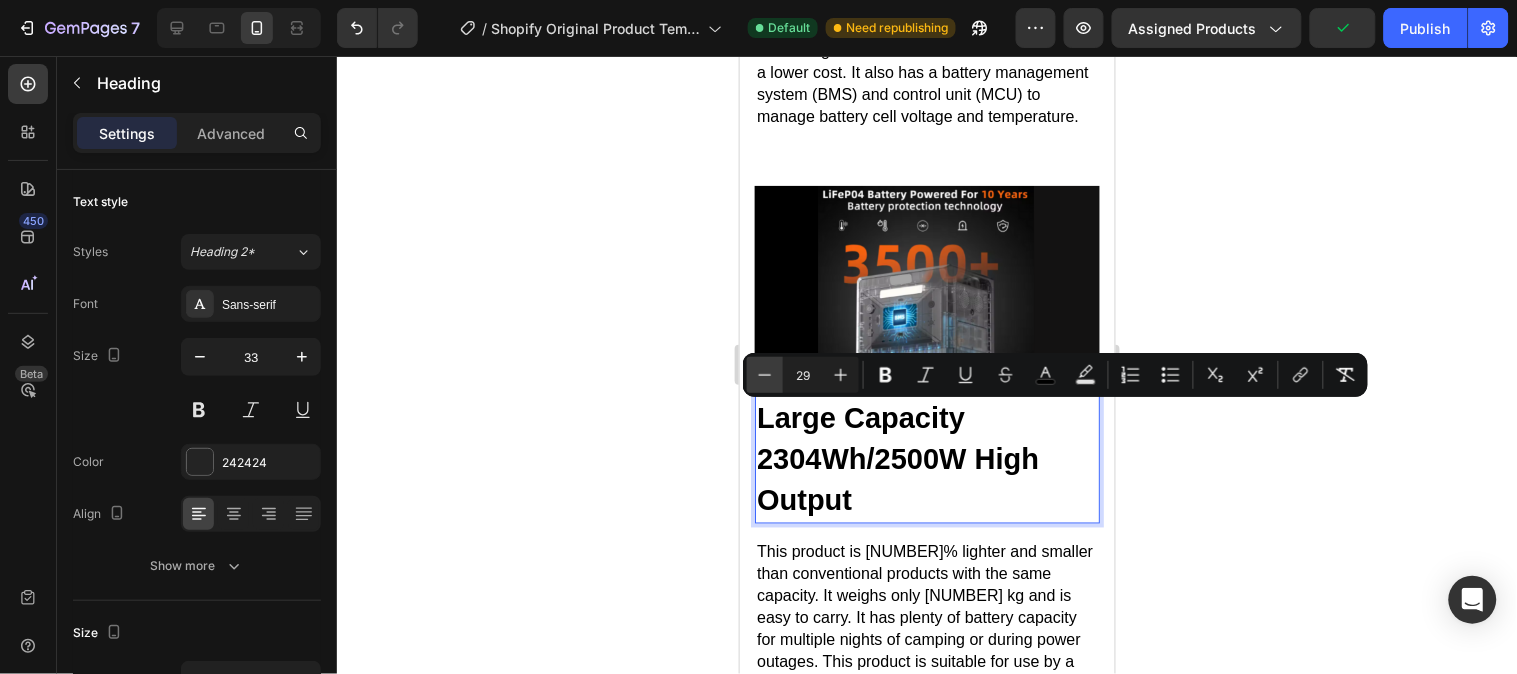 click 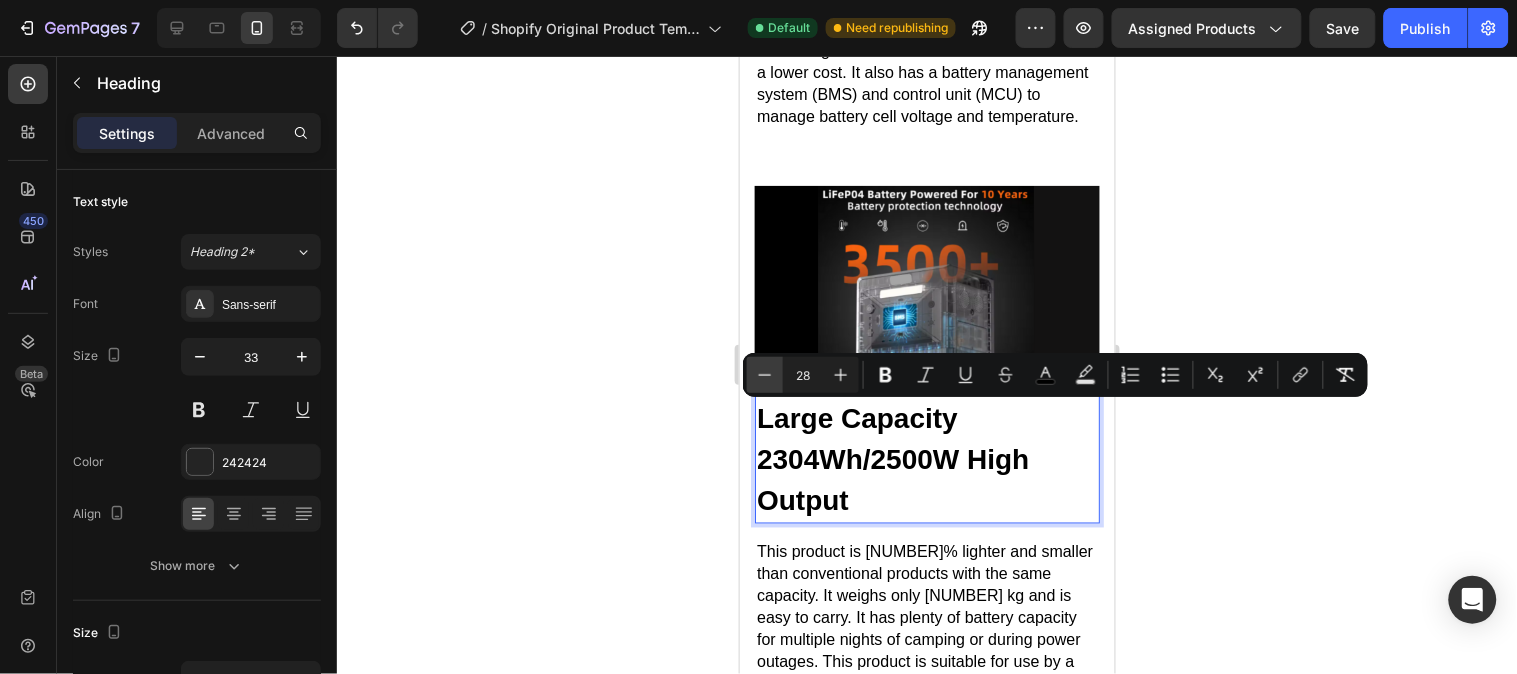 click 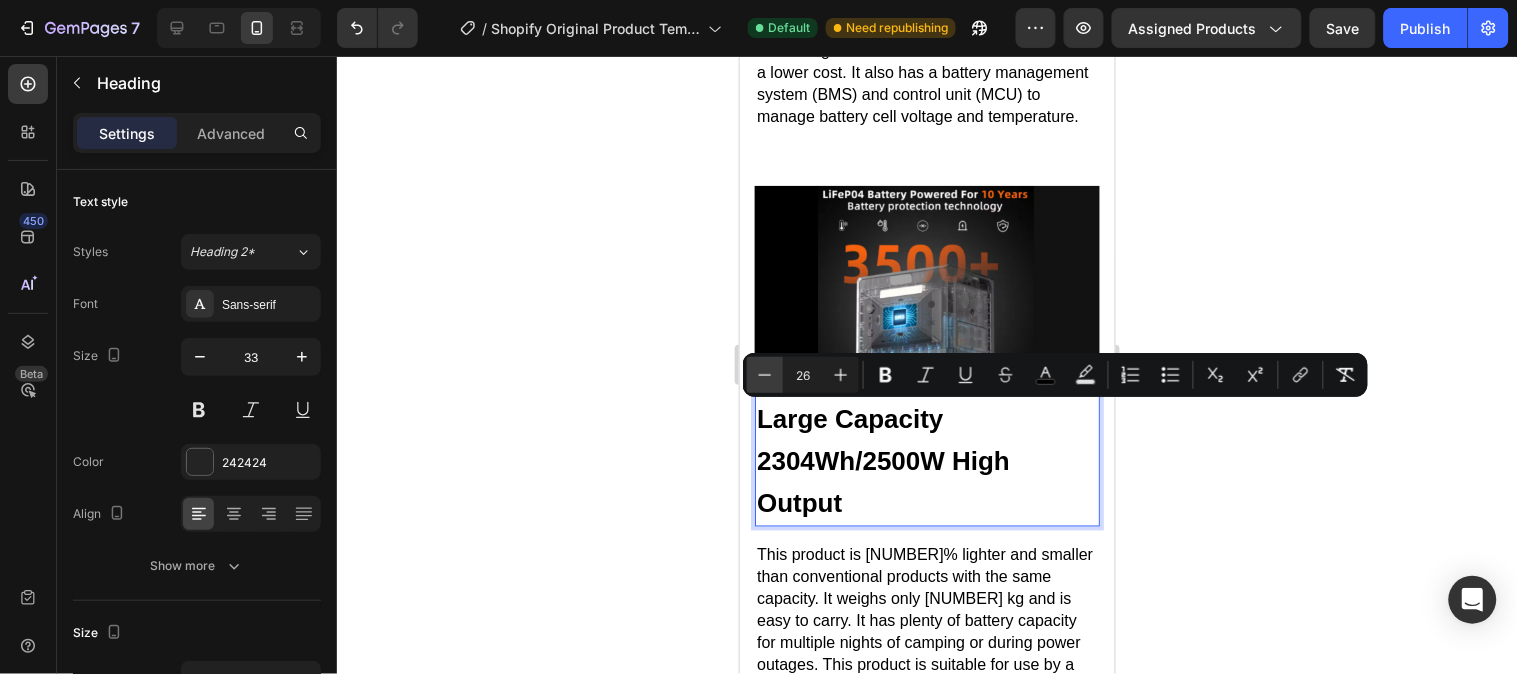 click 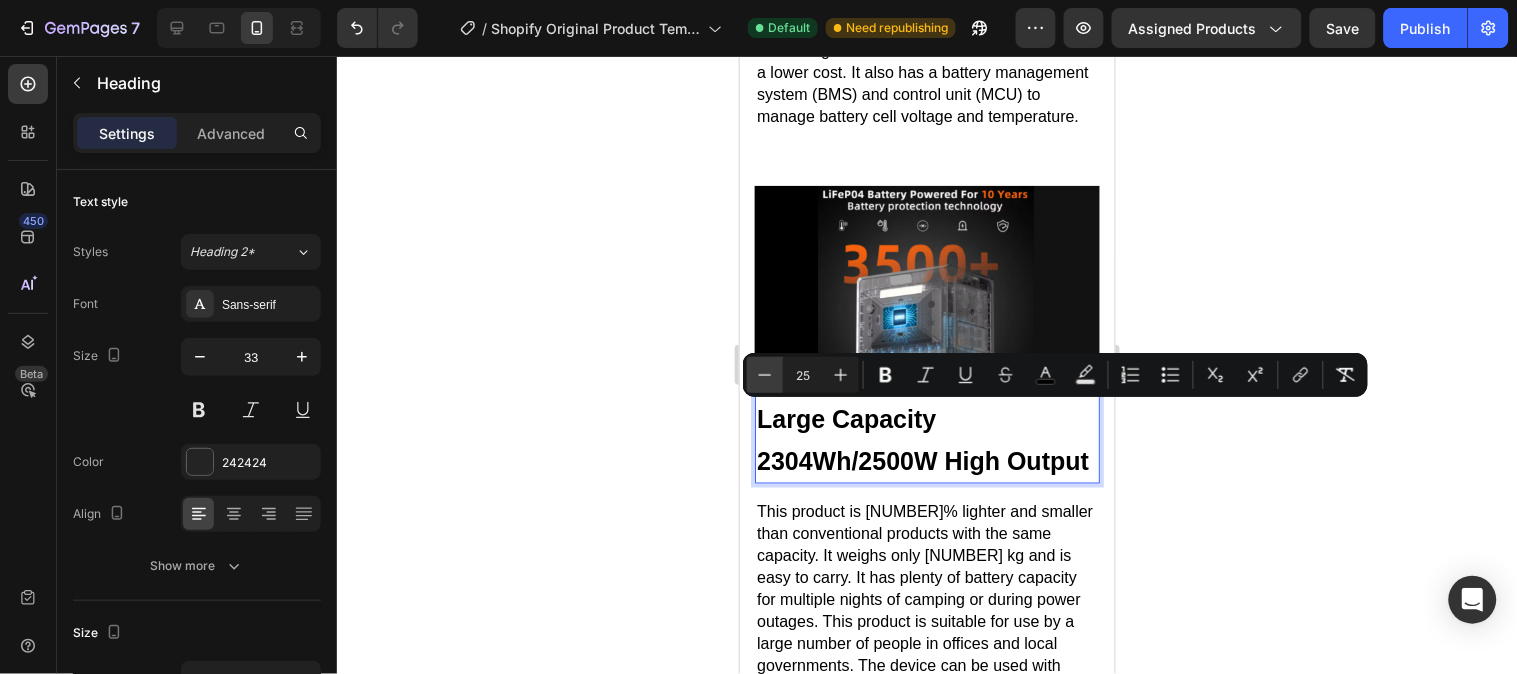 click 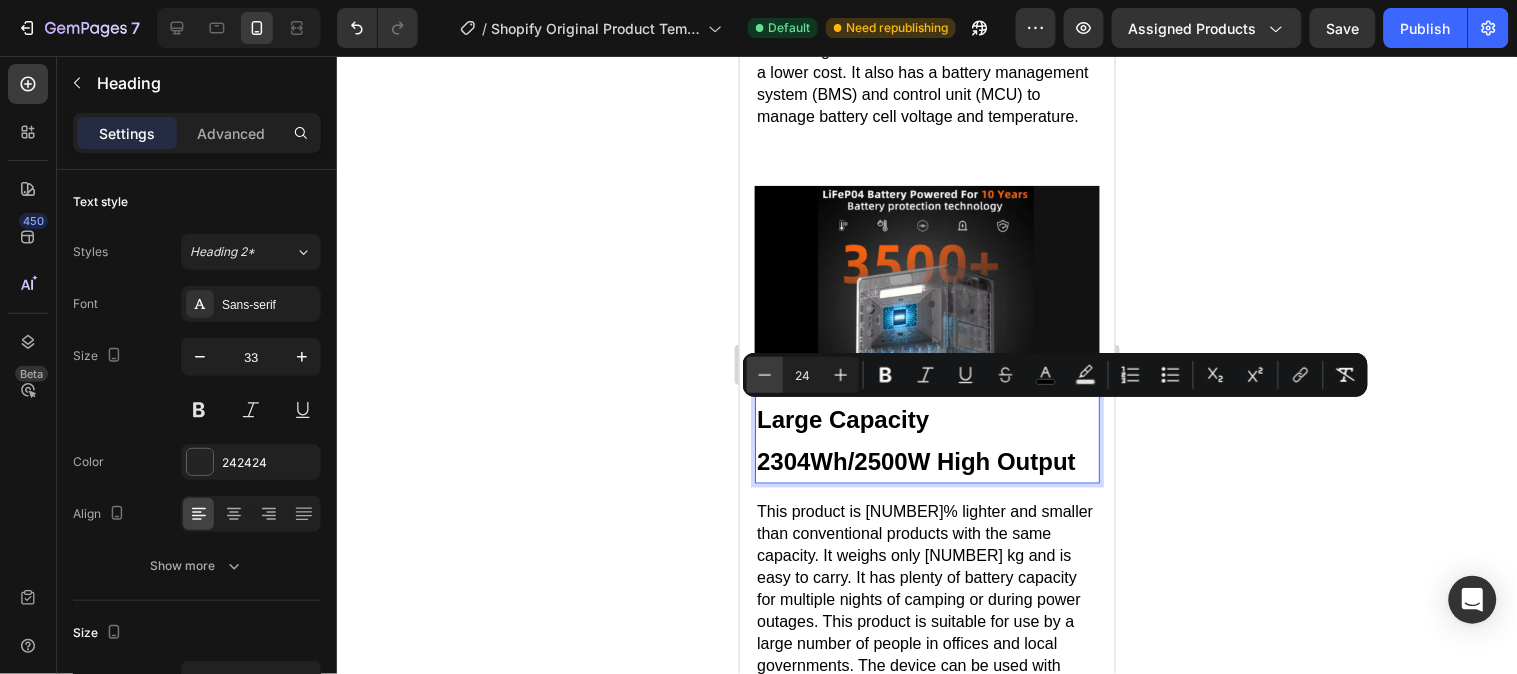 click 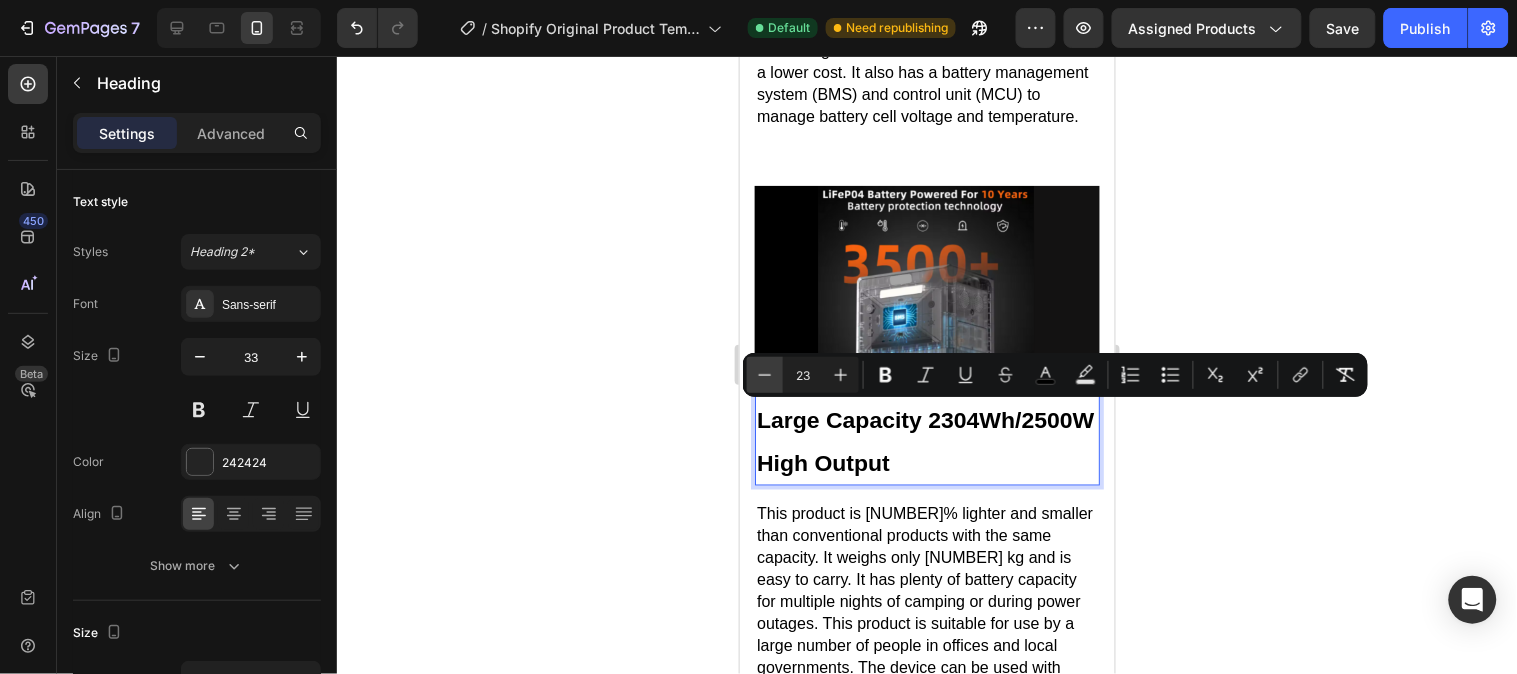click 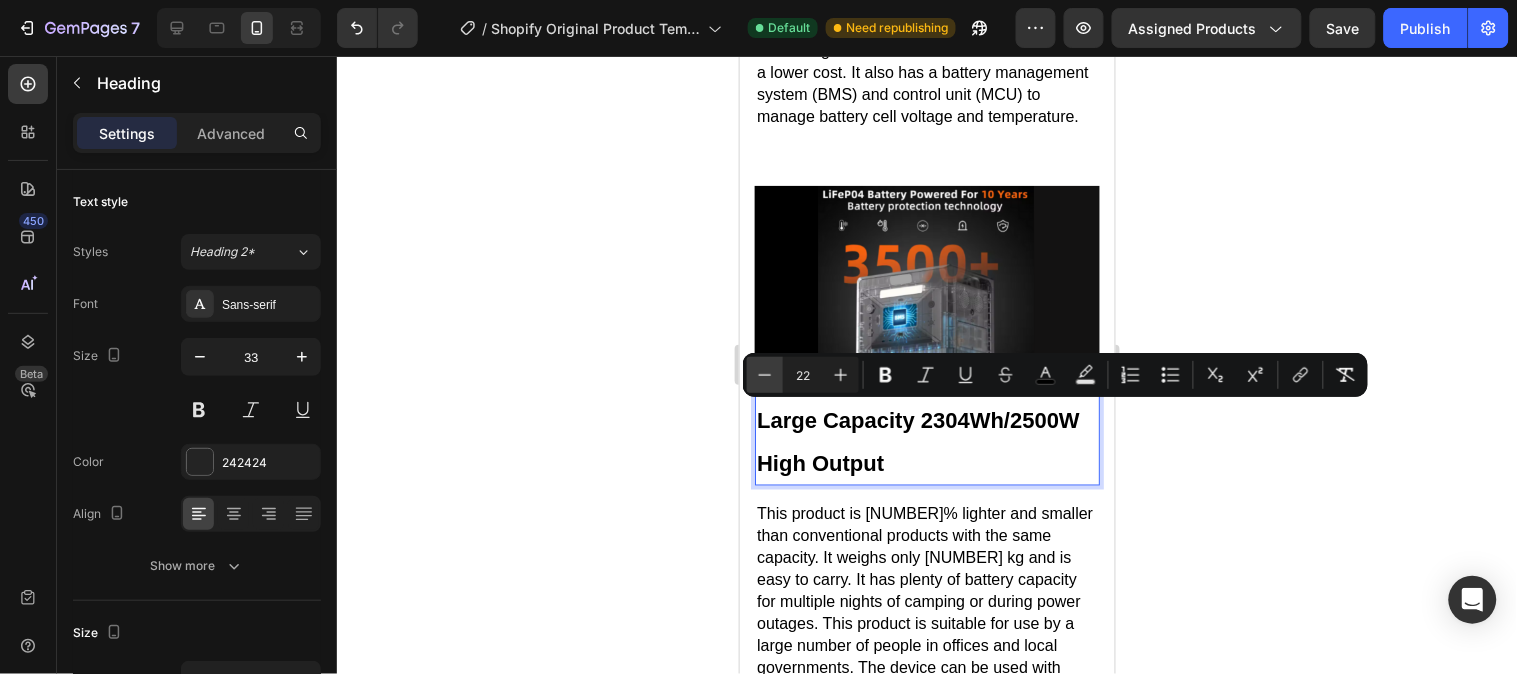 click 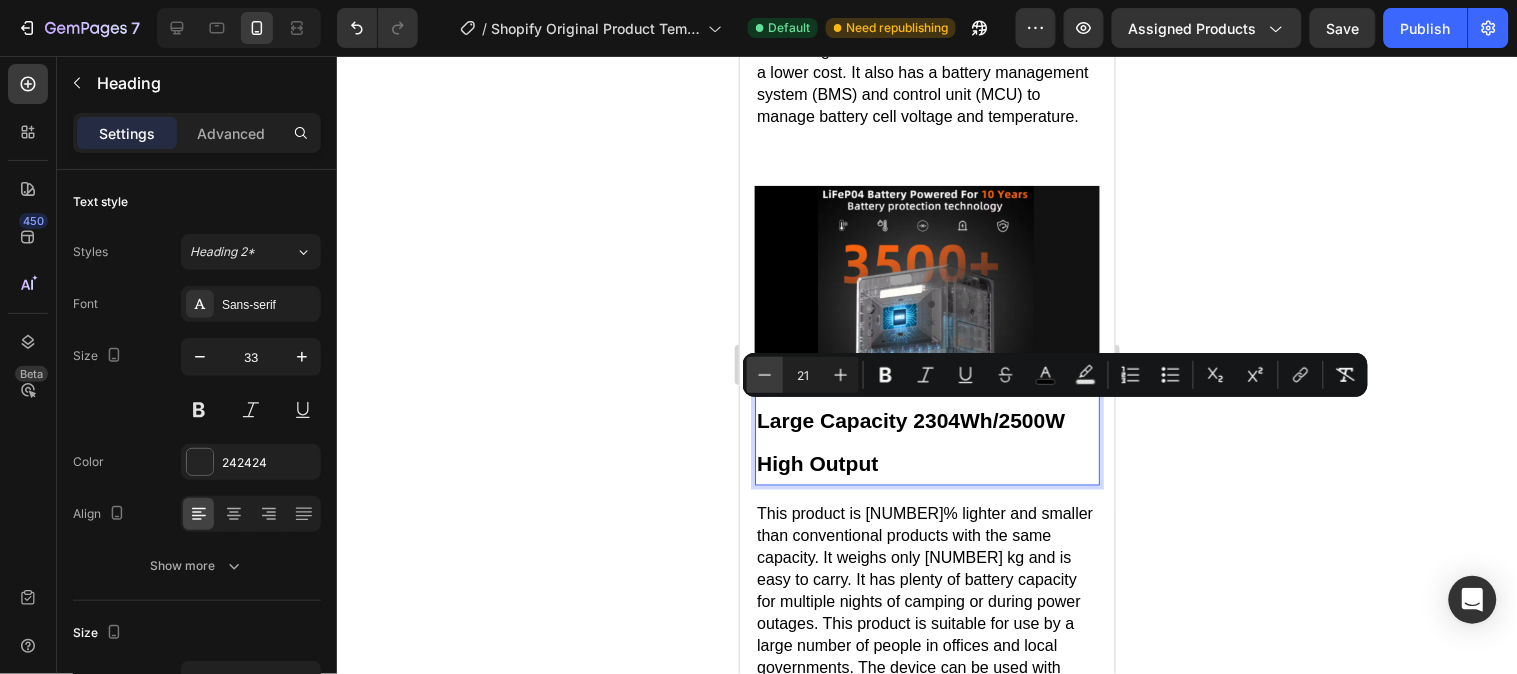 click 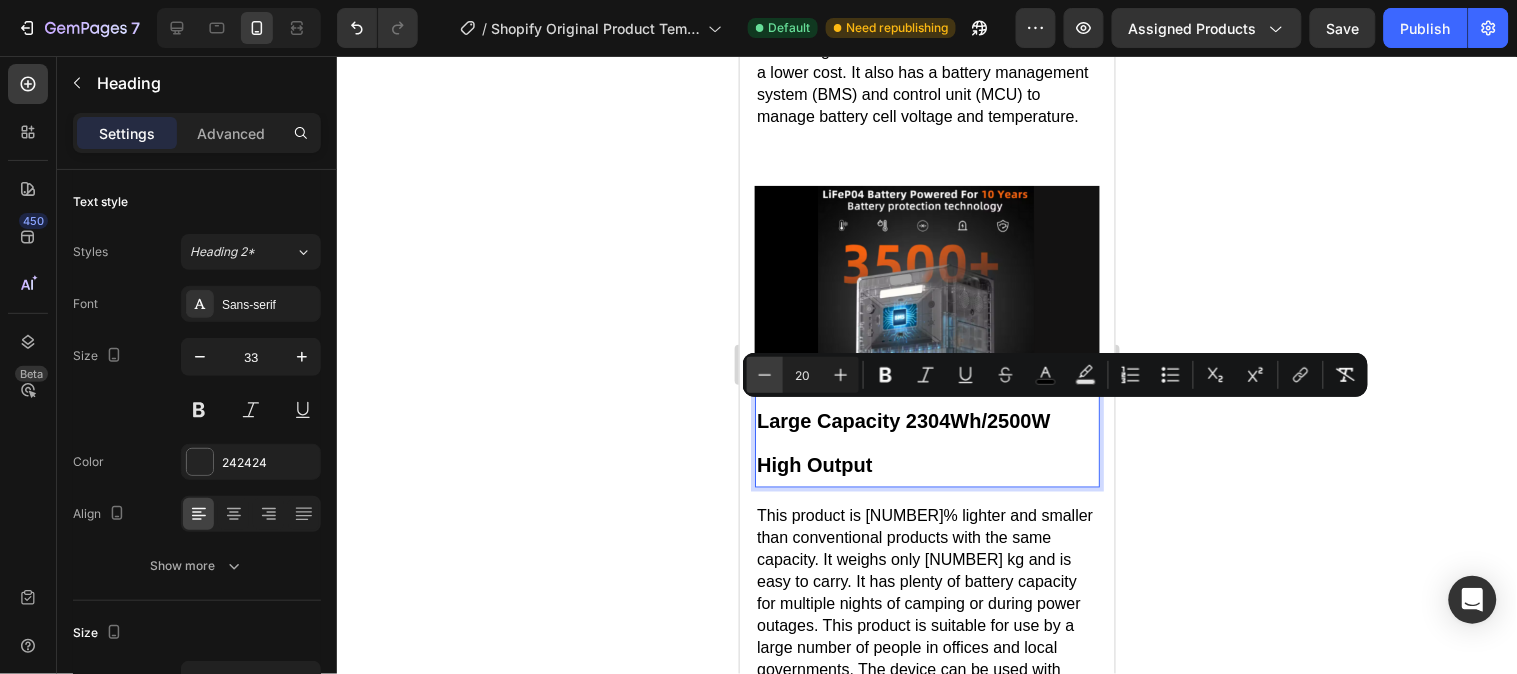 click 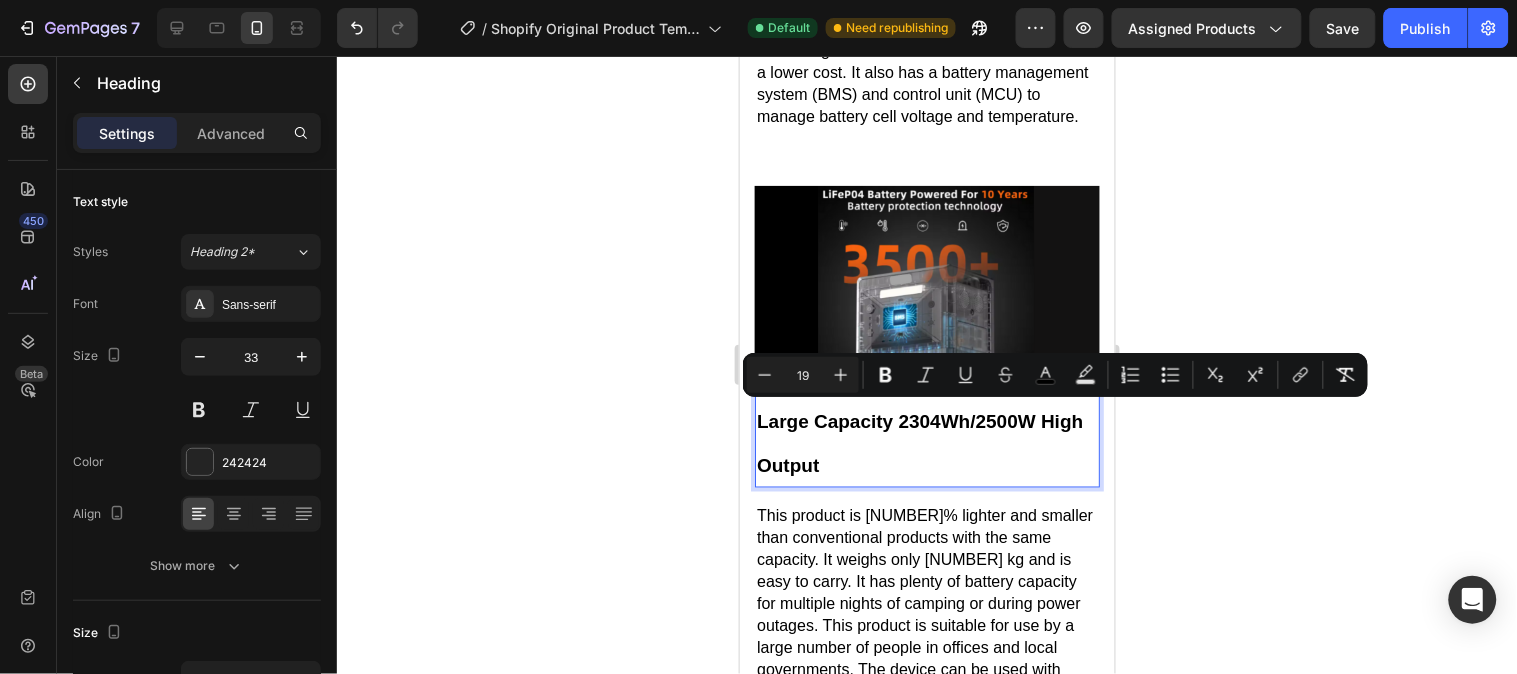click 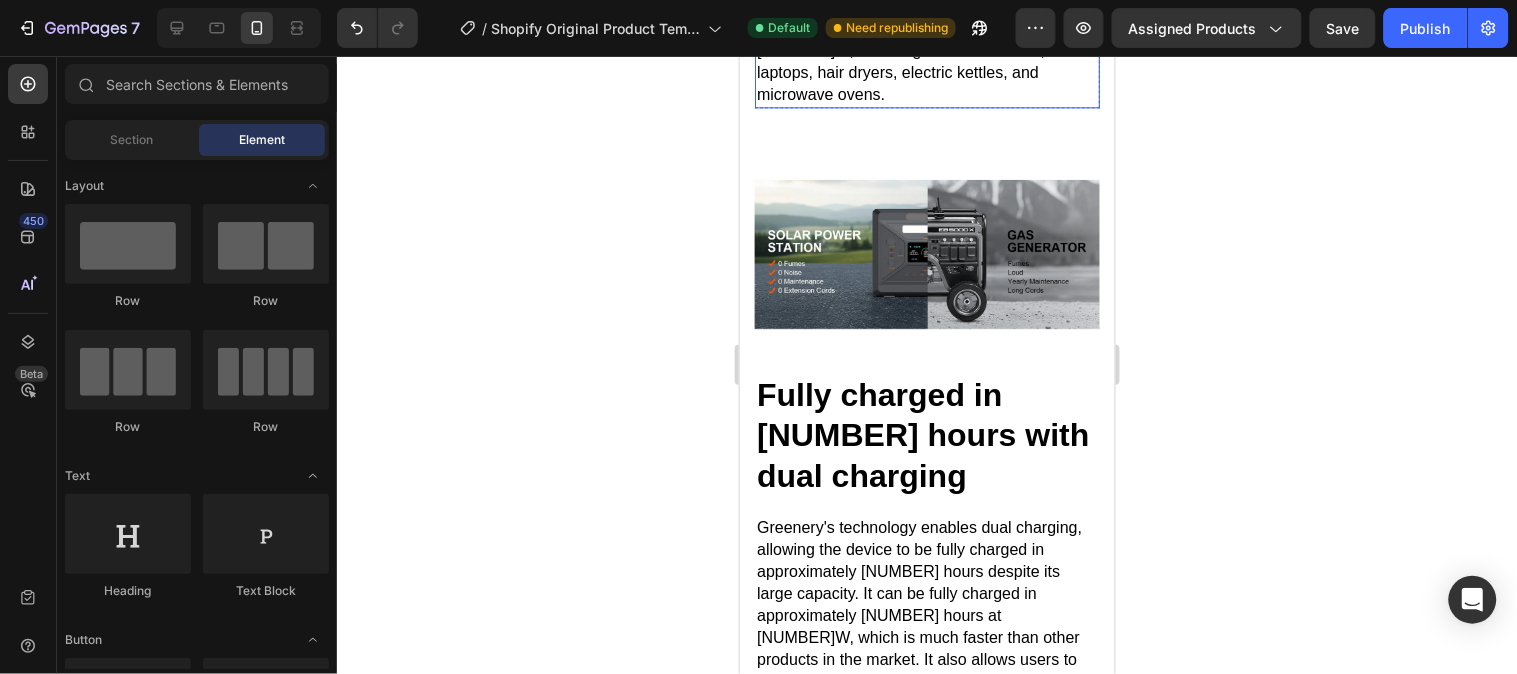 scroll, scrollTop: 7111, scrollLeft: 0, axis: vertical 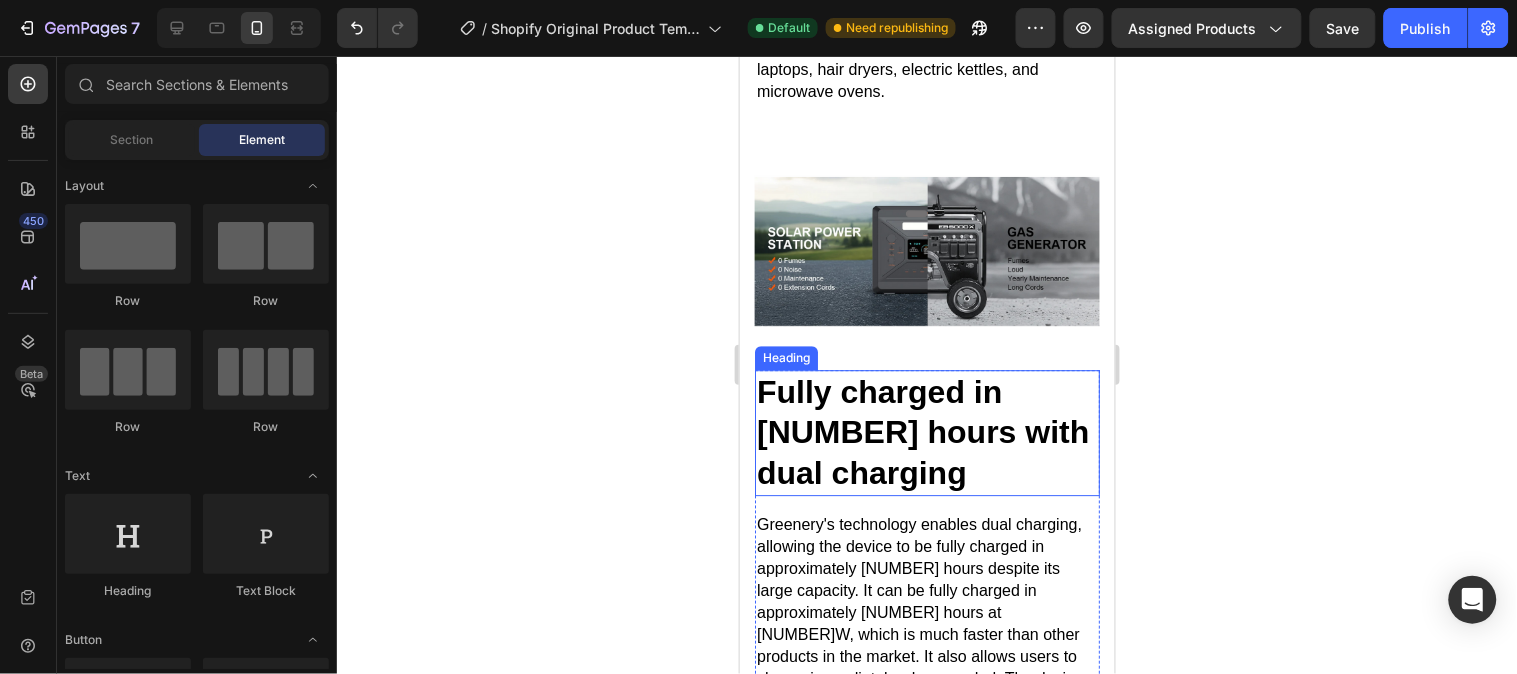 click on "Fully charged in 1.5 hours with dual charging" at bounding box center (926, 432) 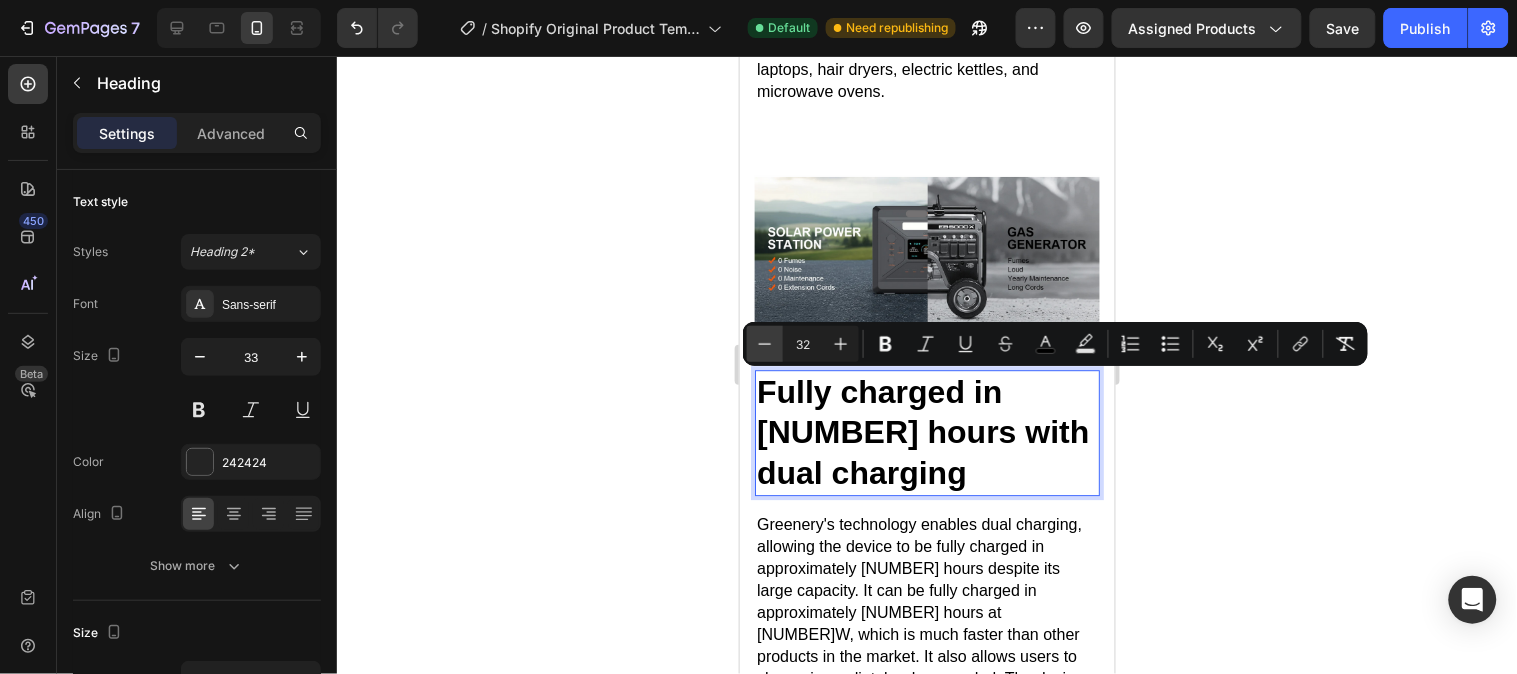 click 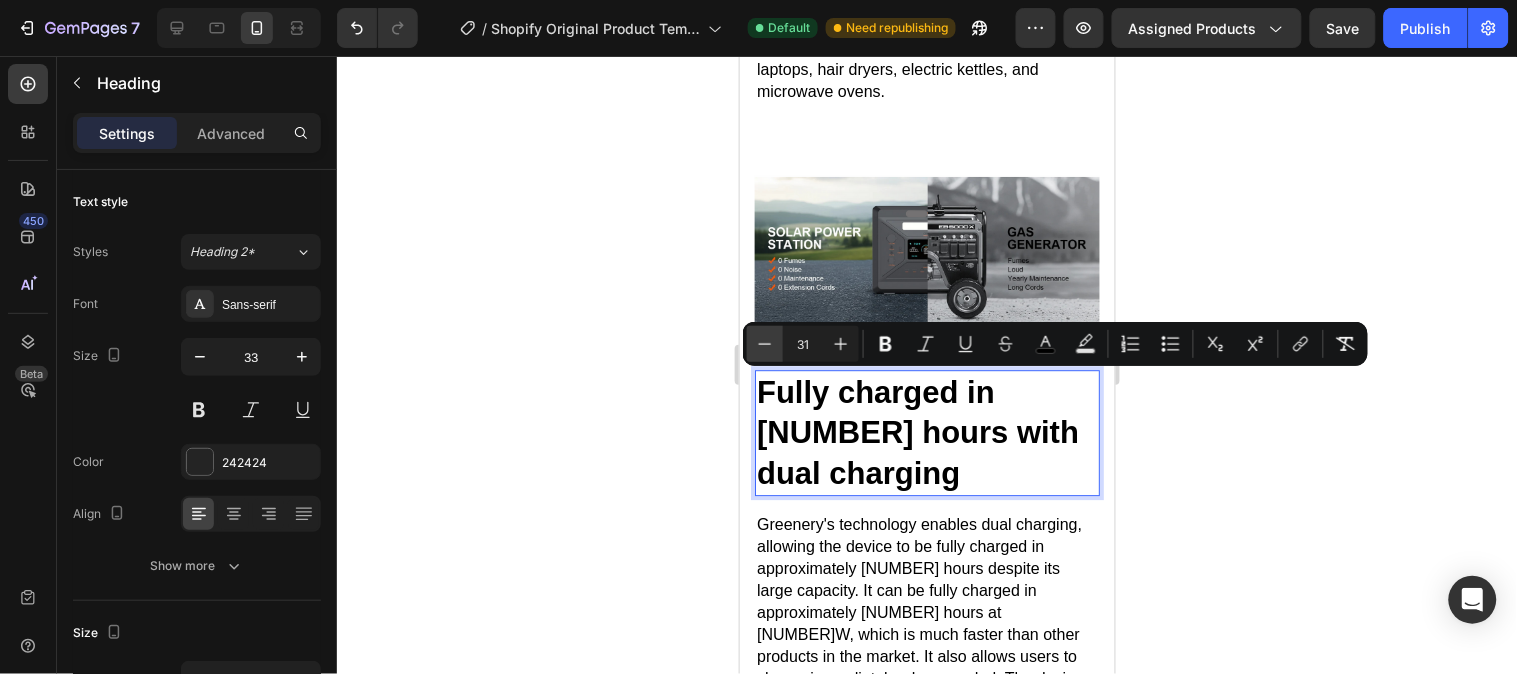 click 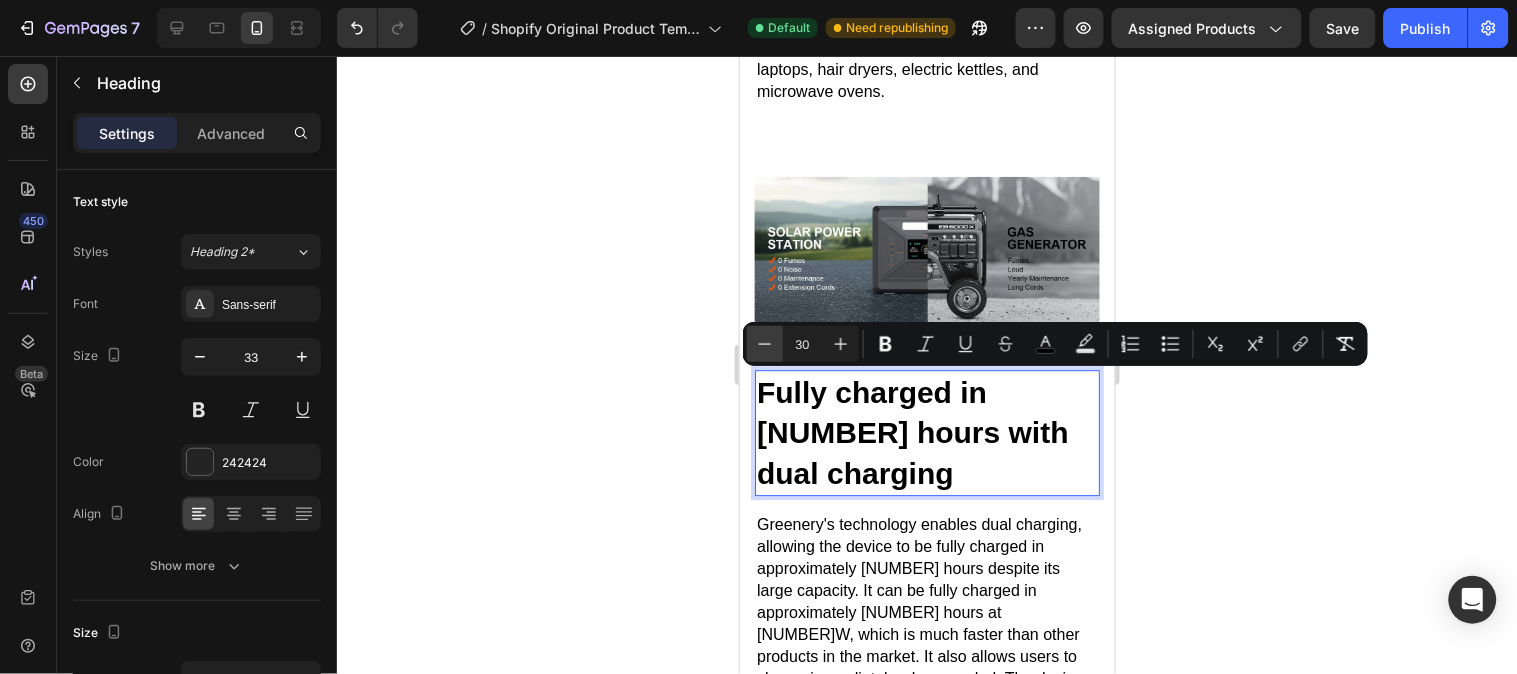 click 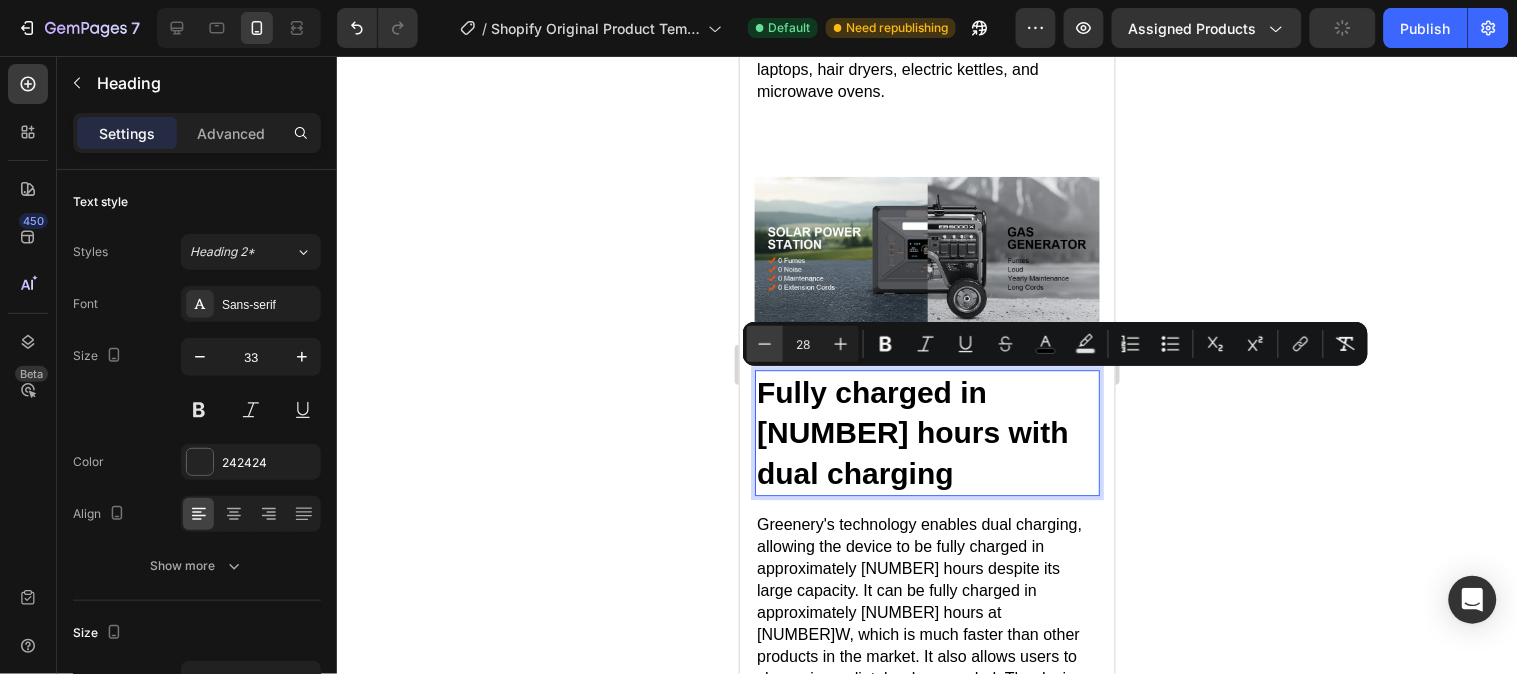 click 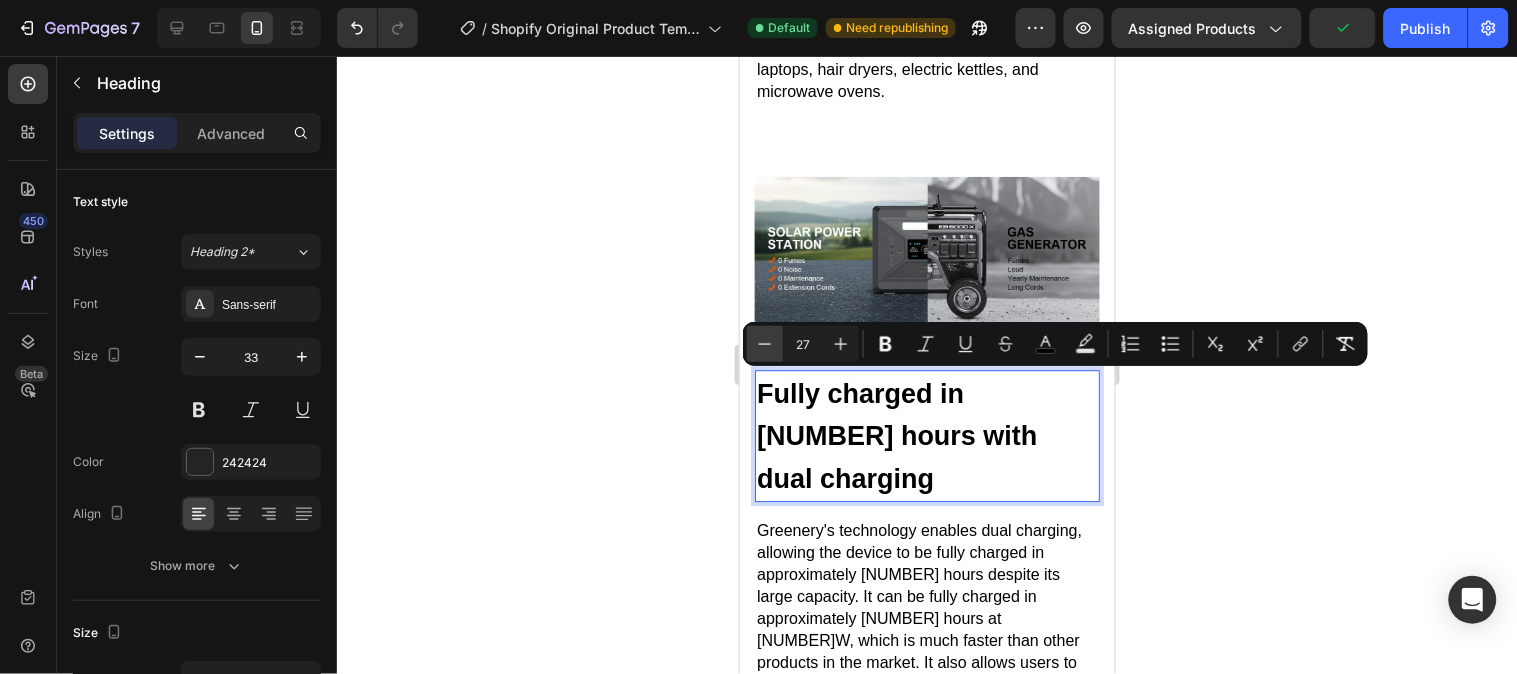 click 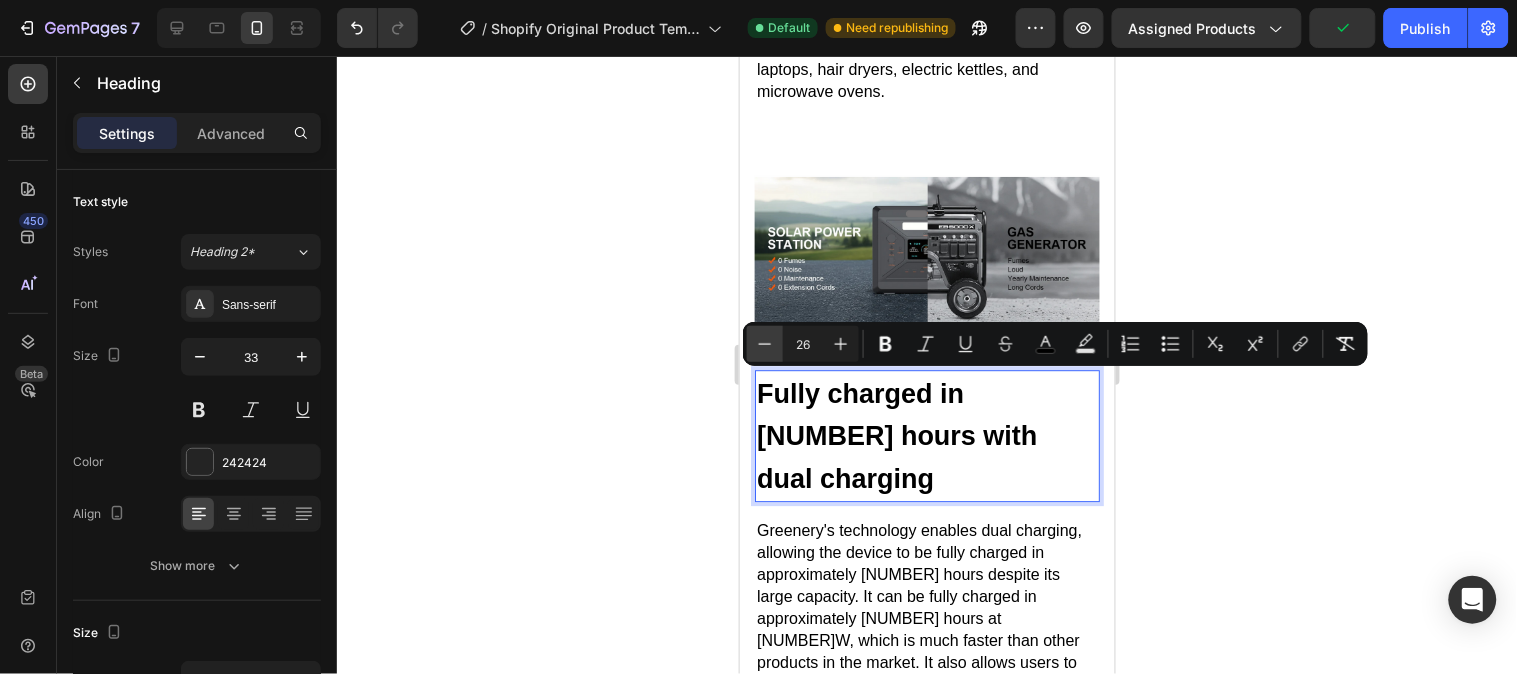 click 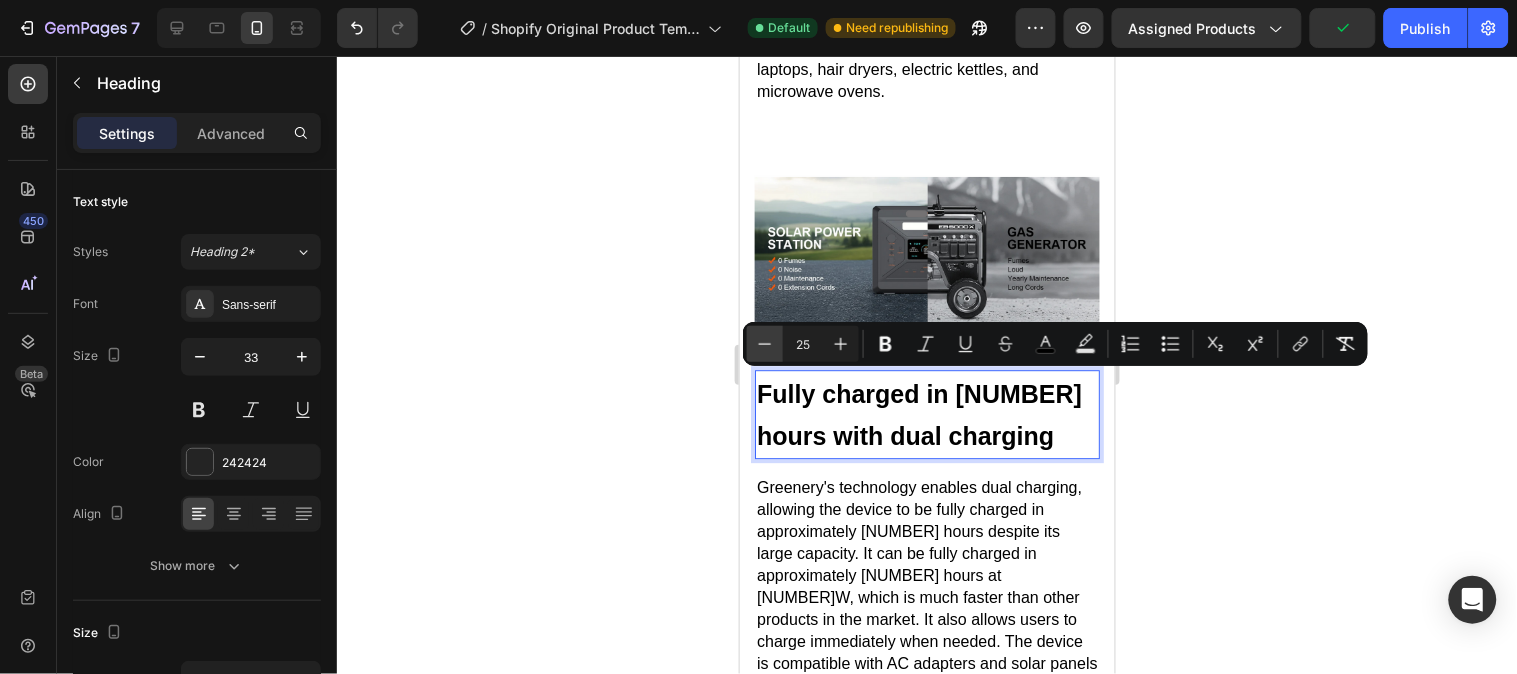 click 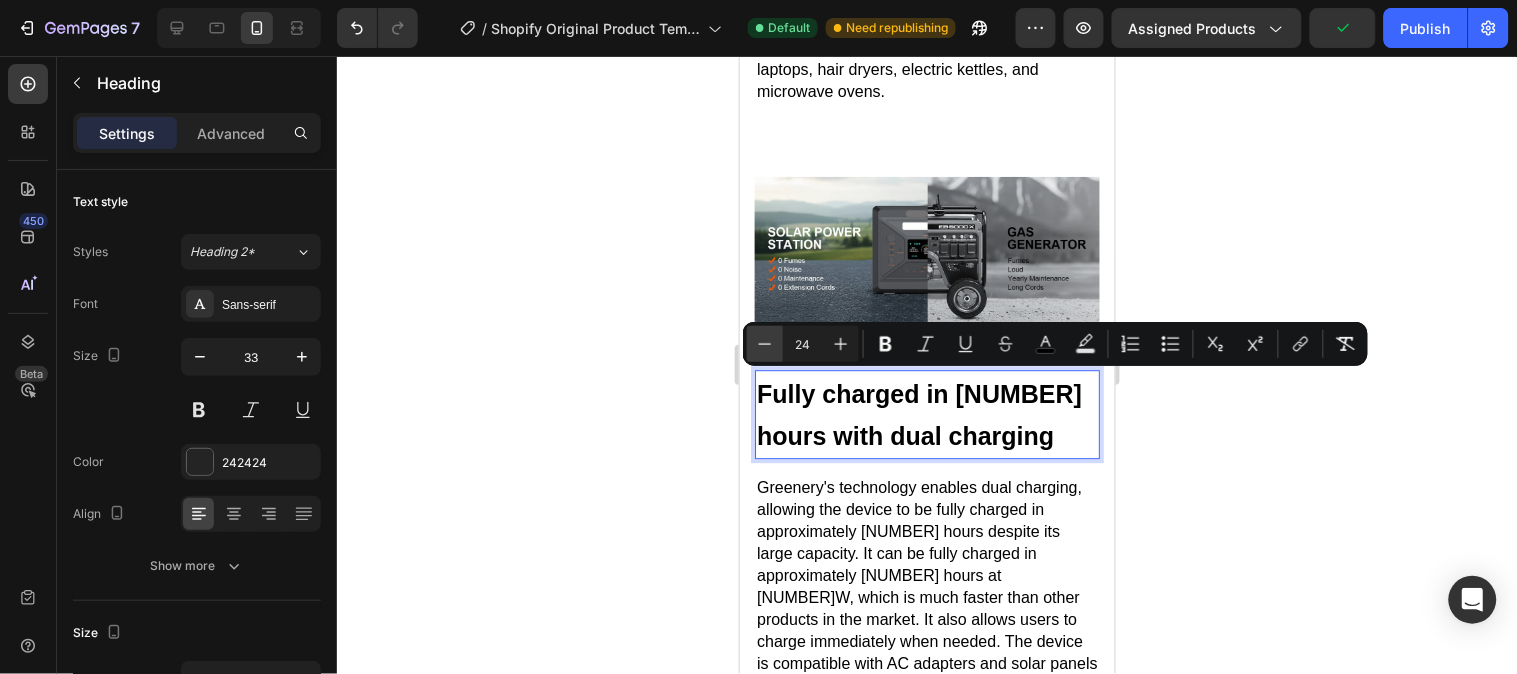 click 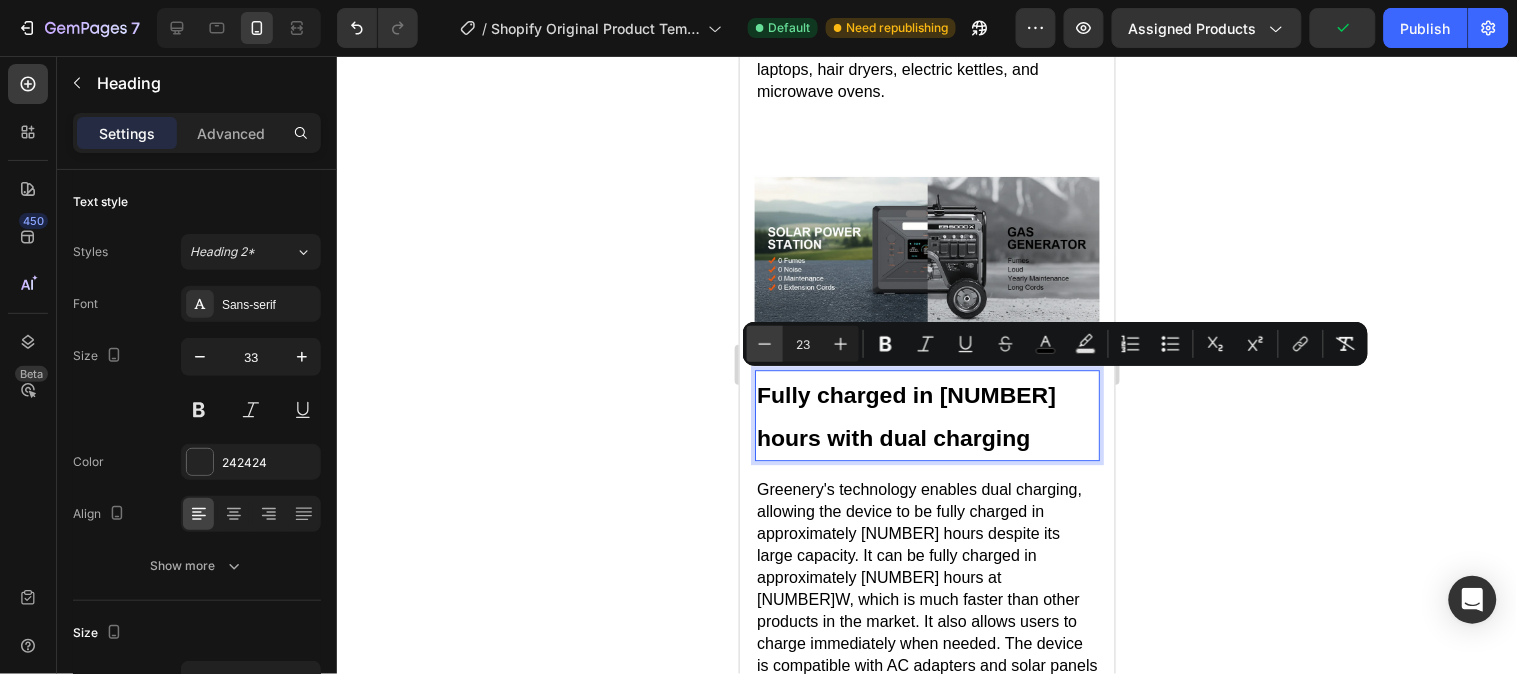 click 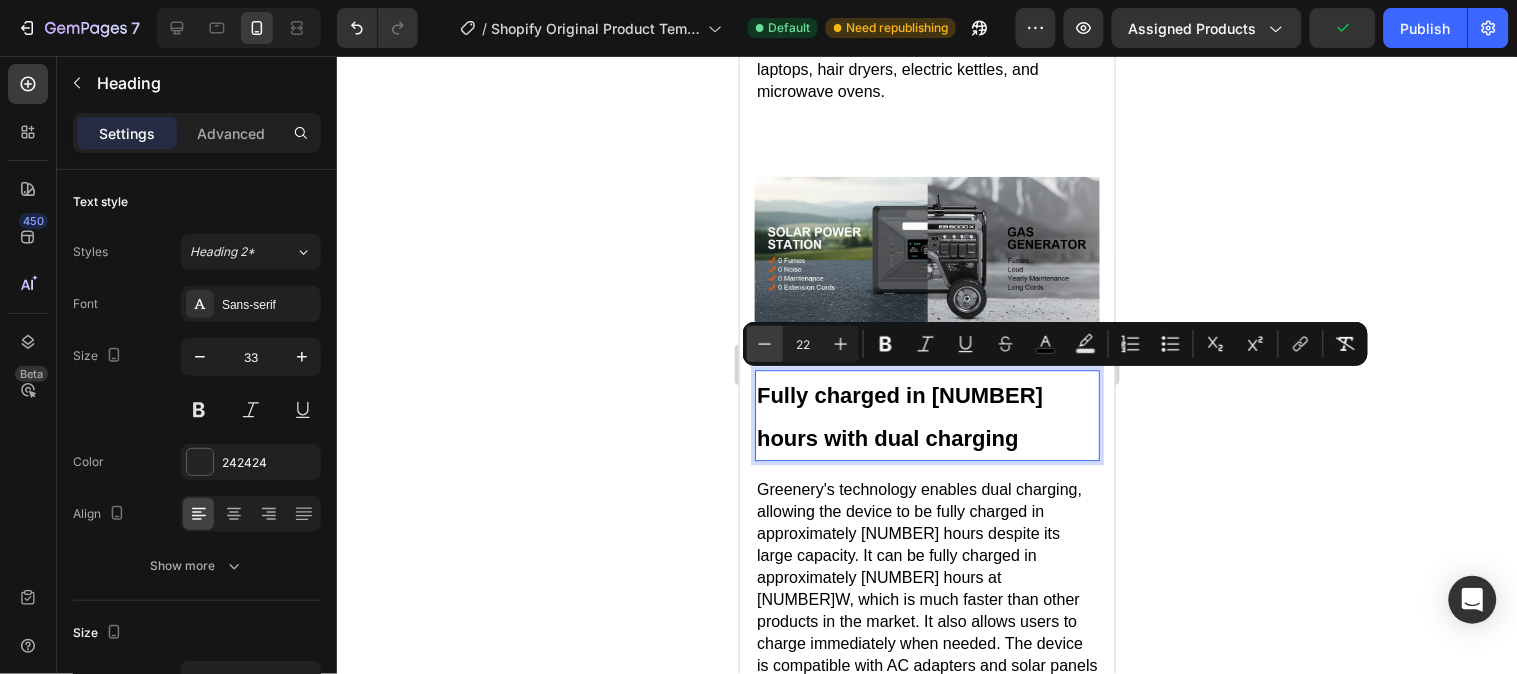 click 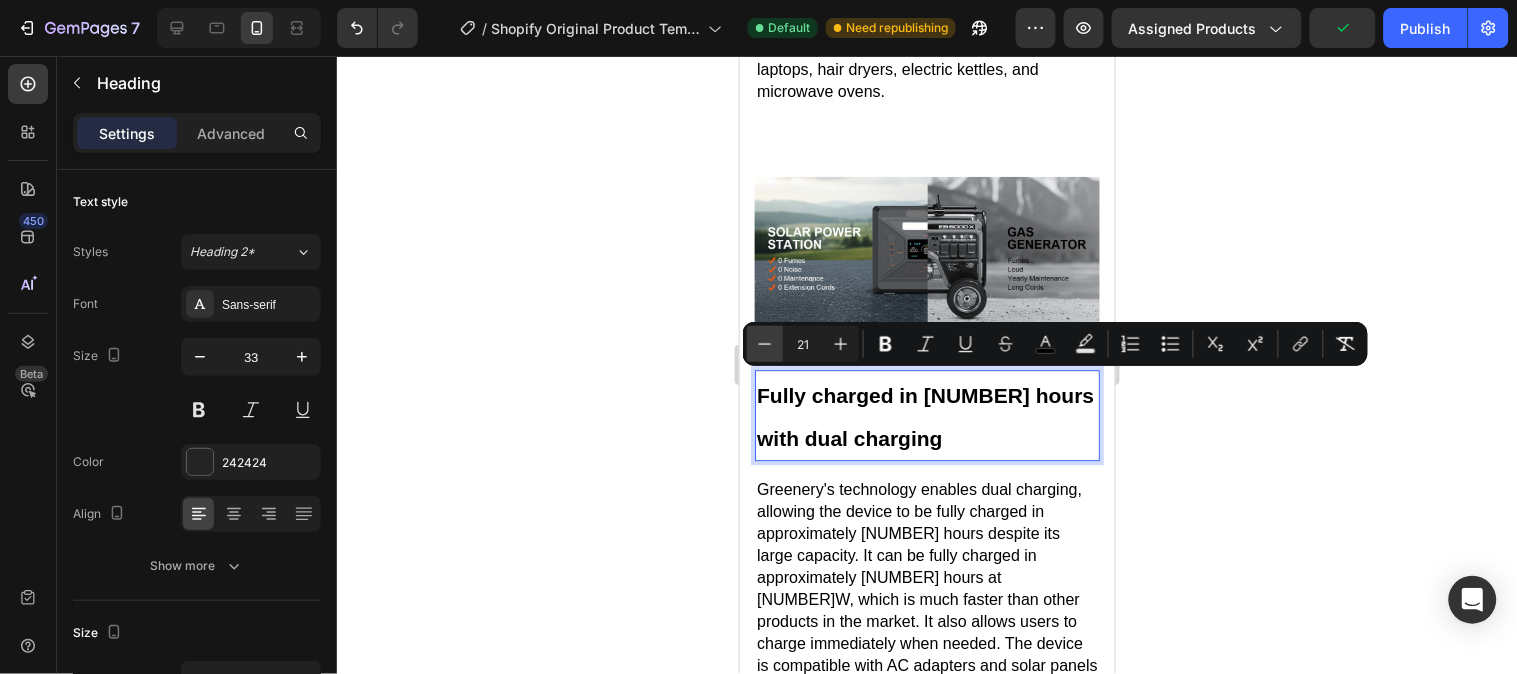 click 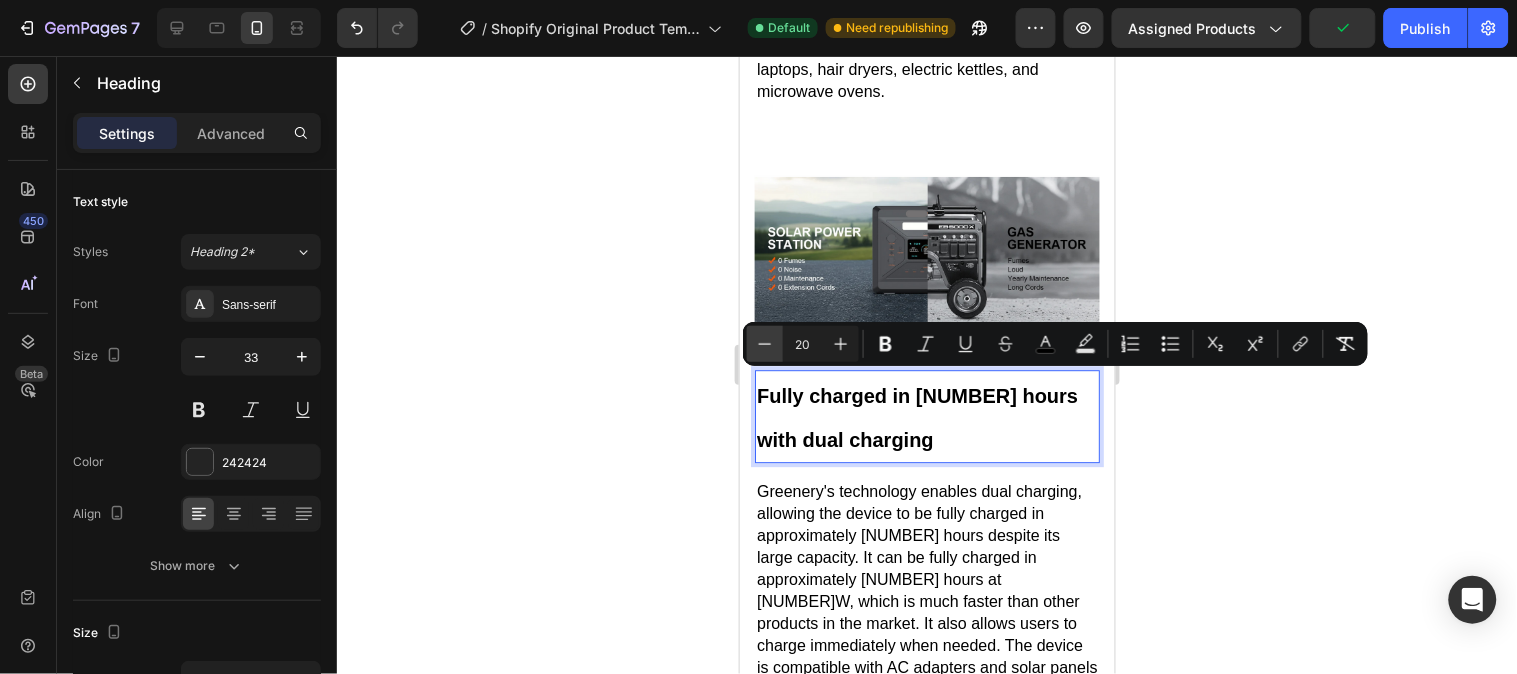 click 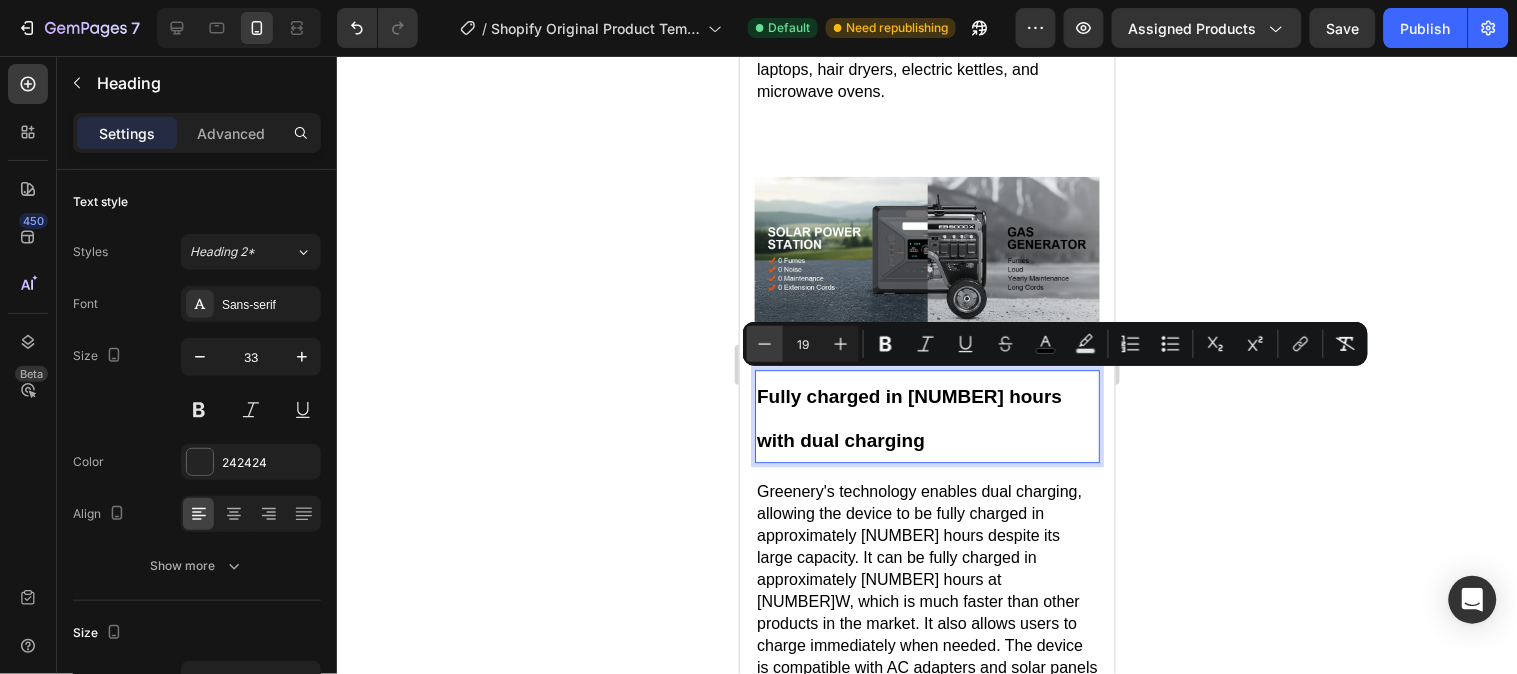 click 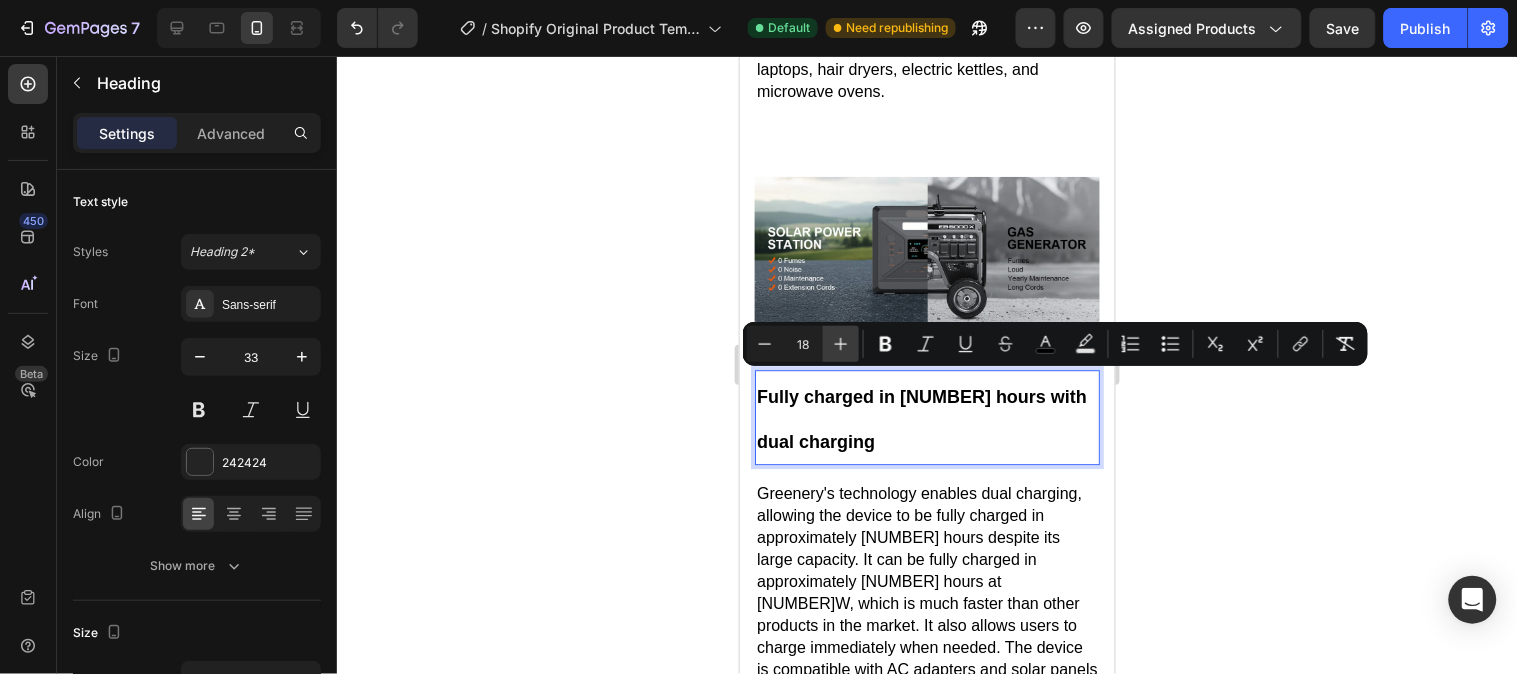 click 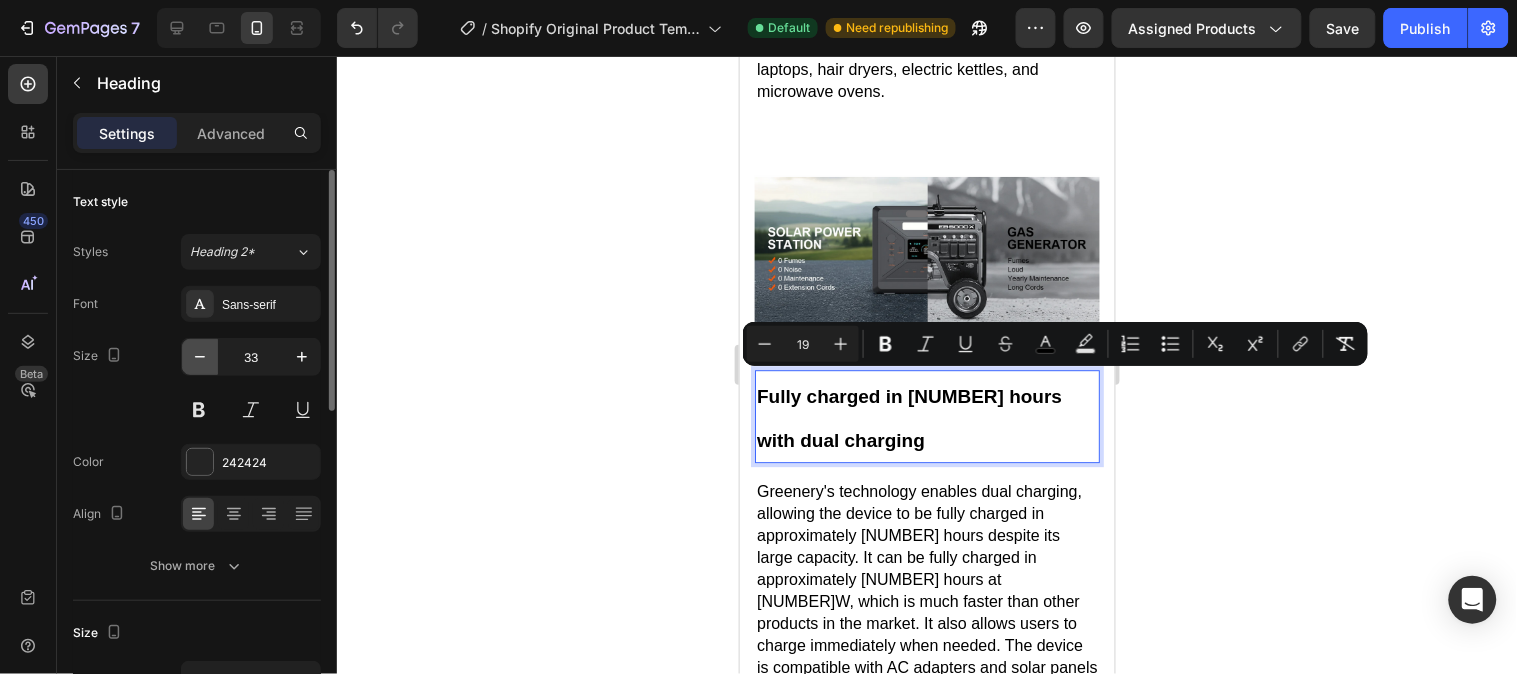 click 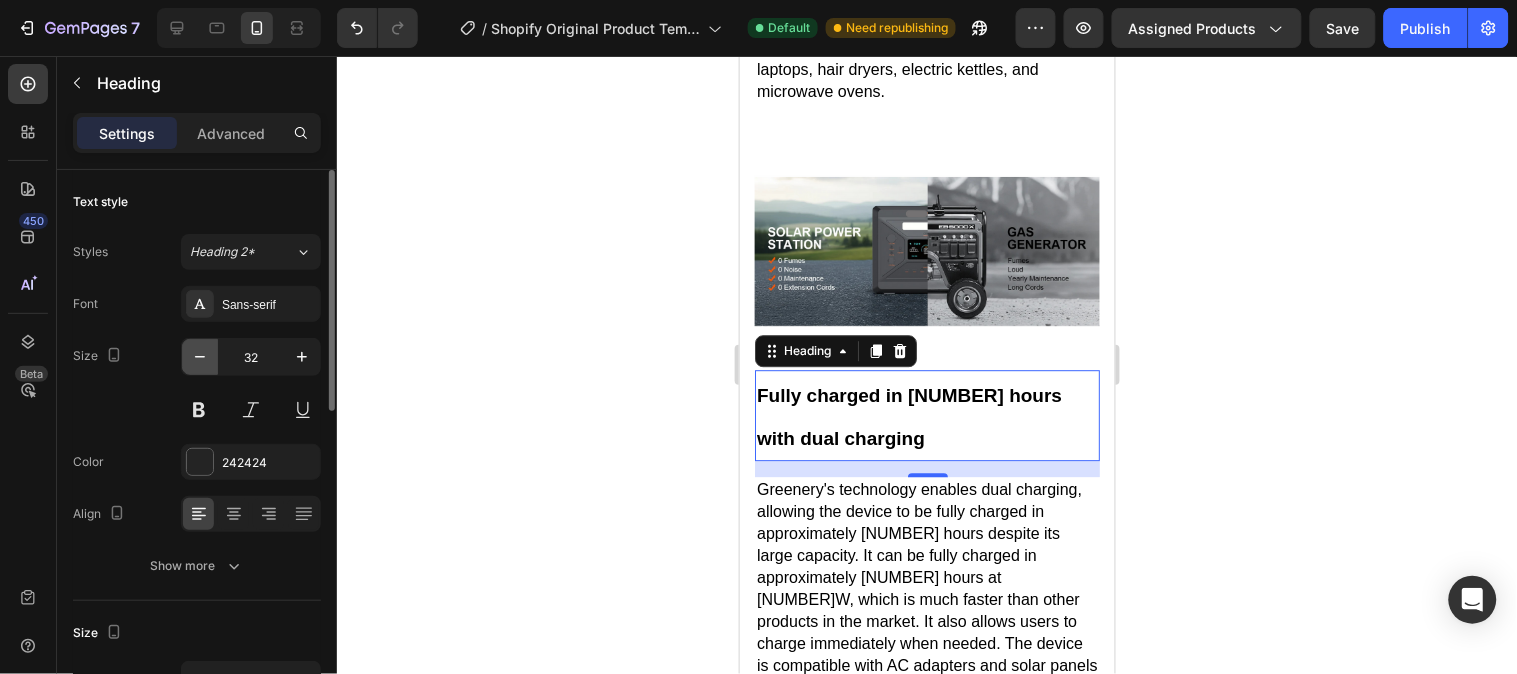 click 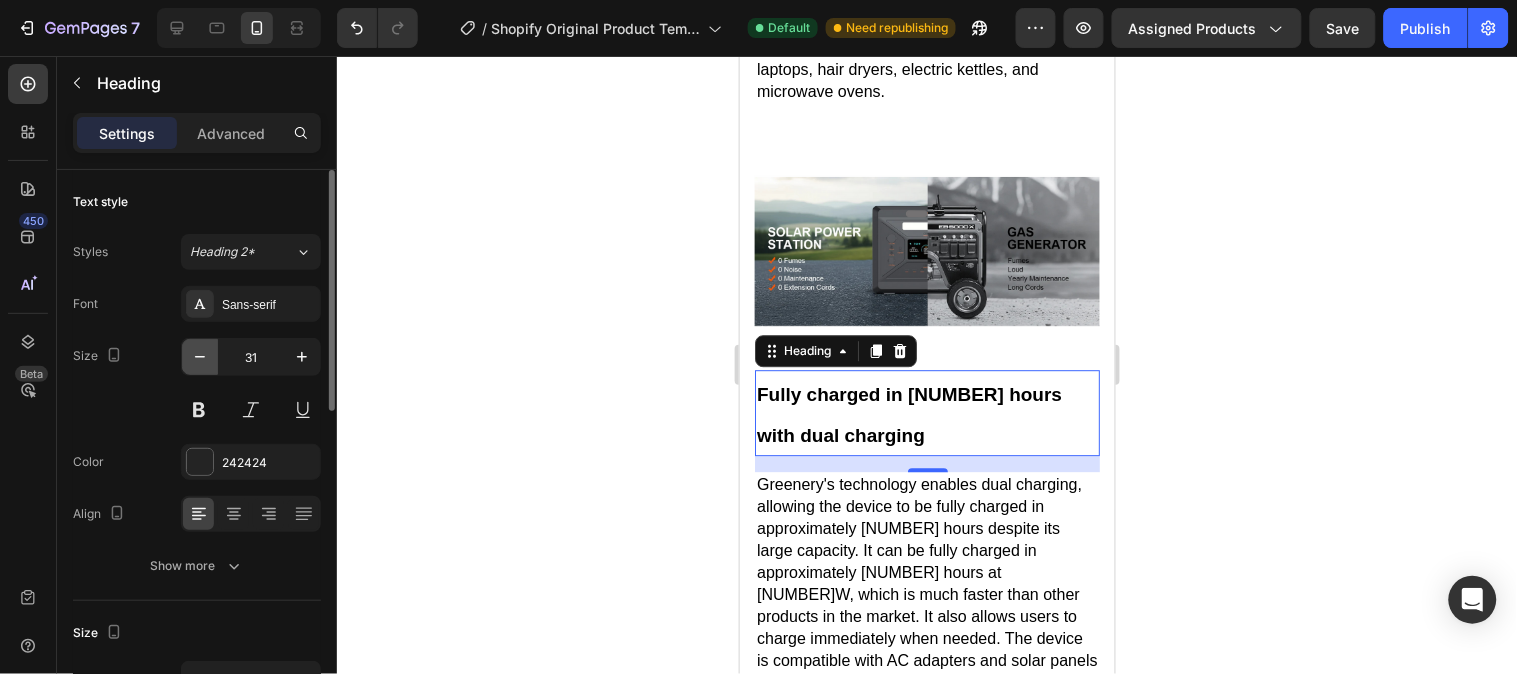 click 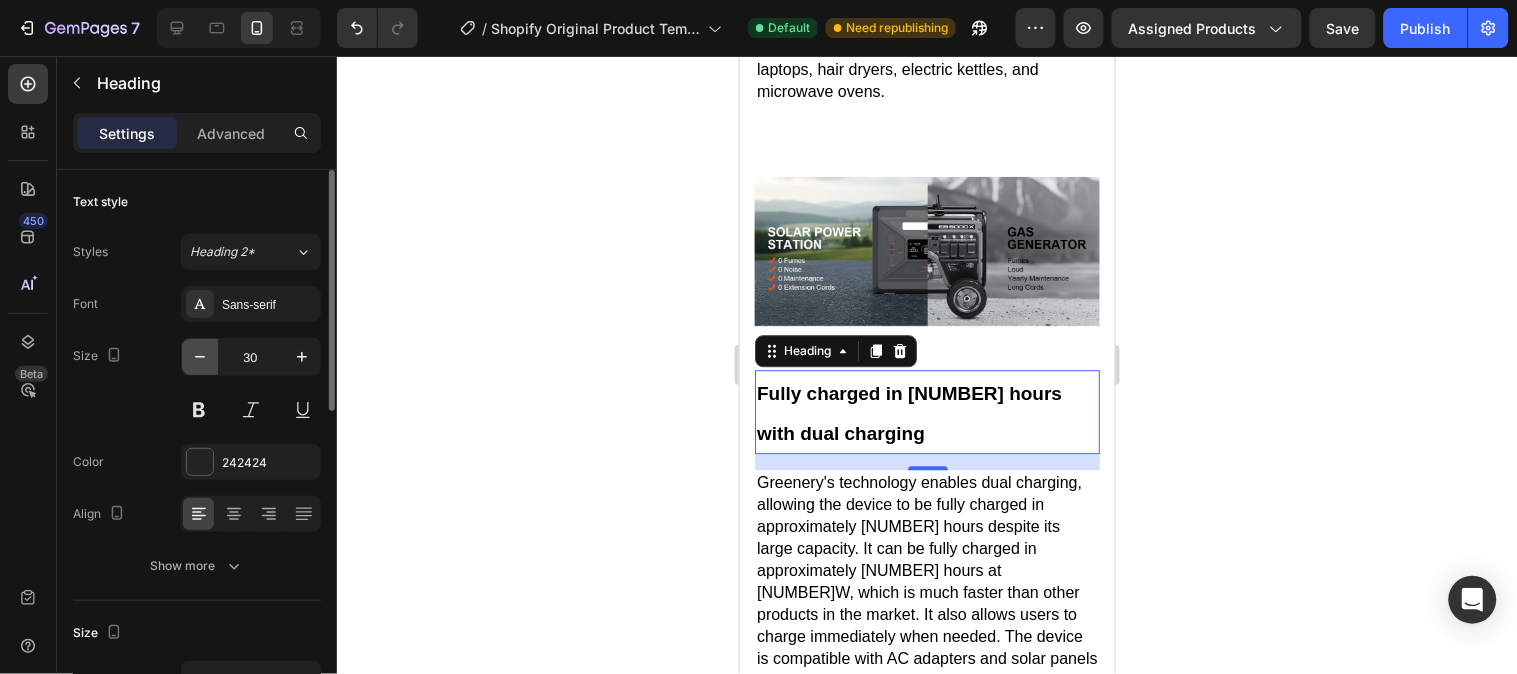 click 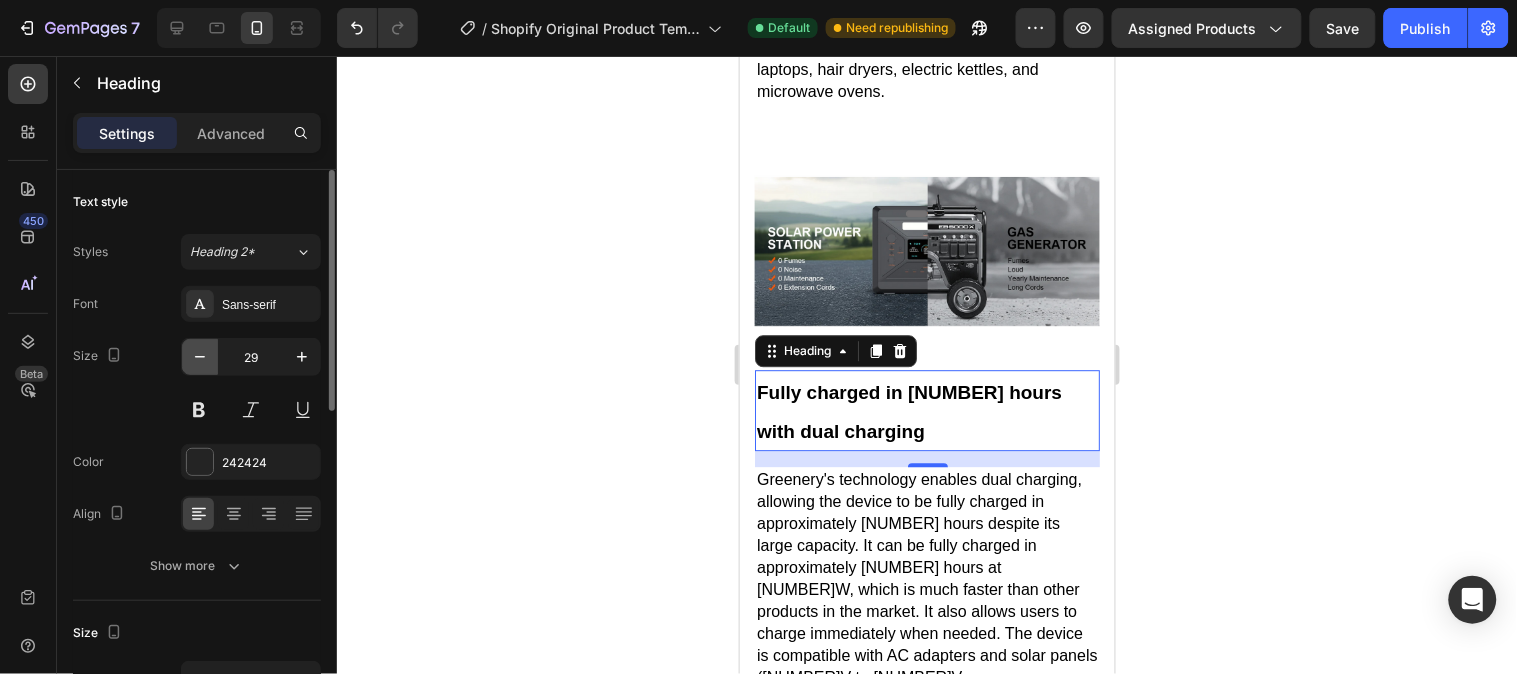 click 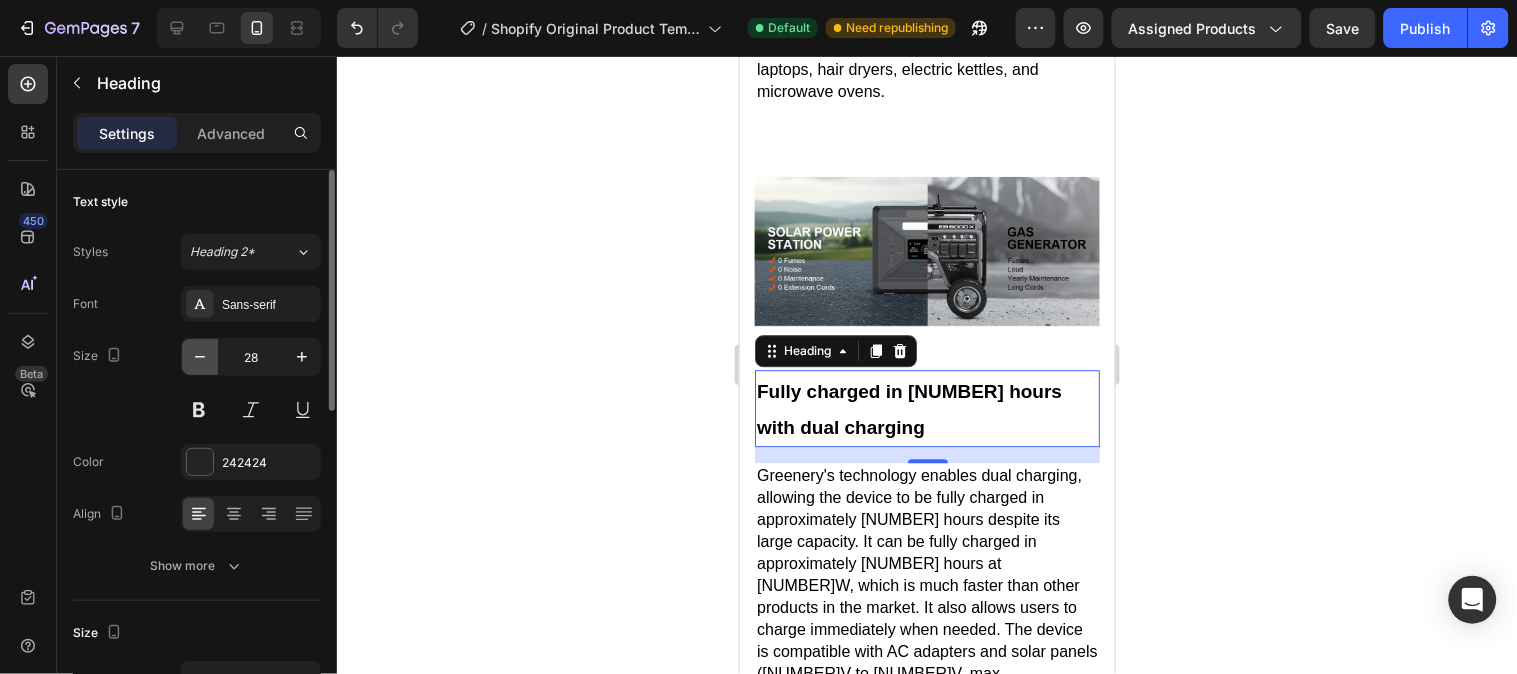 click 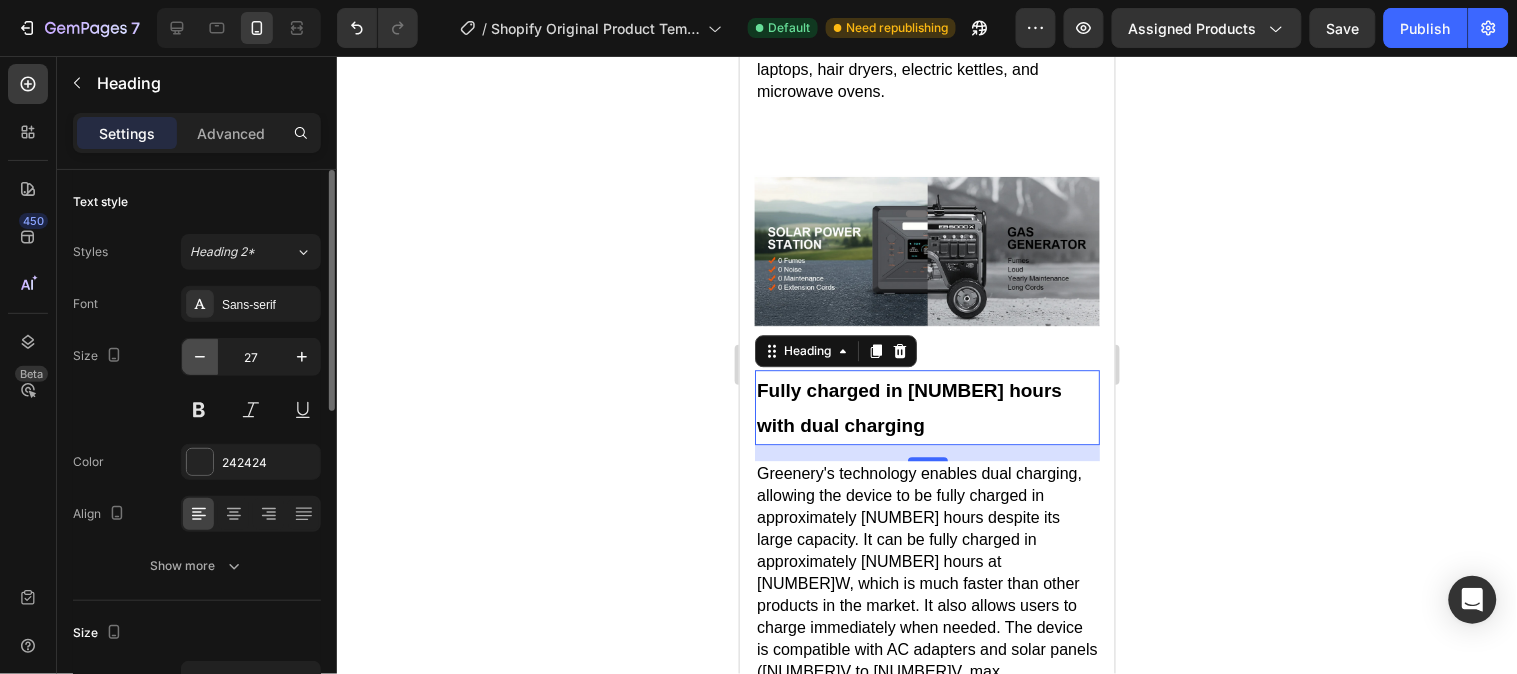 click 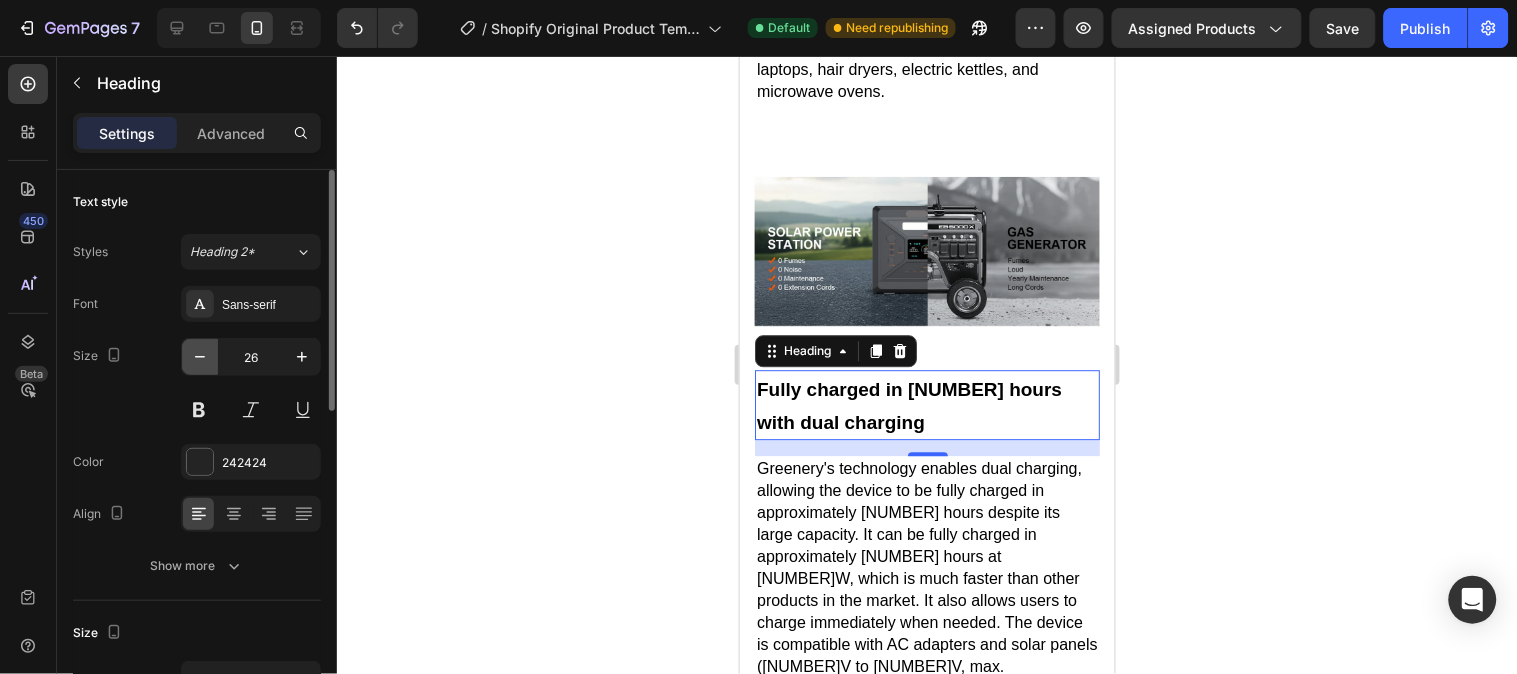 click 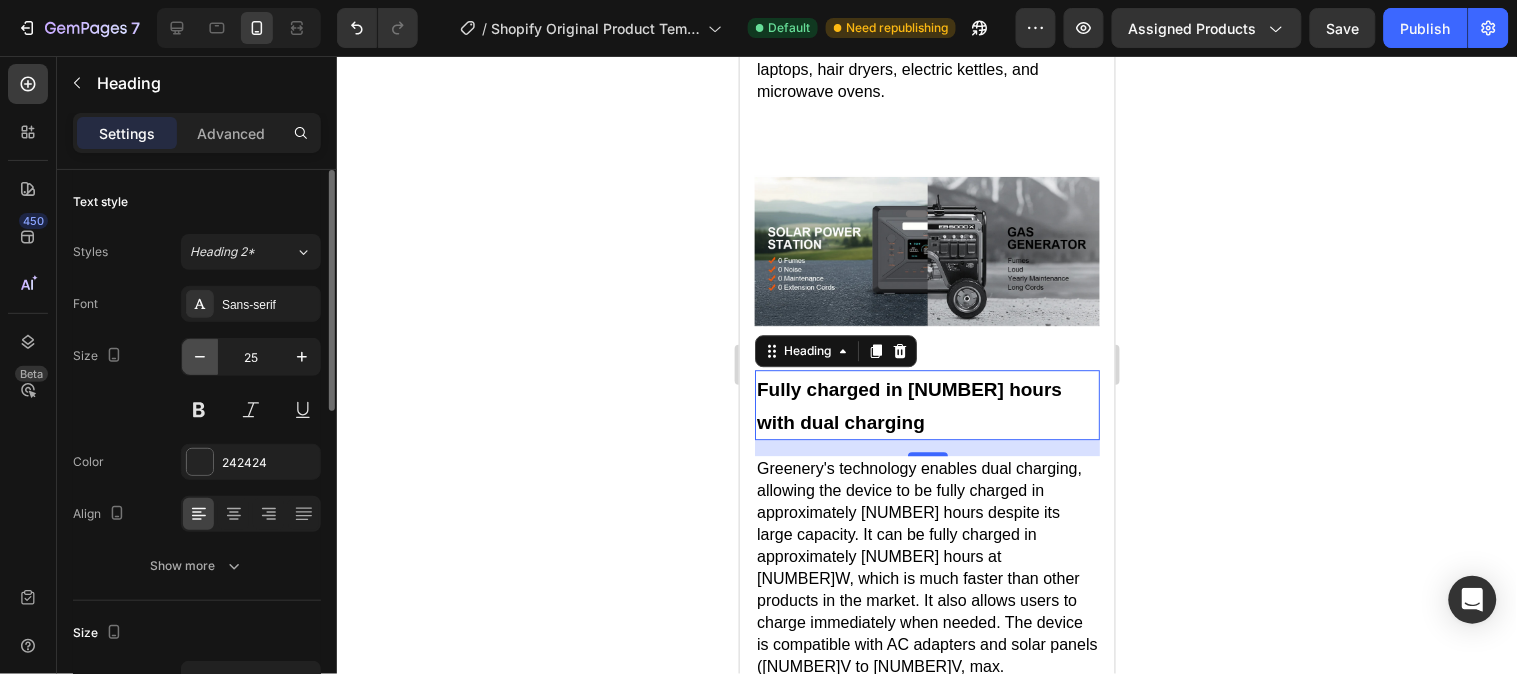 click 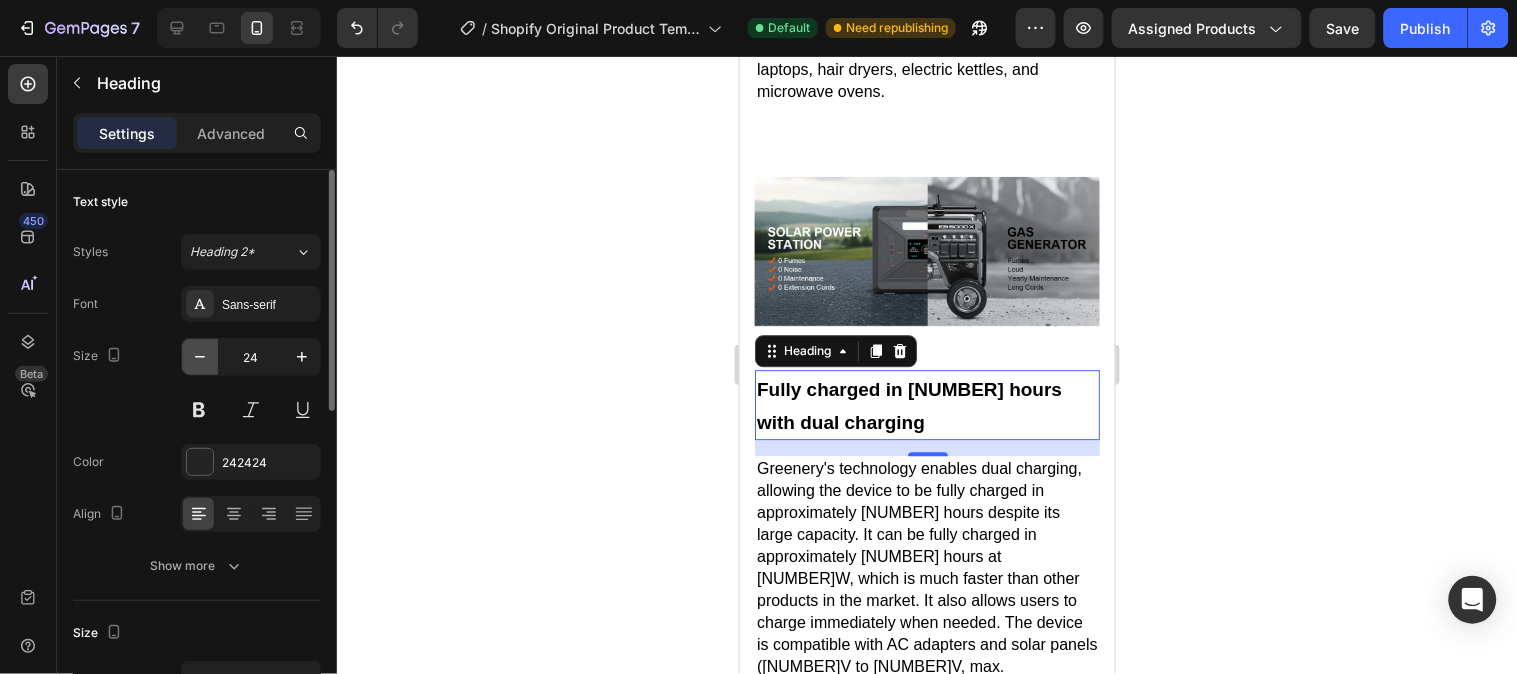 click 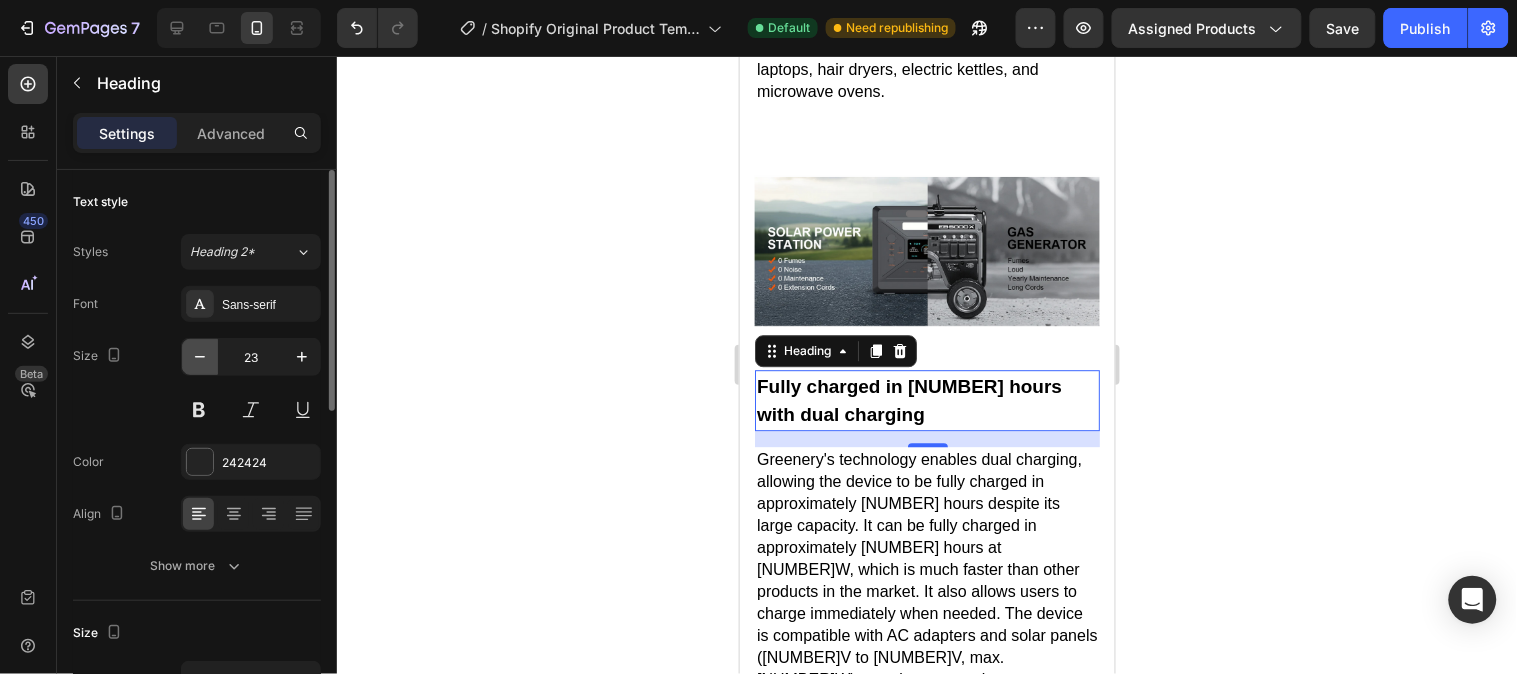 click 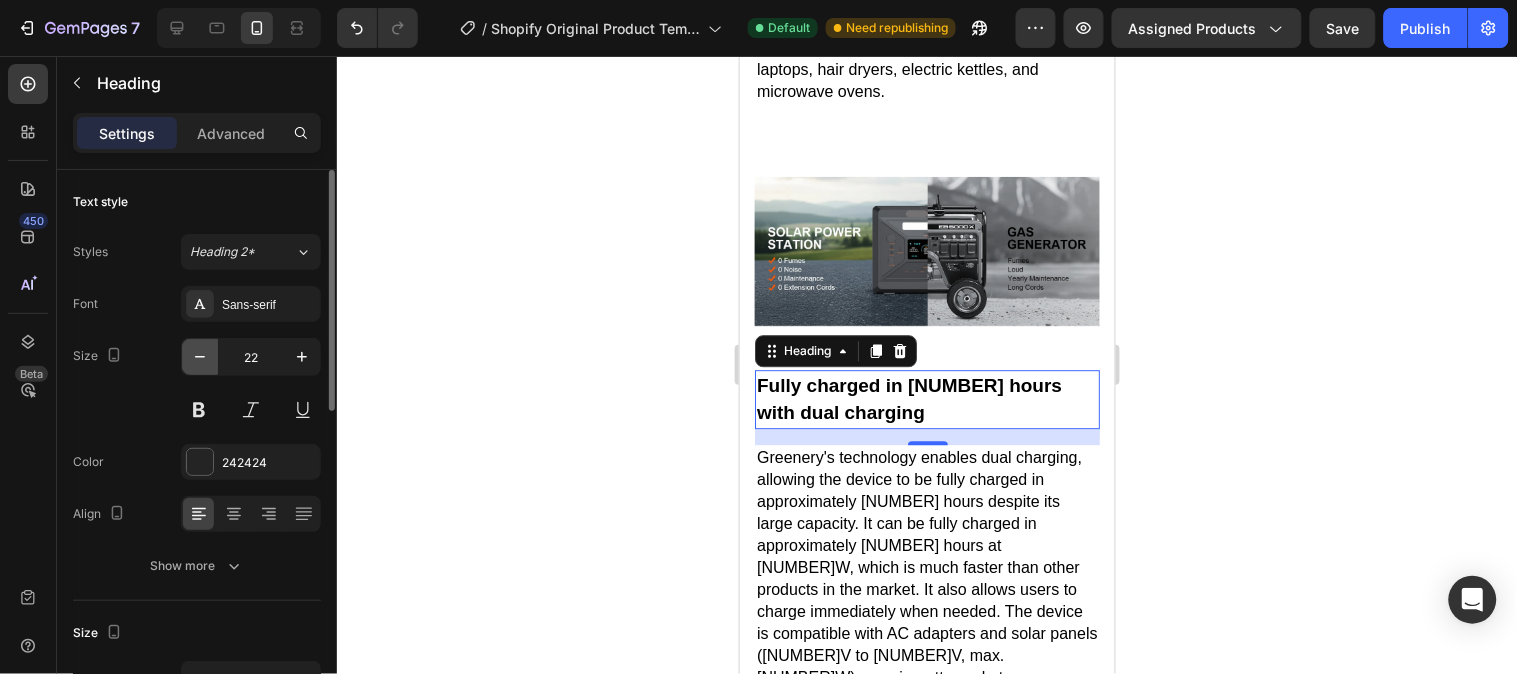 click 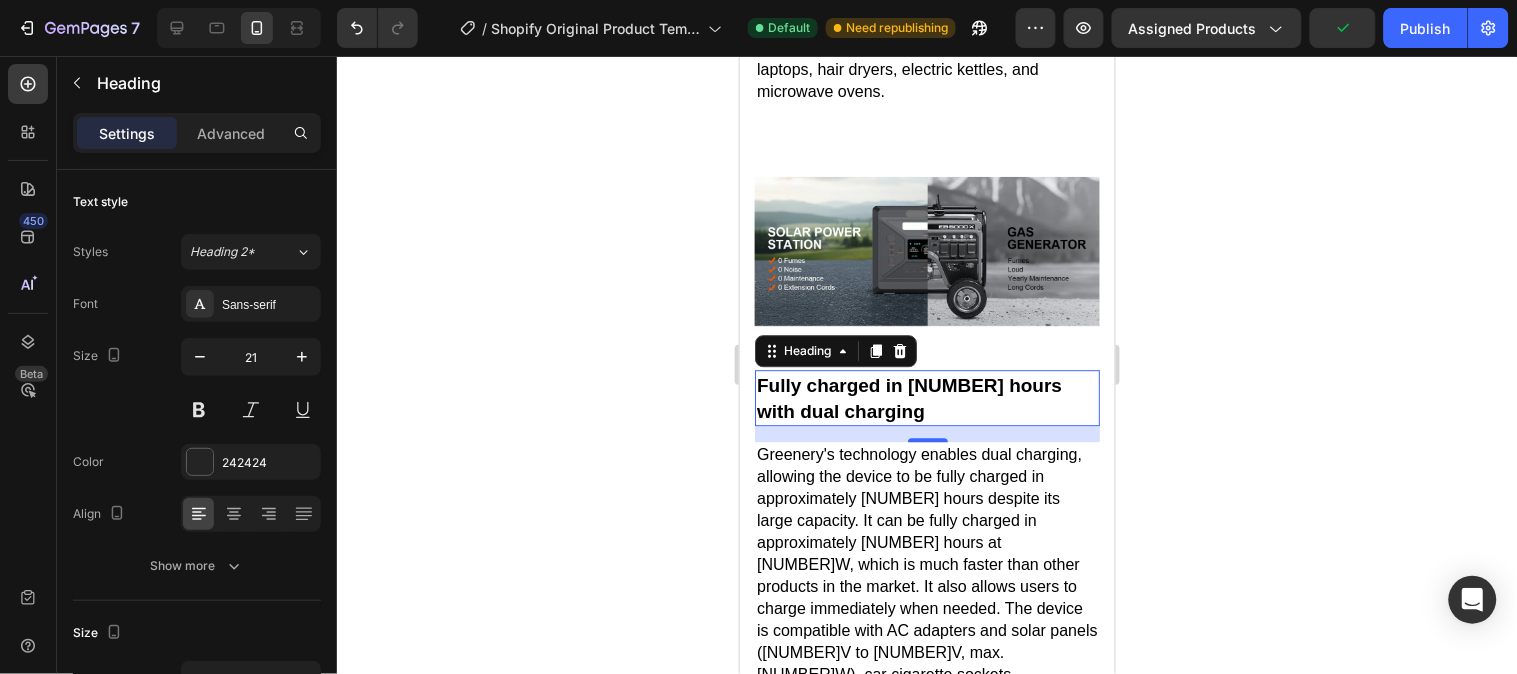 click 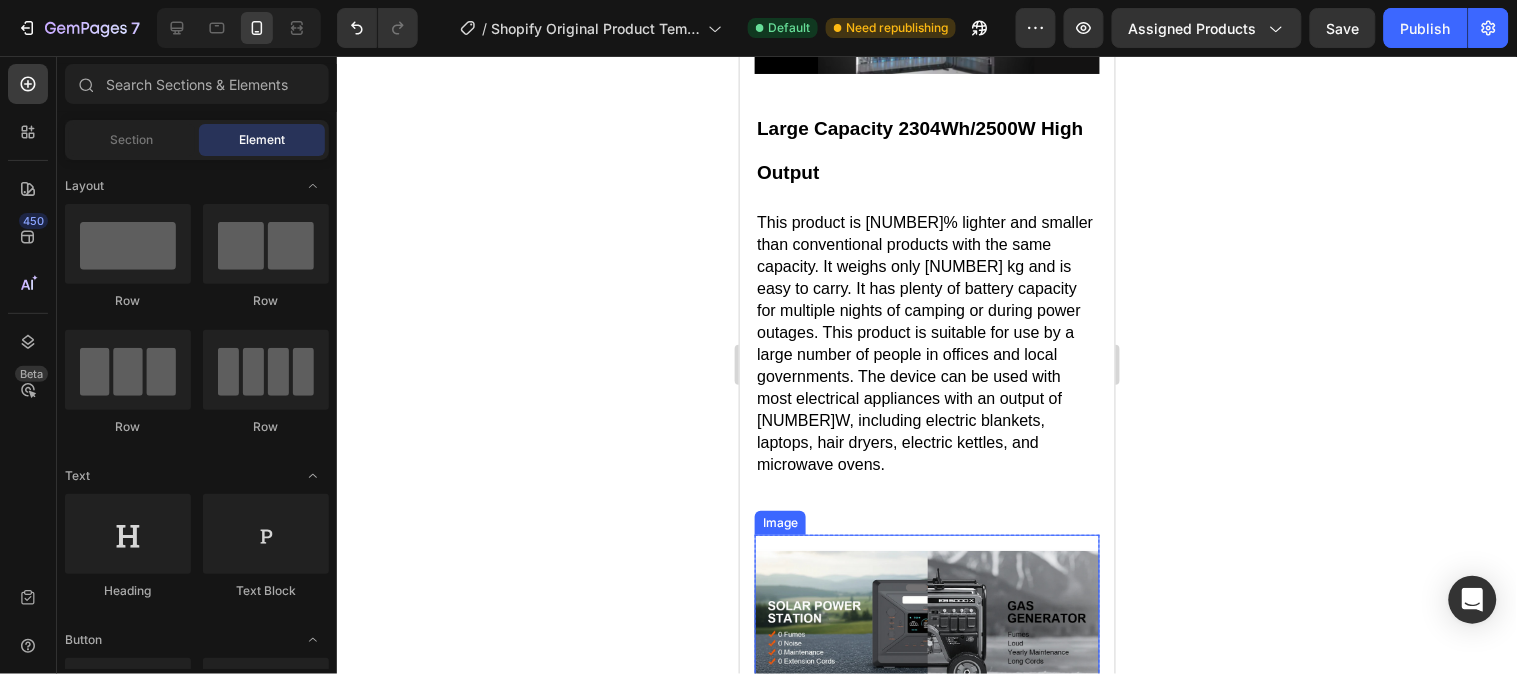 scroll, scrollTop: 6666, scrollLeft: 0, axis: vertical 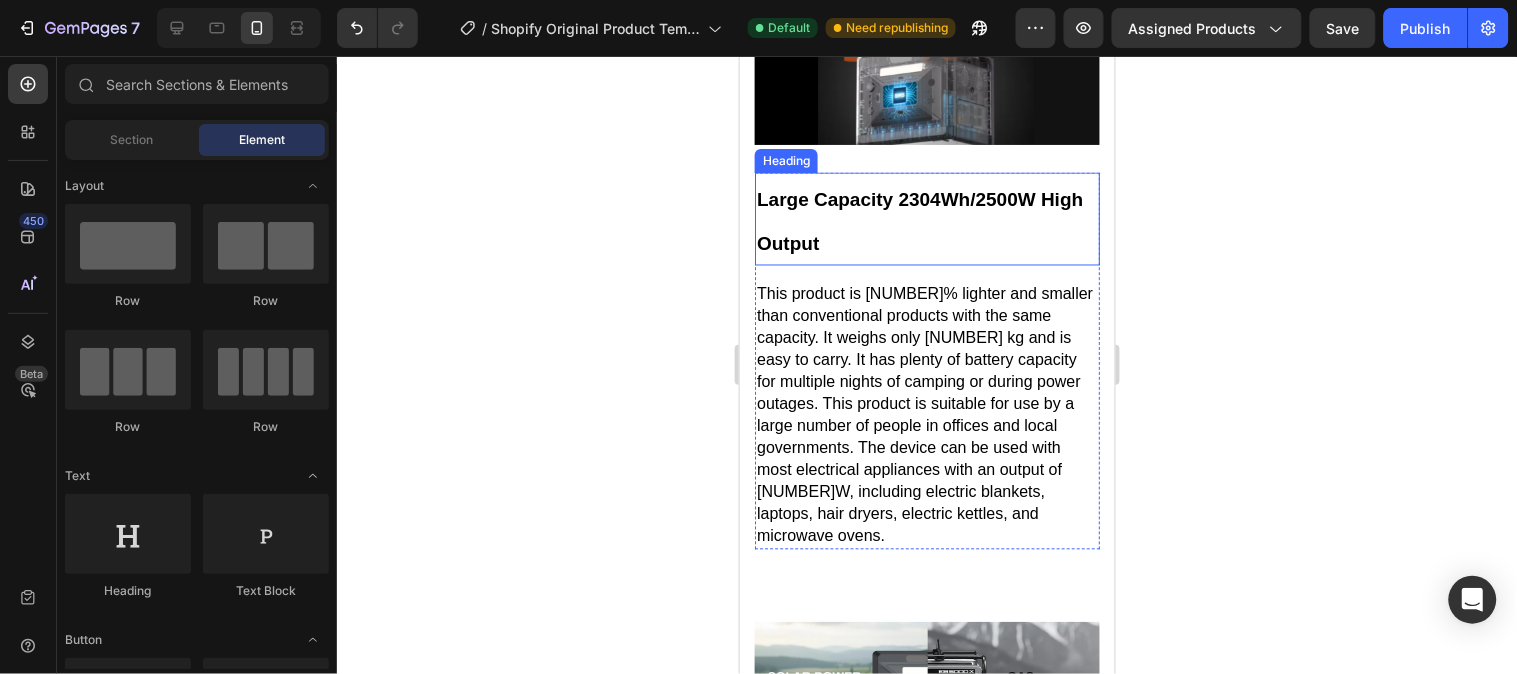 click on "Large Capacity 2304Wh/2500W High Output" at bounding box center (919, 221) 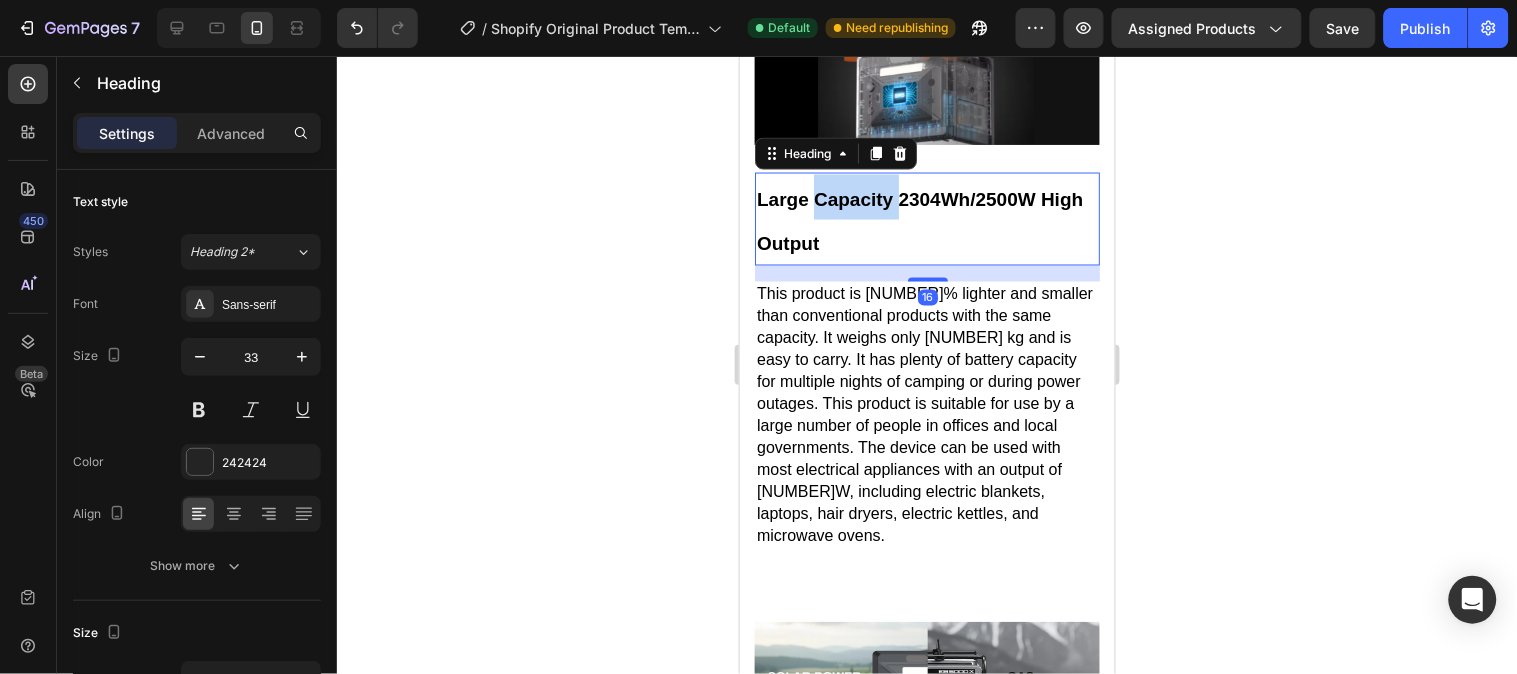 click on "Large Capacity 2304Wh/2500W High Output" at bounding box center (919, 221) 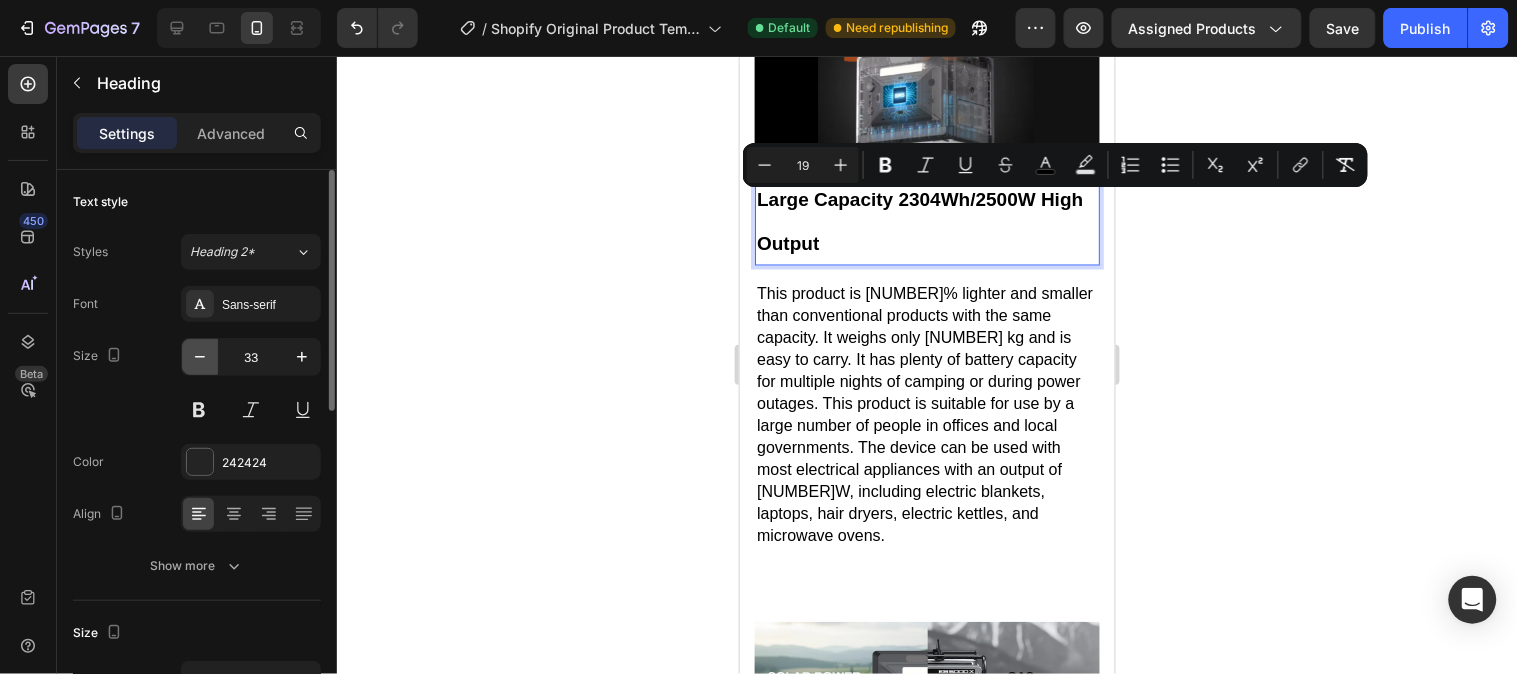 click 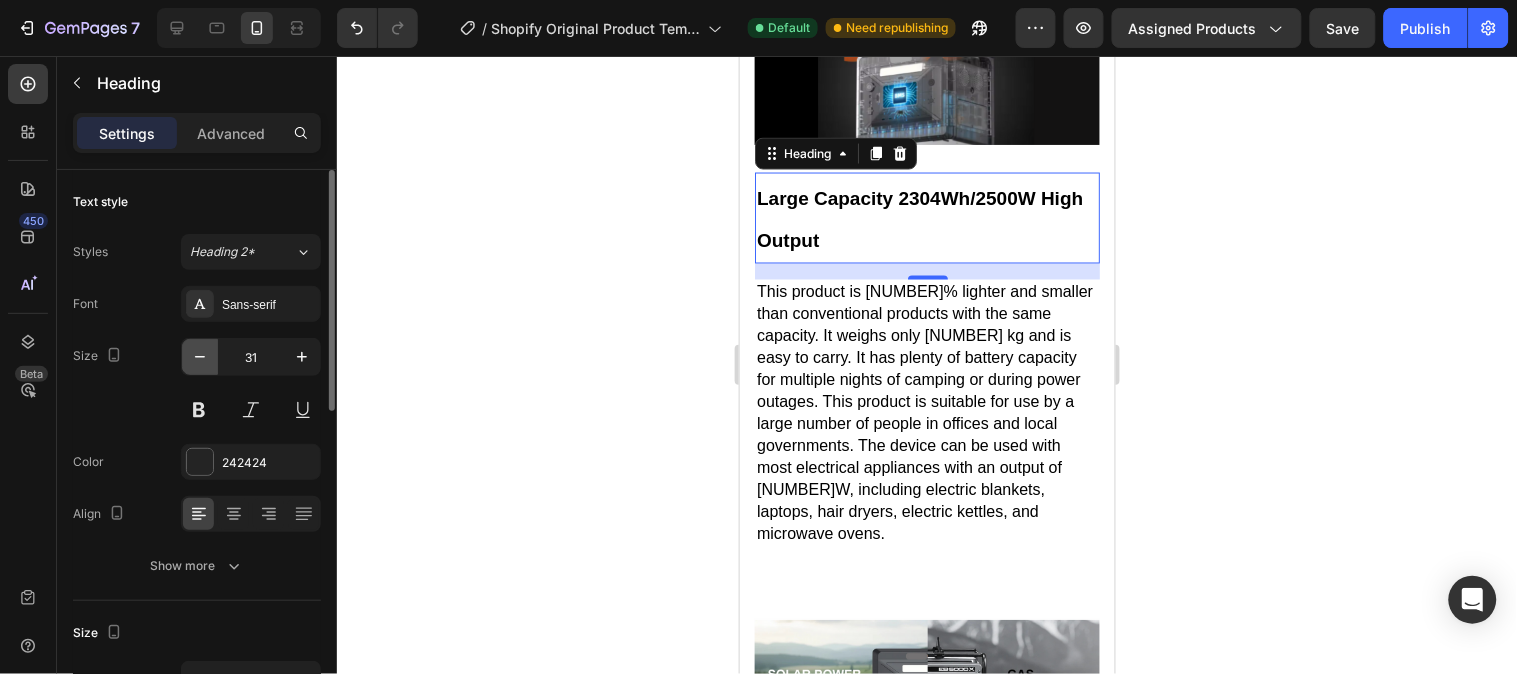 click 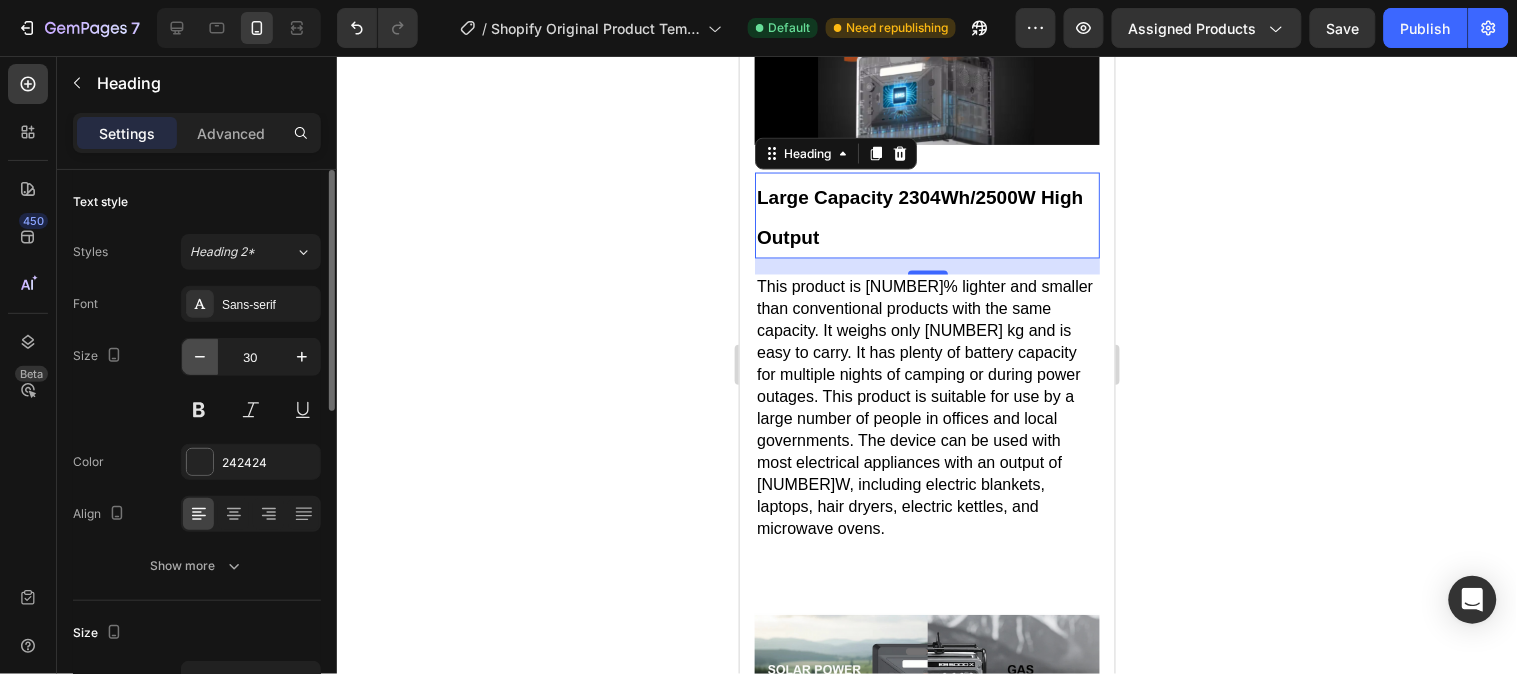 click 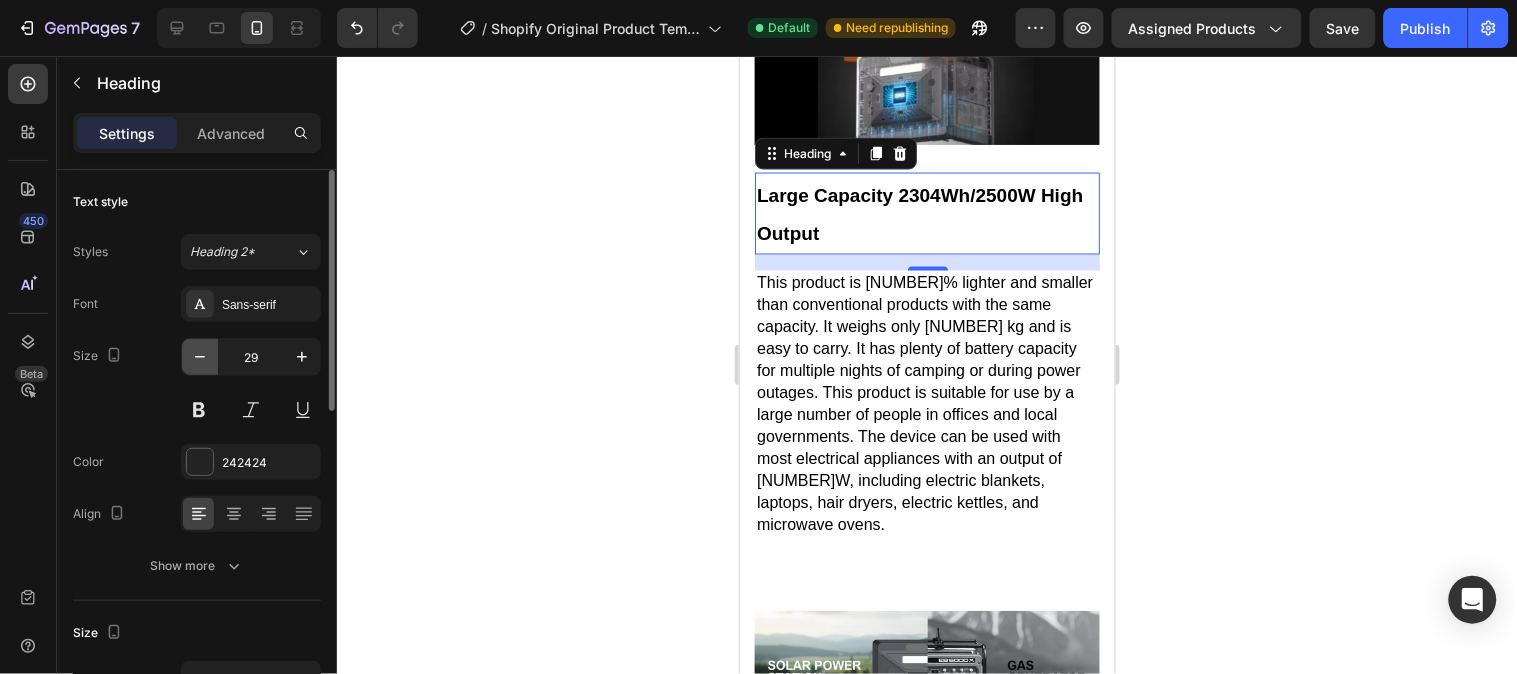 click 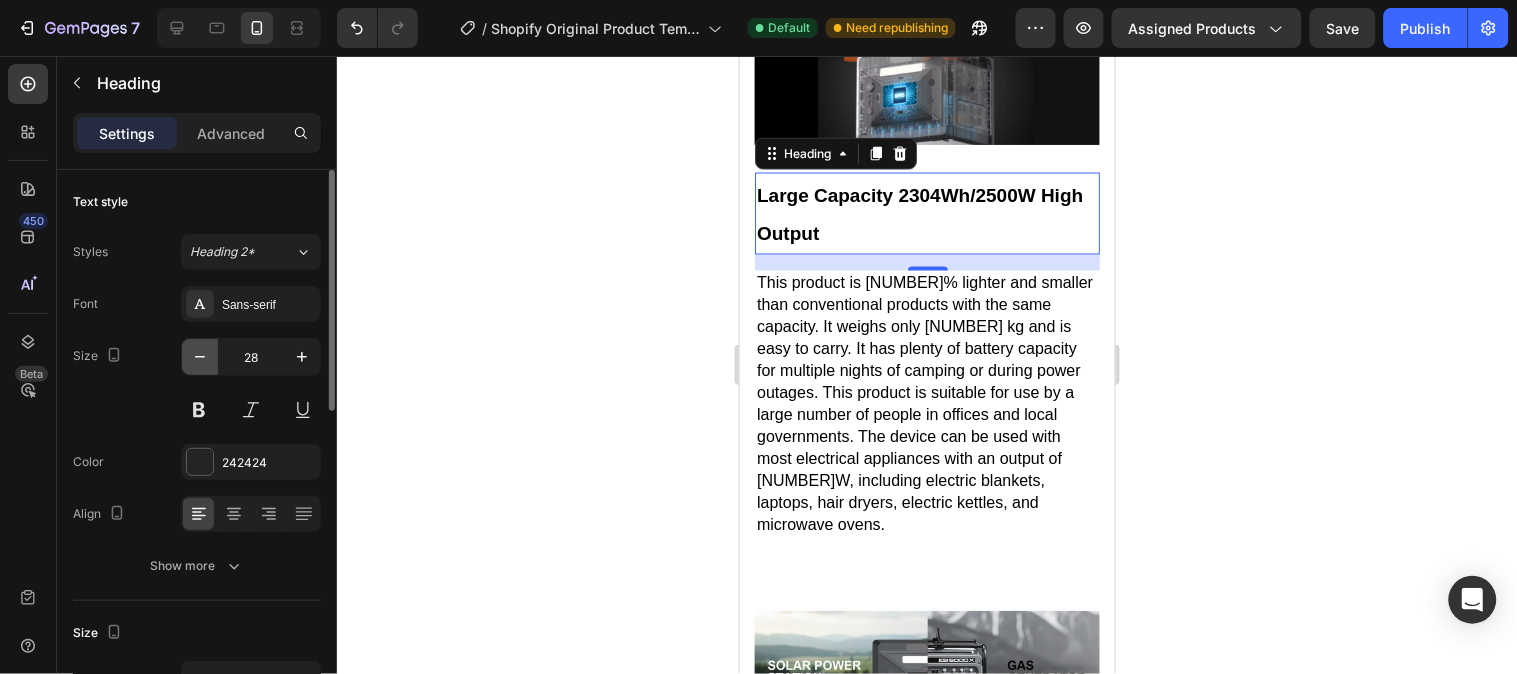 click 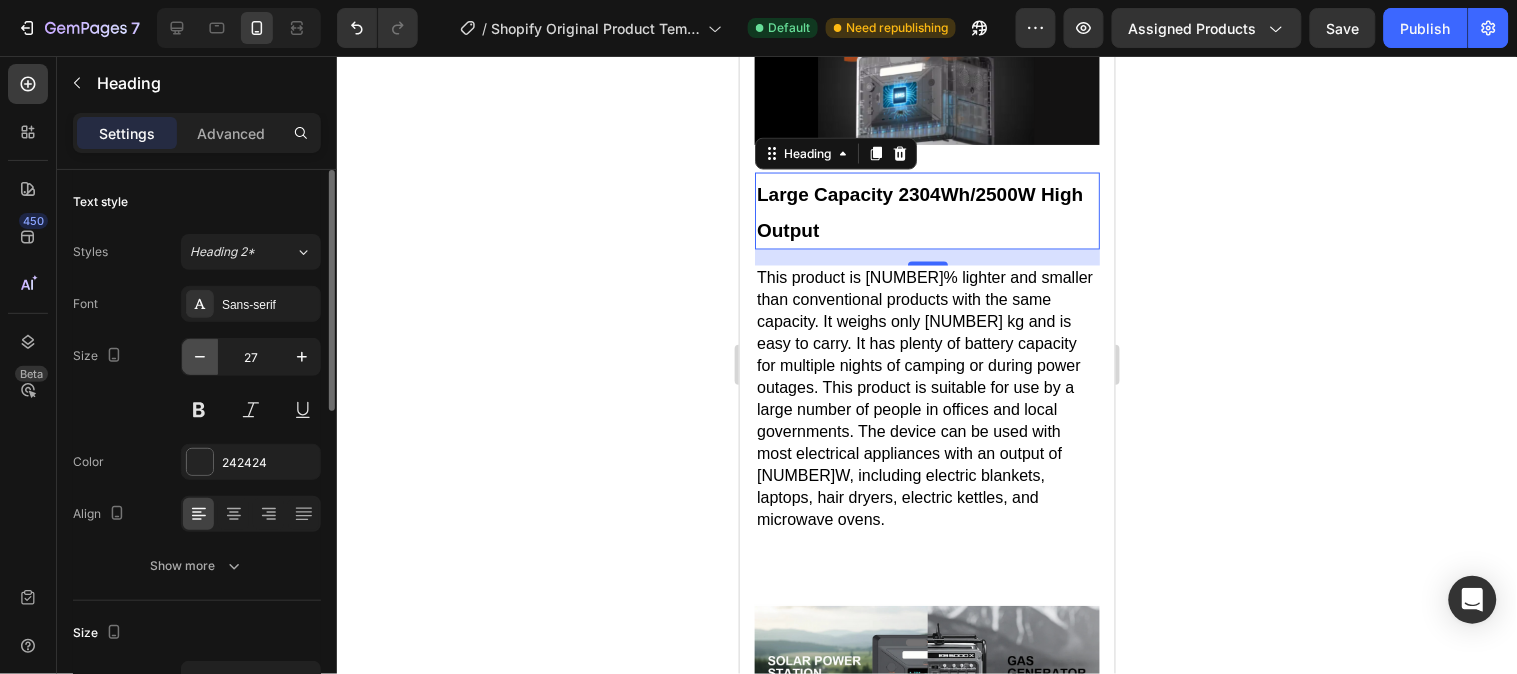 click 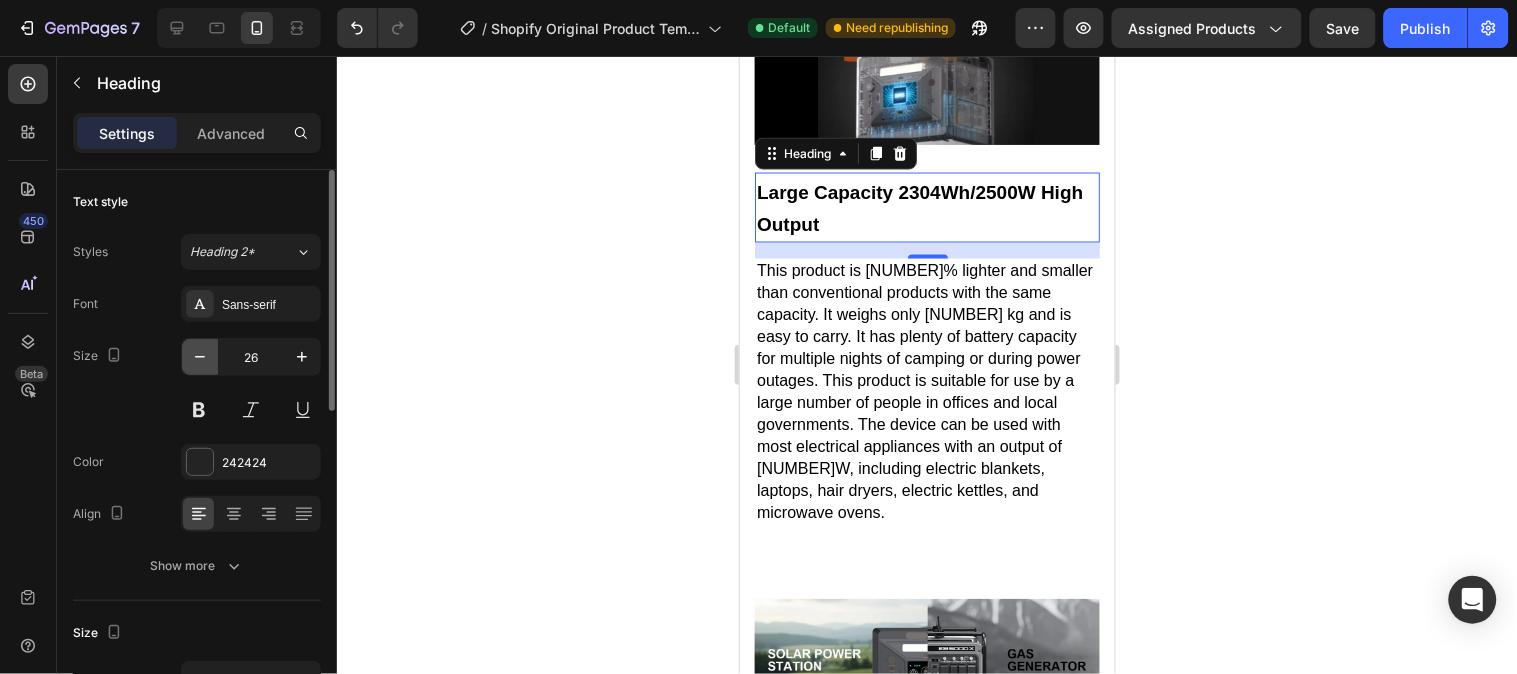 click 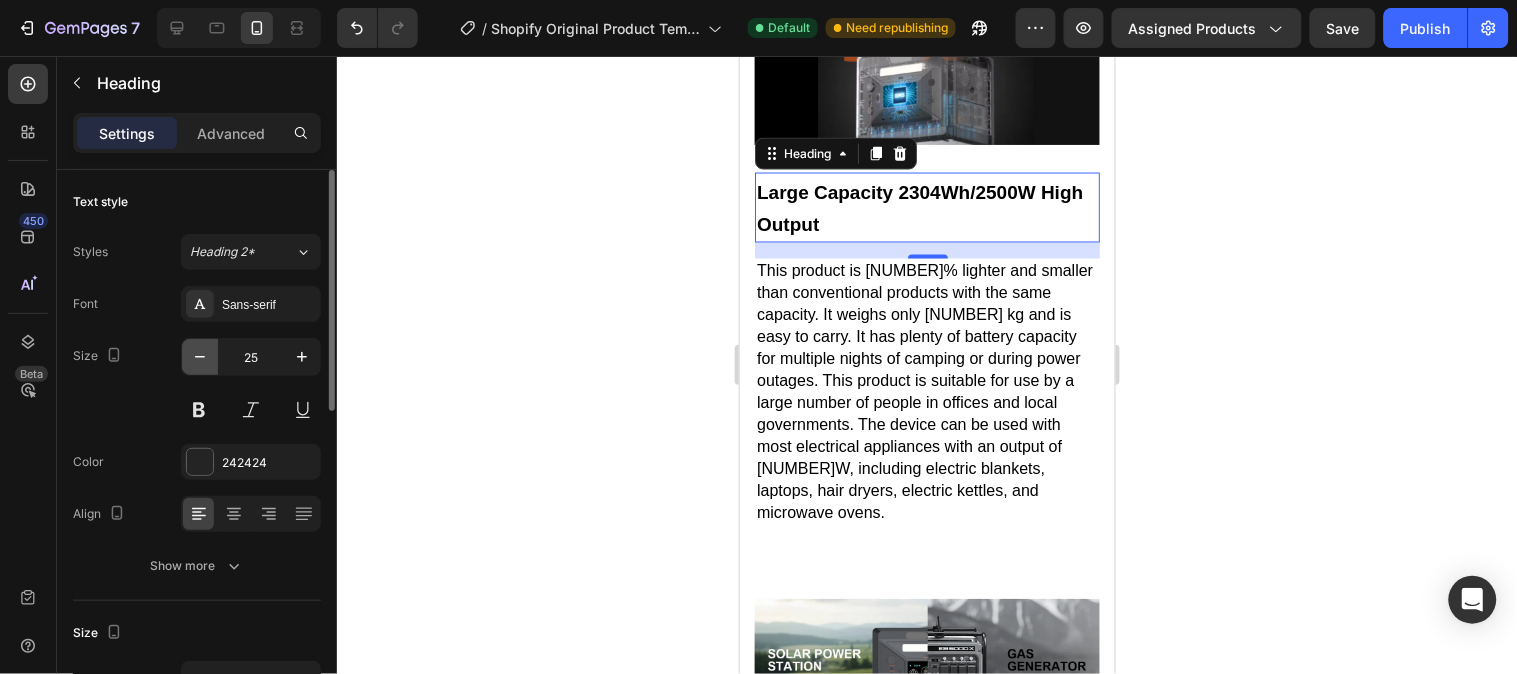 click 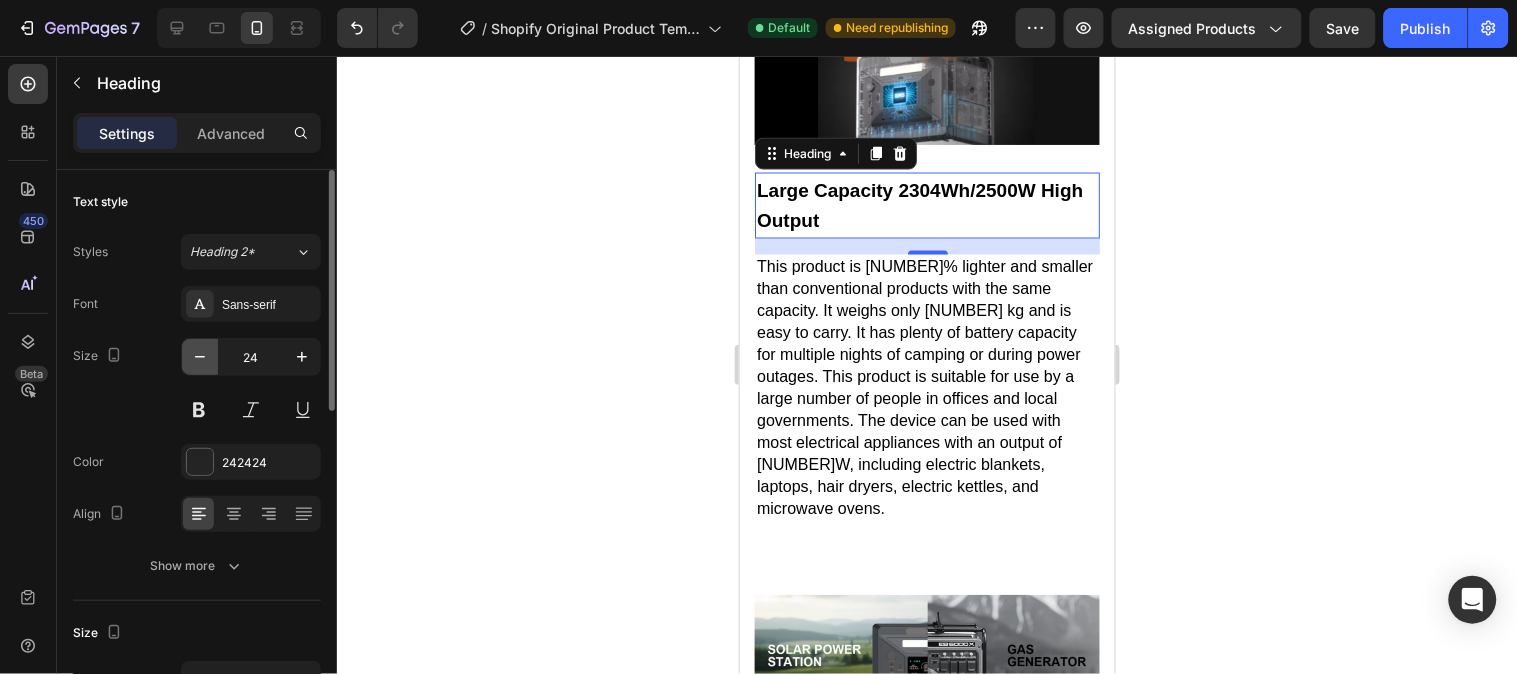 click 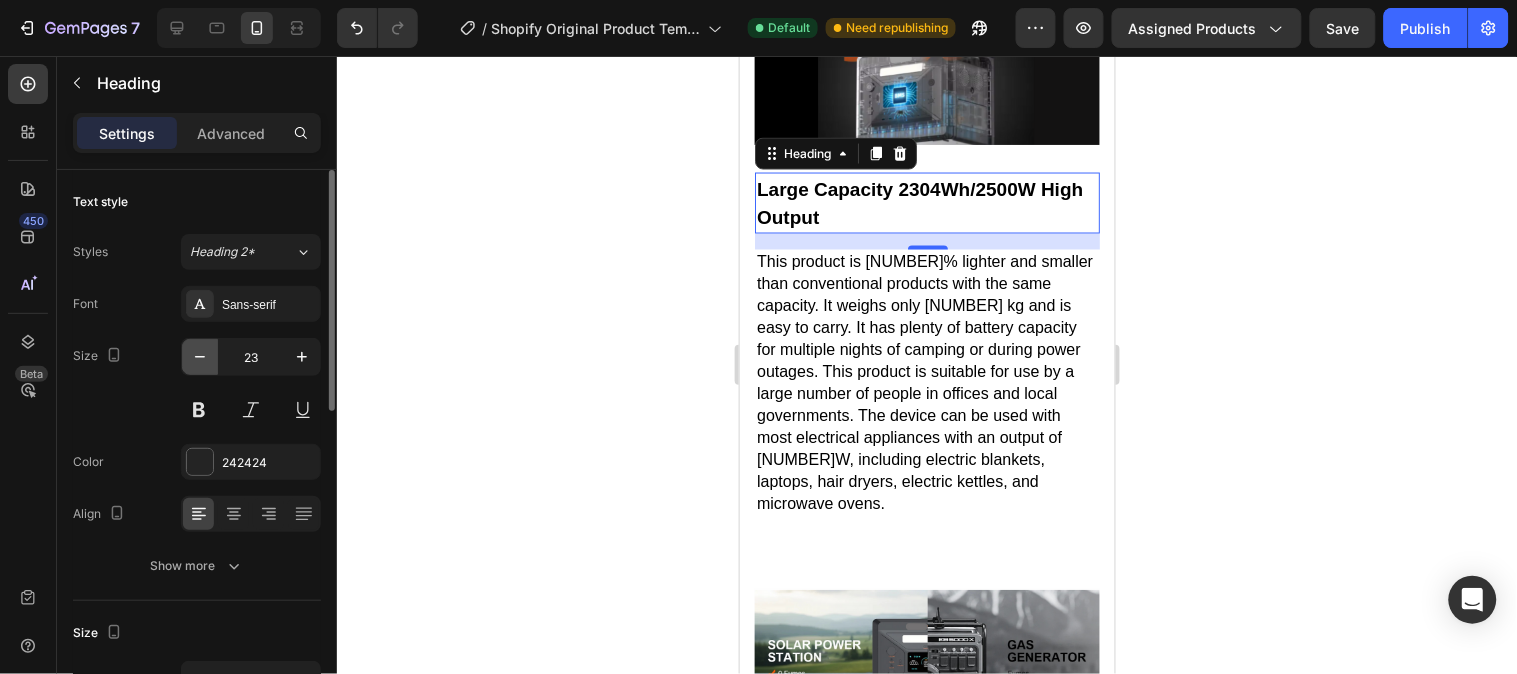 click 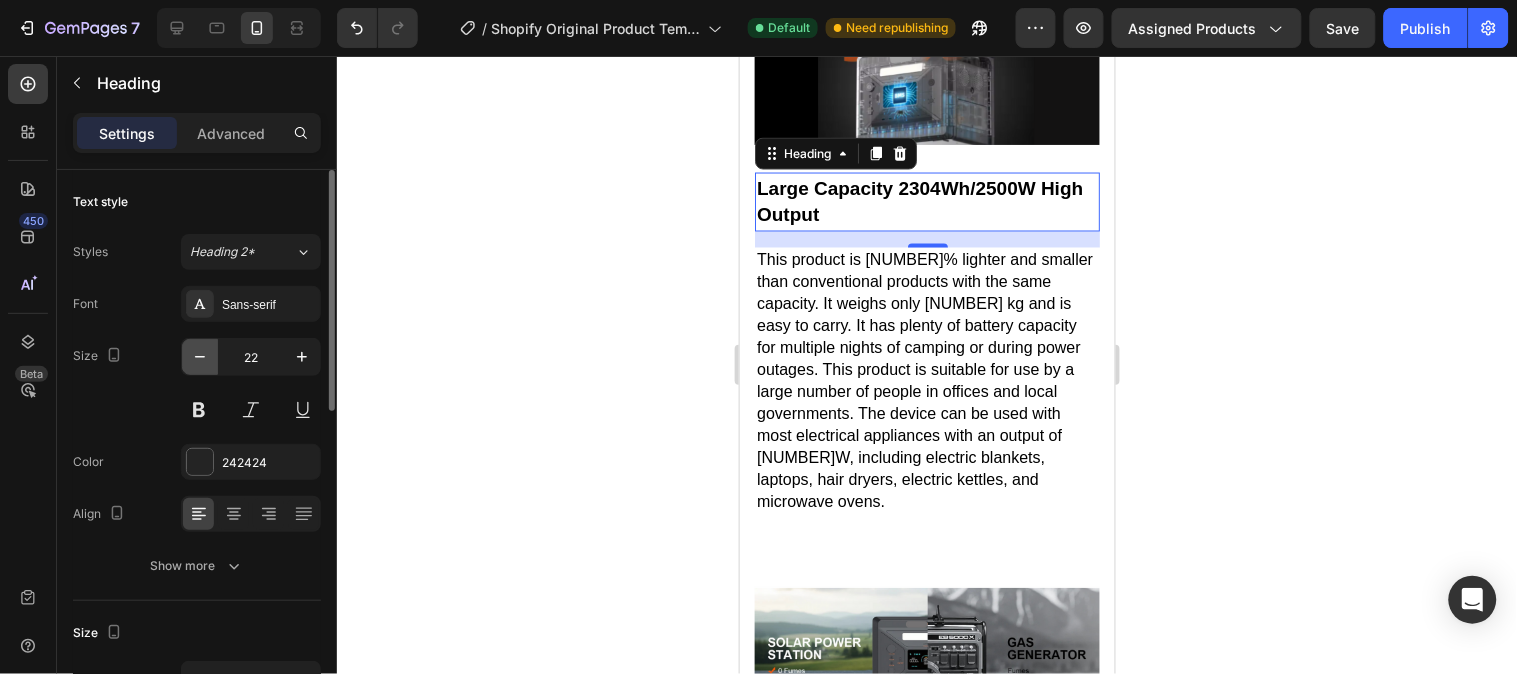 click 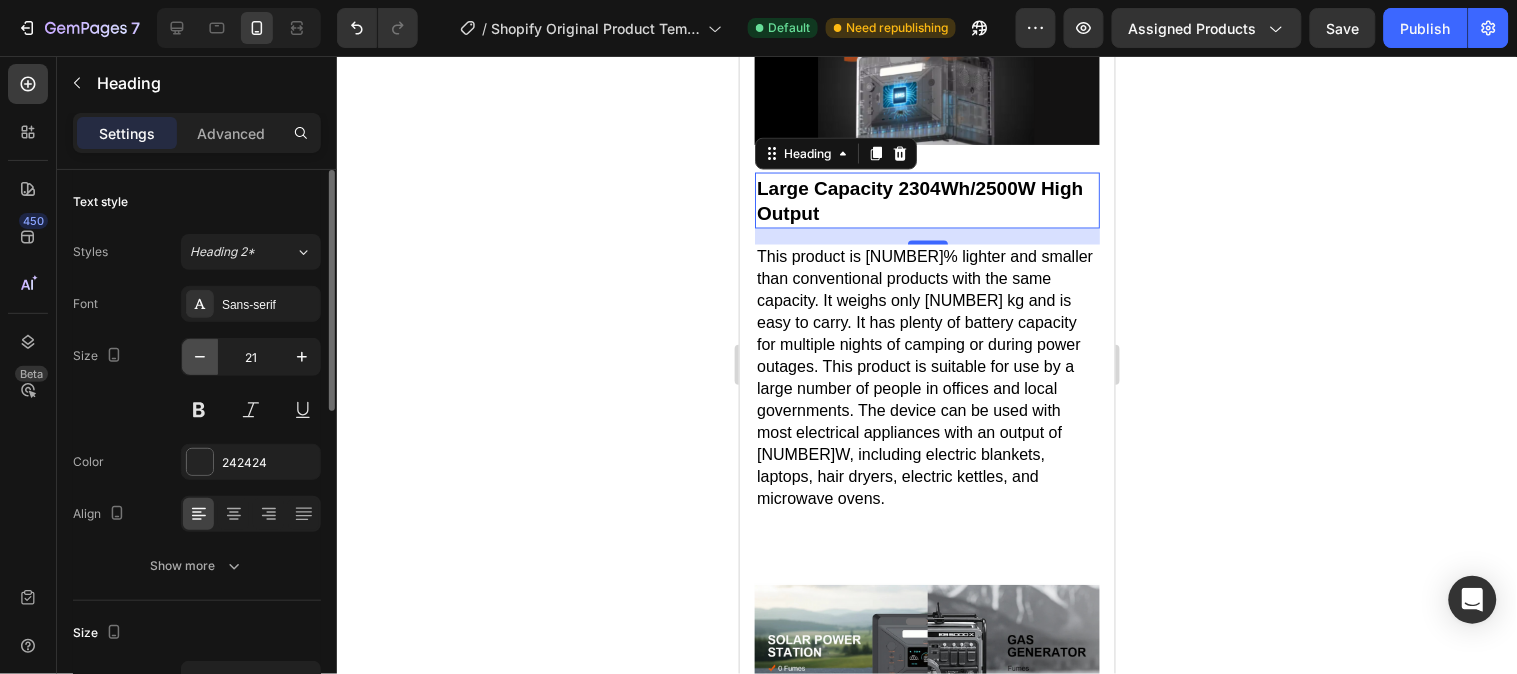 click 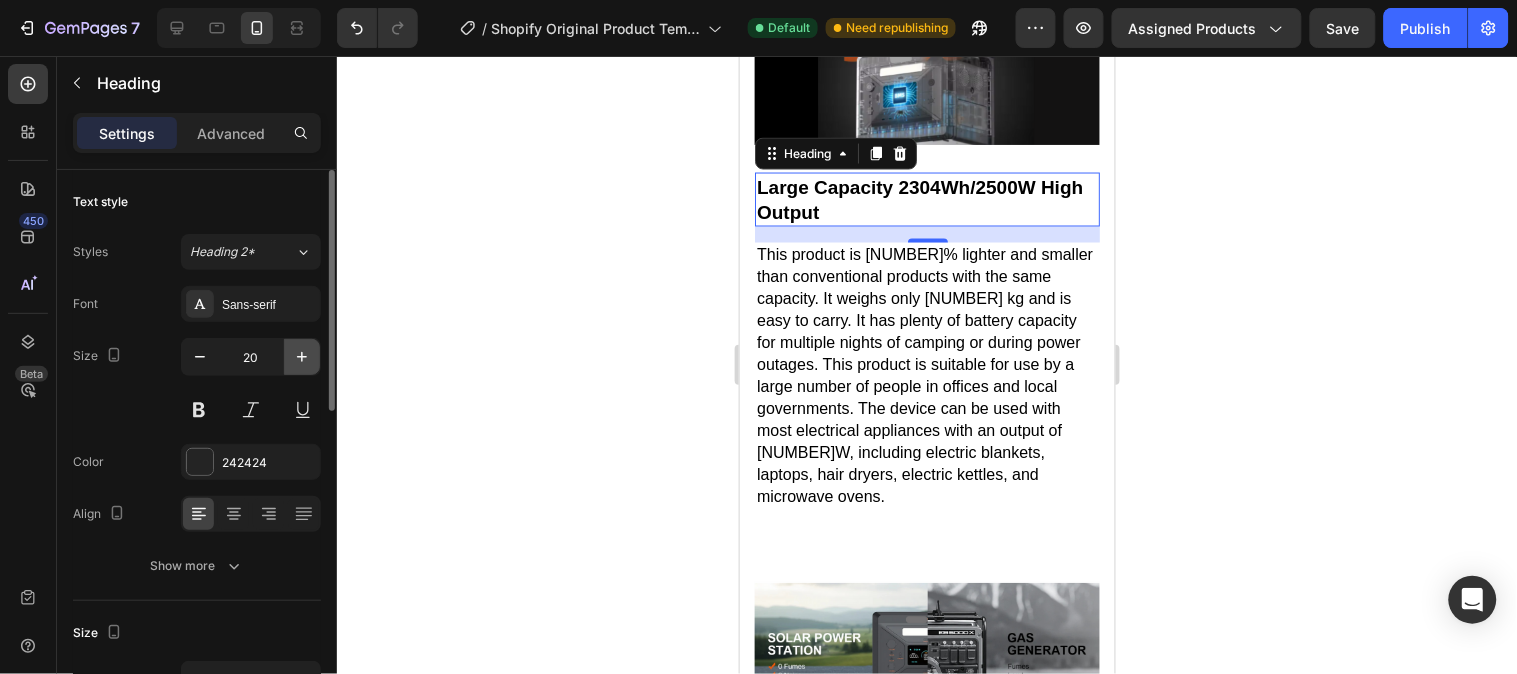click 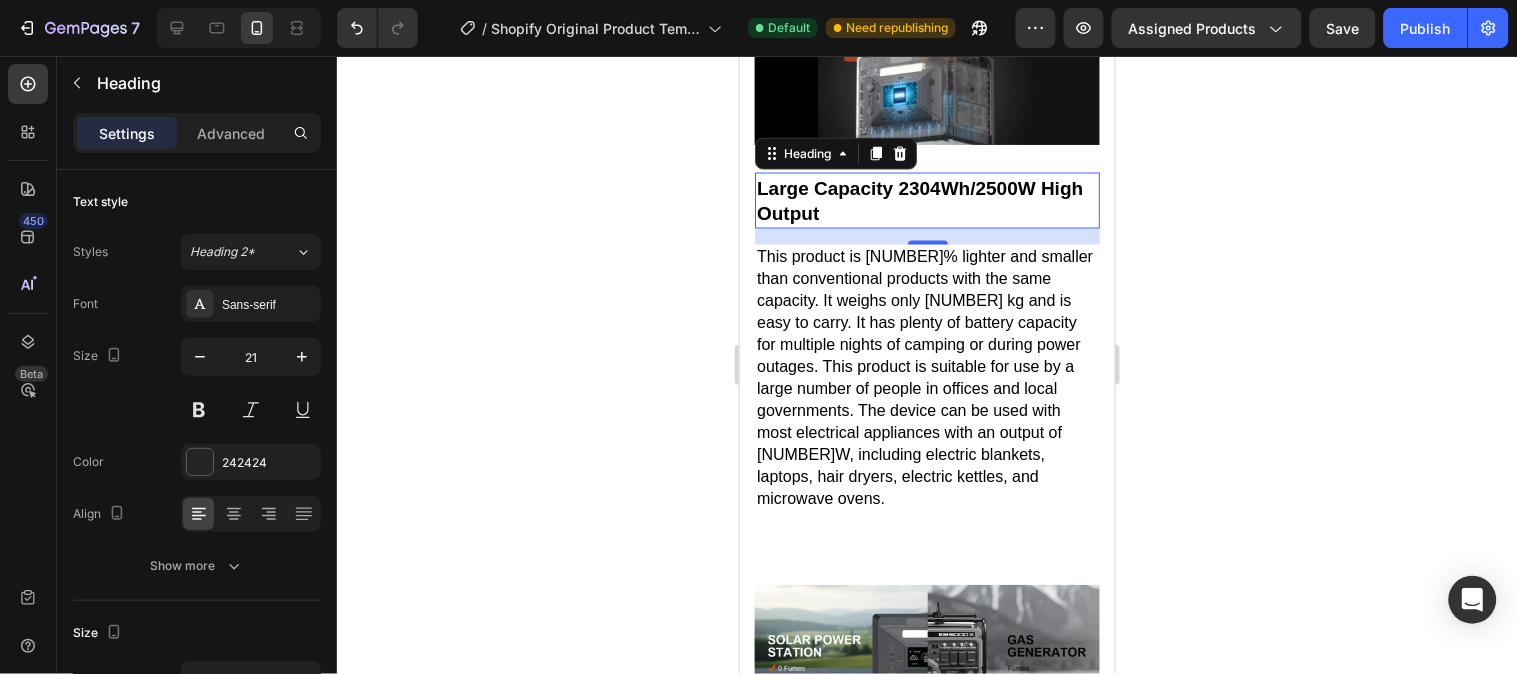 click 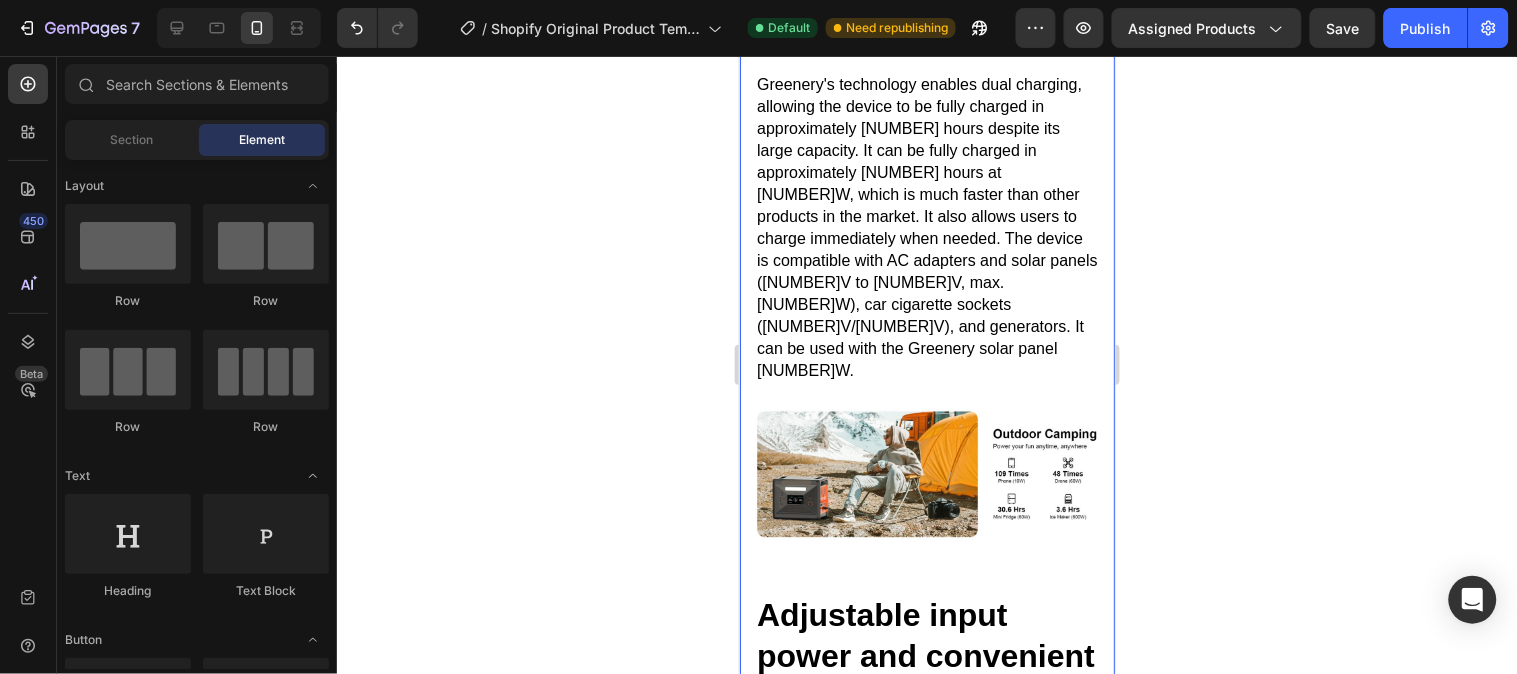 scroll, scrollTop: 7555, scrollLeft: 0, axis: vertical 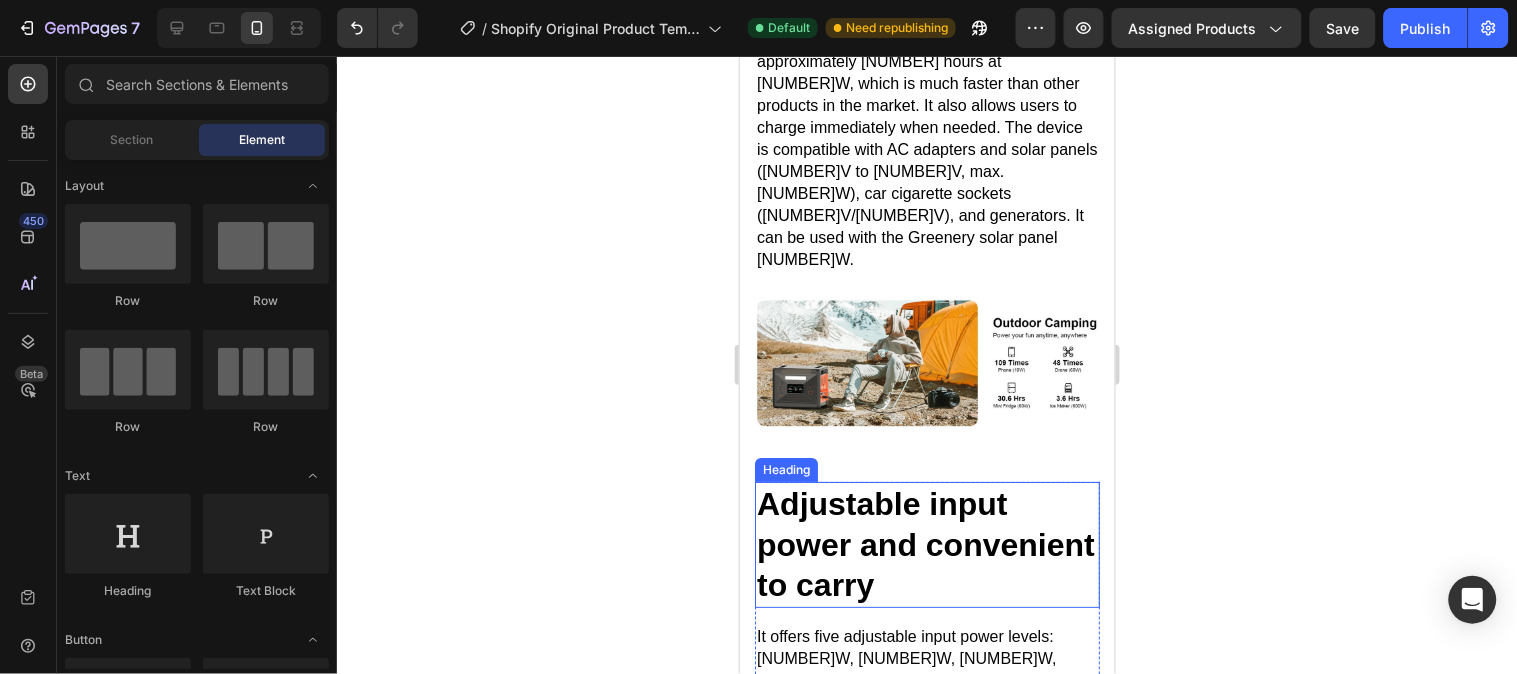 click on "Adjustable input power and convenient to carry" at bounding box center [925, 543] 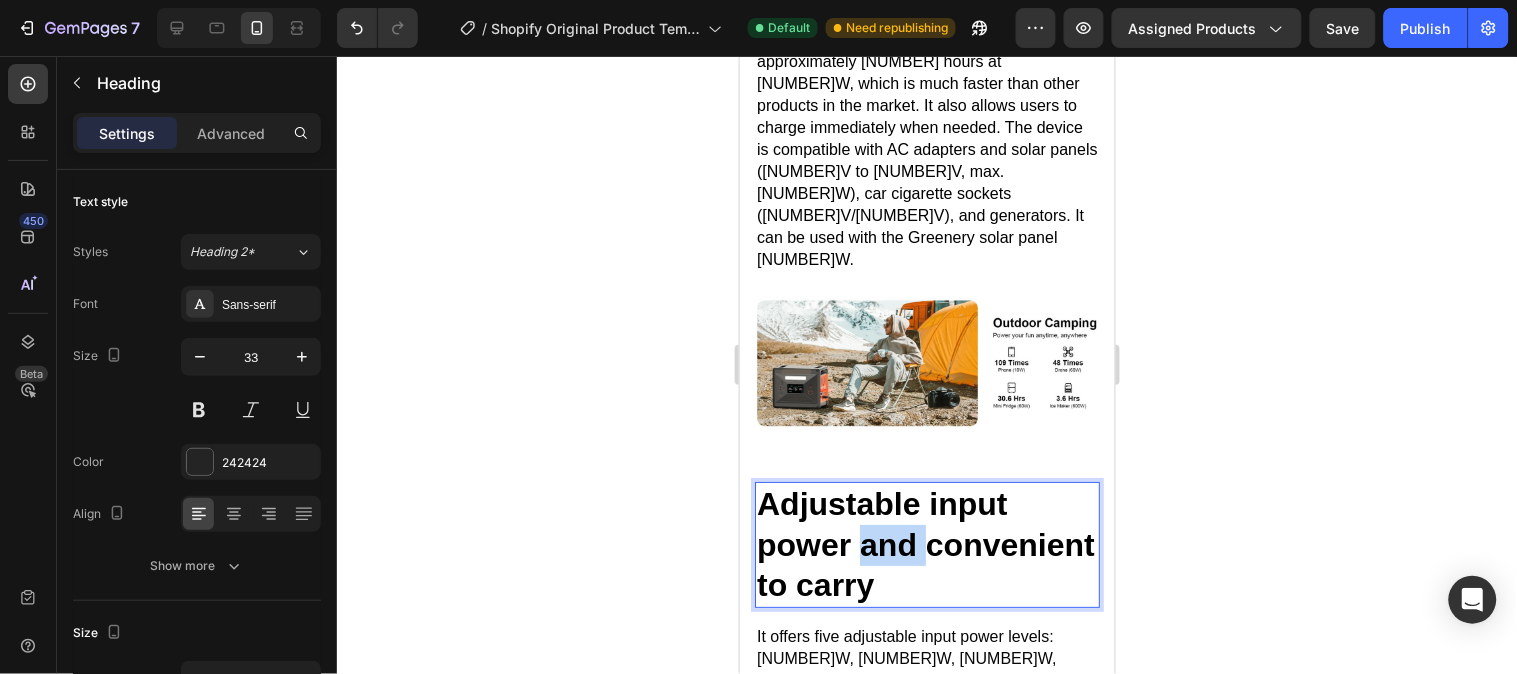 click on "Adjustable input power and convenient to carry" at bounding box center (925, 543) 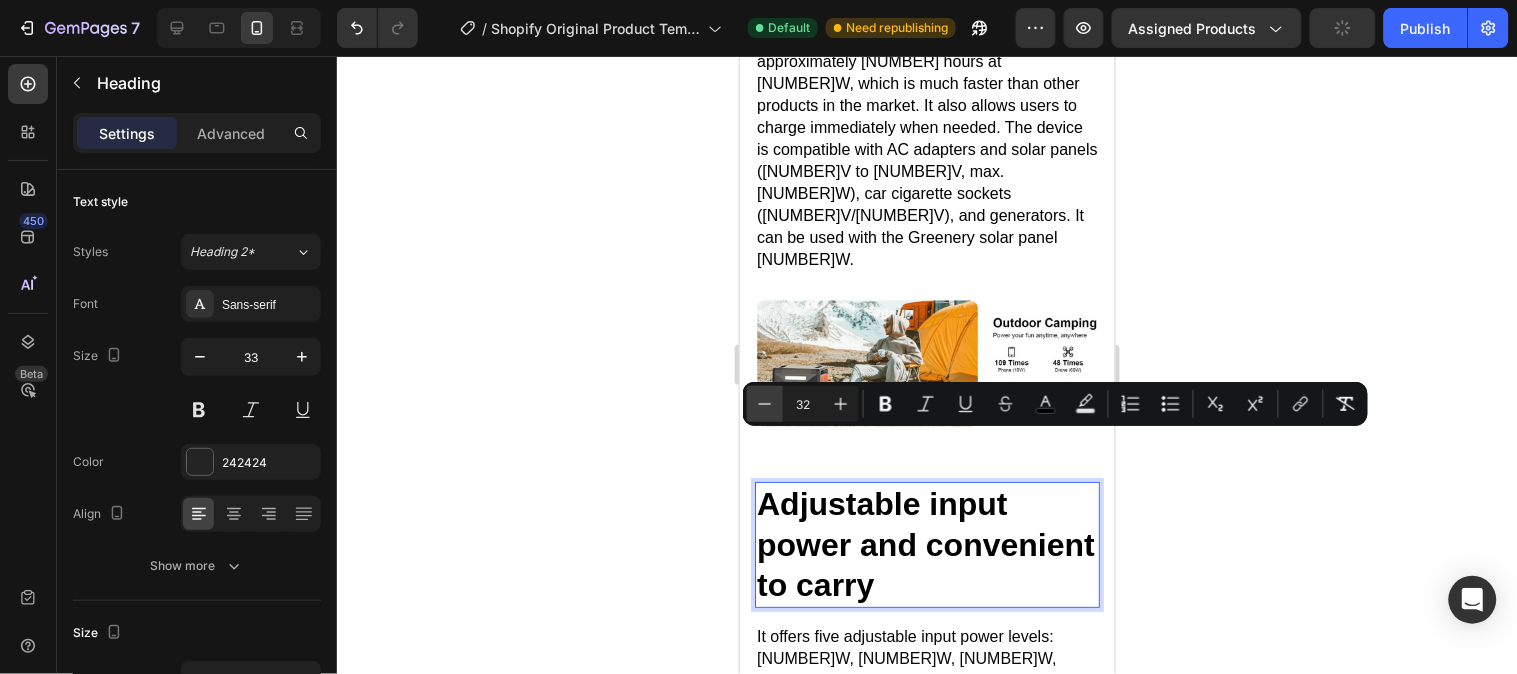 click 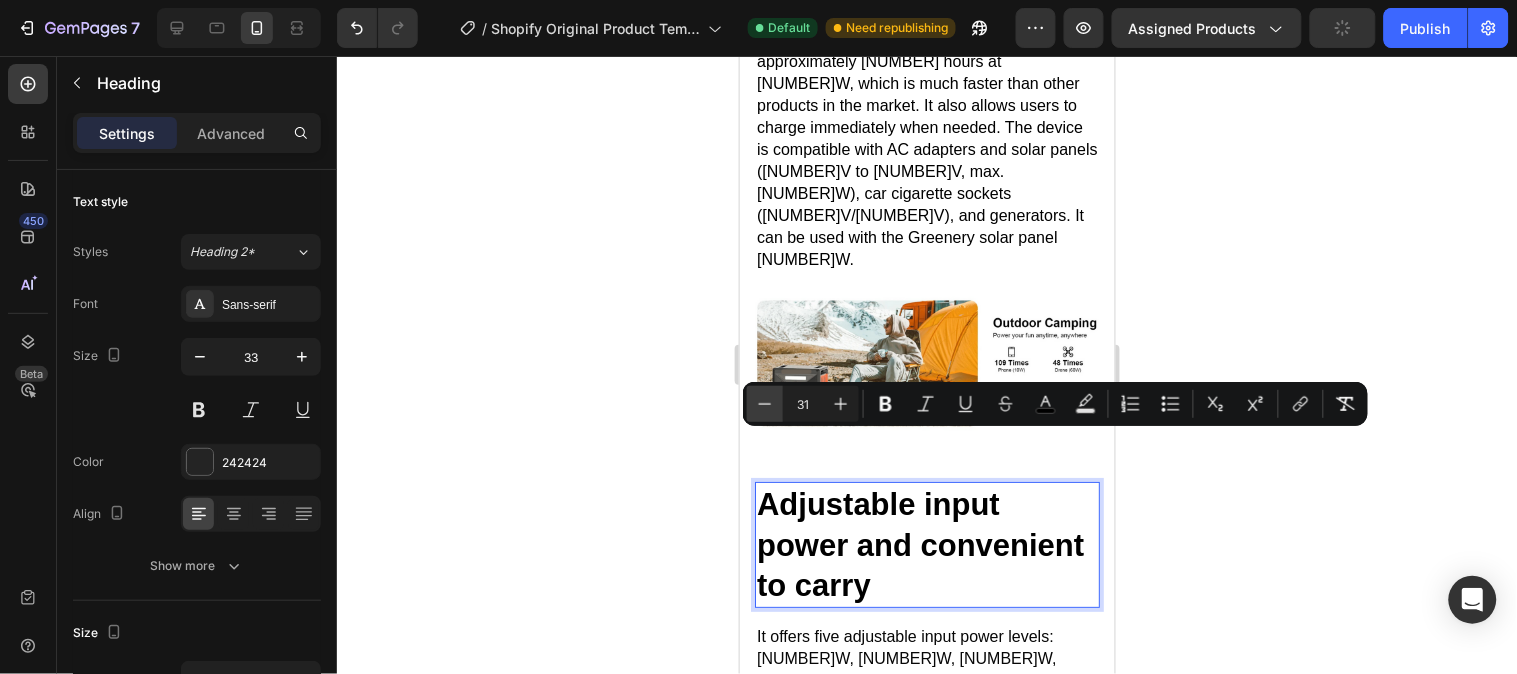 click 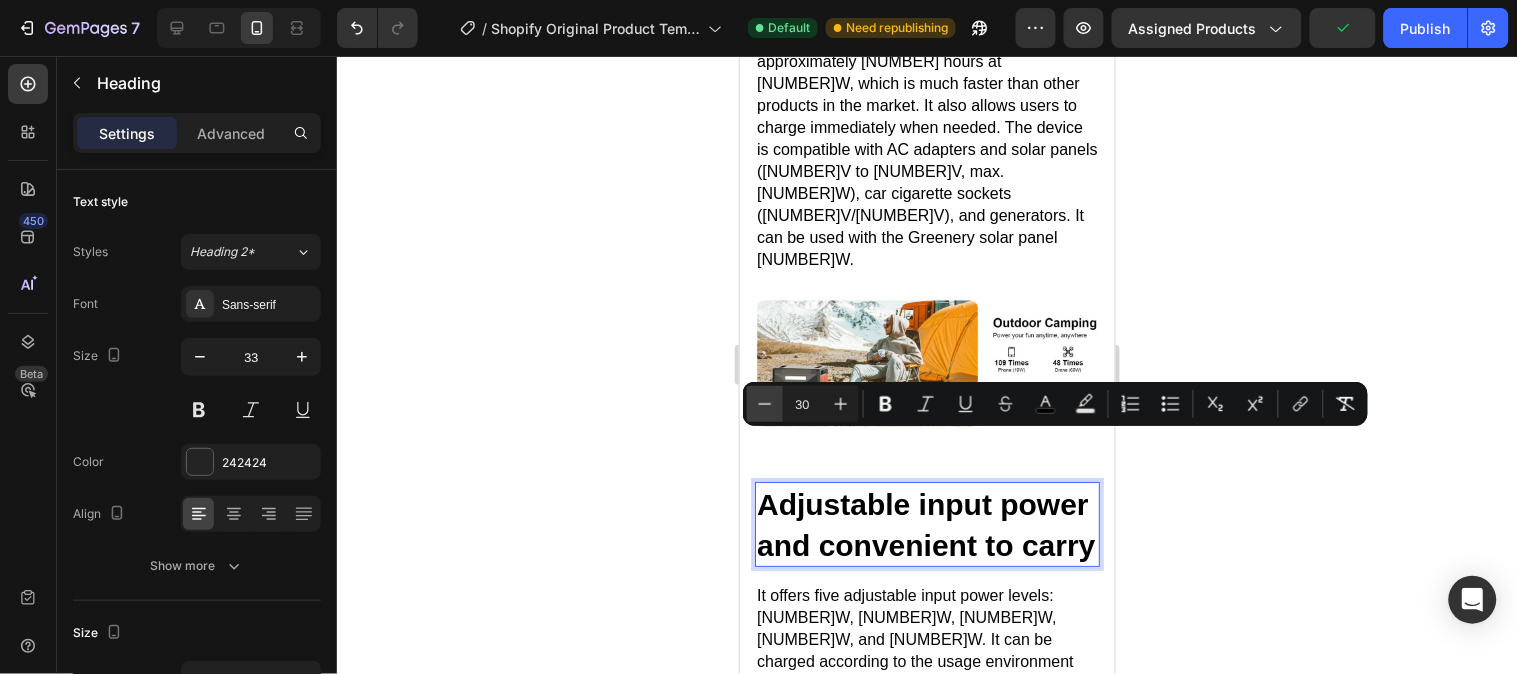 click 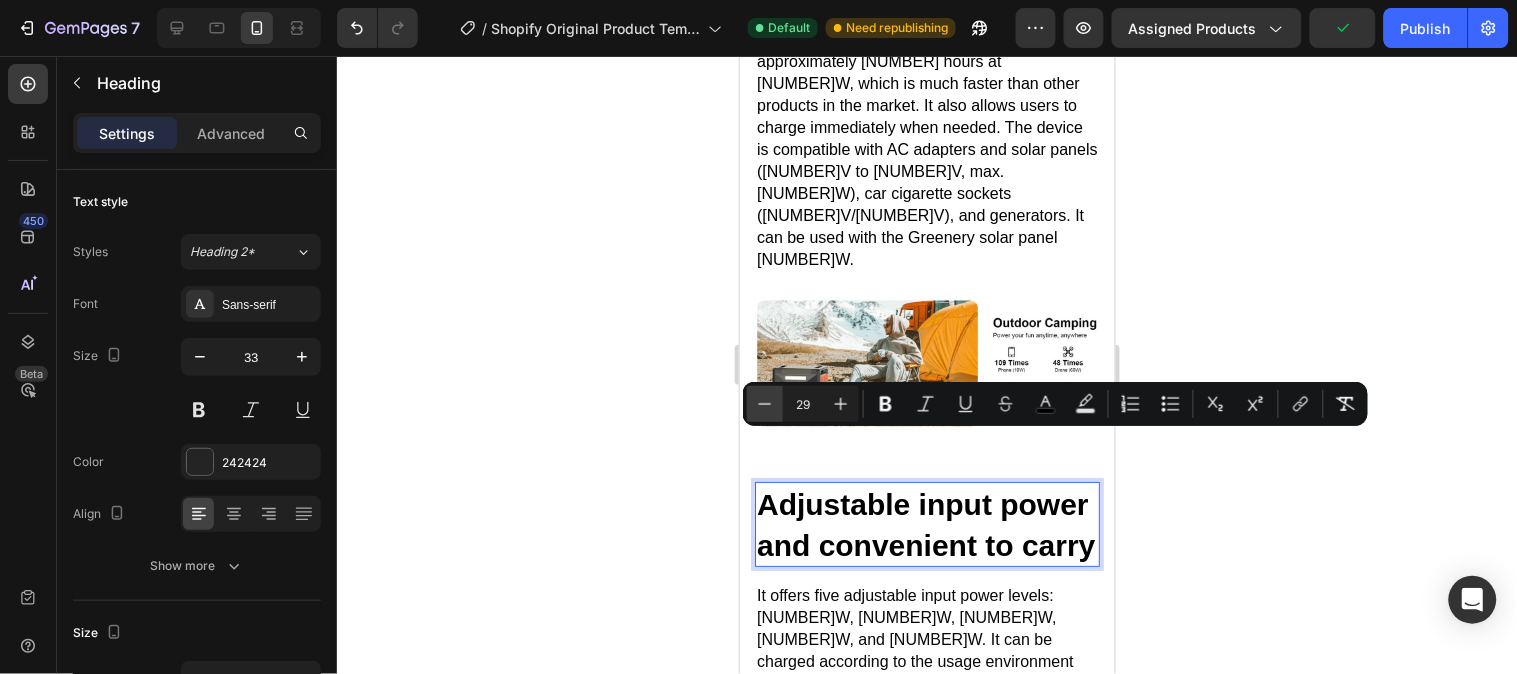 click 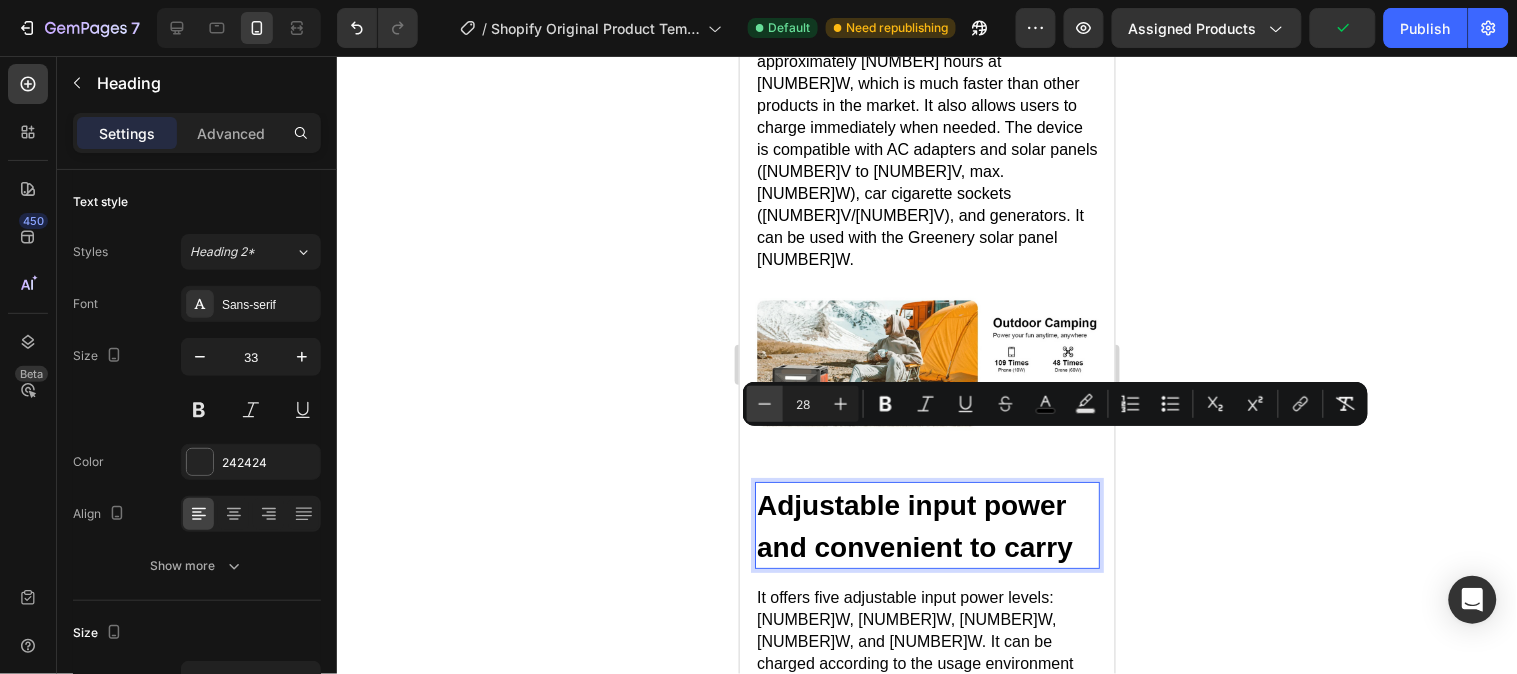 click 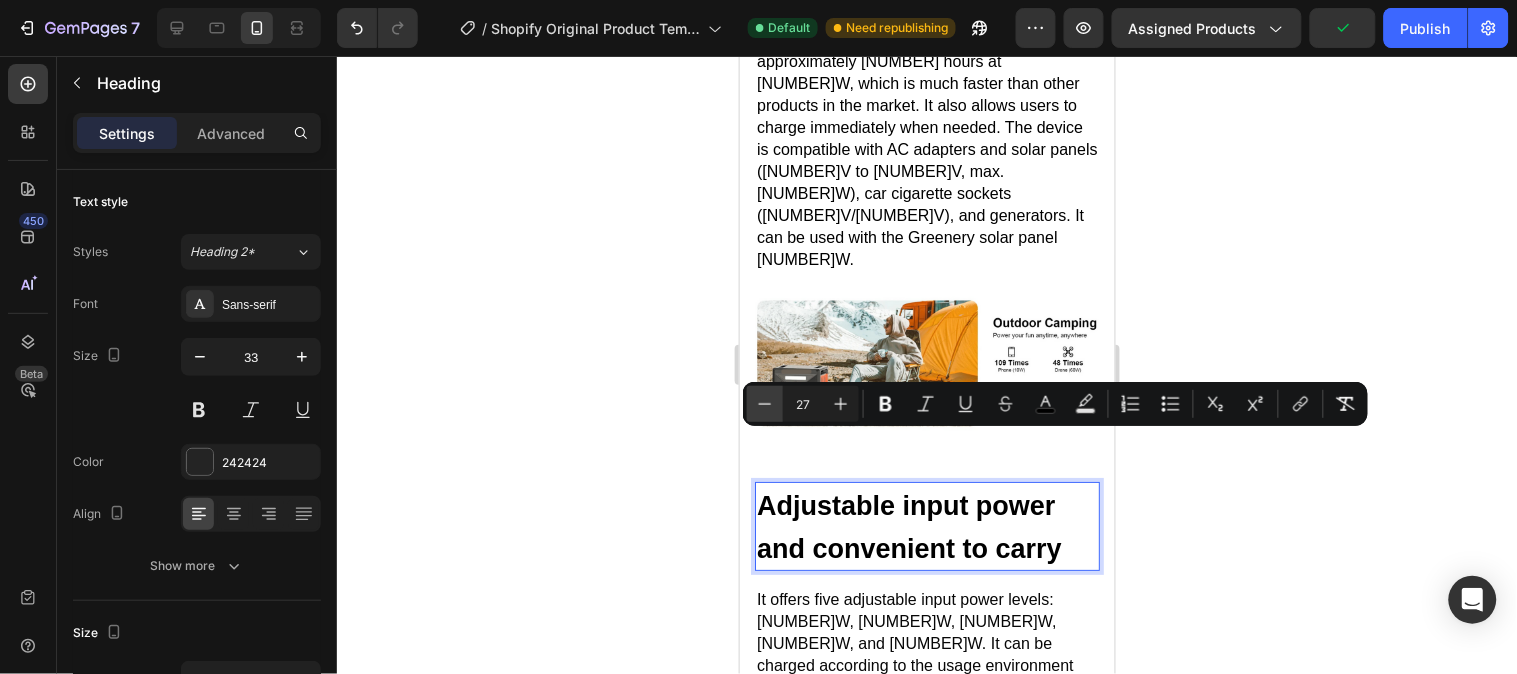 click 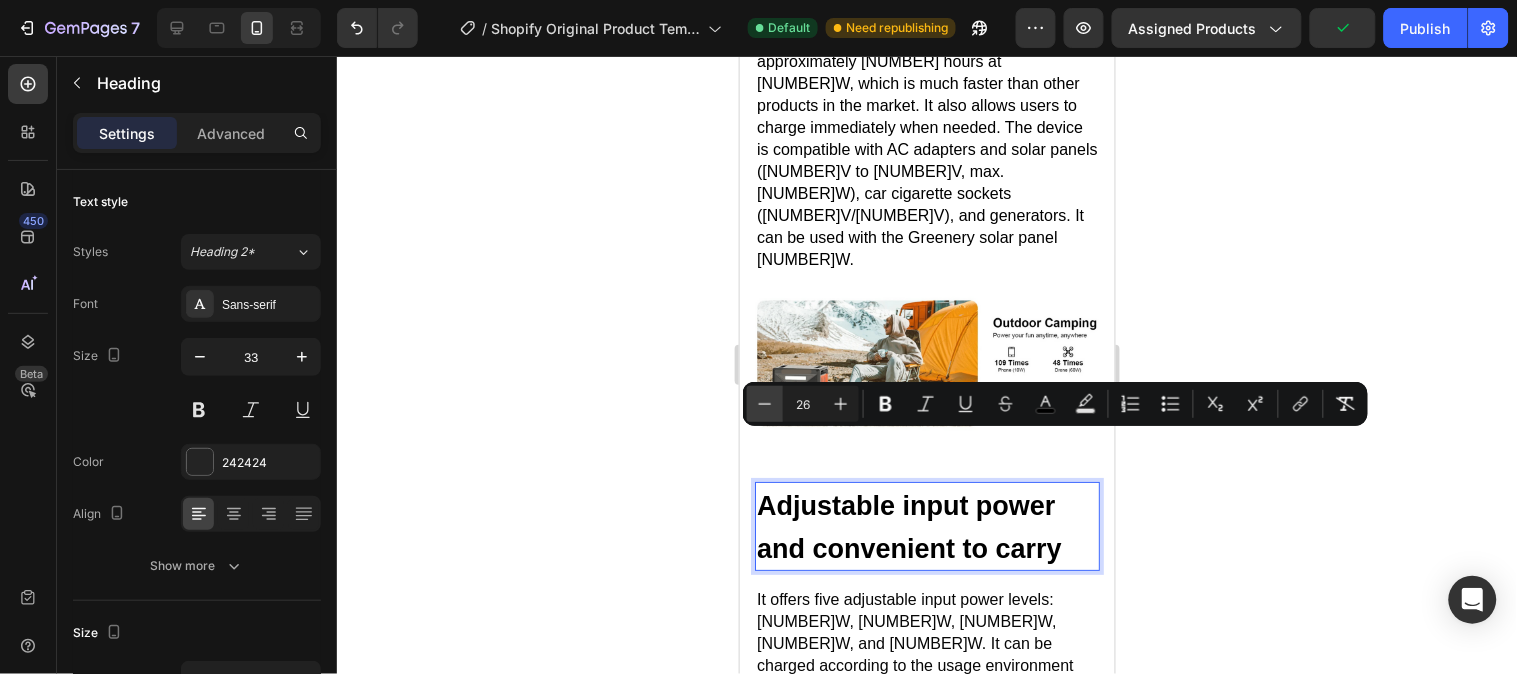 click 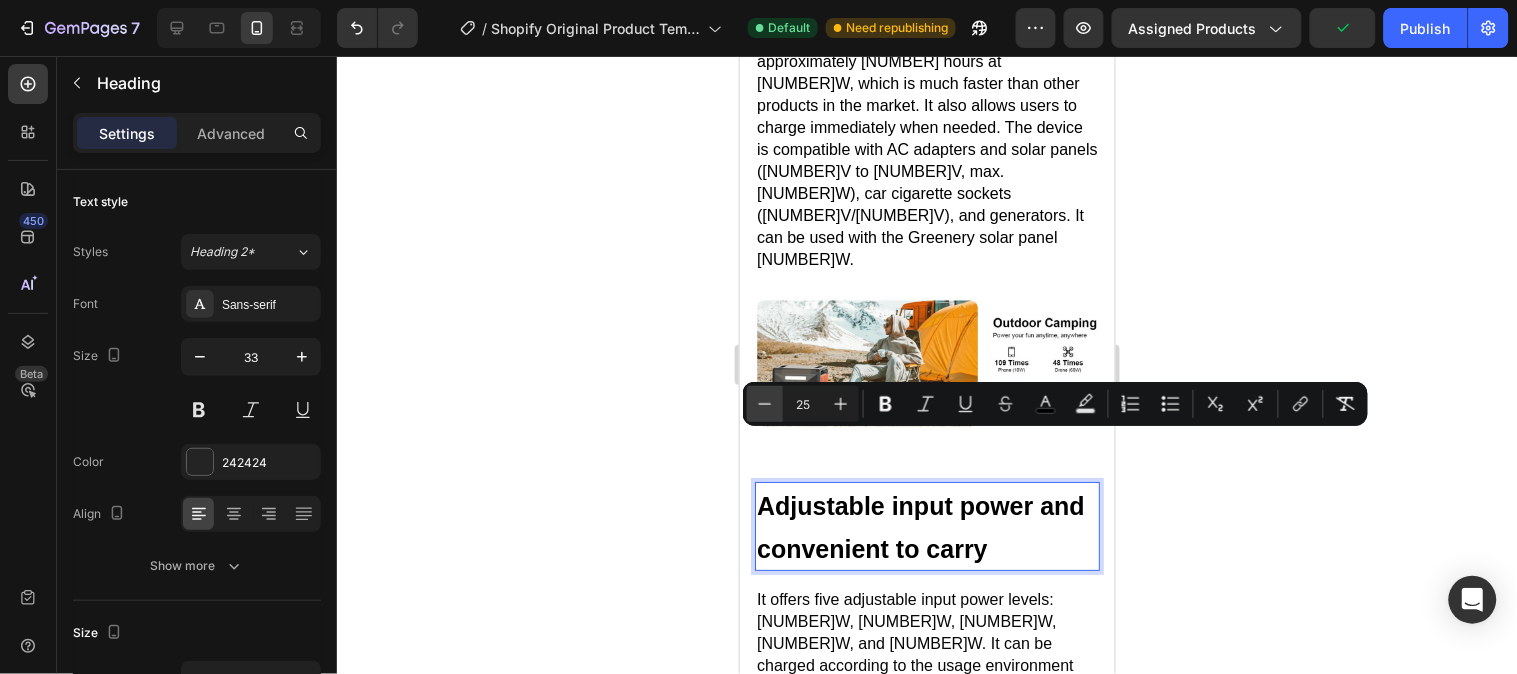 click 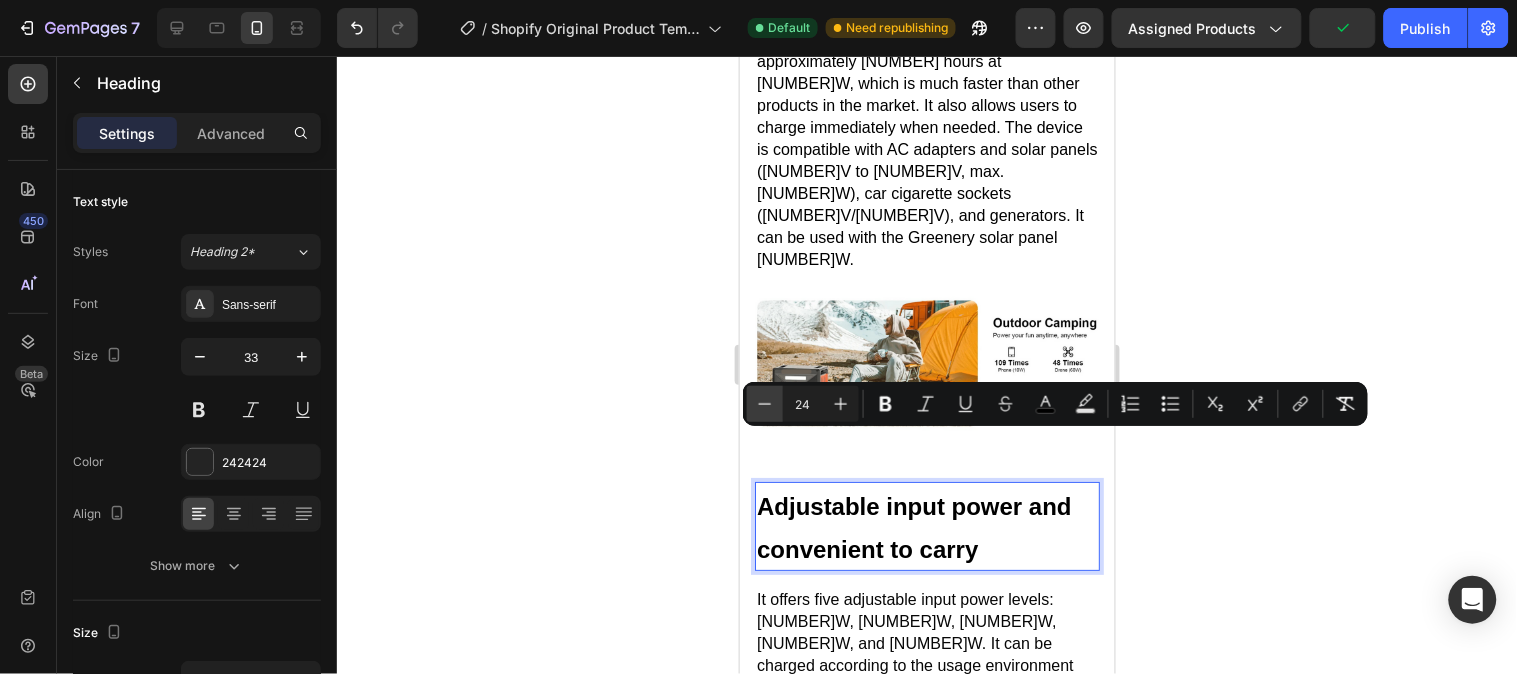 click 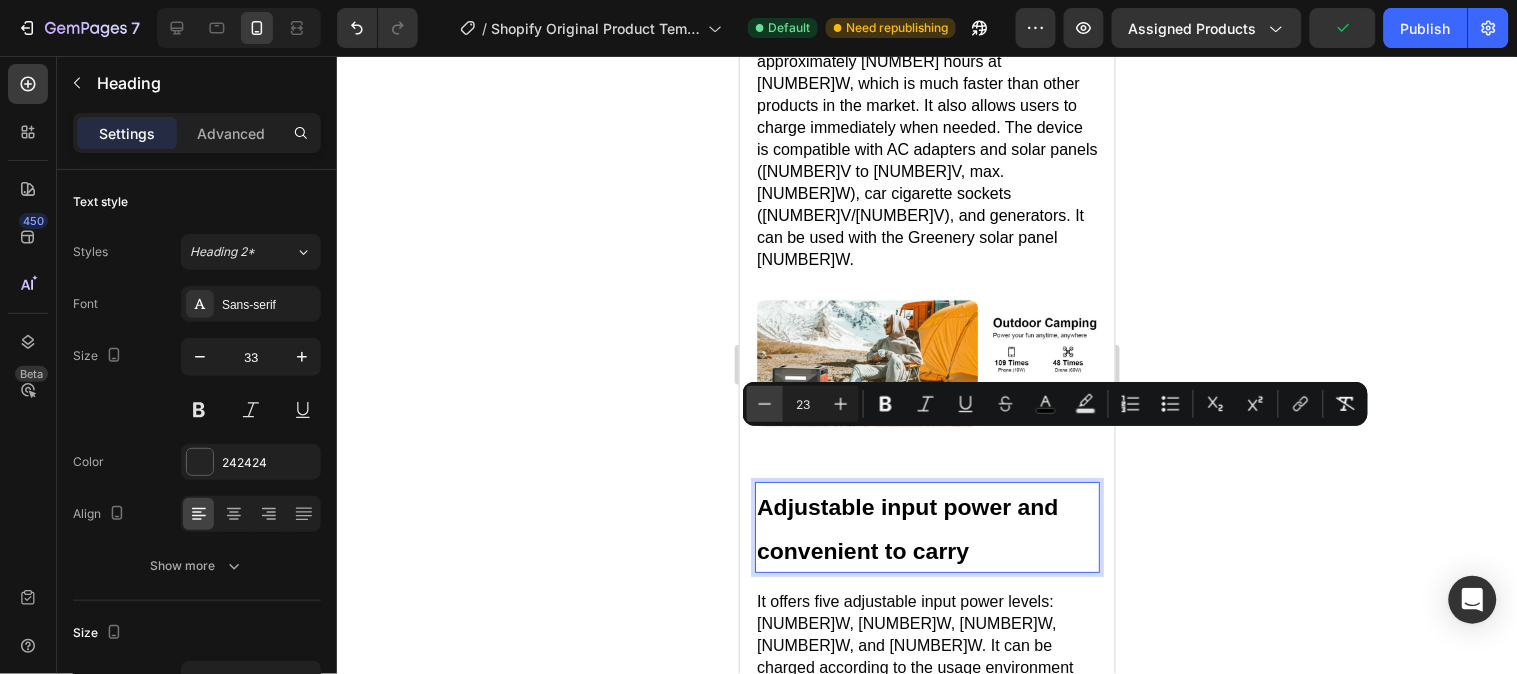 click 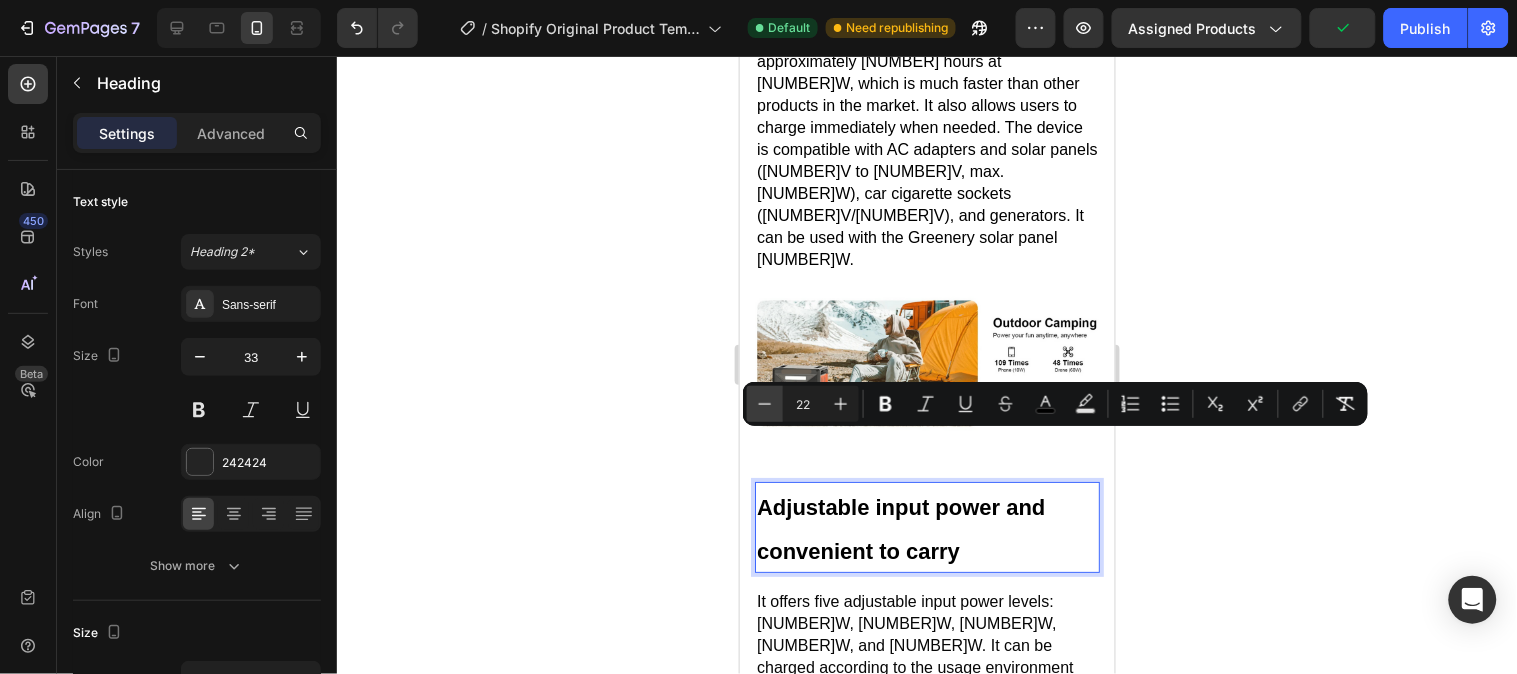 click 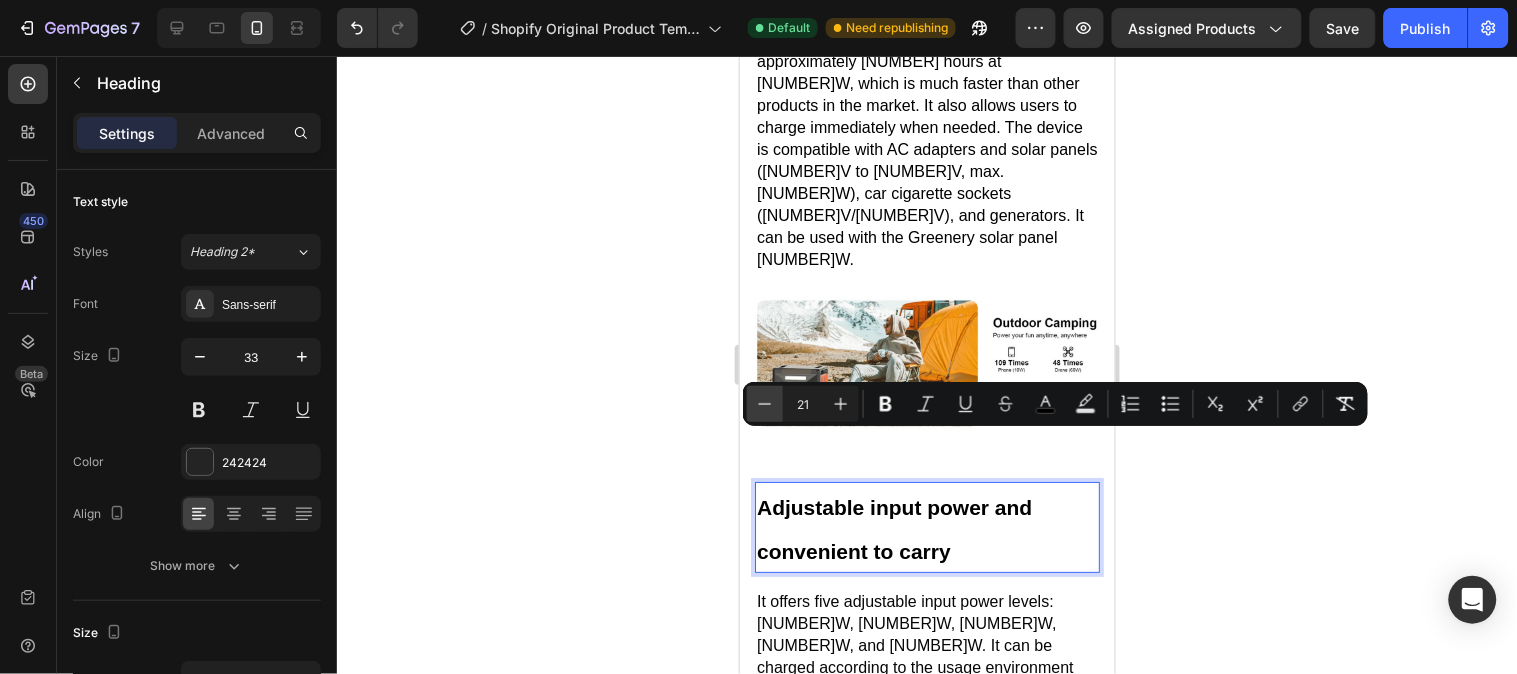 click 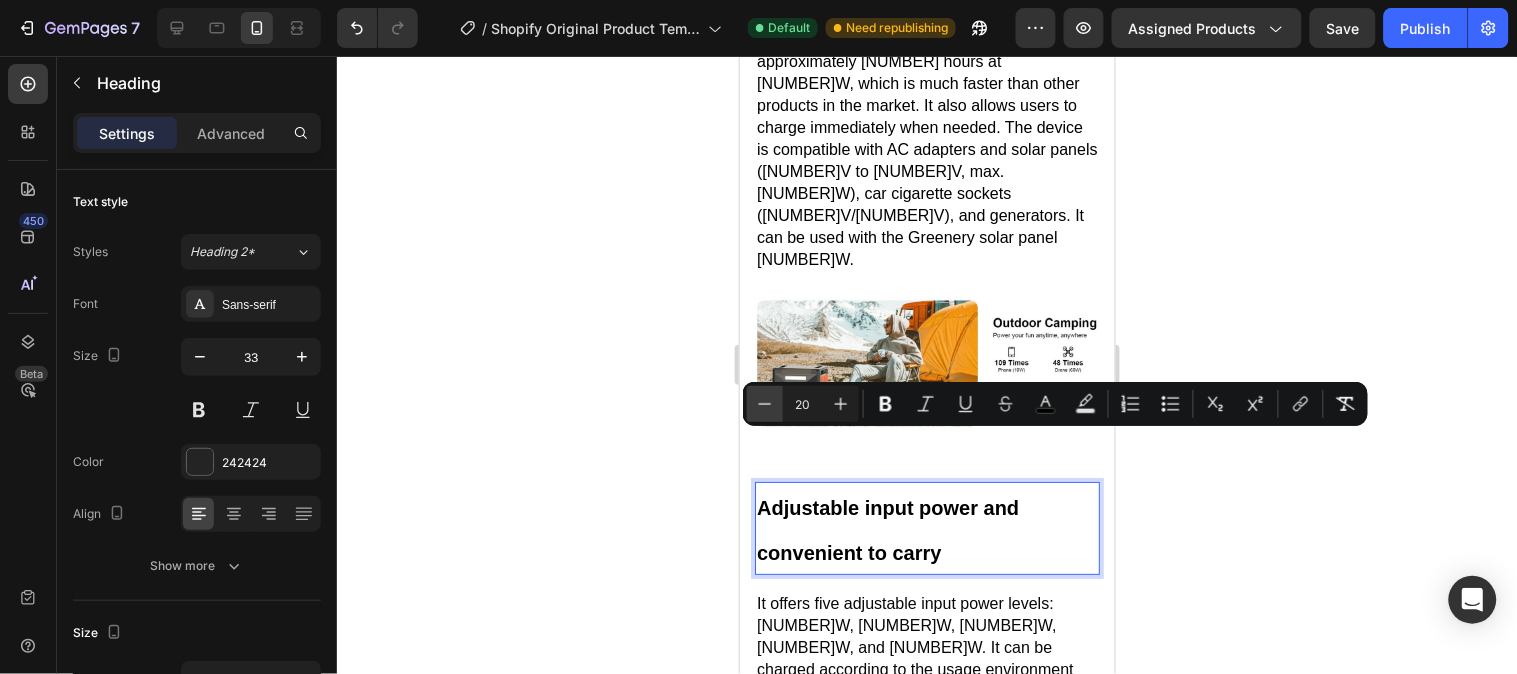 click 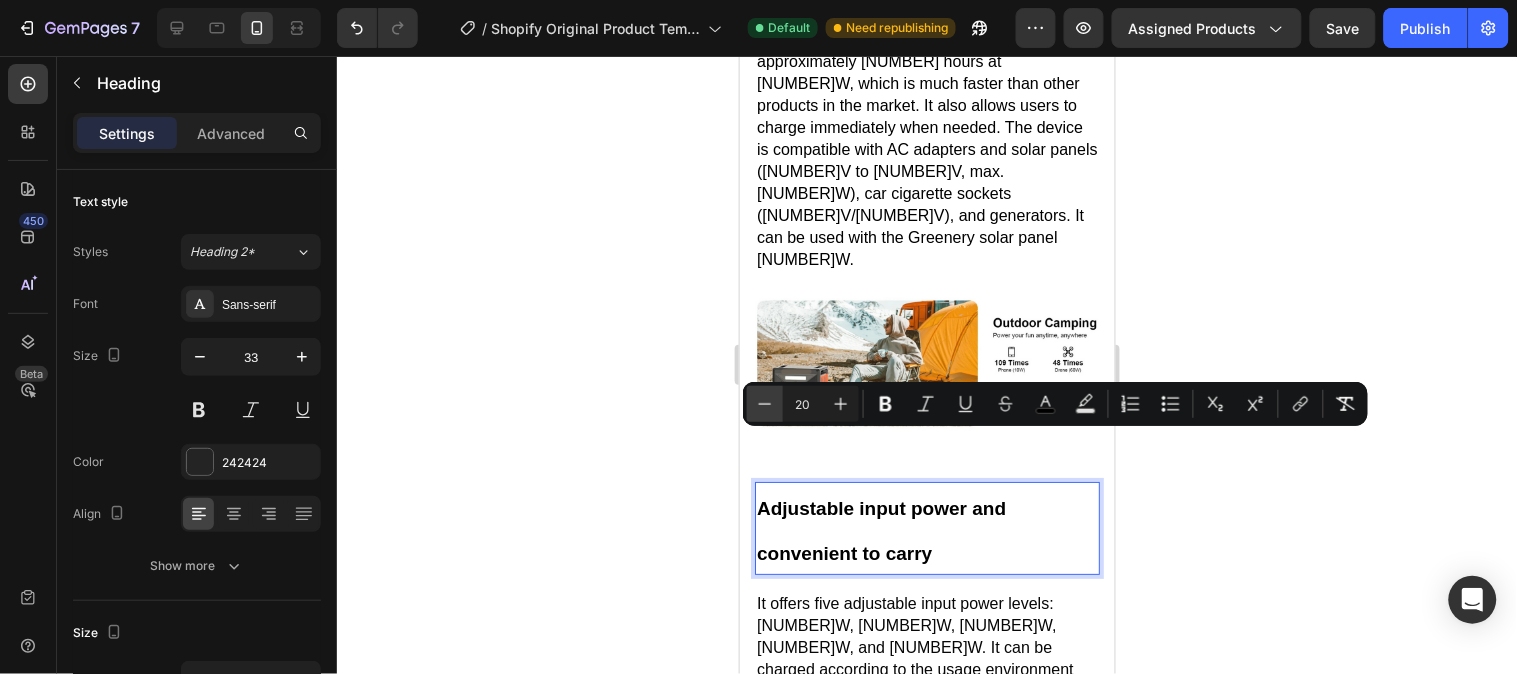type on "19" 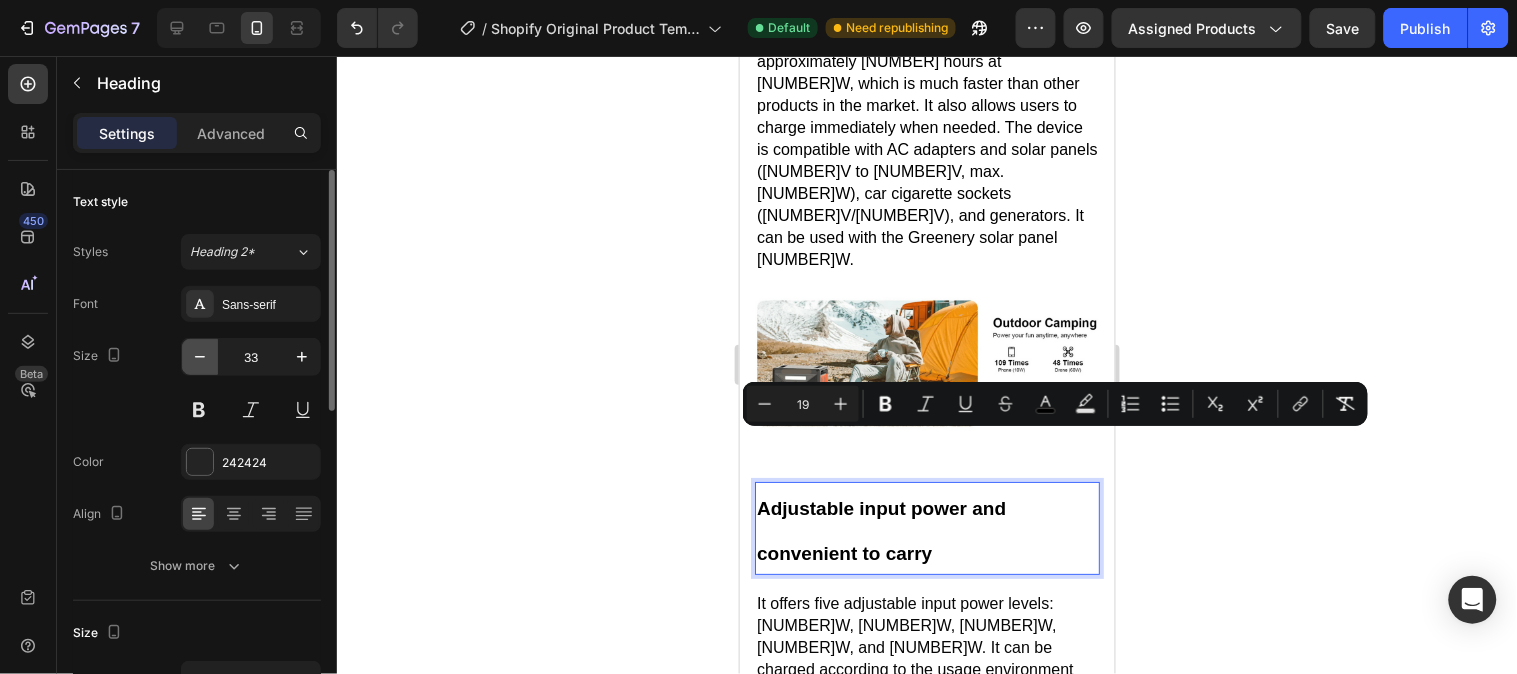 click 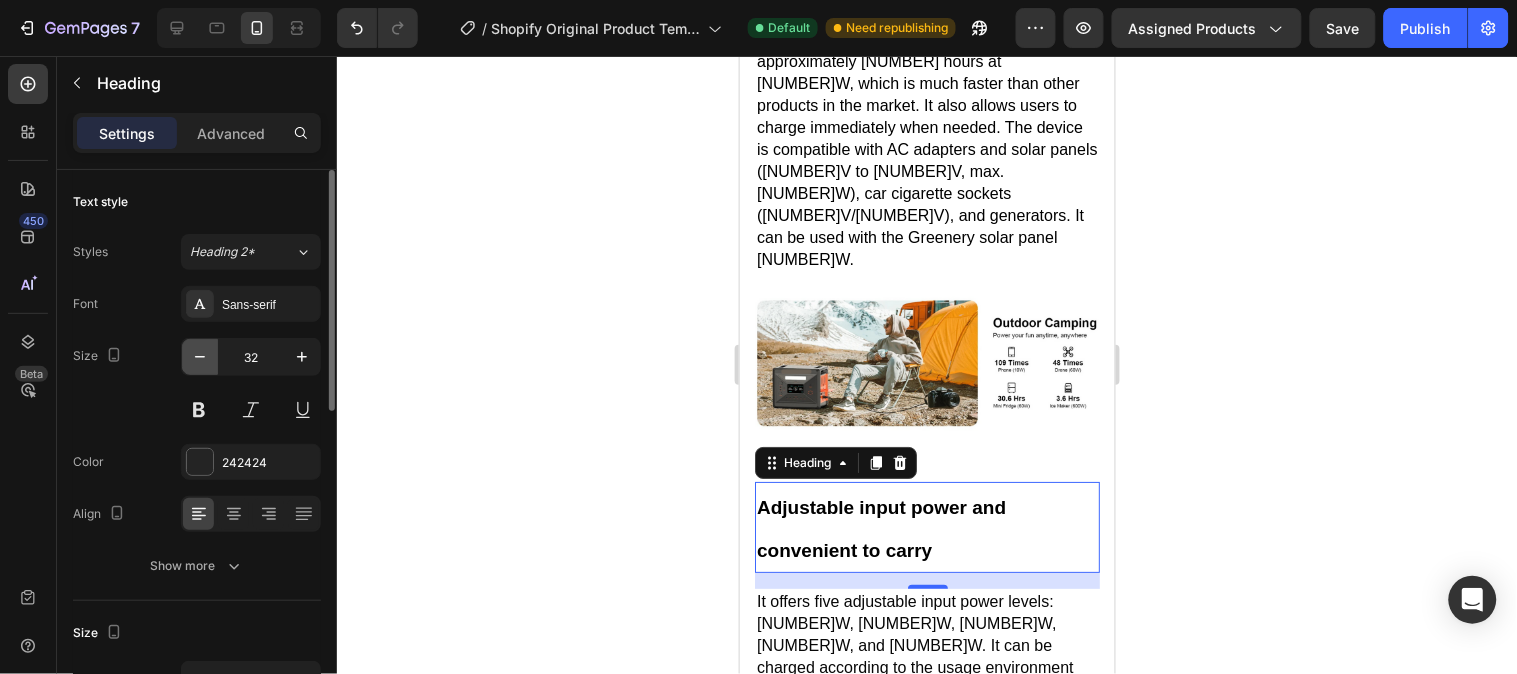 click 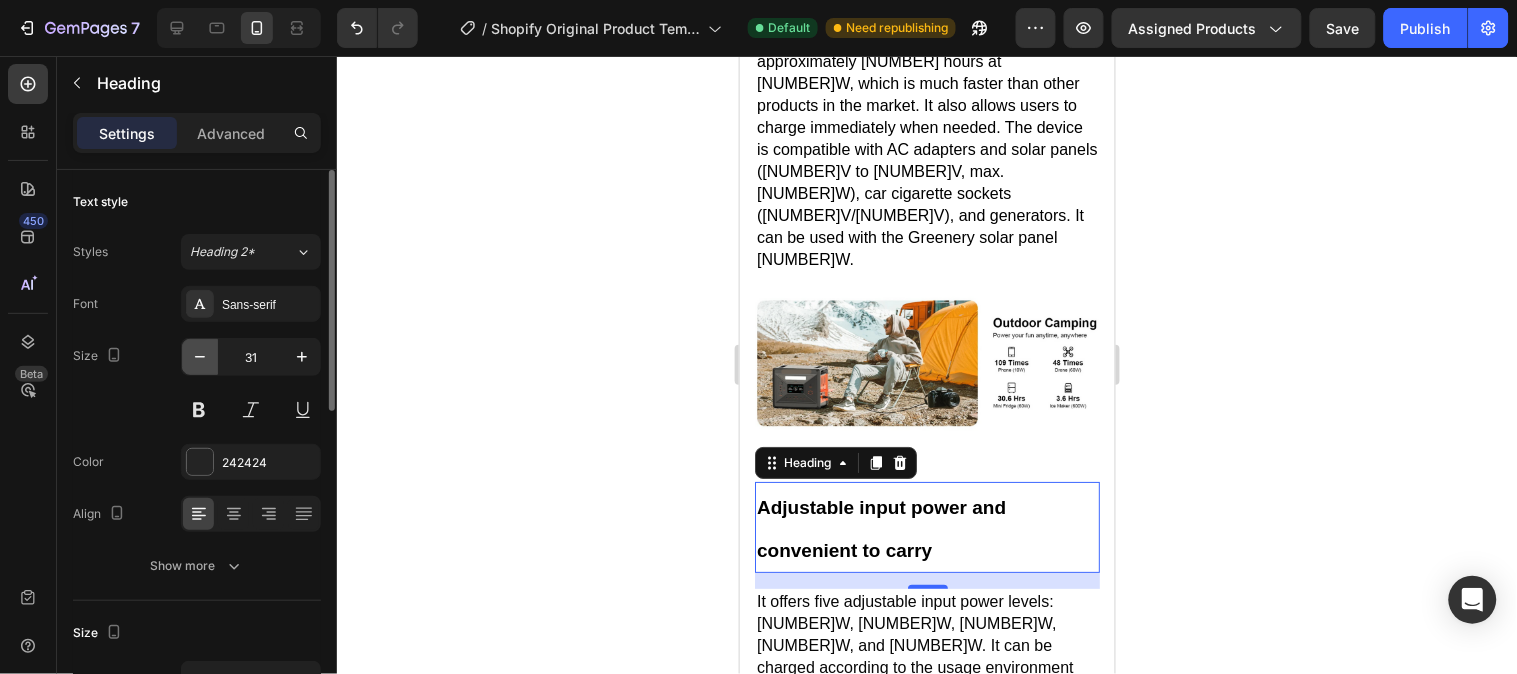 click 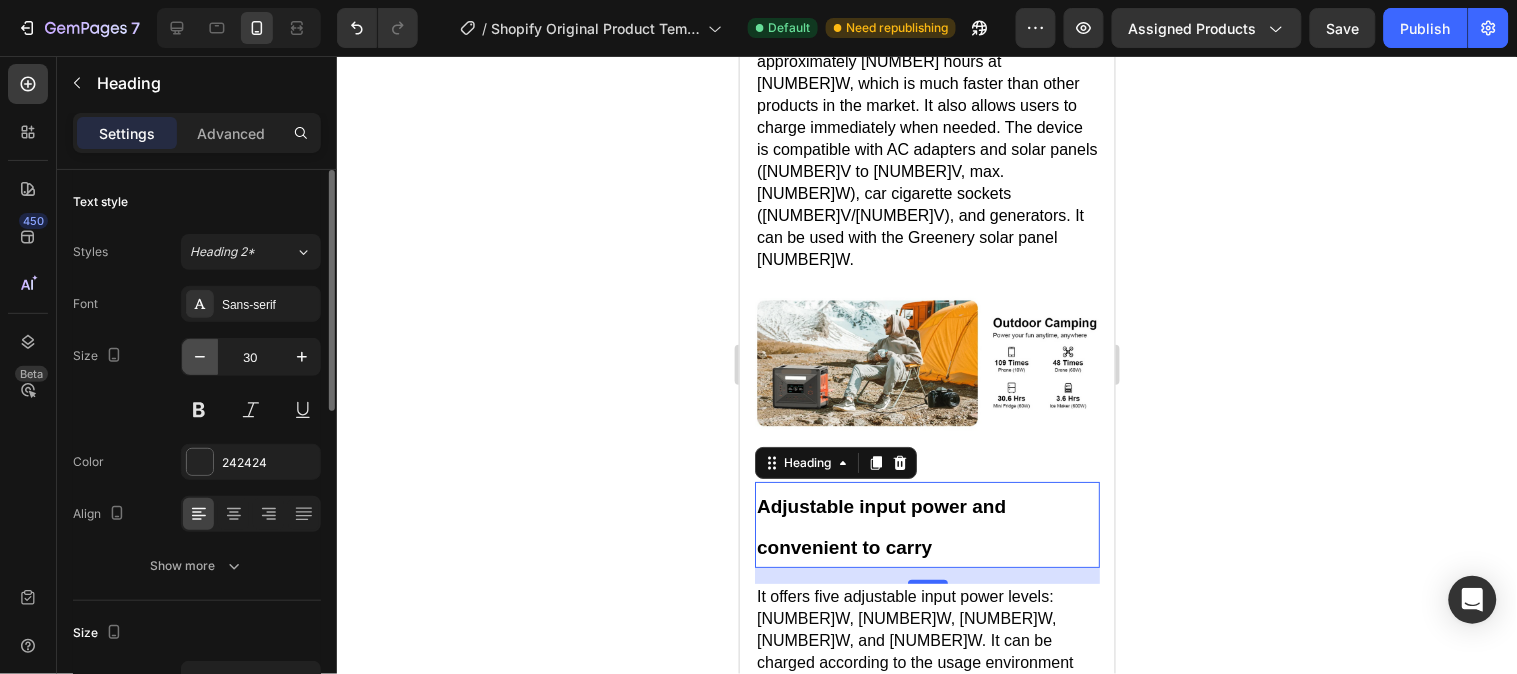 click 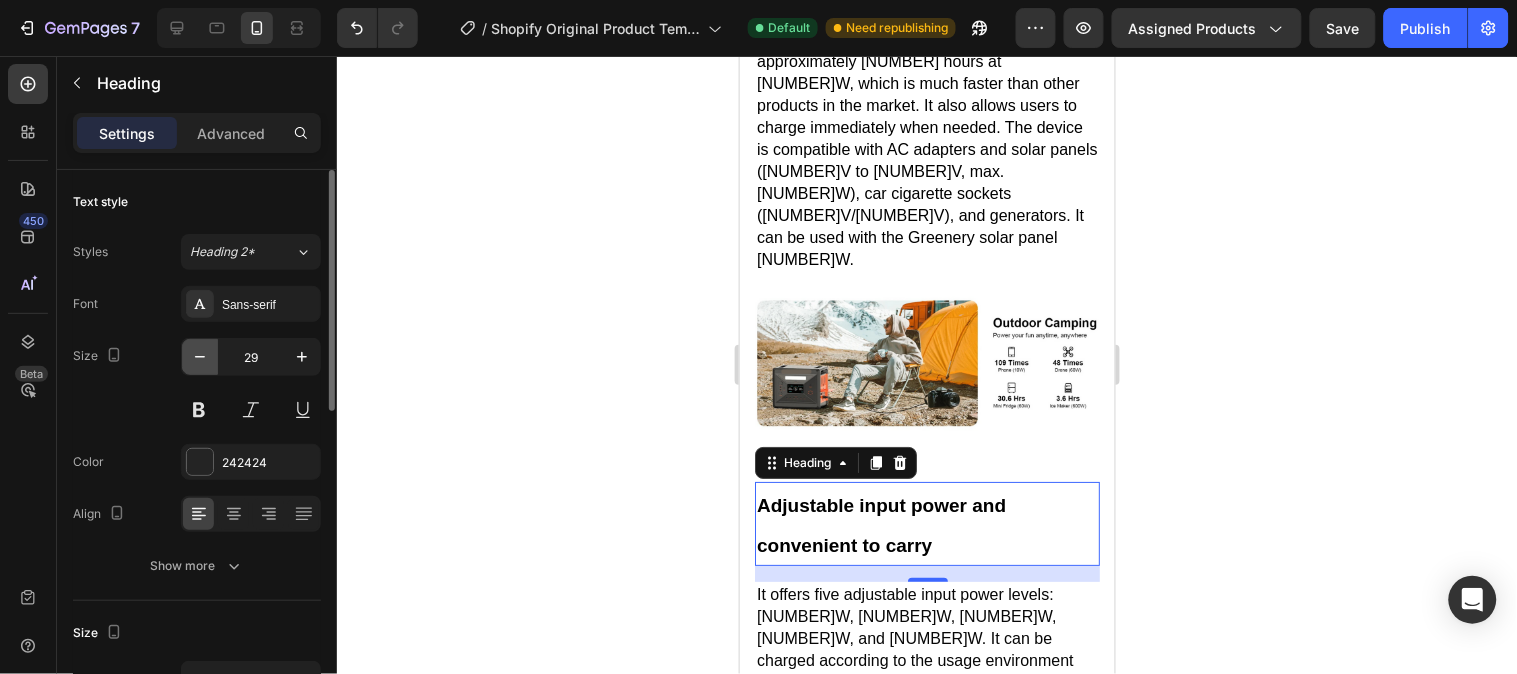 click 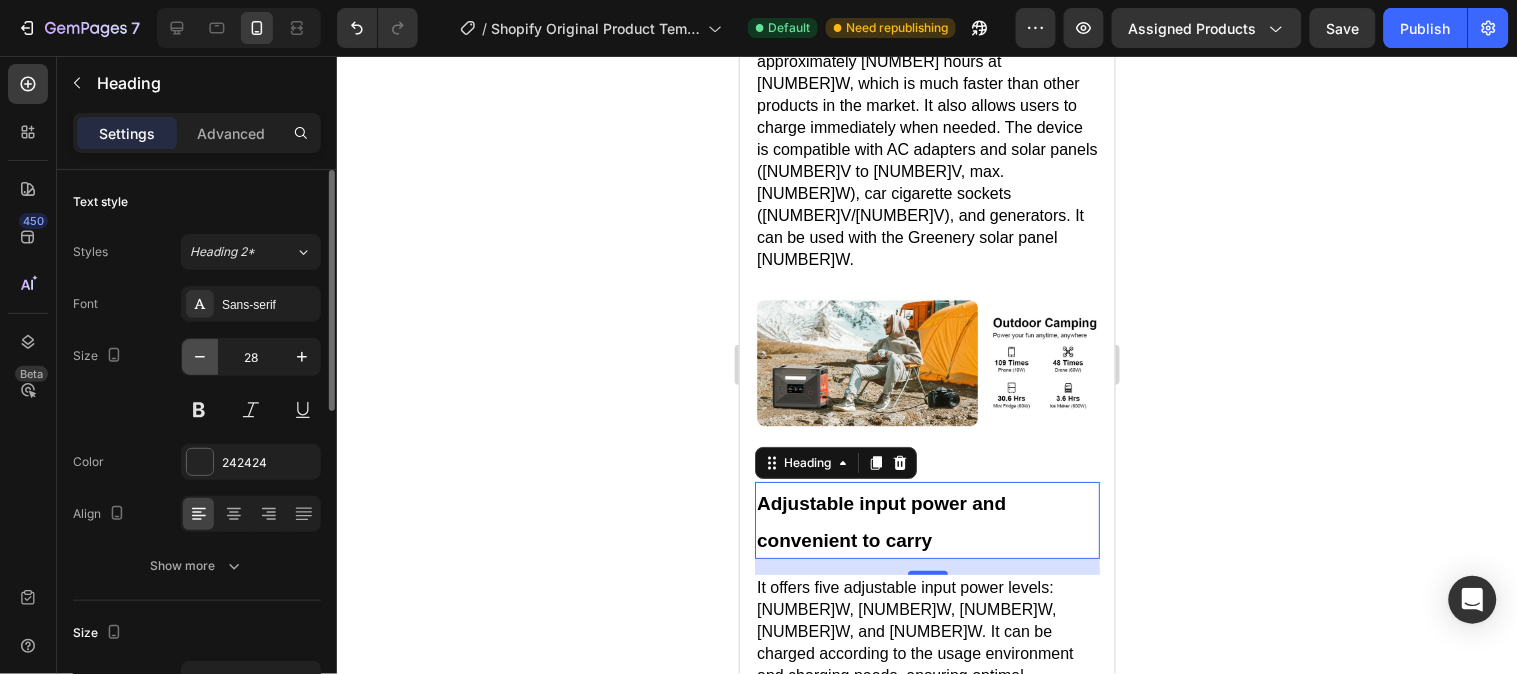 click 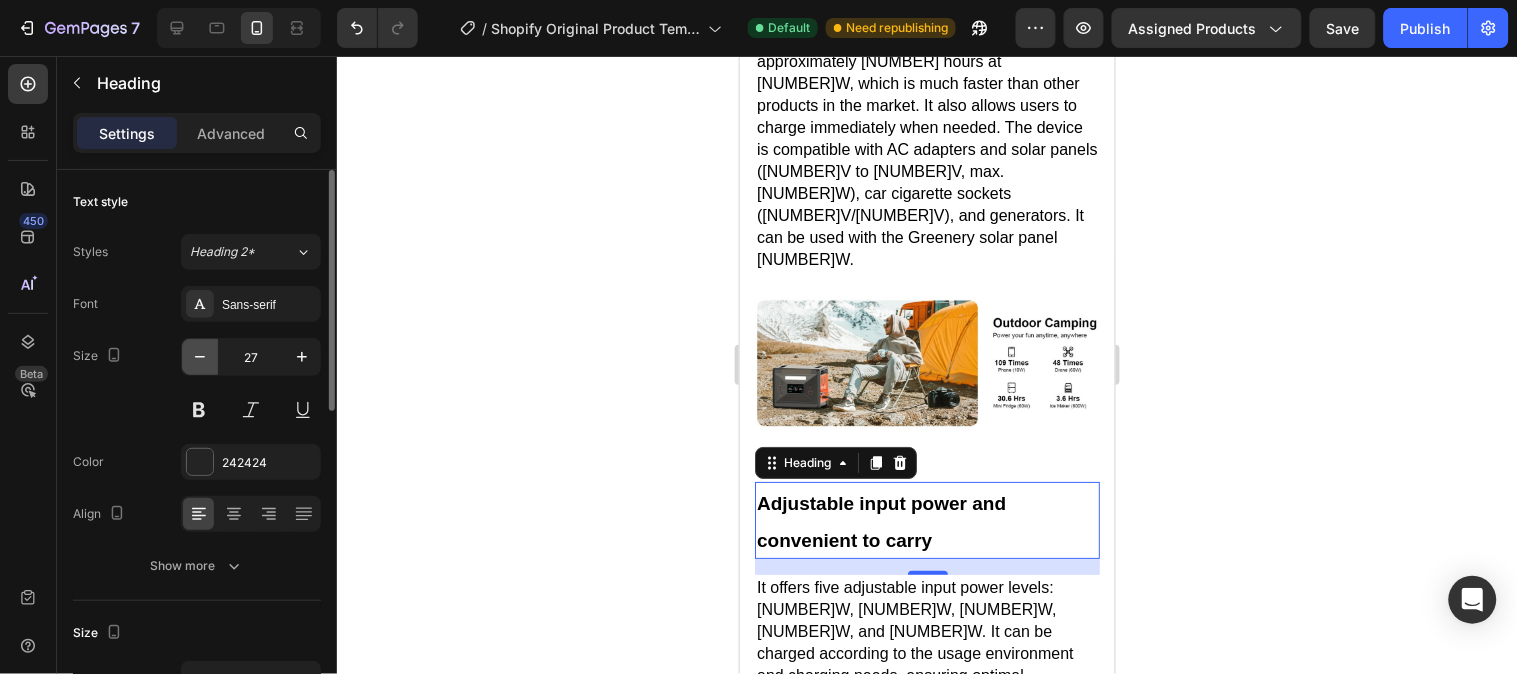 click 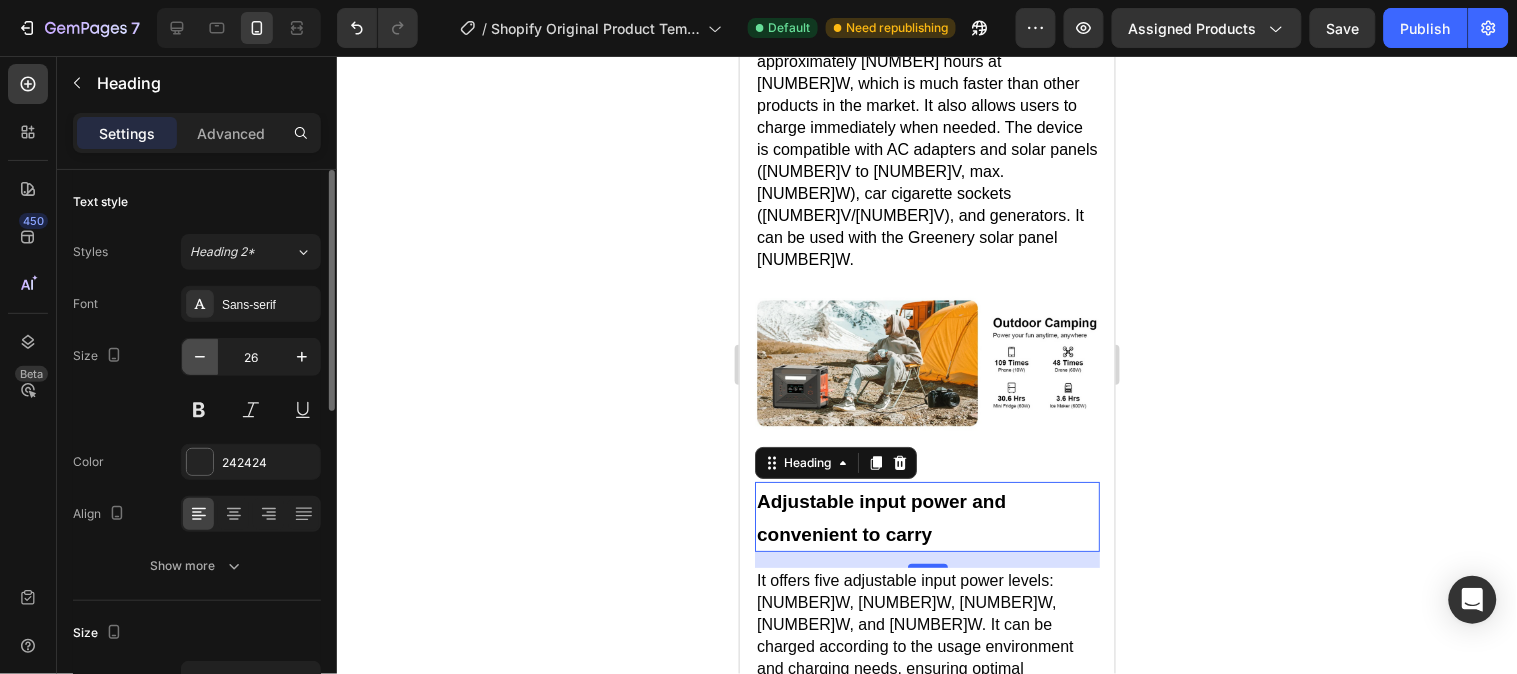 click 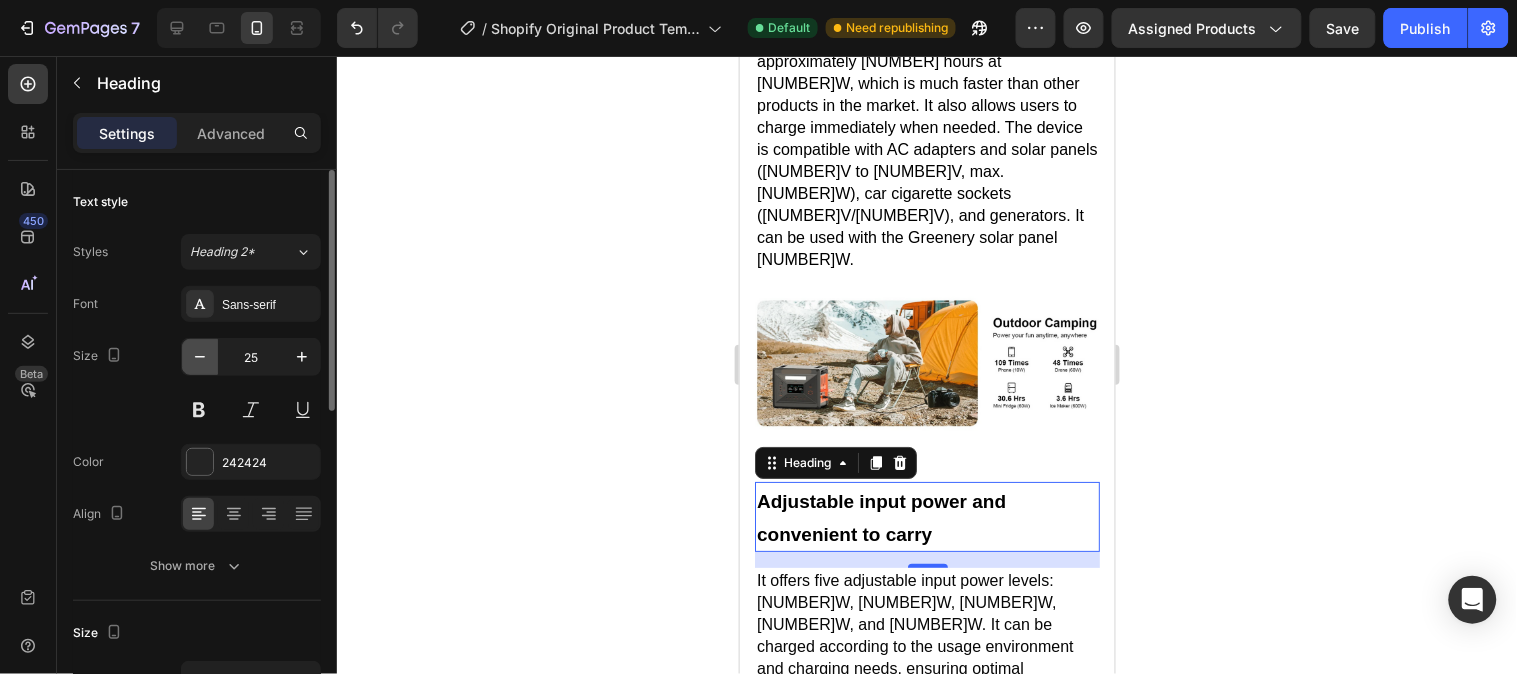 click 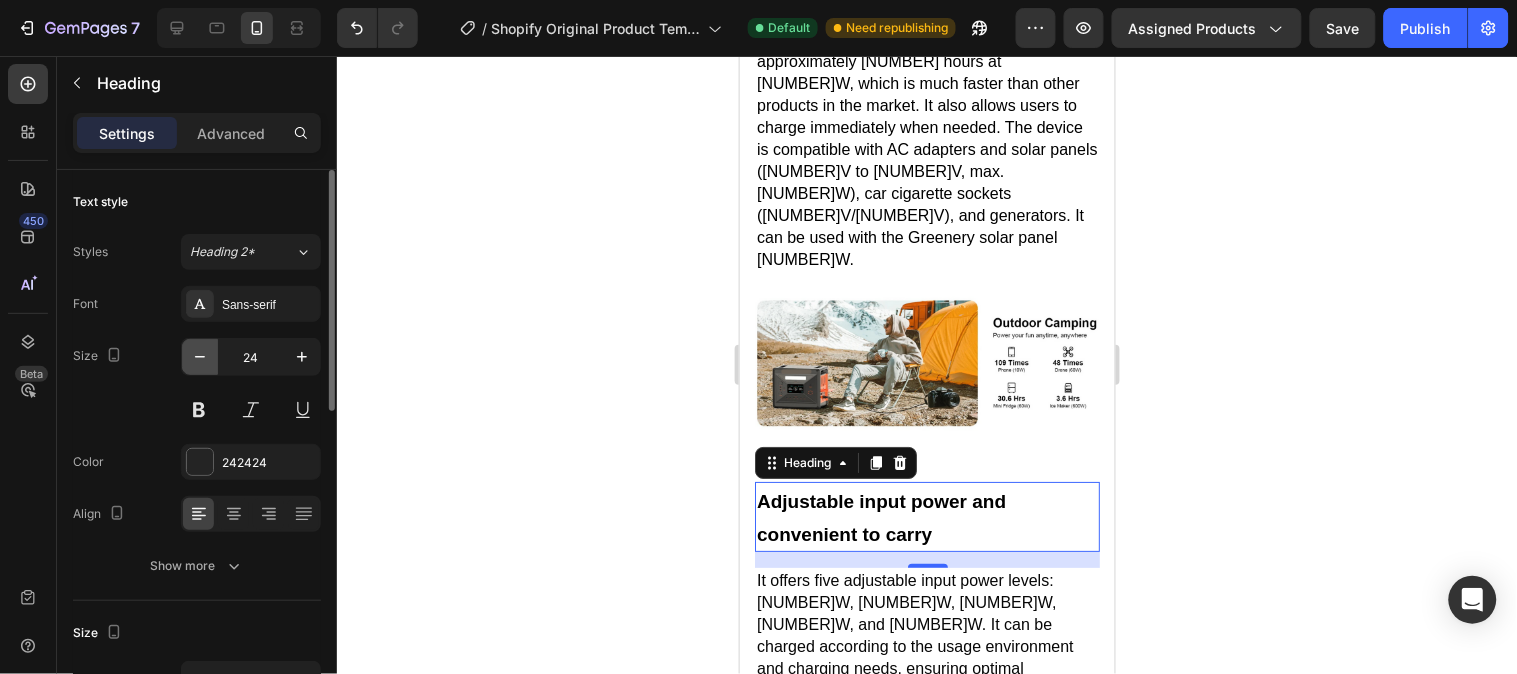 click 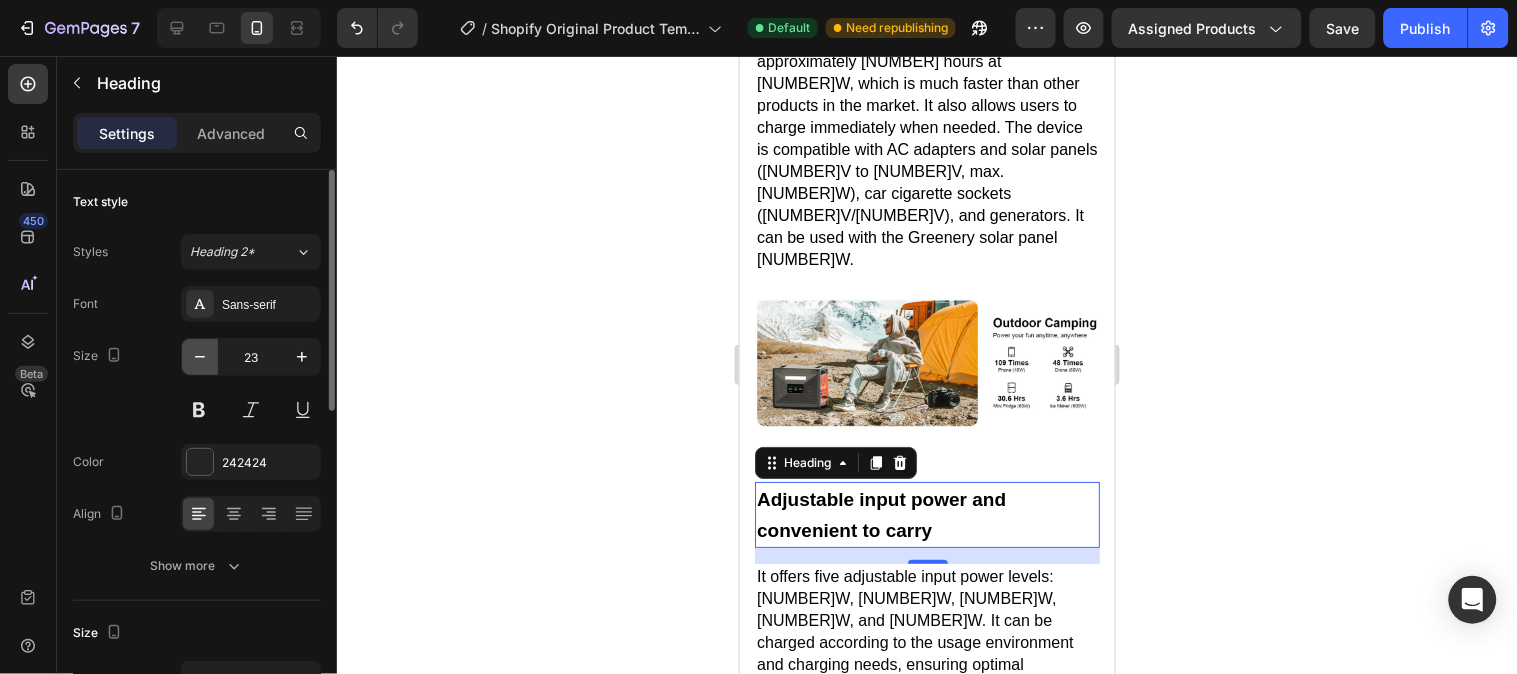 click 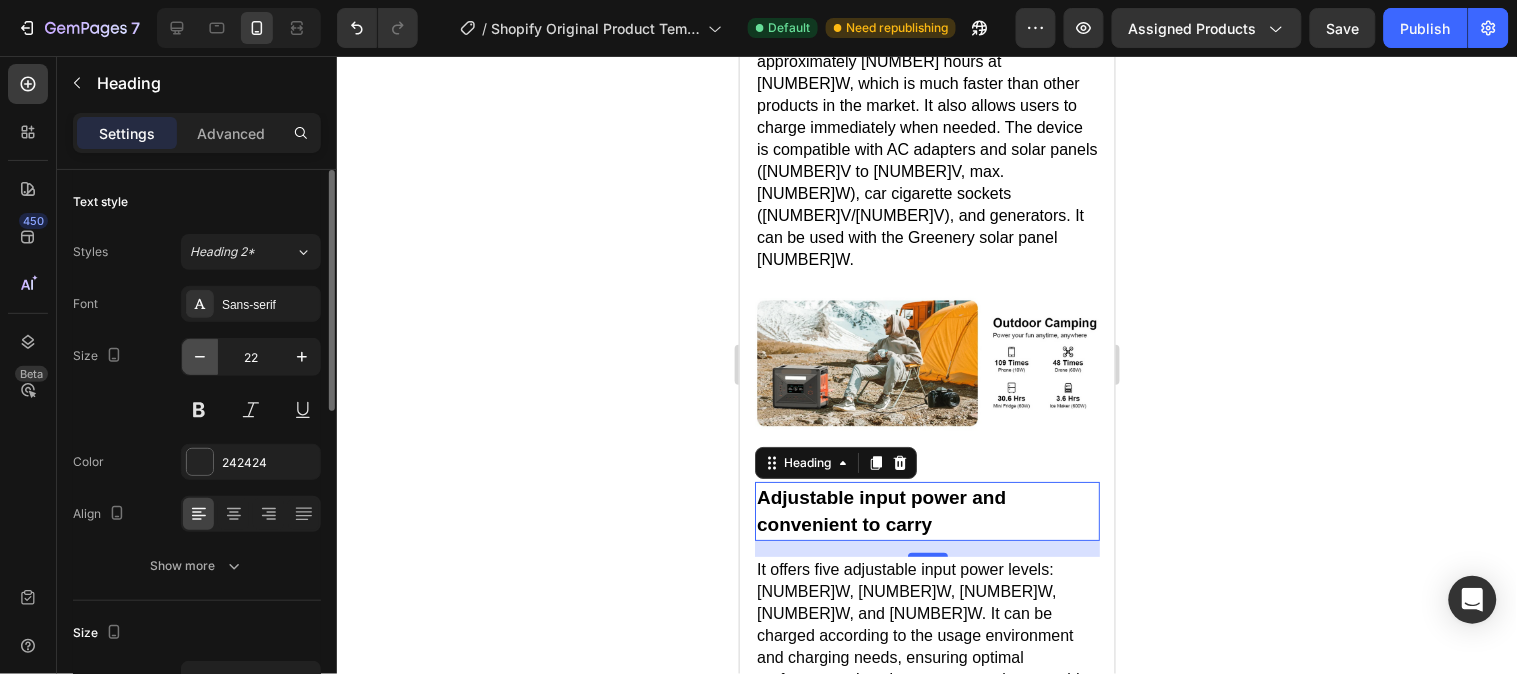 click 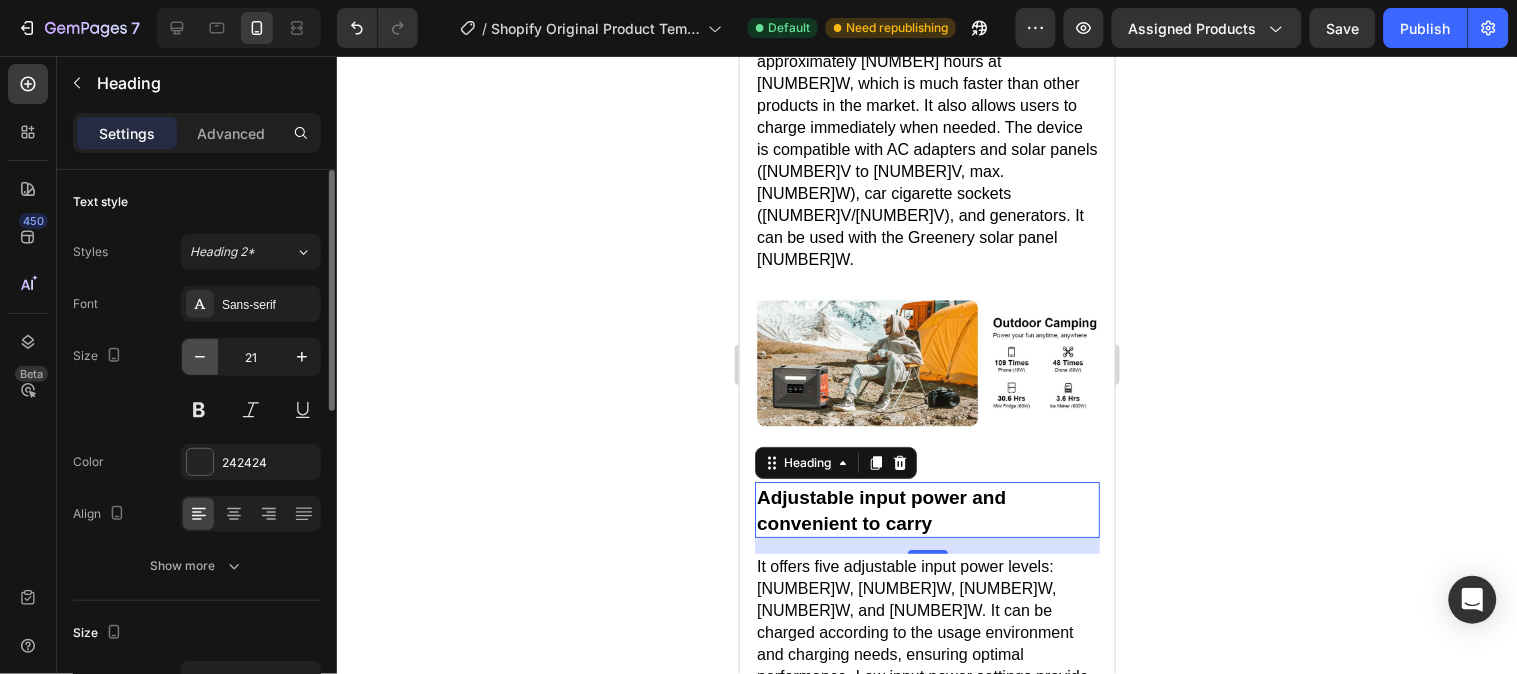 click 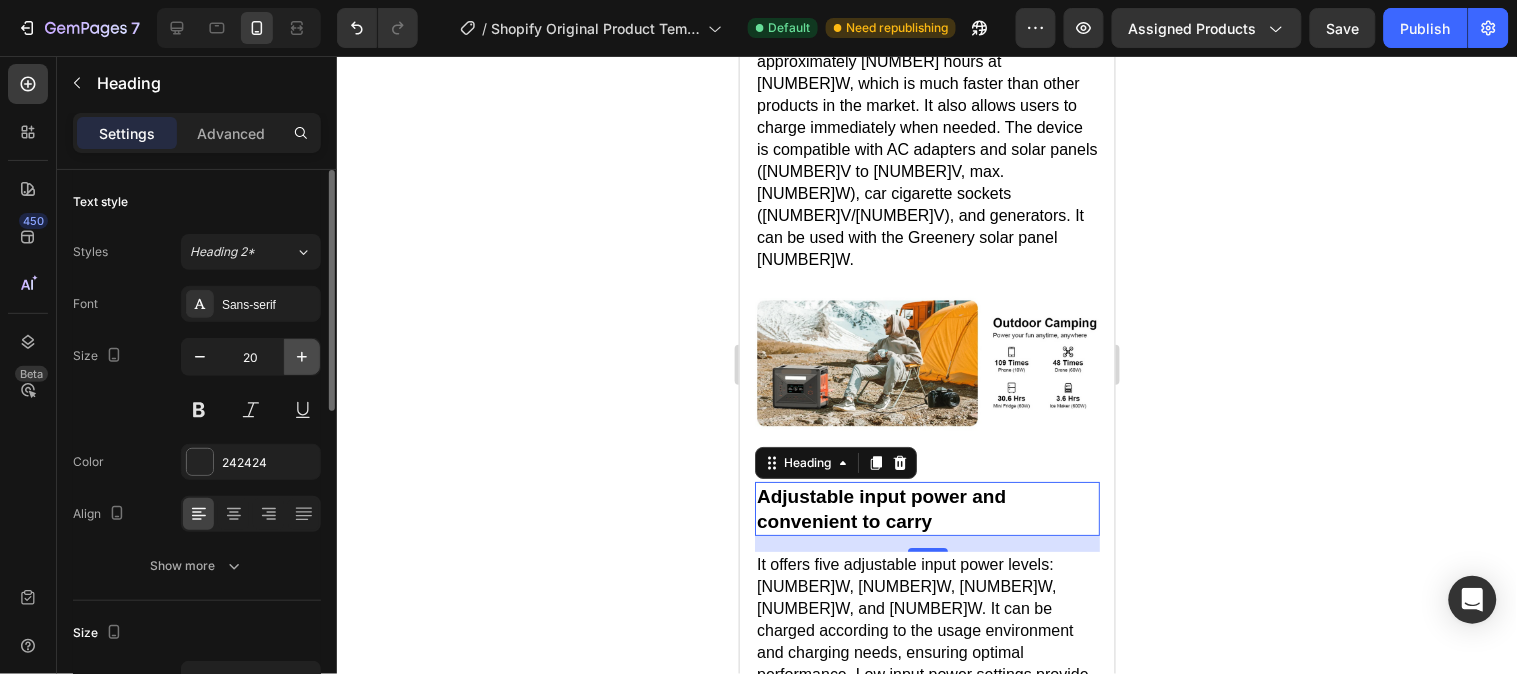 click 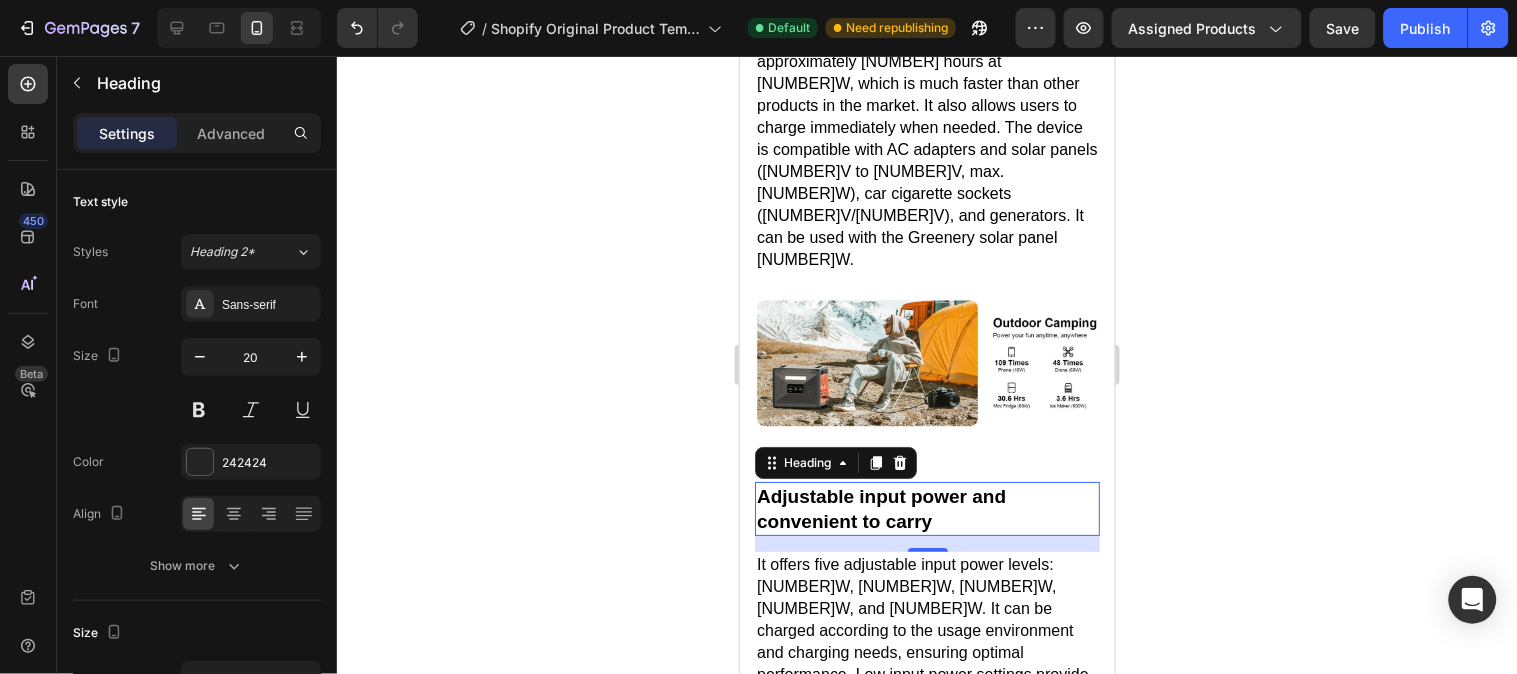 type on "21" 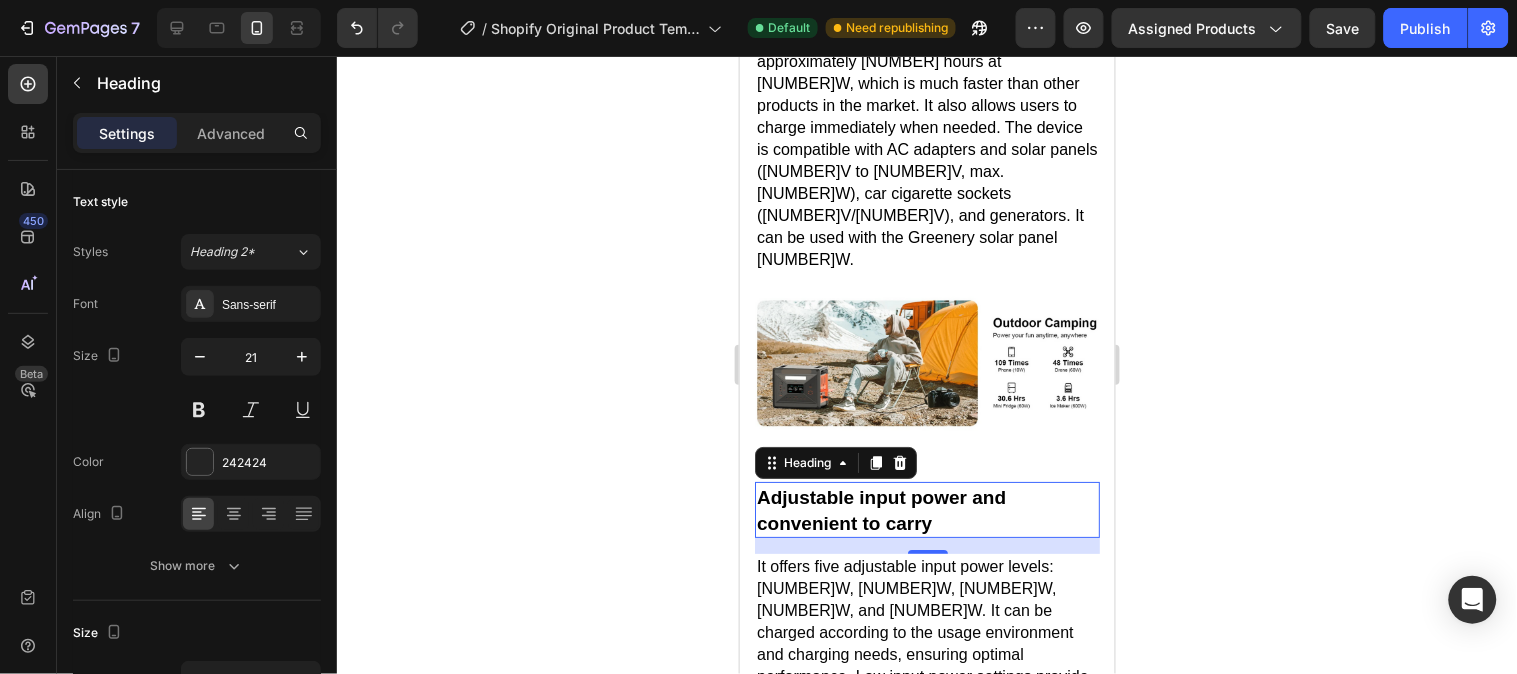 click 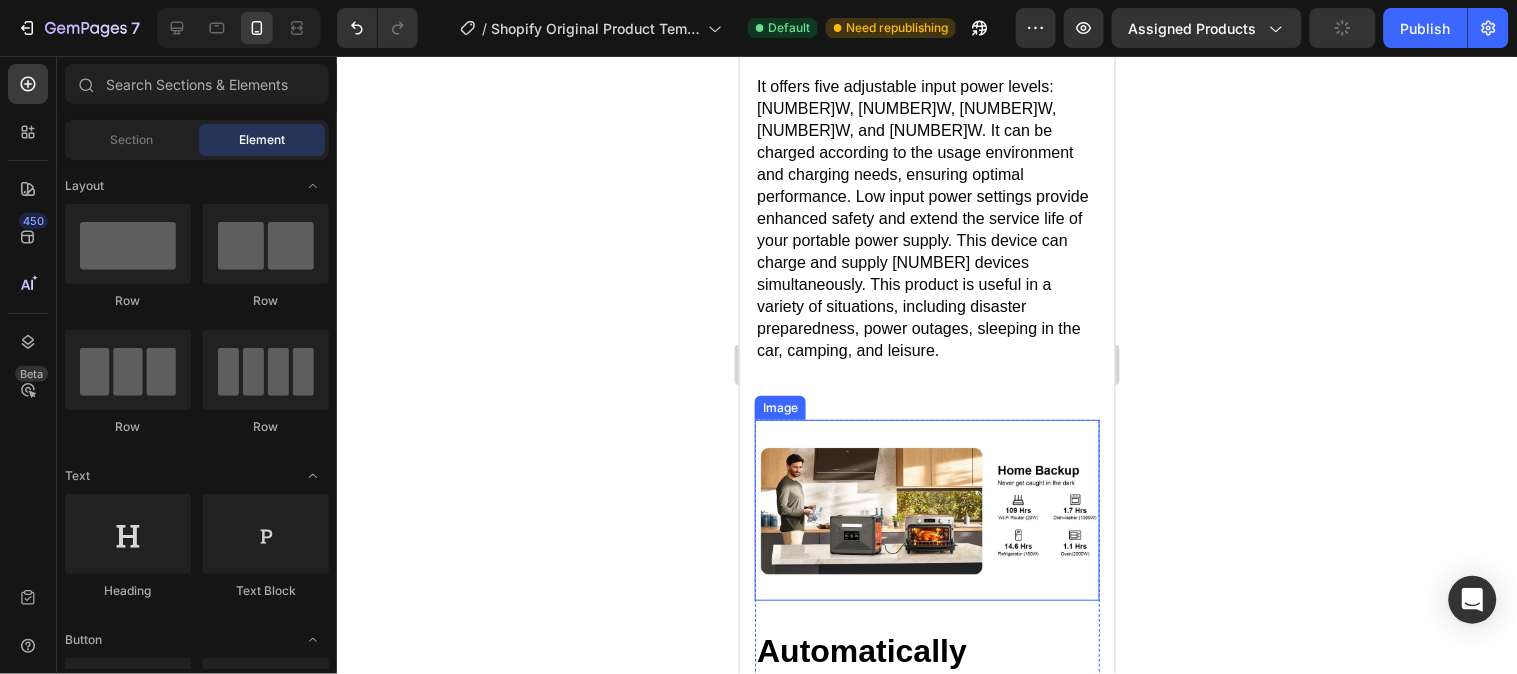 scroll, scrollTop: 8111, scrollLeft: 0, axis: vertical 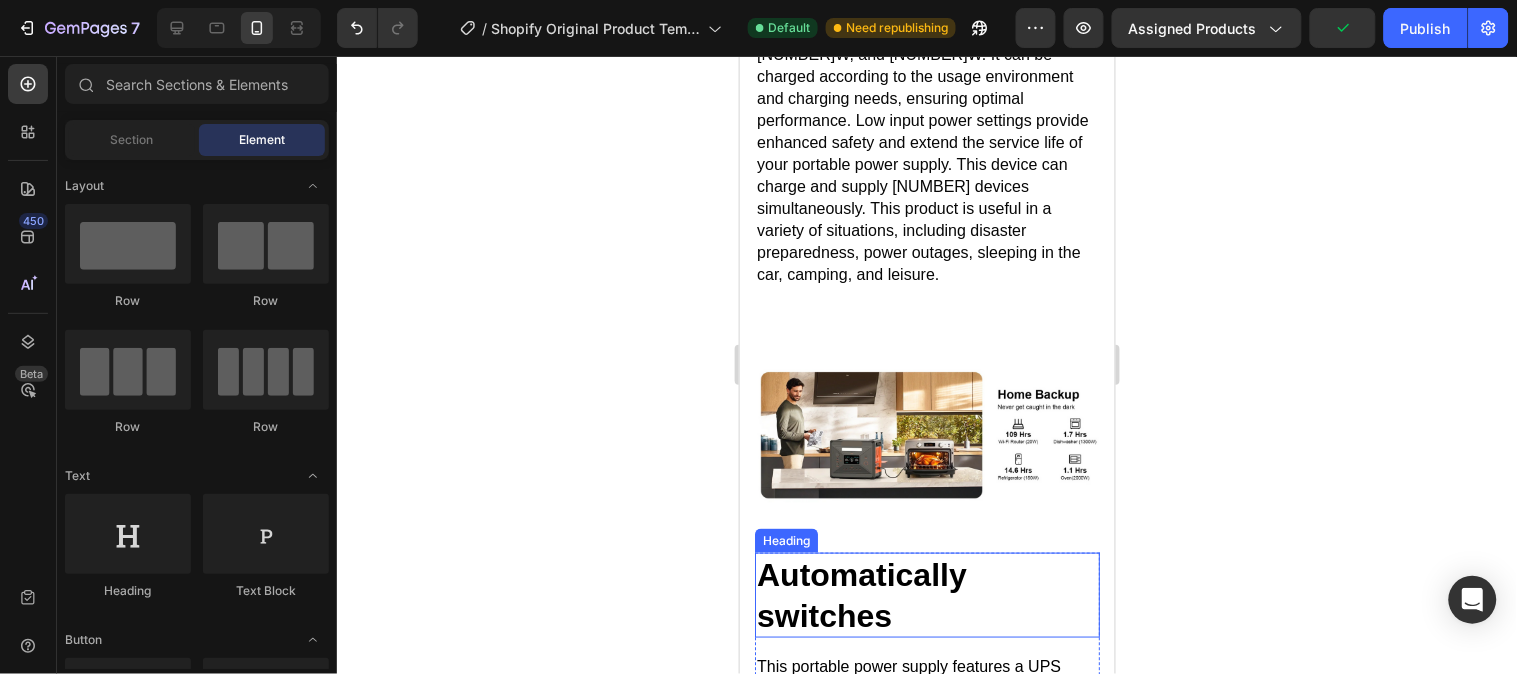 click on "Automatically switches" at bounding box center (926, 594) 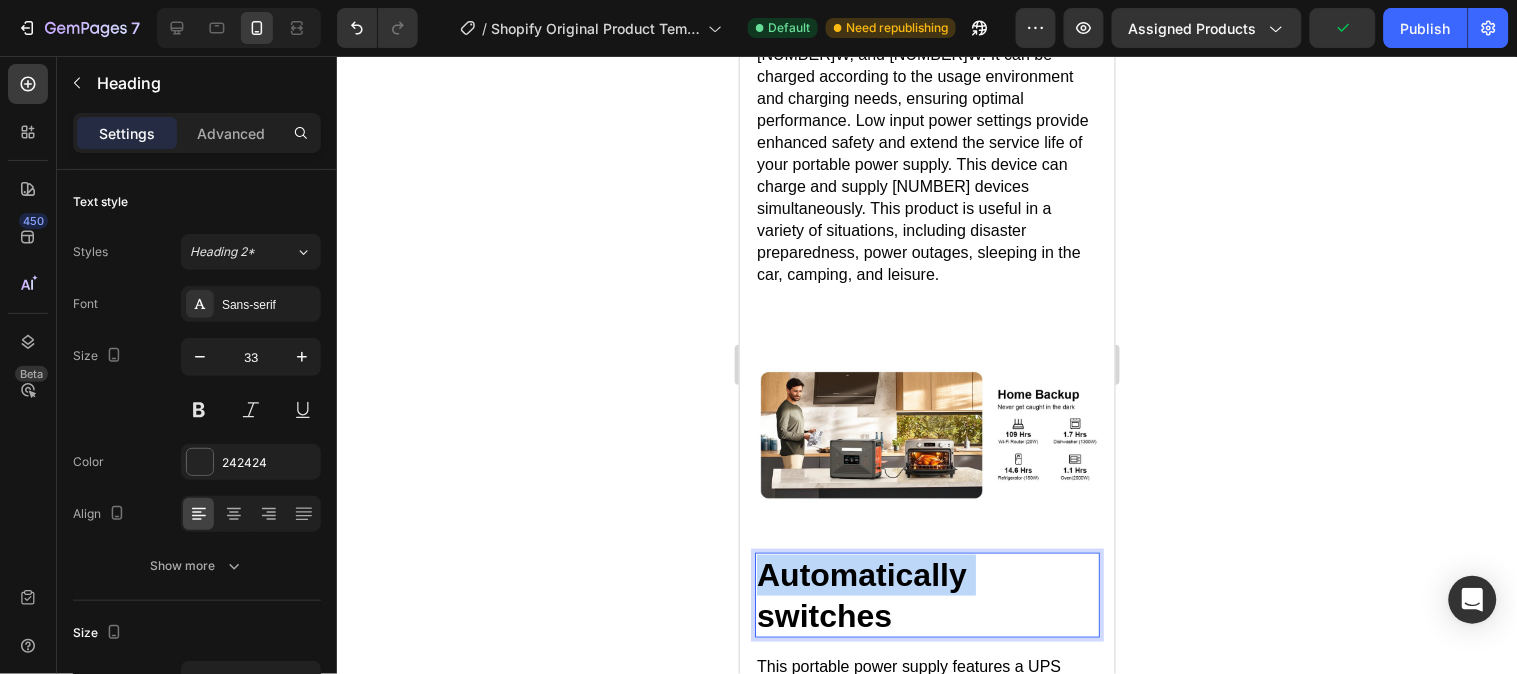 click on "Automatically switches" at bounding box center [861, 594] 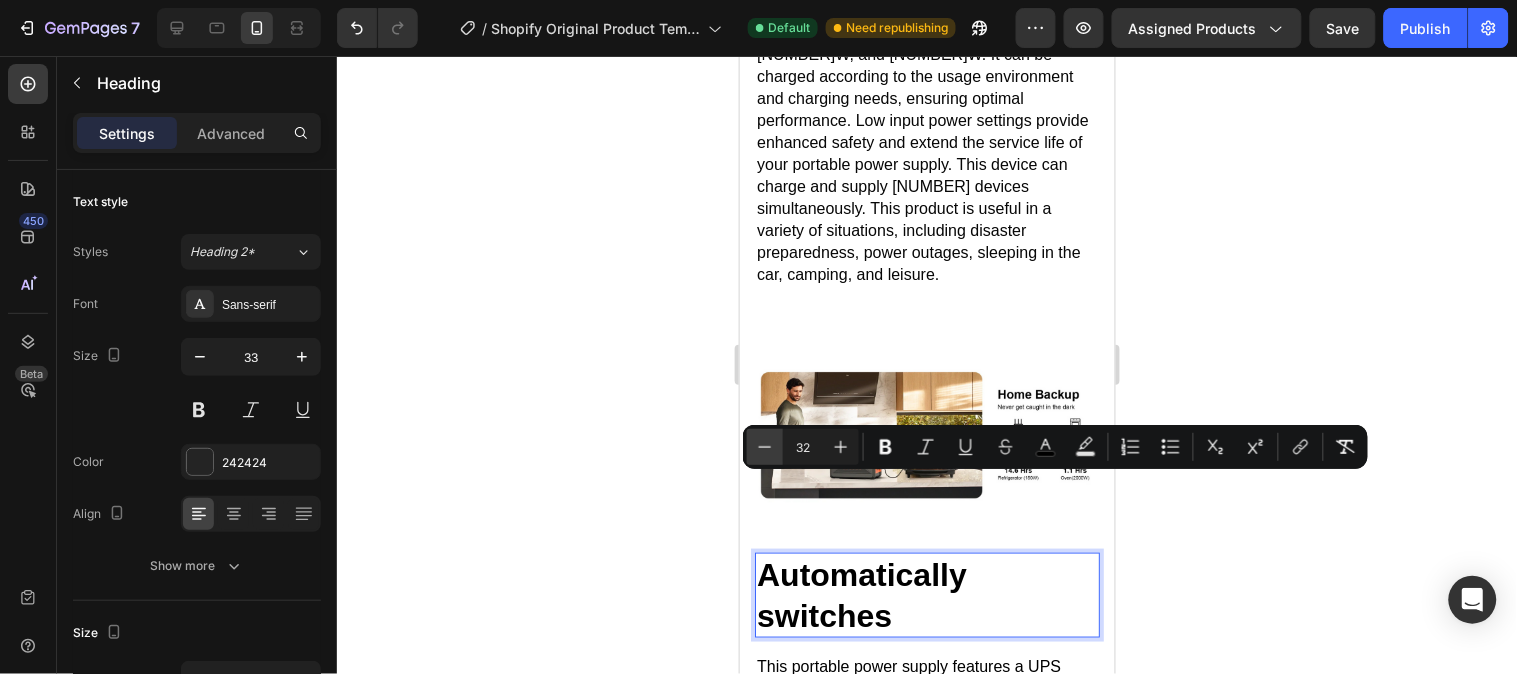 click 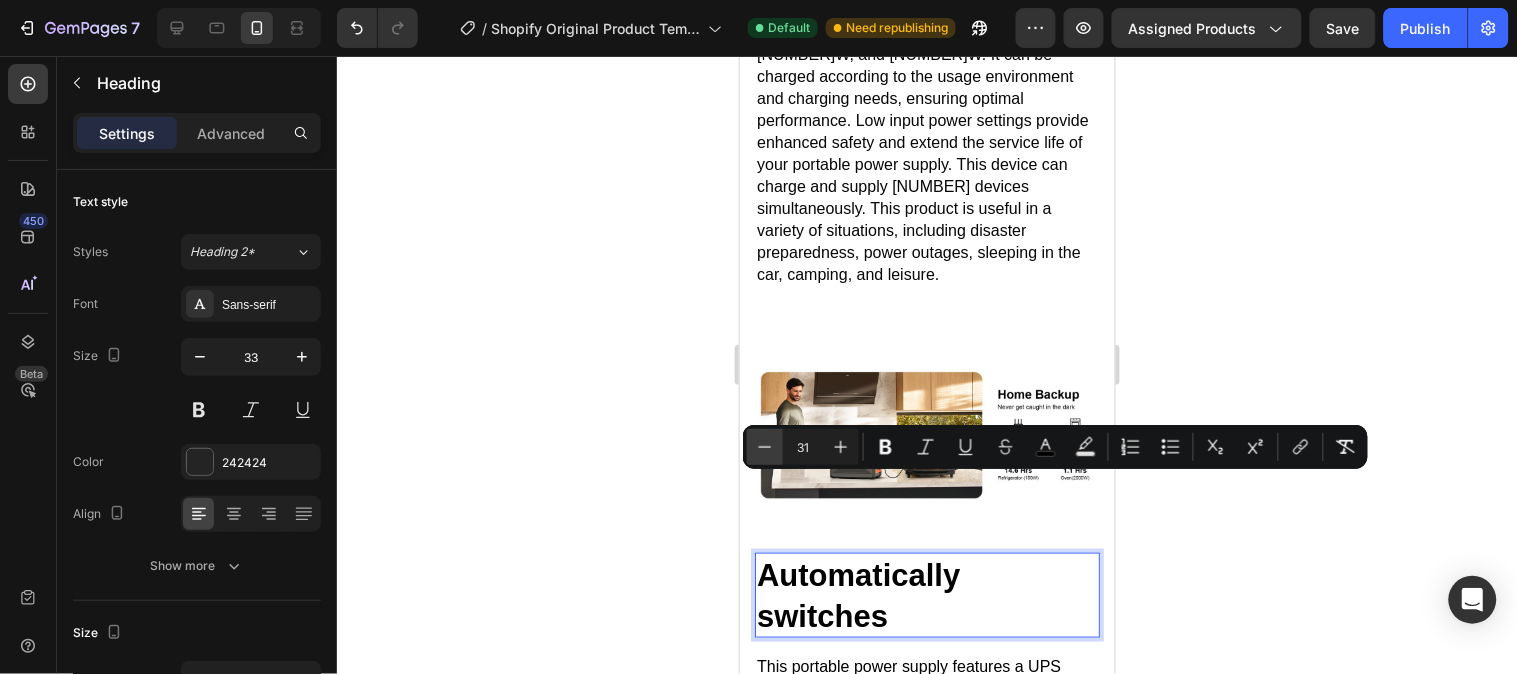 click 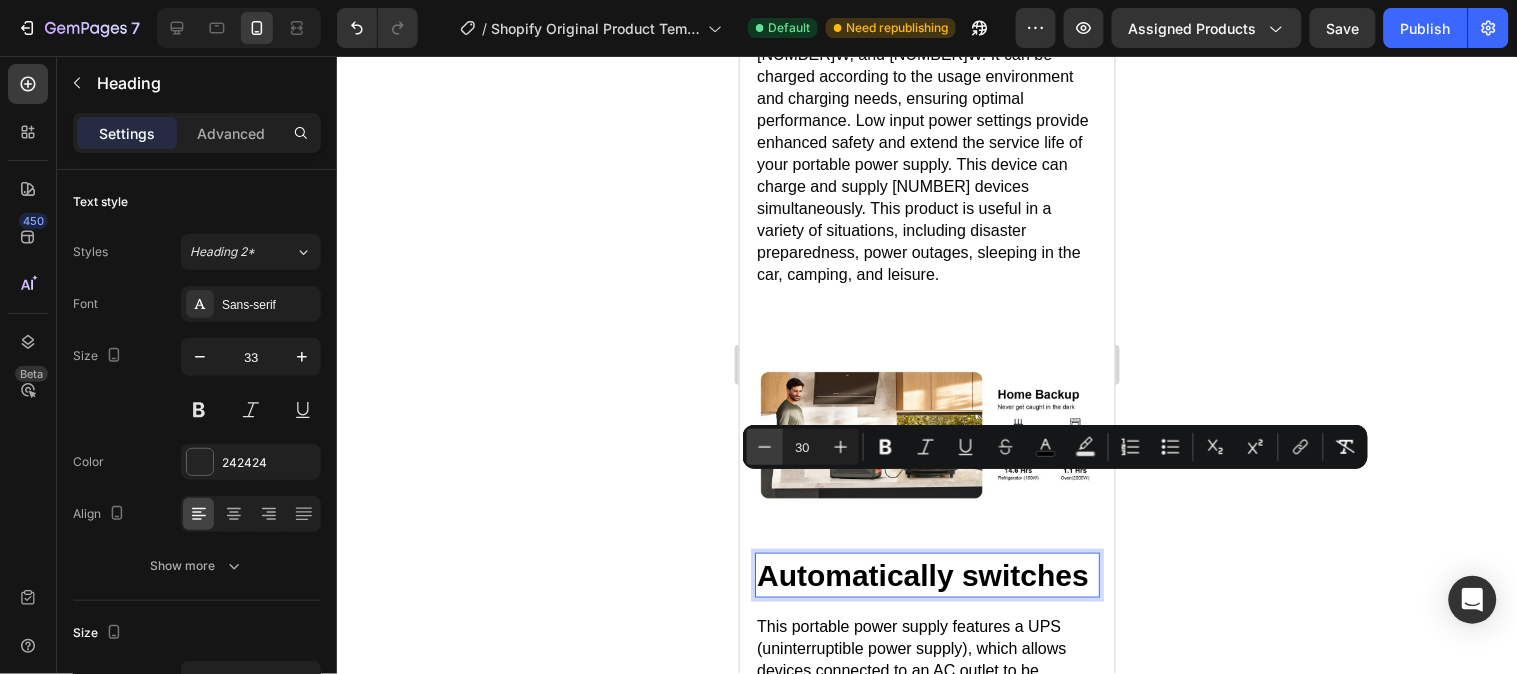 click 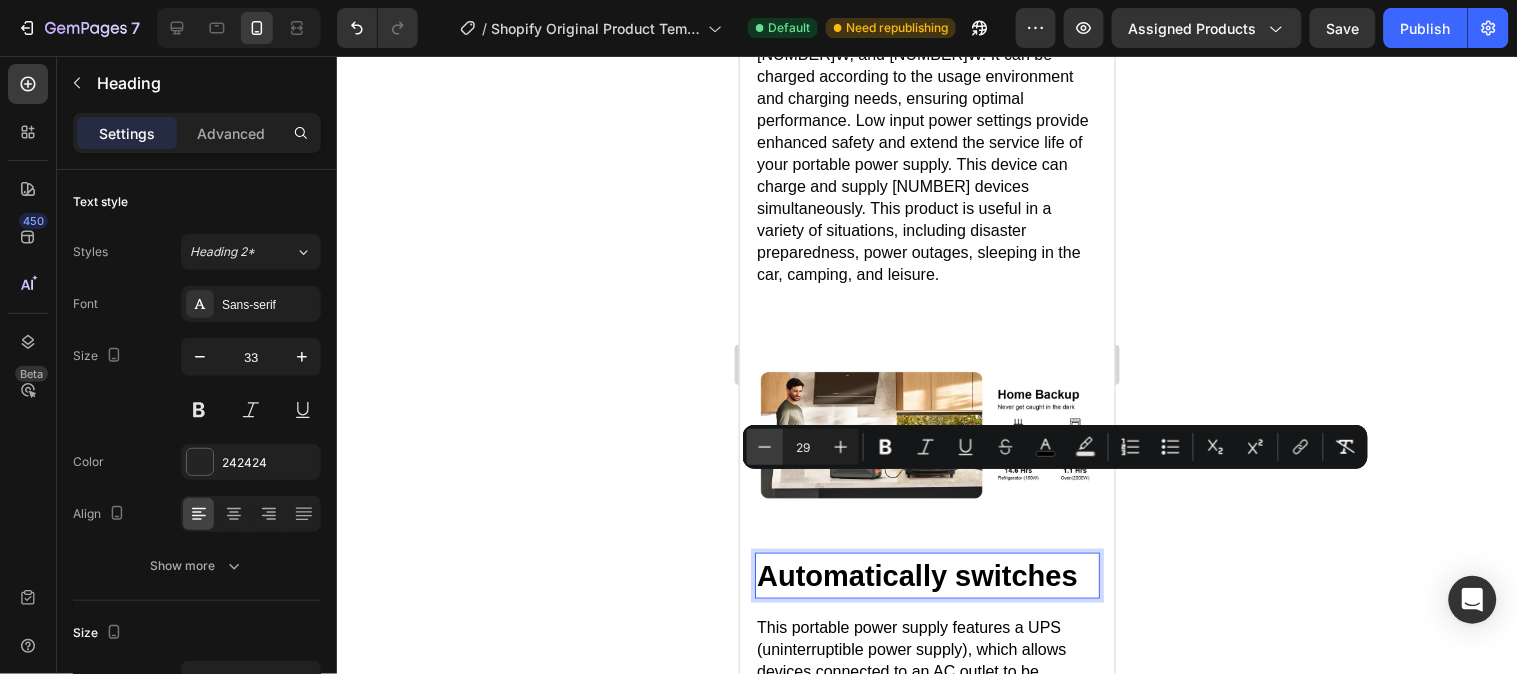 click 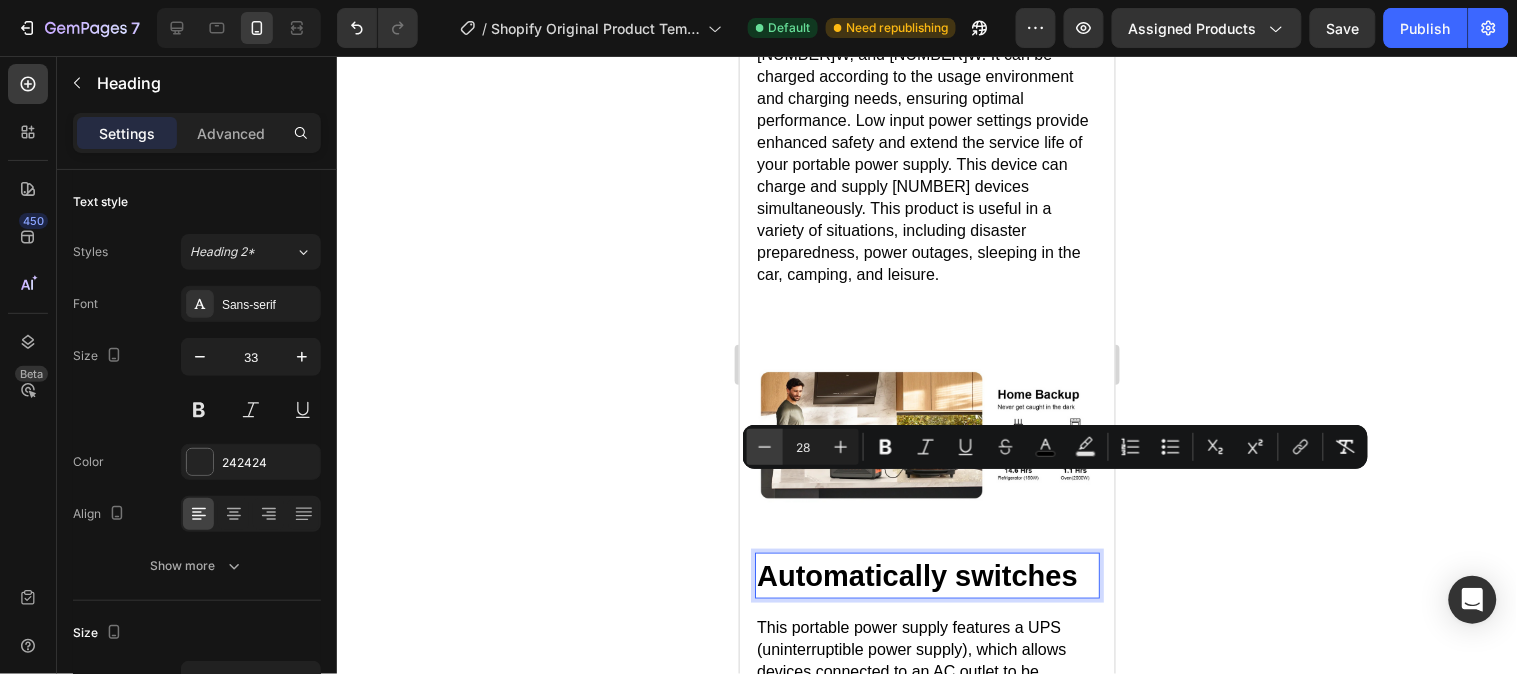 click 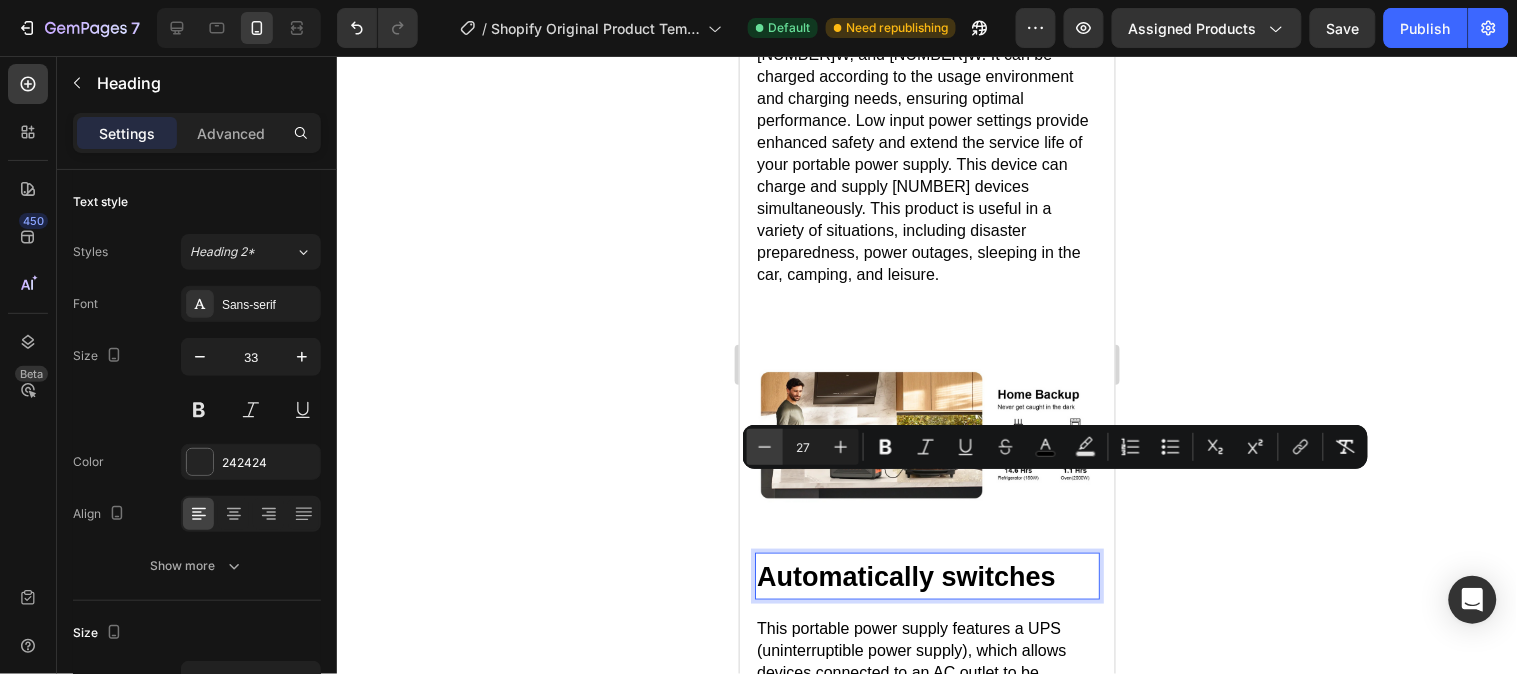 click 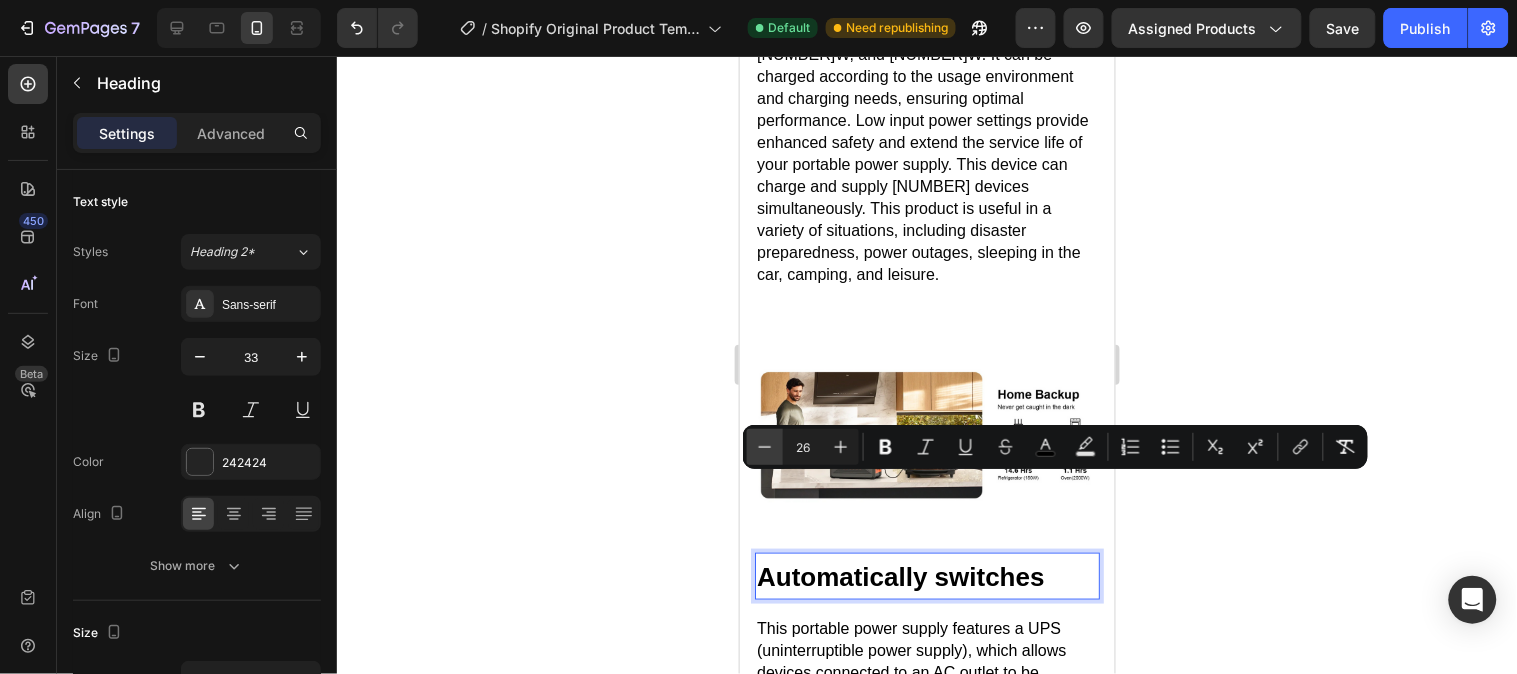 click 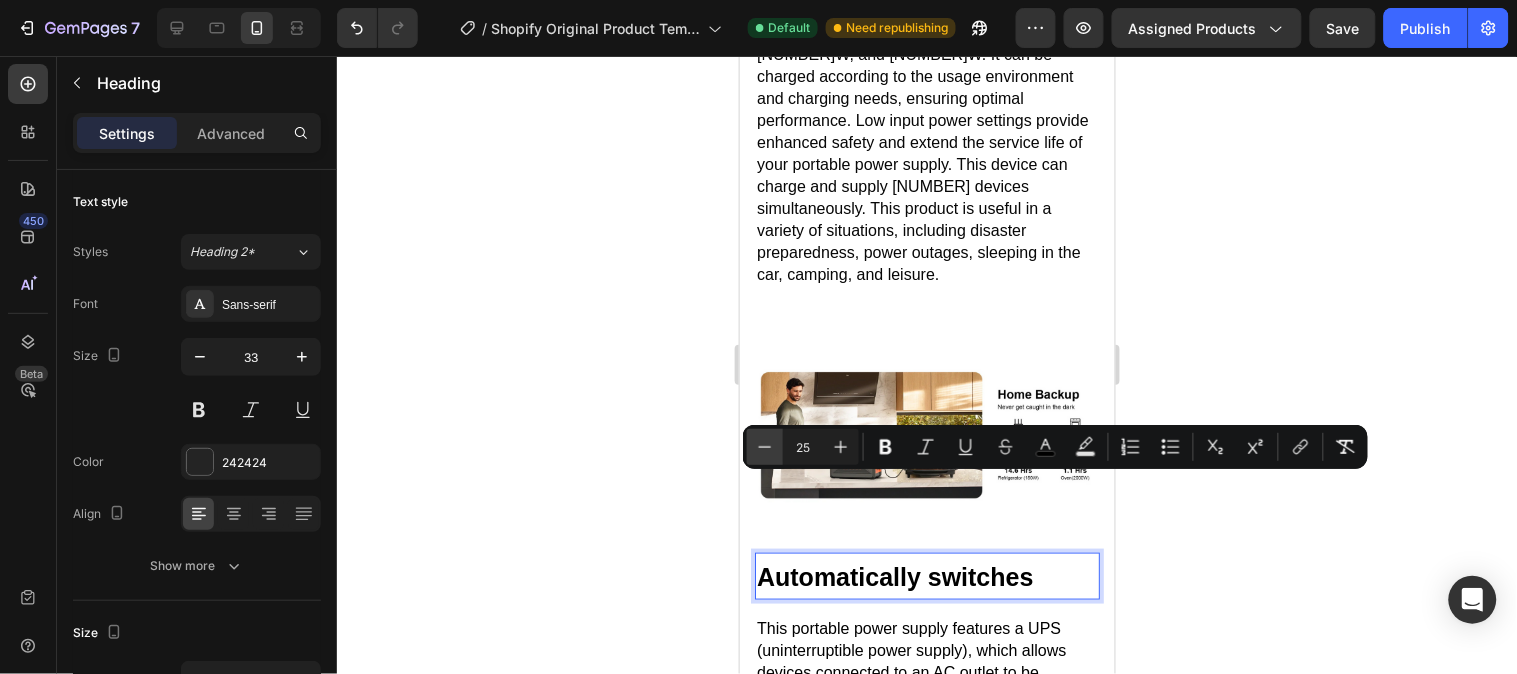 click 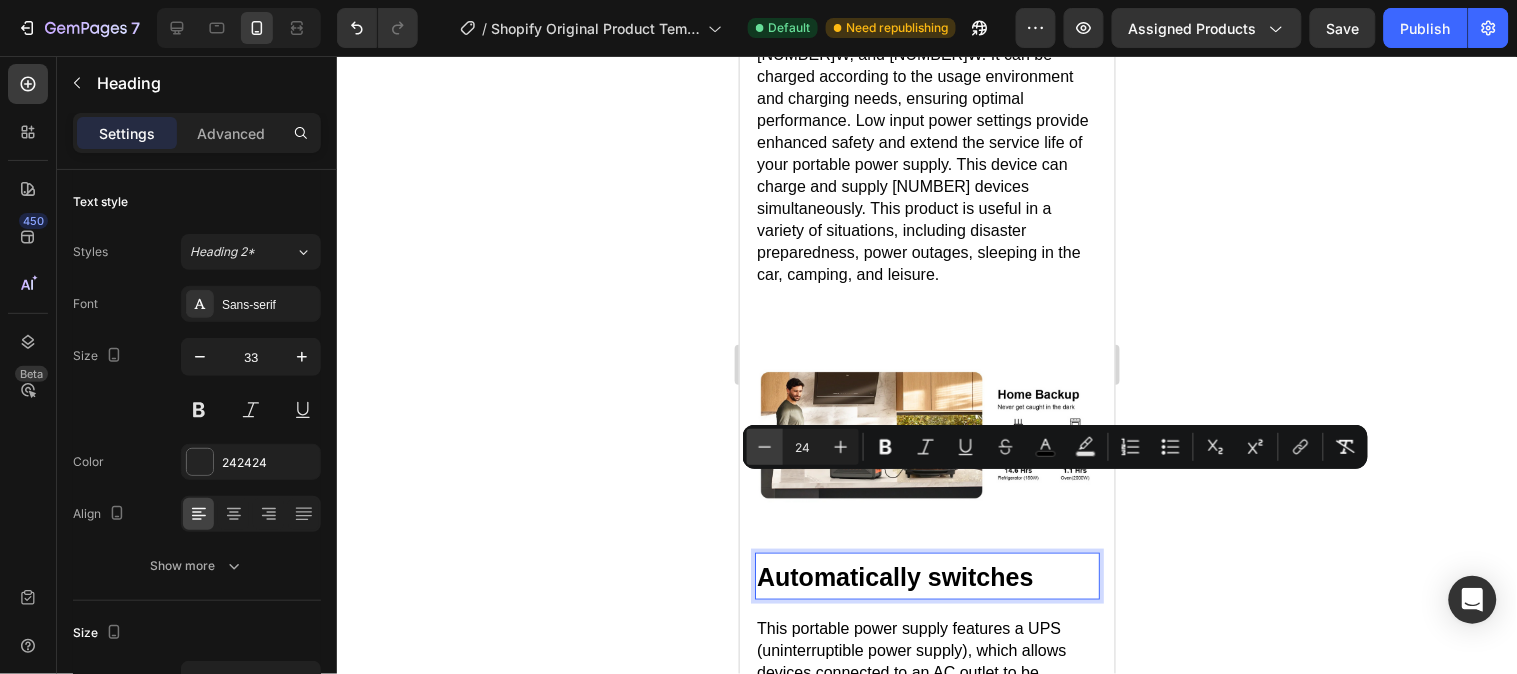 click 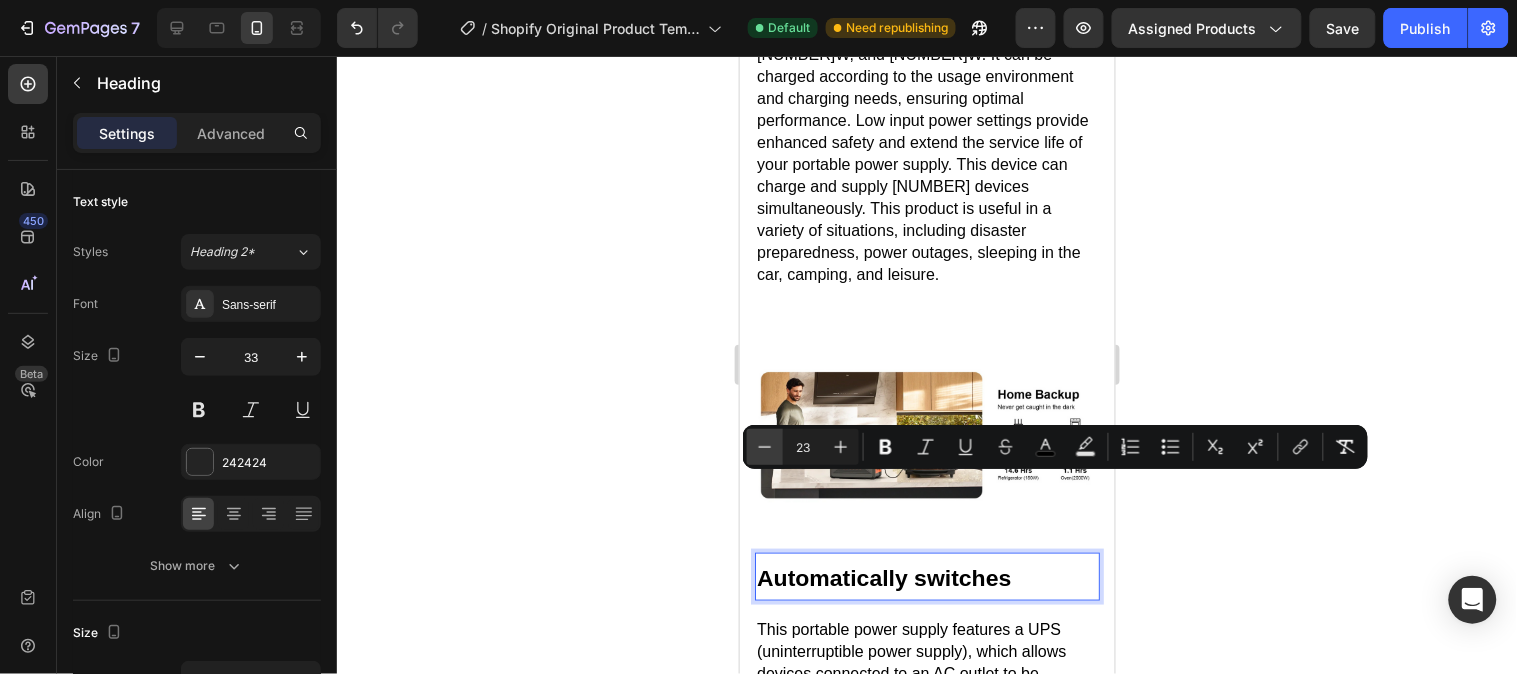 click 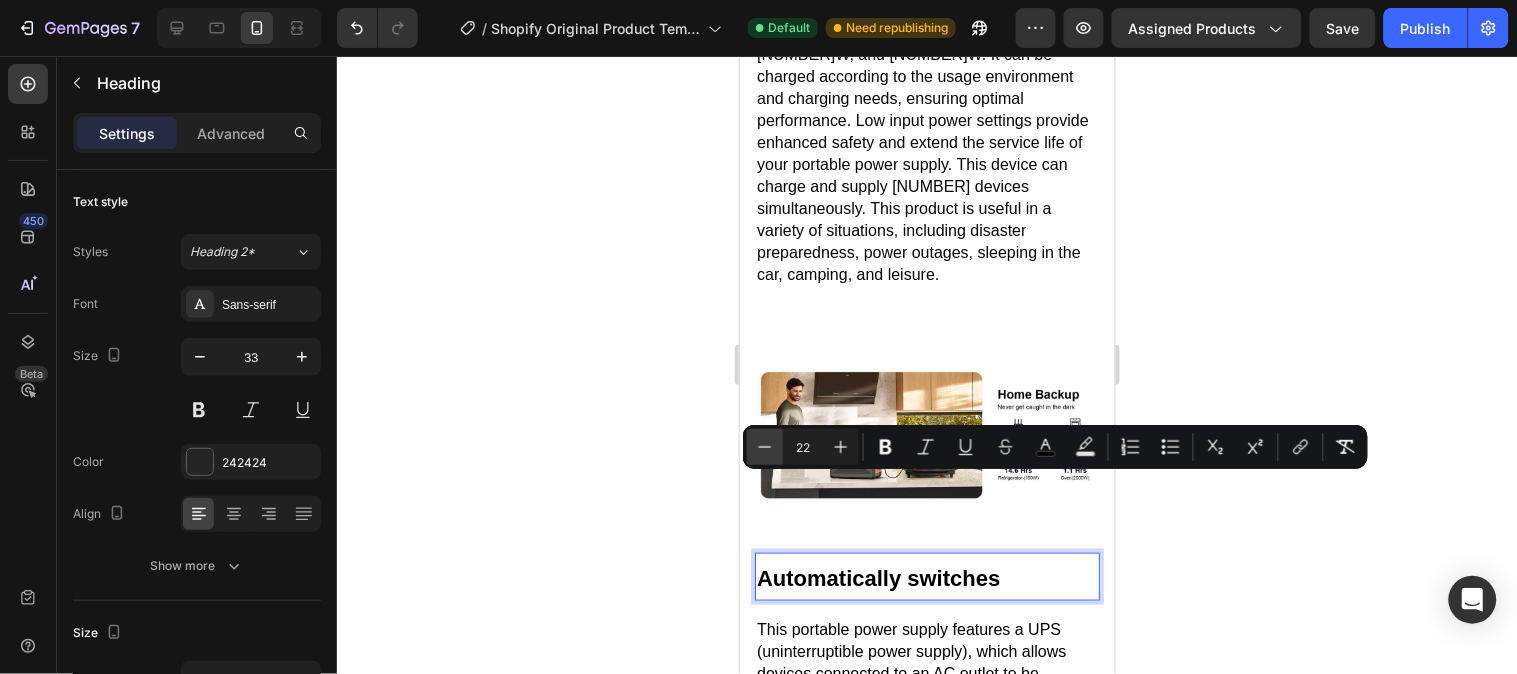 click 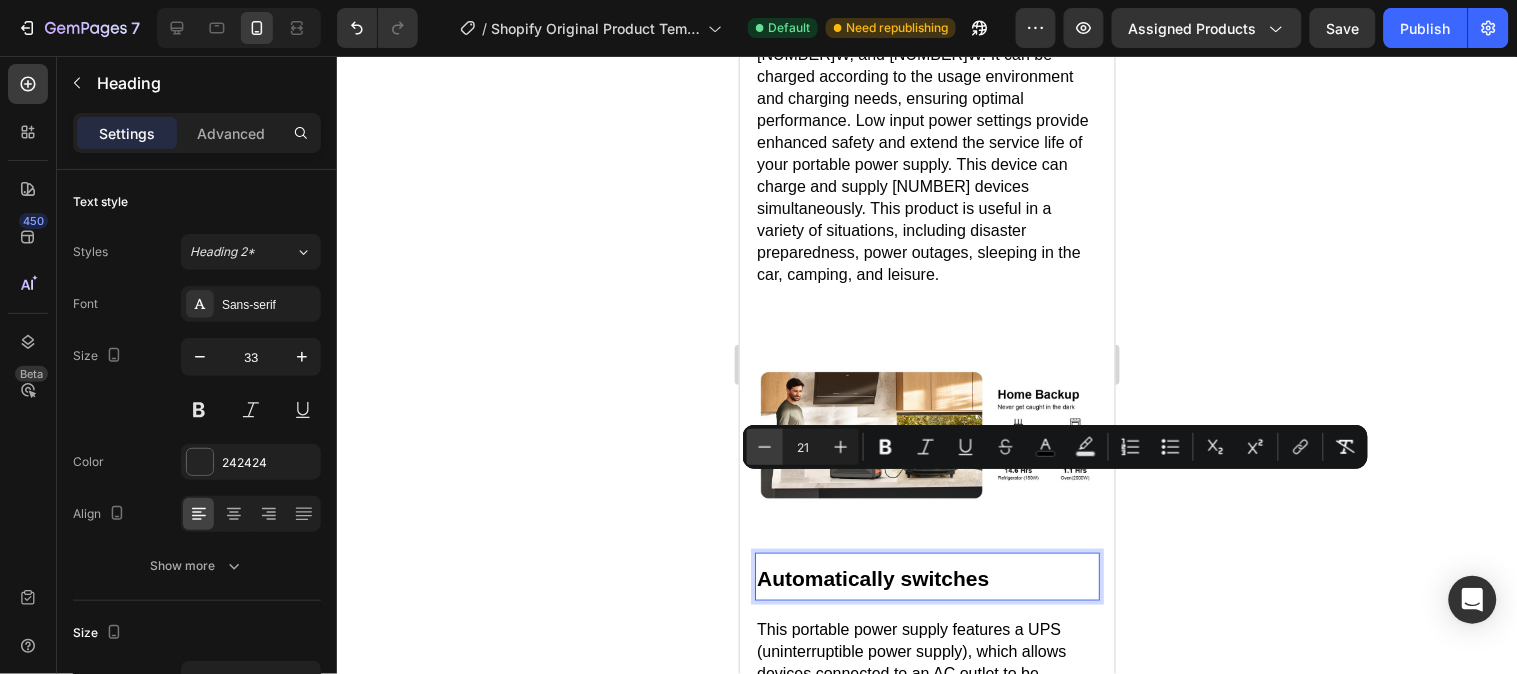 click 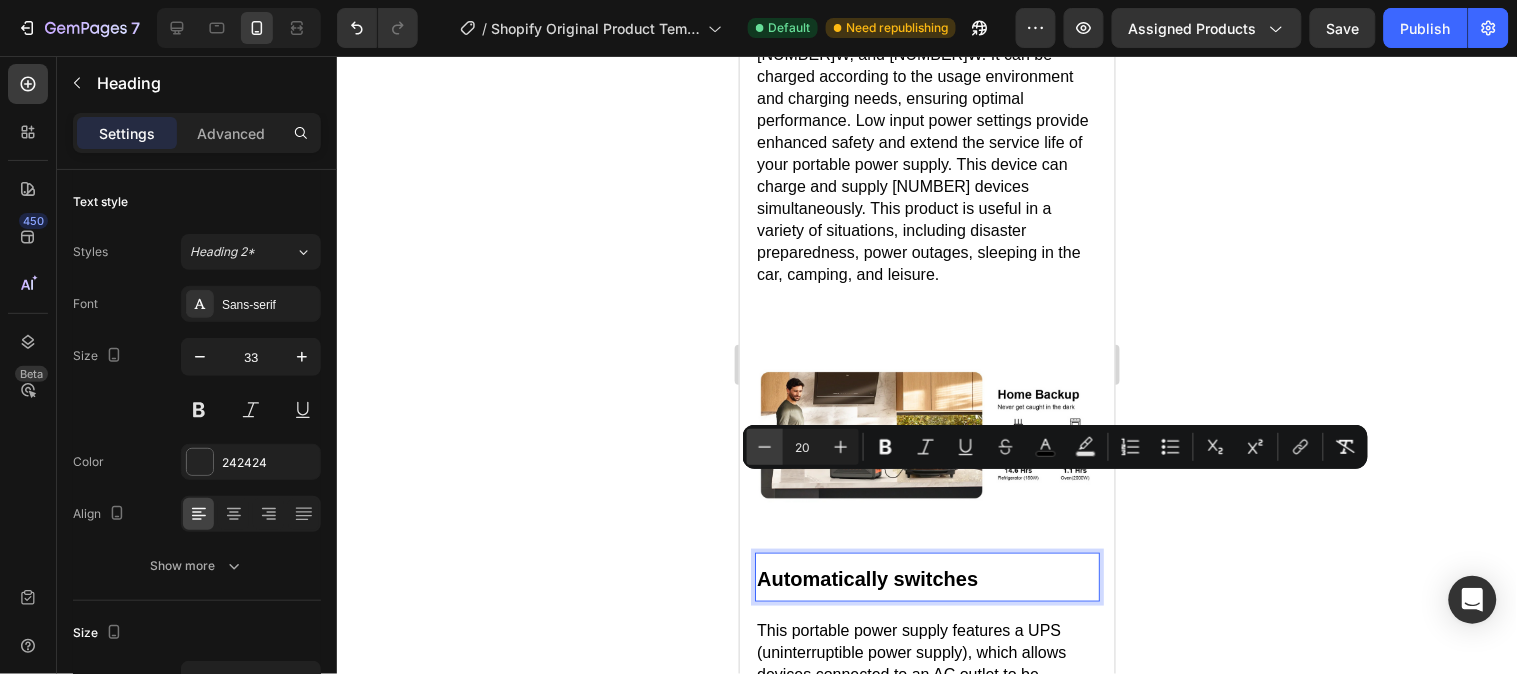 click 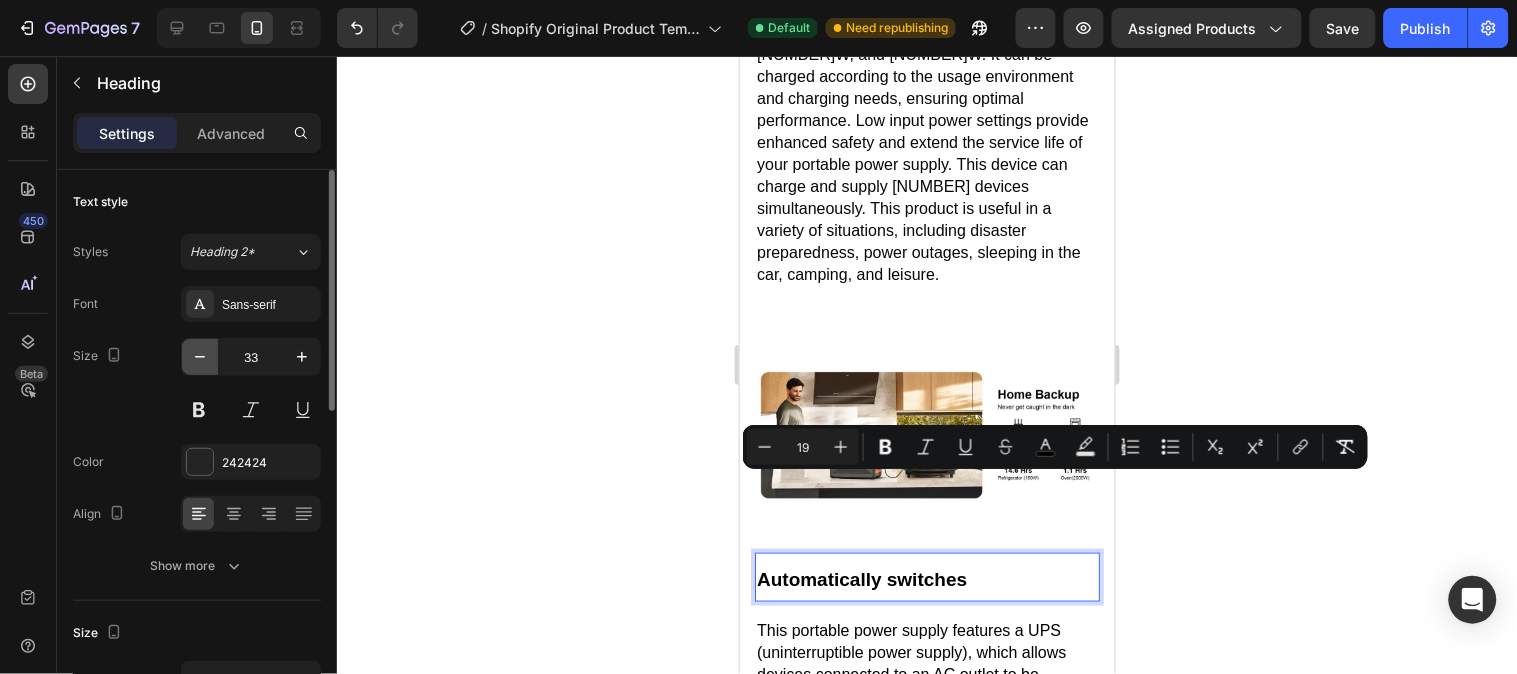 click 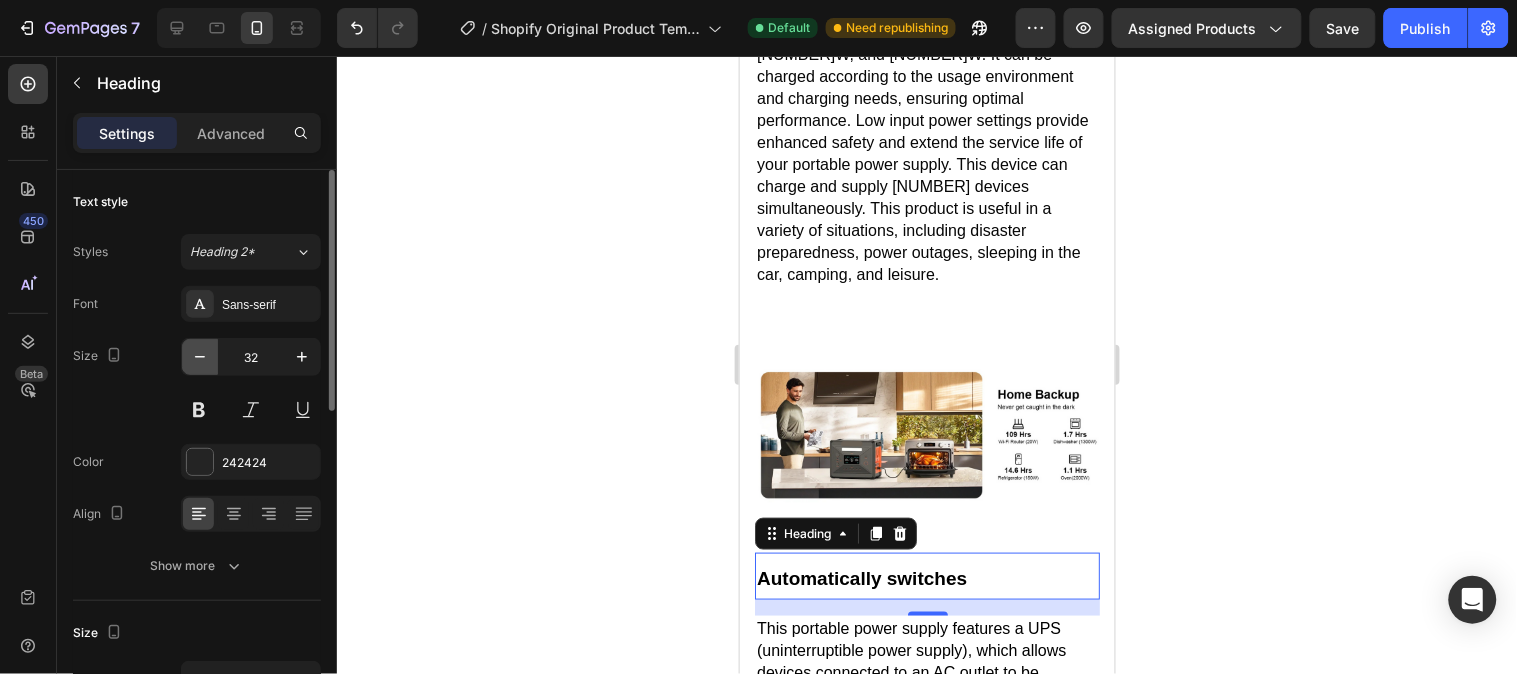 click 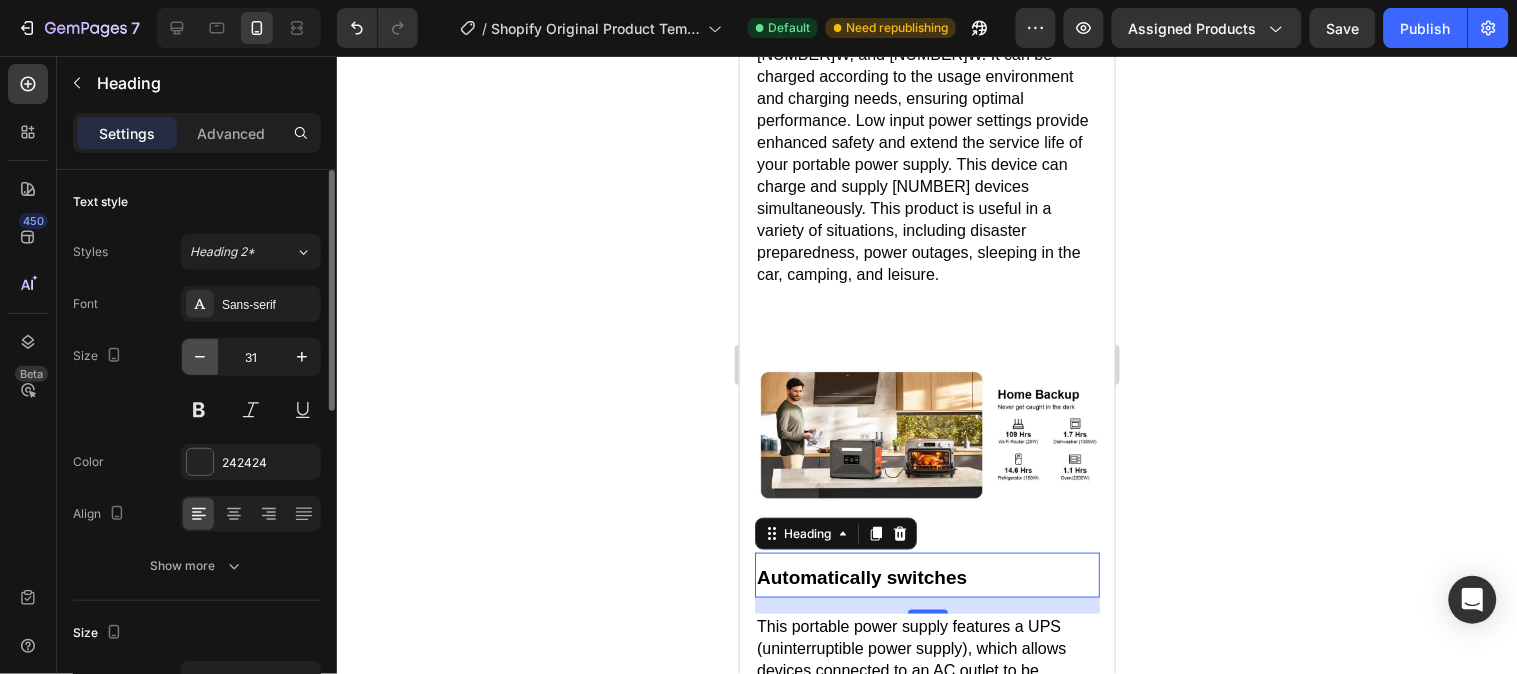 click 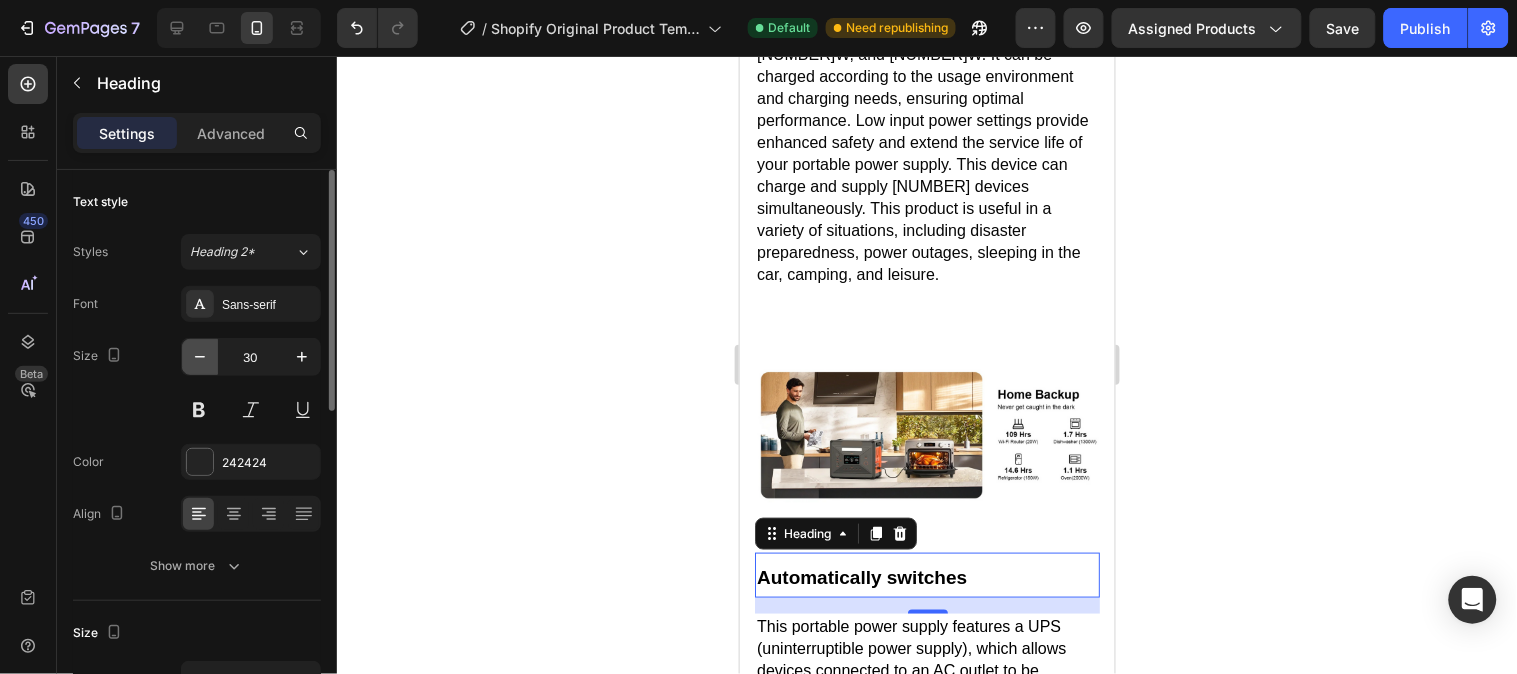 click 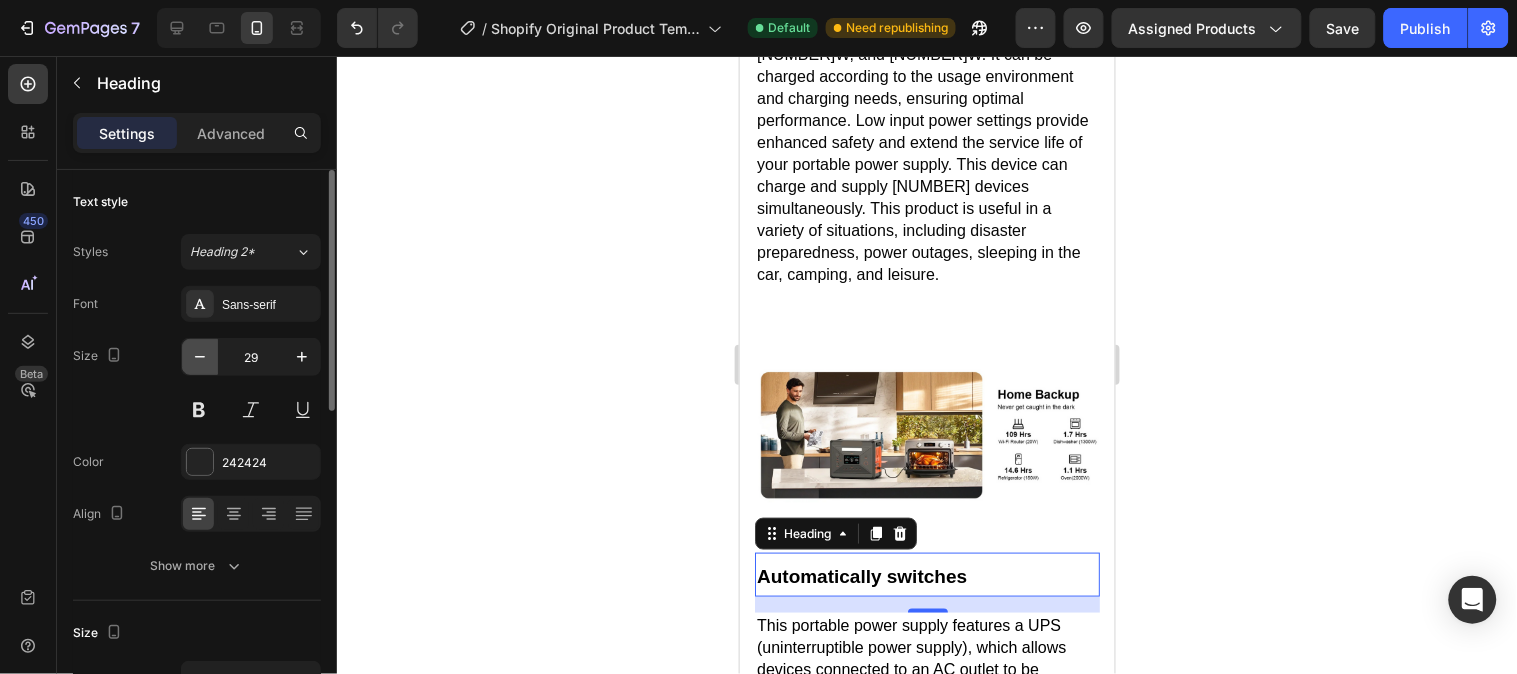 click 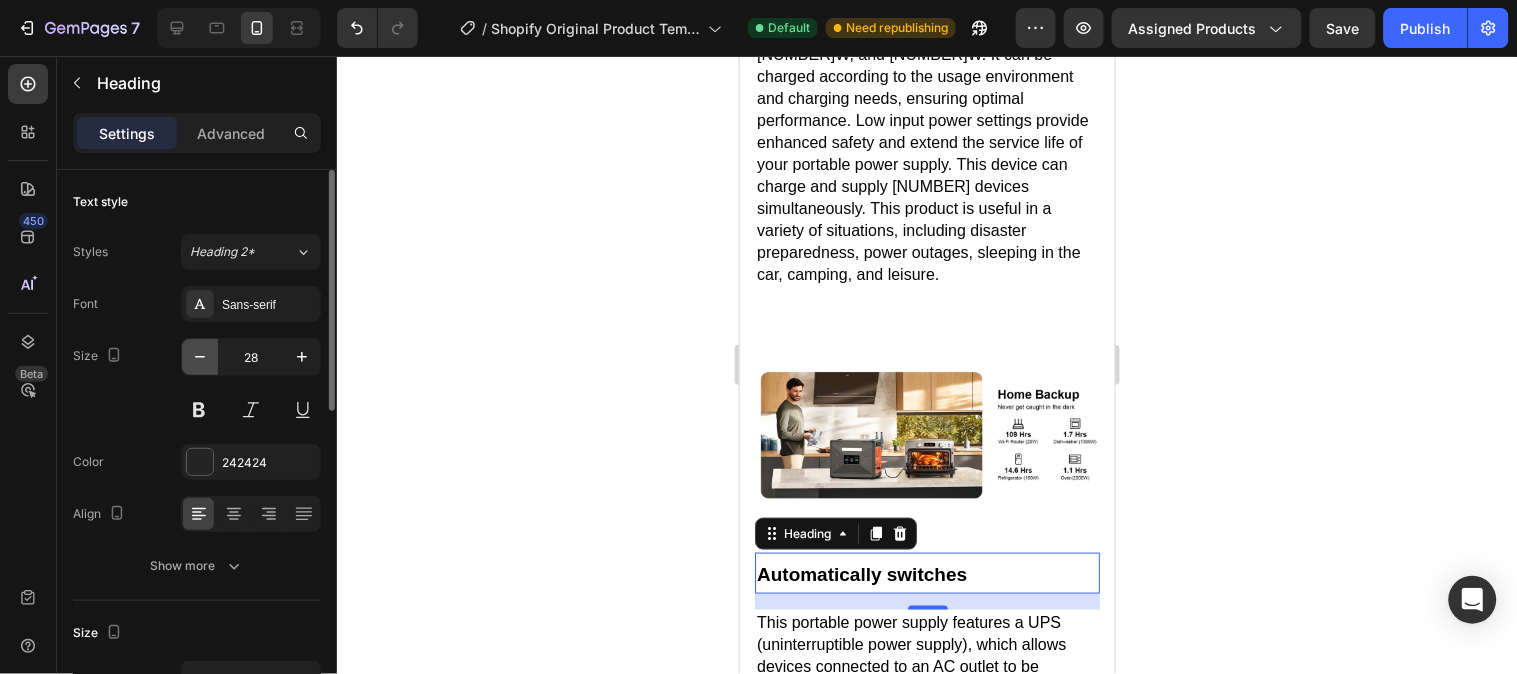 click 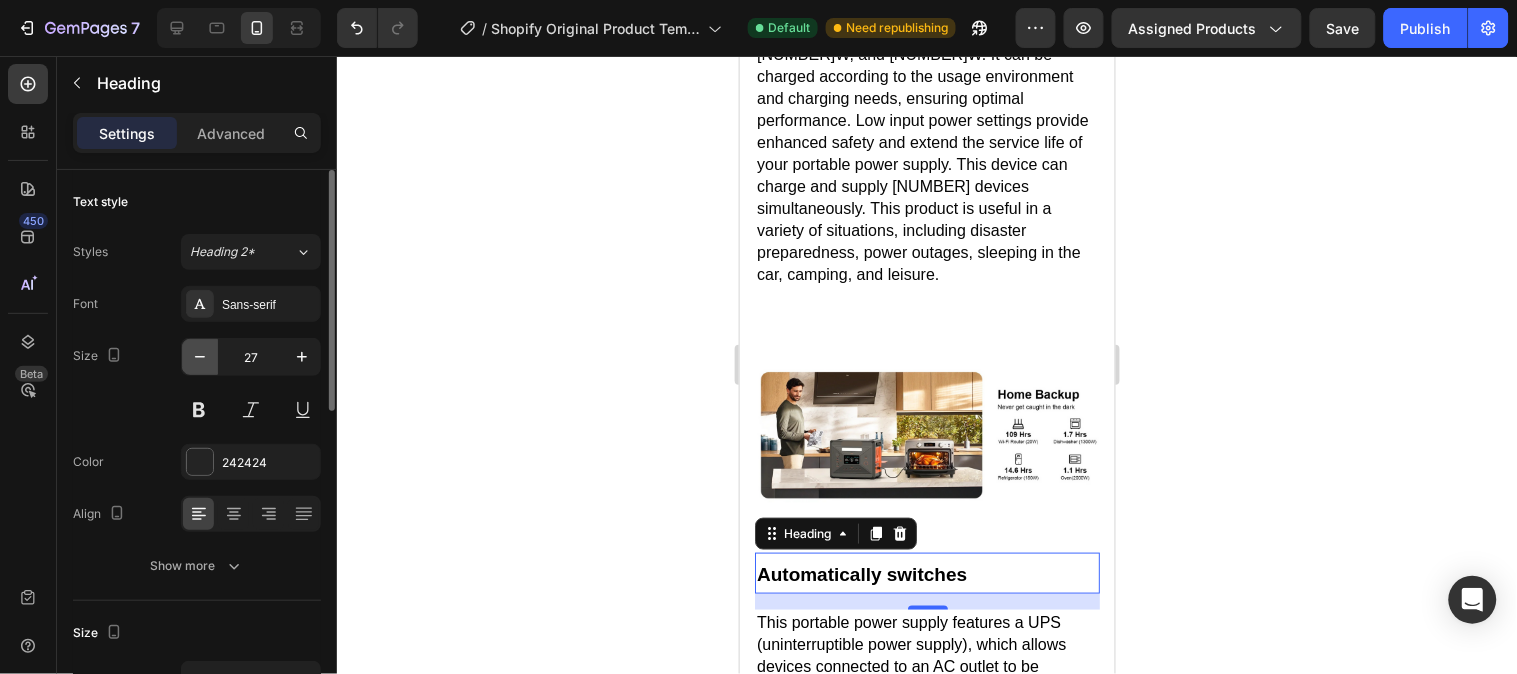 click 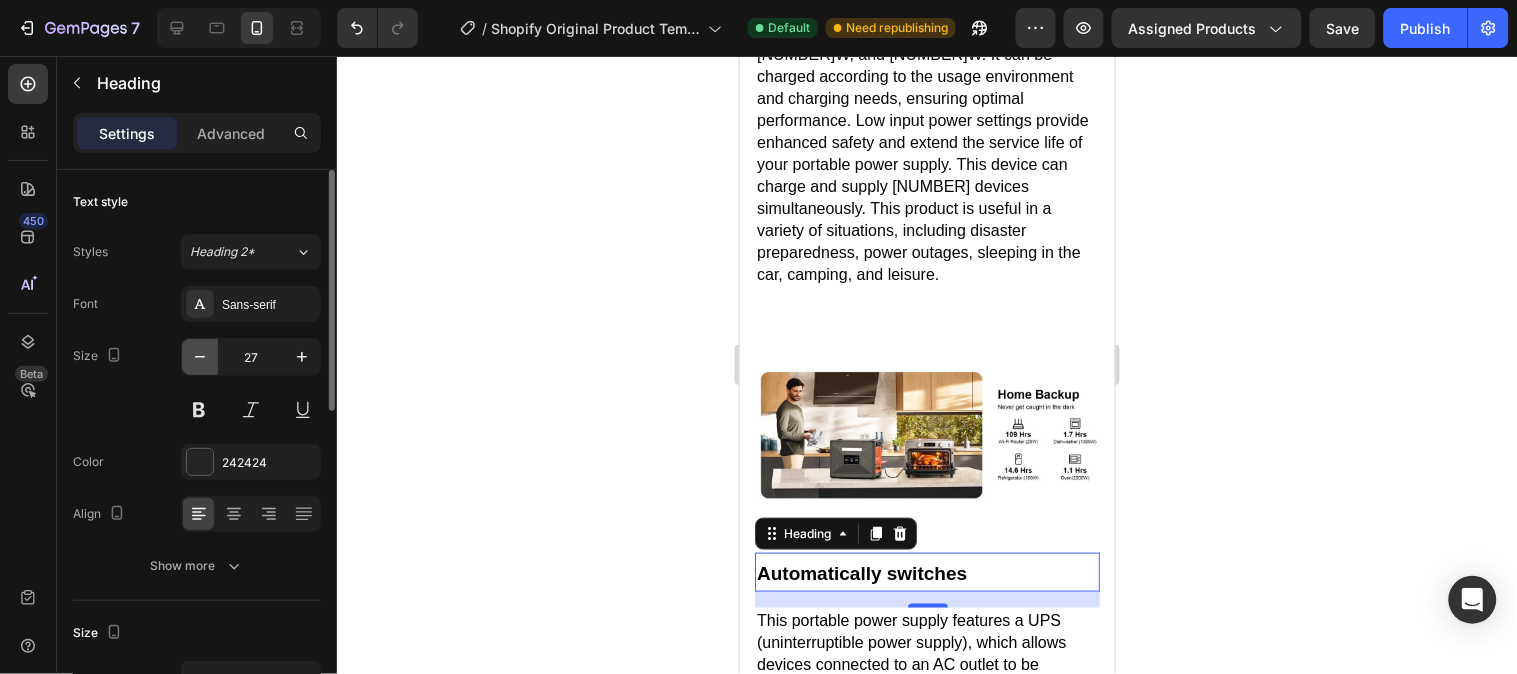 click 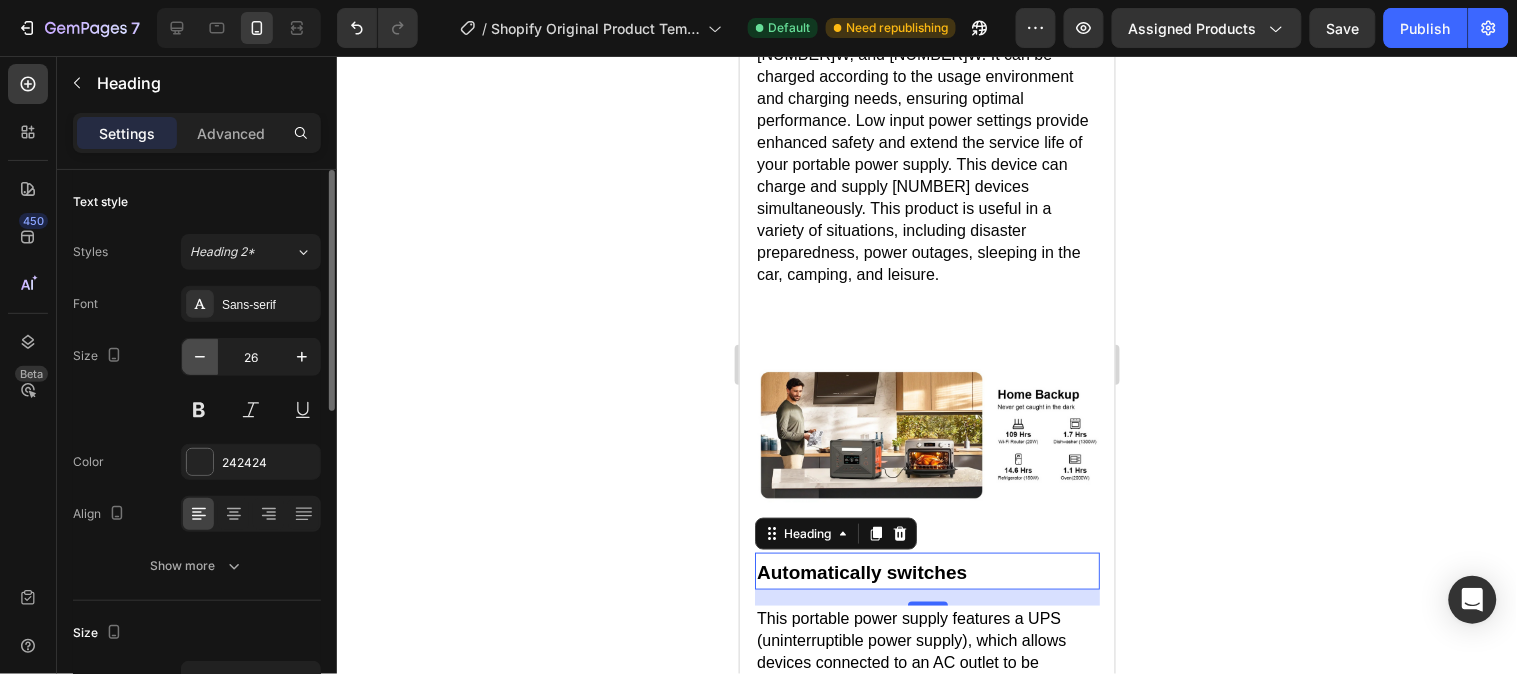 click 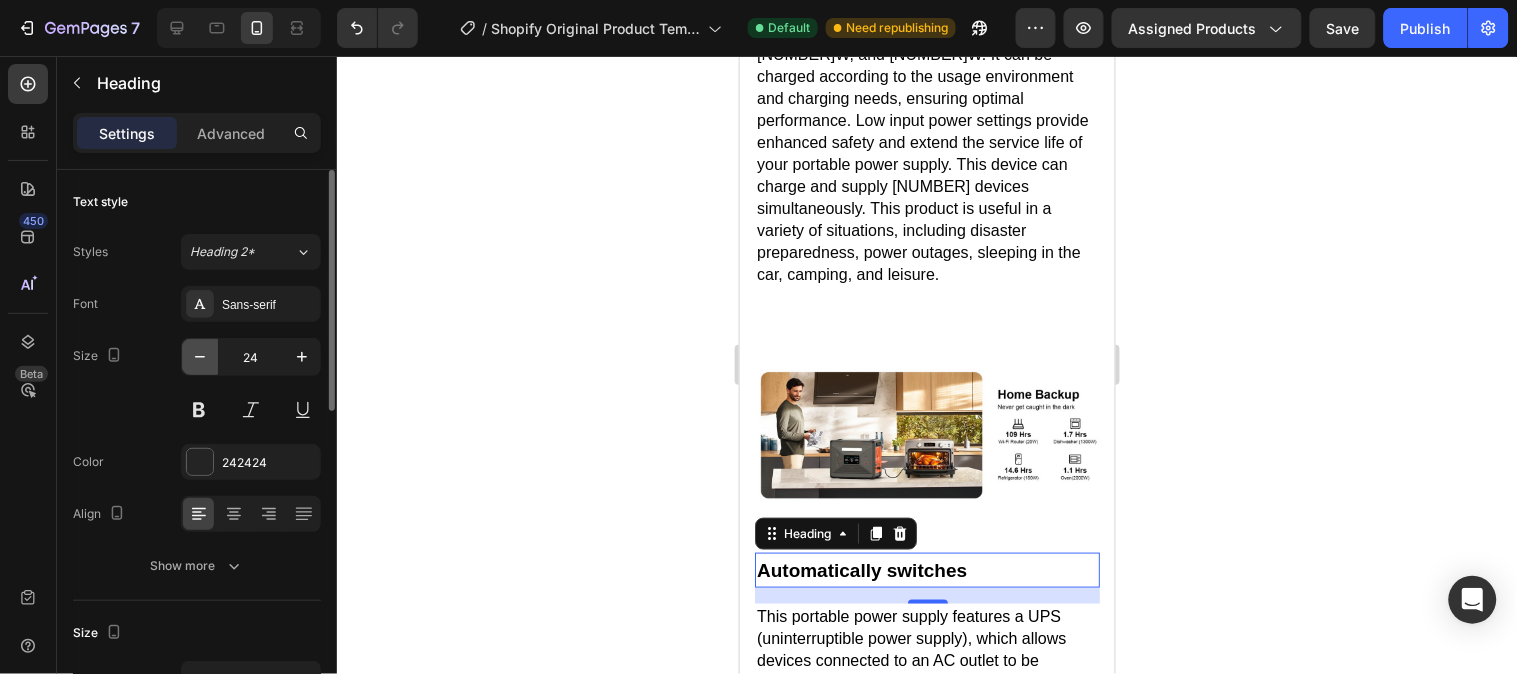 click 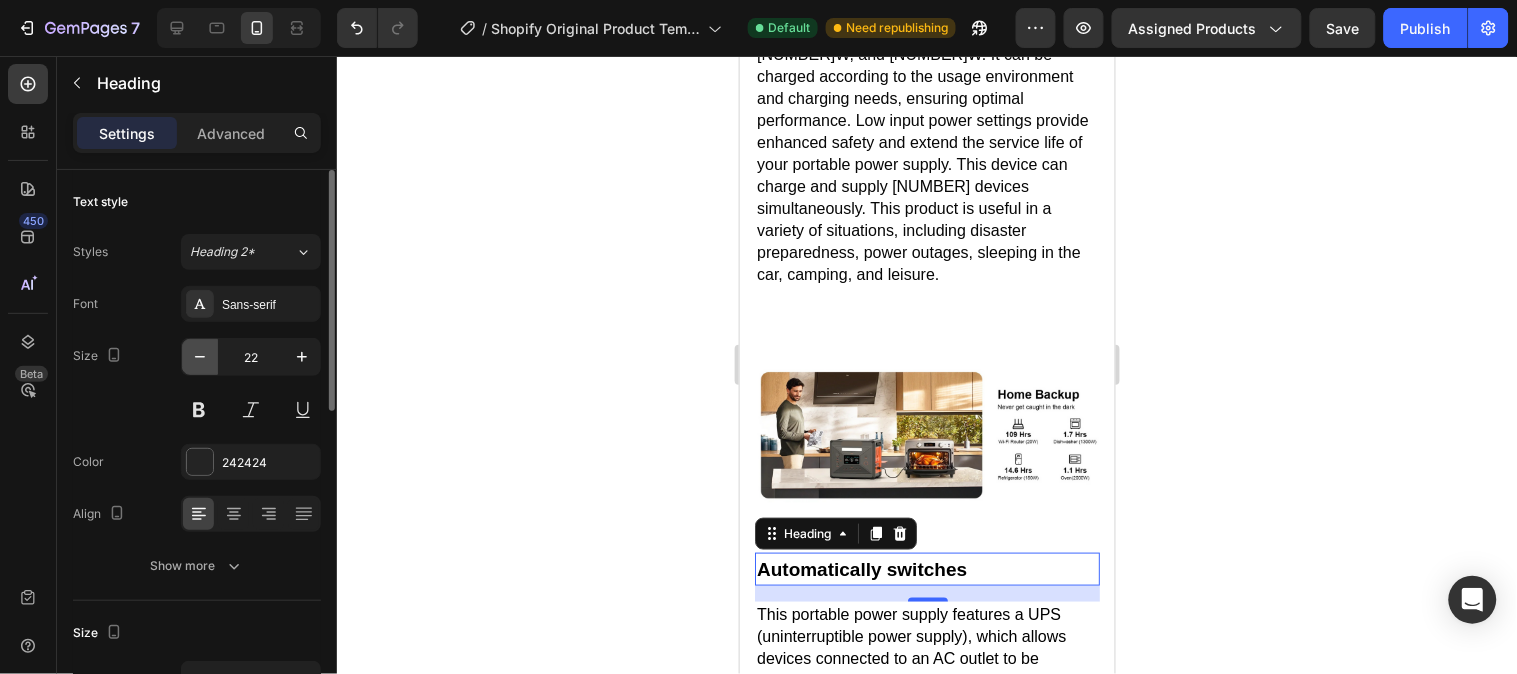 click 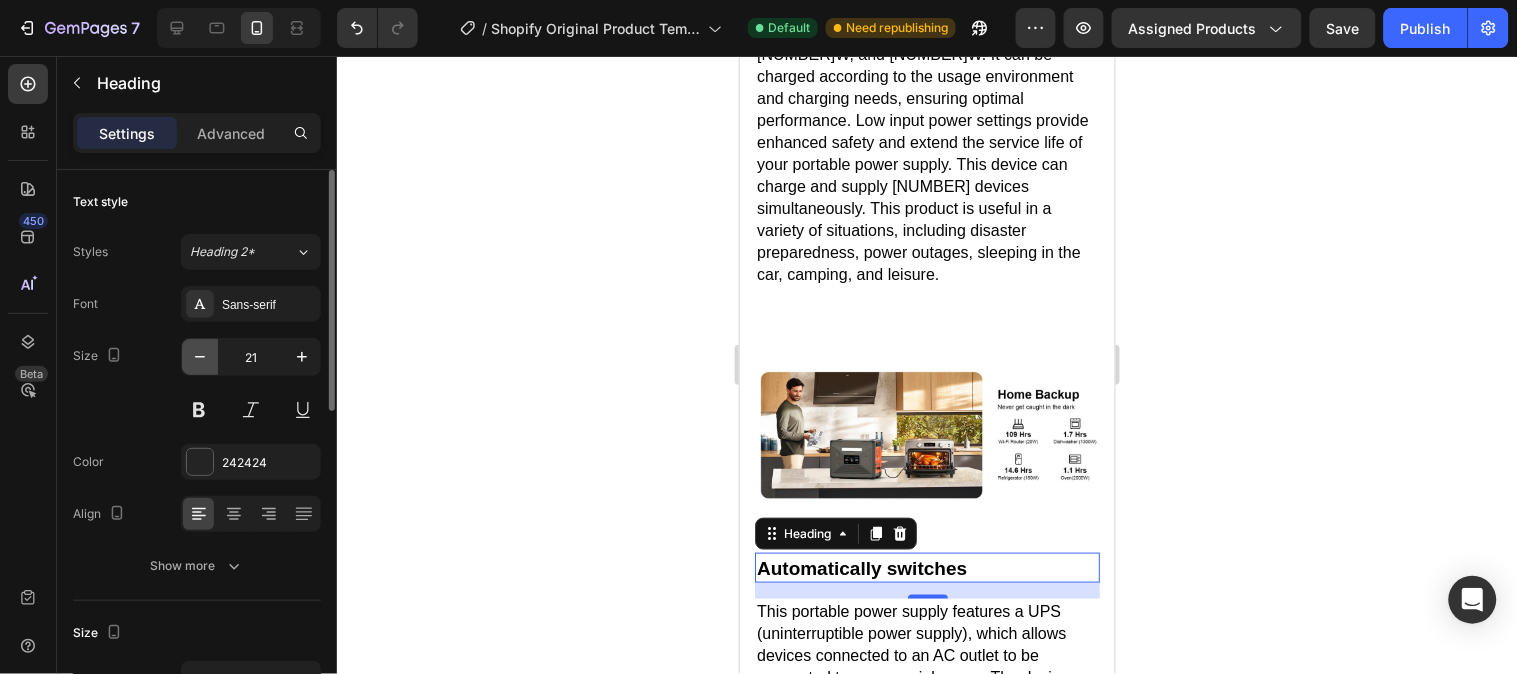 click 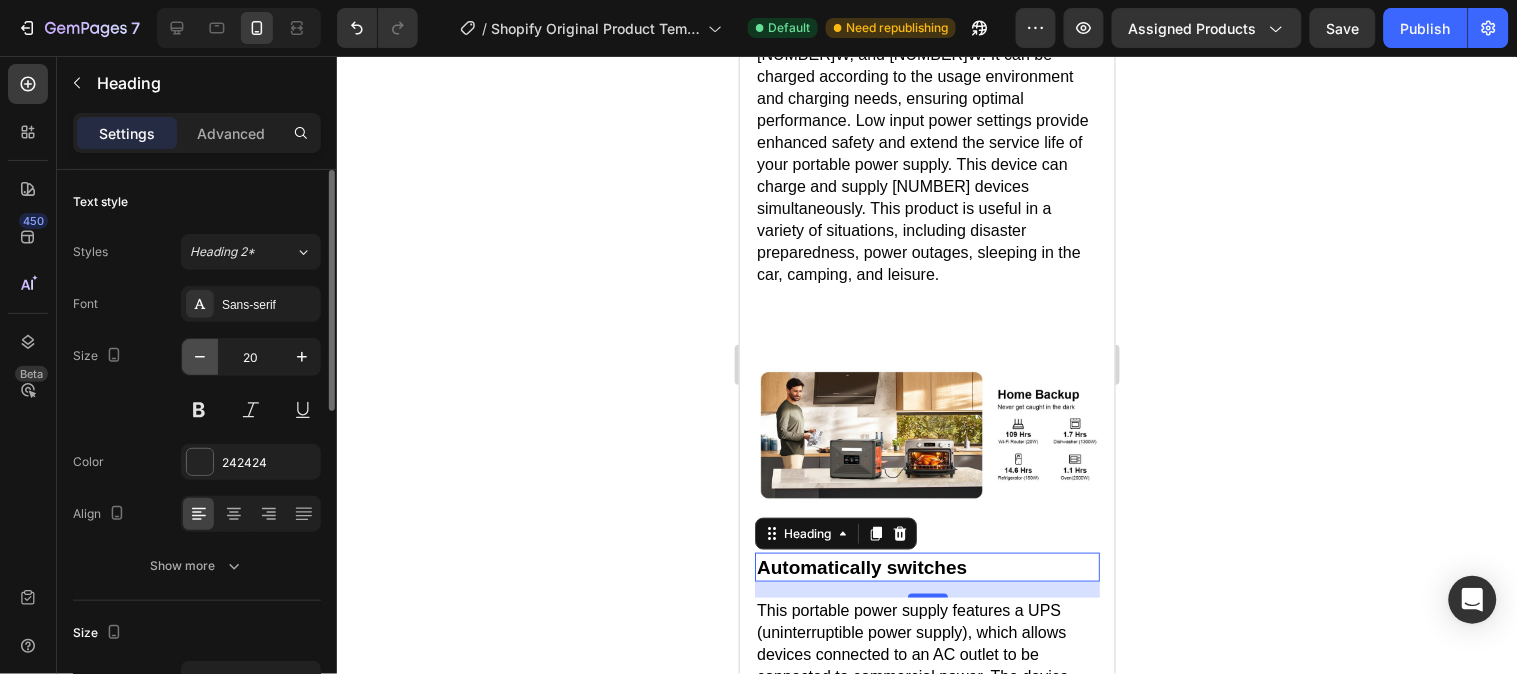 click 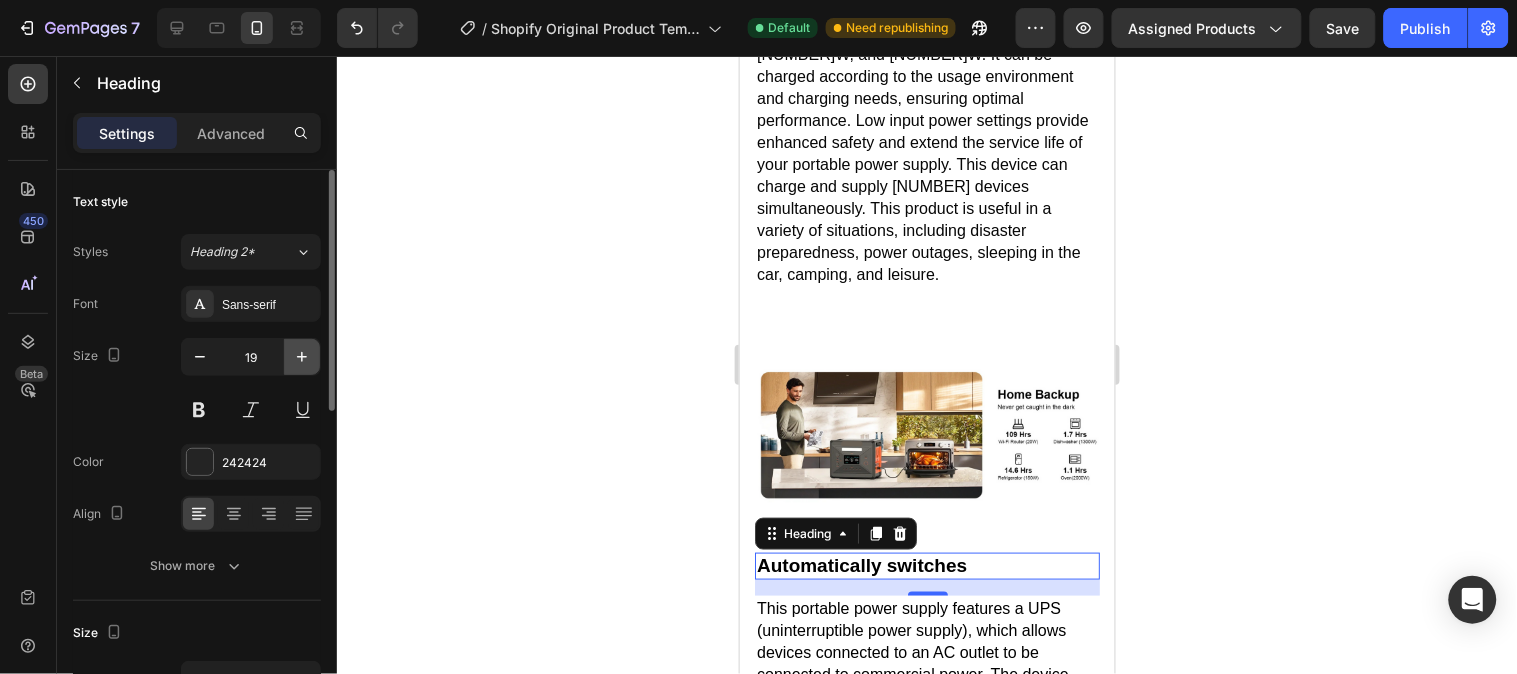 click 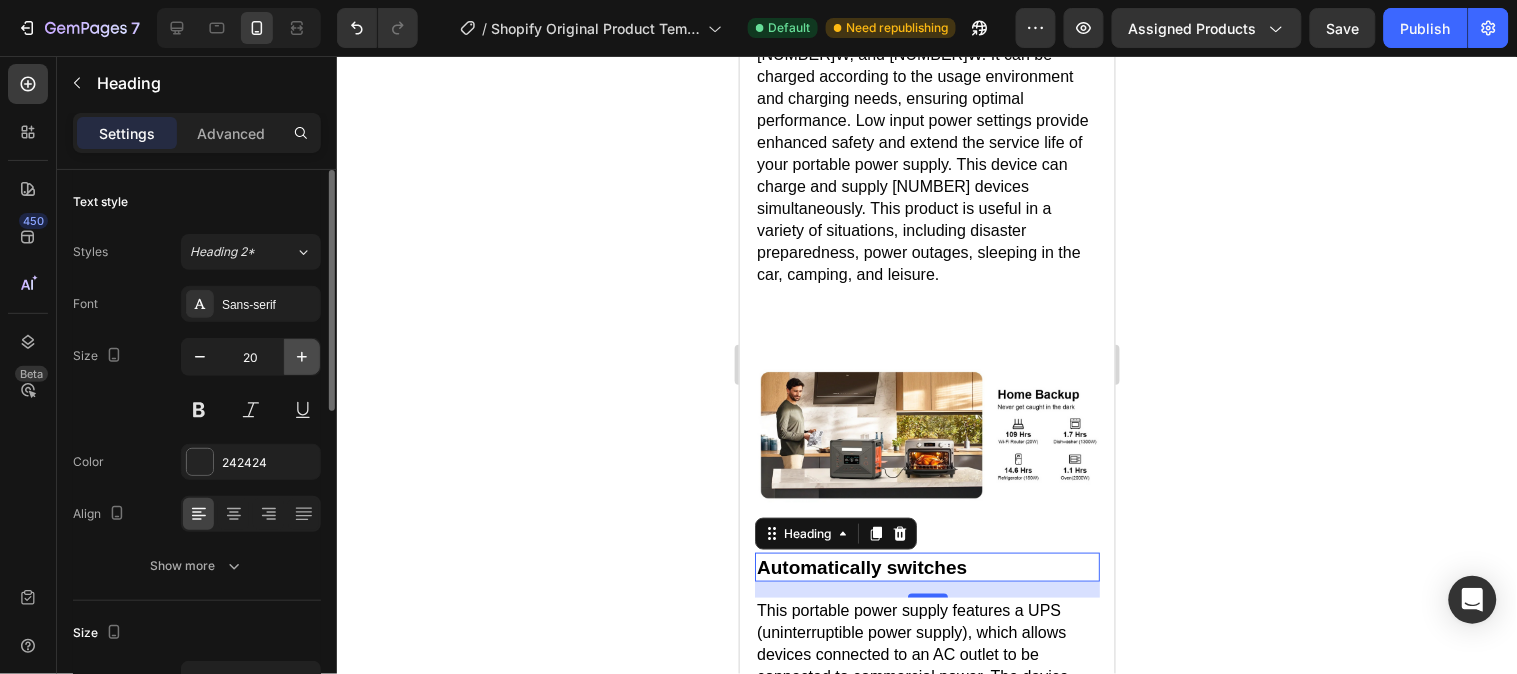 click 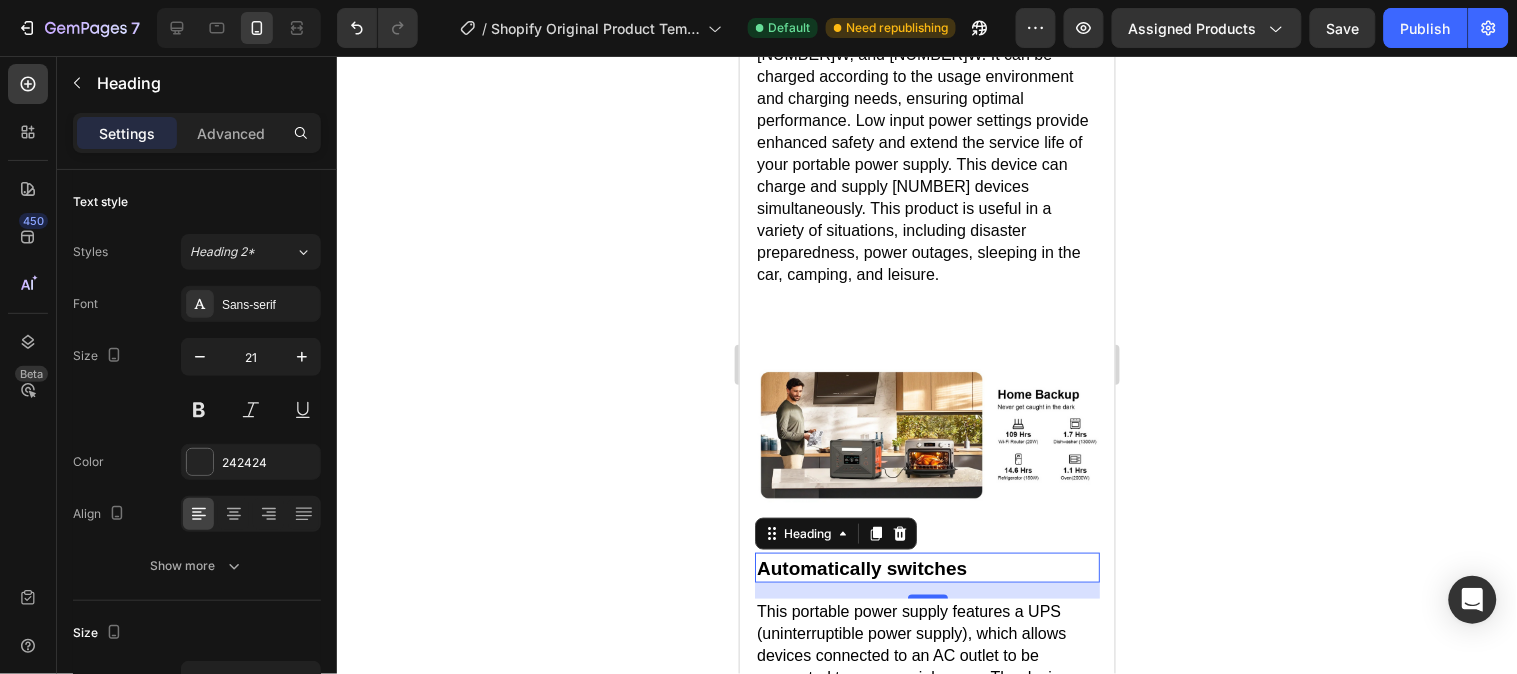 click 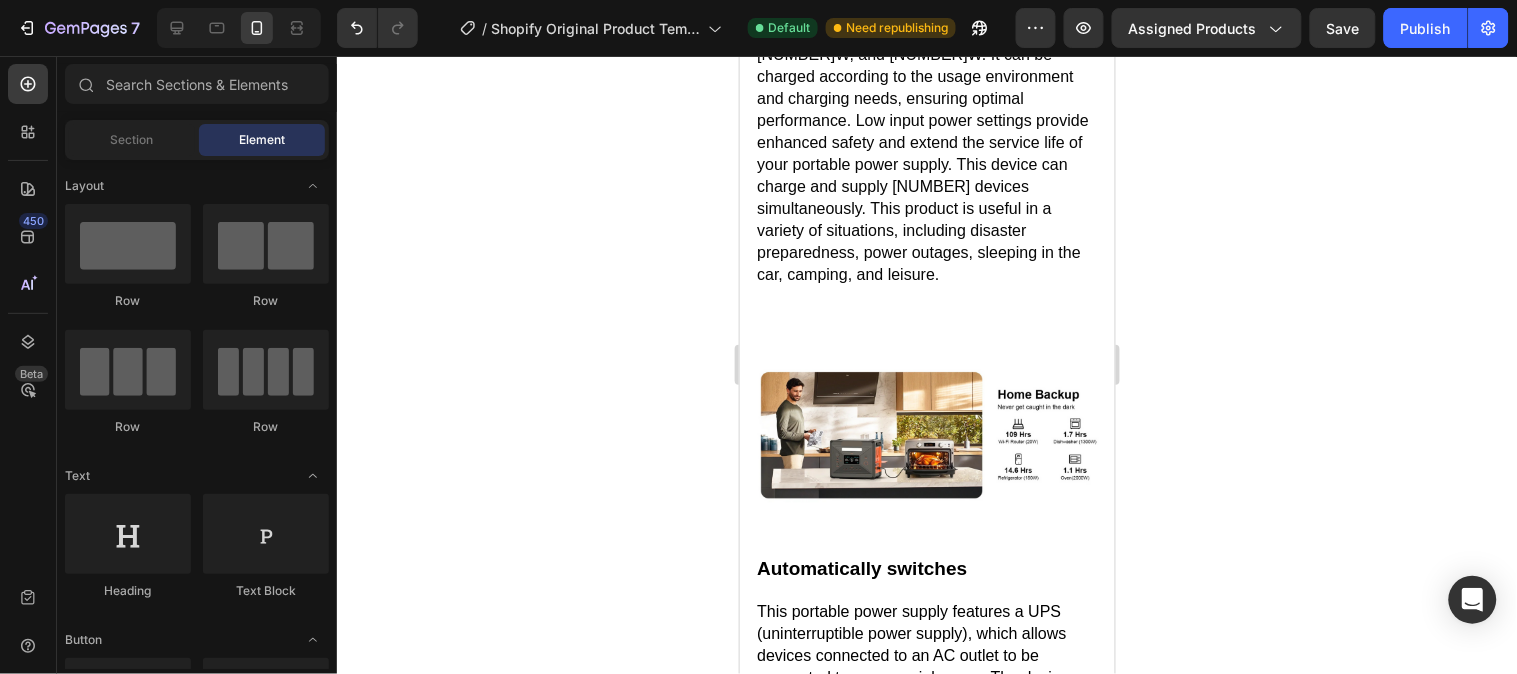 scroll, scrollTop: 8888, scrollLeft: 0, axis: vertical 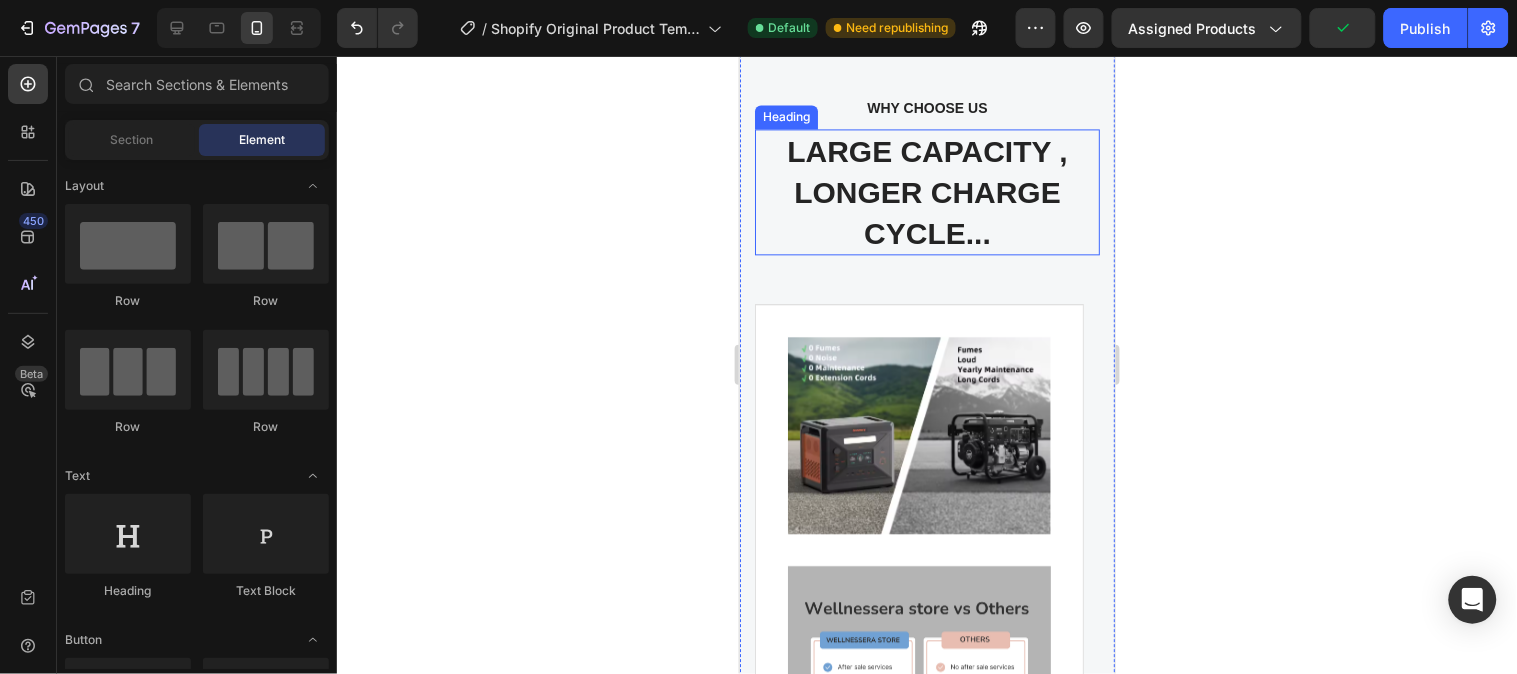 click on "LARGE CAPACITY , LONGER CHARGE CYCLE..." at bounding box center (926, 191) 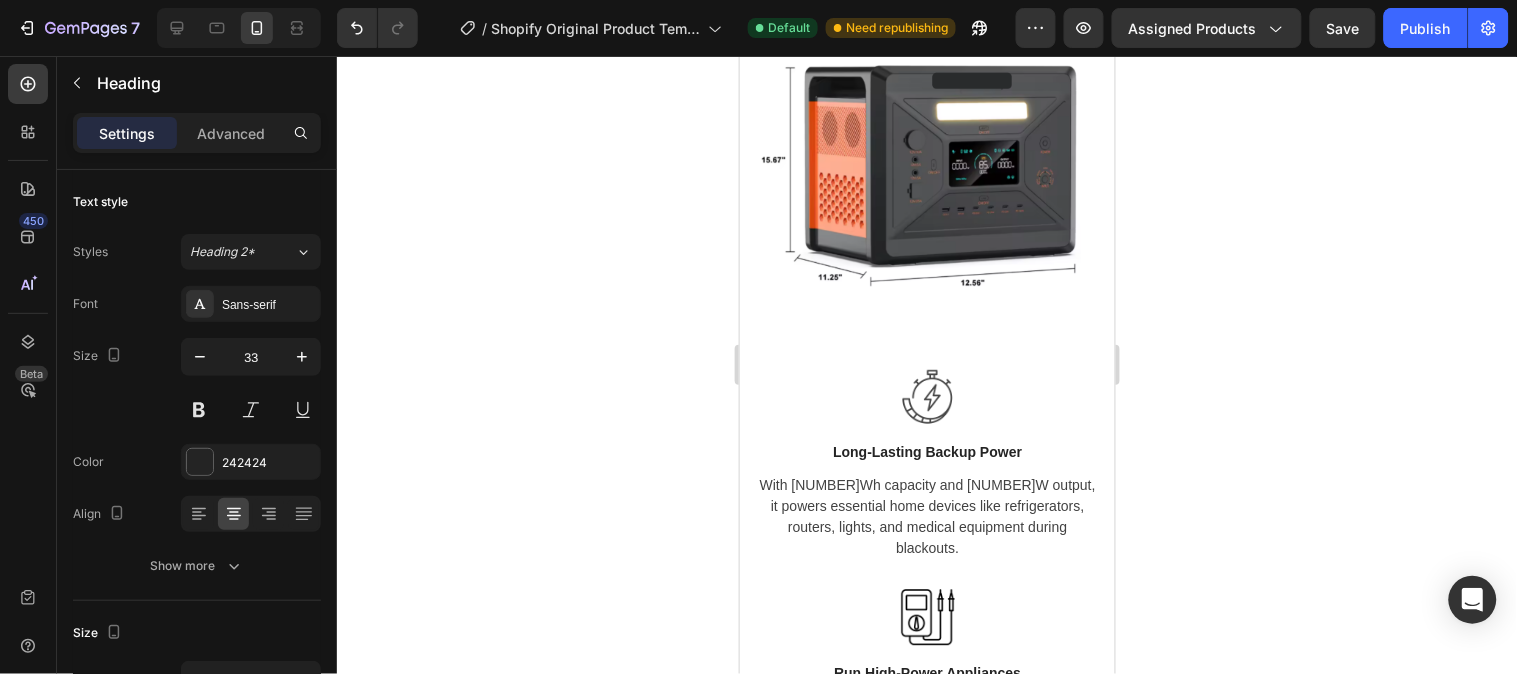 scroll, scrollTop: 4653, scrollLeft: 0, axis: vertical 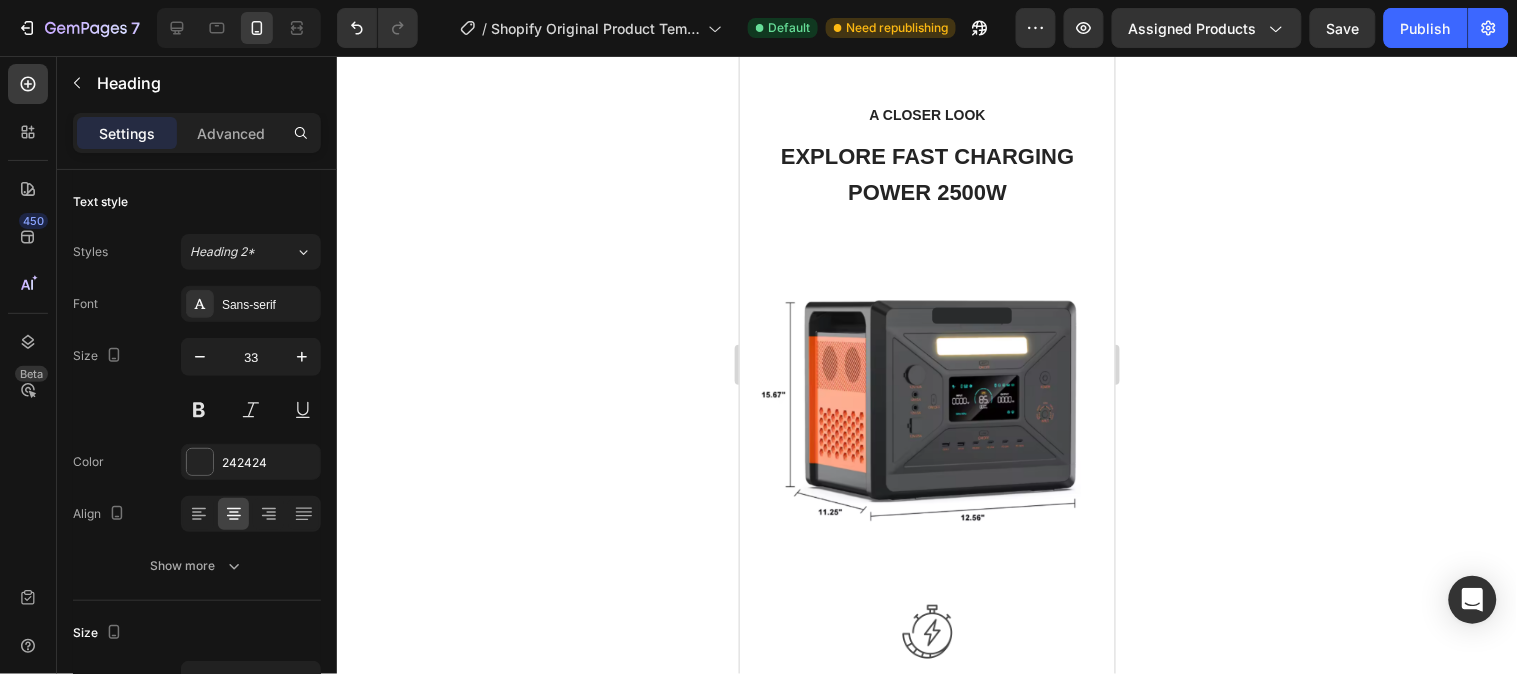 click on "A CLOSER LOOK Text block EXPLORE FAST CHARGING POWER 2500W   Heading" at bounding box center [926, 184] 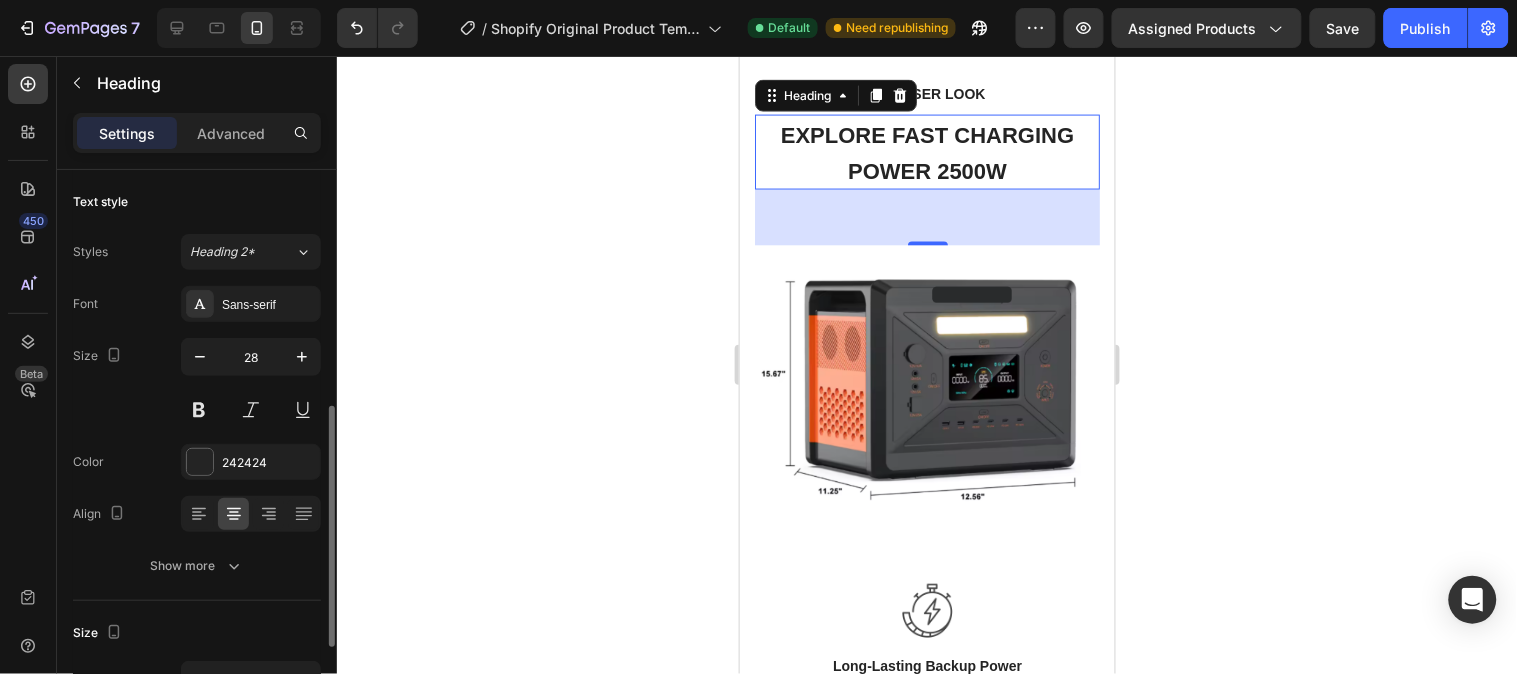 scroll, scrollTop: 4444, scrollLeft: 0, axis: vertical 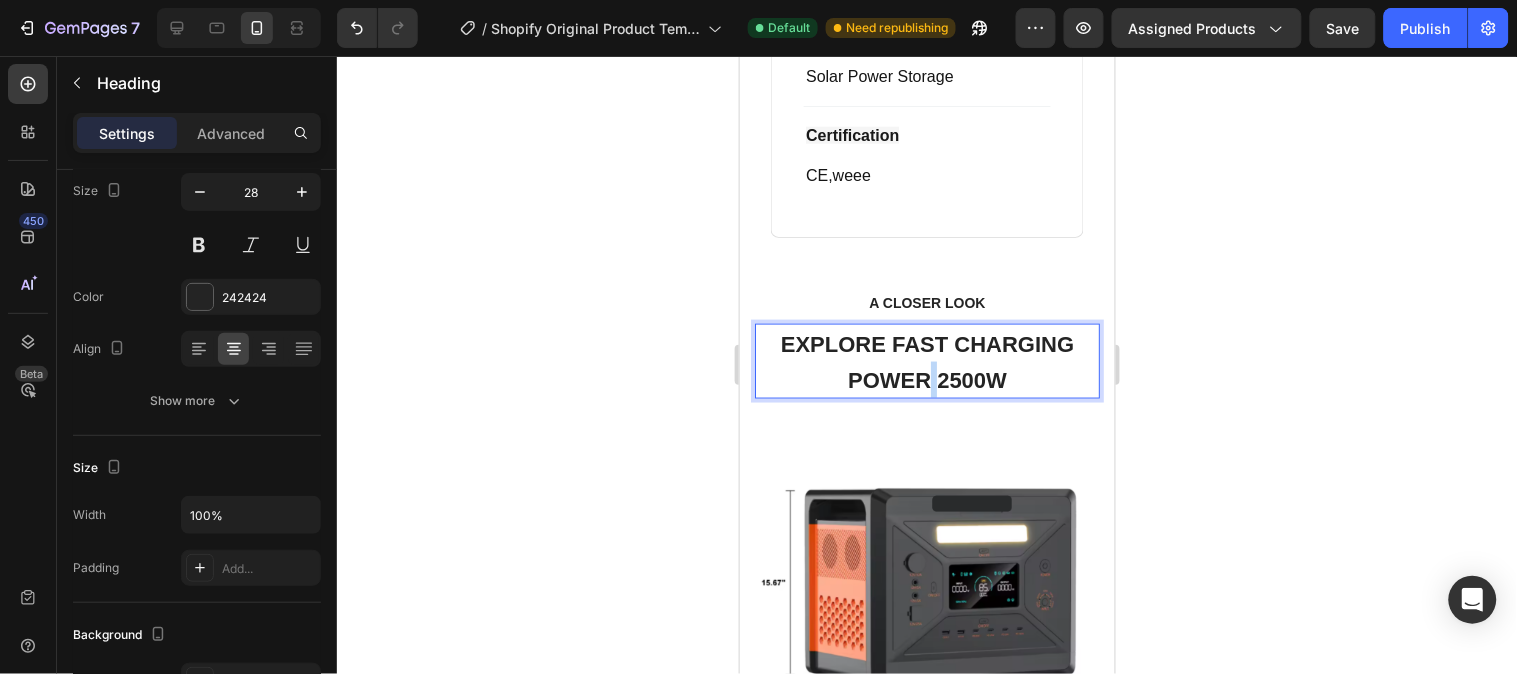 click on "EXPLORE FAST CHARGING POWER 2500W" at bounding box center [926, 361] 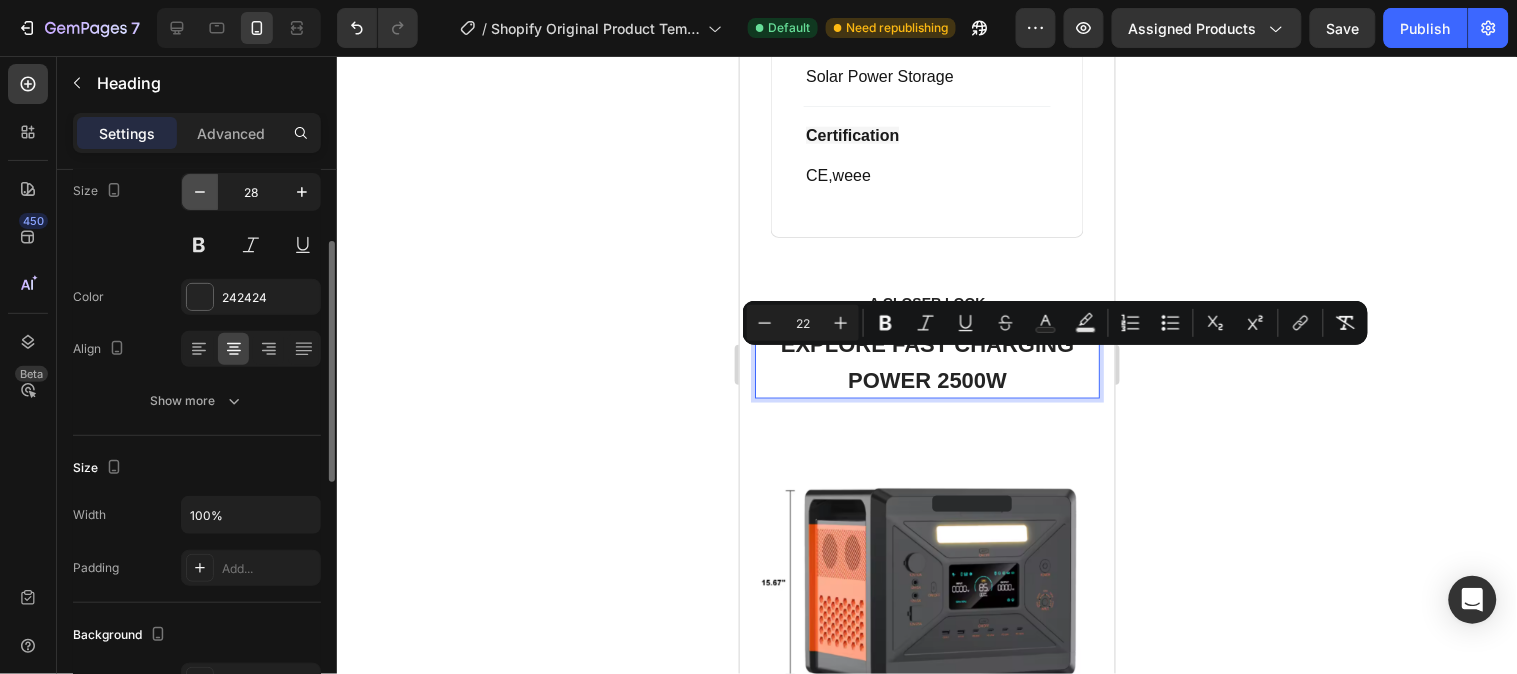 click 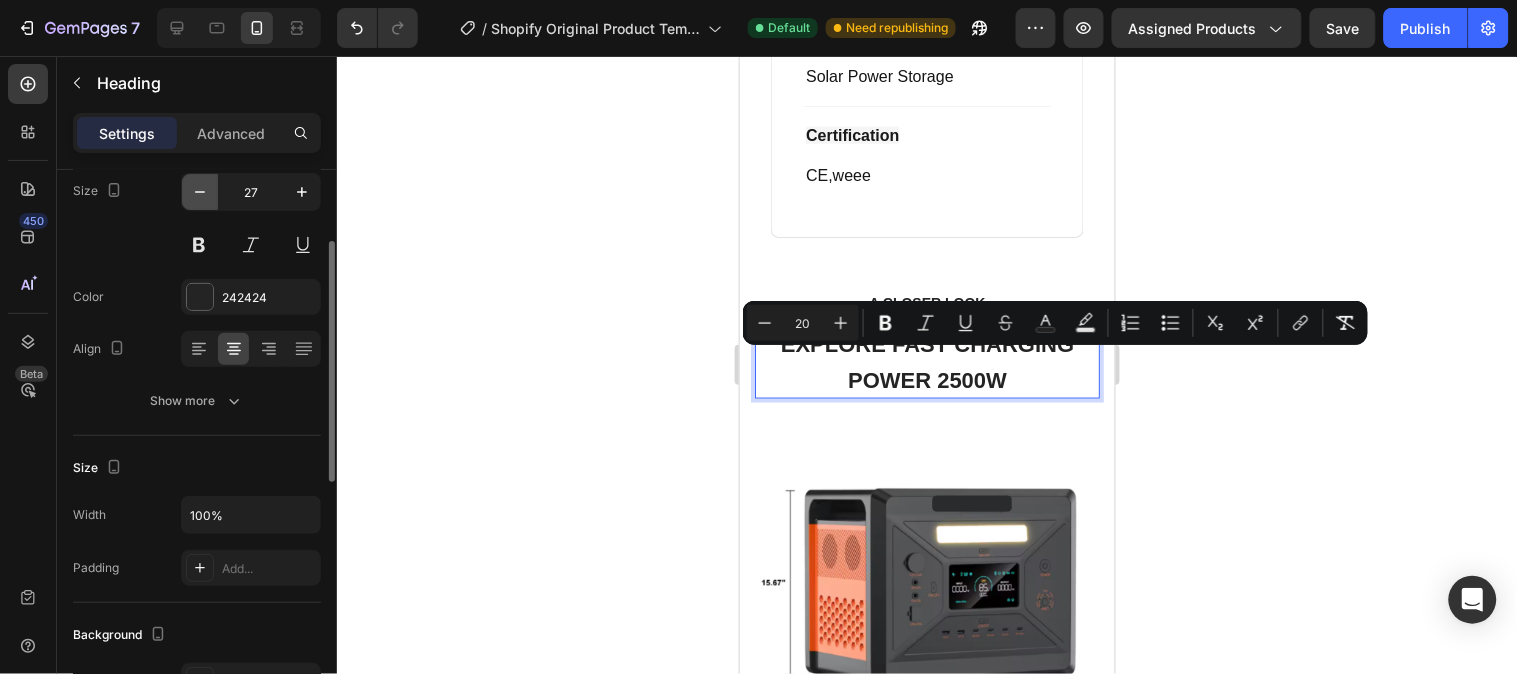 click 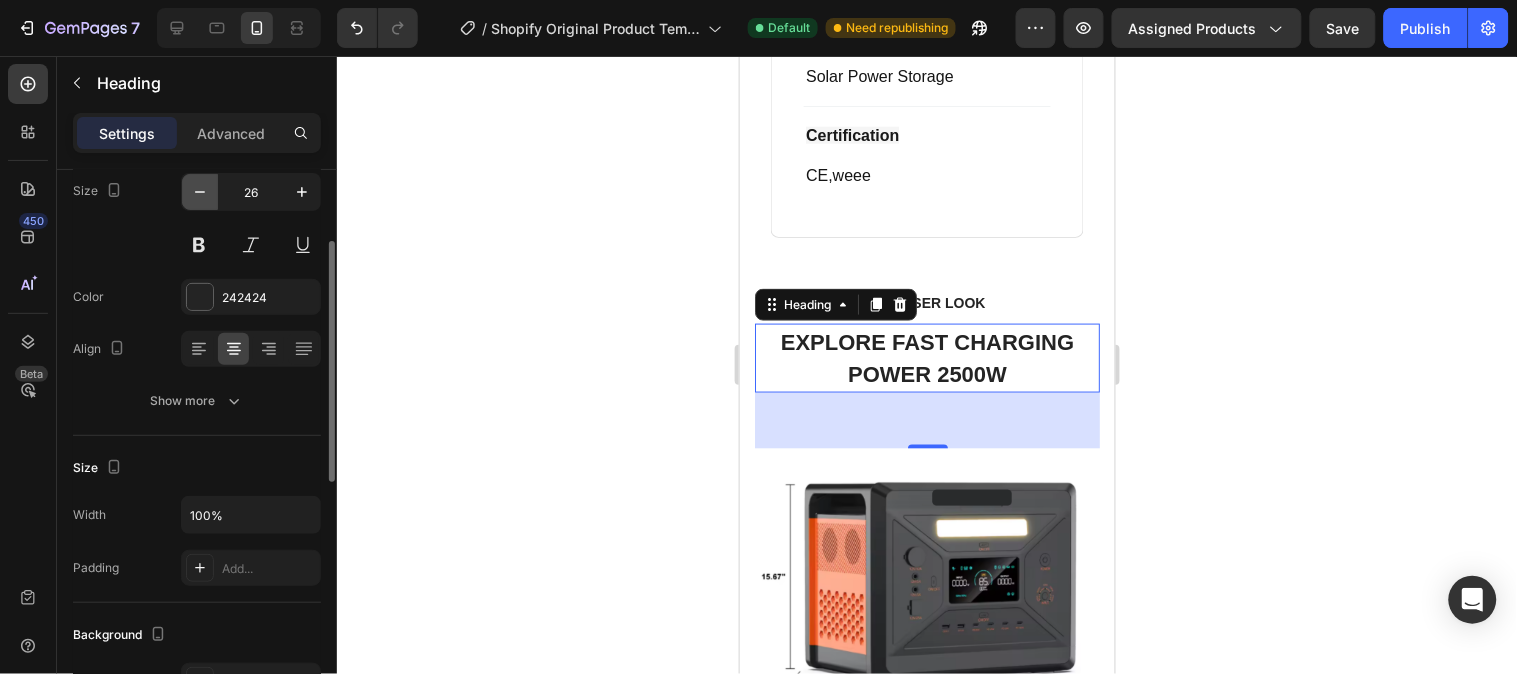 click 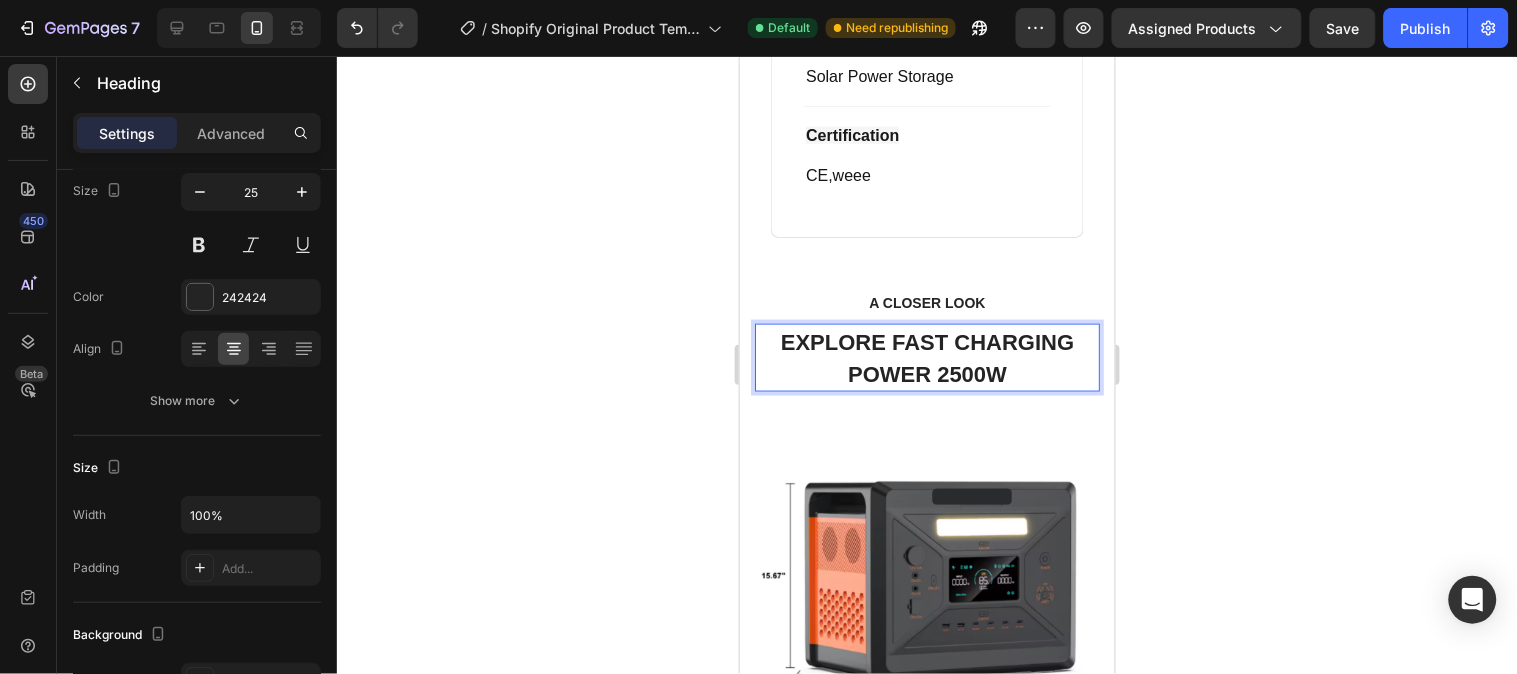 click on "EXPLORE FAST CHARGING POWER 2500W" at bounding box center (926, 357) 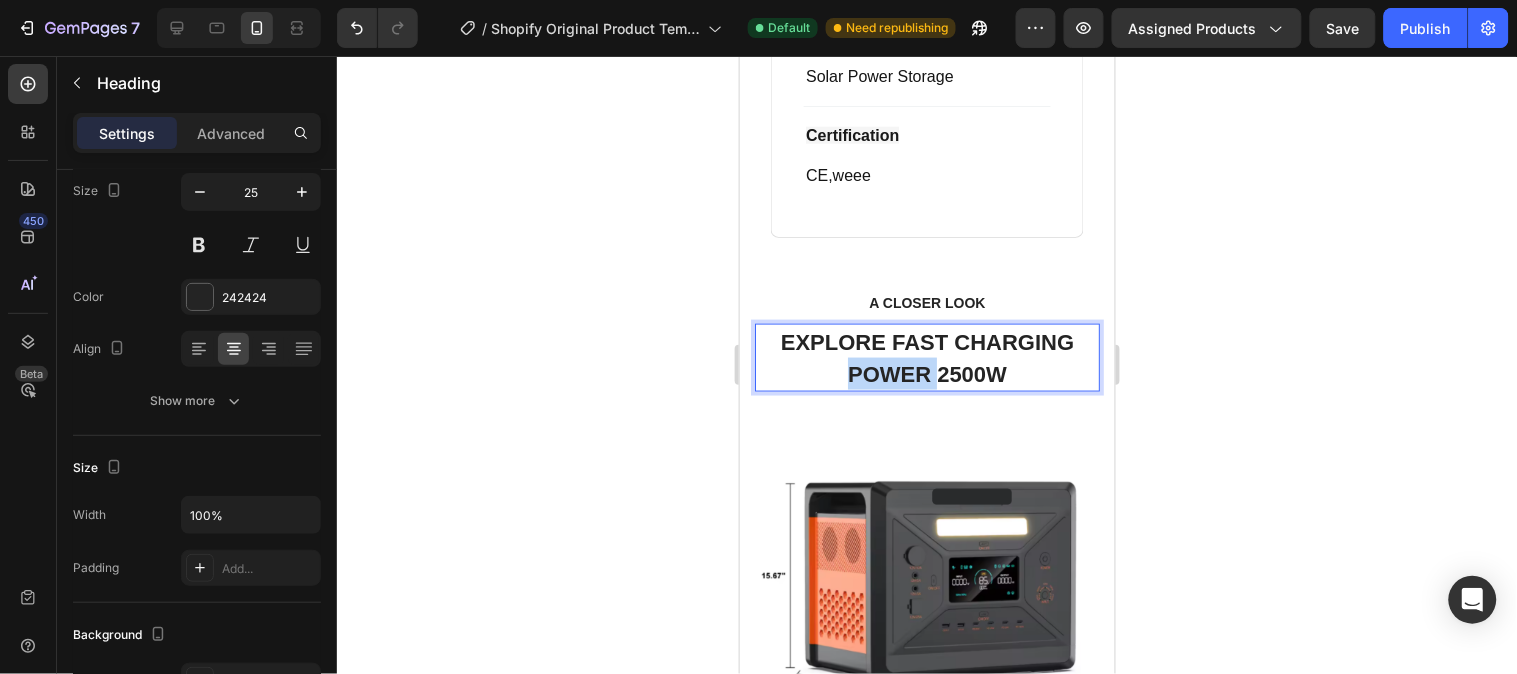 click on "EXPLORE FAST CHARGING POWER 2500W" at bounding box center [926, 357] 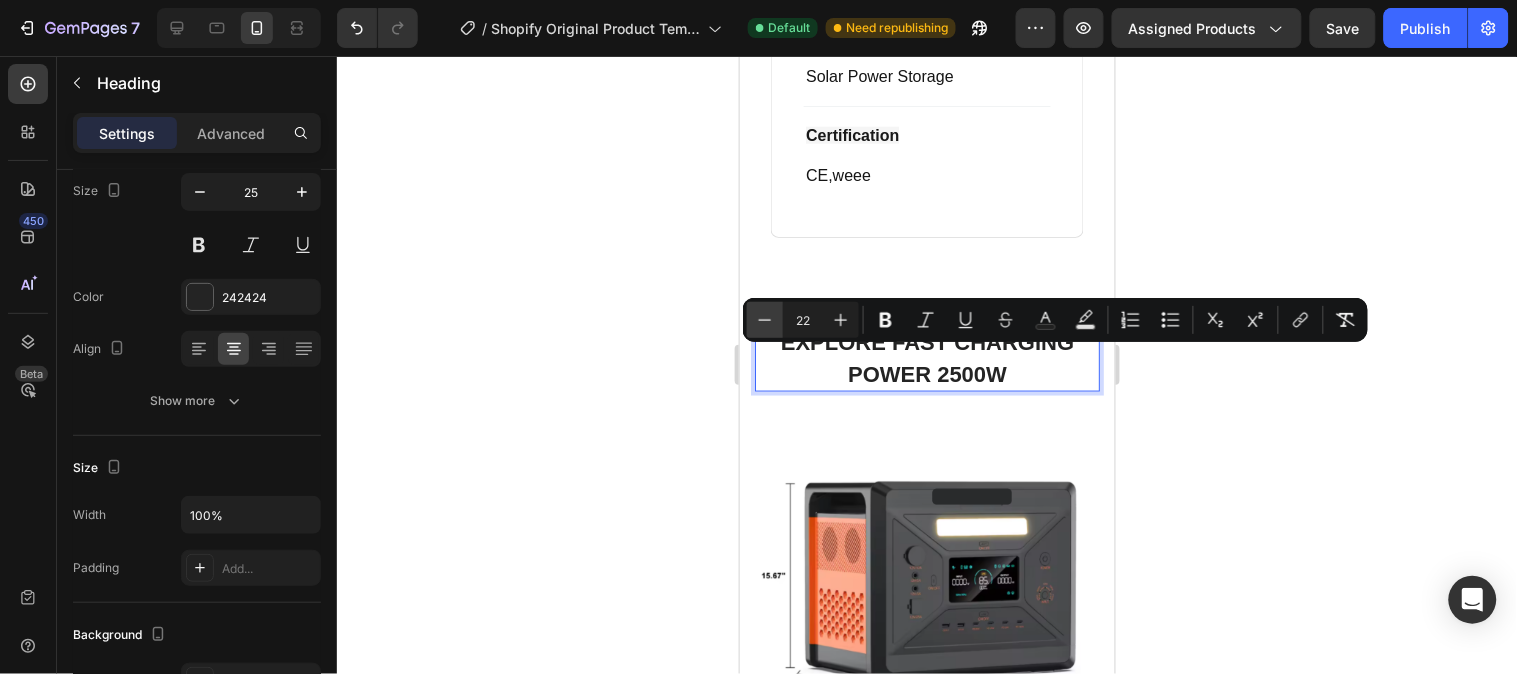 click 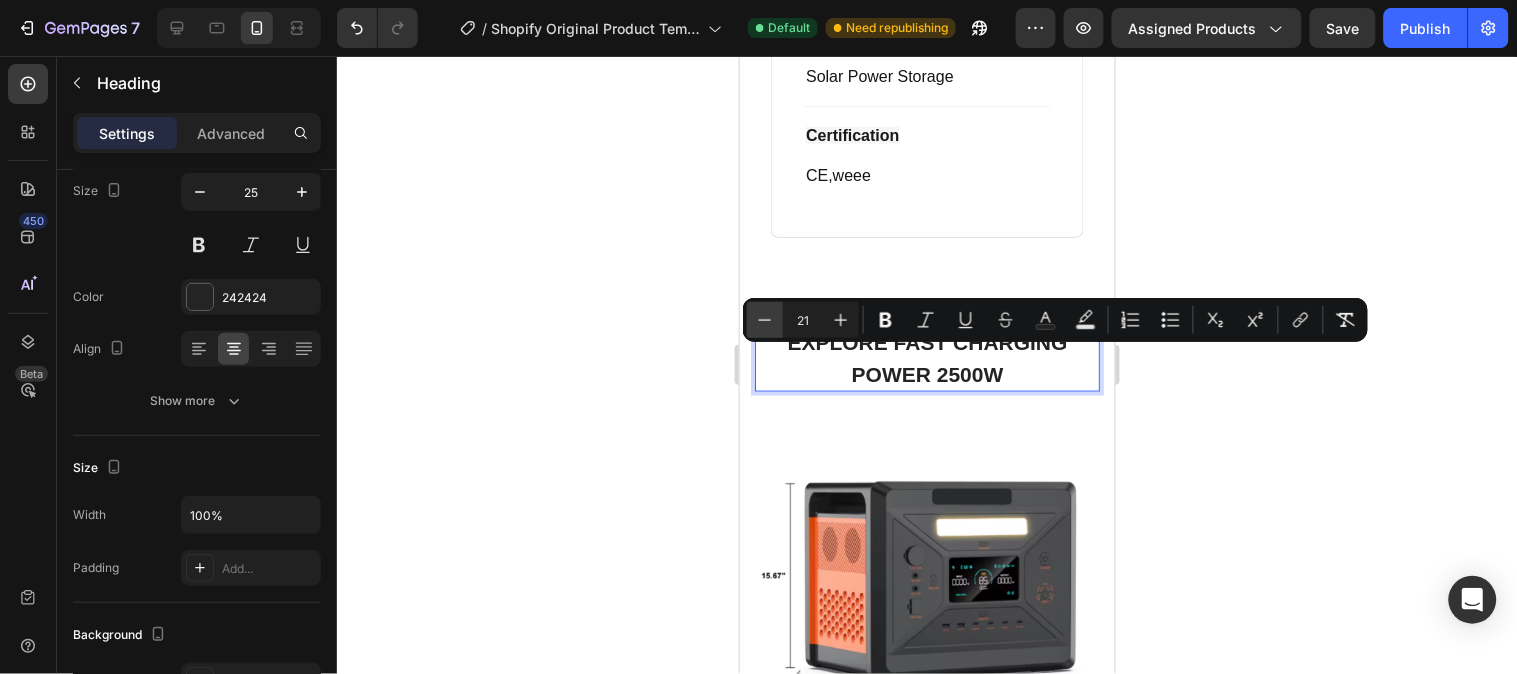 click 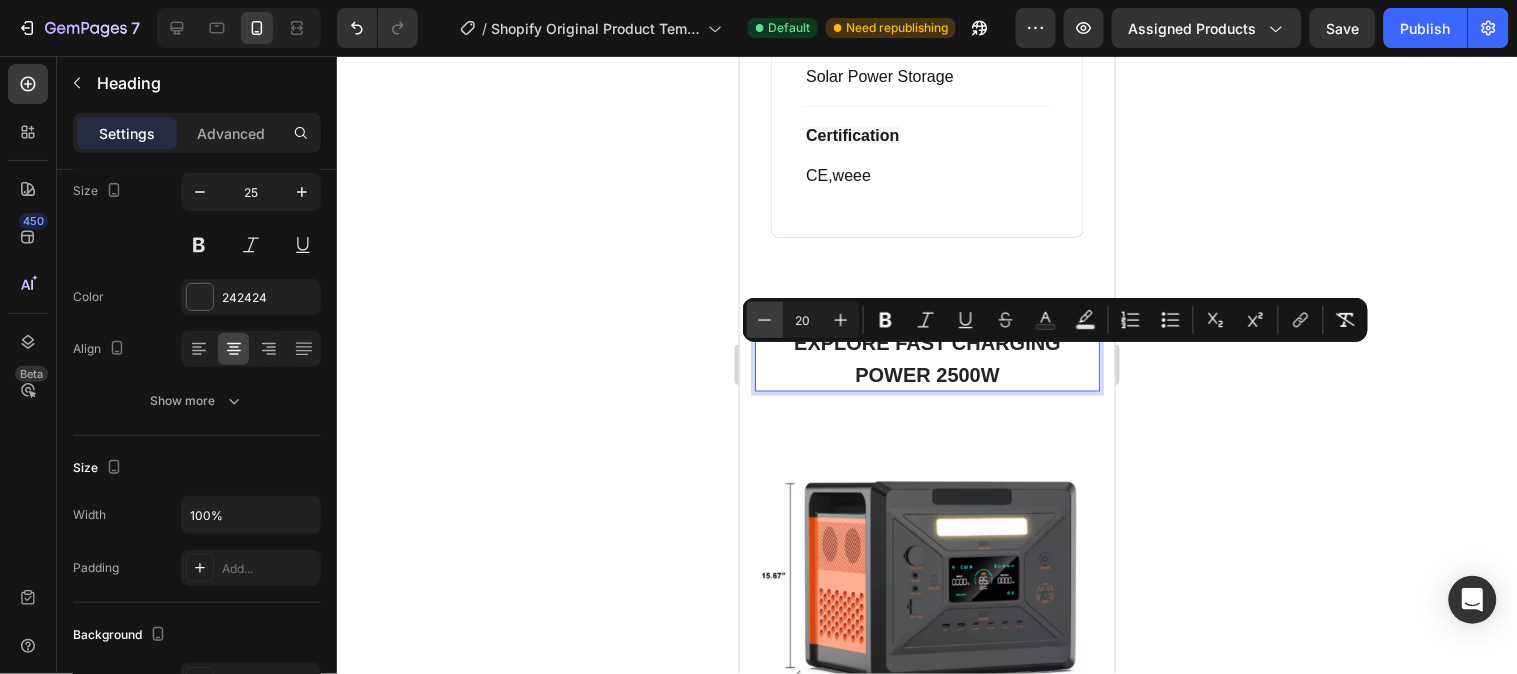 click 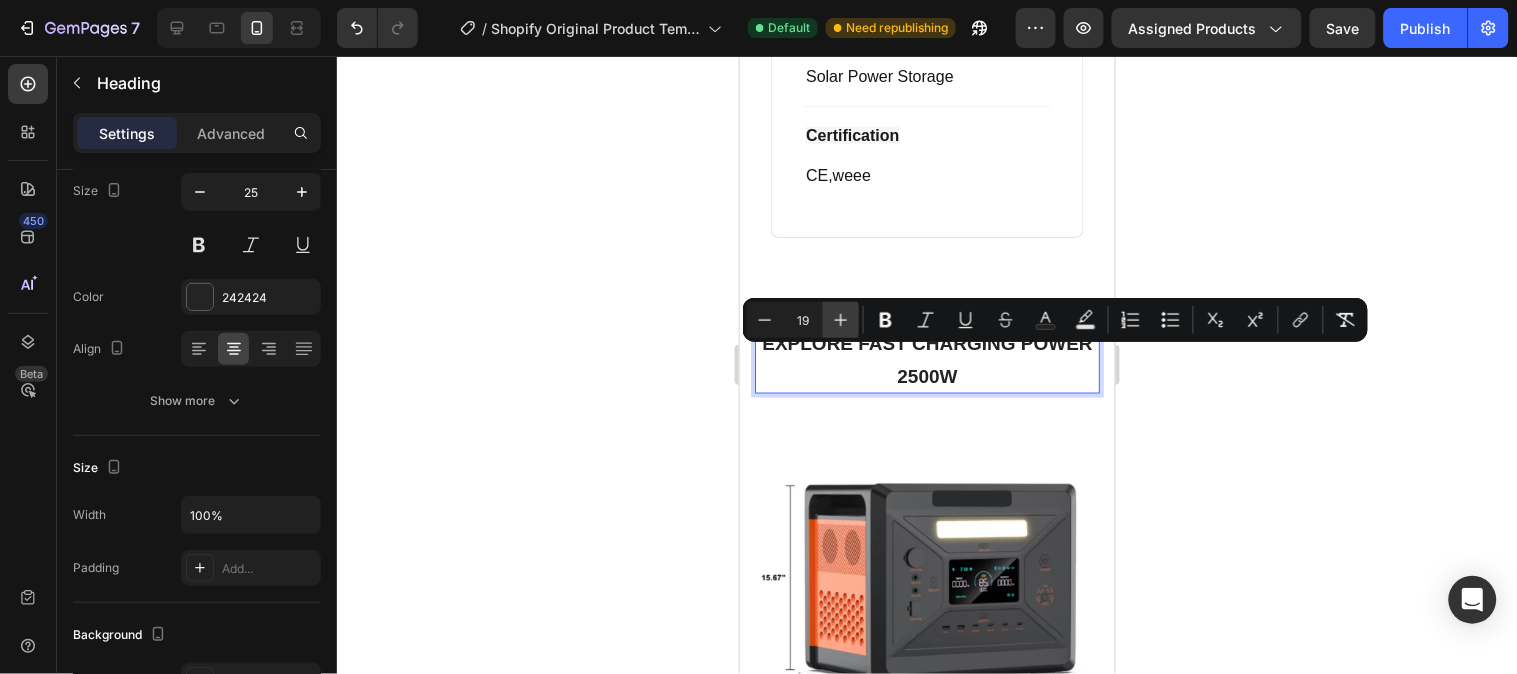 click 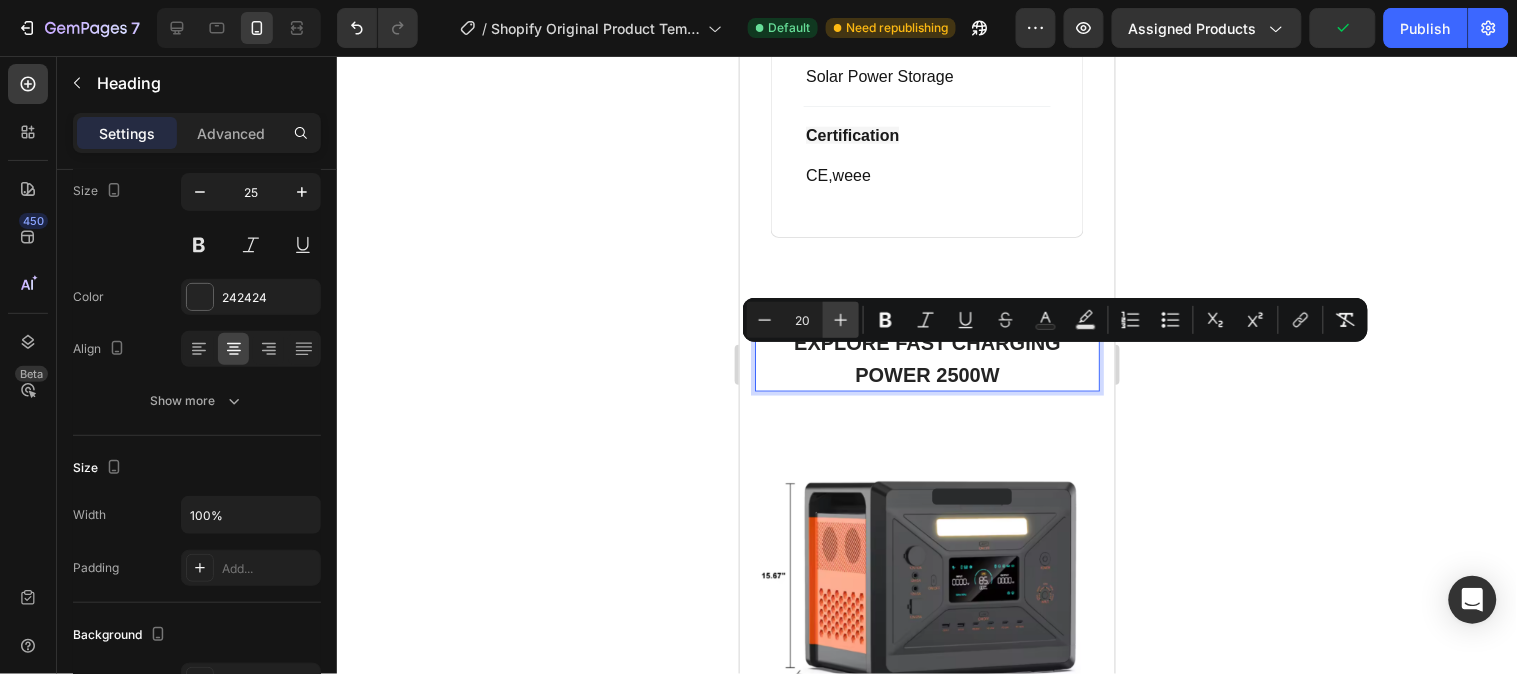 click 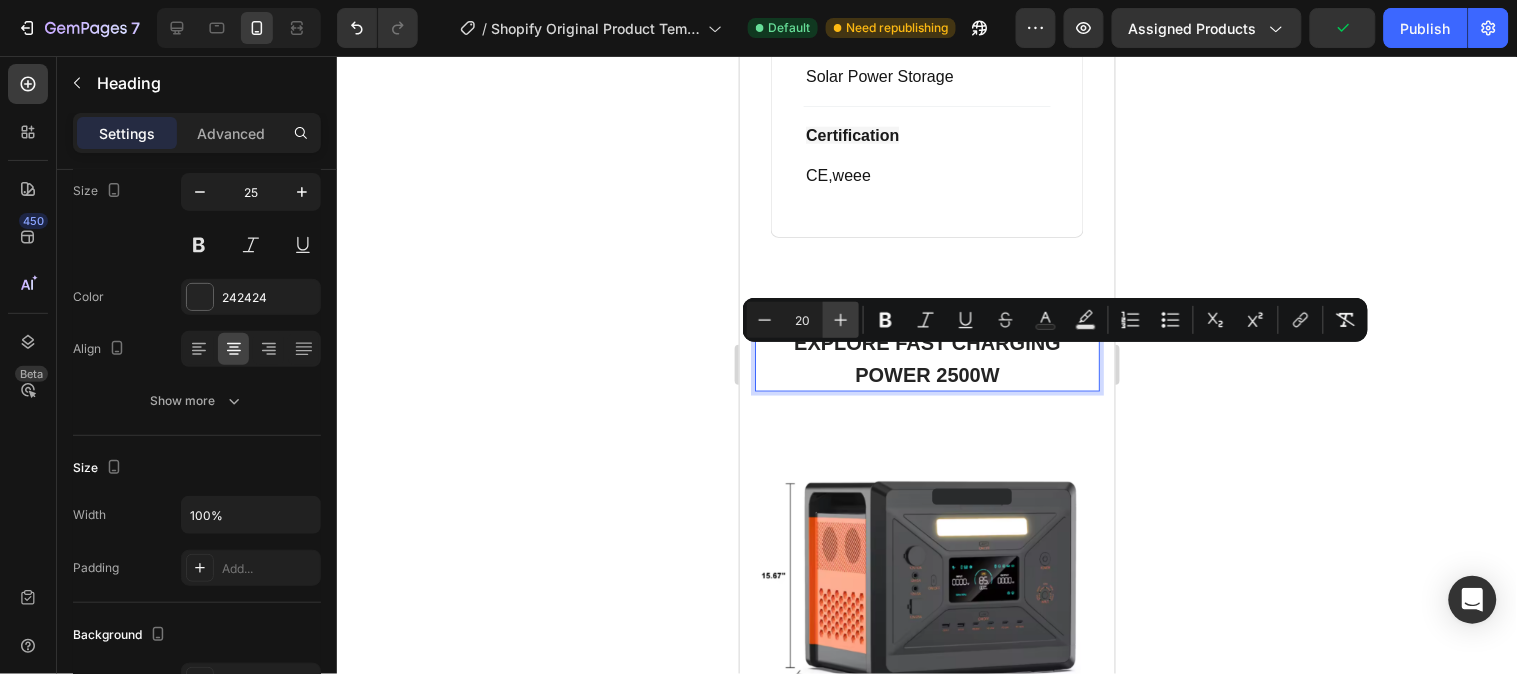 type on "21" 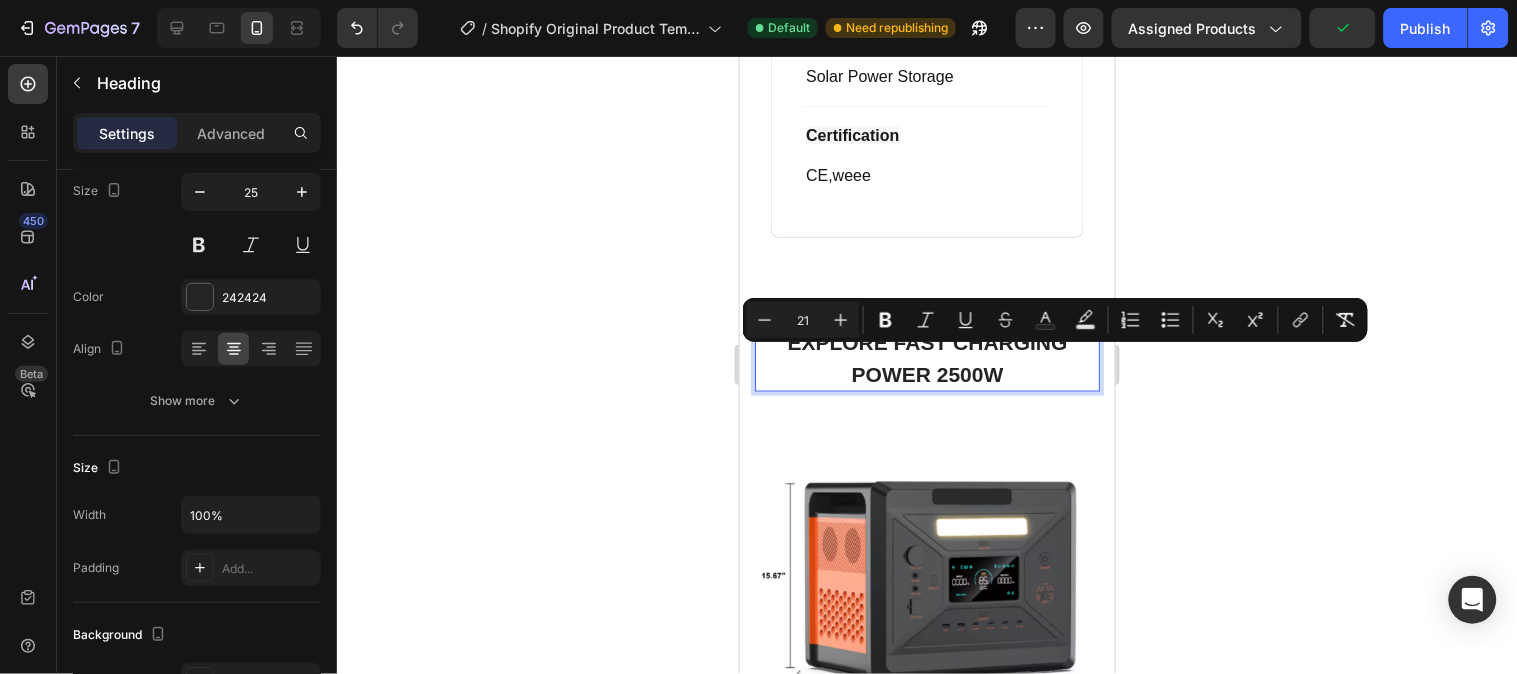 click 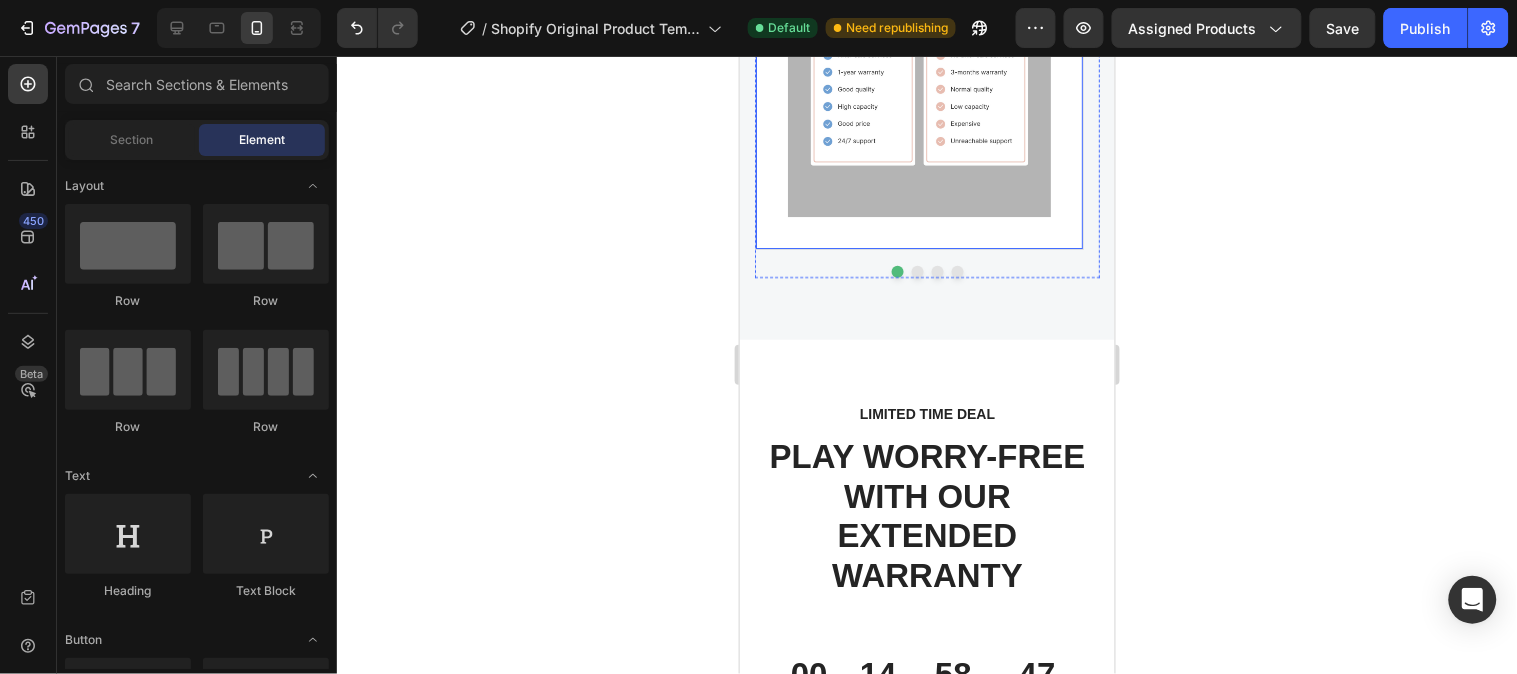 scroll, scrollTop: 9666, scrollLeft: 0, axis: vertical 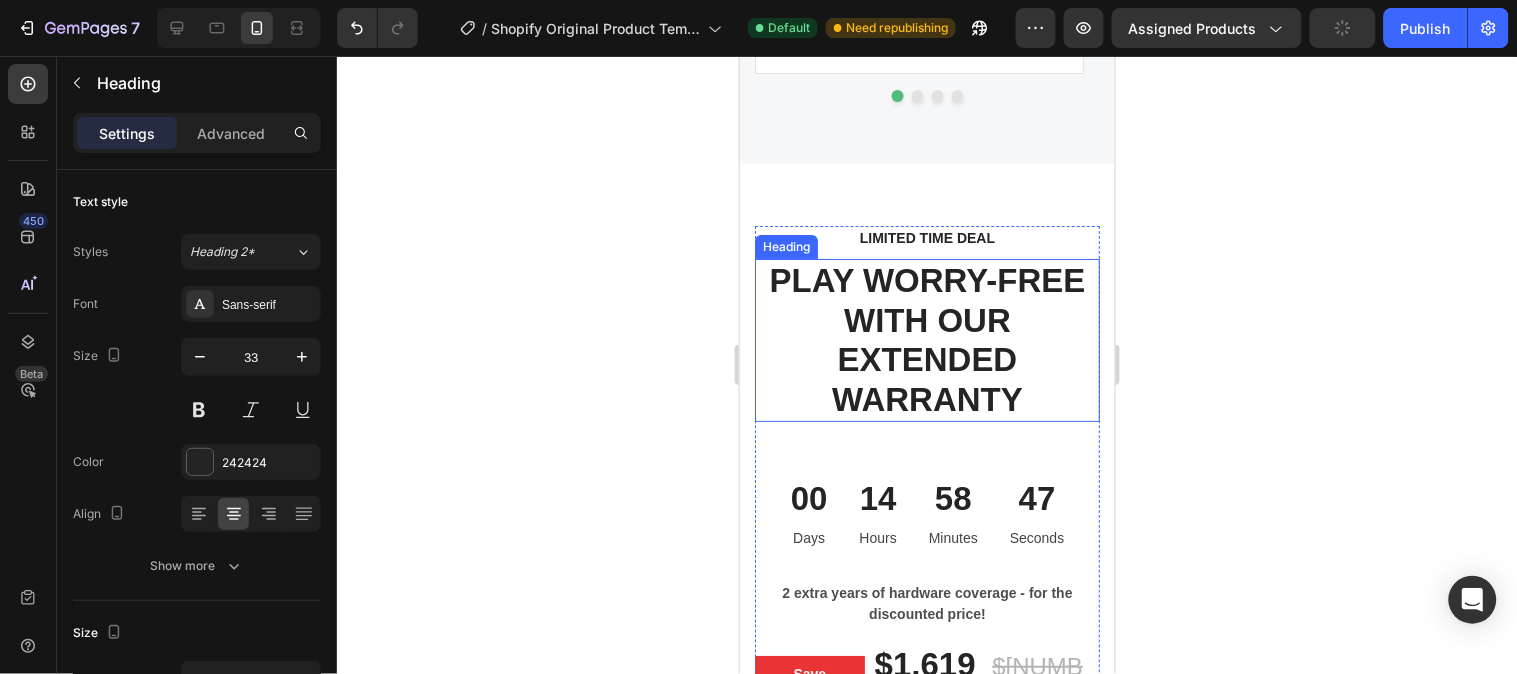 click on "PLAY WORRY-FREE  WITH OUR EXTENDED WARRANTY" at bounding box center [926, 339] 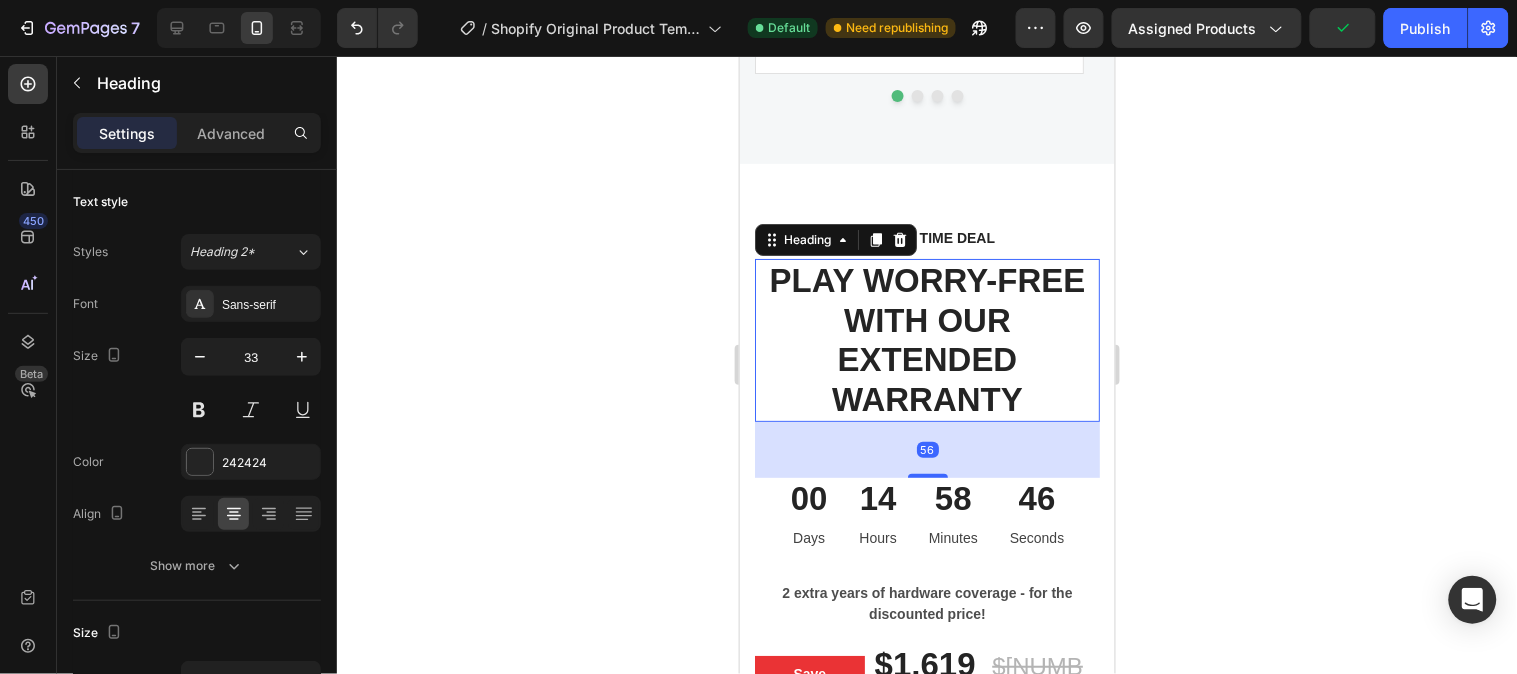 click on "PLAY WORRY-FREE  WITH OUR EXTENDED WARRANTY" at bounding box center [926, 339] 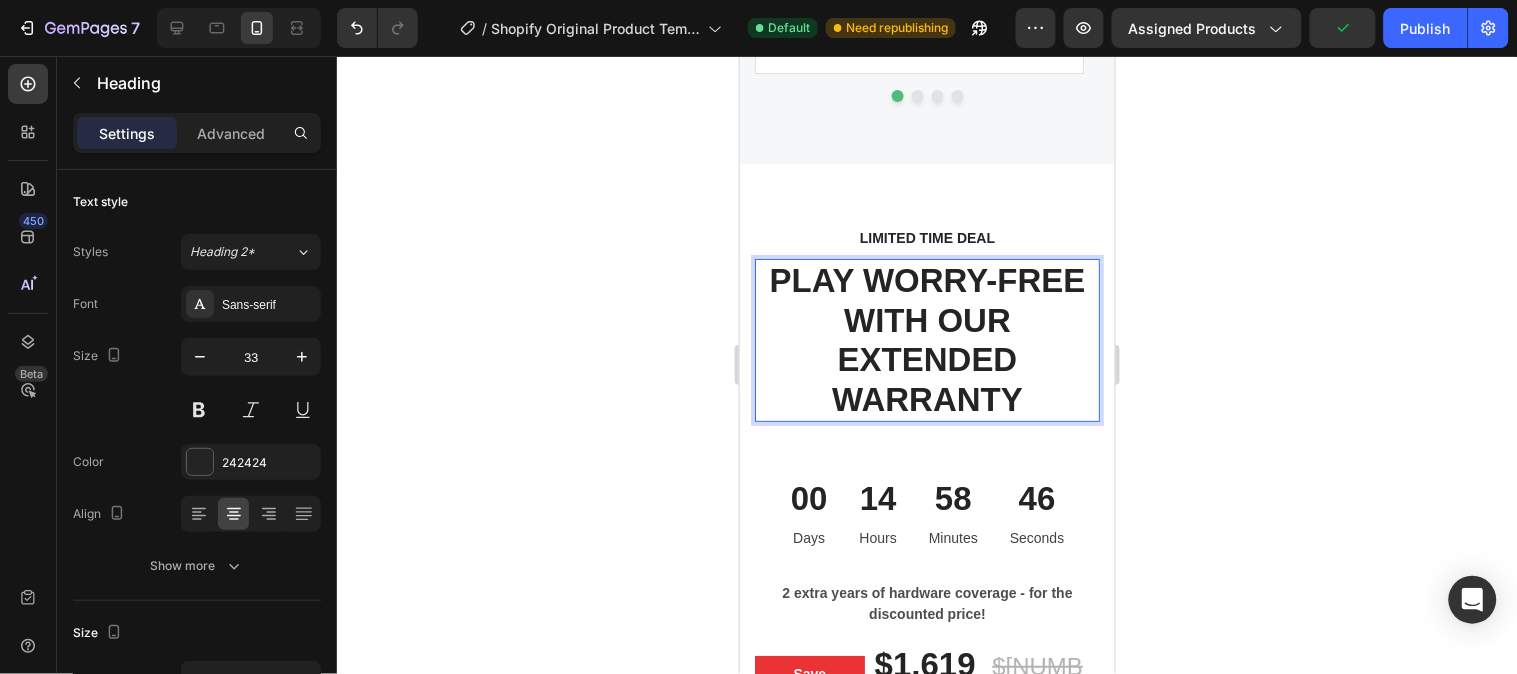 click on "PLAY WORRY-FREE  WITH OUR EXTENDED WARRANTY" at bounding box center [926, 339] 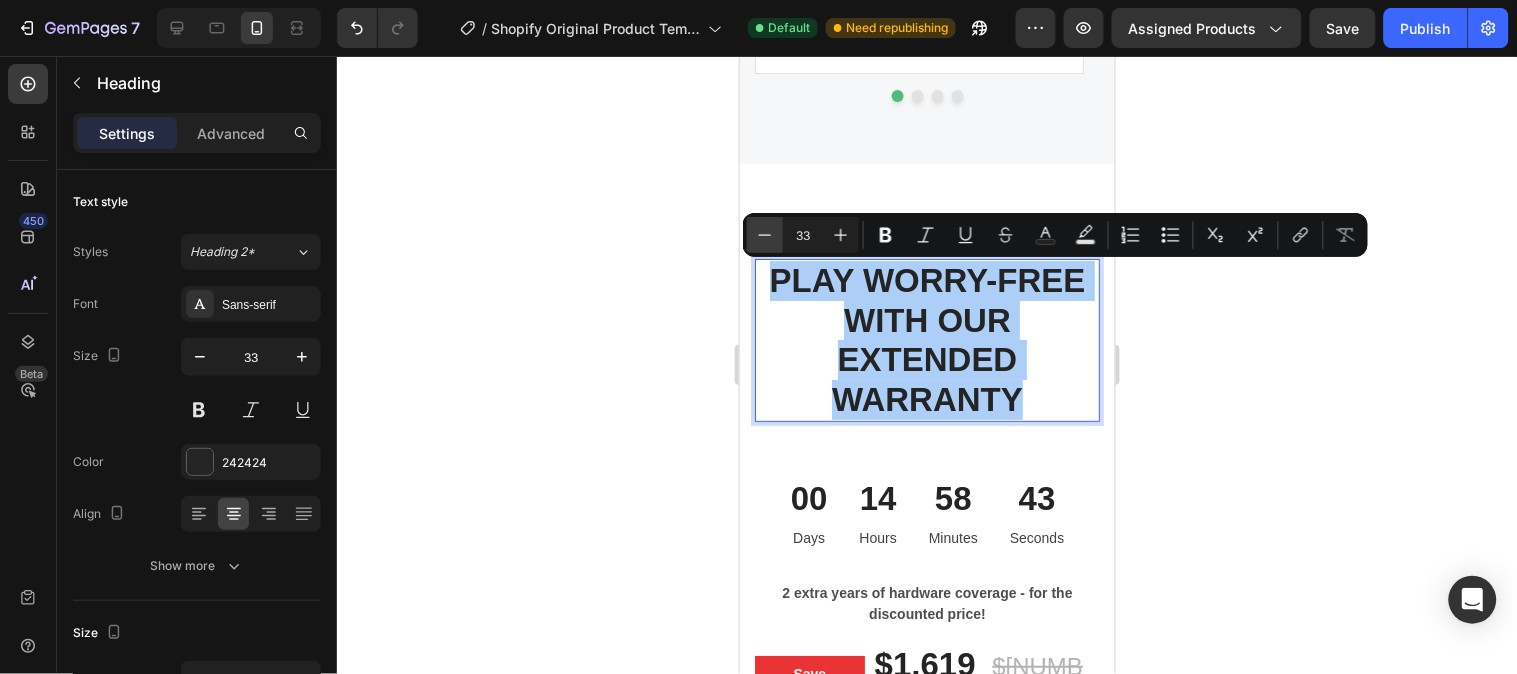 click 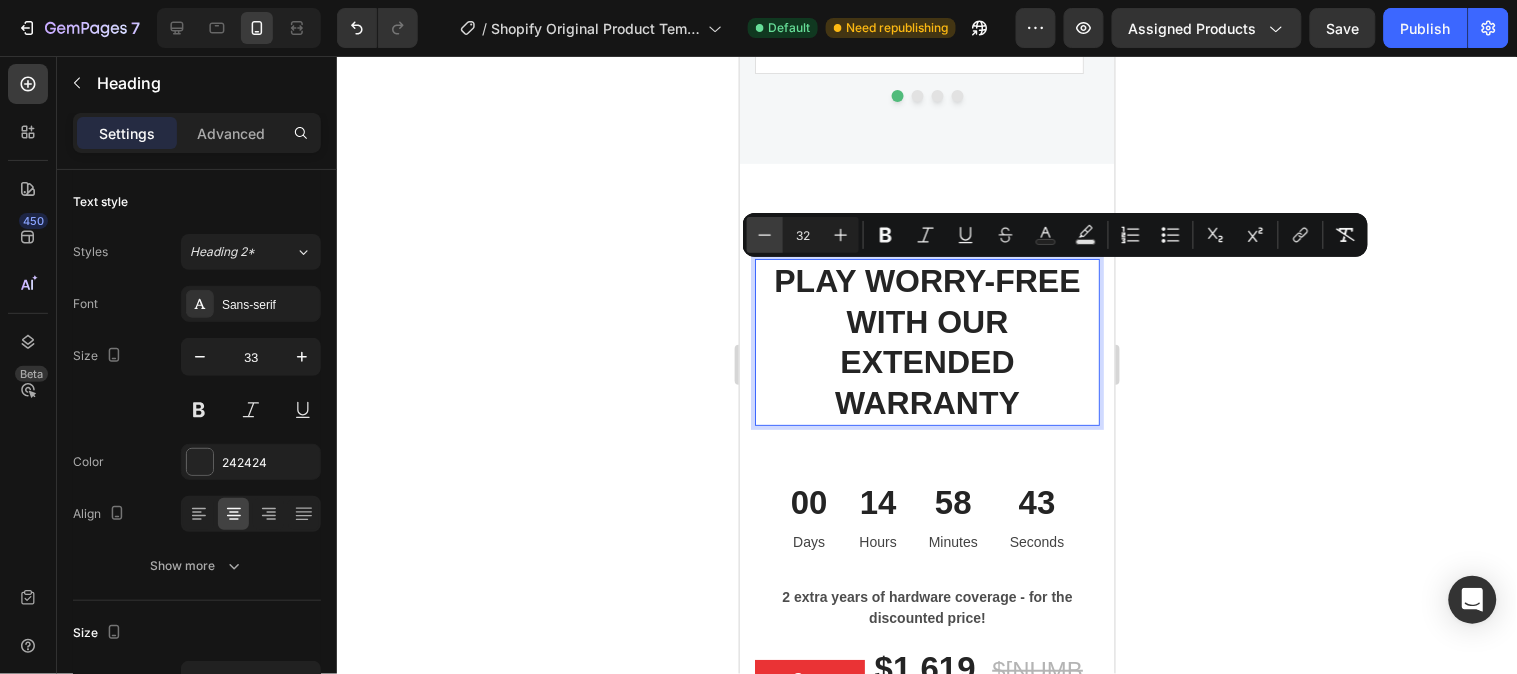click 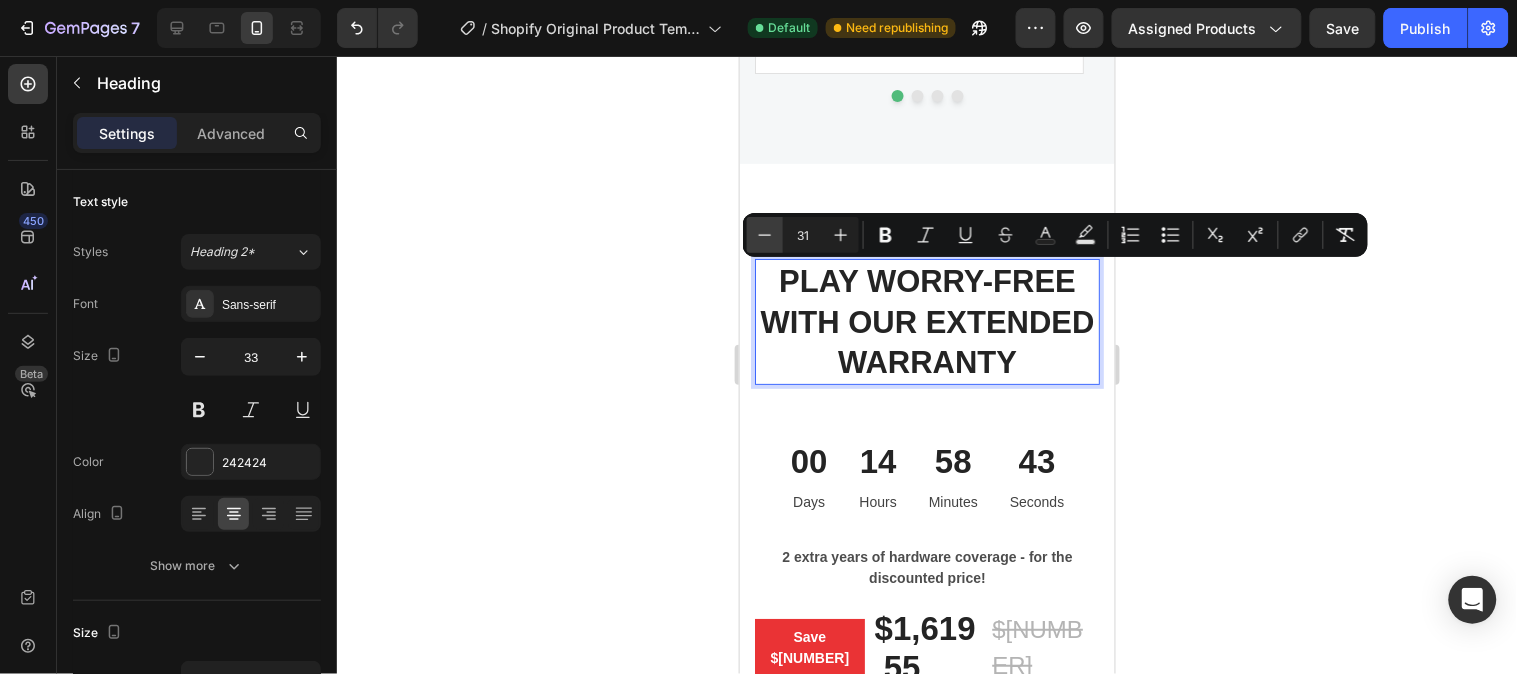 click 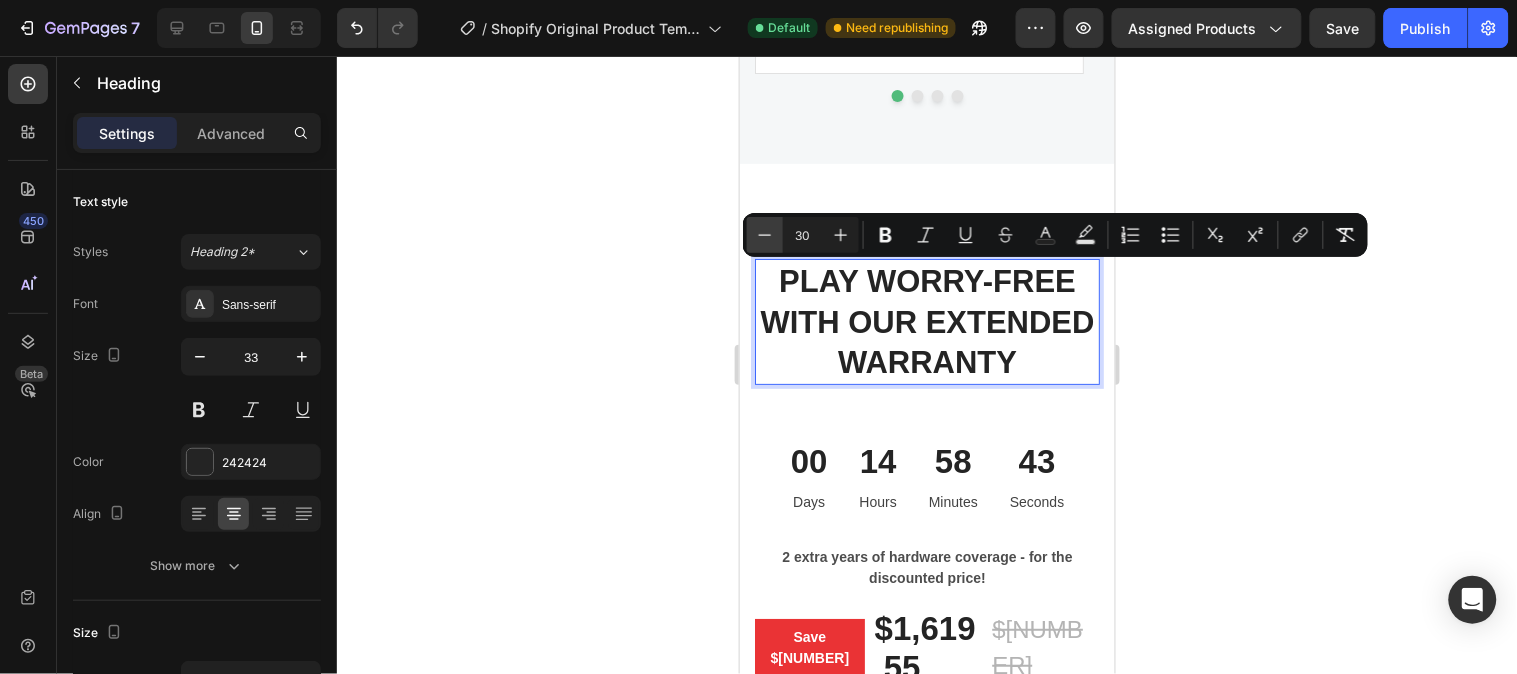 click 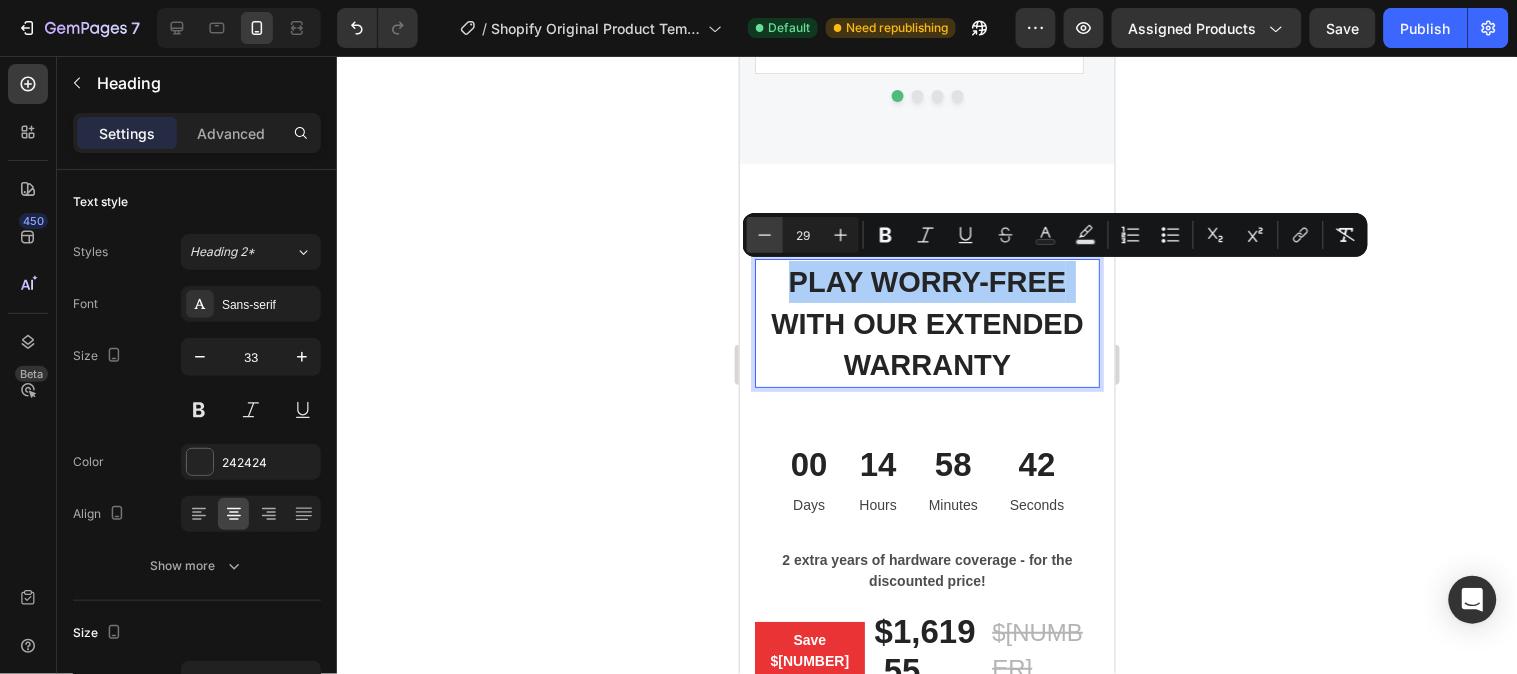 click 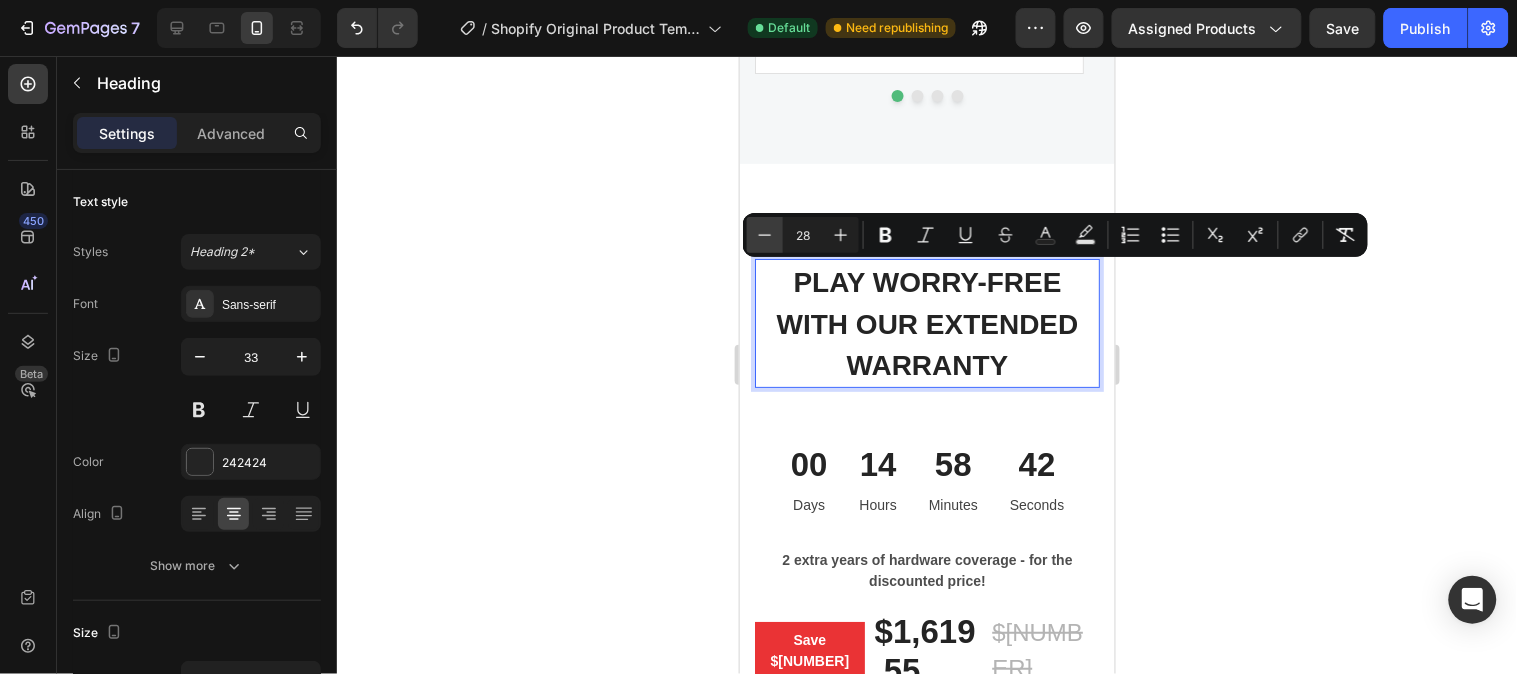 click 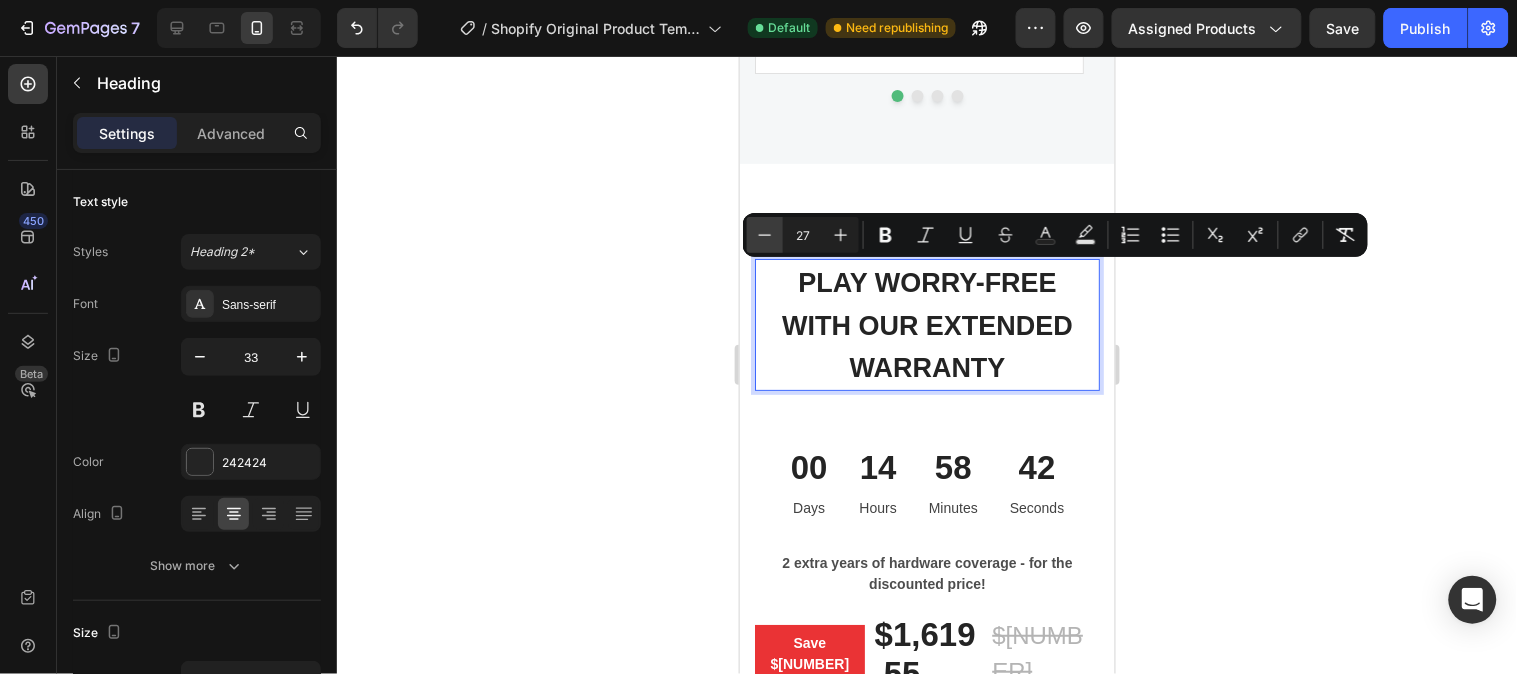 click 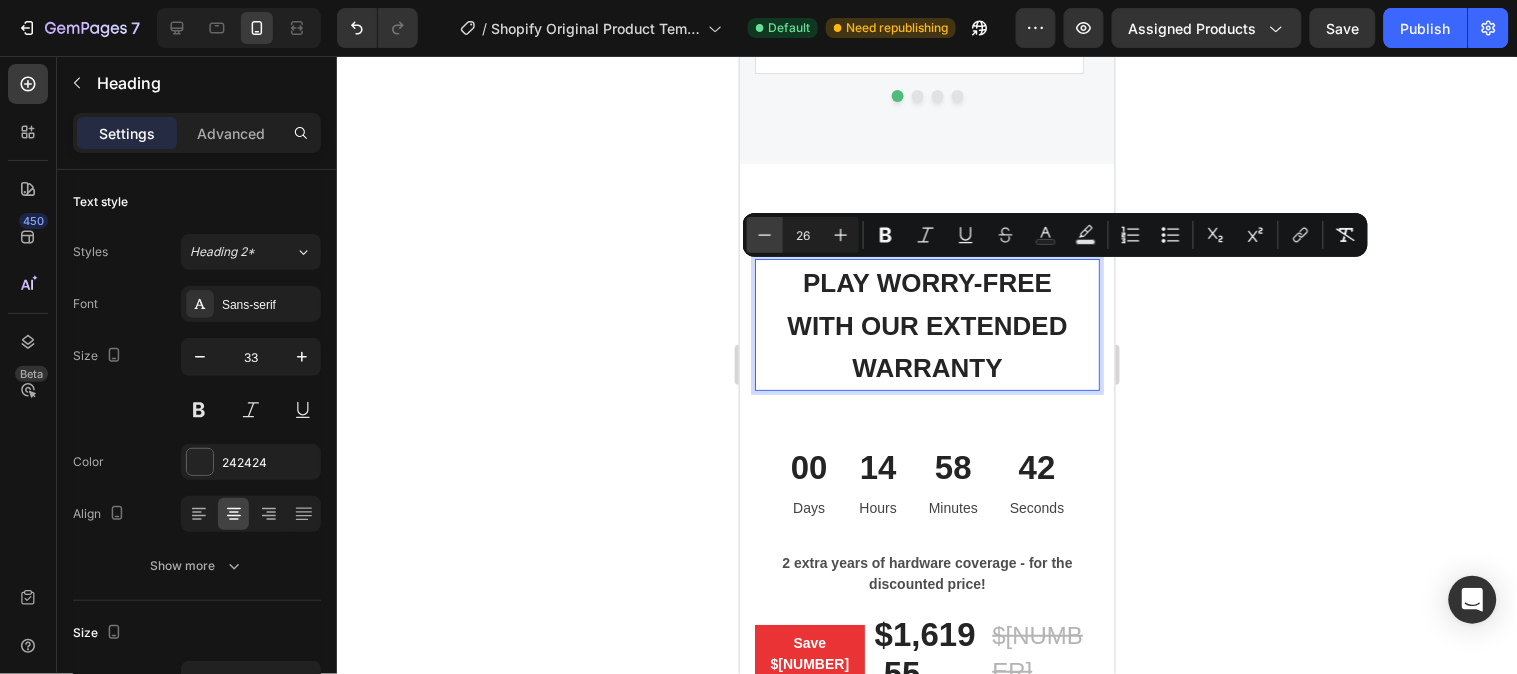 click 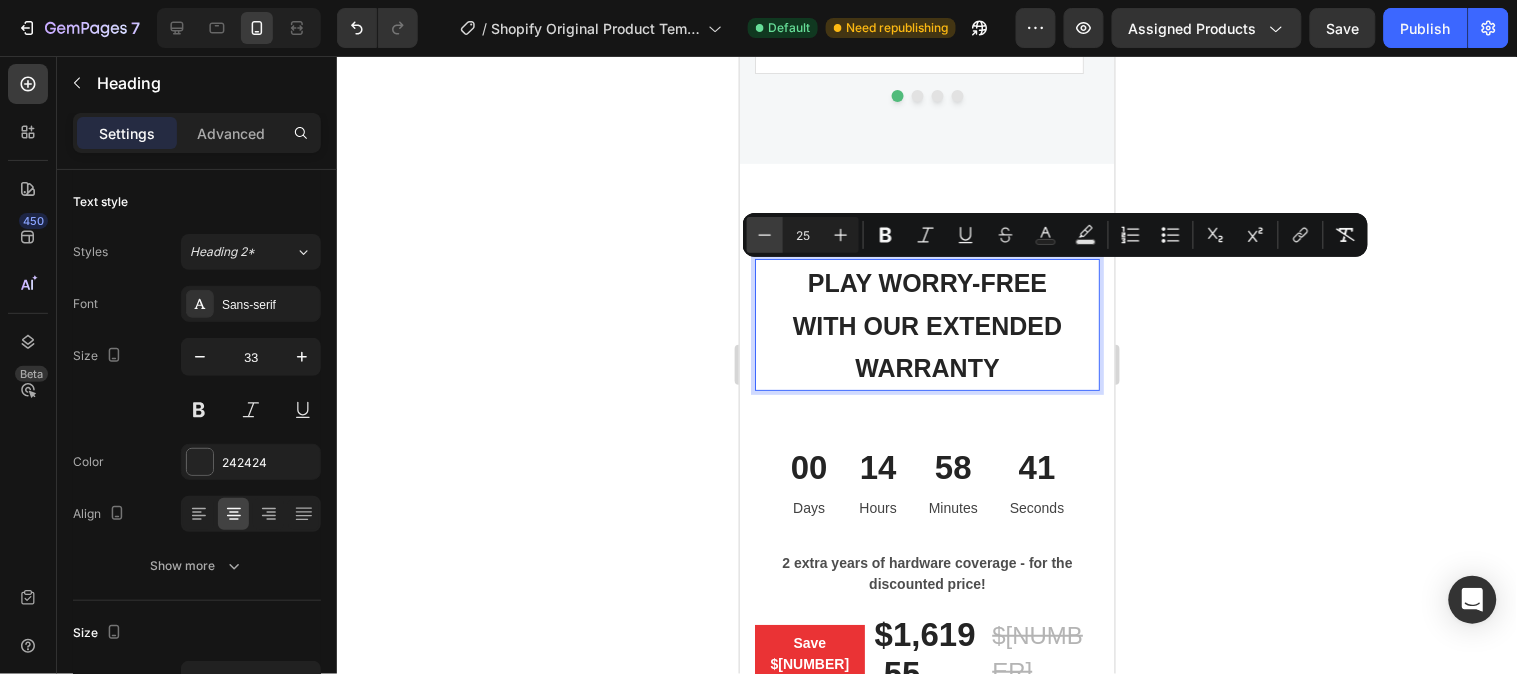 click 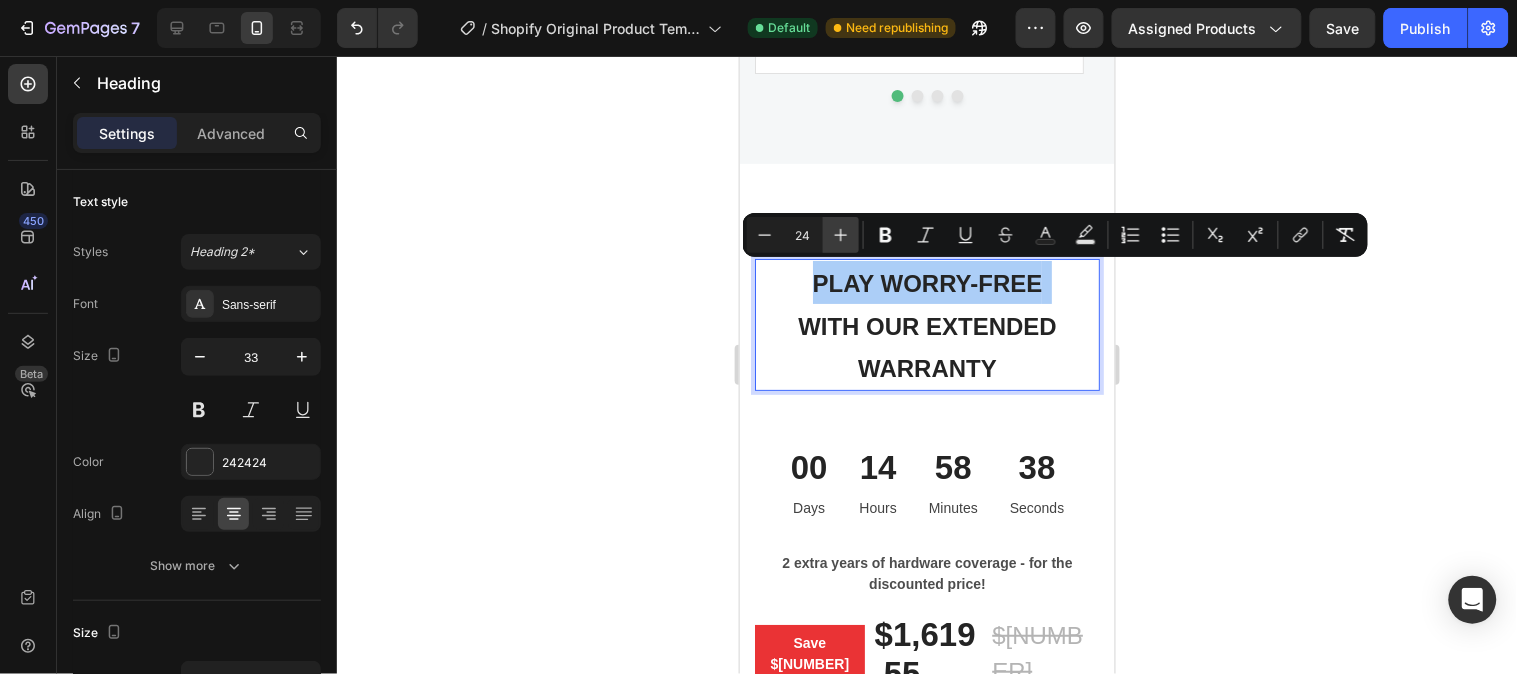 click 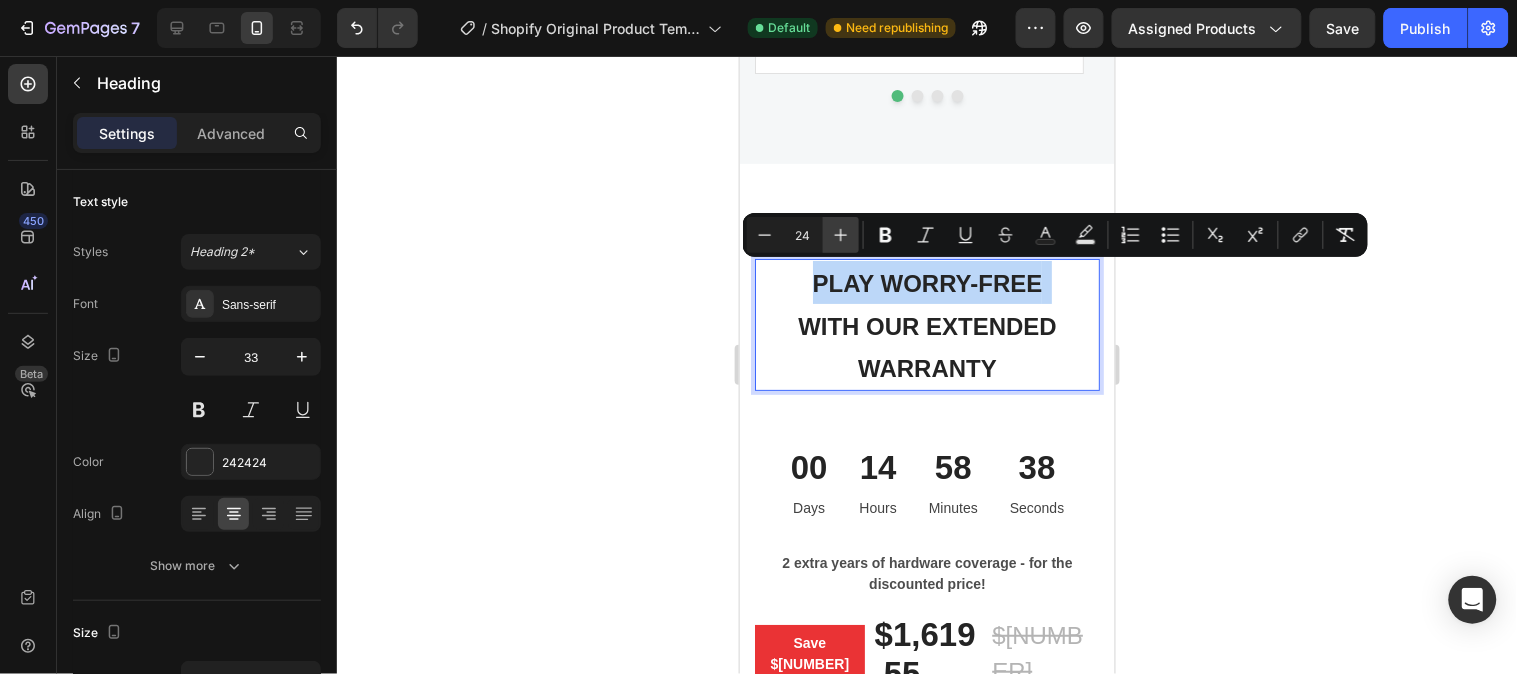 type on "25" 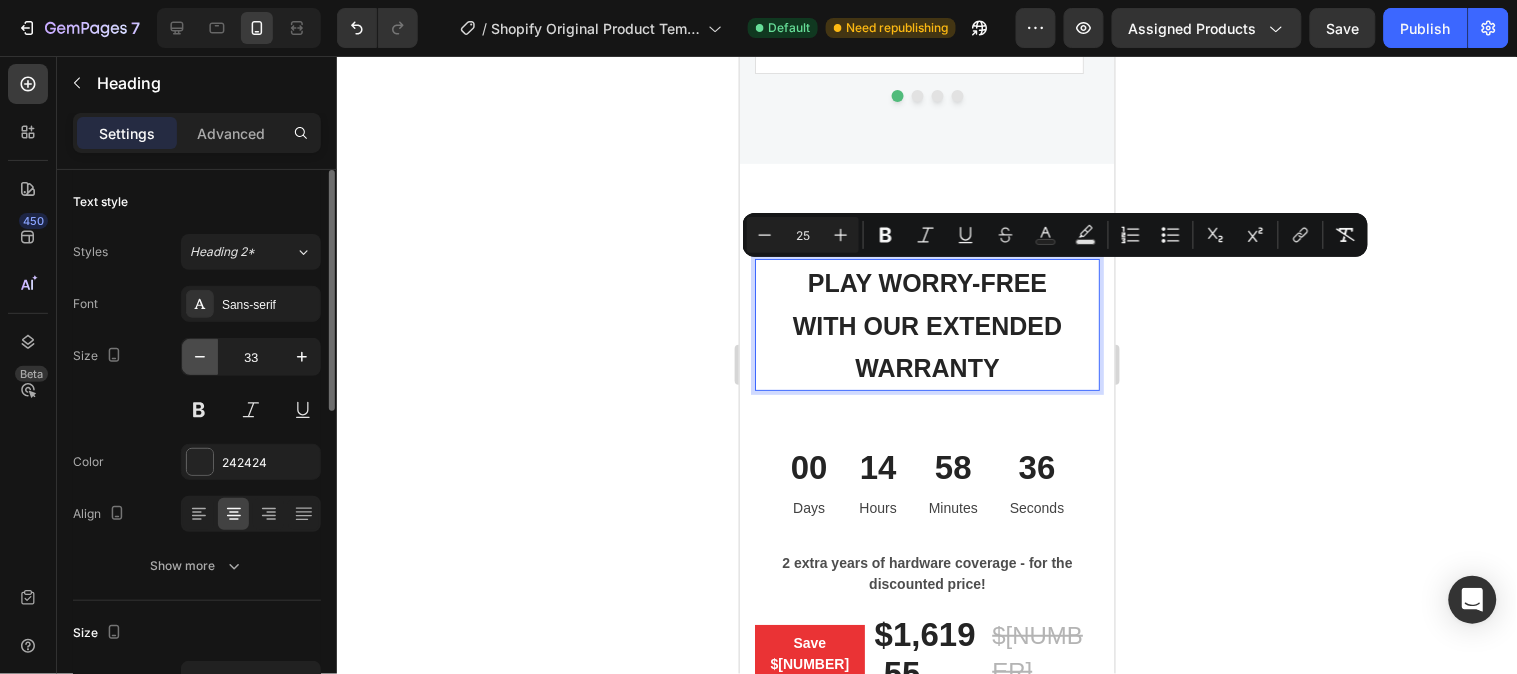 click 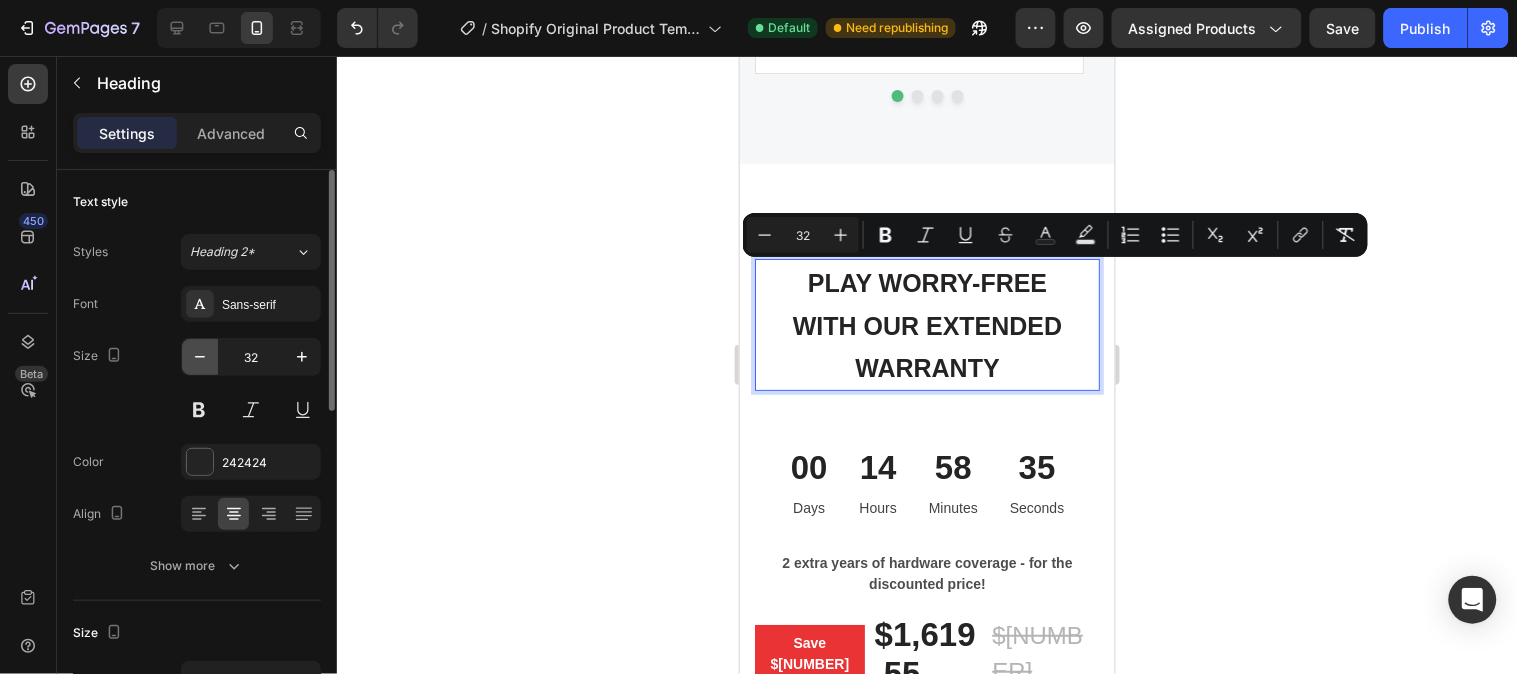 click 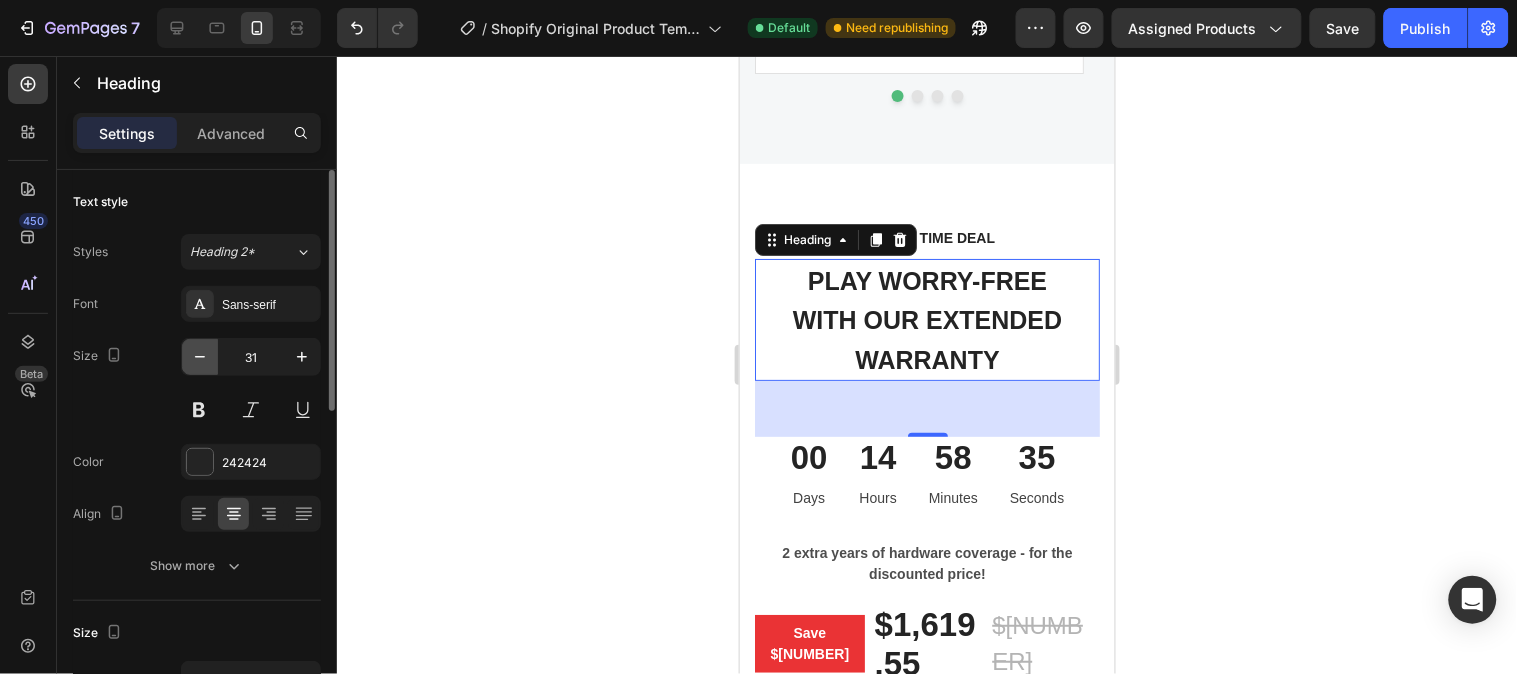 click 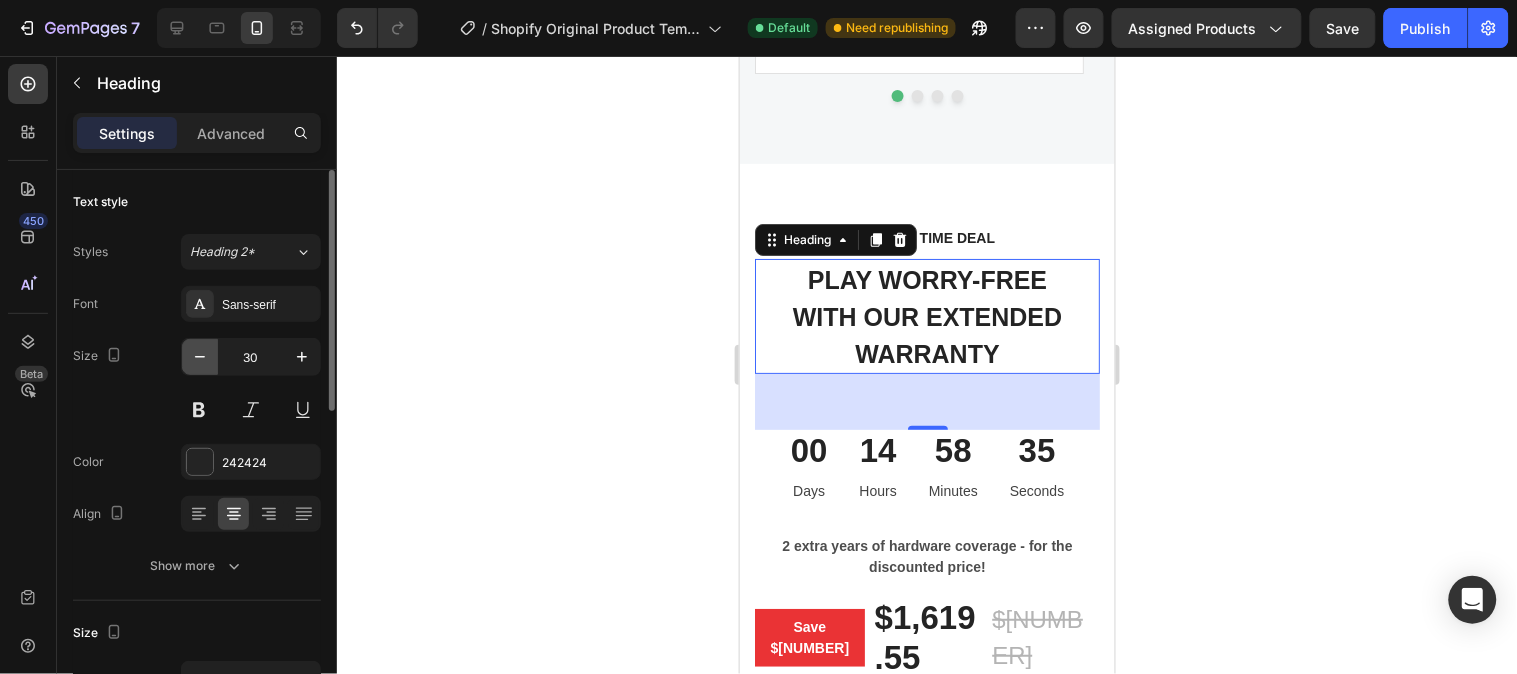 click 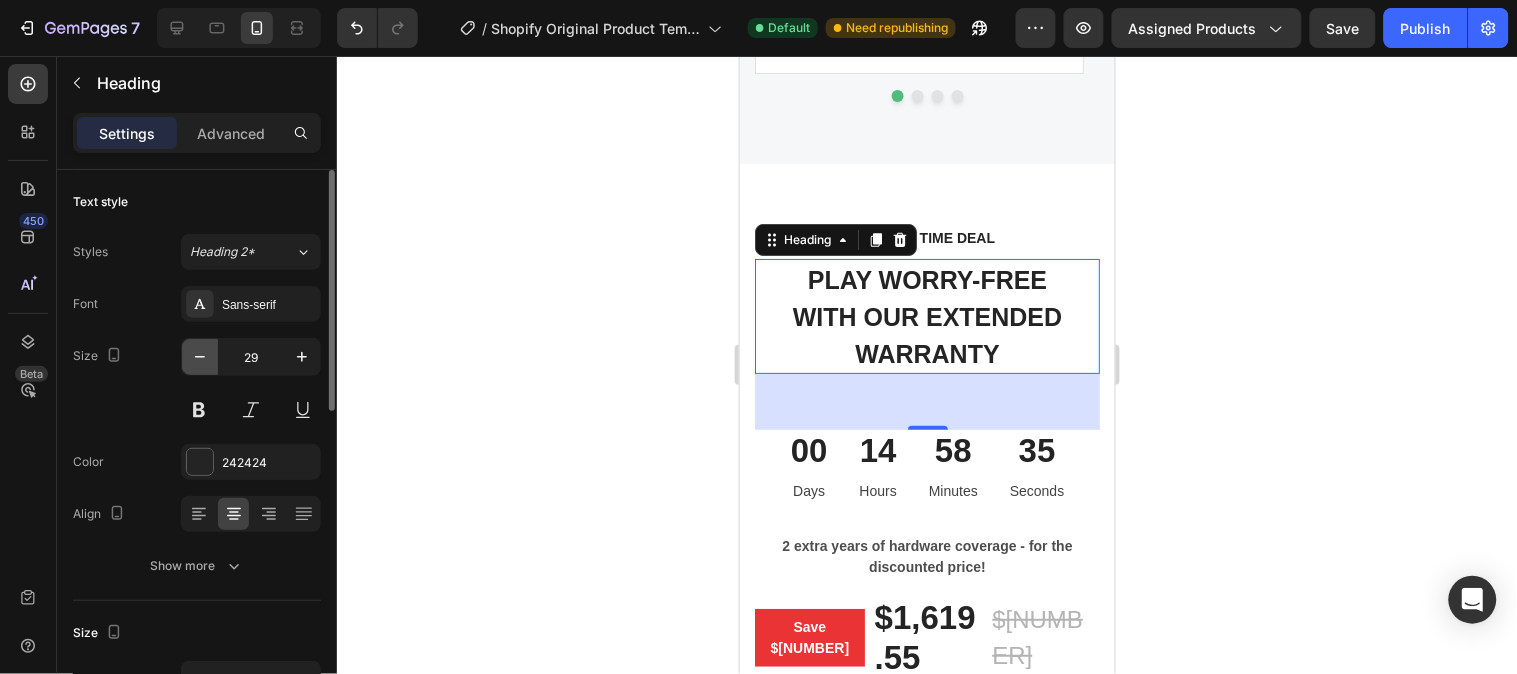 click 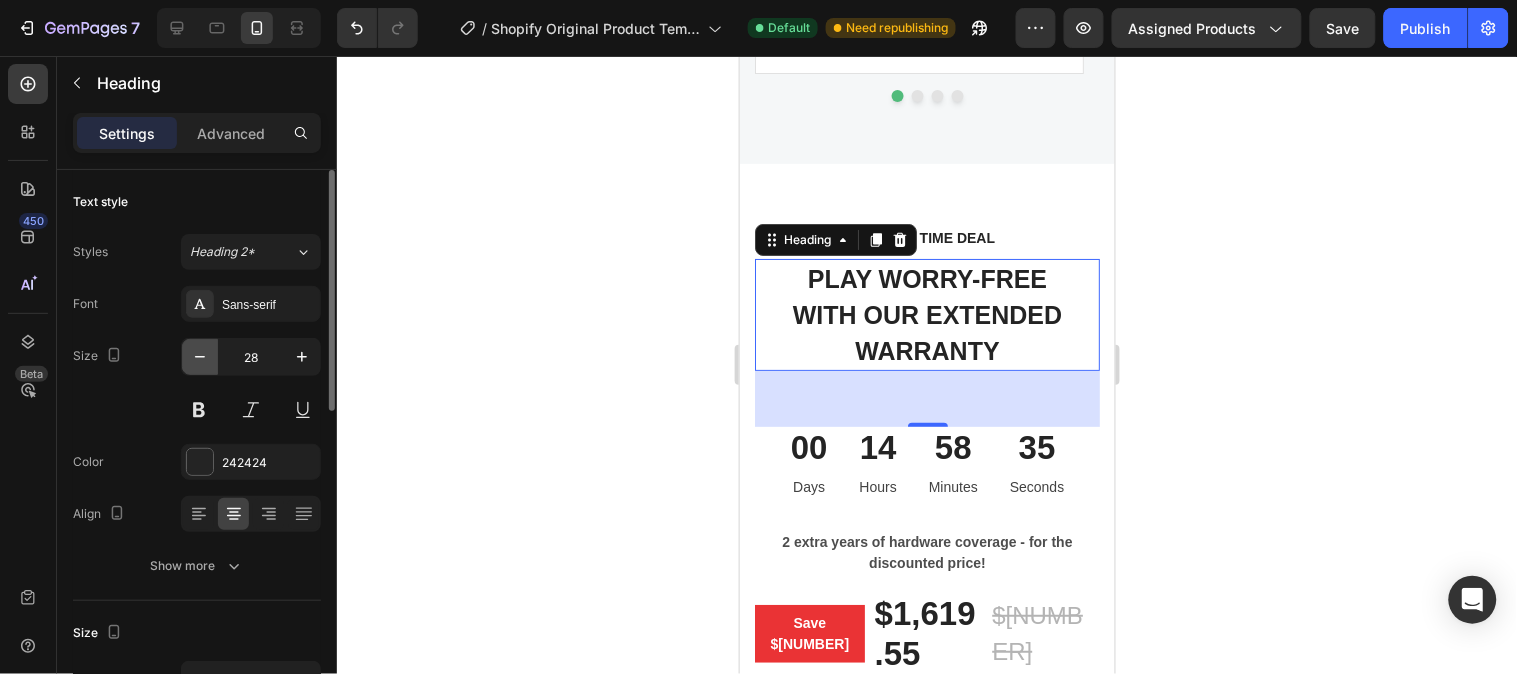 click 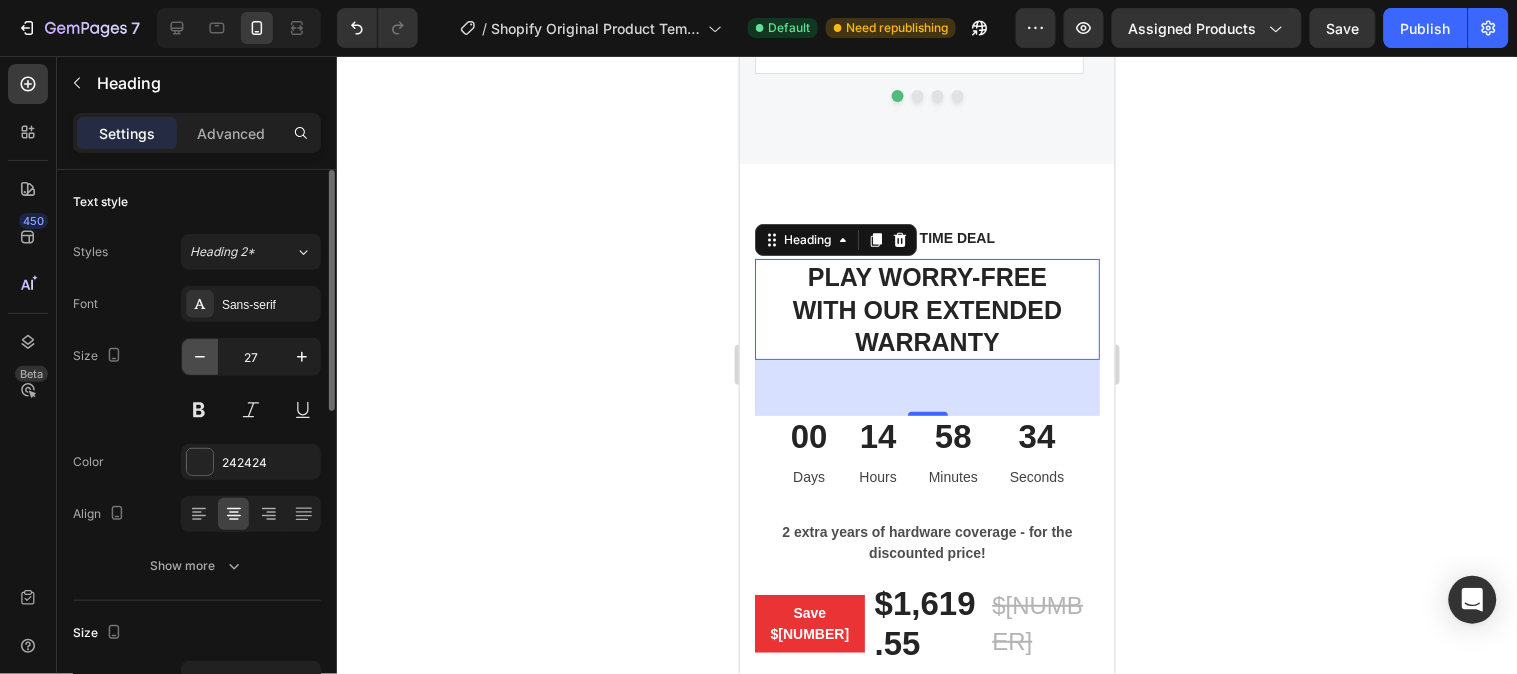 click 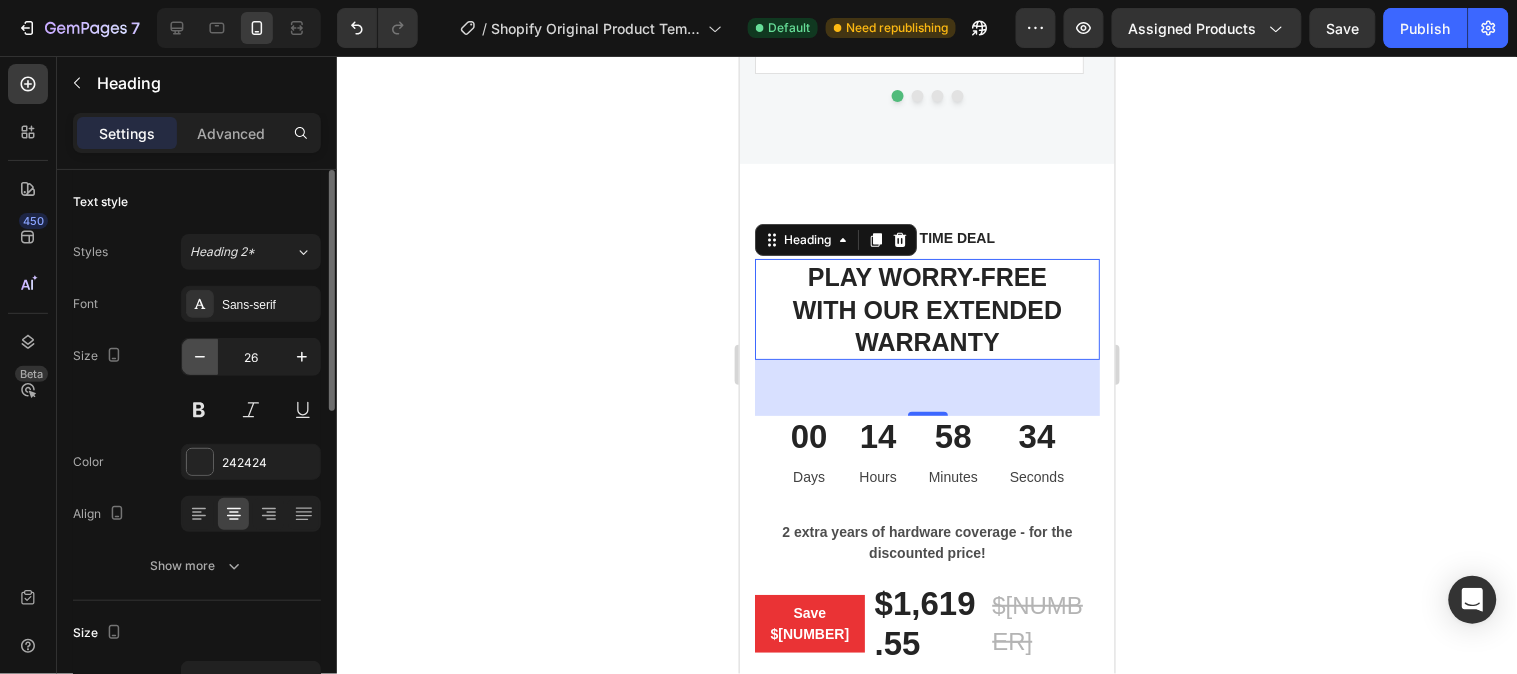 click 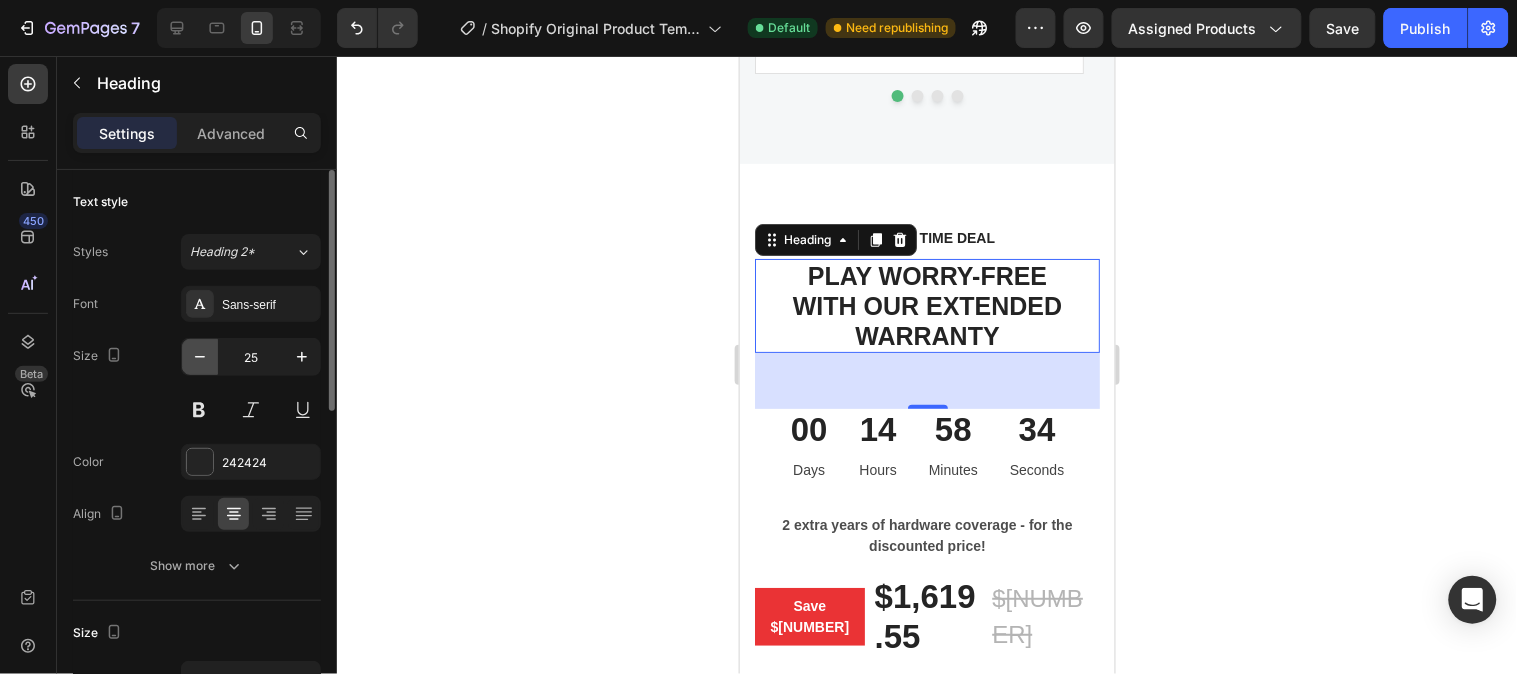 click 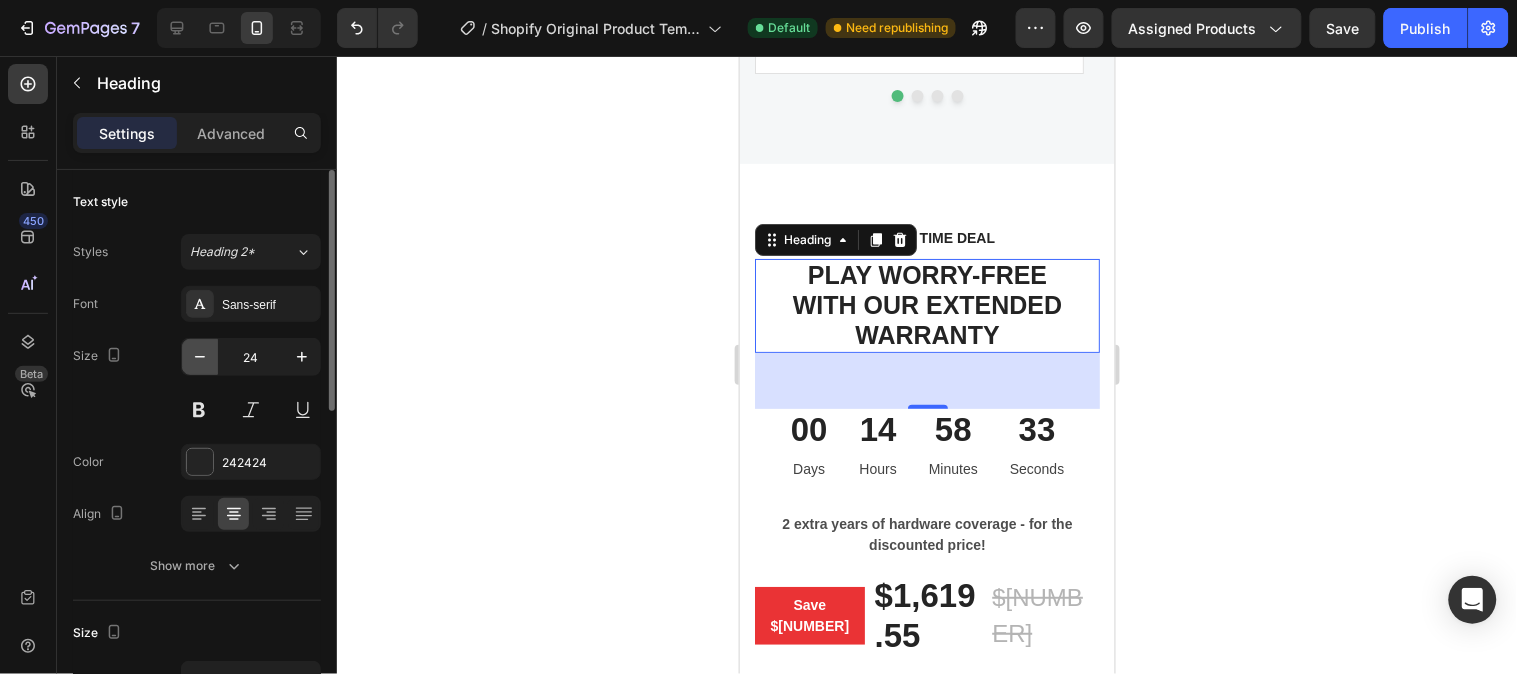 click 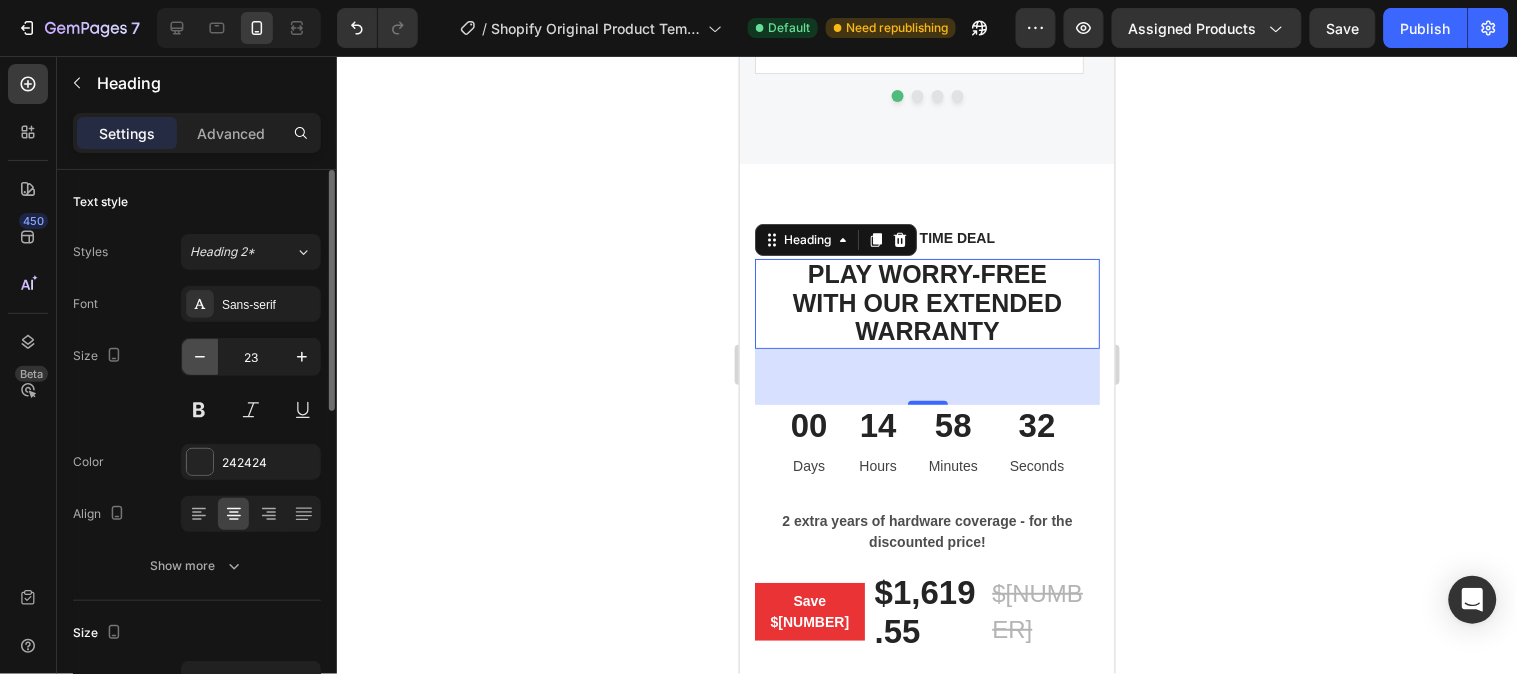click 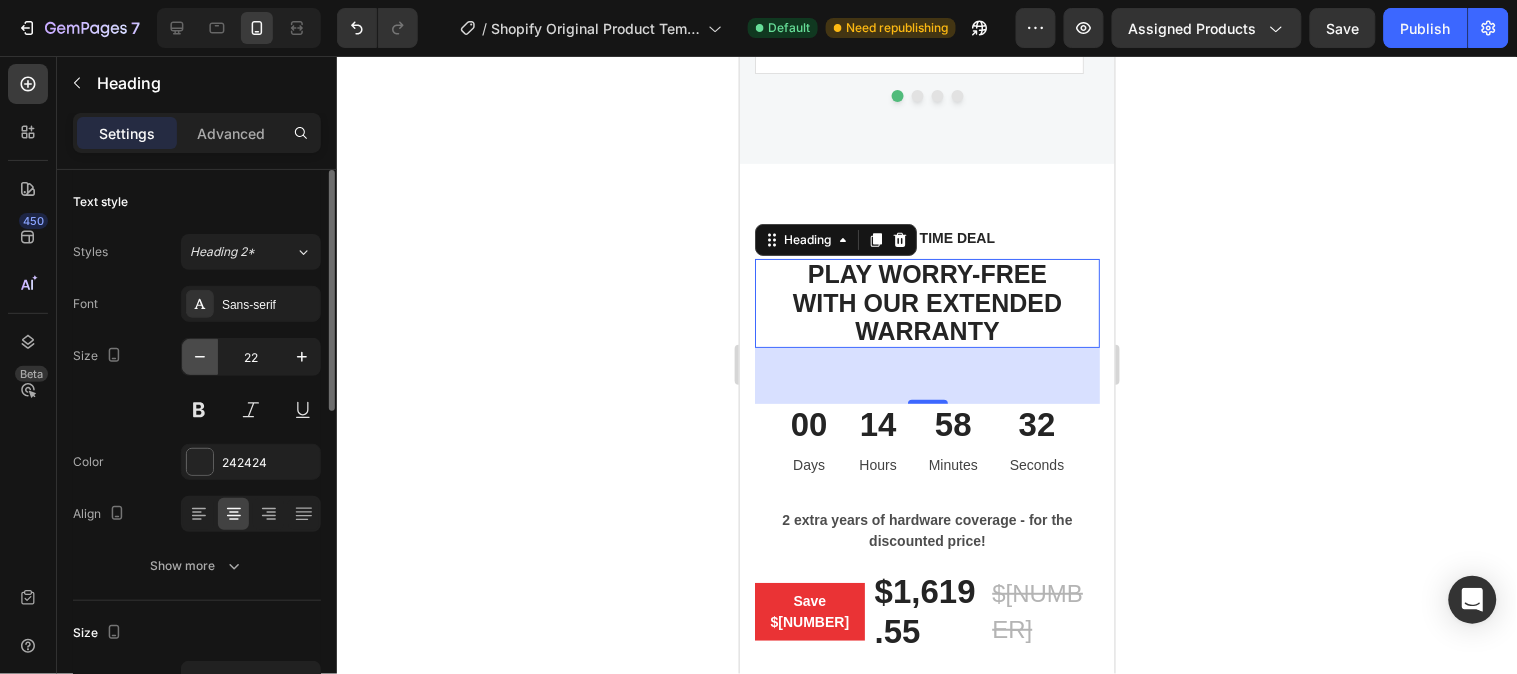 click 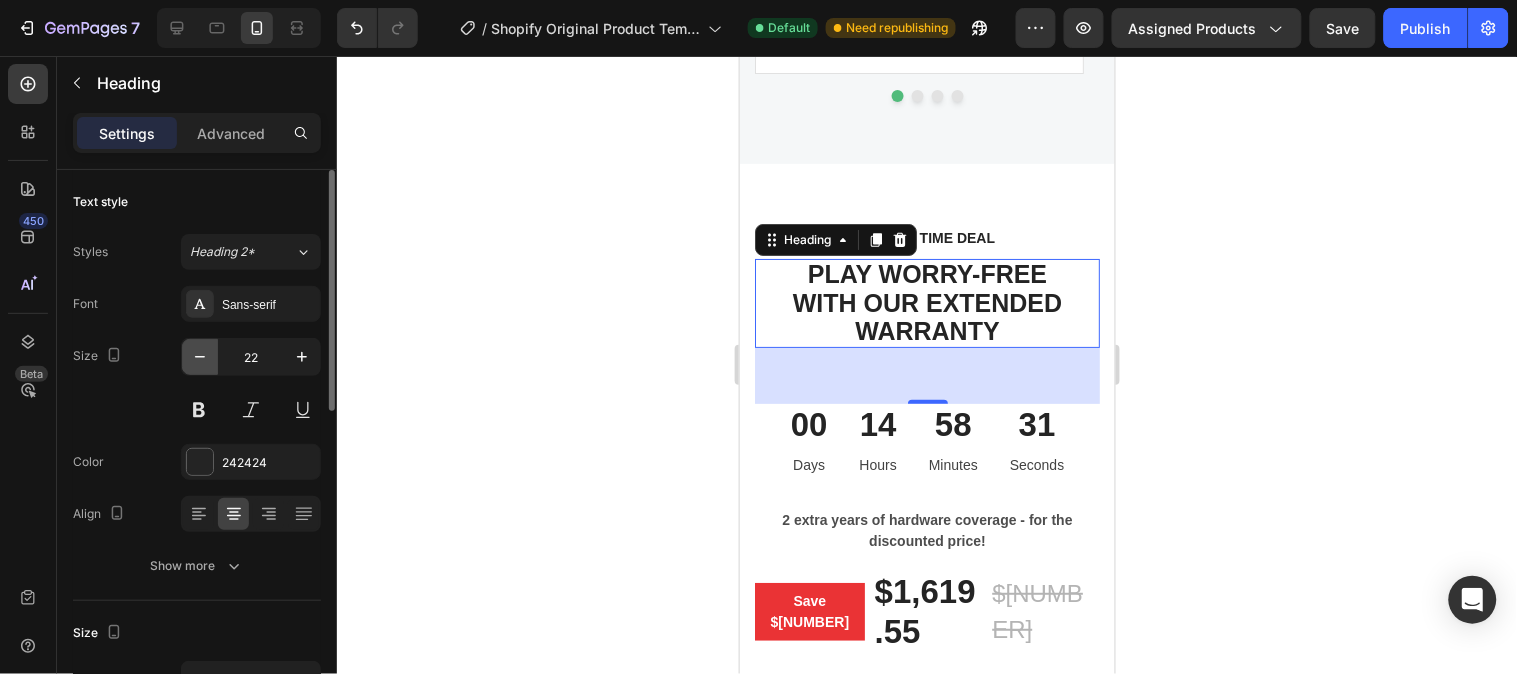type on "21" 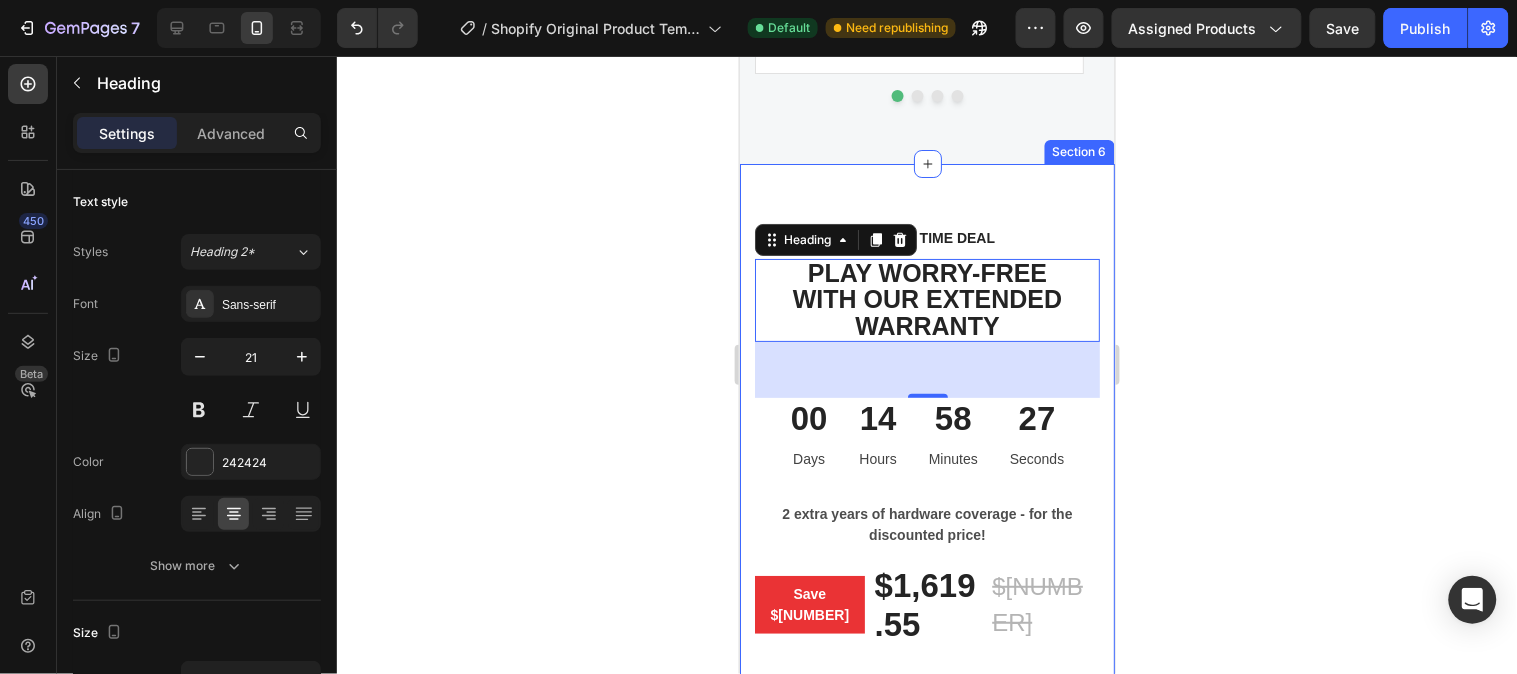click 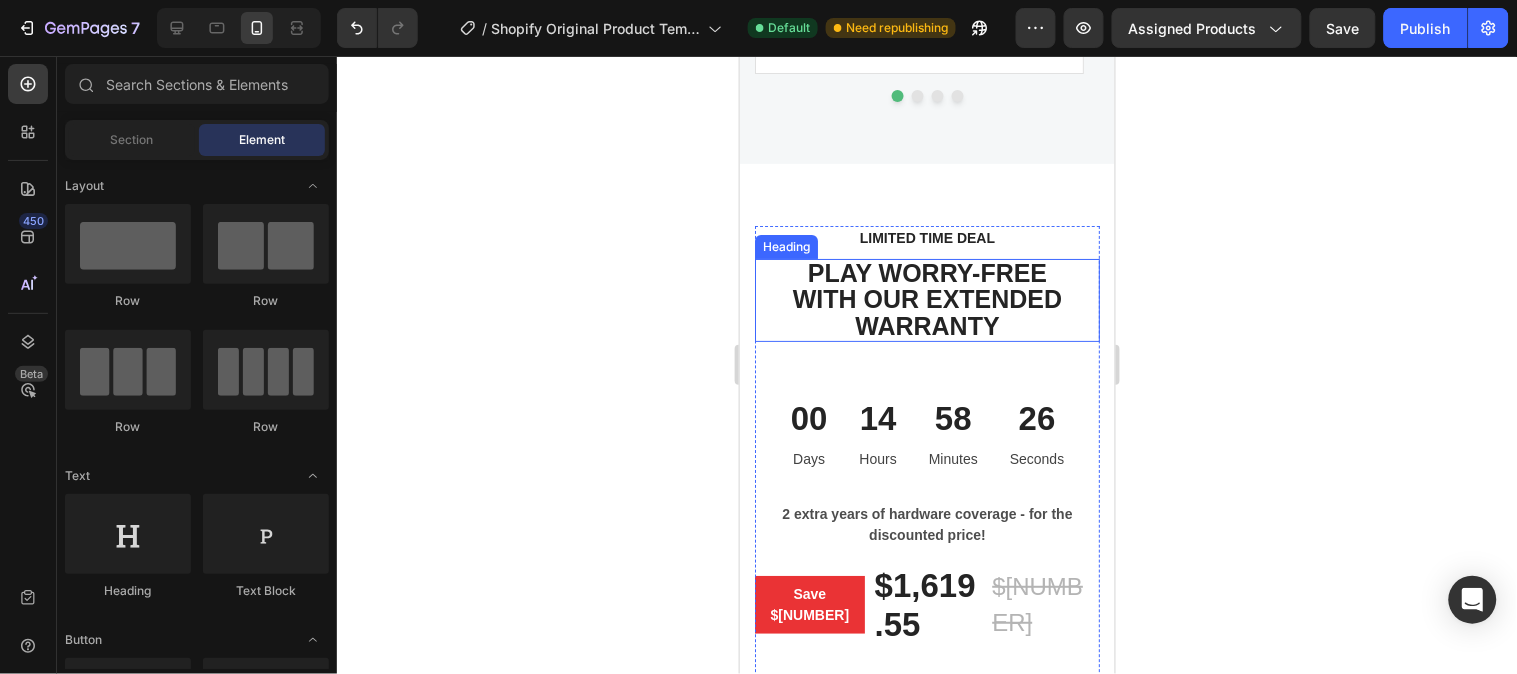 click on "WITH OUR EXTENDED WARRANTY" at bounding box center [926, 311] 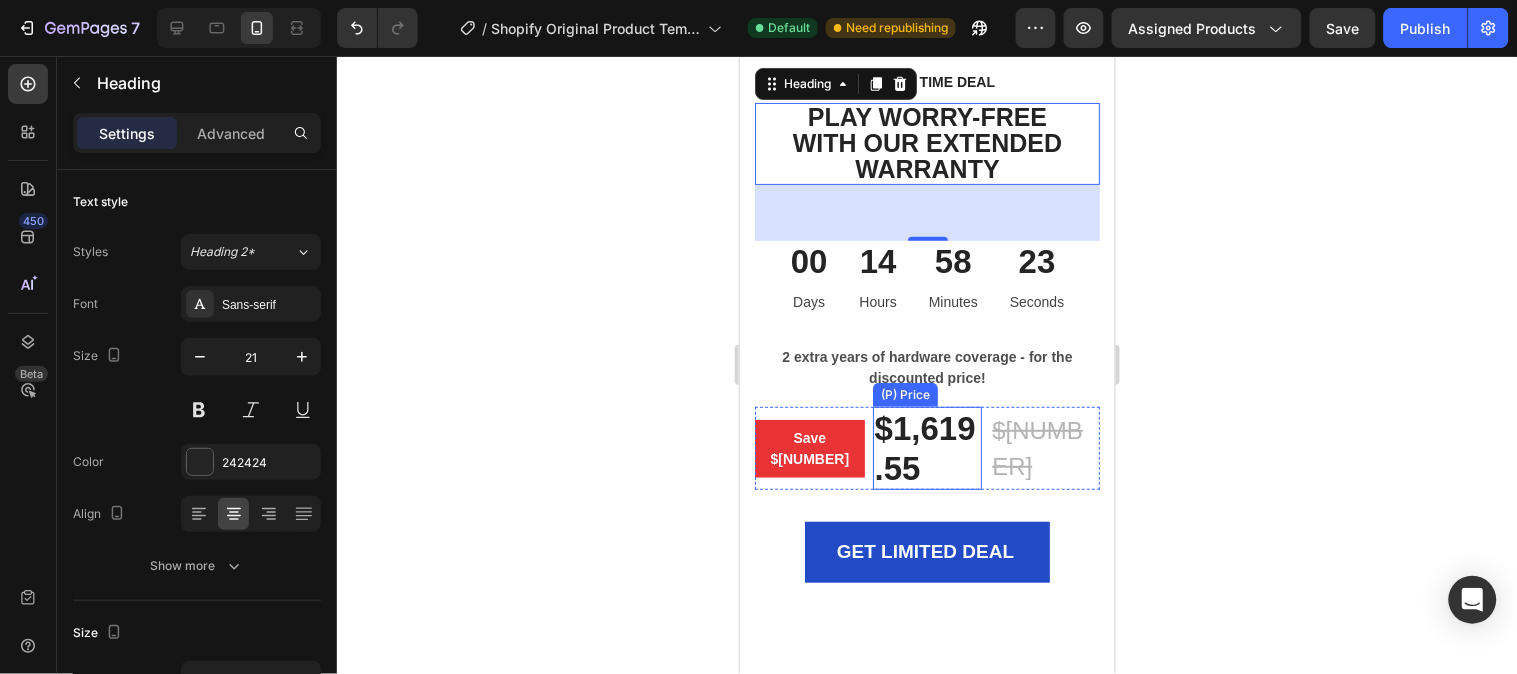 scroll, scrollTop: 9888, scrollLeft: 0, axis: vertical 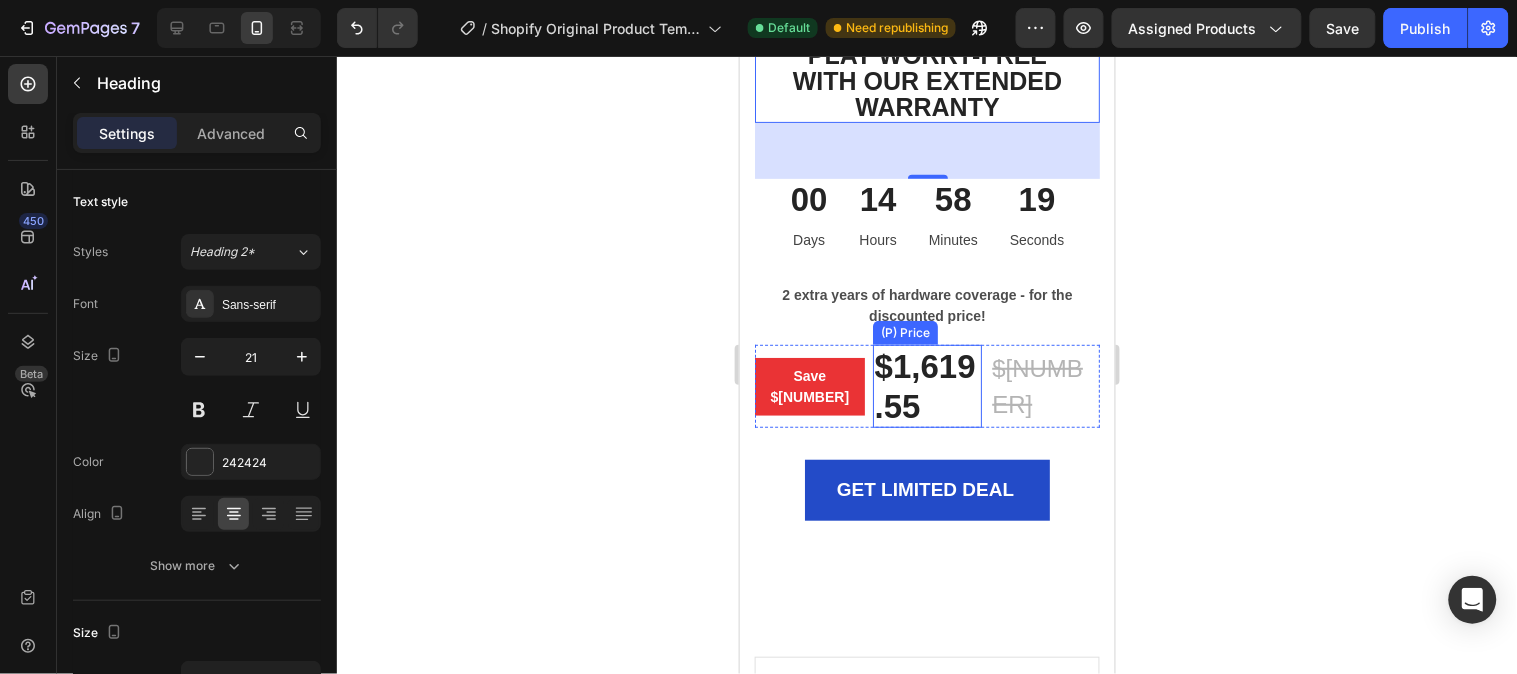 click on "$1,619.55" at bounding box center [927, 385] 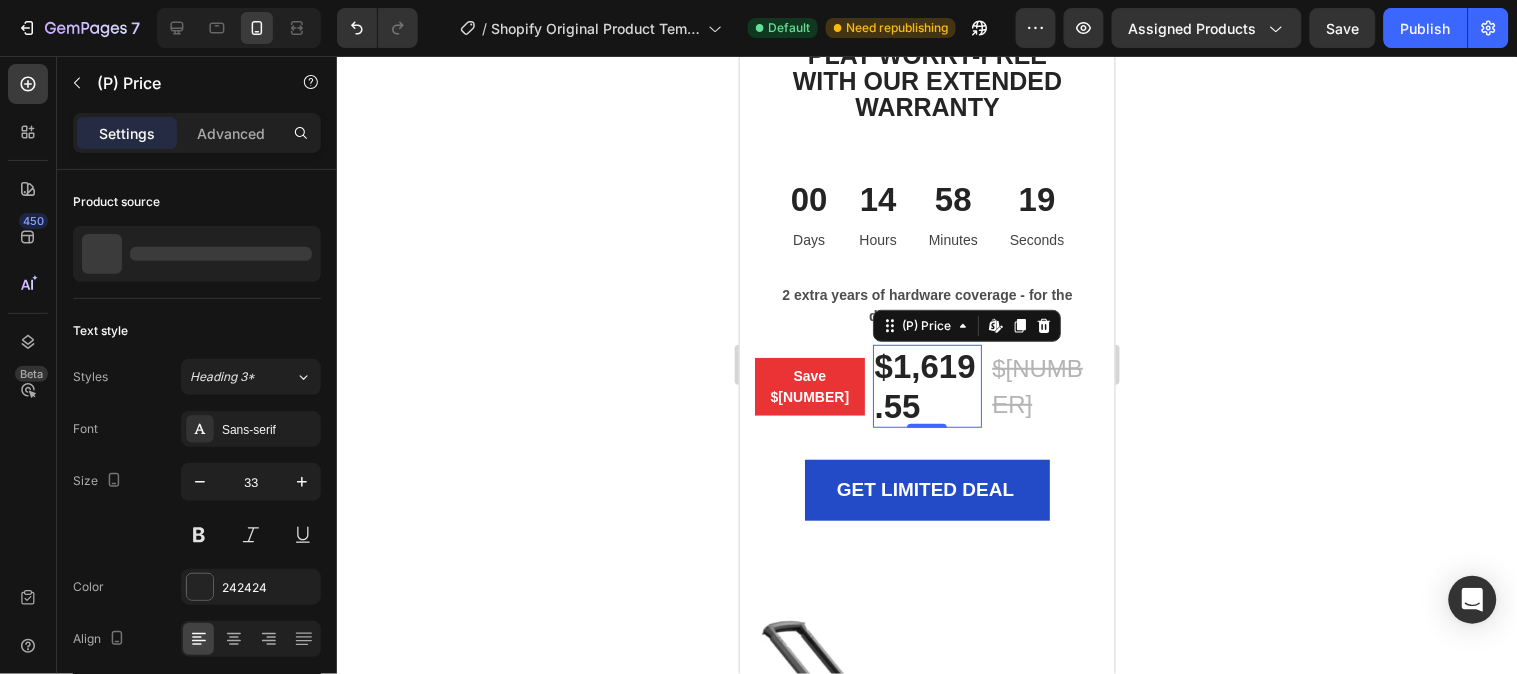 click on "$1,619.55" at bounding box center [927, 385] 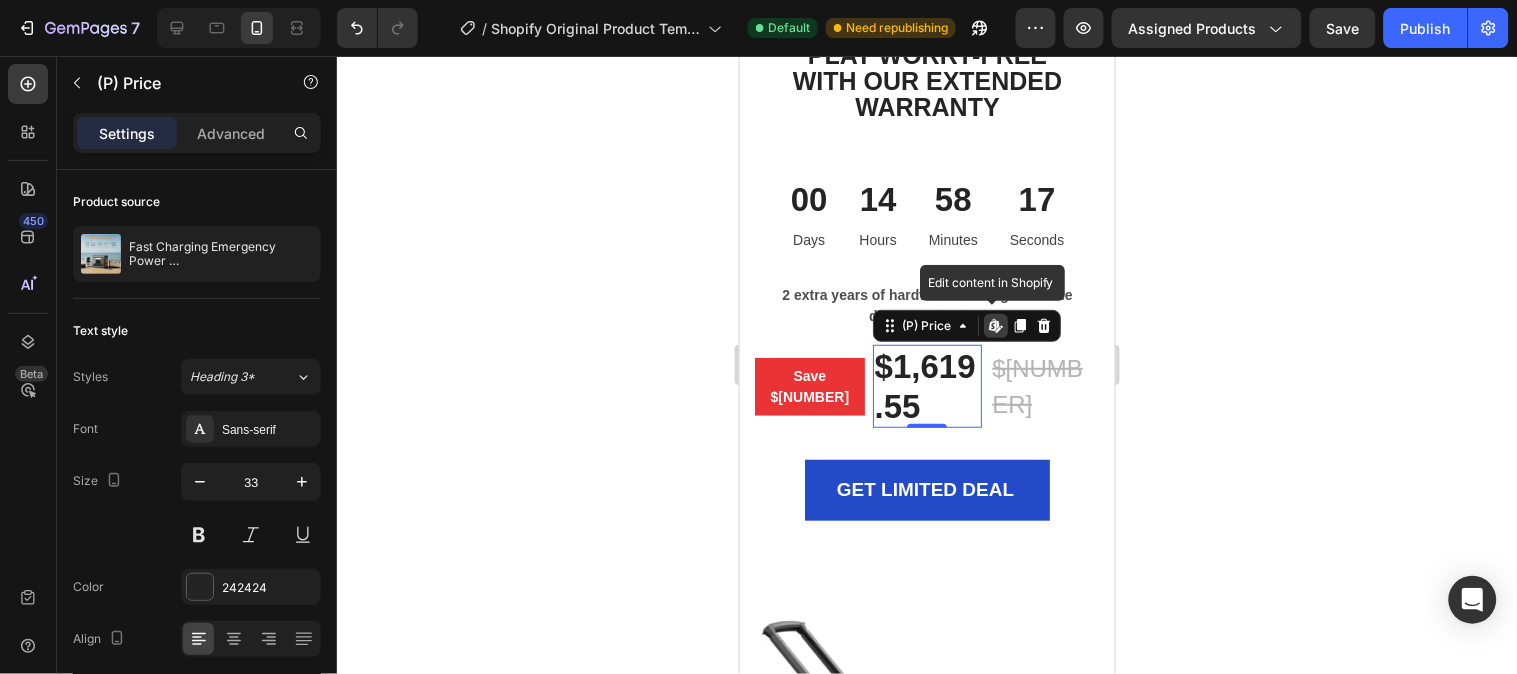 click on "$1,619.55" at bounding box center [927, 385] 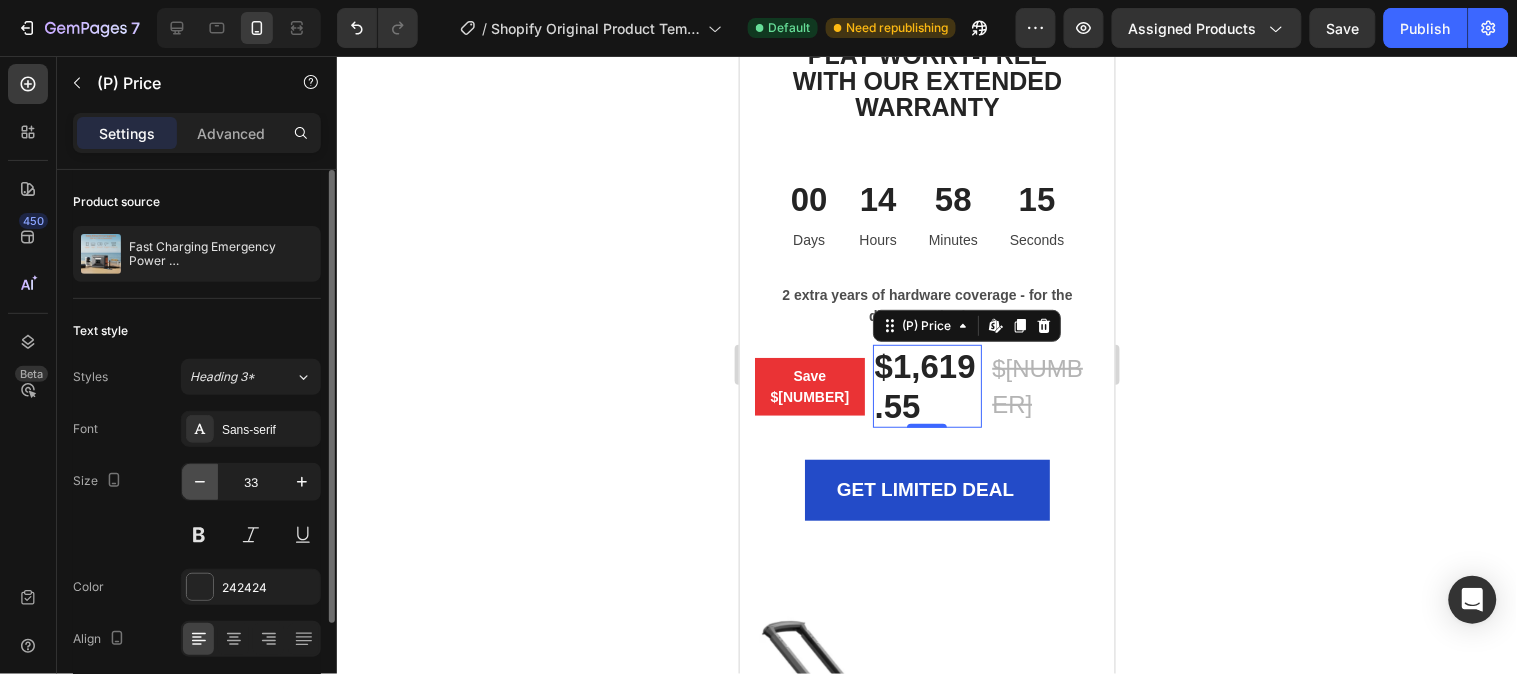 click 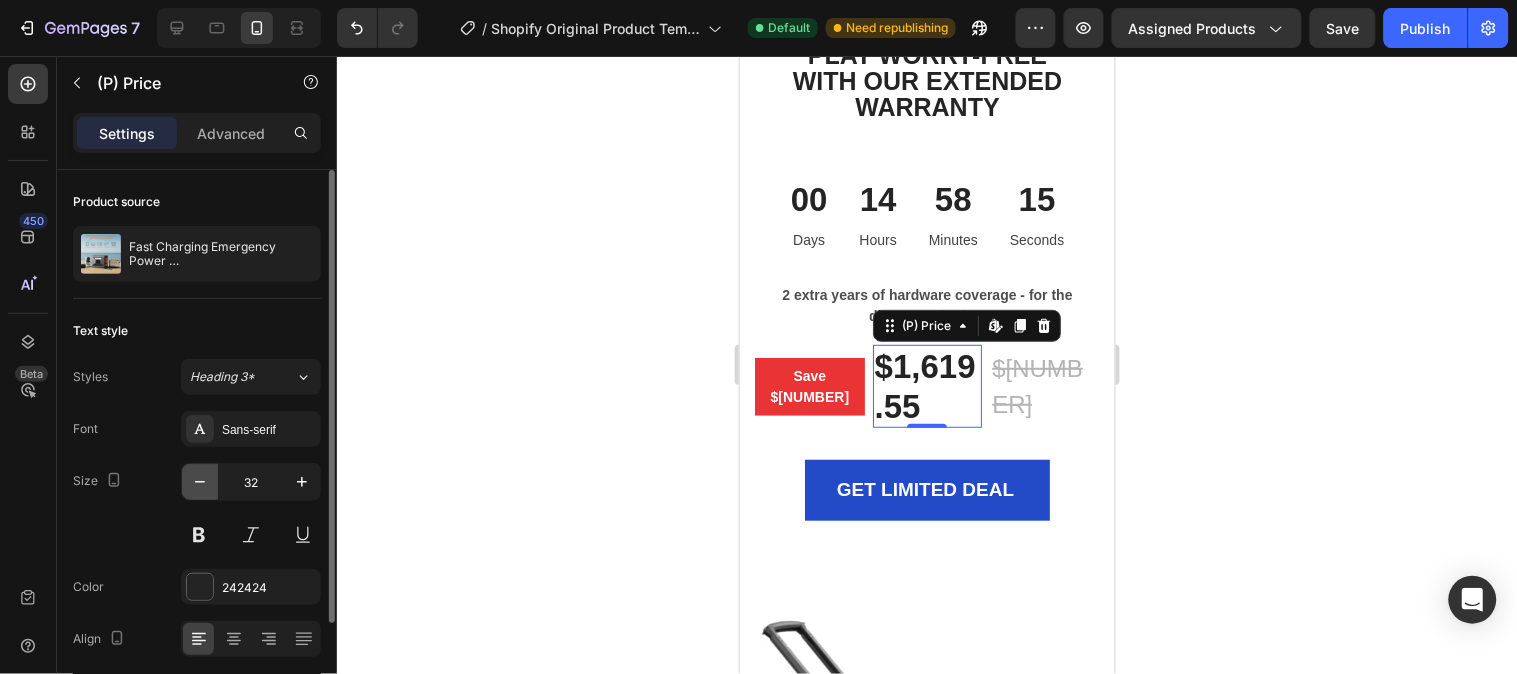 click 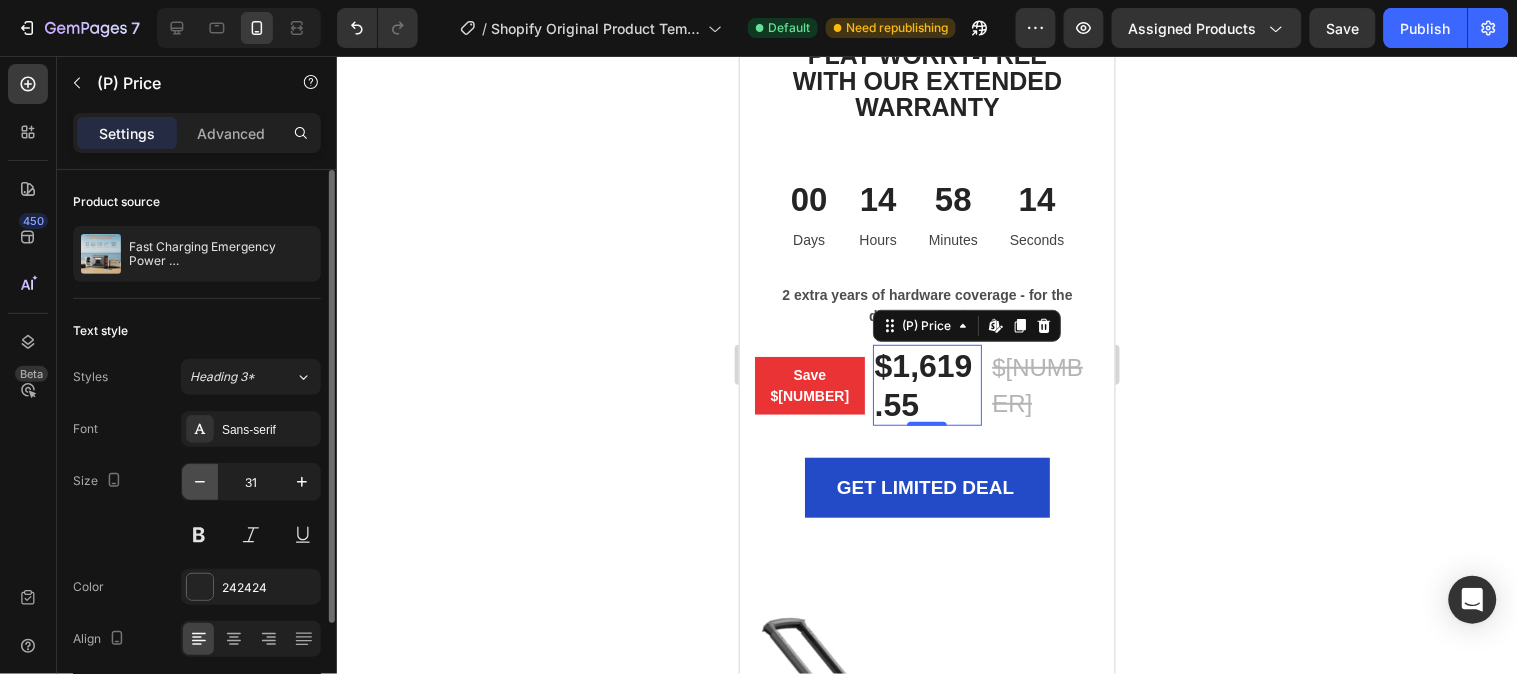 click 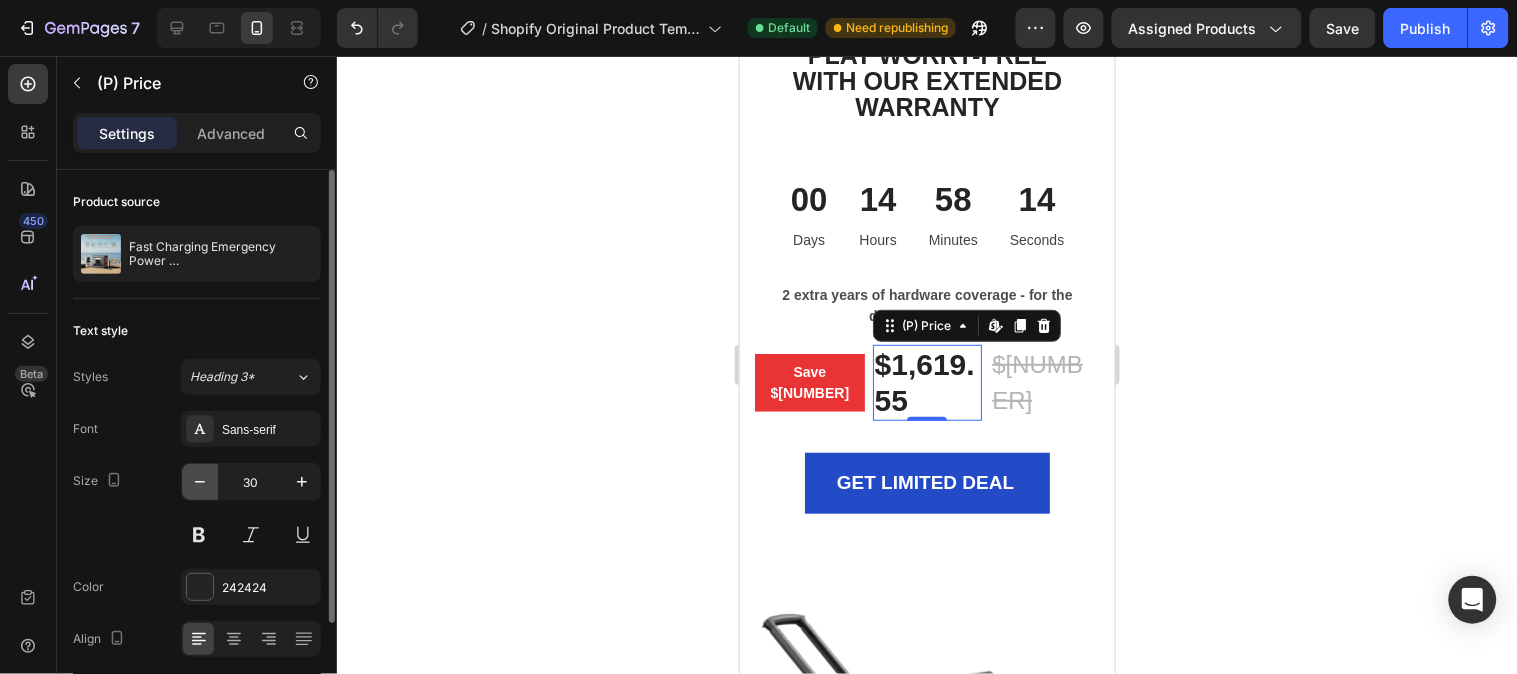 click 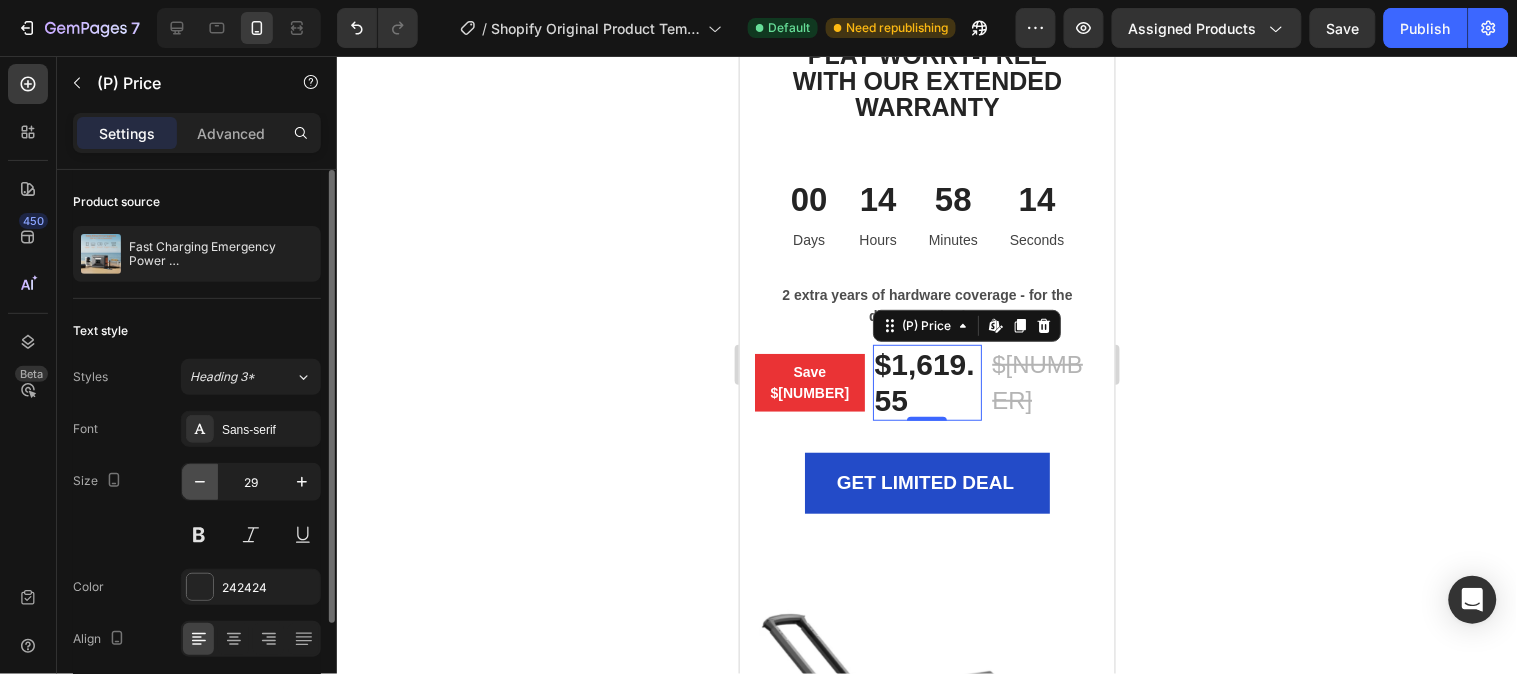 click 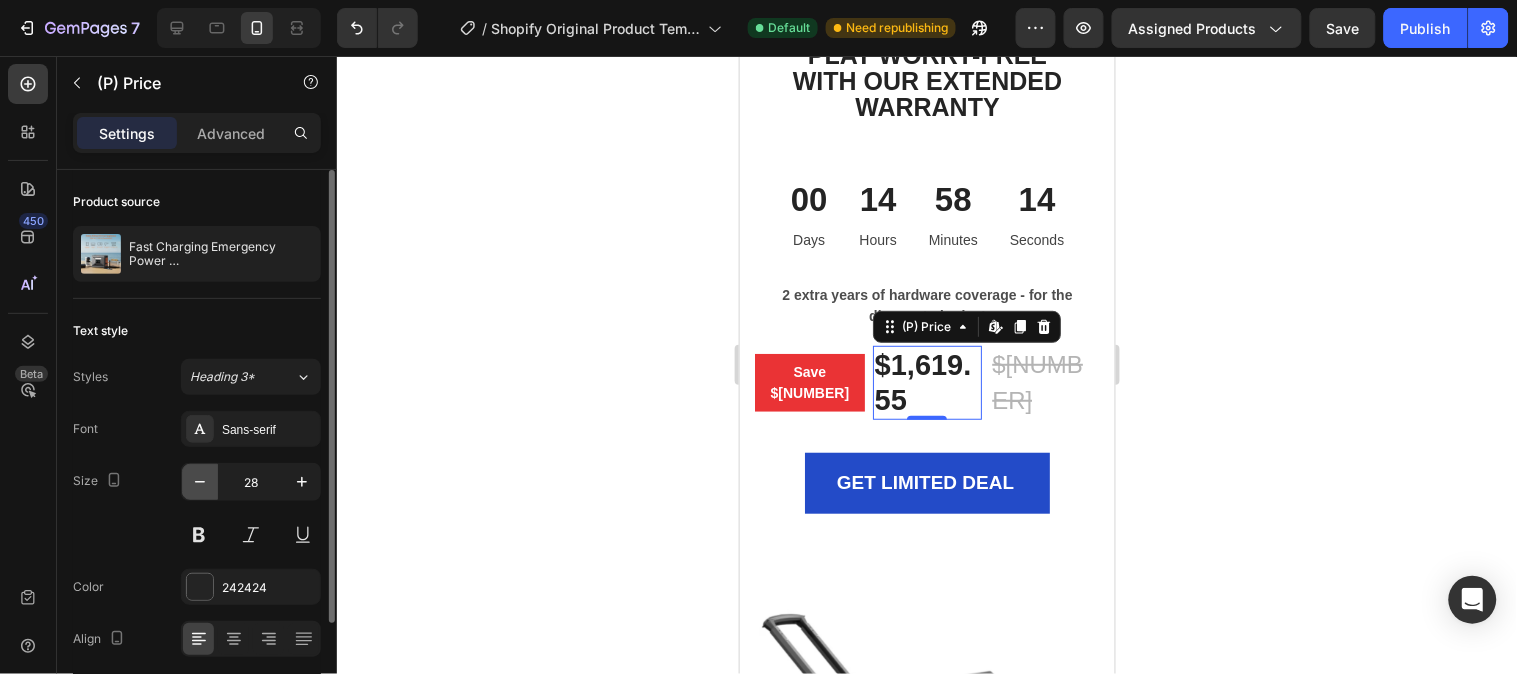 click 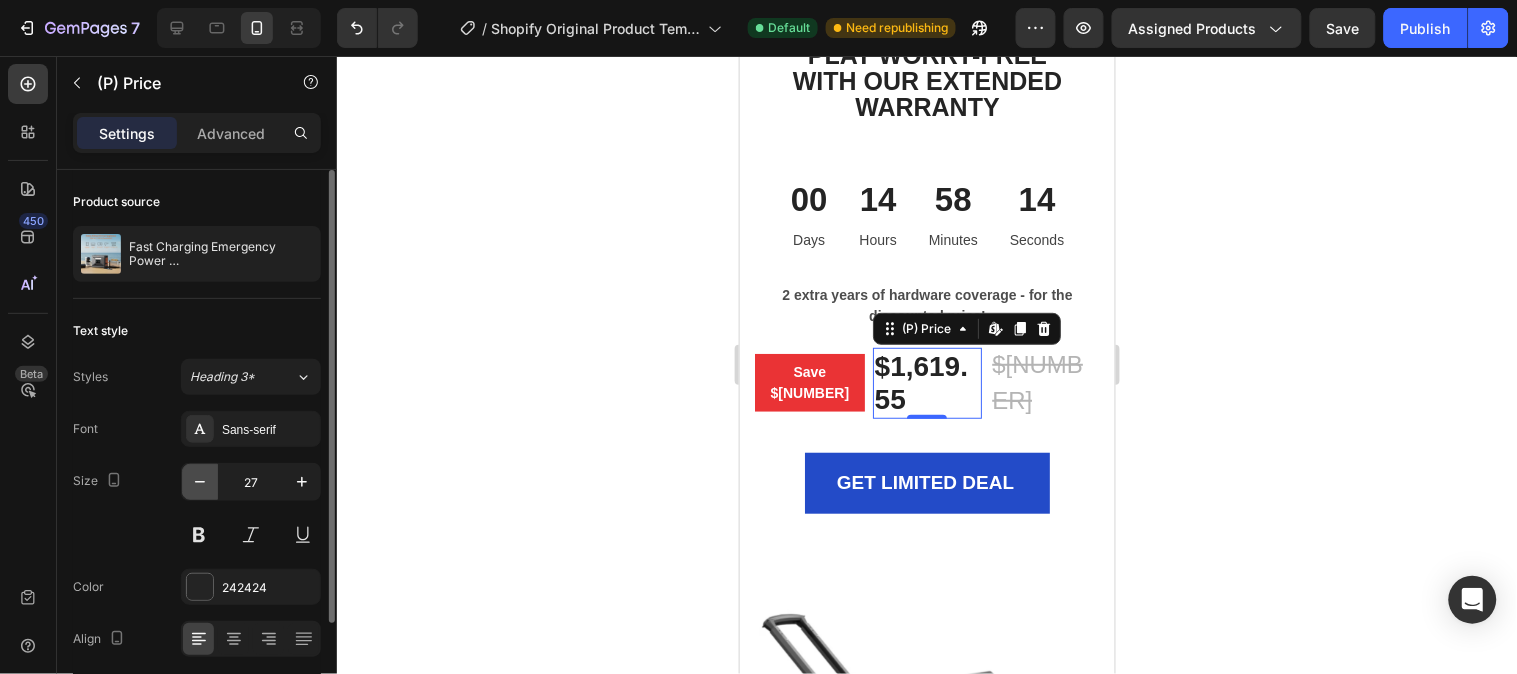 click 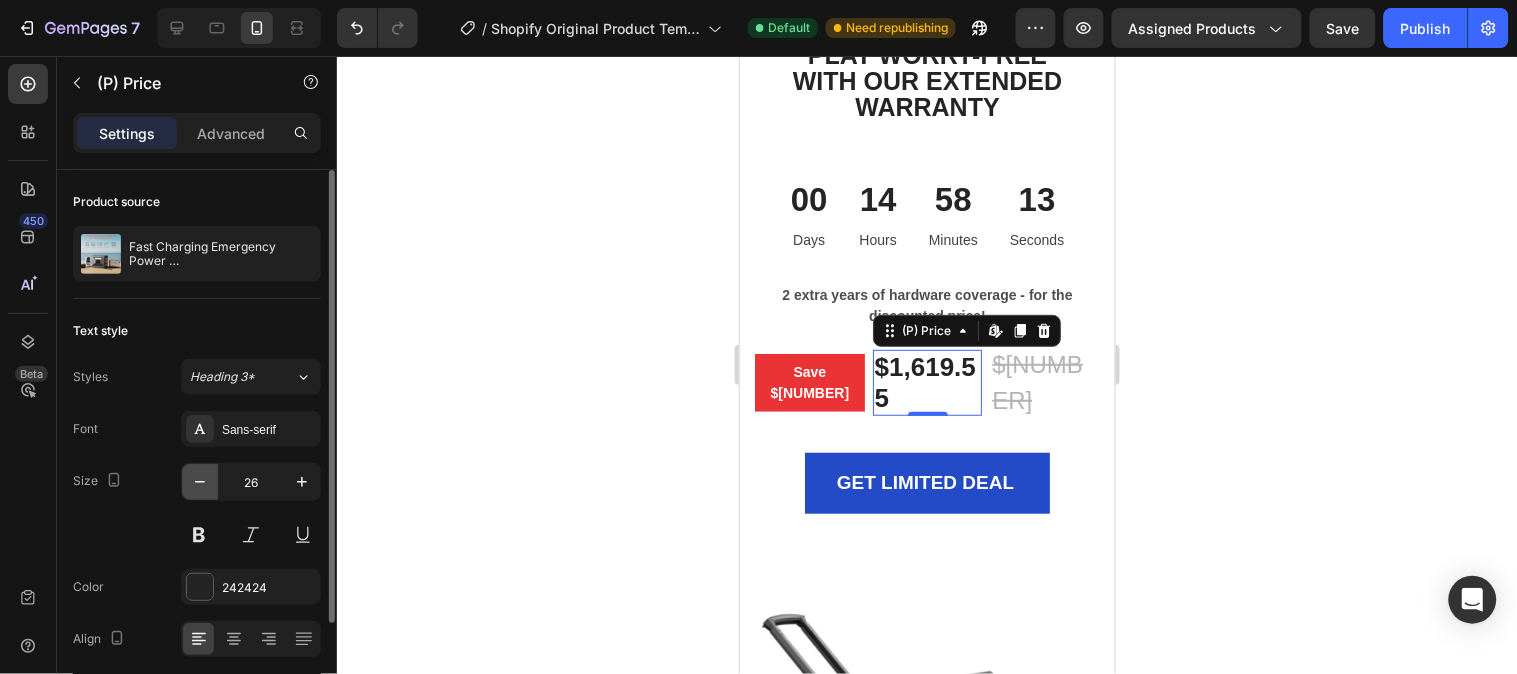 click 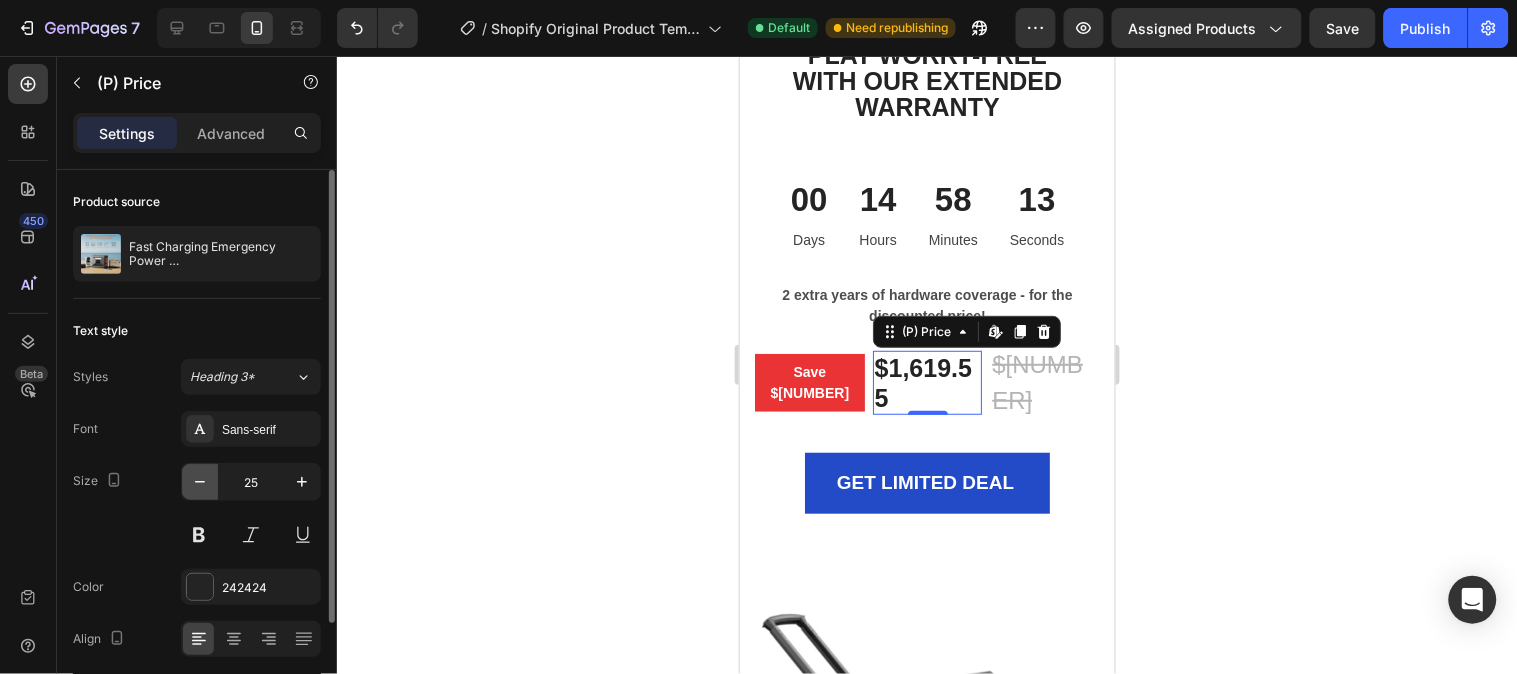 click 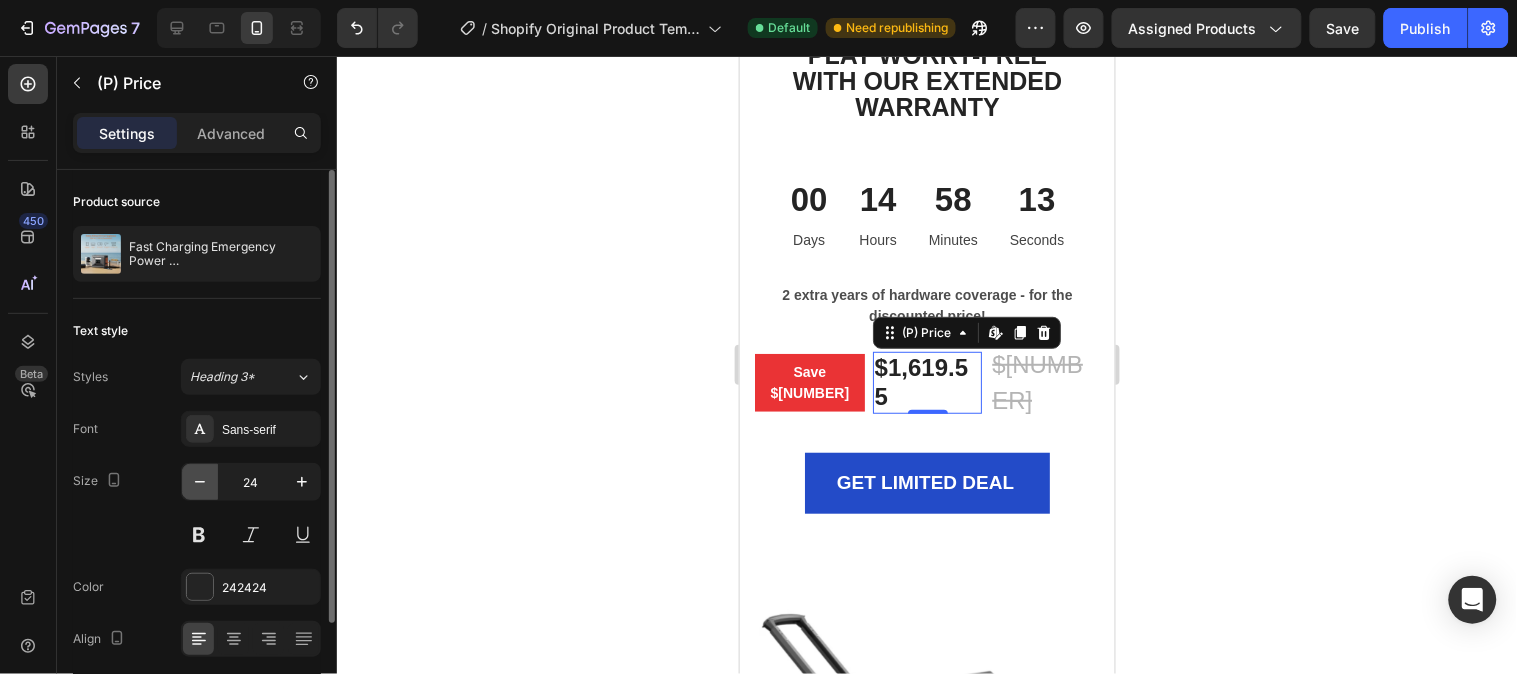 click 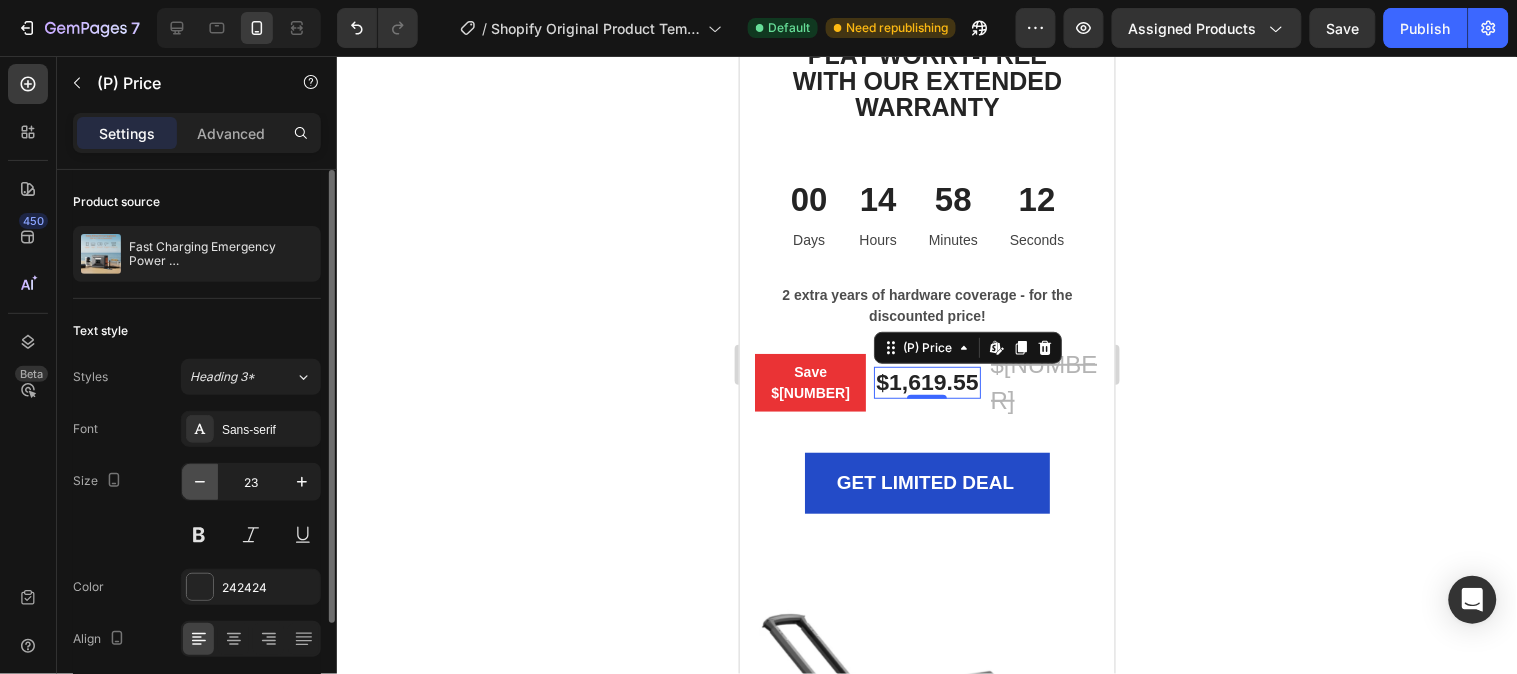 click 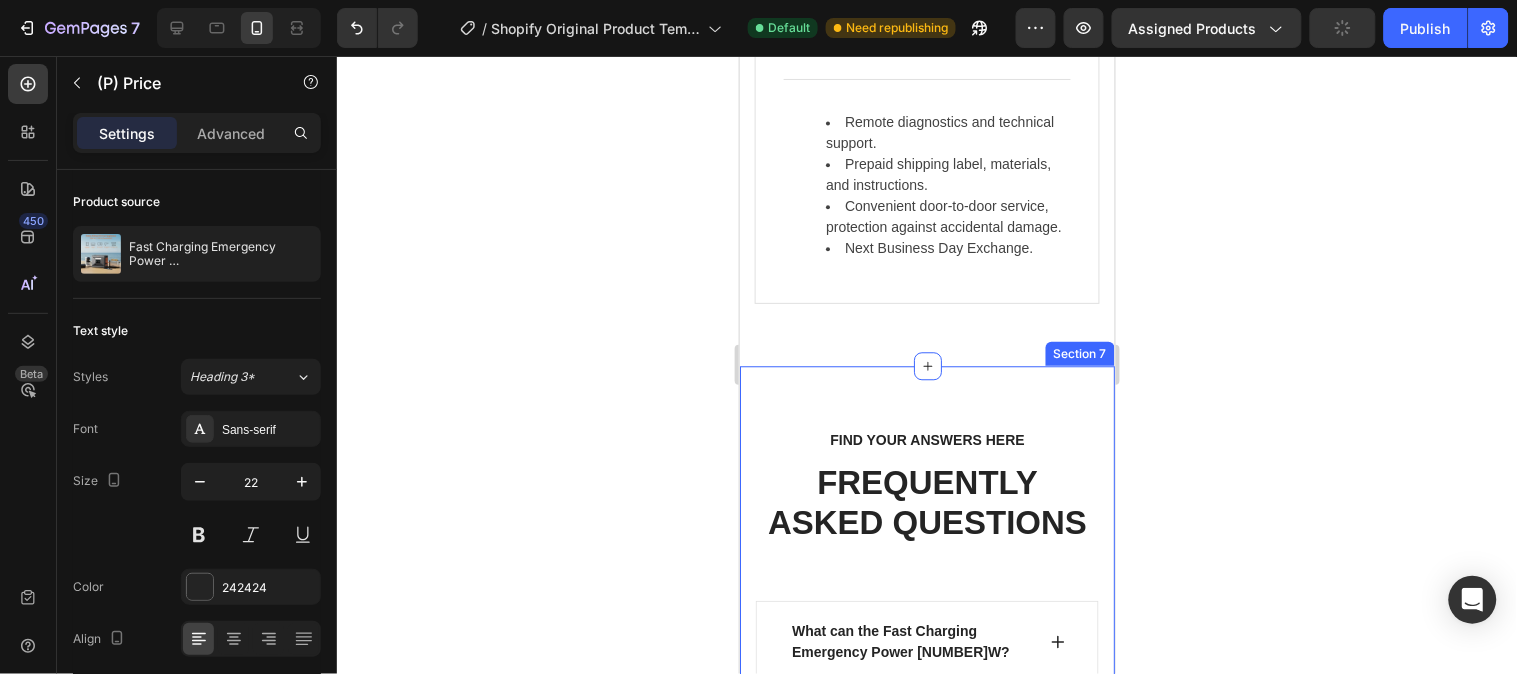scroll, scrollTop: 11000, scrollLeft: 0, axis: vertical 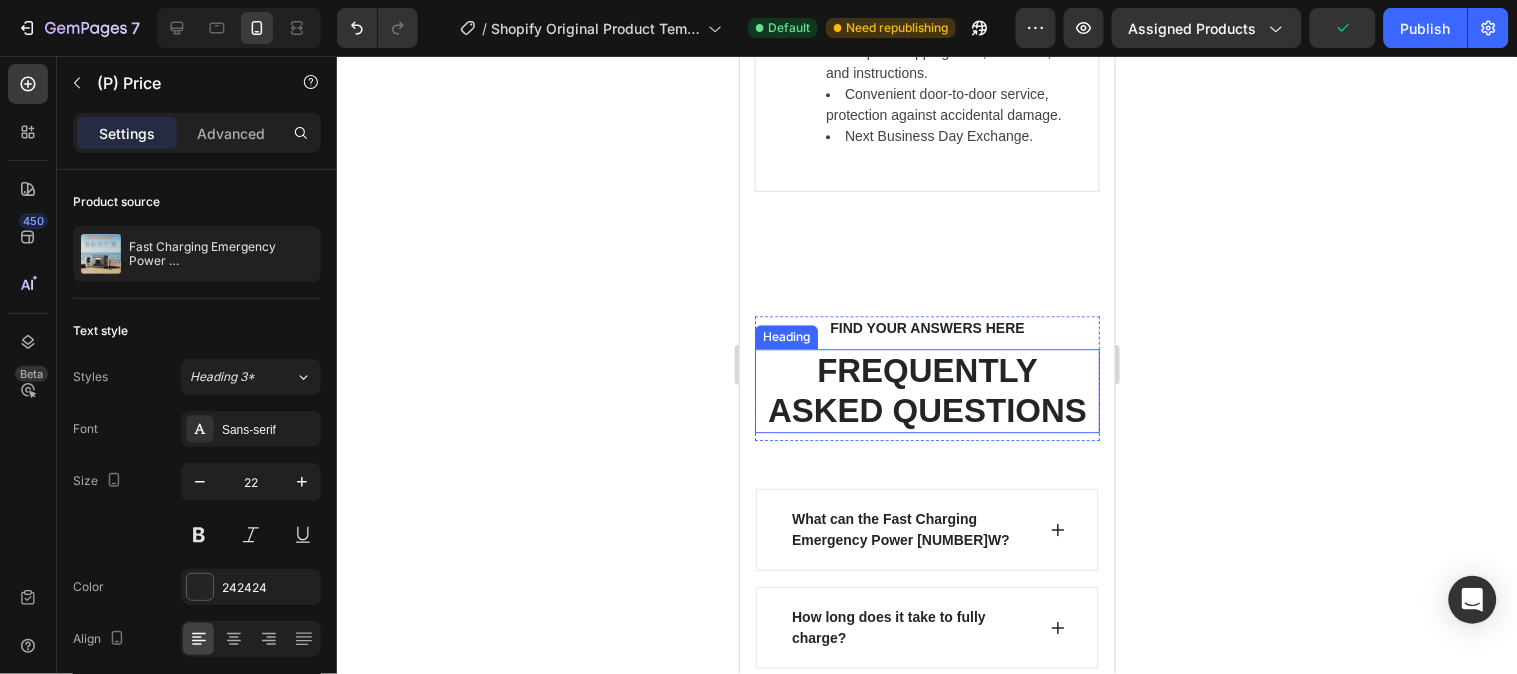 click on "FREQUENTLY ASKED QUESTIONS" at bounding box center (926, 389) 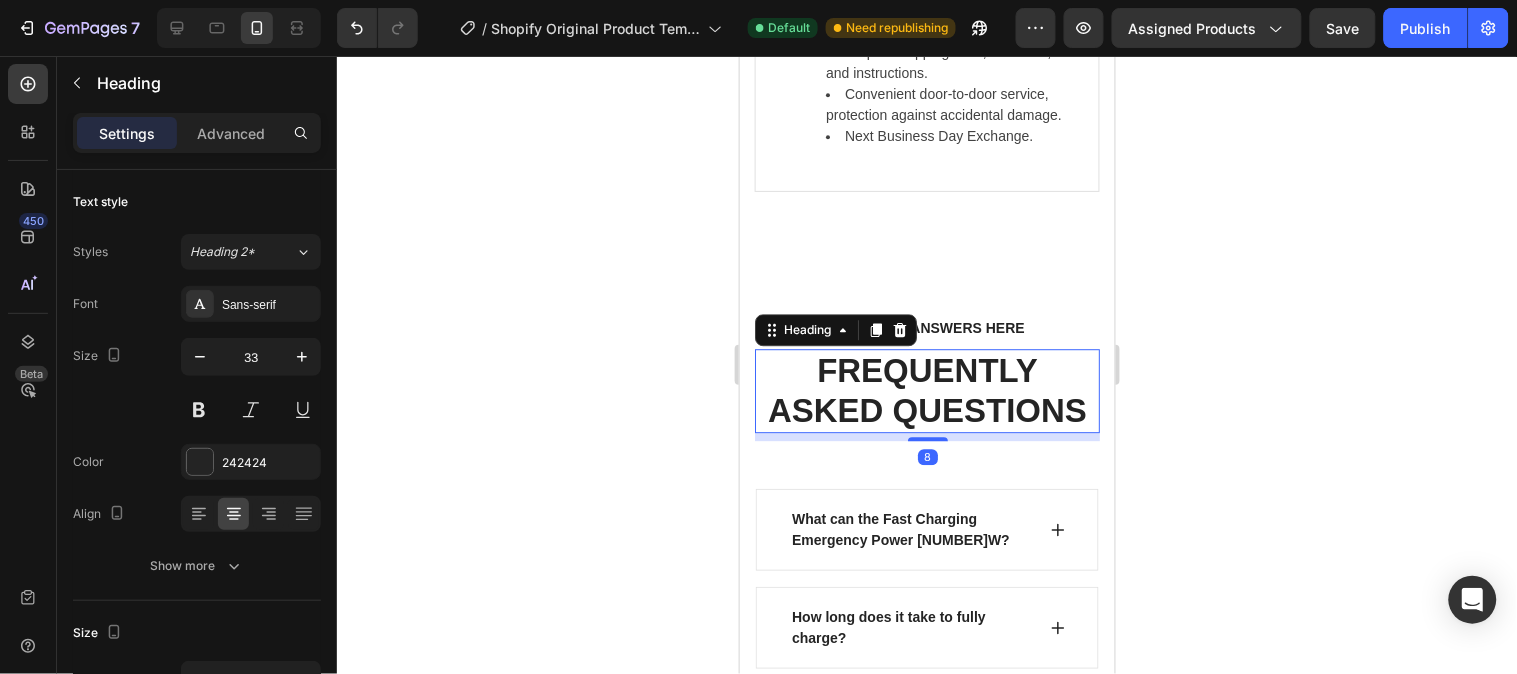 click on "FREQUENTLY ASKED QUESTIONS" at bounding box center [926, 389] 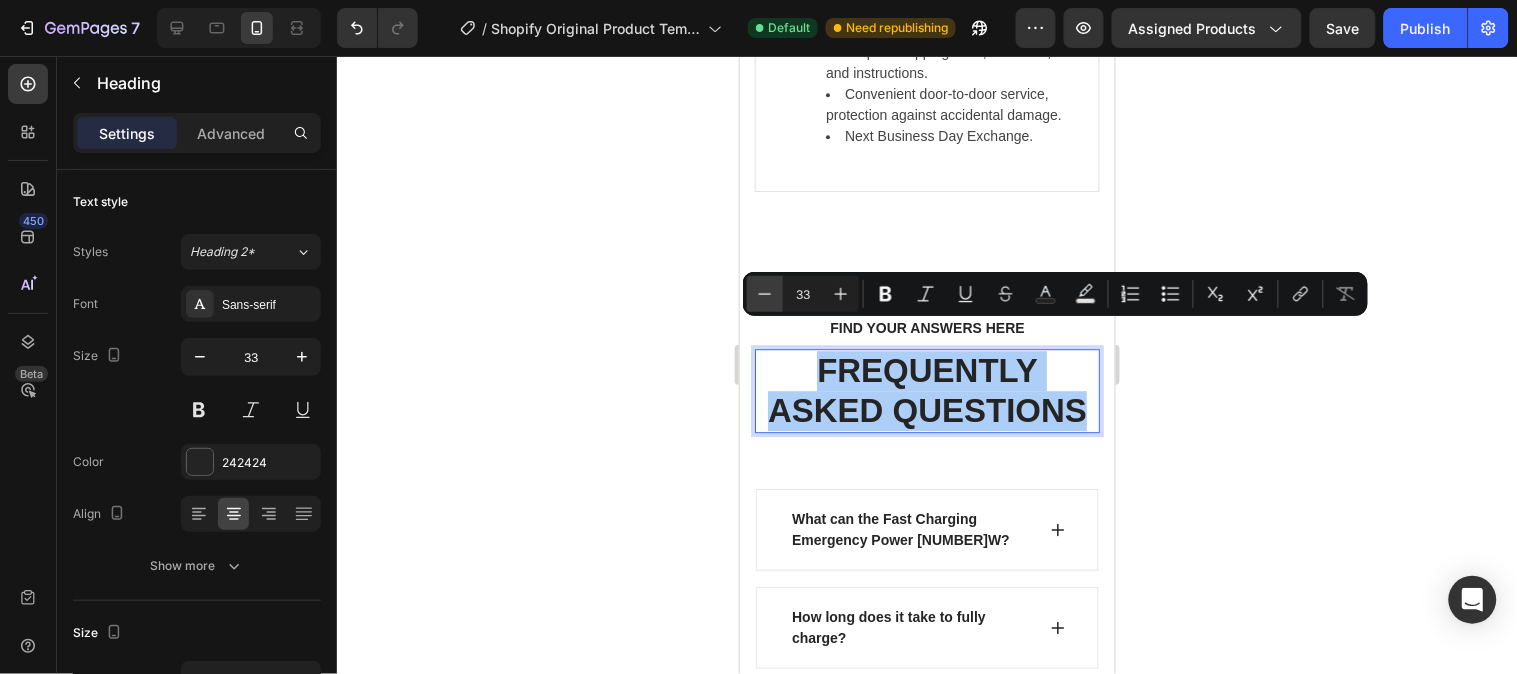 click 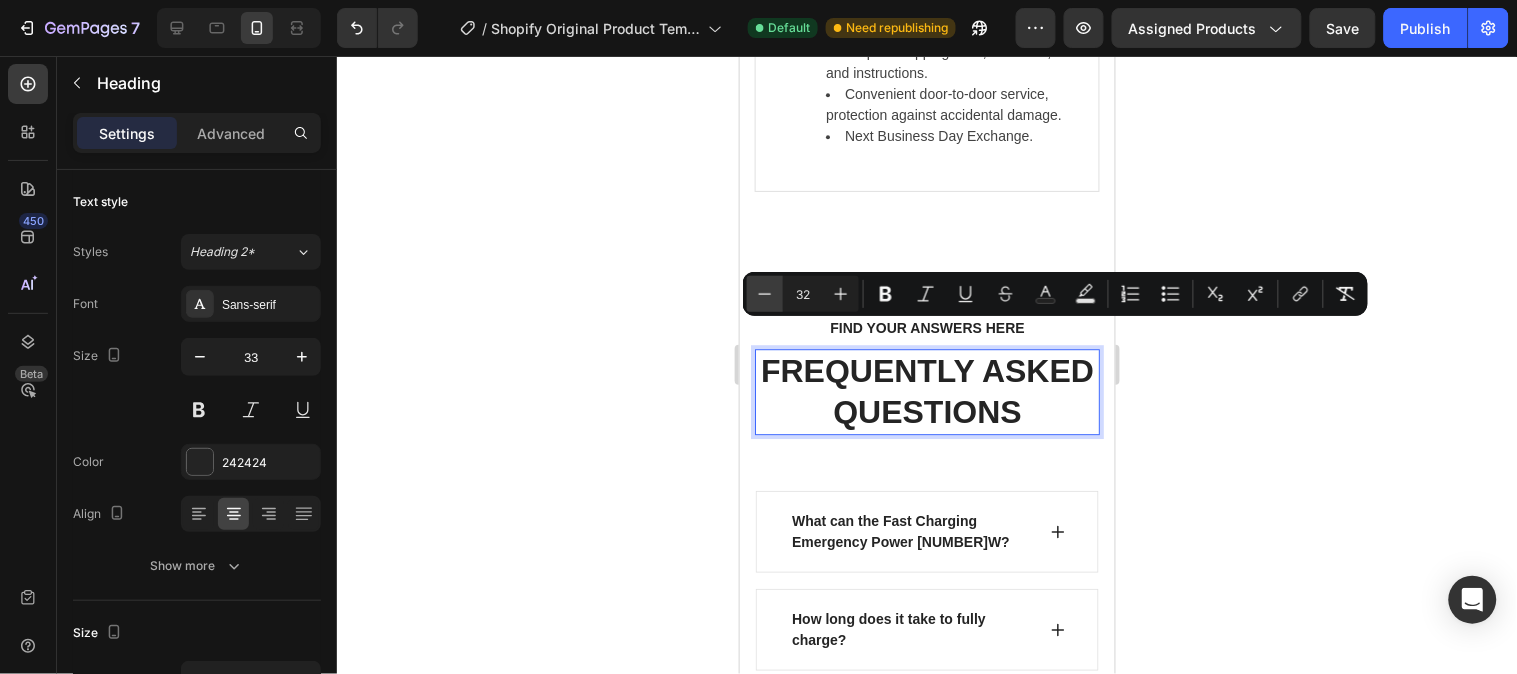 click 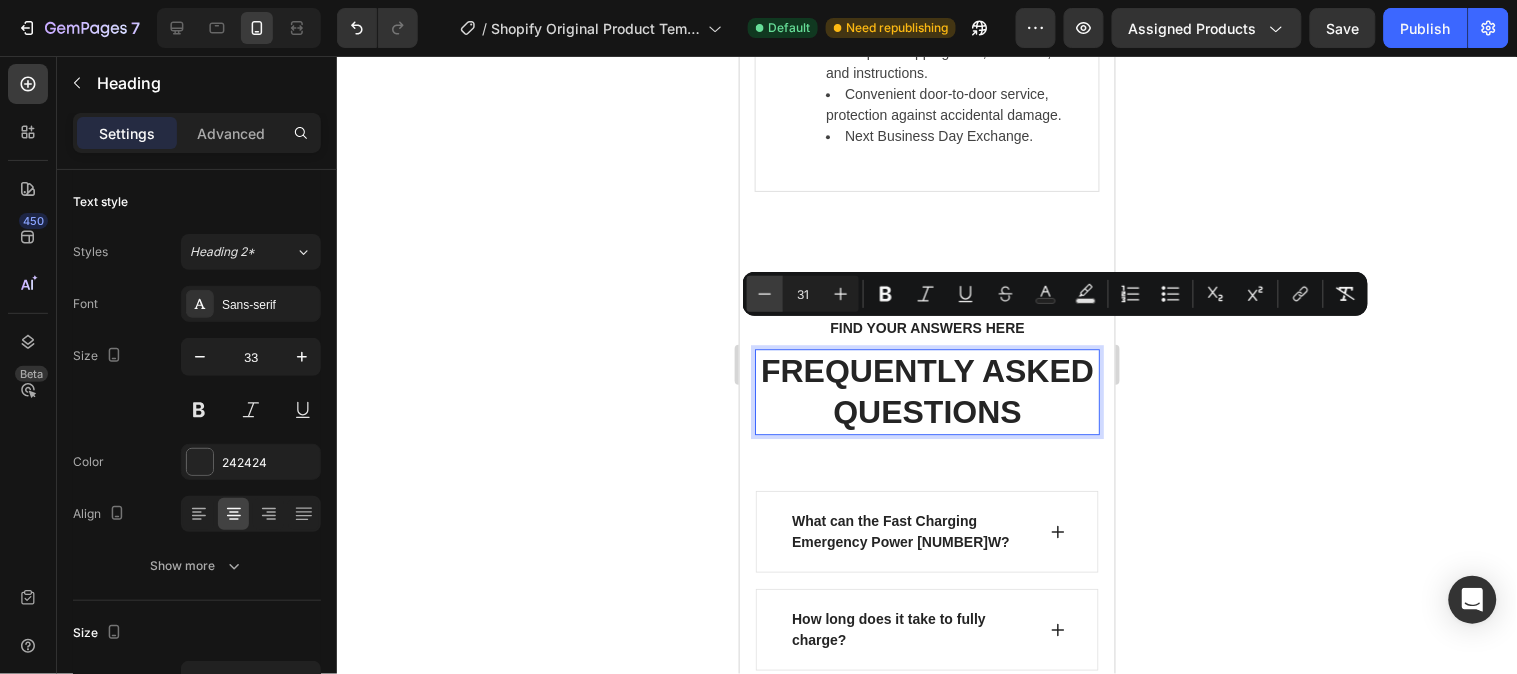 click 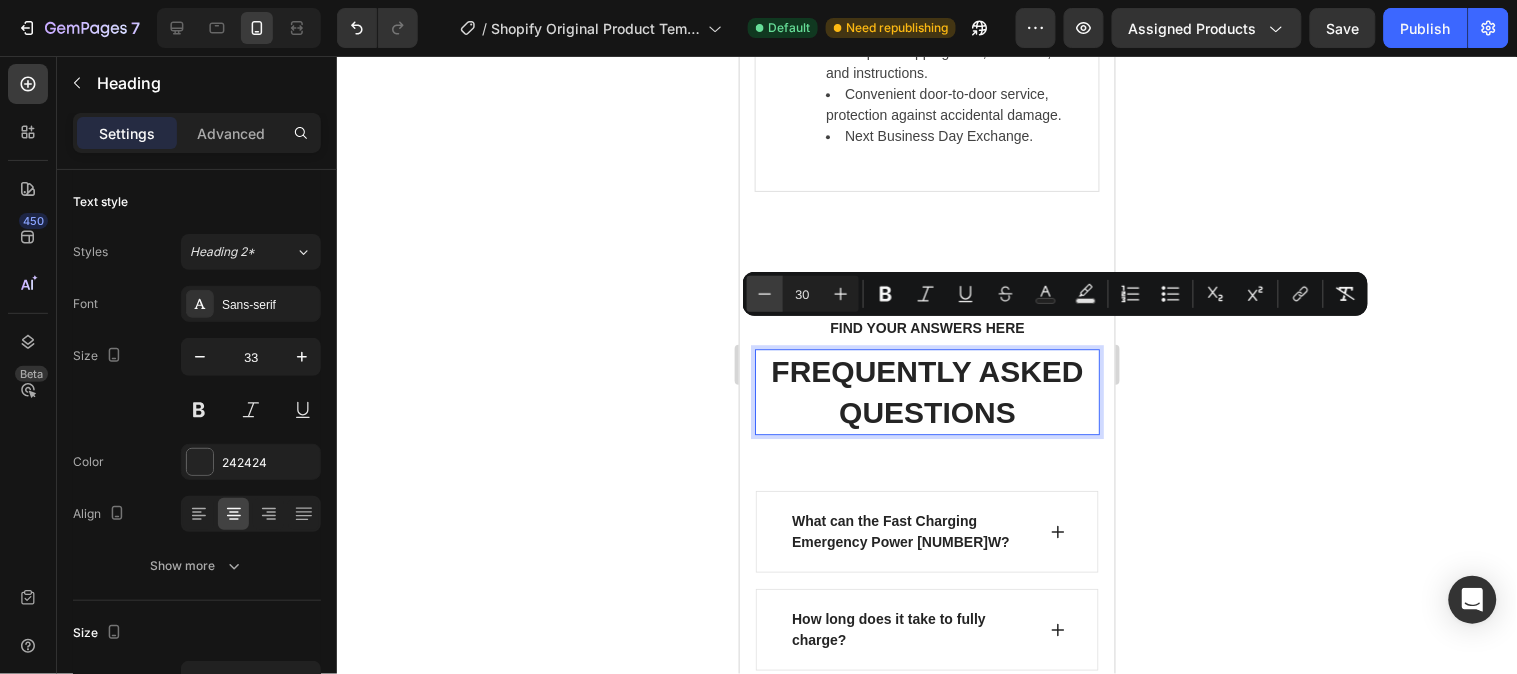 click 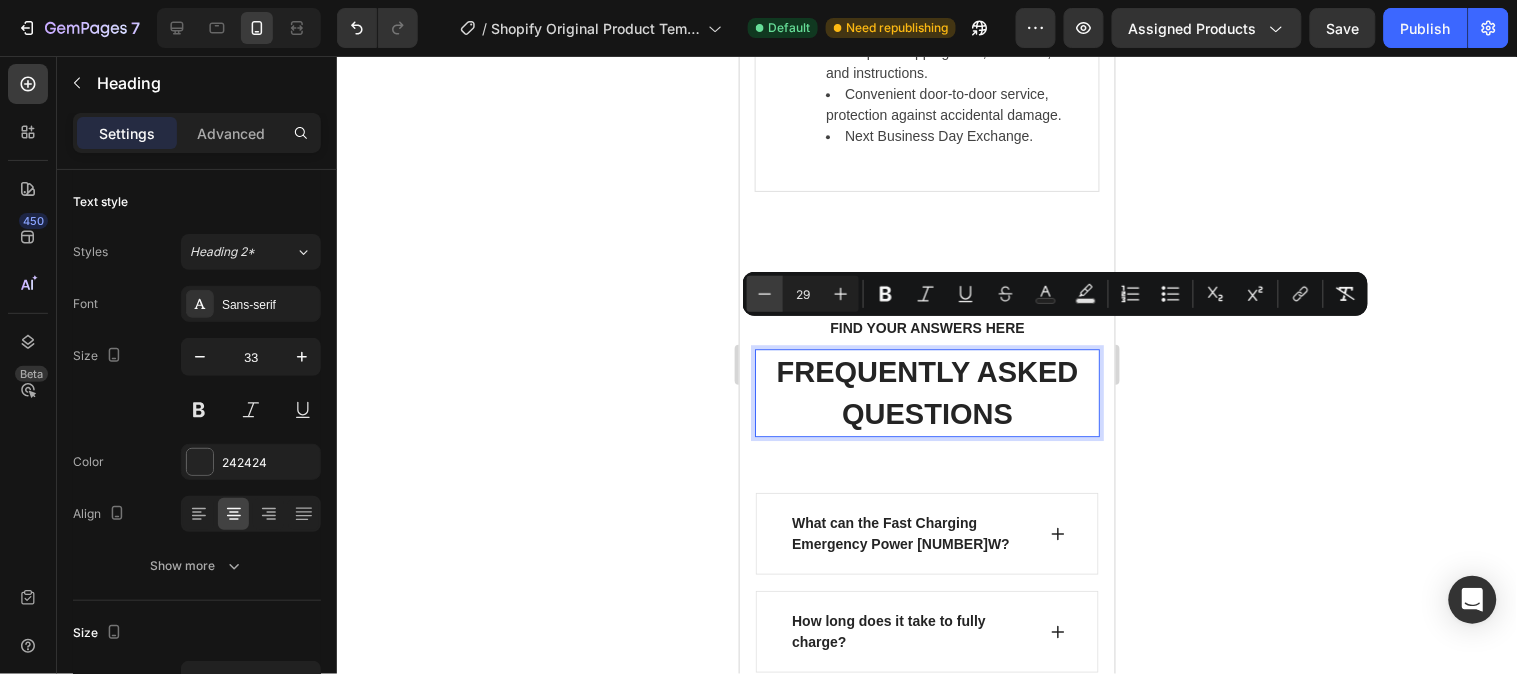 click 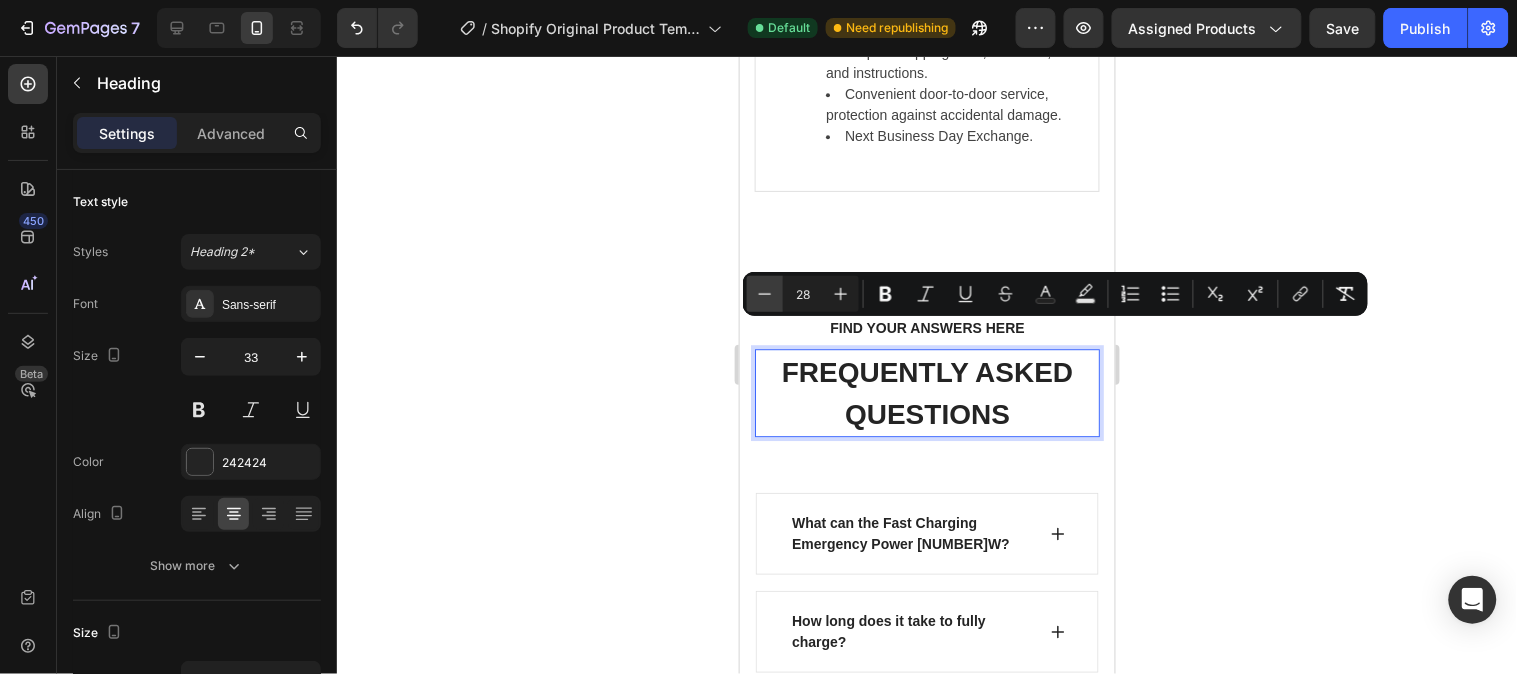 click 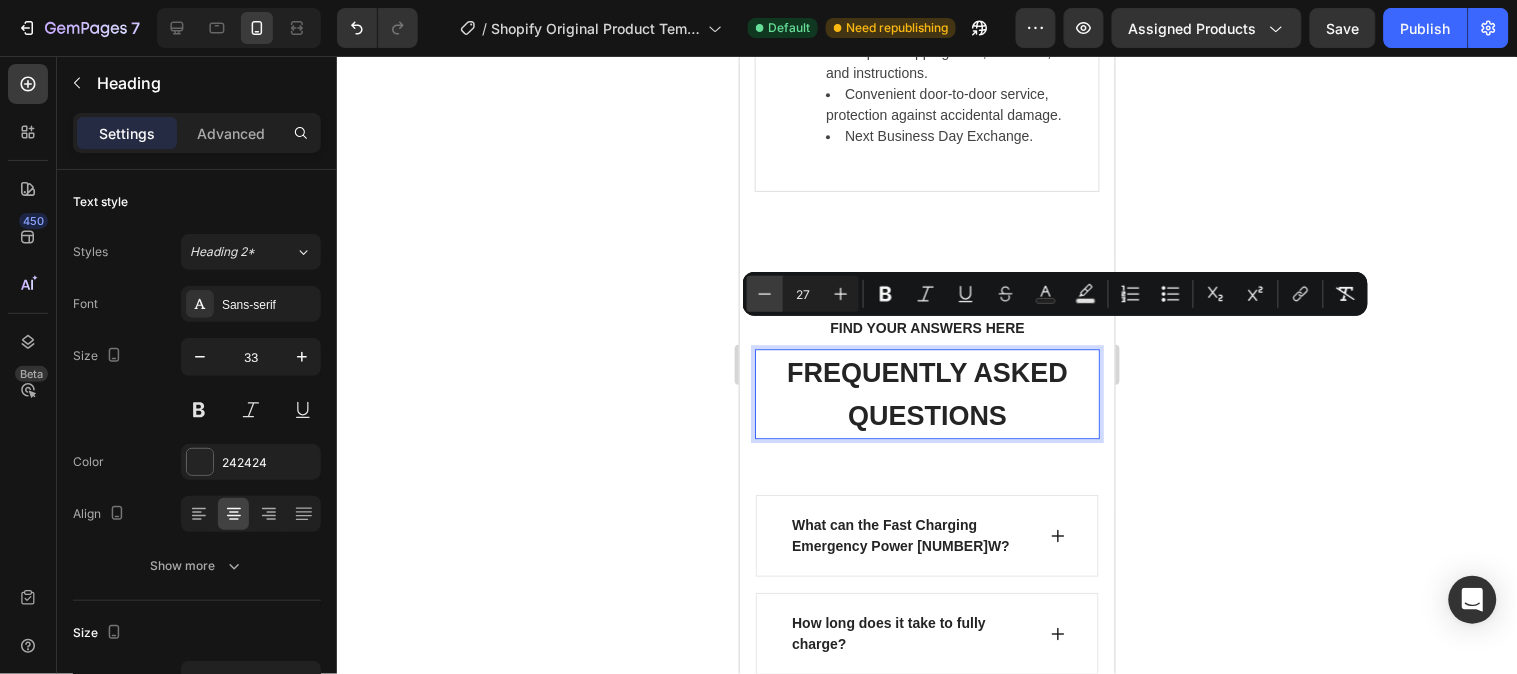click 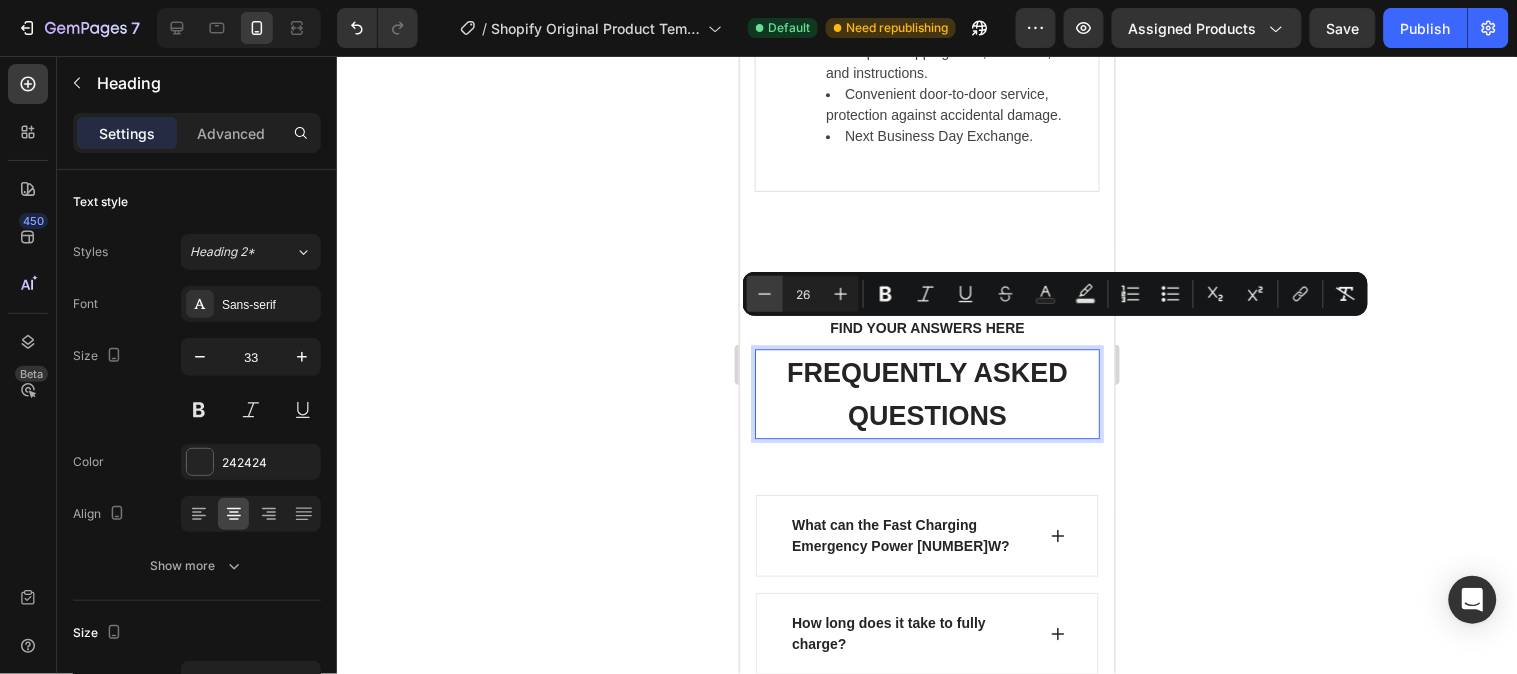 click 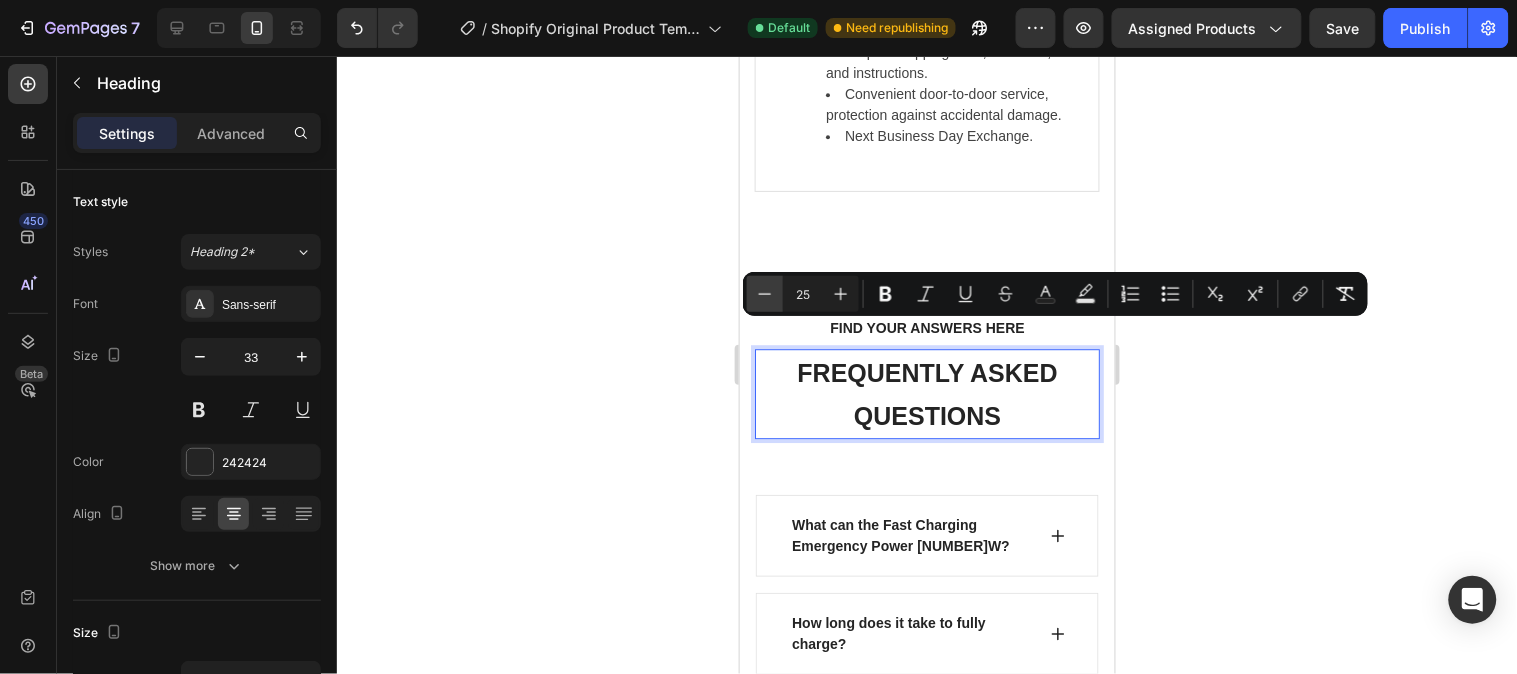 click 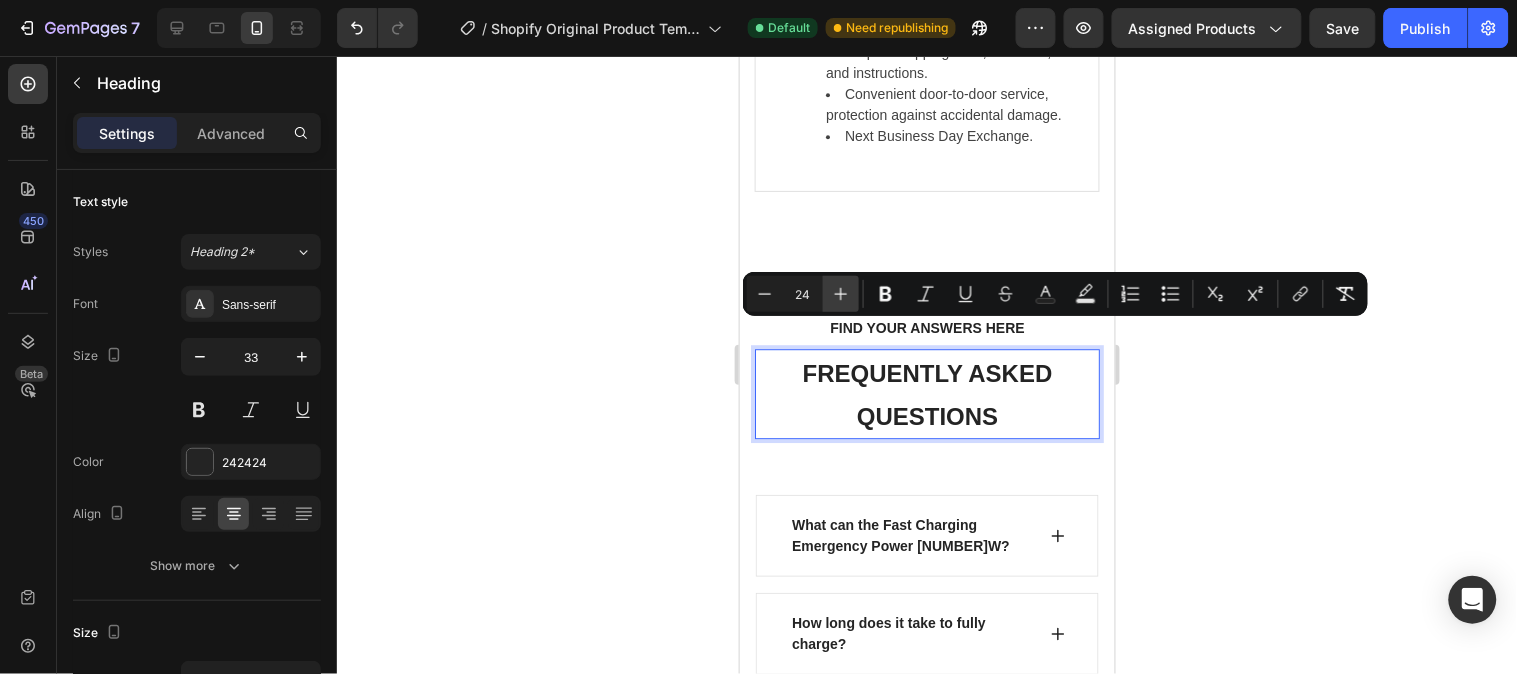 click 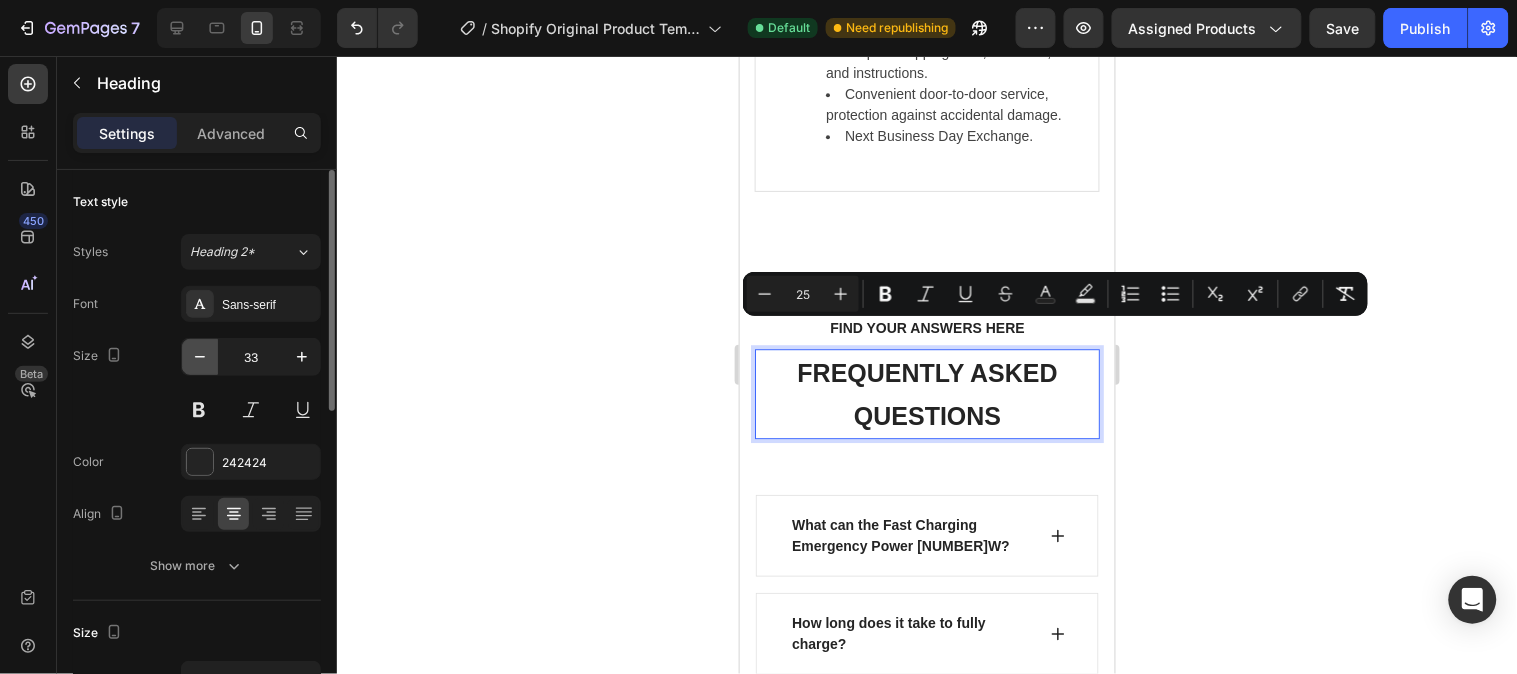 click 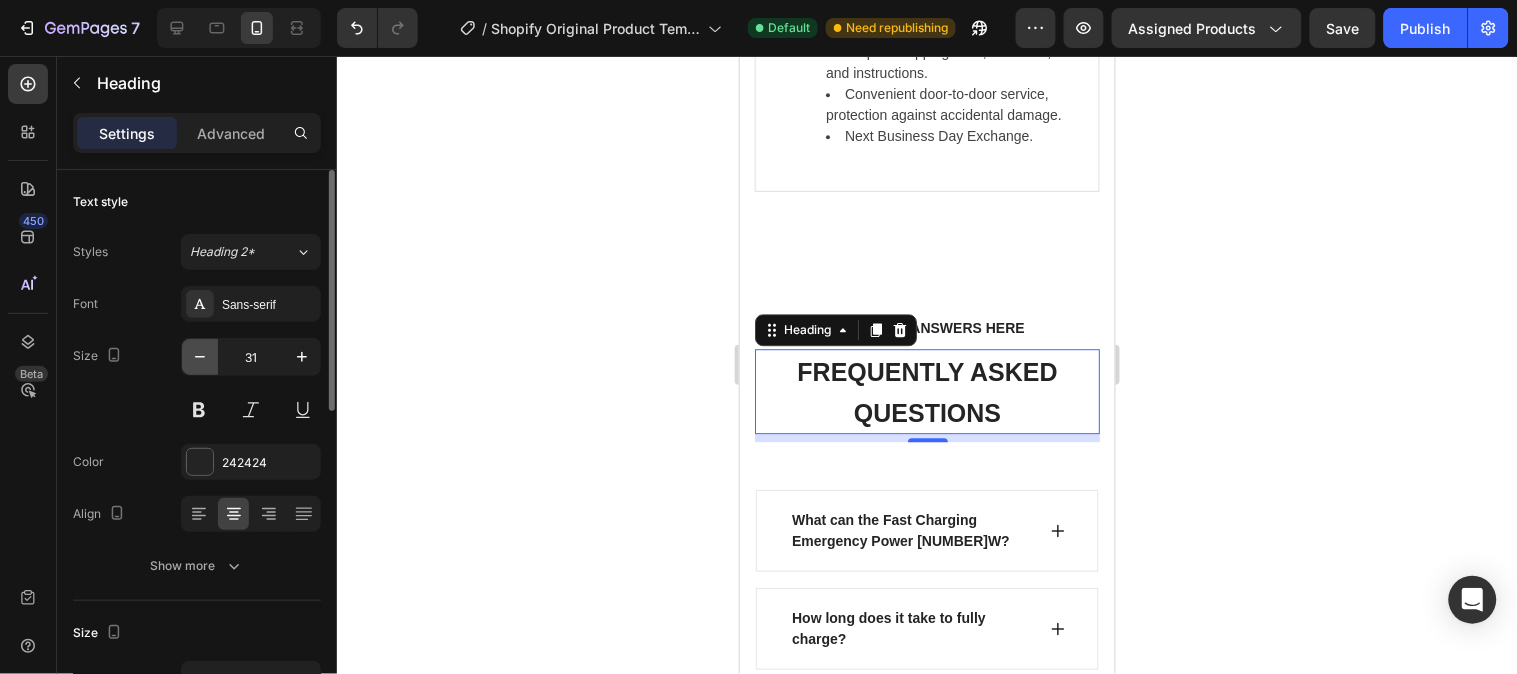 click 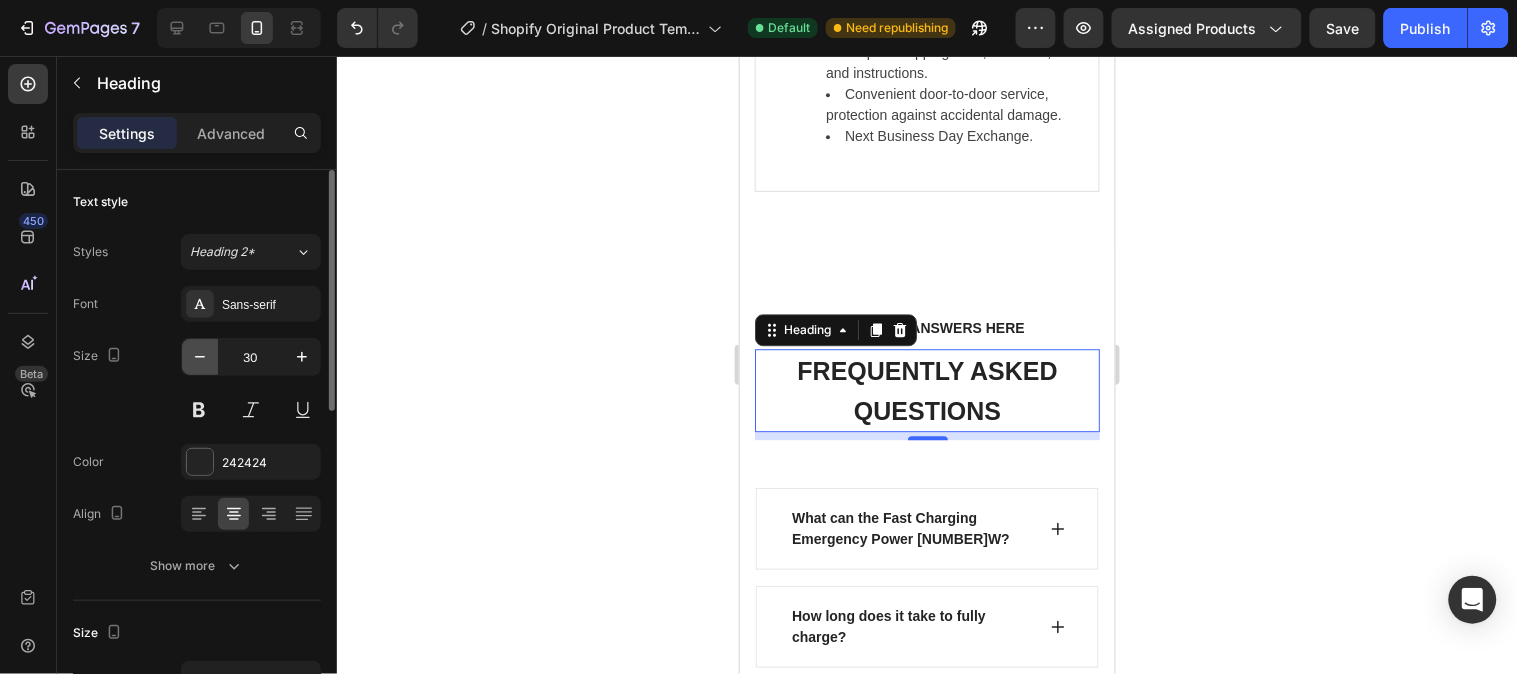 click 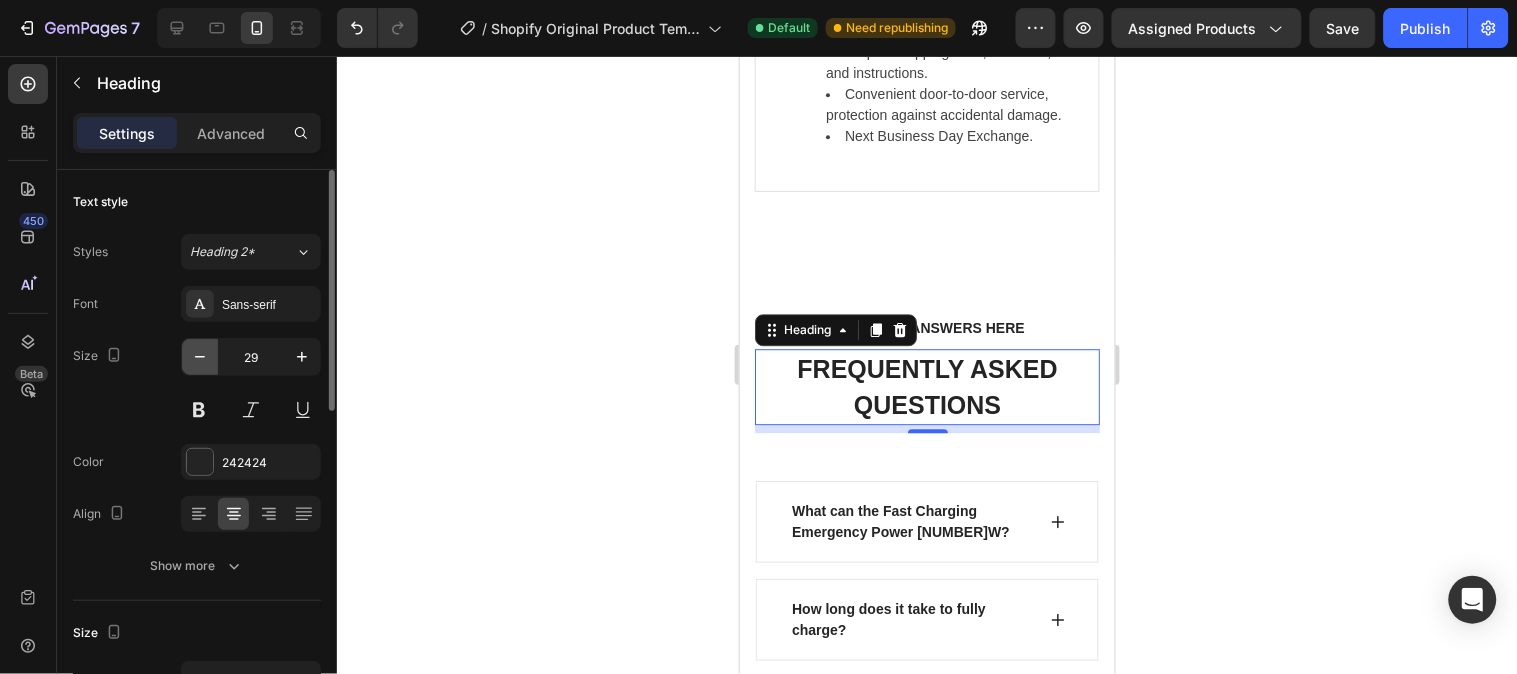 click 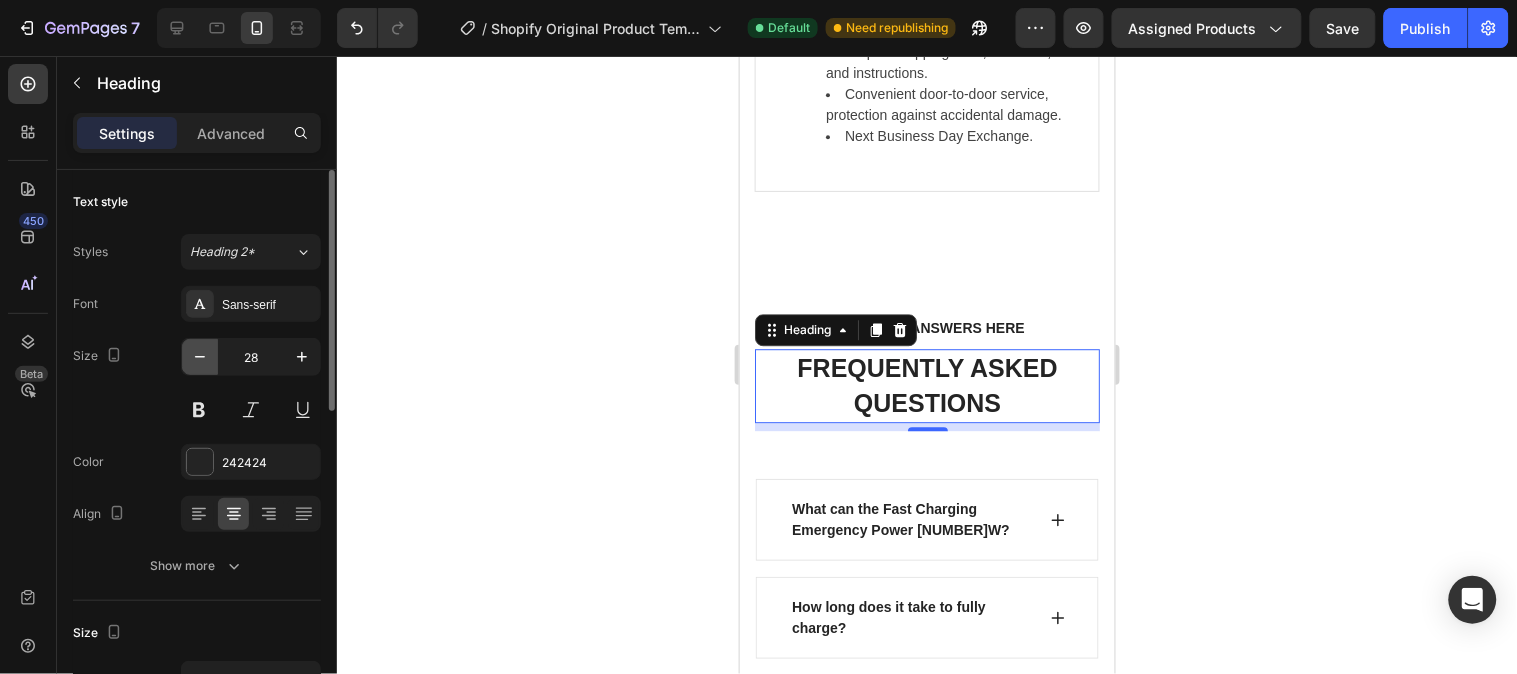 click 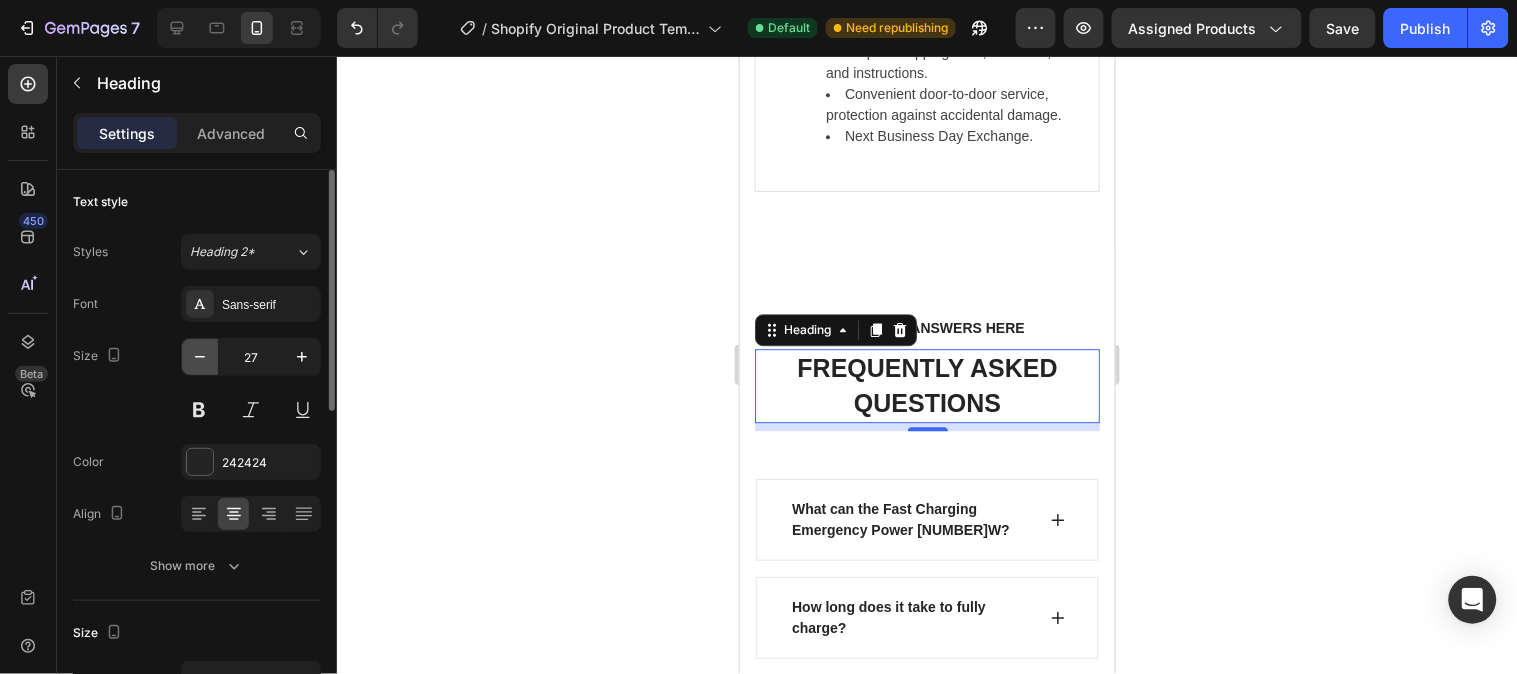 click 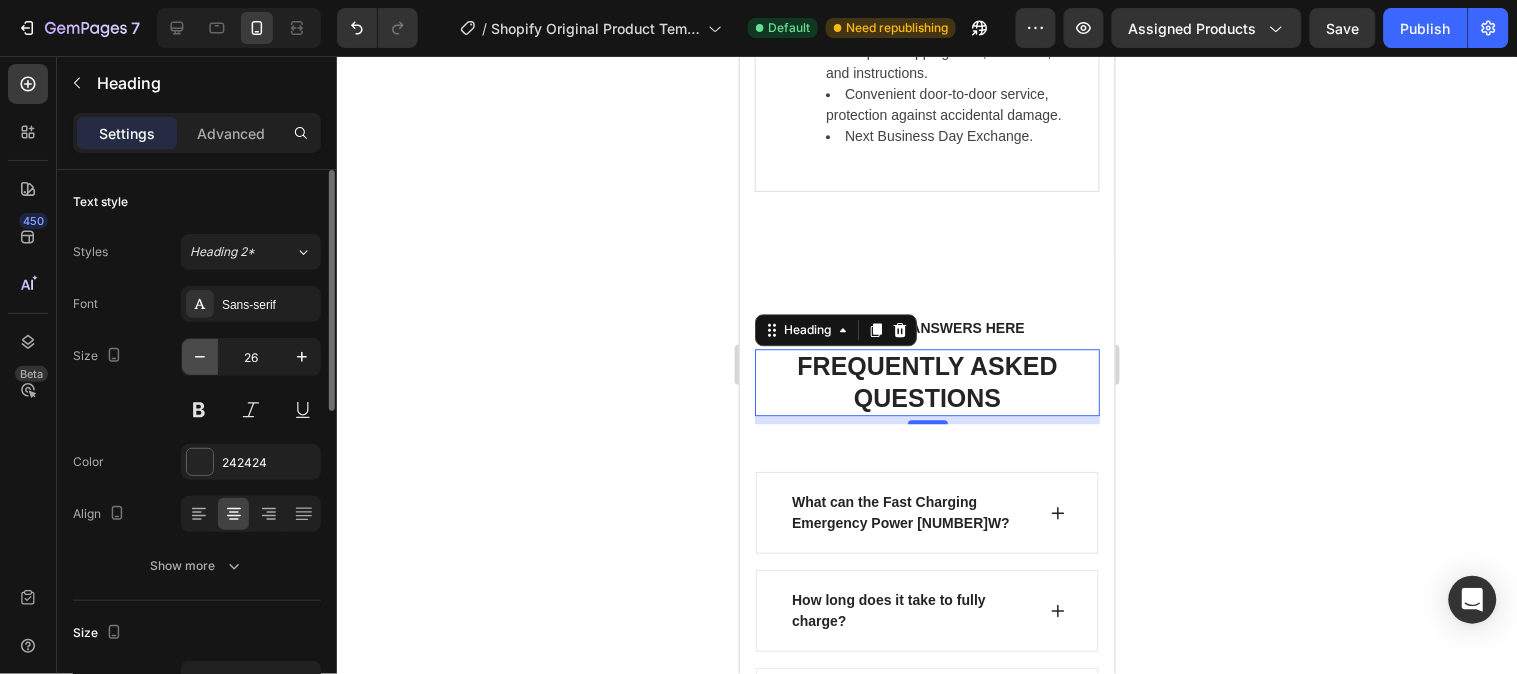 click 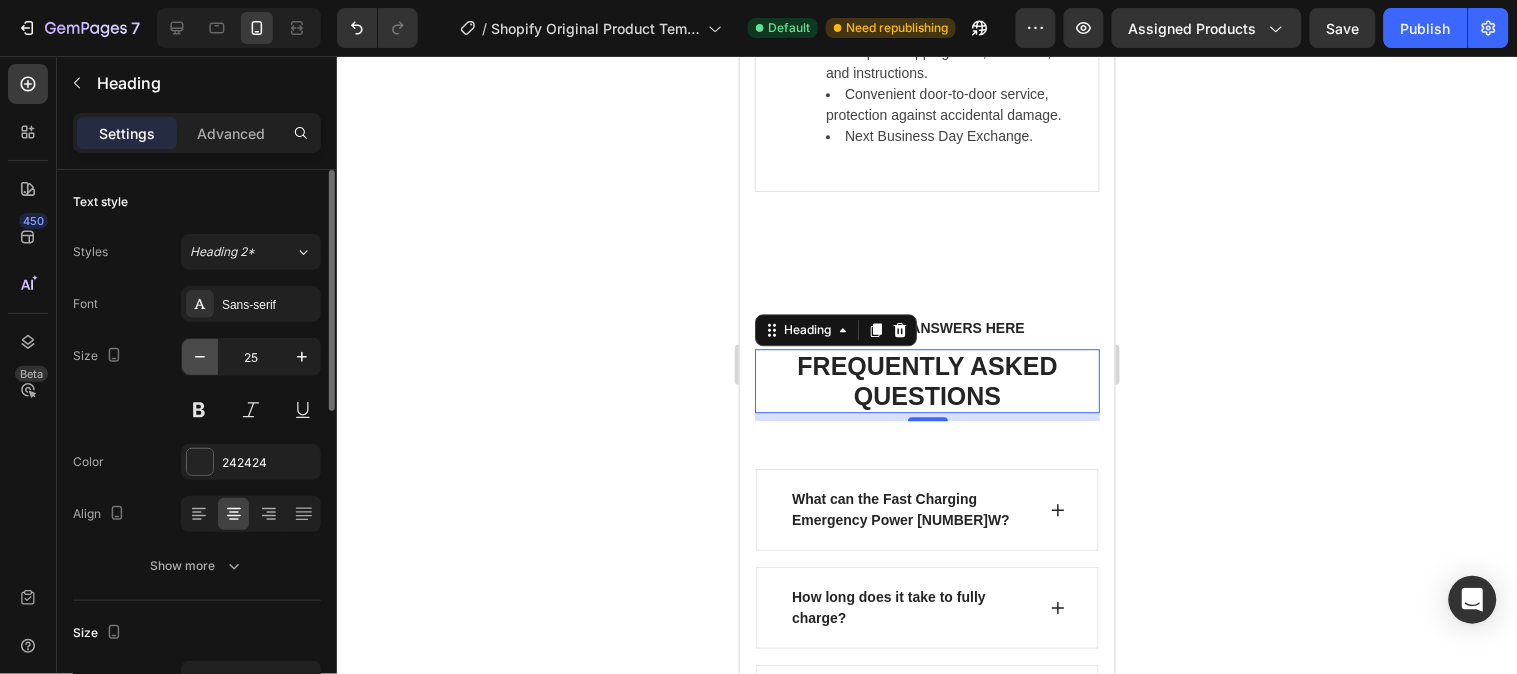click 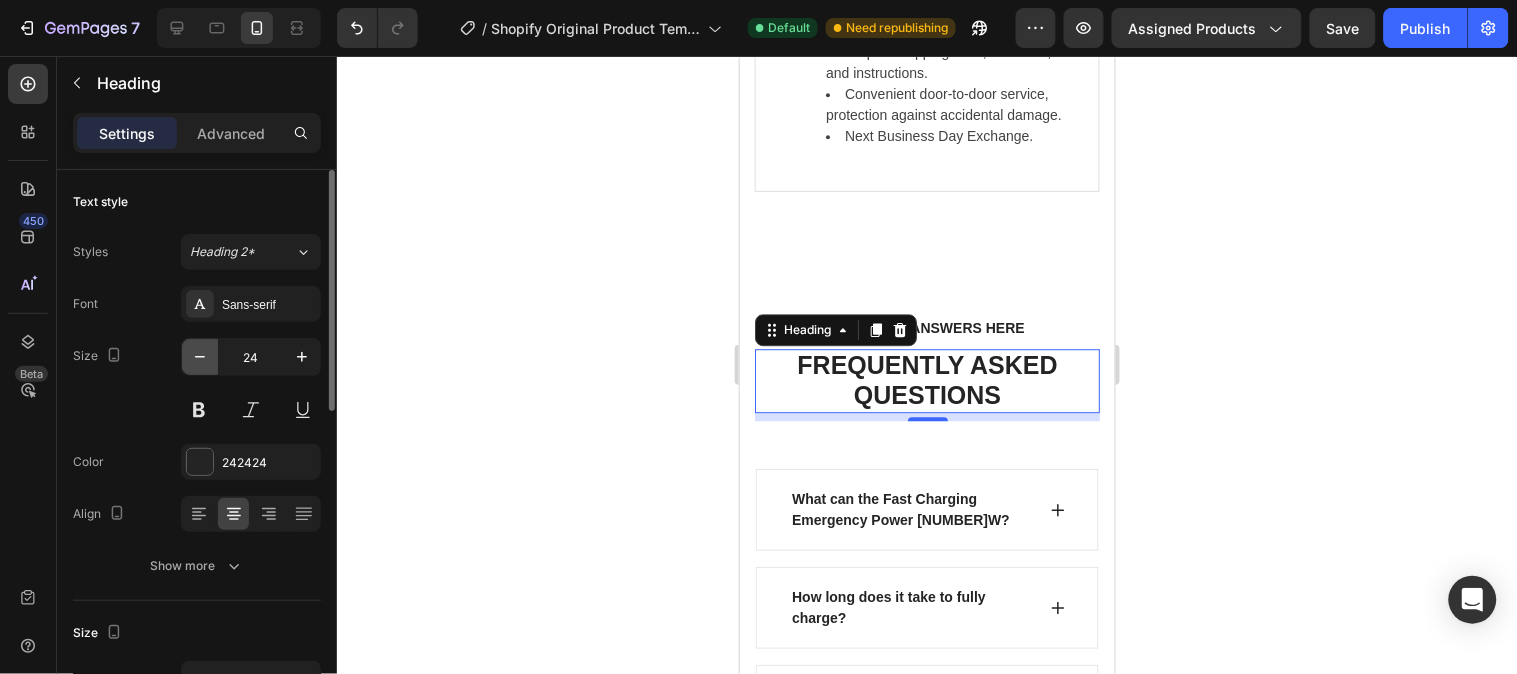 click 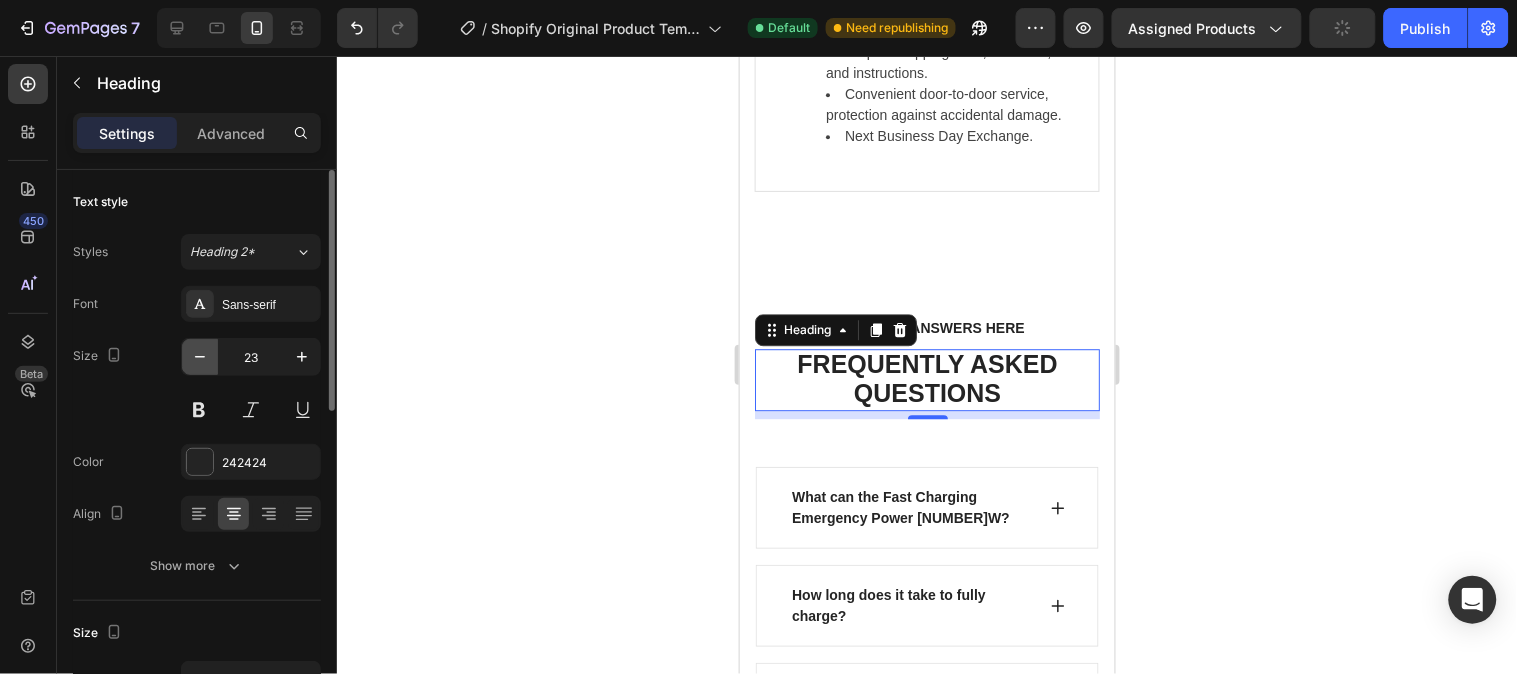 click 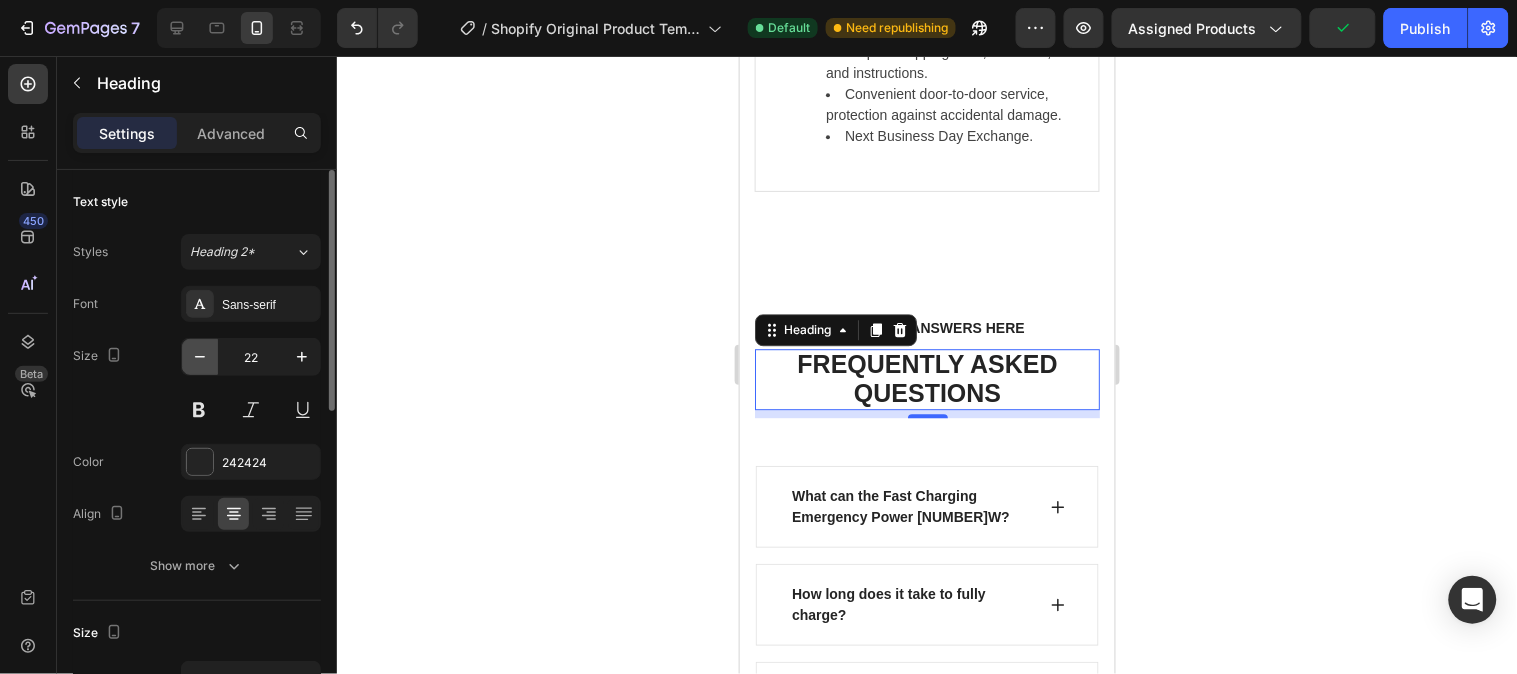 click 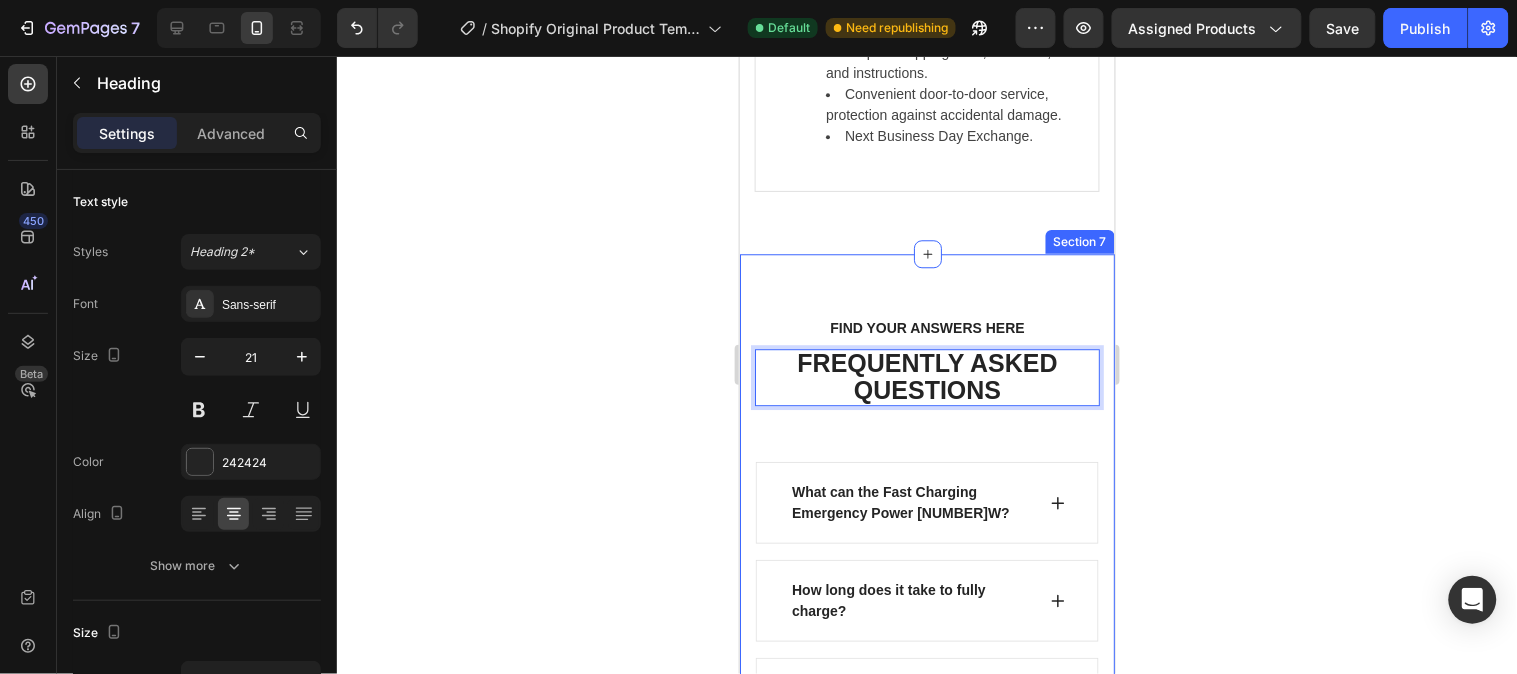 click on "FIND YOUR ANSWERS HERE Text block FREQUENTLY ASKED QUESTIONS Heading   8 Row
What can the Fast Charging Emergency Power 2500W?
How long does it take to fully charge?
Can I charge it using solar panels?
Does it support pass-through charging?
Can the Fast Charging Emergency Power 2500W be used as a UPS (Uninterruptible Power Supply)?
What types of ports does it have?
Is the battery safe and long-lasting?
Is the Fast Charging Emergency Power 2500W portable?
What’s included in the package?
What is the warranty? Accordion
See All FAQs Button Row Can't find an answer to your question? Heading email us at  wellnesseraskits@gmail.com Text block Email address* Text block Email Field Your question* Text block Text Area SUBMIT NOW Submit Button Contact Form Row Section 7" at bounding box center (926, 1154) 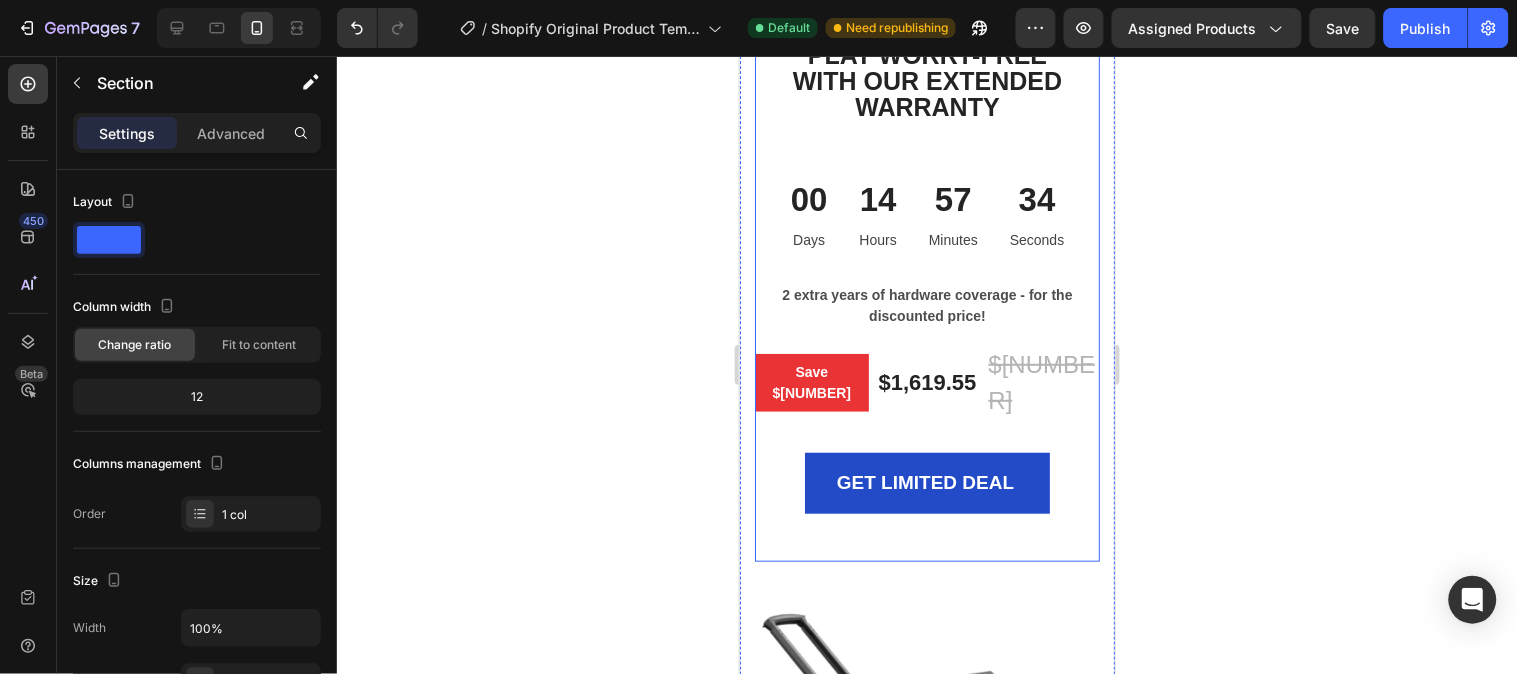 scroll, scrollTop: 9761, scrollLeft: 0, axis: vertical 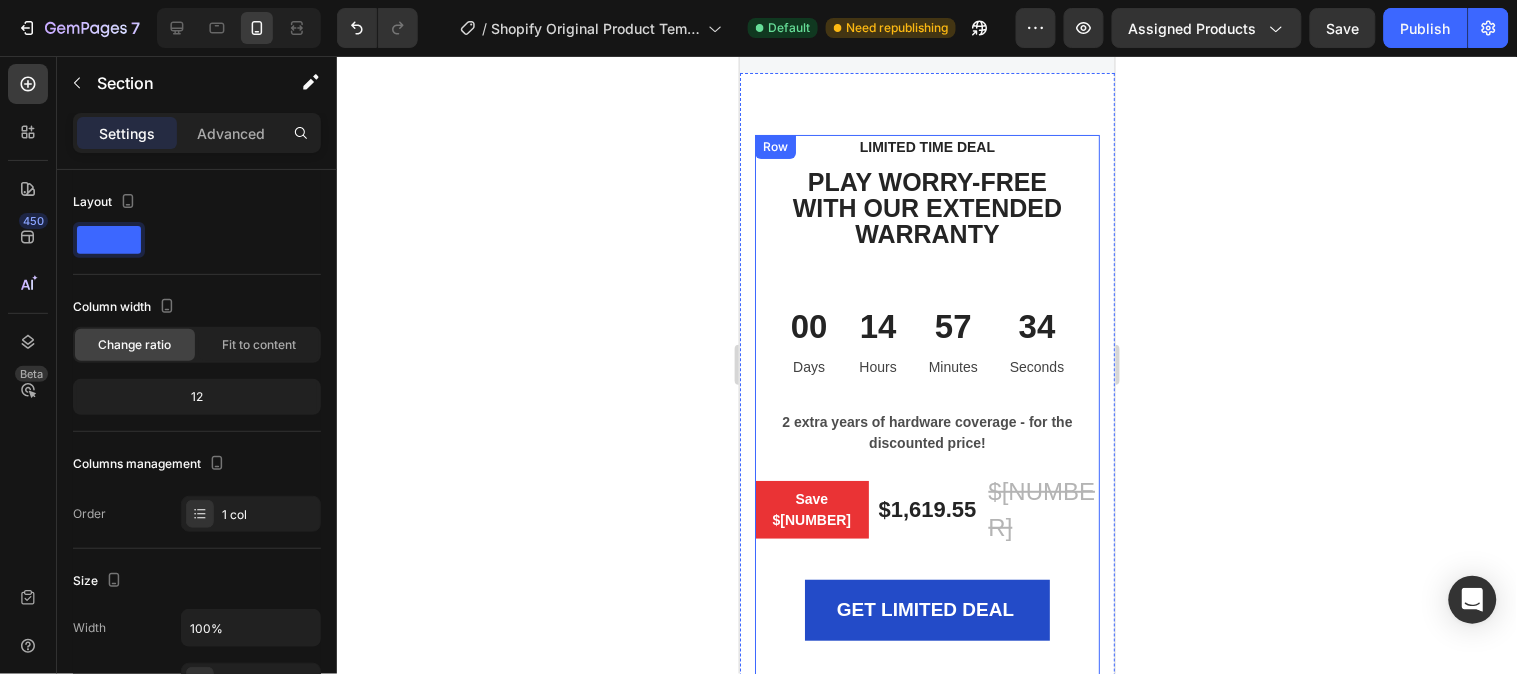 click on "LIMITED TIME DEAL Text block ⁠⁠⁠⁠⁠⁠⁠ PLAY WORRY-FREE  WITH OUR EXTENDED WARRANTY Heading 00 Days 14 Hours 57 Minutes 34 Seconds CountDown Timer 2 extra years of hardware coverage - for the discounted price! Text block Save $323.91 Product Badge $1,619.55 (P) Price (P) Price $1,943.46 (P) Price (P) Price Row GET LIMITED DEAL (P) Cart Button Product" at bounding box center [926, 411] 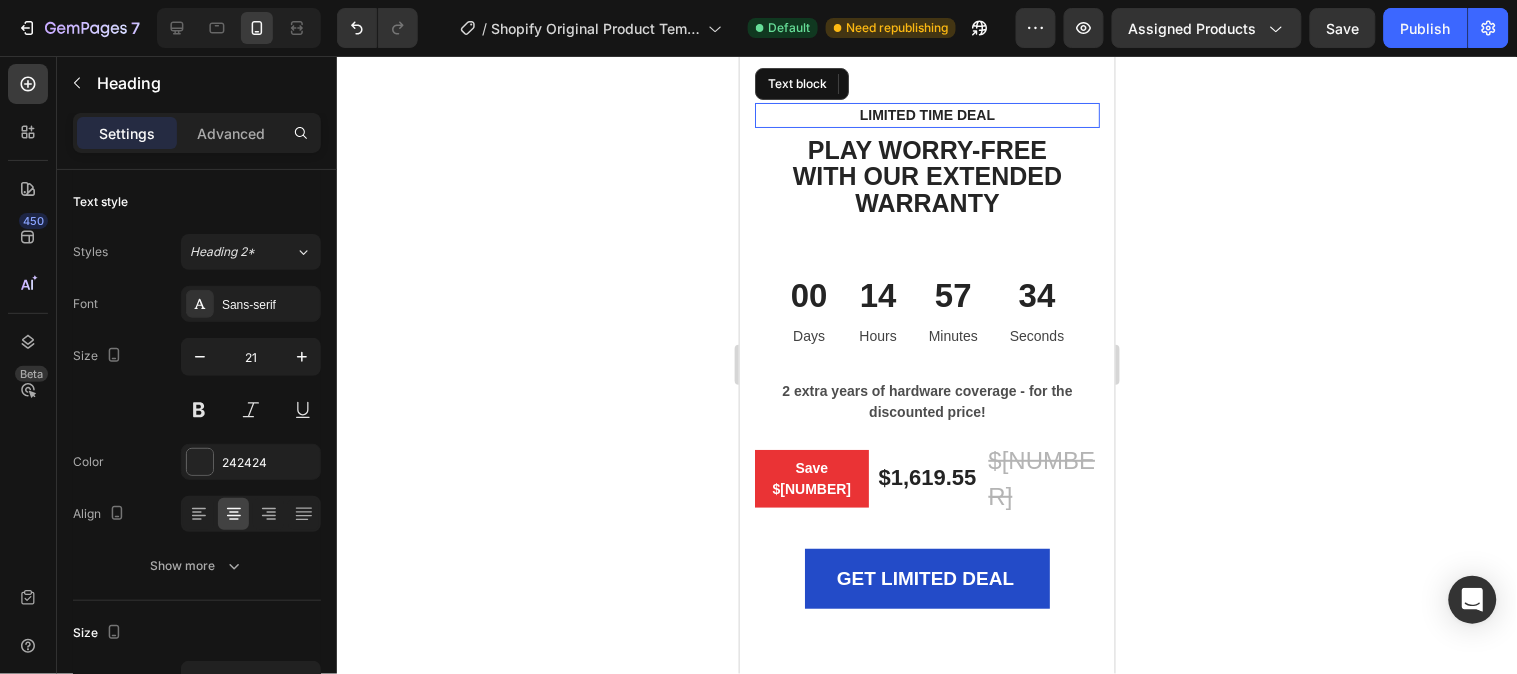 click on "LIMITED TIME DEAL" at bounding box center (926, 114) 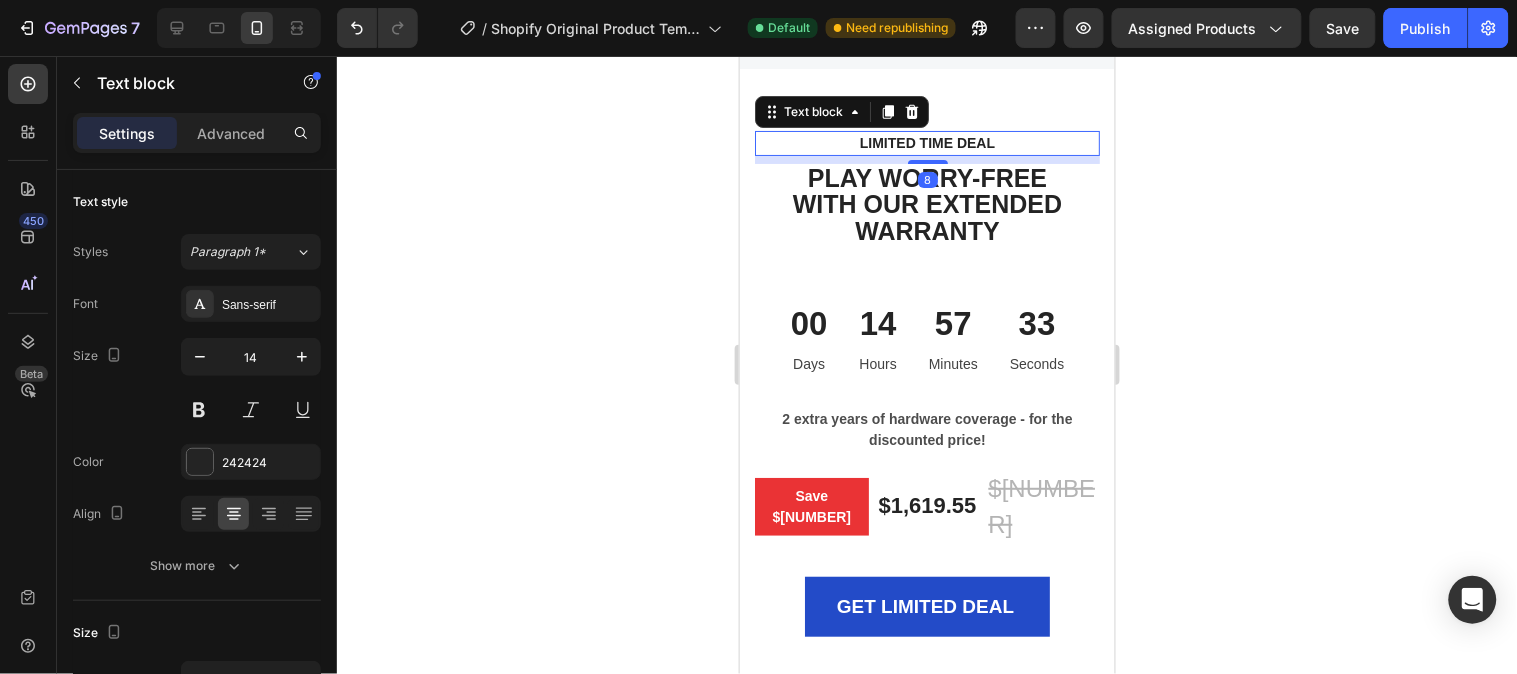 scroll, scrollTop: 9666, scrollLeft: 0, axis: vertical 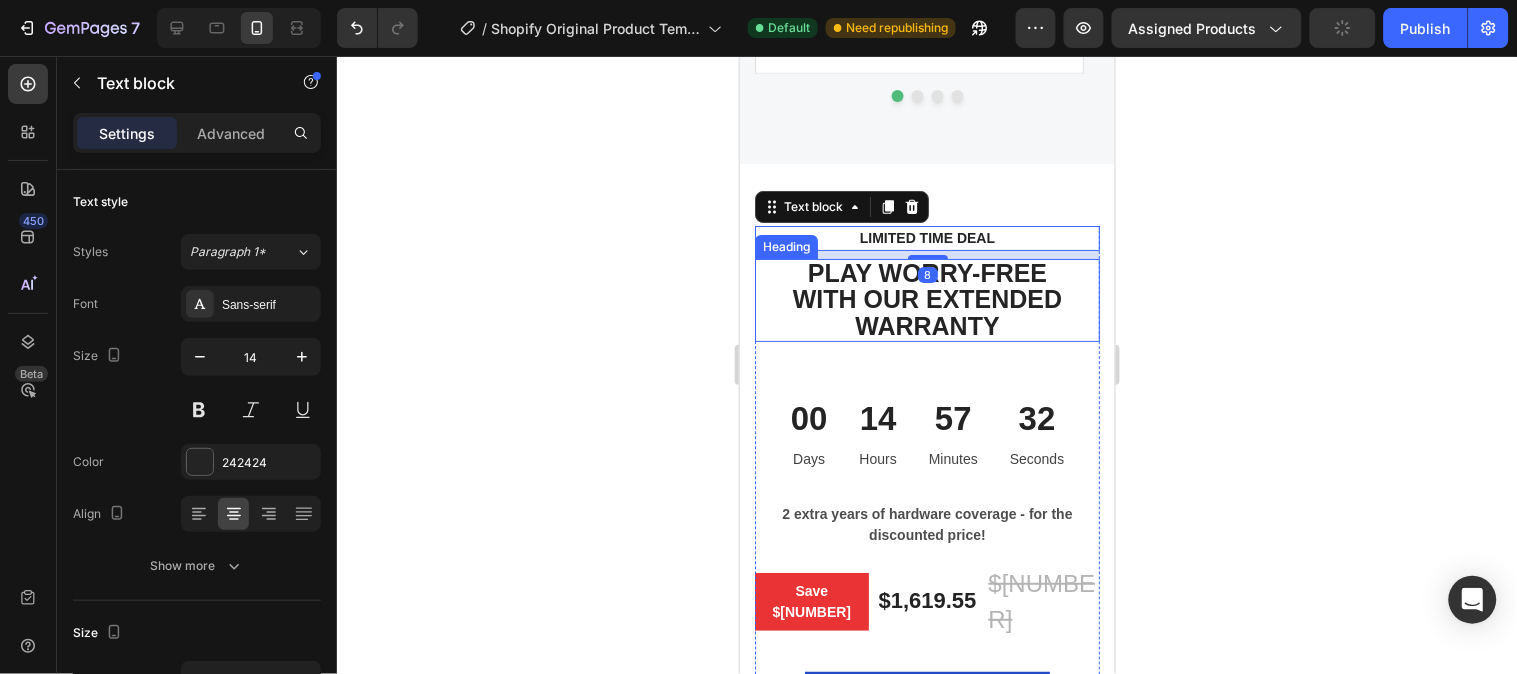 click on "WITH OUR EXTENDED WARRANTY" at bounding box center [926, 311] 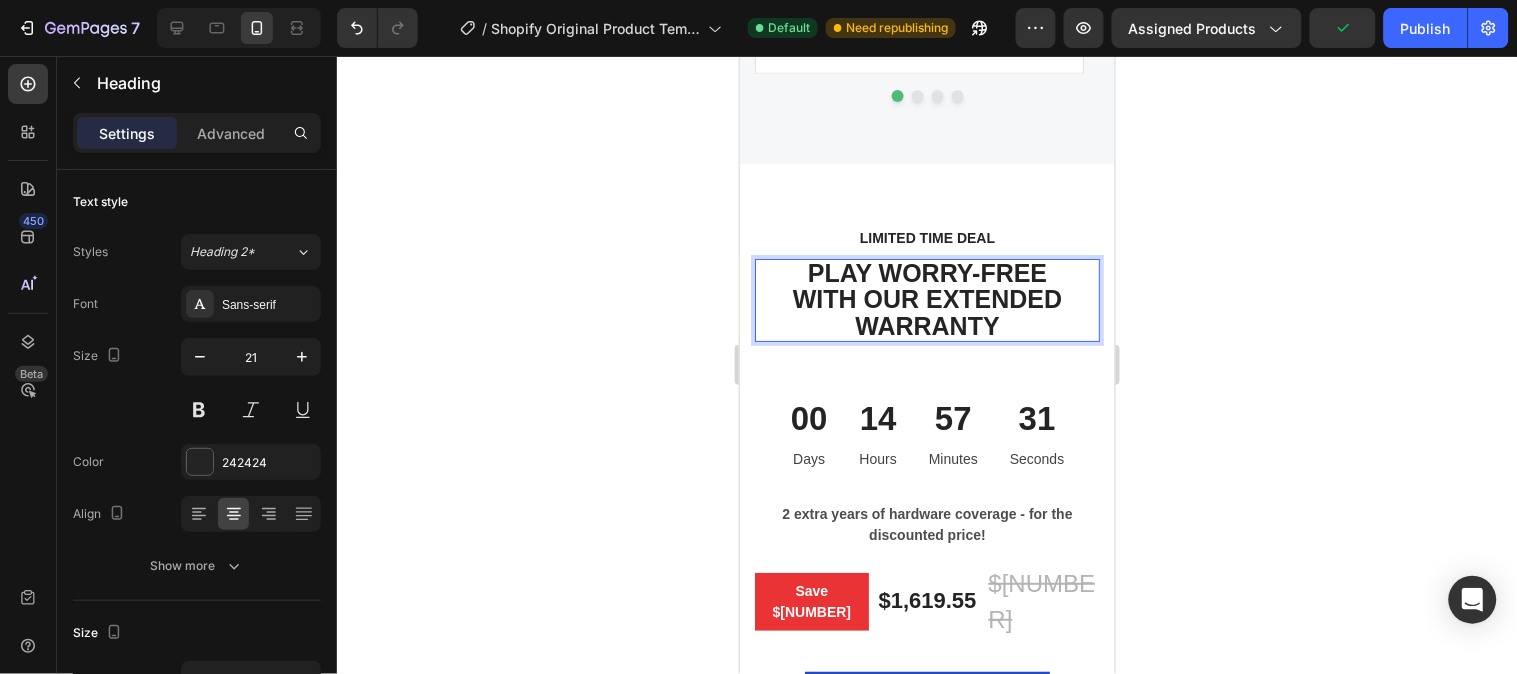 click on "WITH OUR EXTENDED WARRANTY" at bounding box center [926, 311] 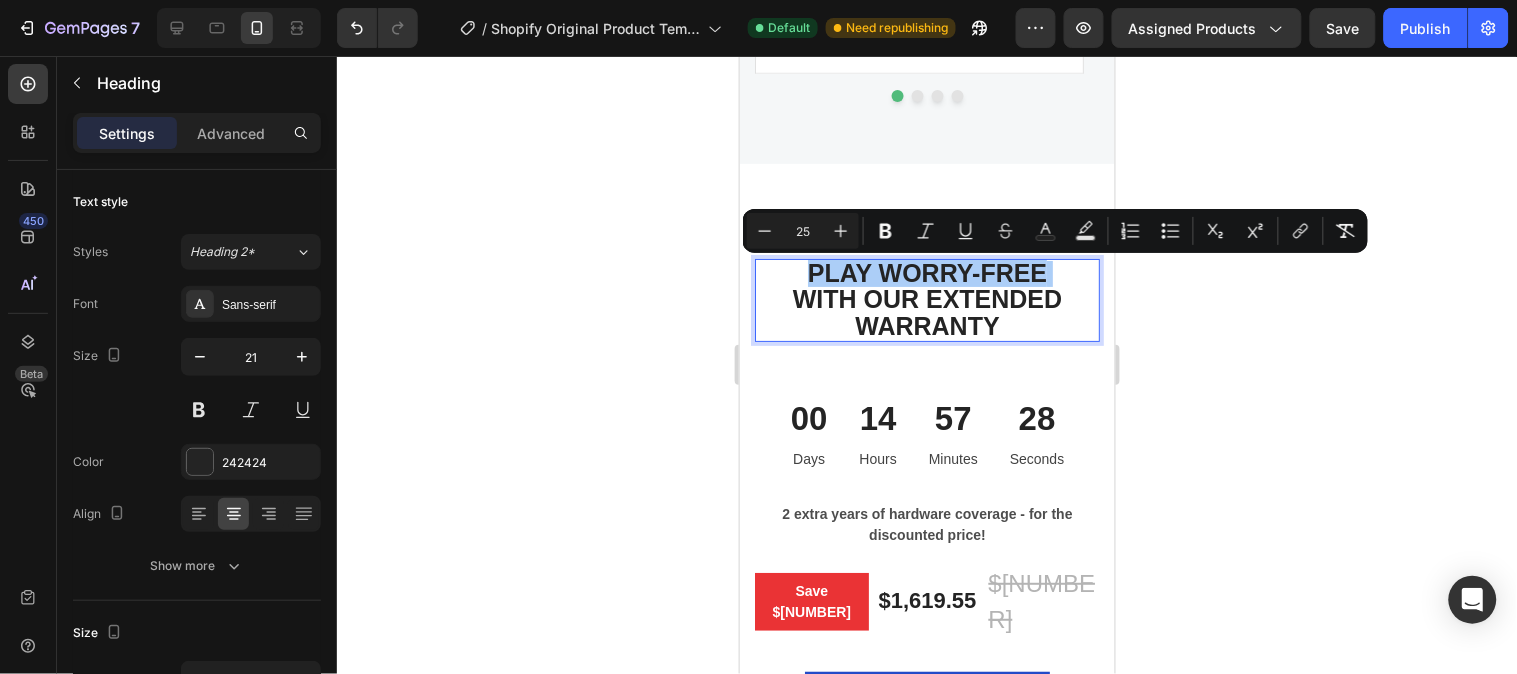 click 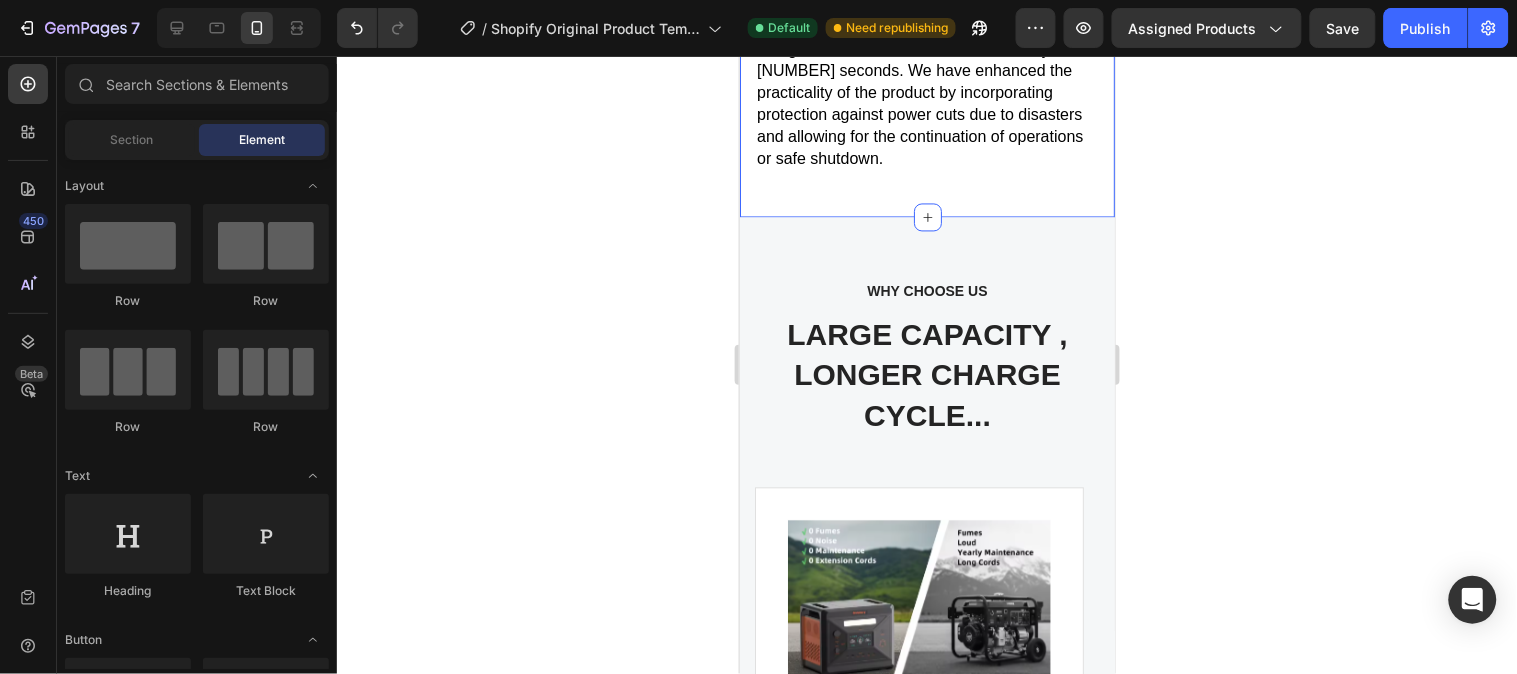 scroll, scrollTop: 8777, scrollLeft: 0, axis: vertical 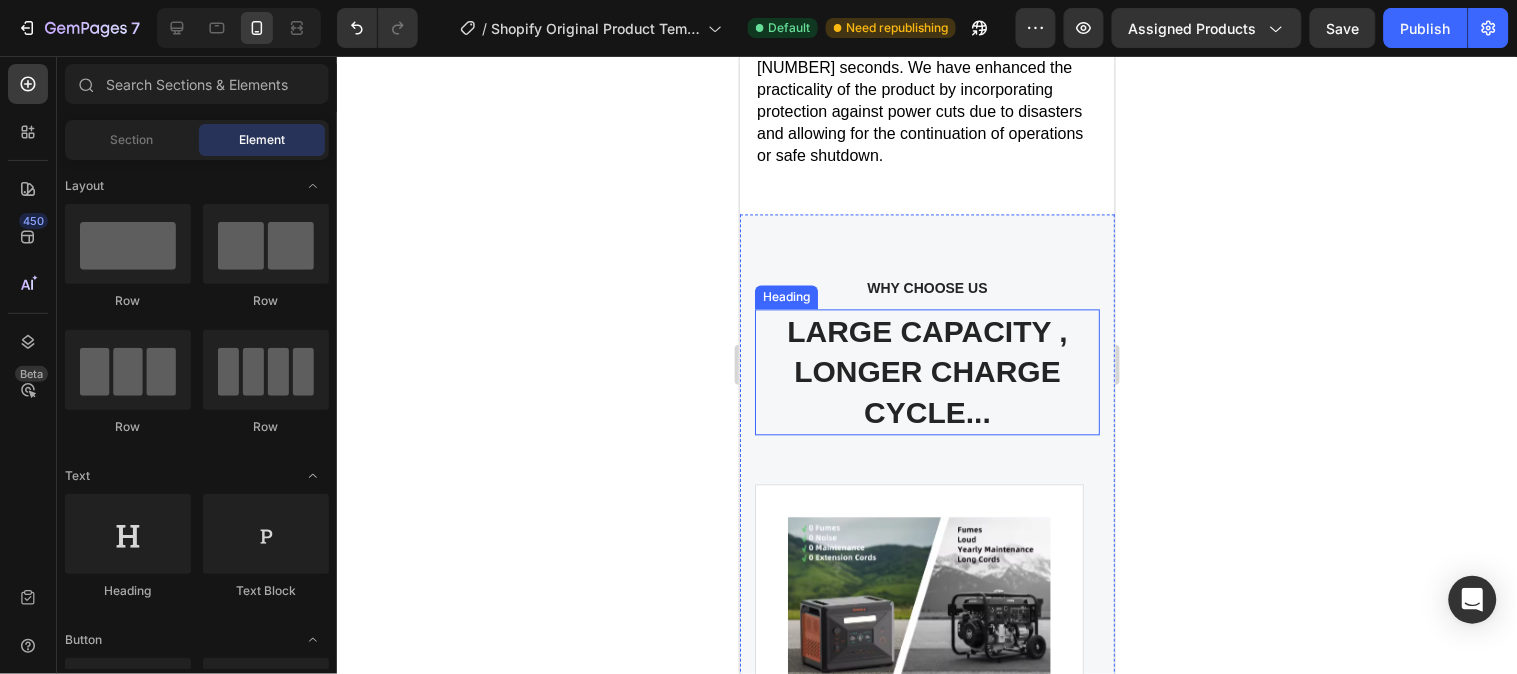 click on "LARGE CAPACITY , LONGER CHARGE CYCLE..." at bounding box center [926, 372] 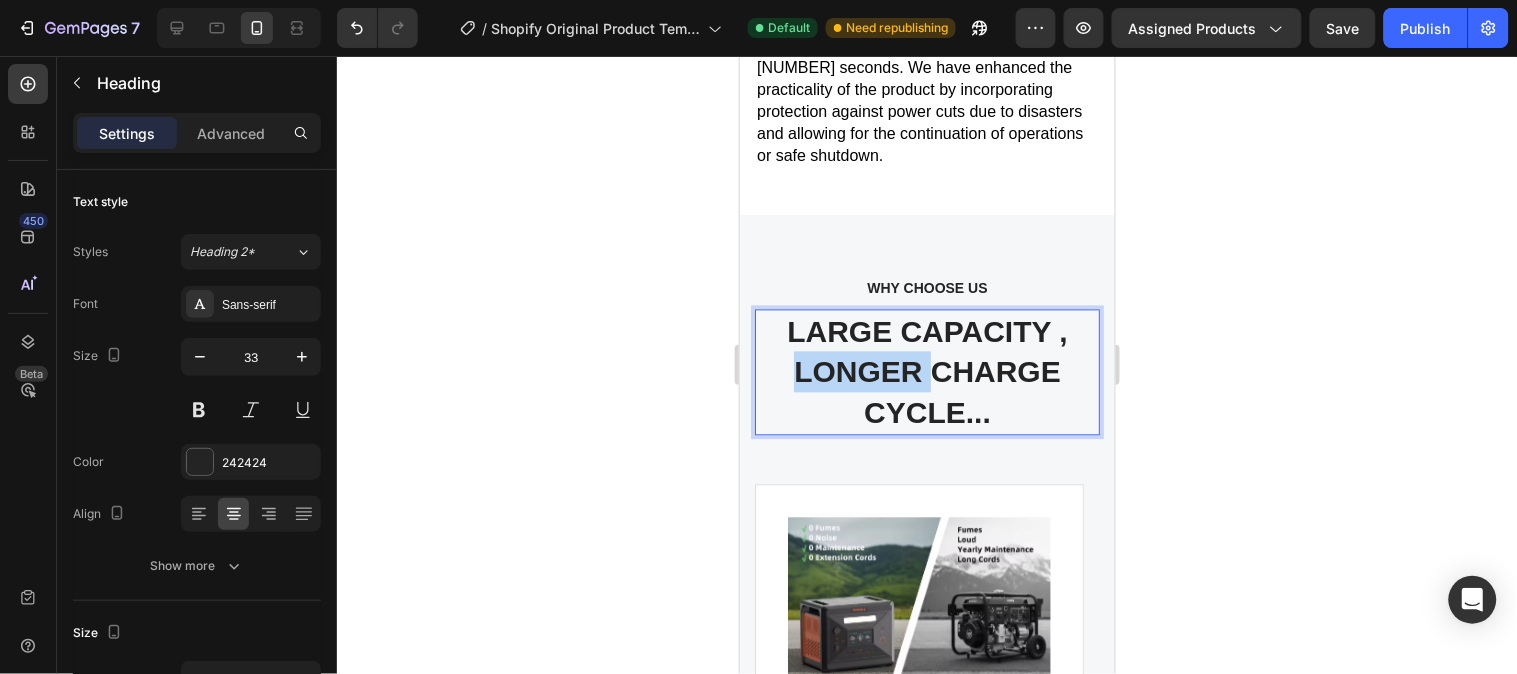click on "LARGE CAPACITY , LONGER CHARGE CYCLE..." at bounding box center (926, 372) 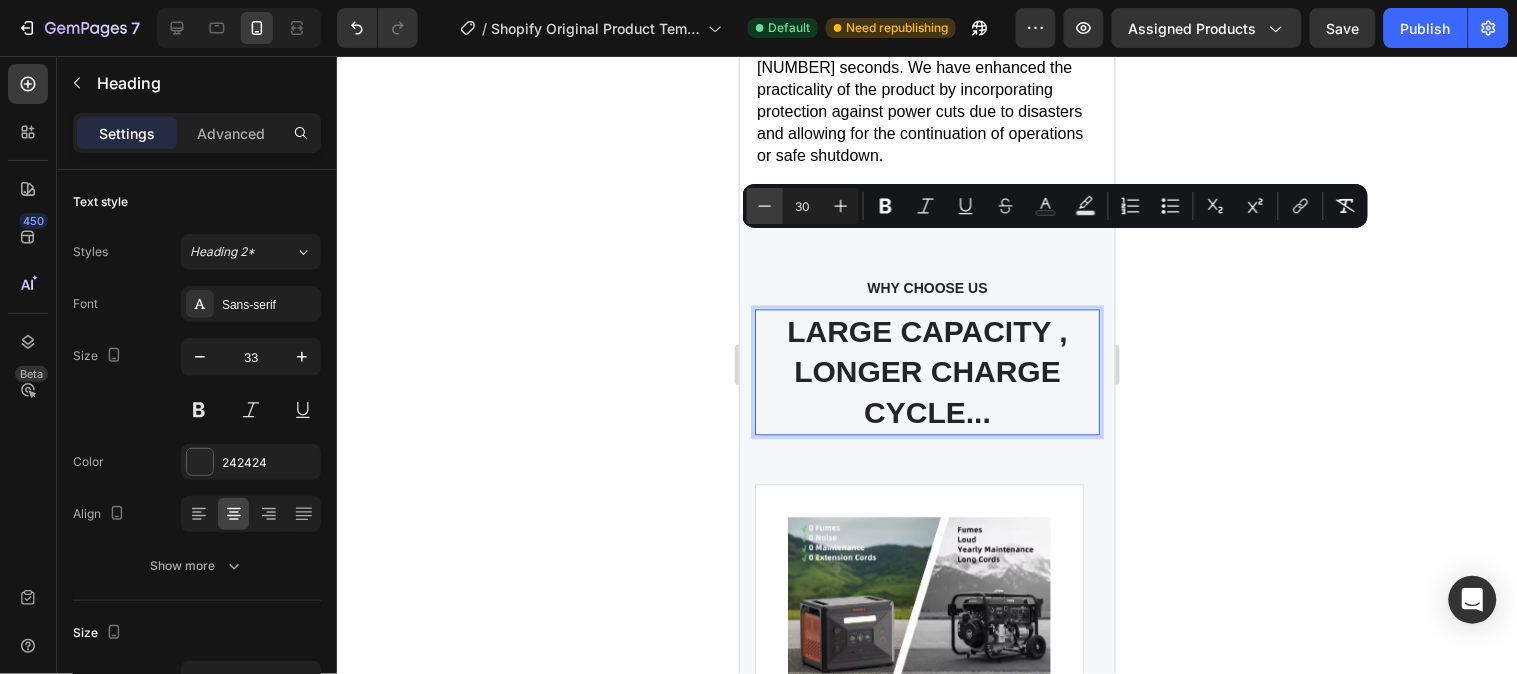 click 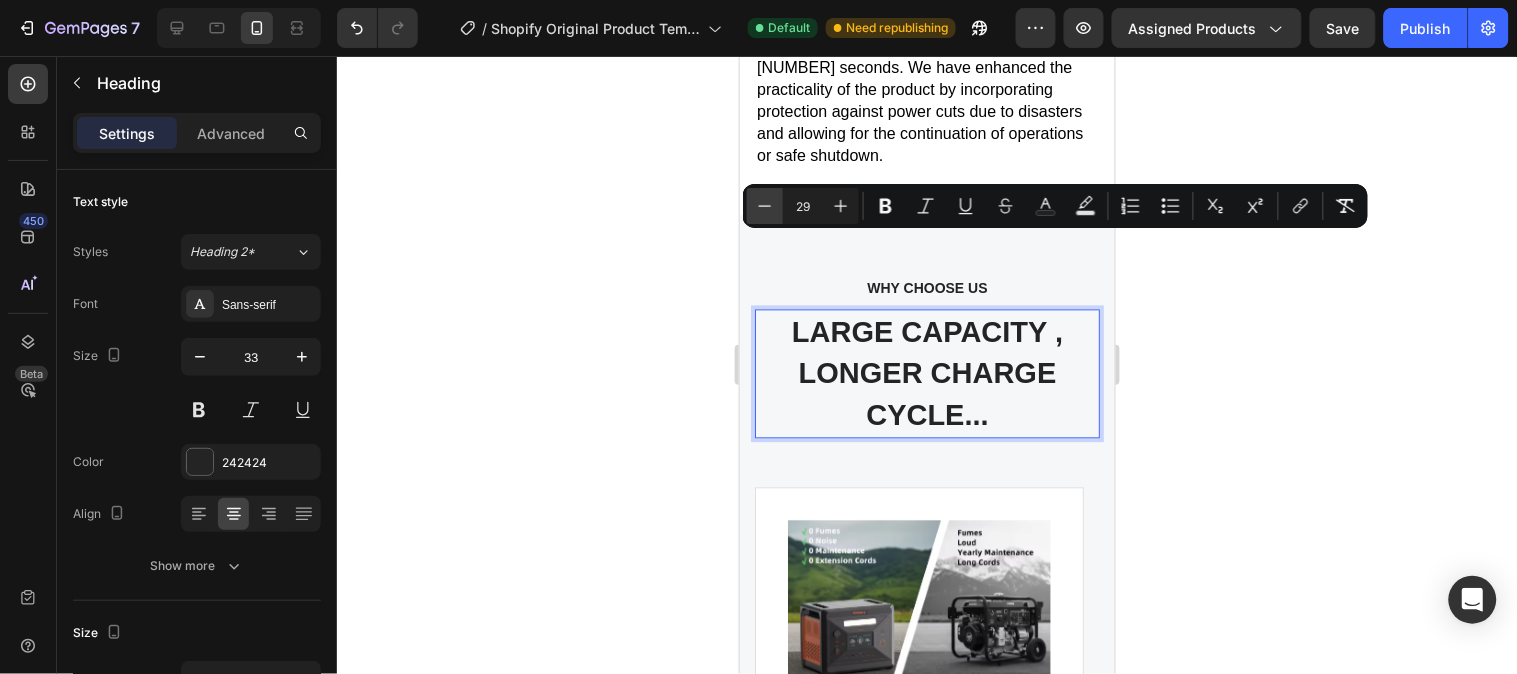 click 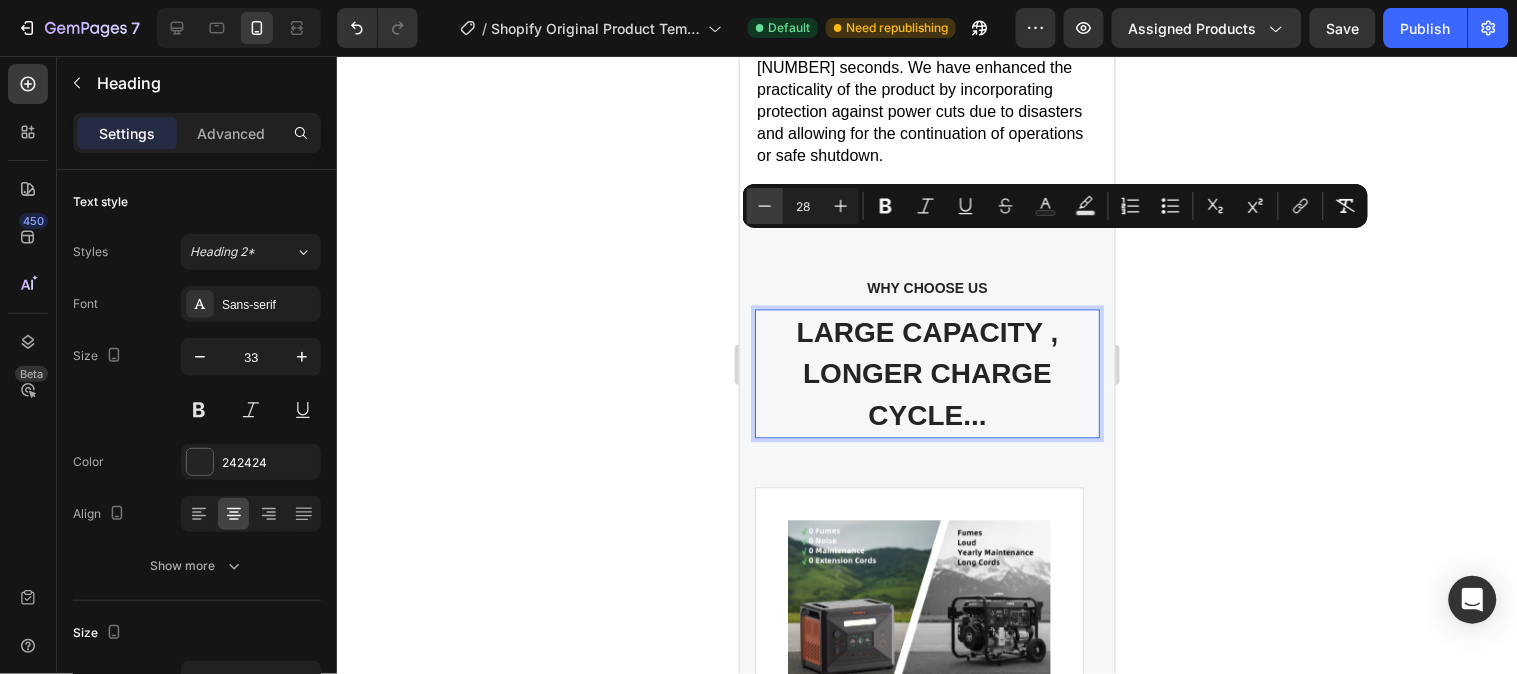 click 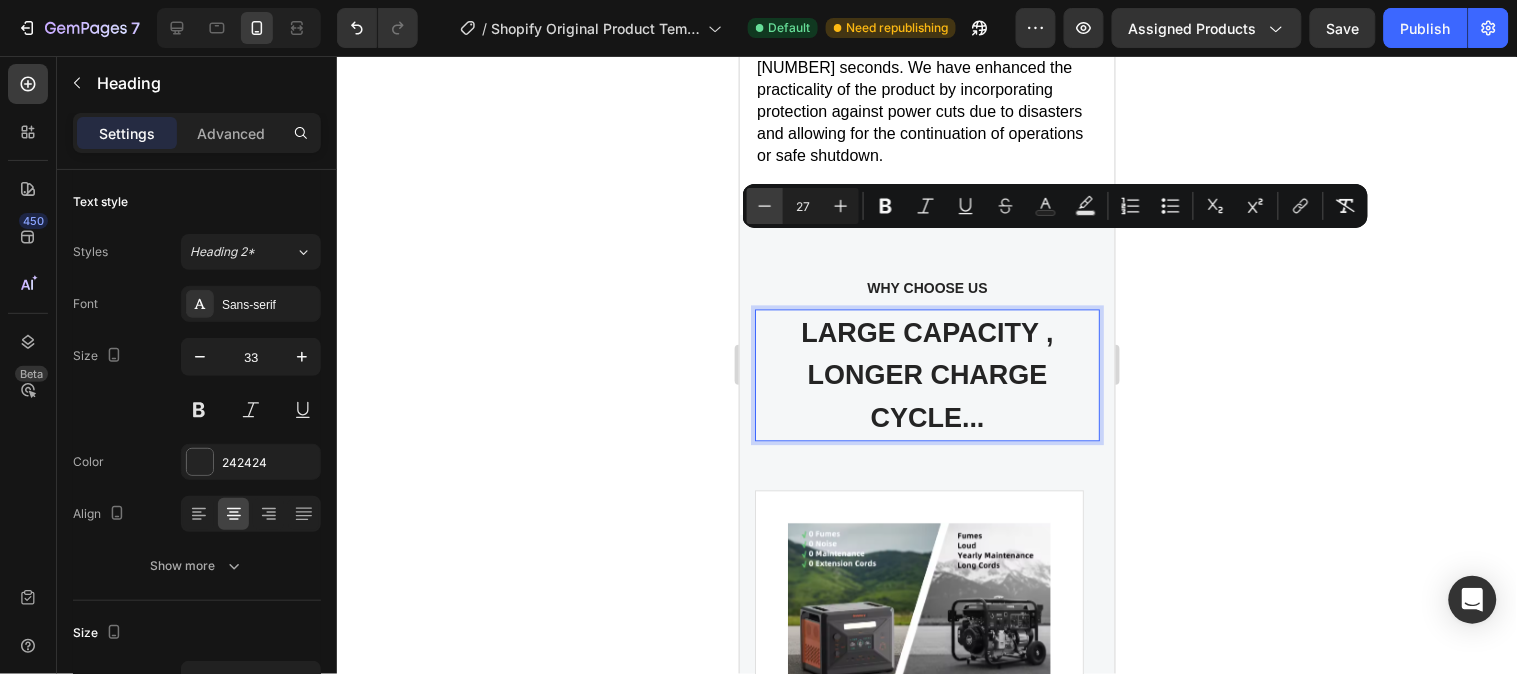 click 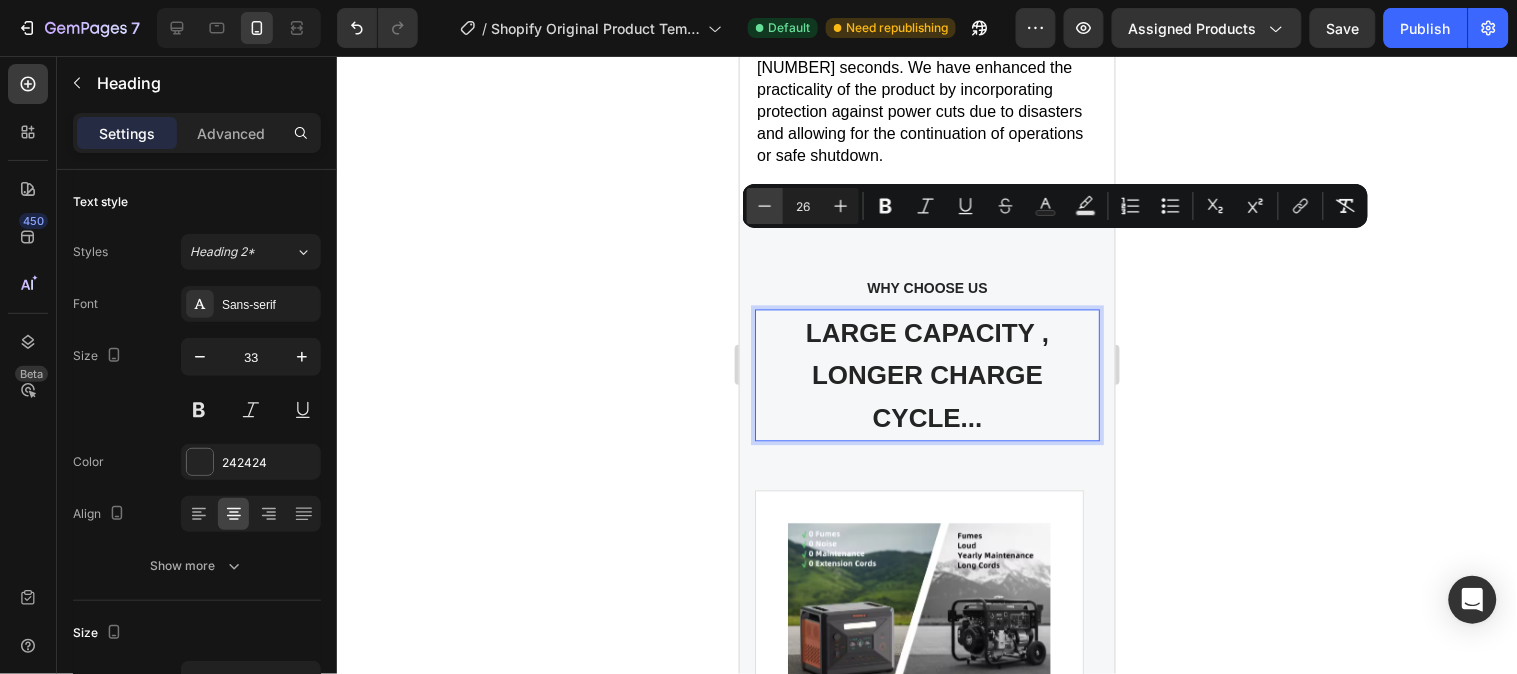 click 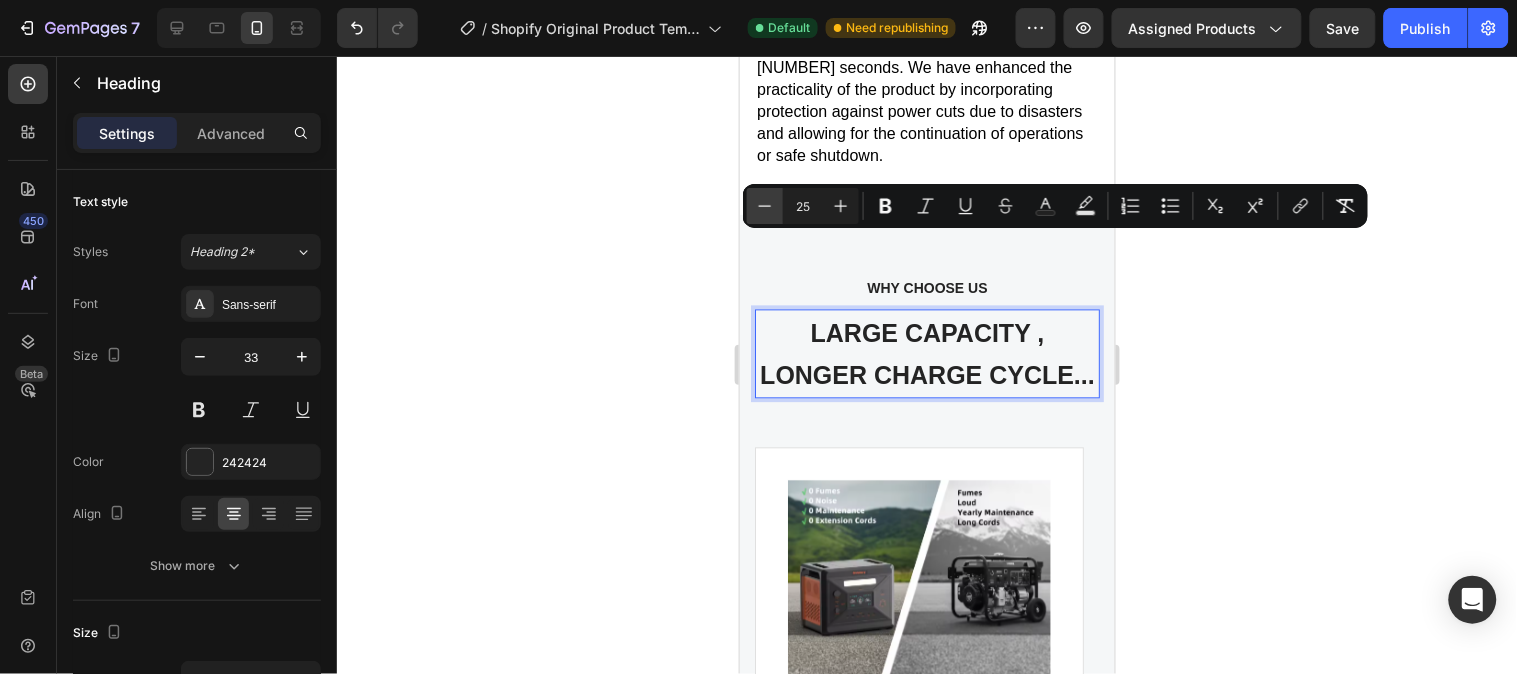 click 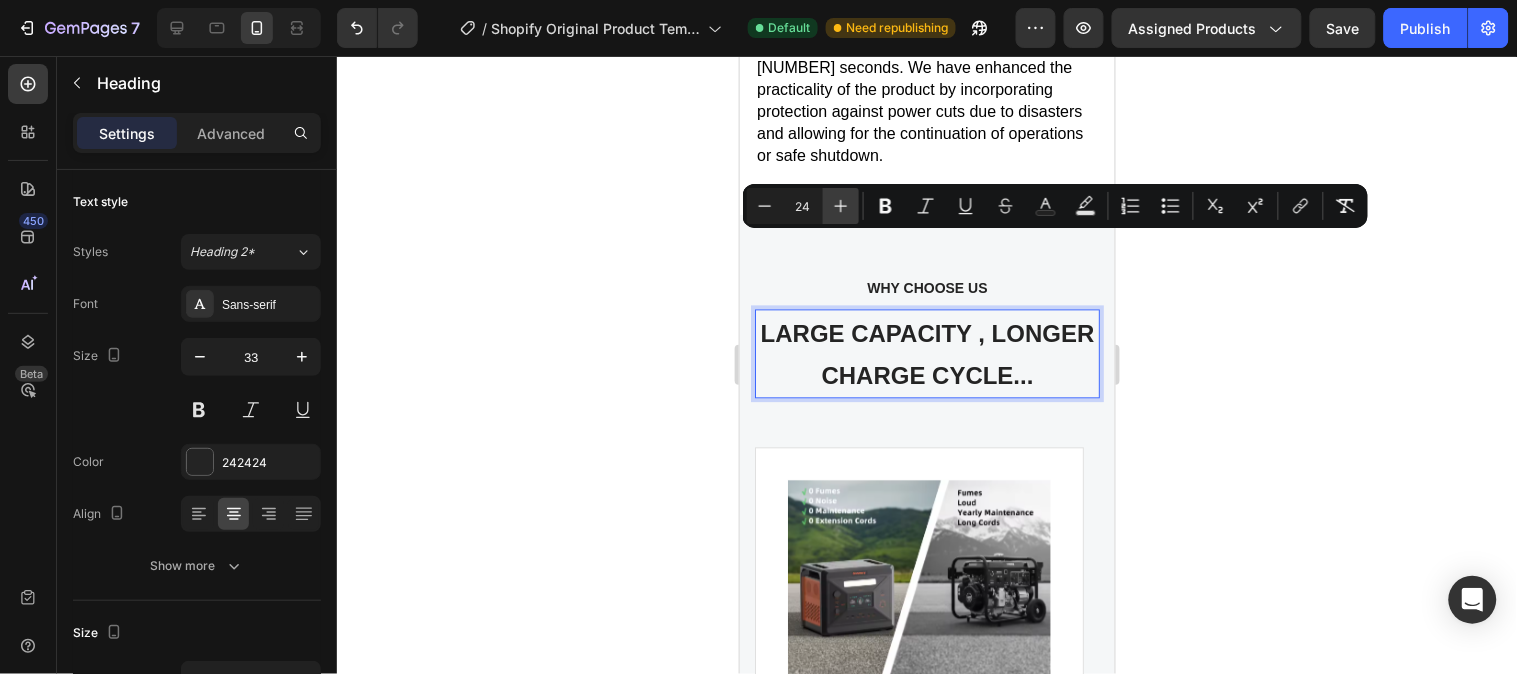 click 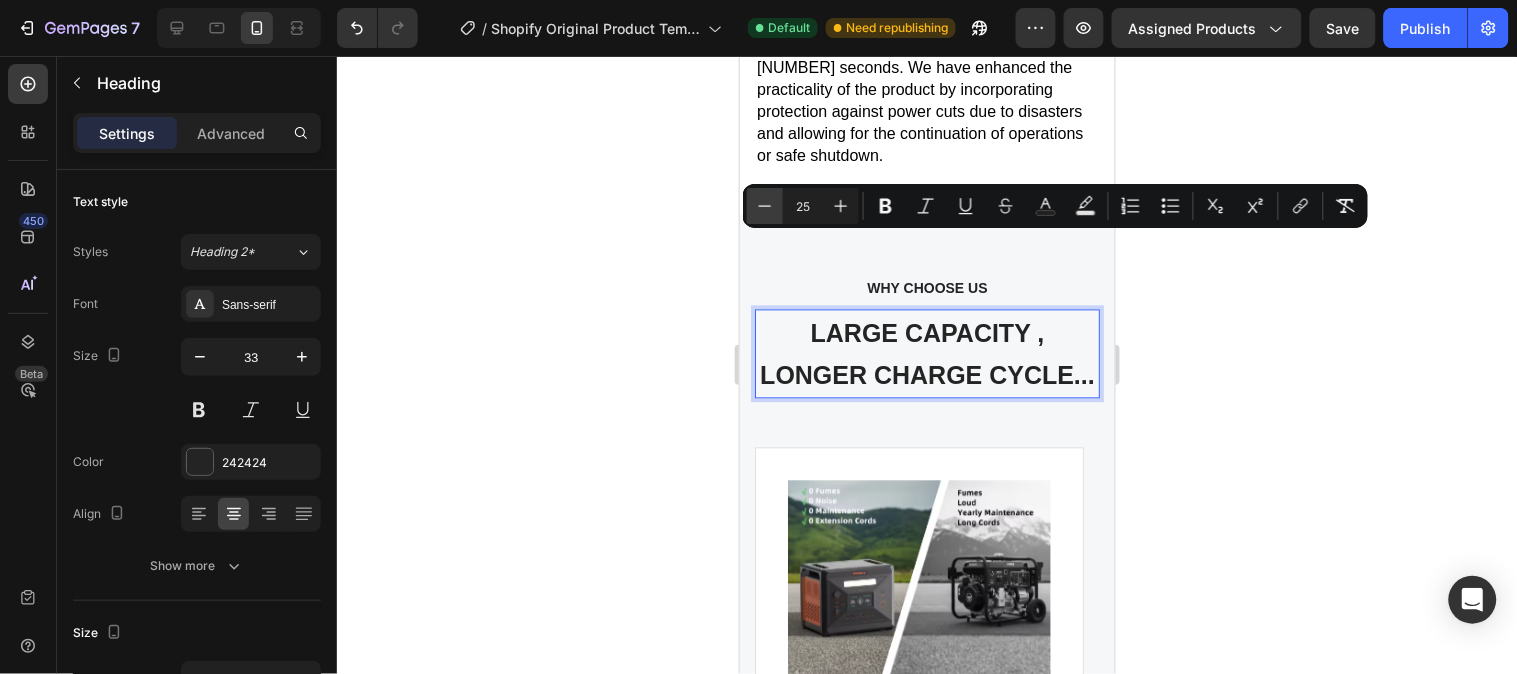 click 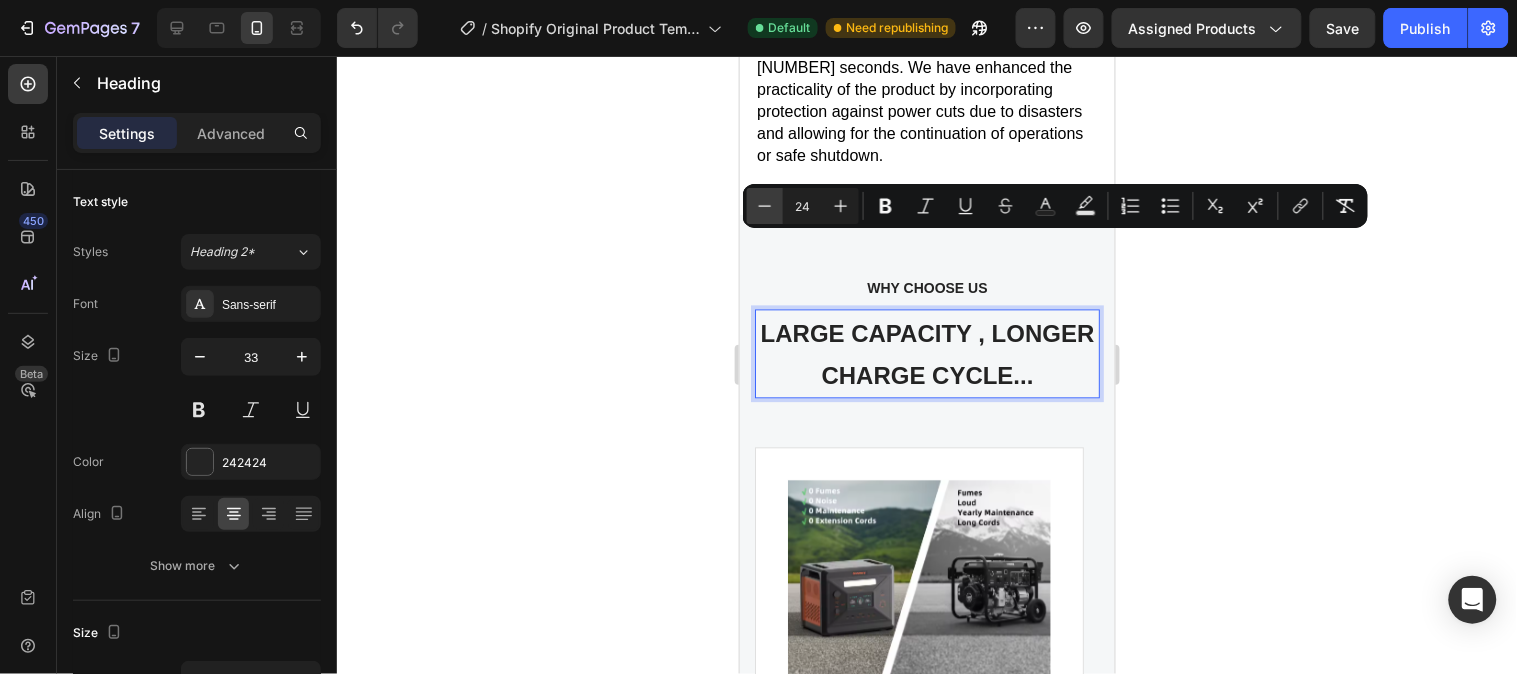 click 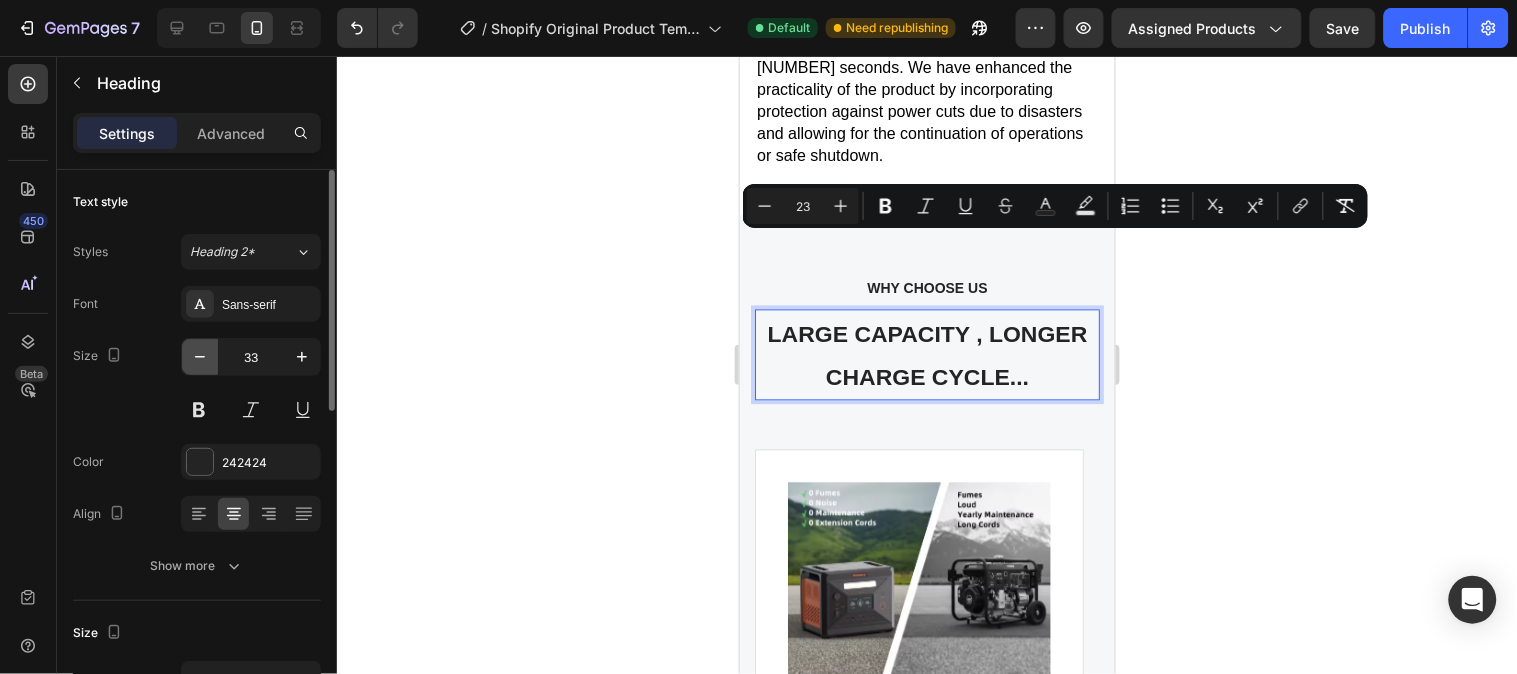 click 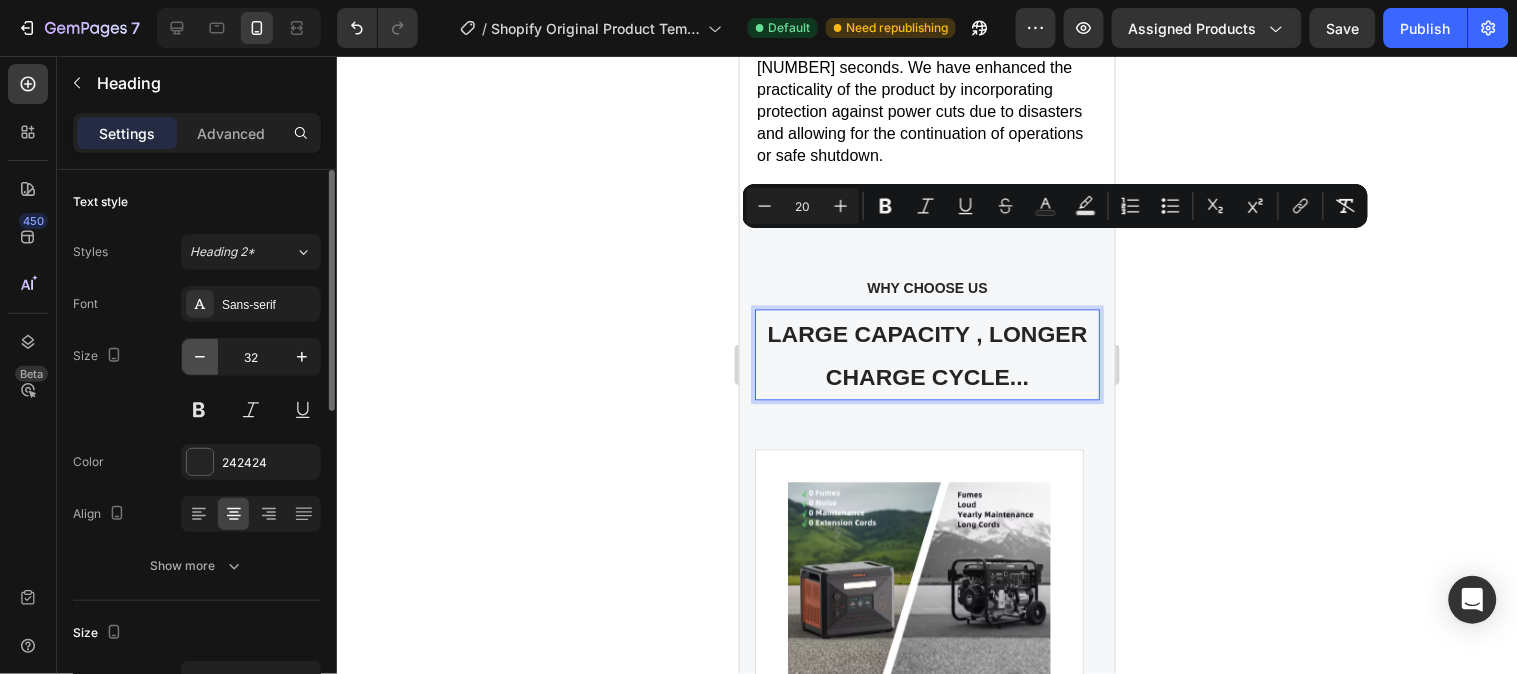 click 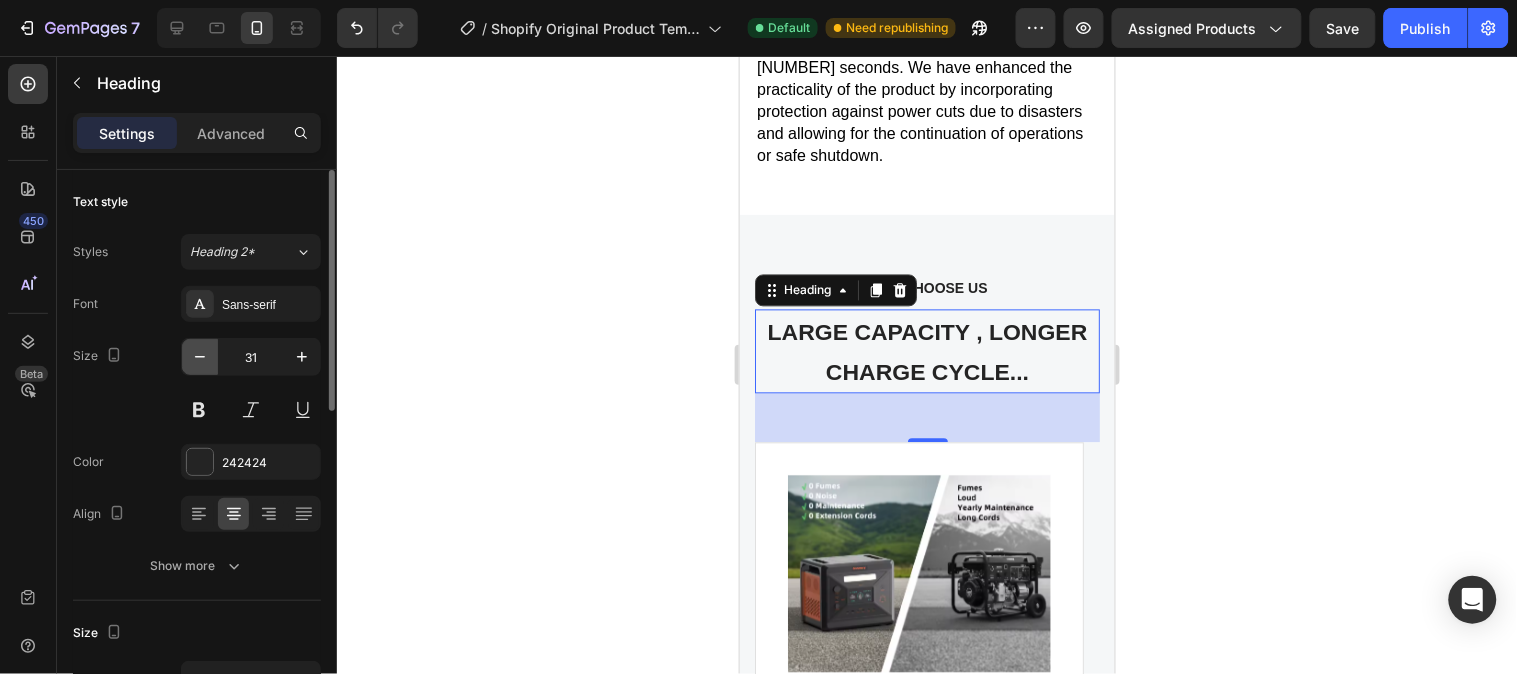 click 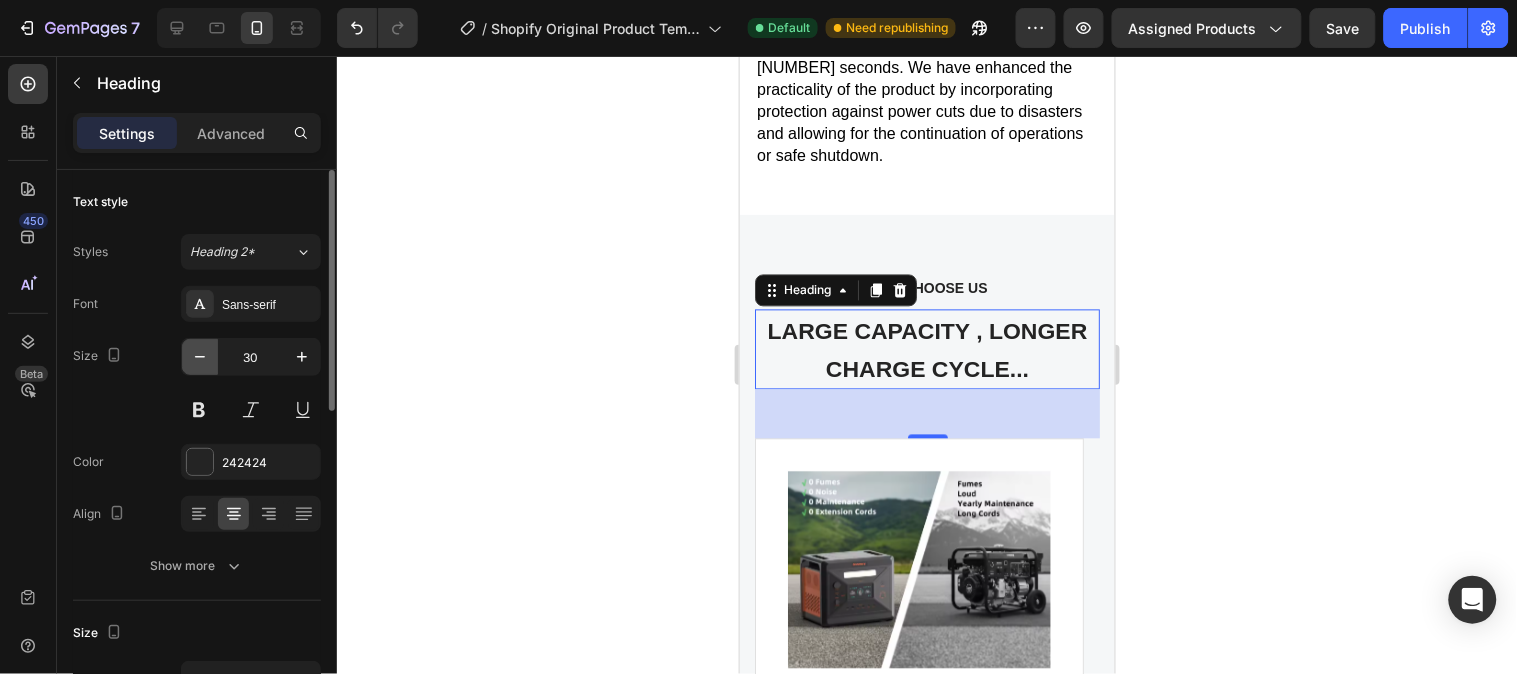 click 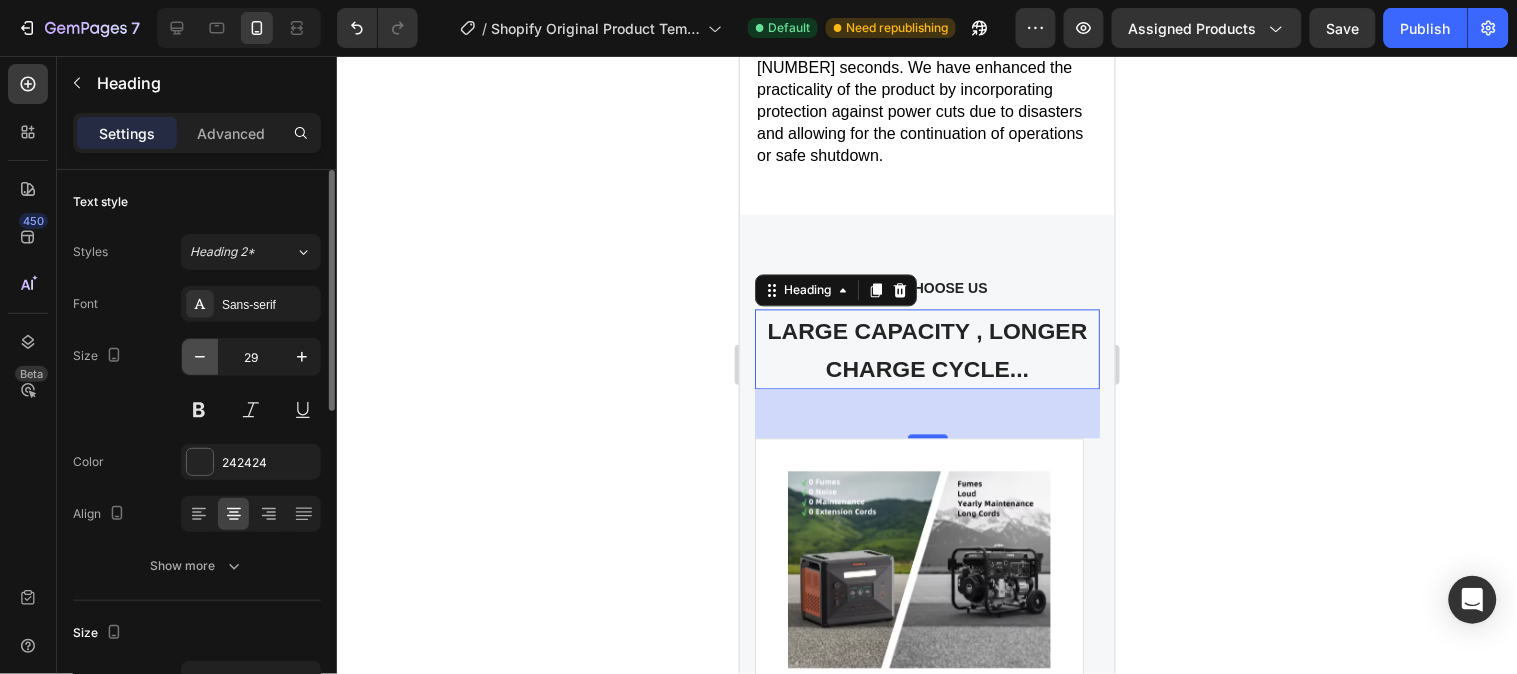 click 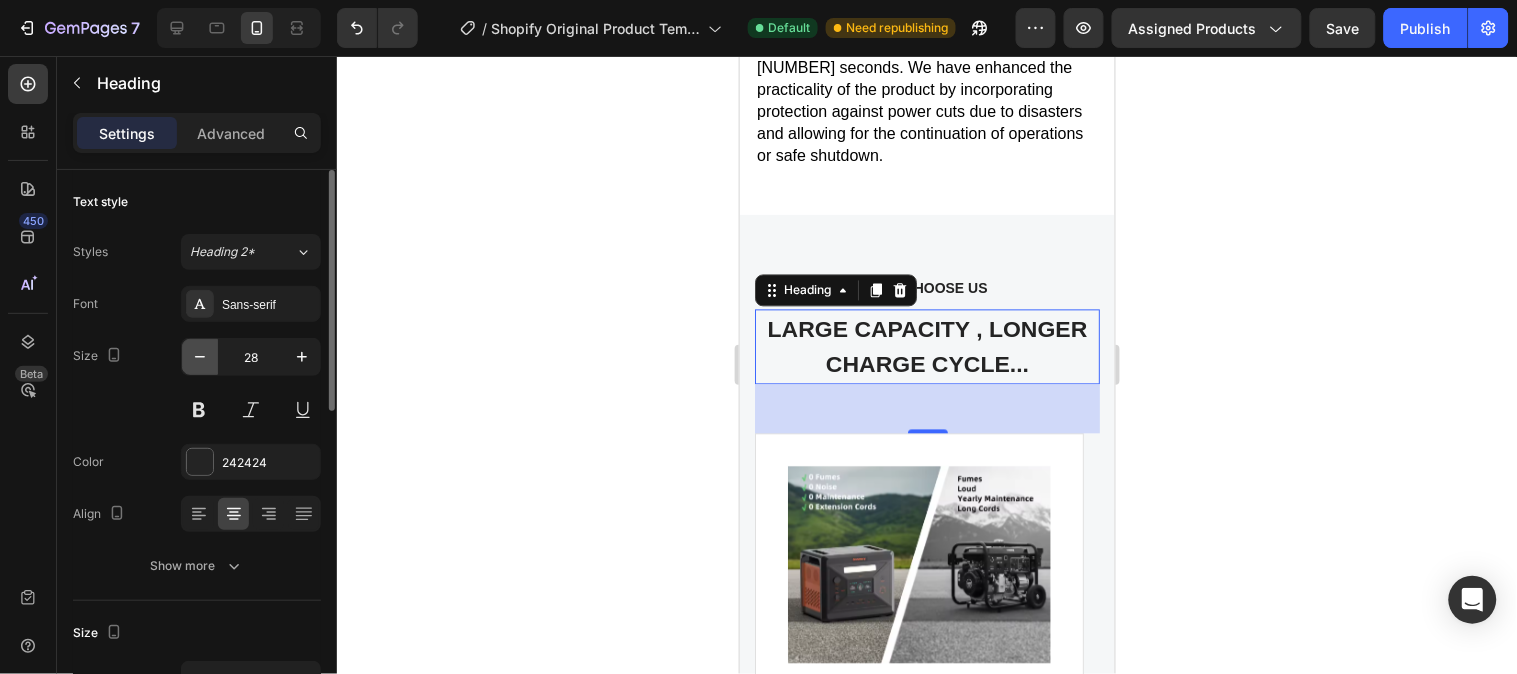 click 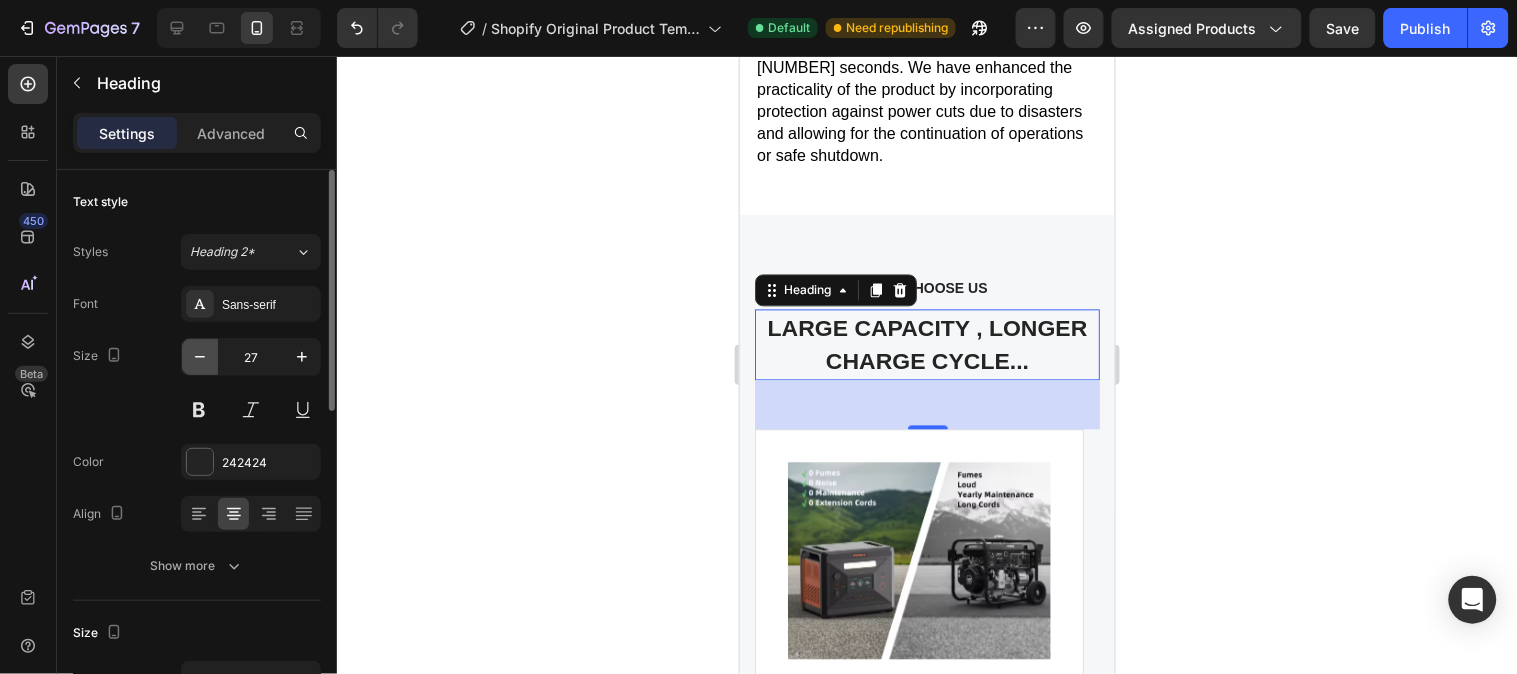 click 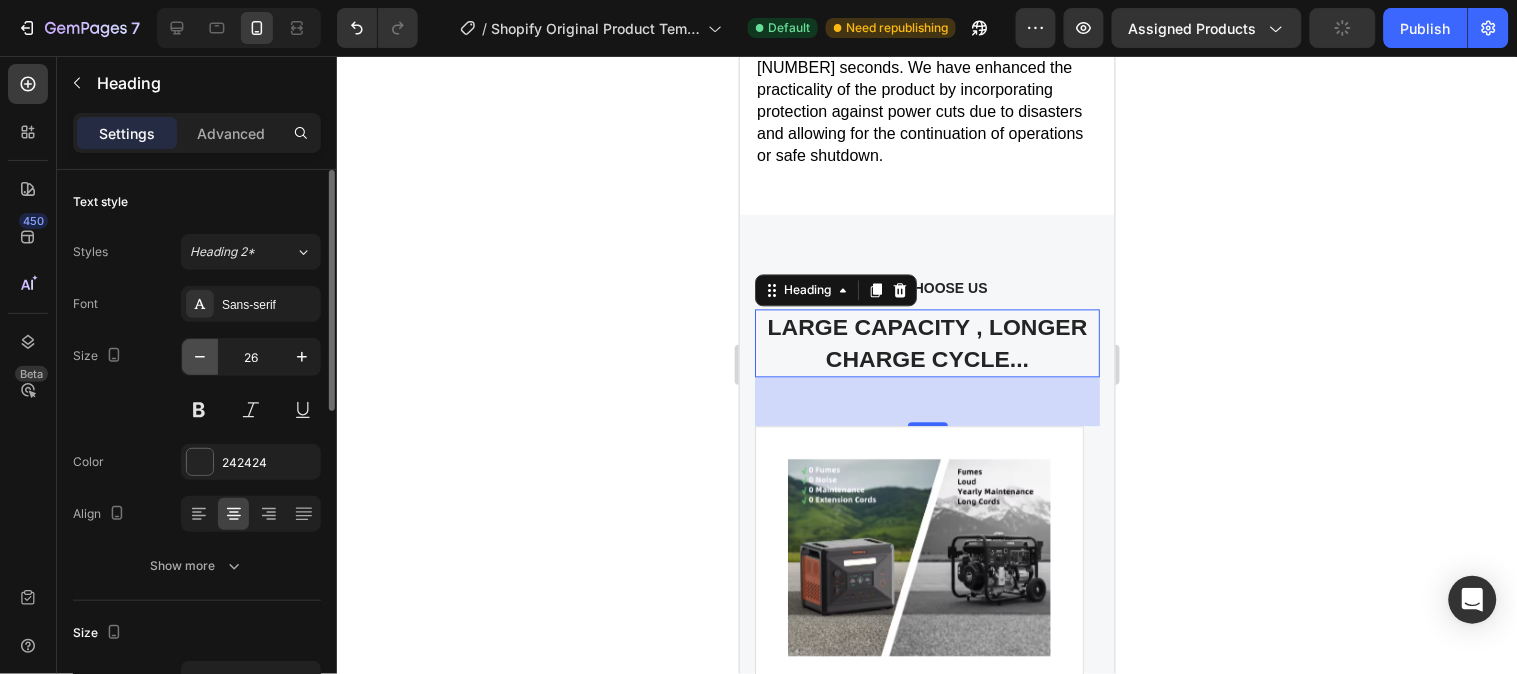 click 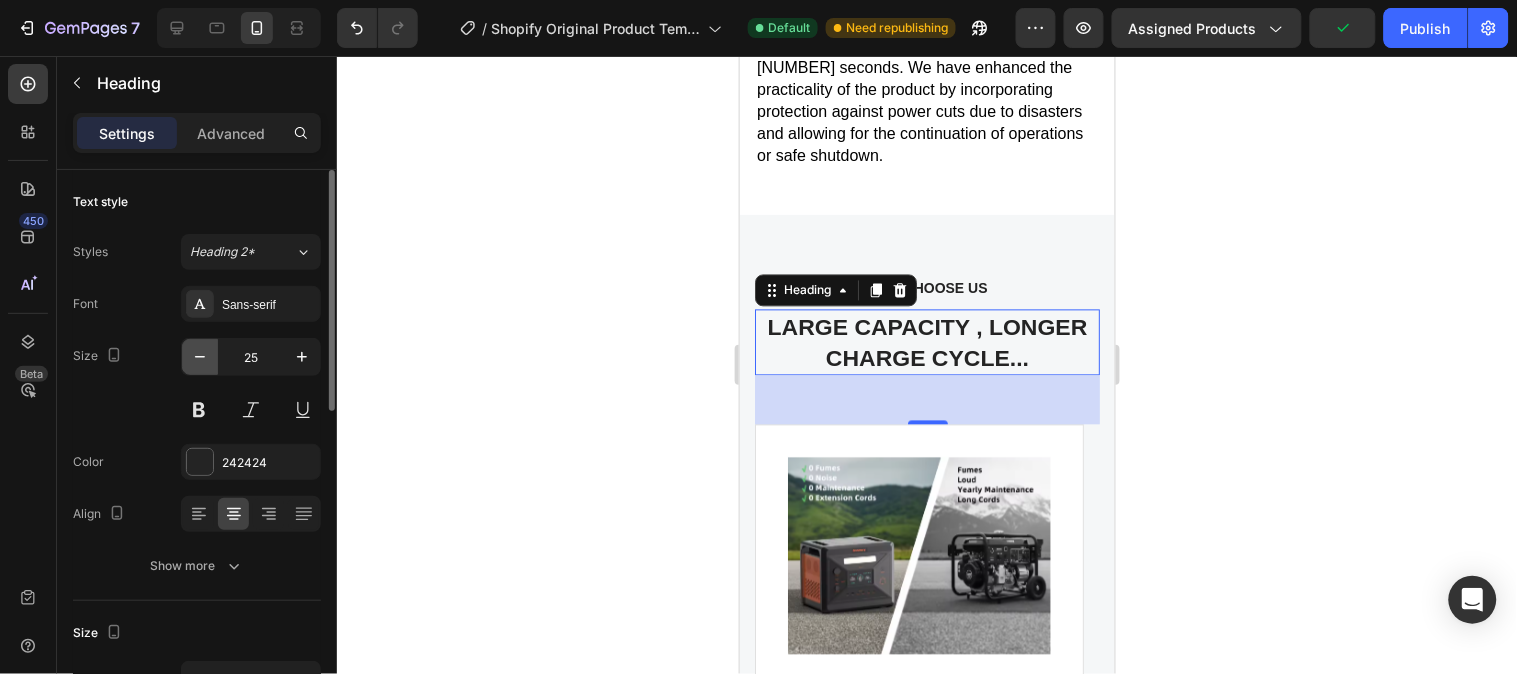 click 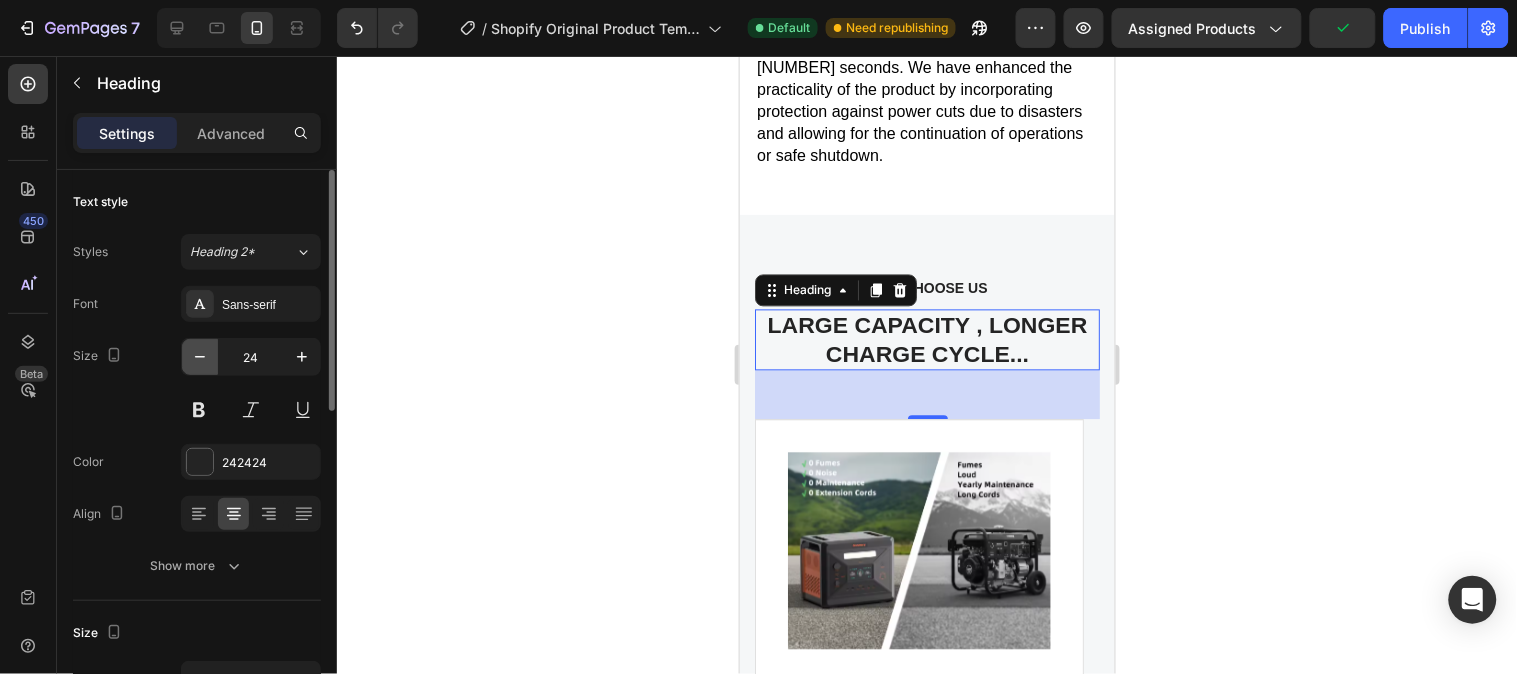 click 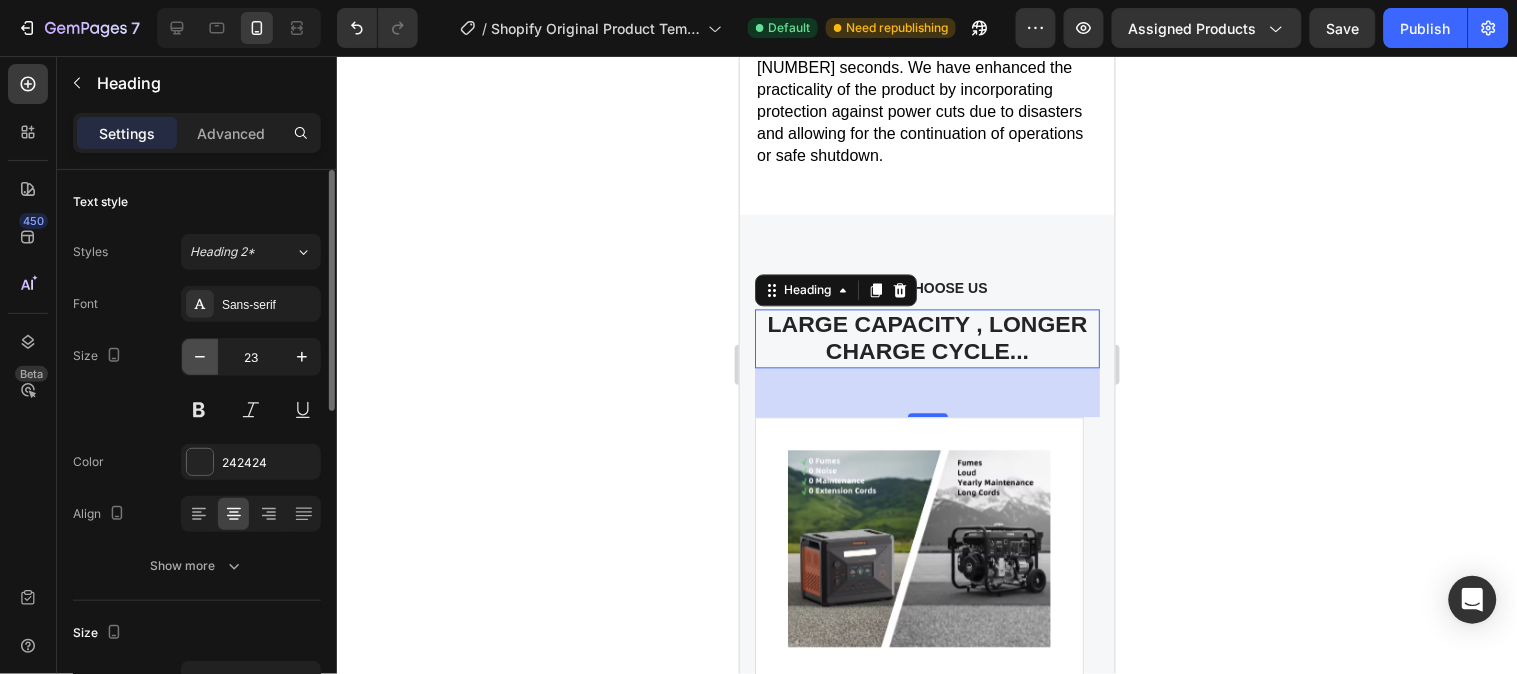 click 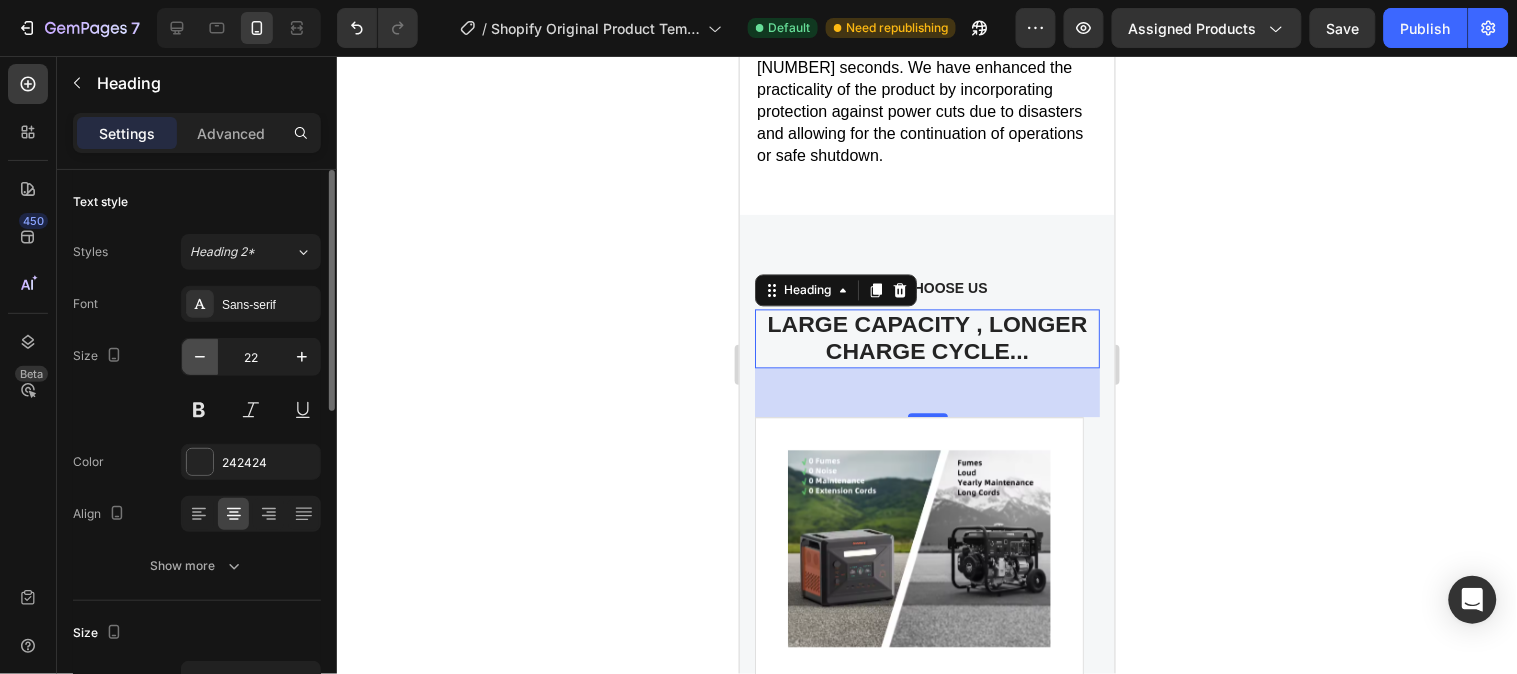 click 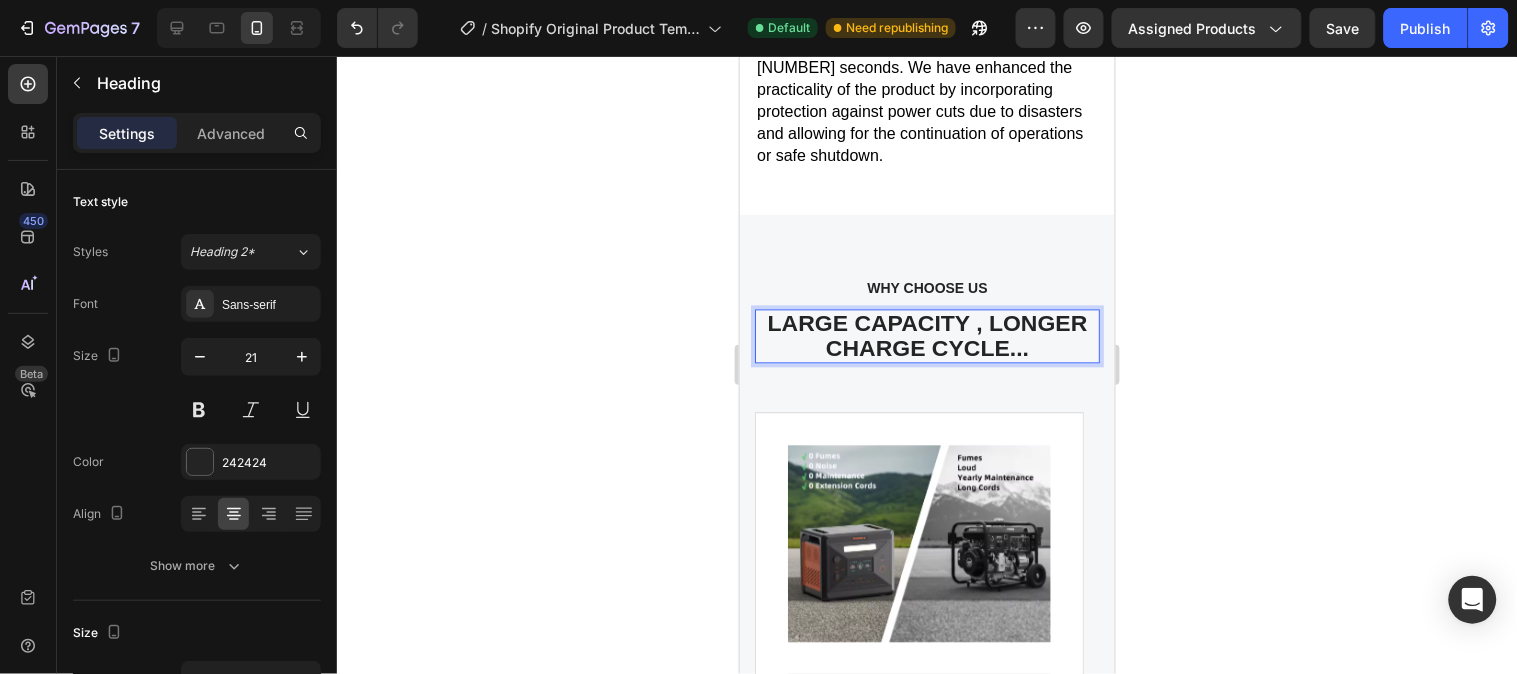 click on "LARGE CAPACITY , LONGER CHARGE CYCLE..." at bounding box center (927, 335) 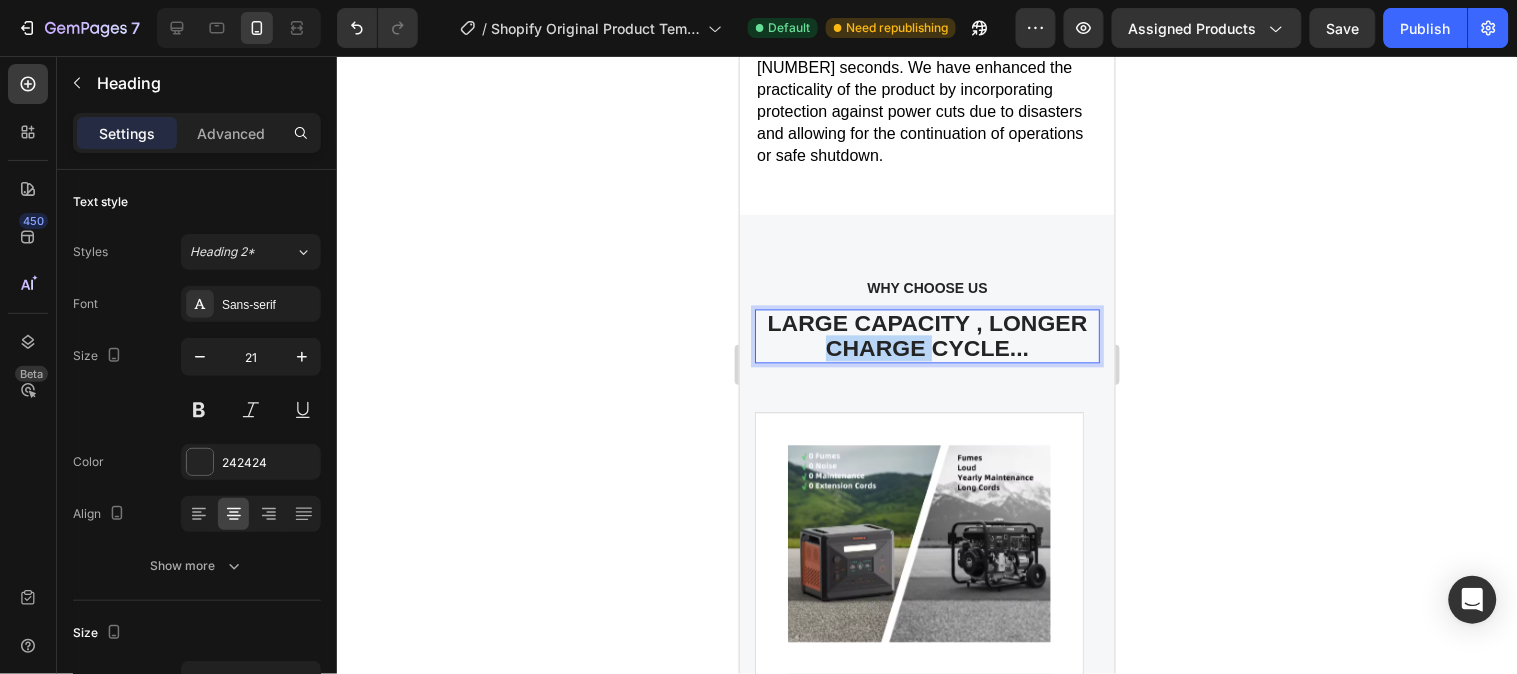 click on "LARGE CAPACITY , LONGER CHARGE CYCLE..." at bounding box center [927, 335] 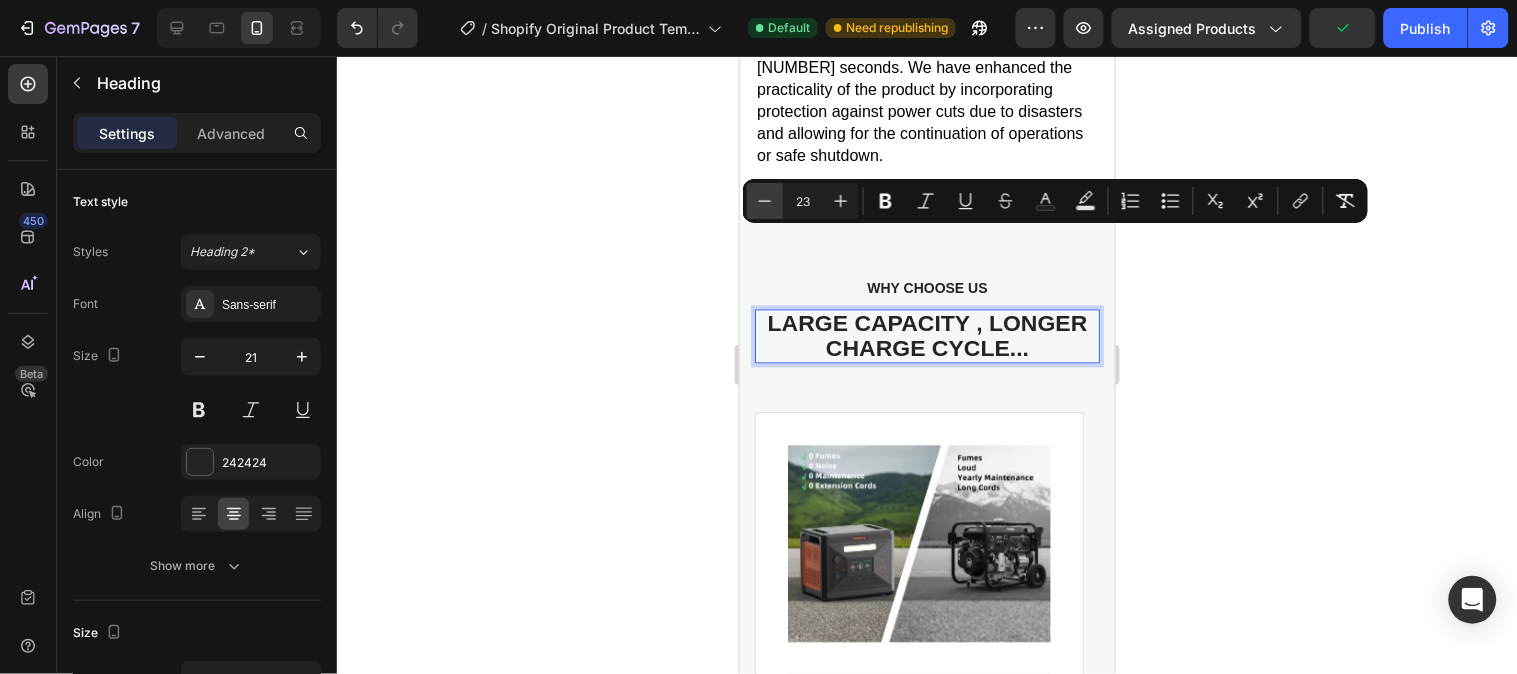 click 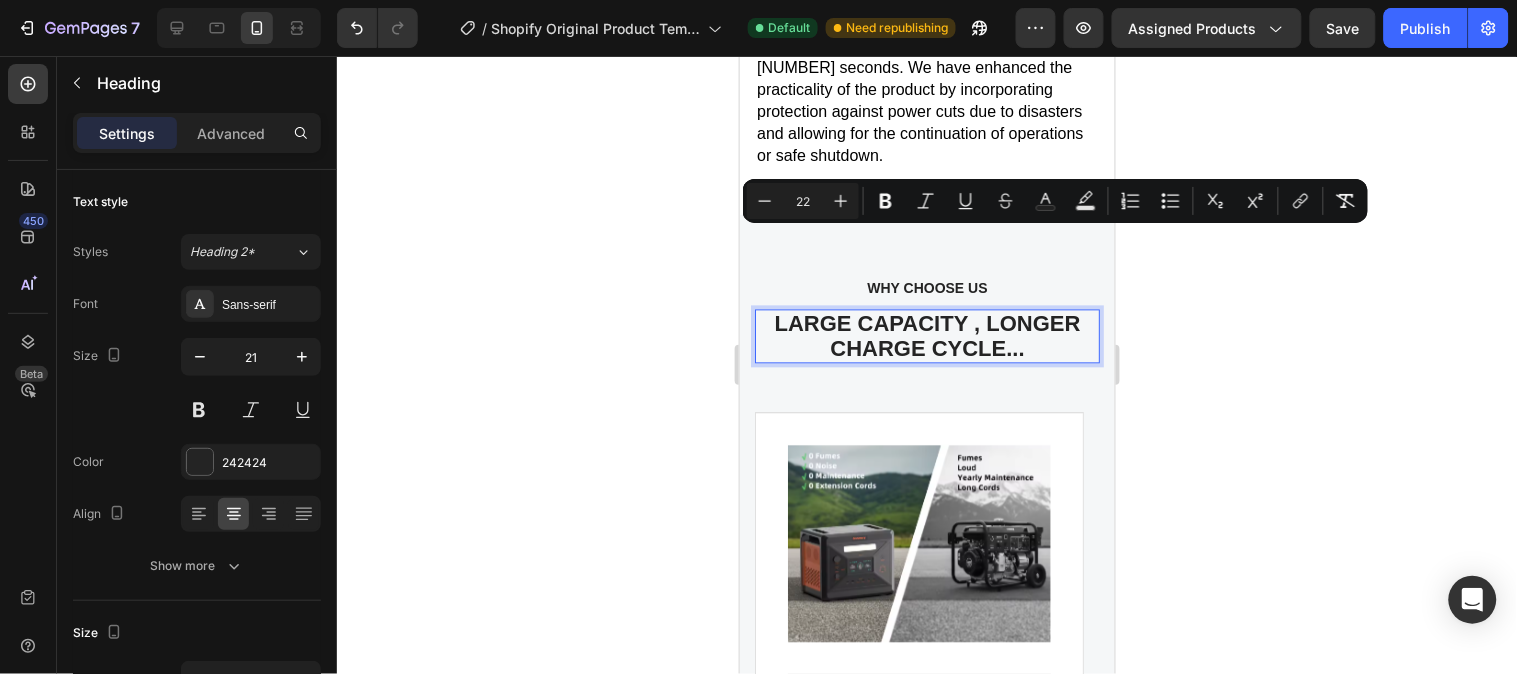 click 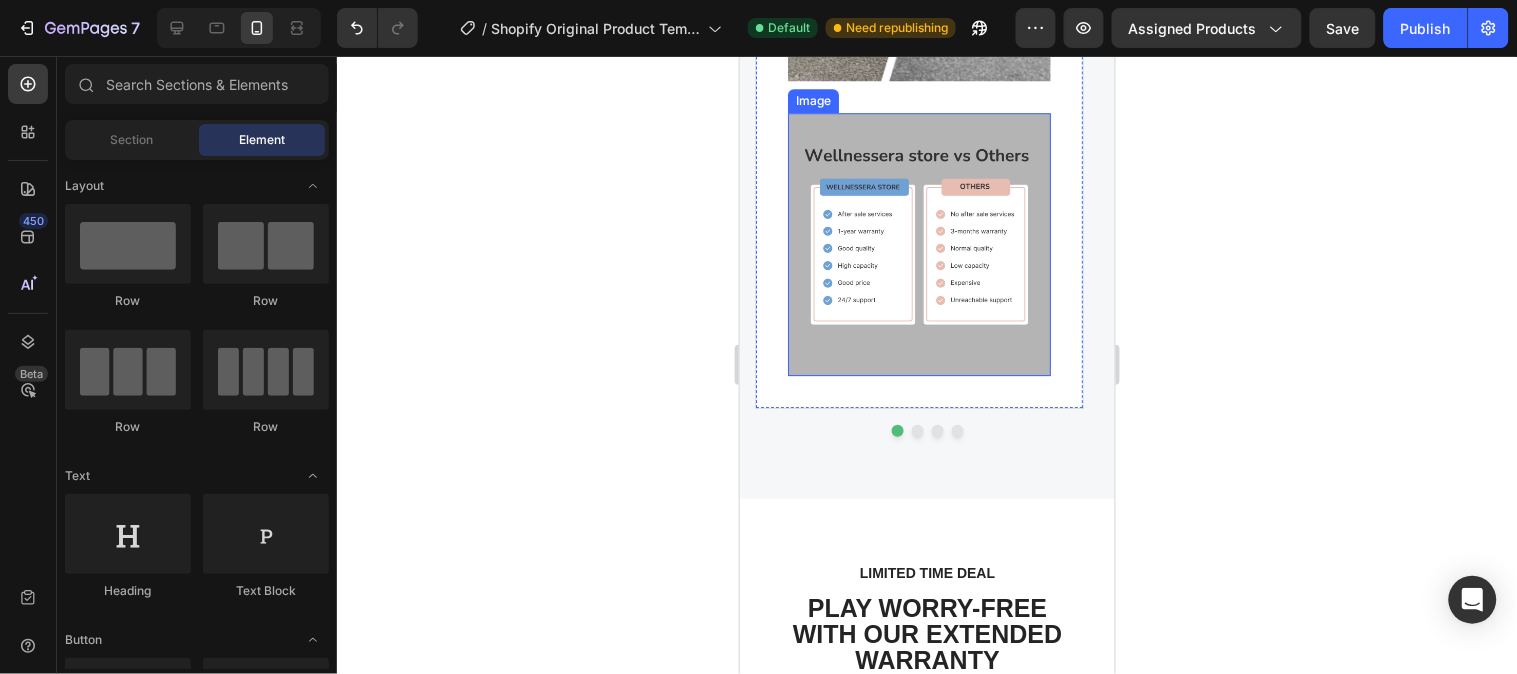scroll, scrollTop: 9555, scrollLeft: 0, axis: vertical 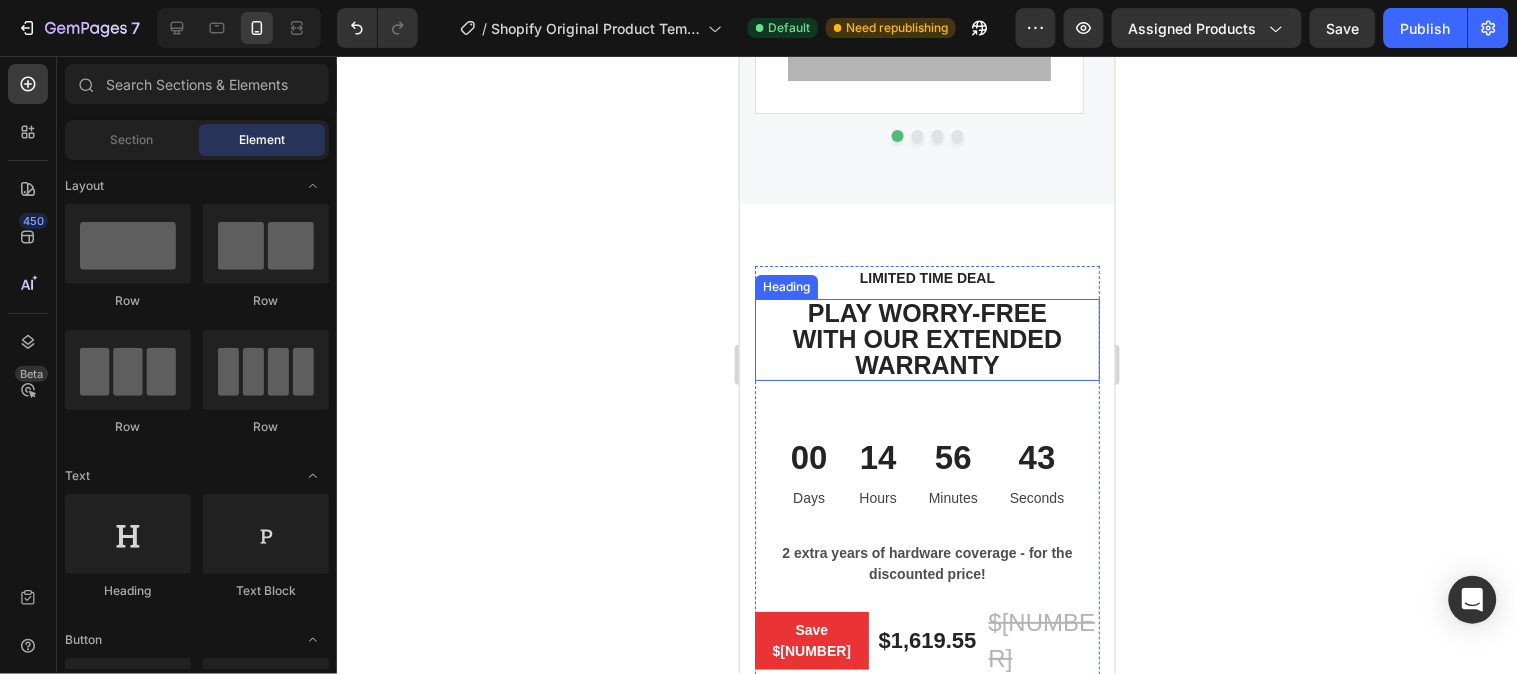 click on "WITH OUR EXTENDED WARRANTY" at bounding box center (926, 351) 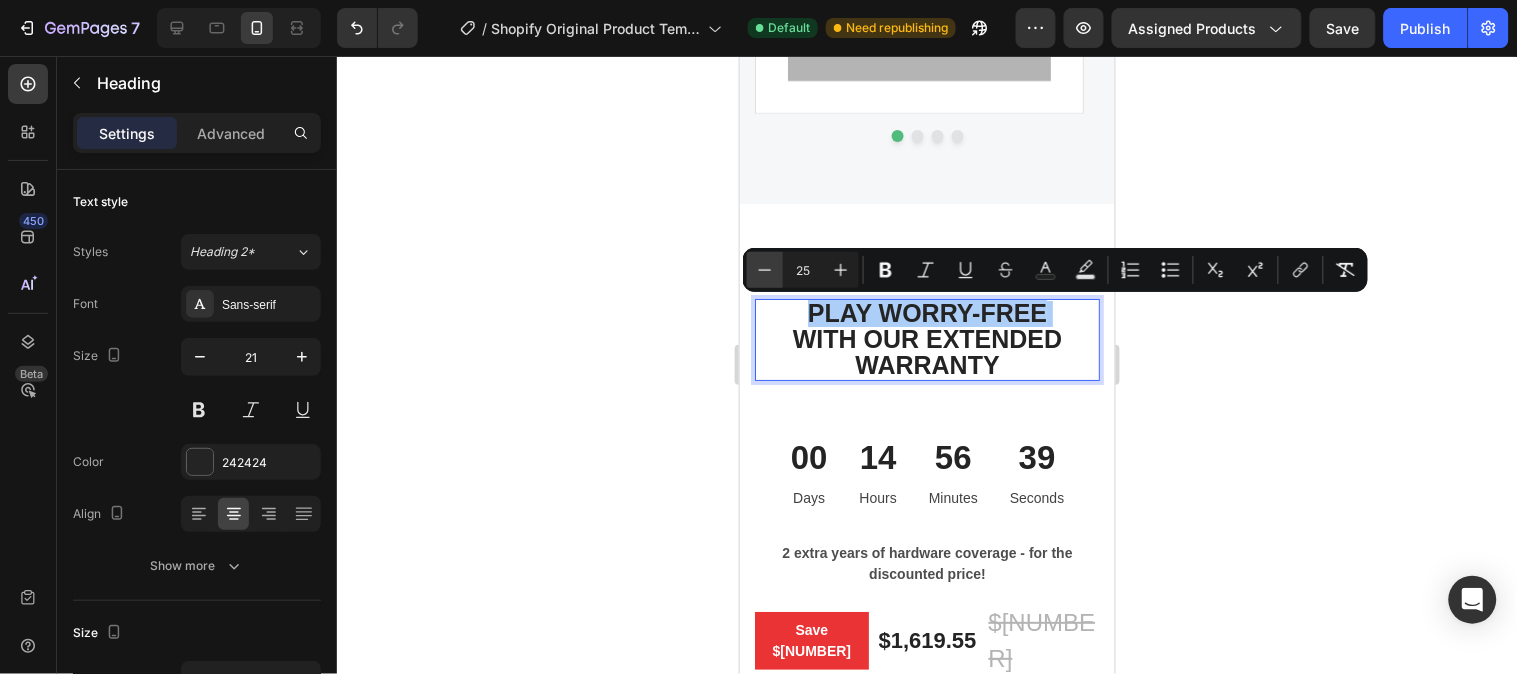 click 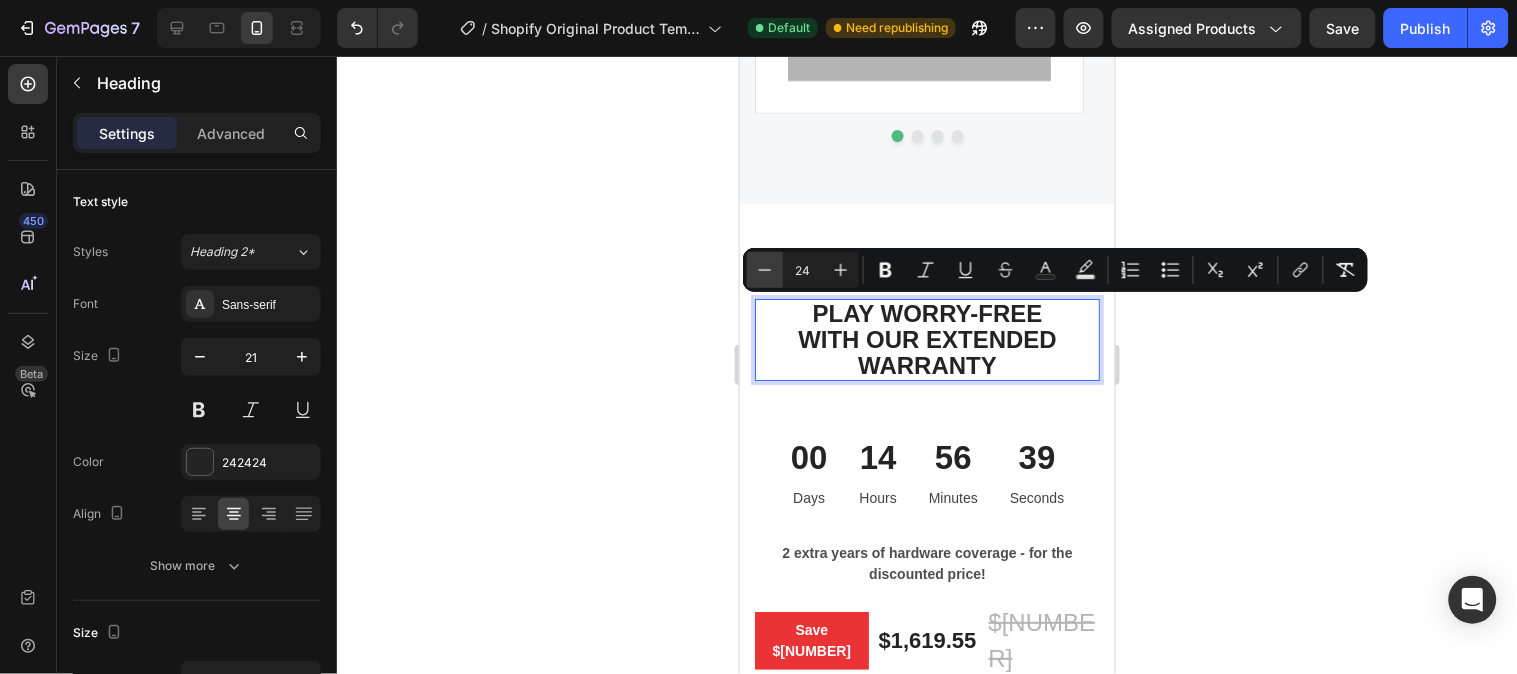 click 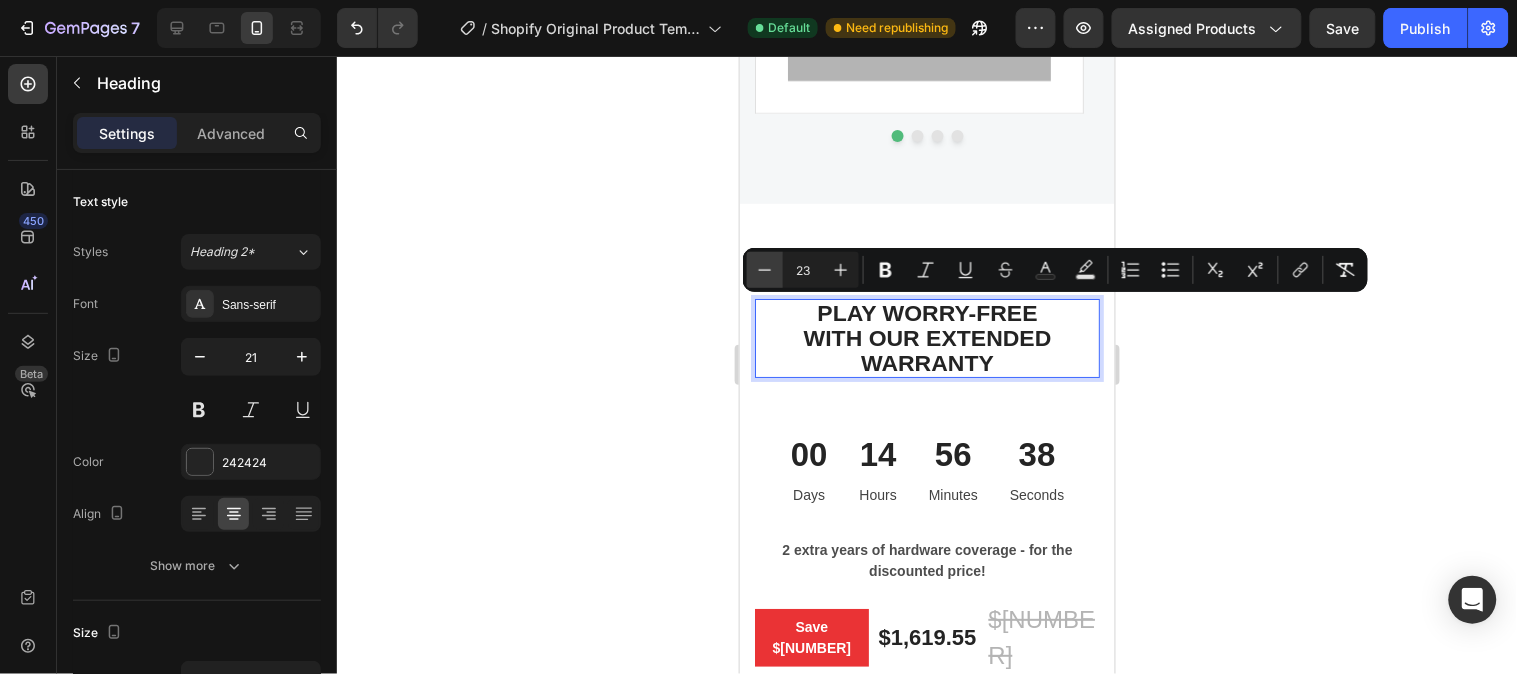 click 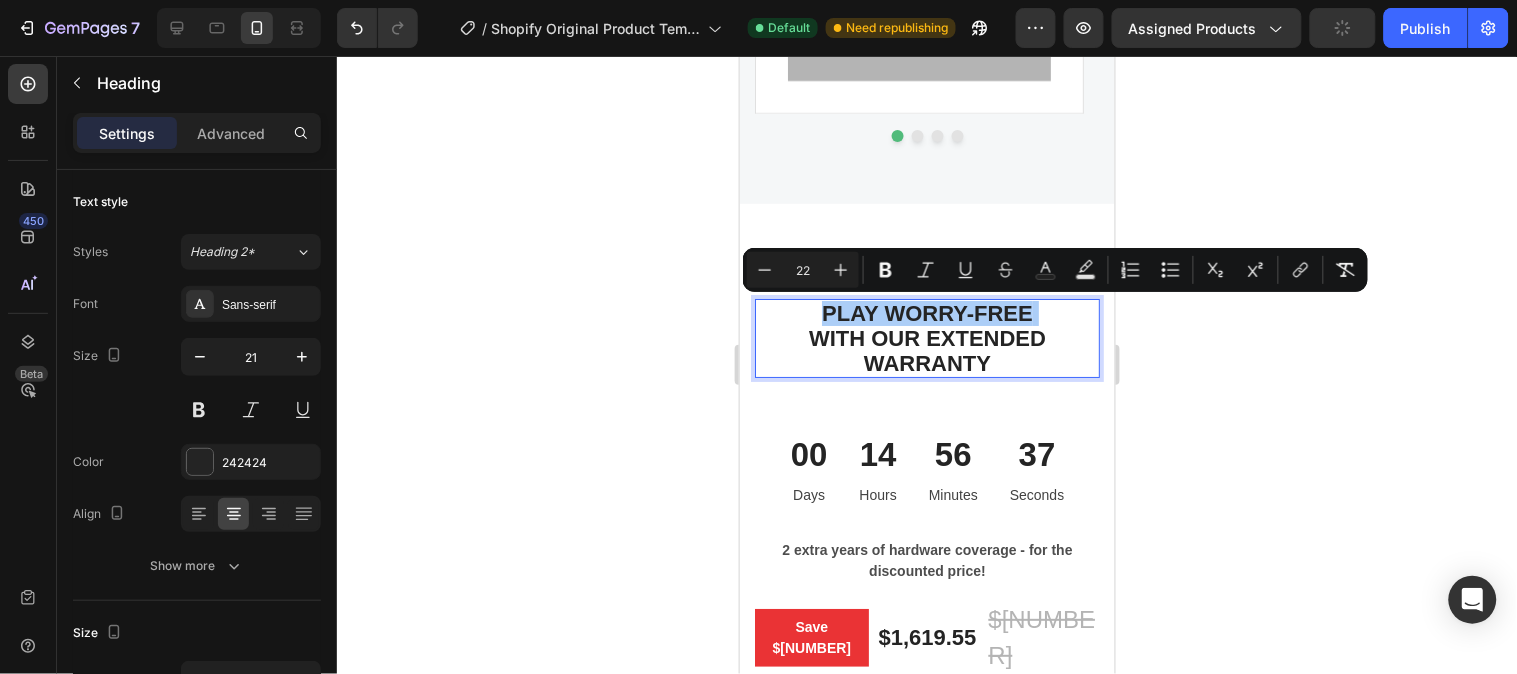 click 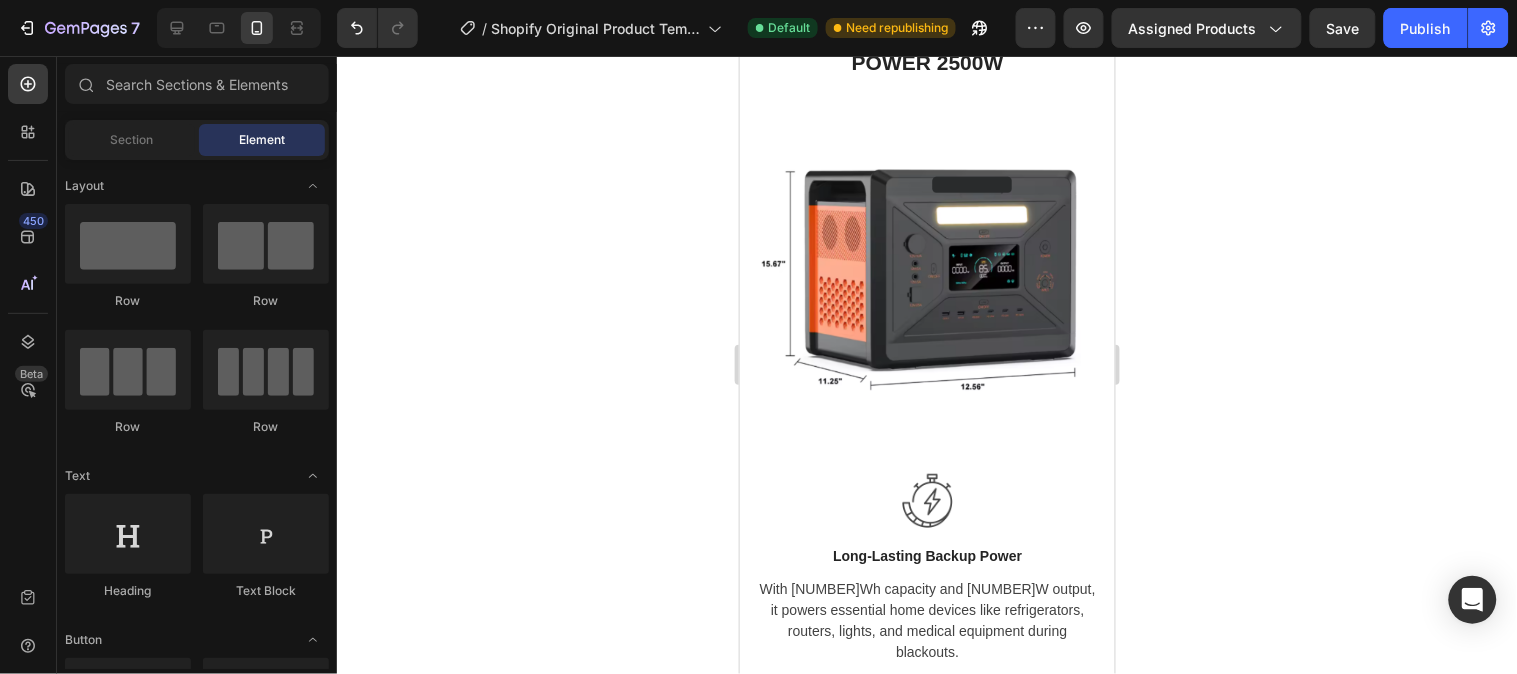 scroll, scrollTop: 4654, scrollLeft: 0, axis: vertical 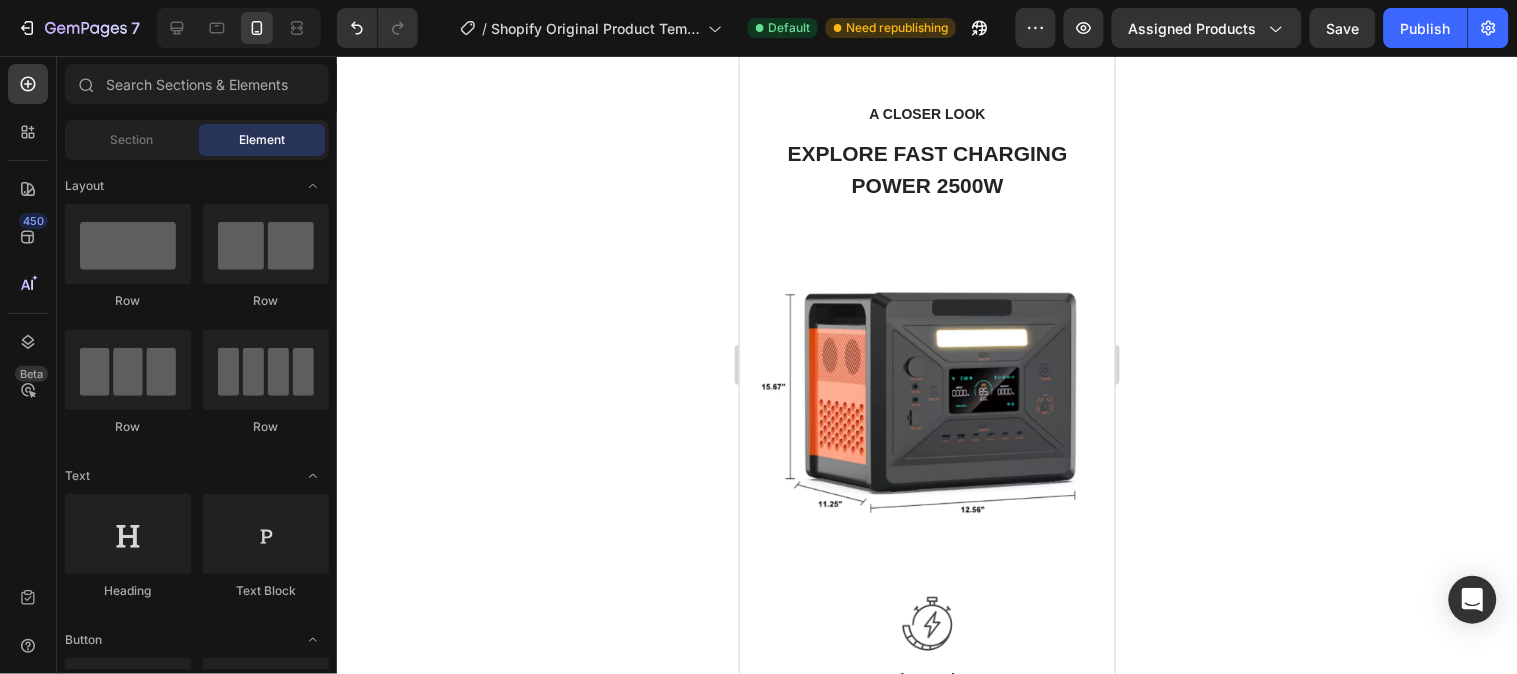 click on "EXPLORE FAST CHARGING POWER 2500W" at bounding box center (926, 168) 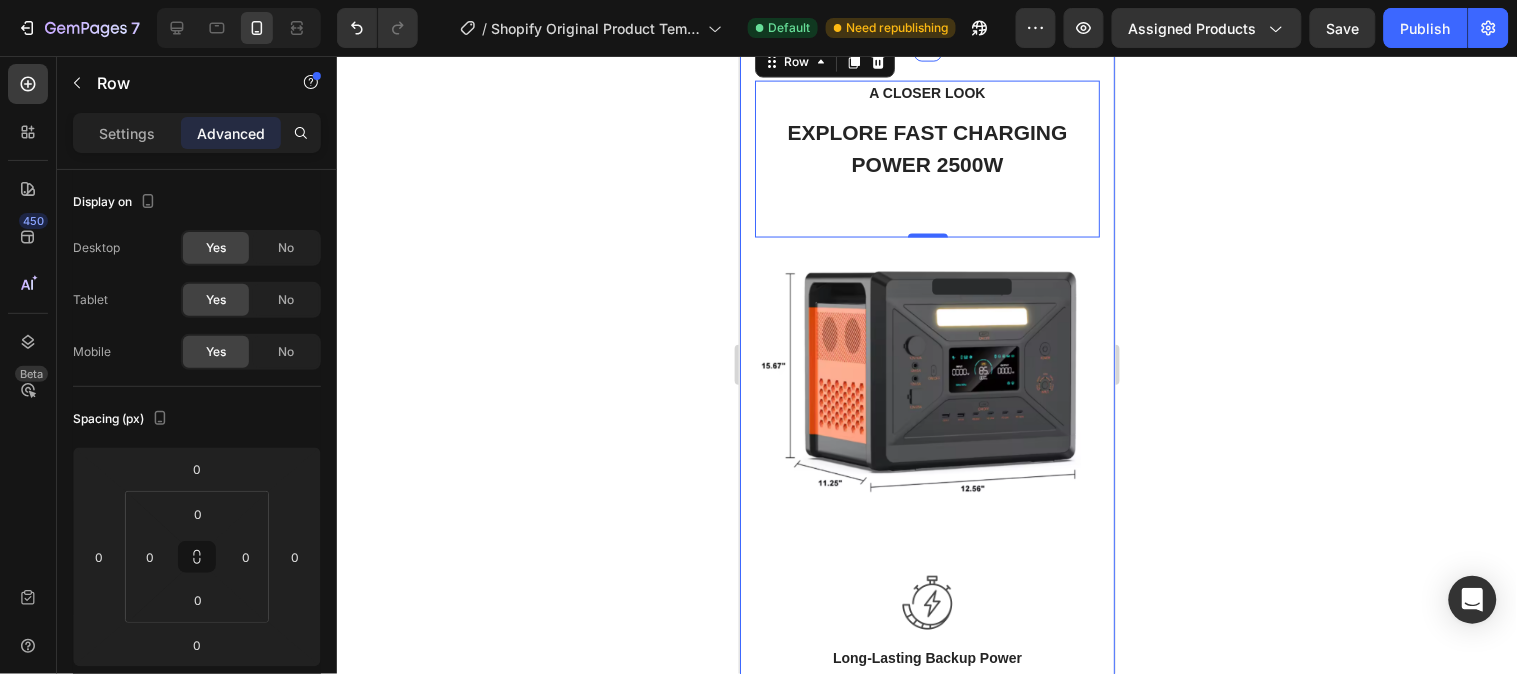 scroll, scrollTop: 4555, scrollLeft: 0, axis: vertical 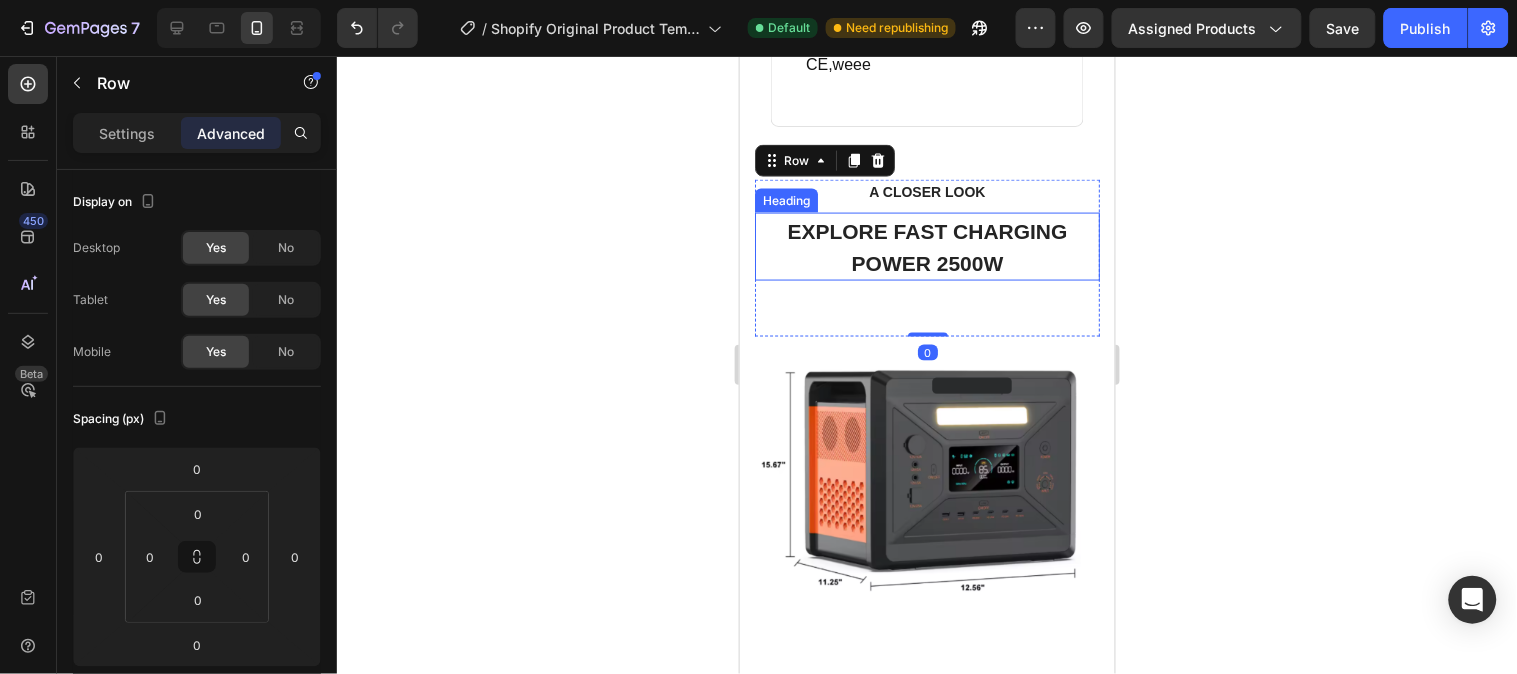click on "EXPLORE FAST CHARGING POWER 2500W" at bounding box center [926, 246] 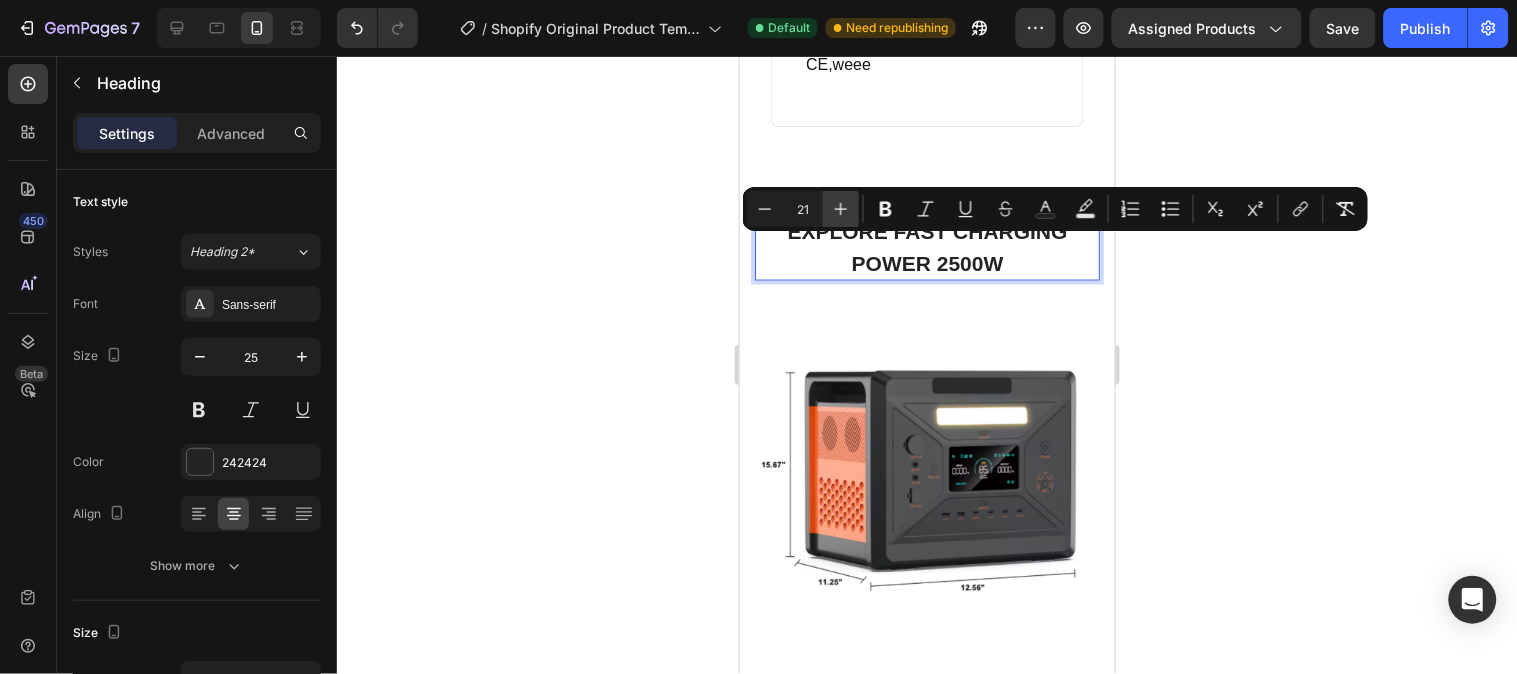 click 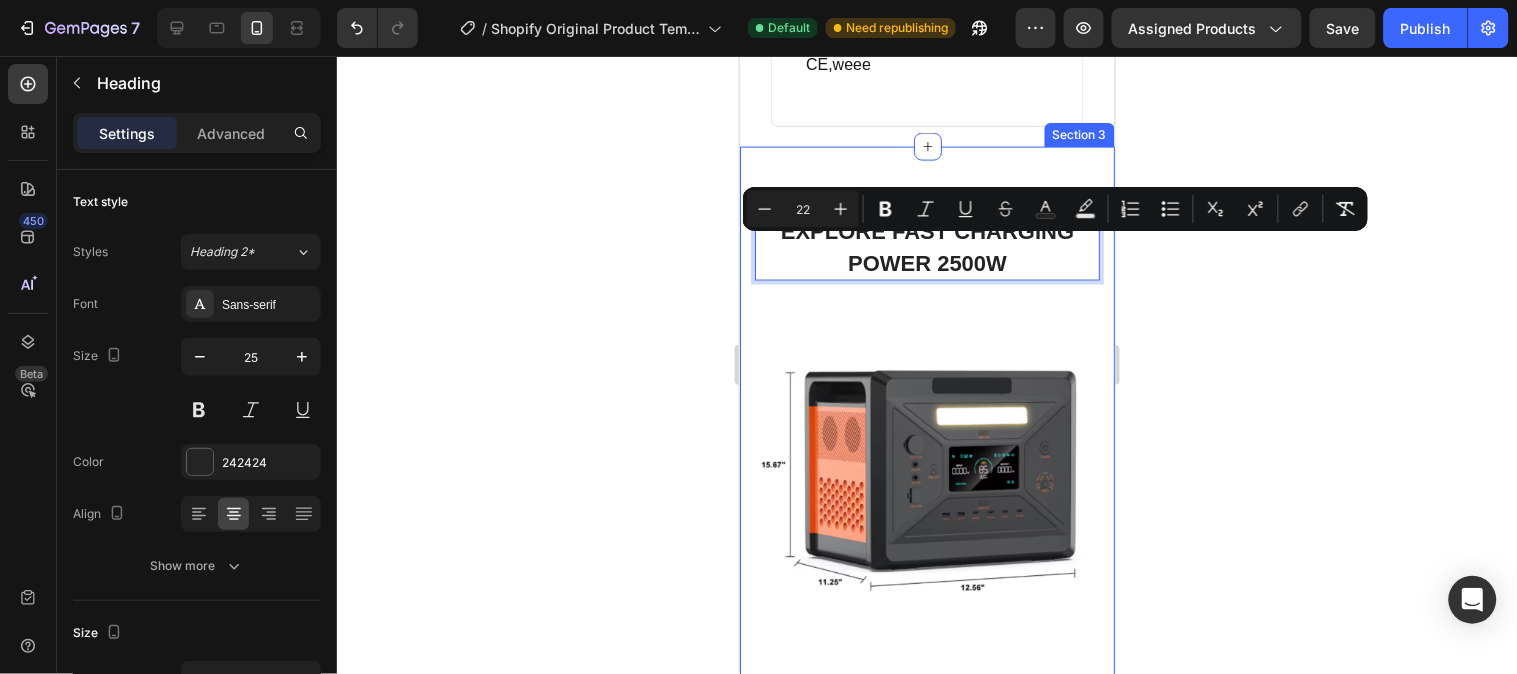 click 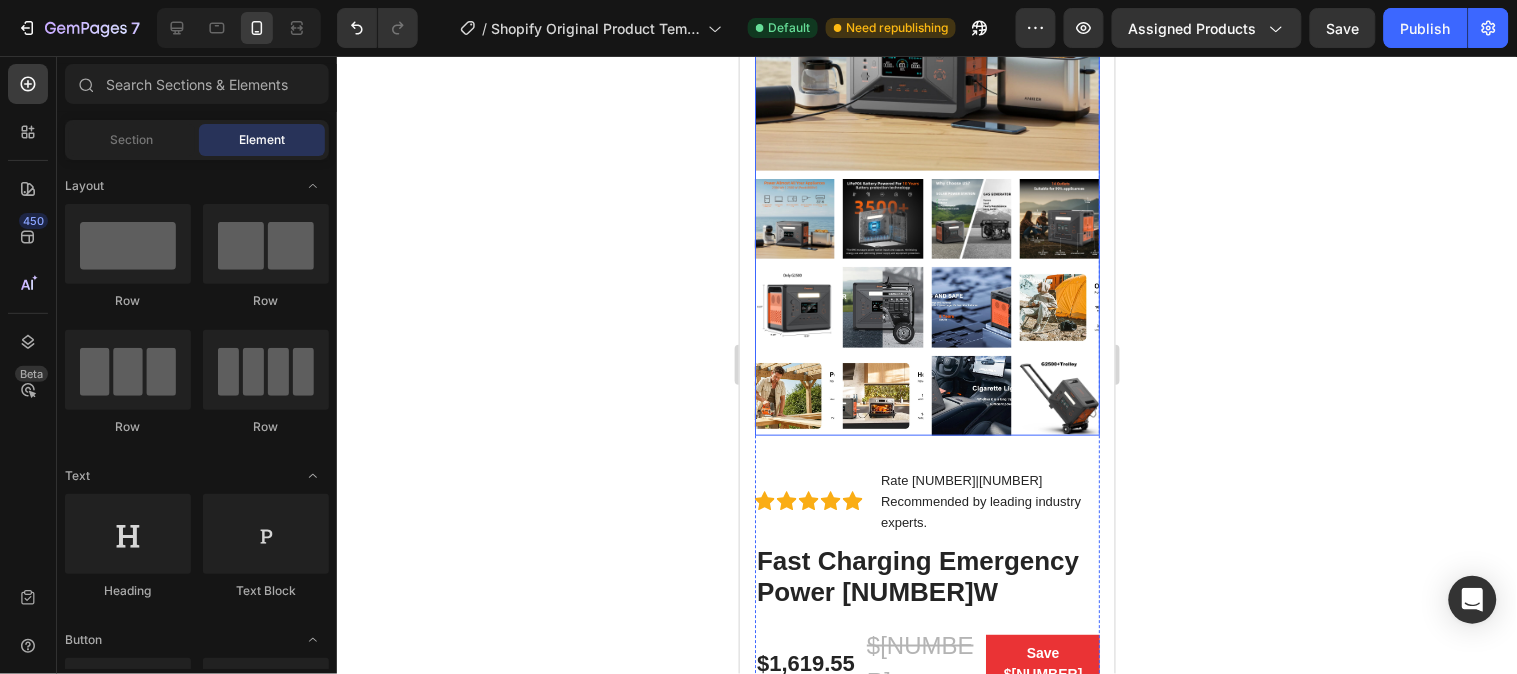 scroll, scrollTop: 0, scrollLeft: 0, axis: both 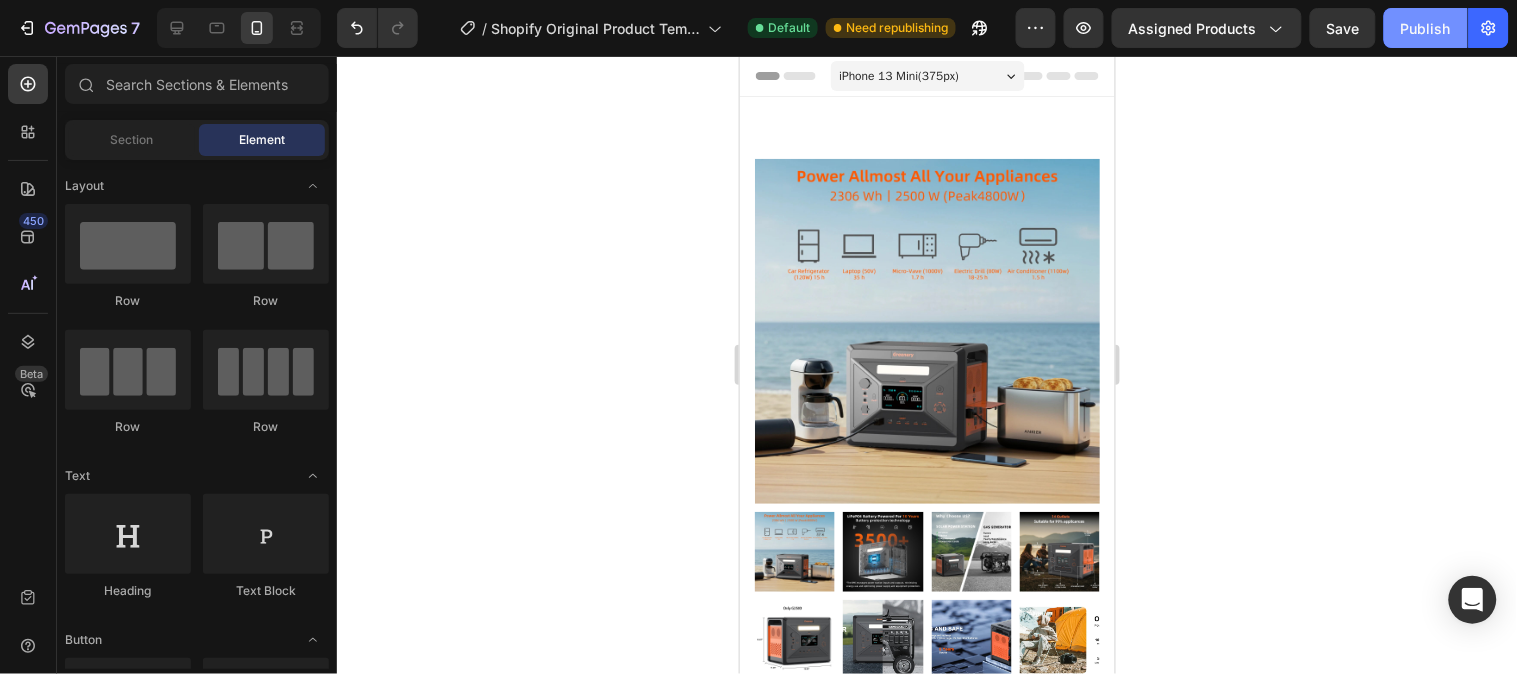 click on "Publish" at bounding box center [1426, 28] 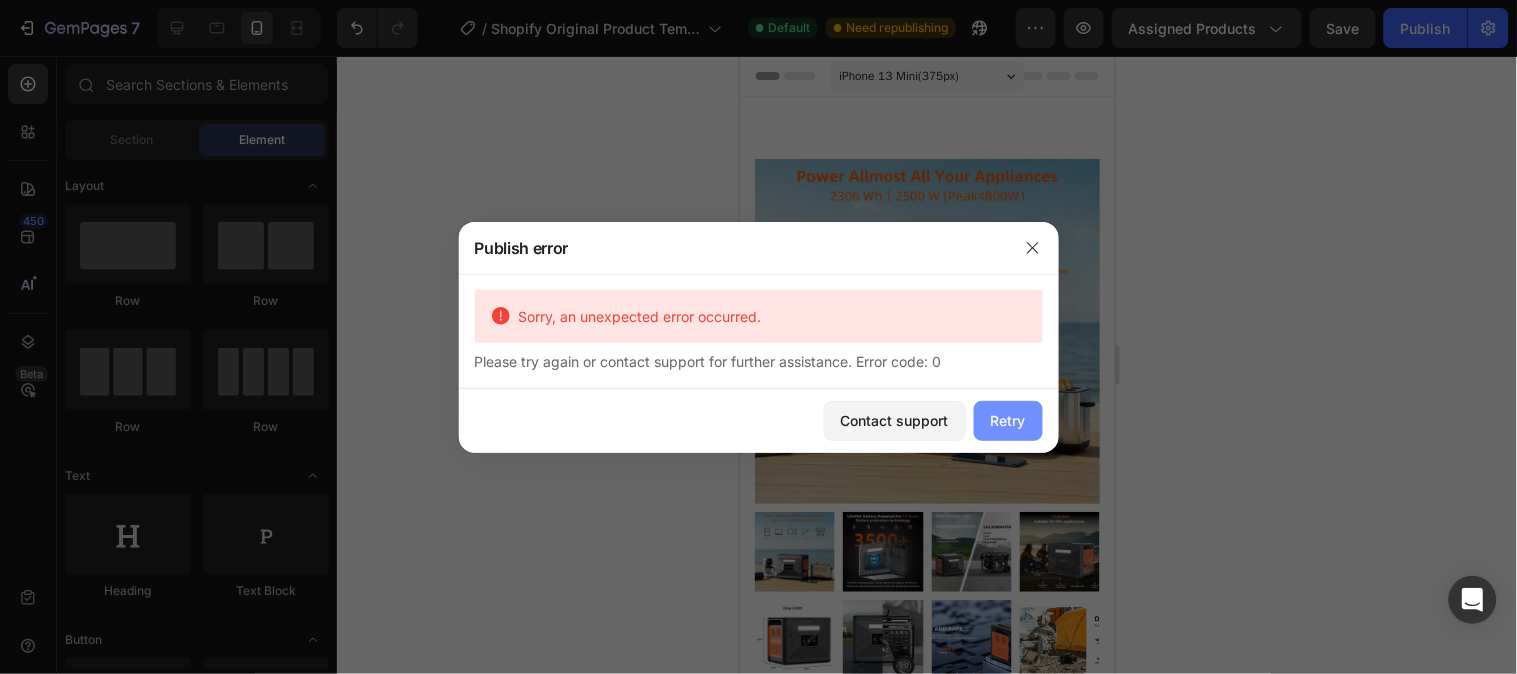 click on "Retry" at bounding box center (1008, 420) 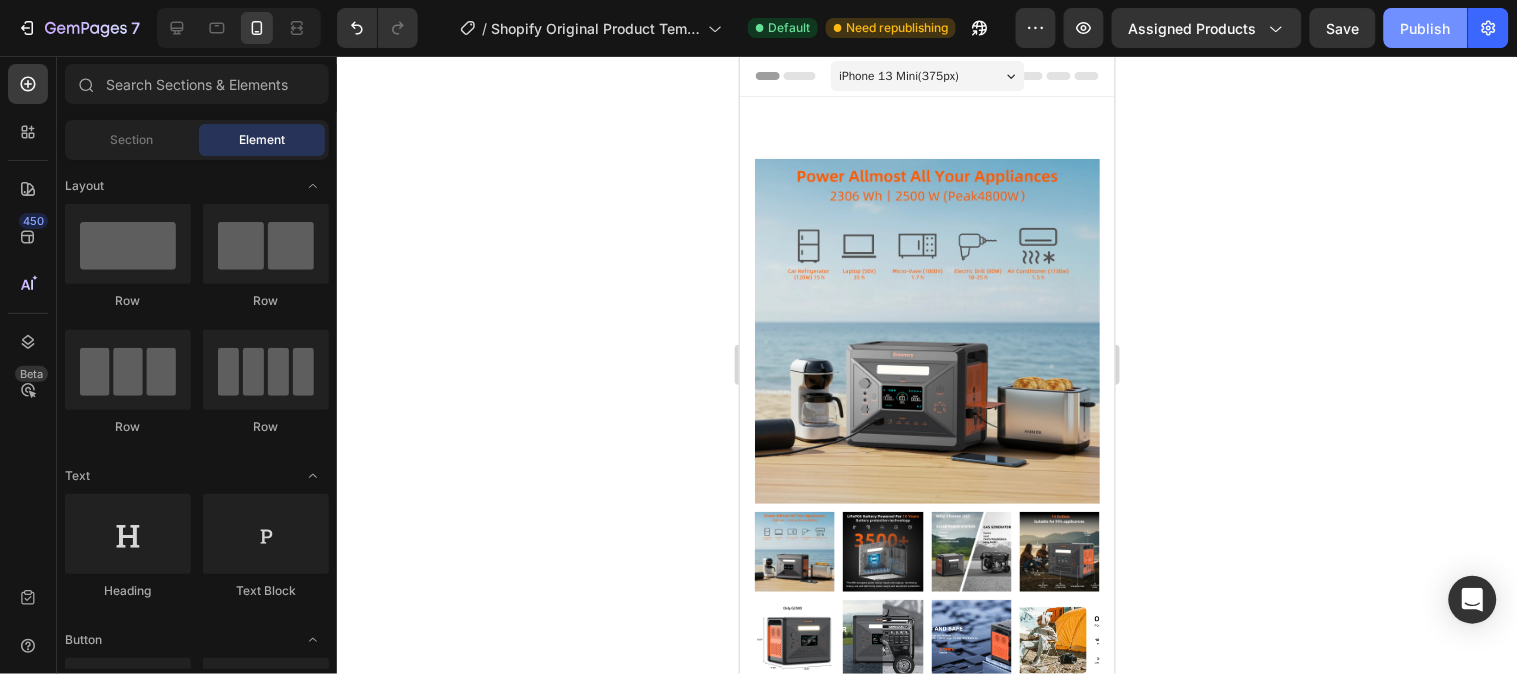 click on "Publish" at bounding box center (1426, 28) 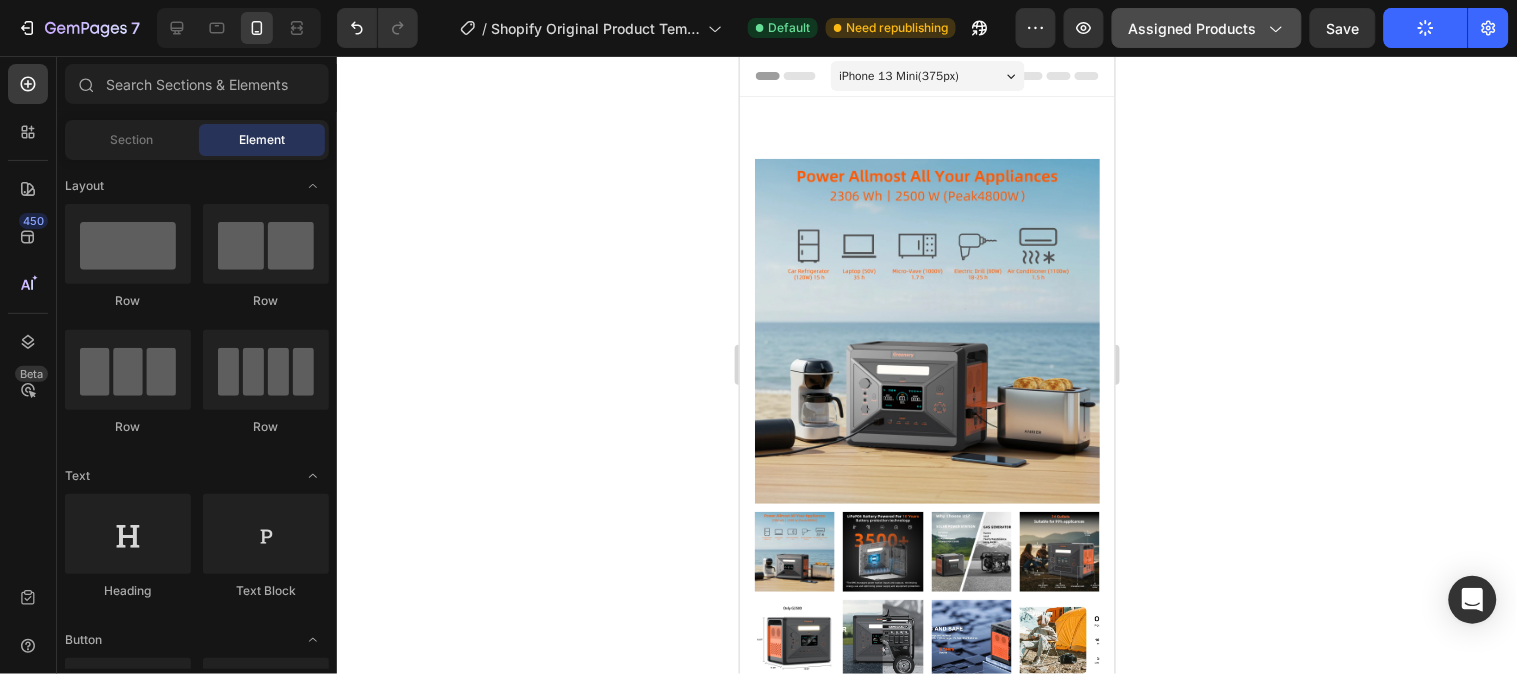 click 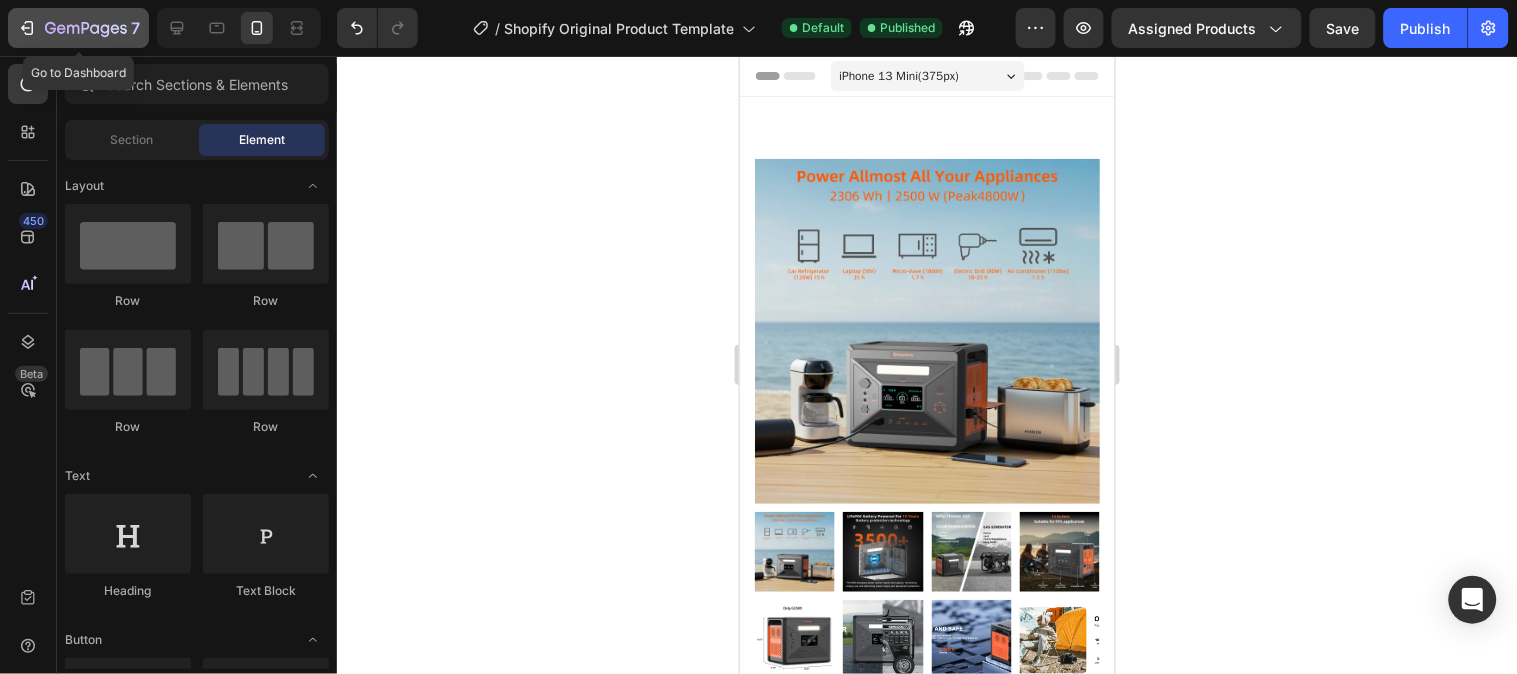 click on "7" 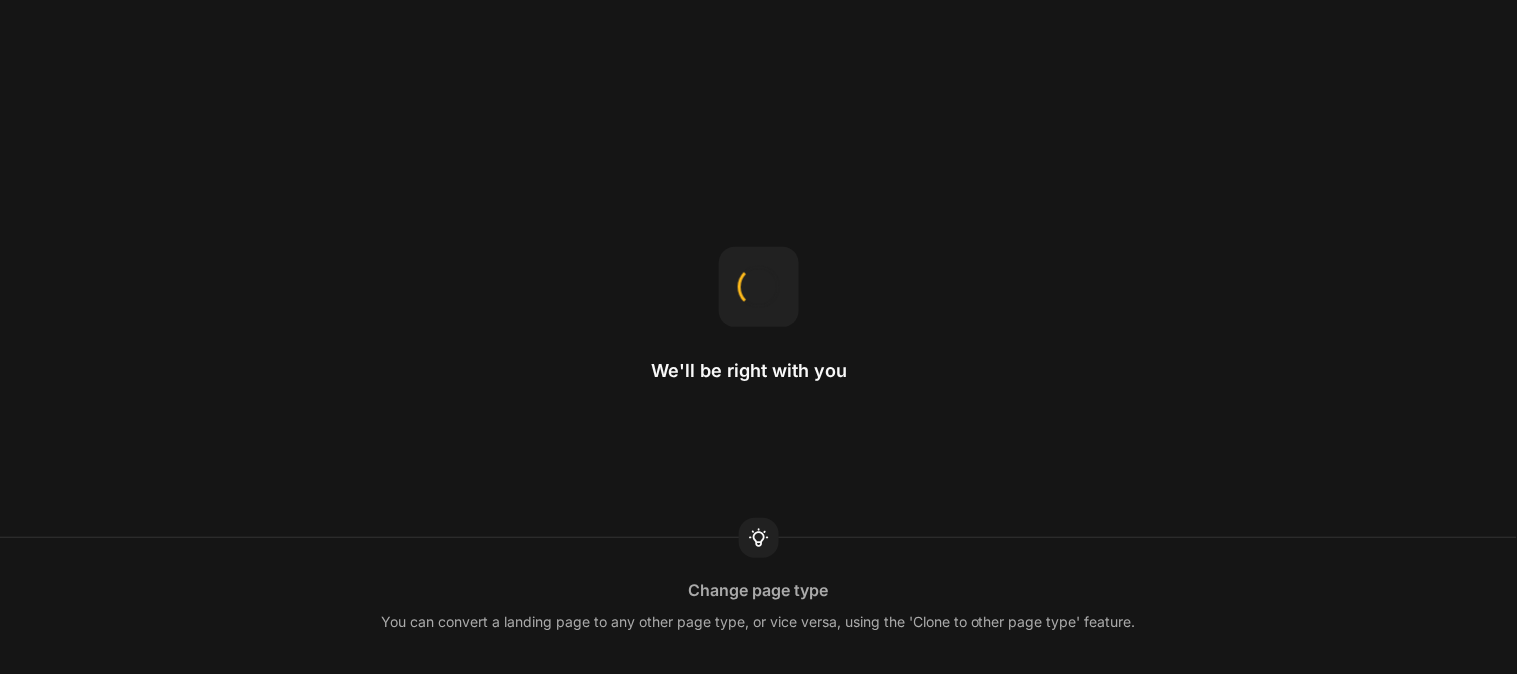 scroll, scrollTop: 0, scrollLeft: 0, axis: both 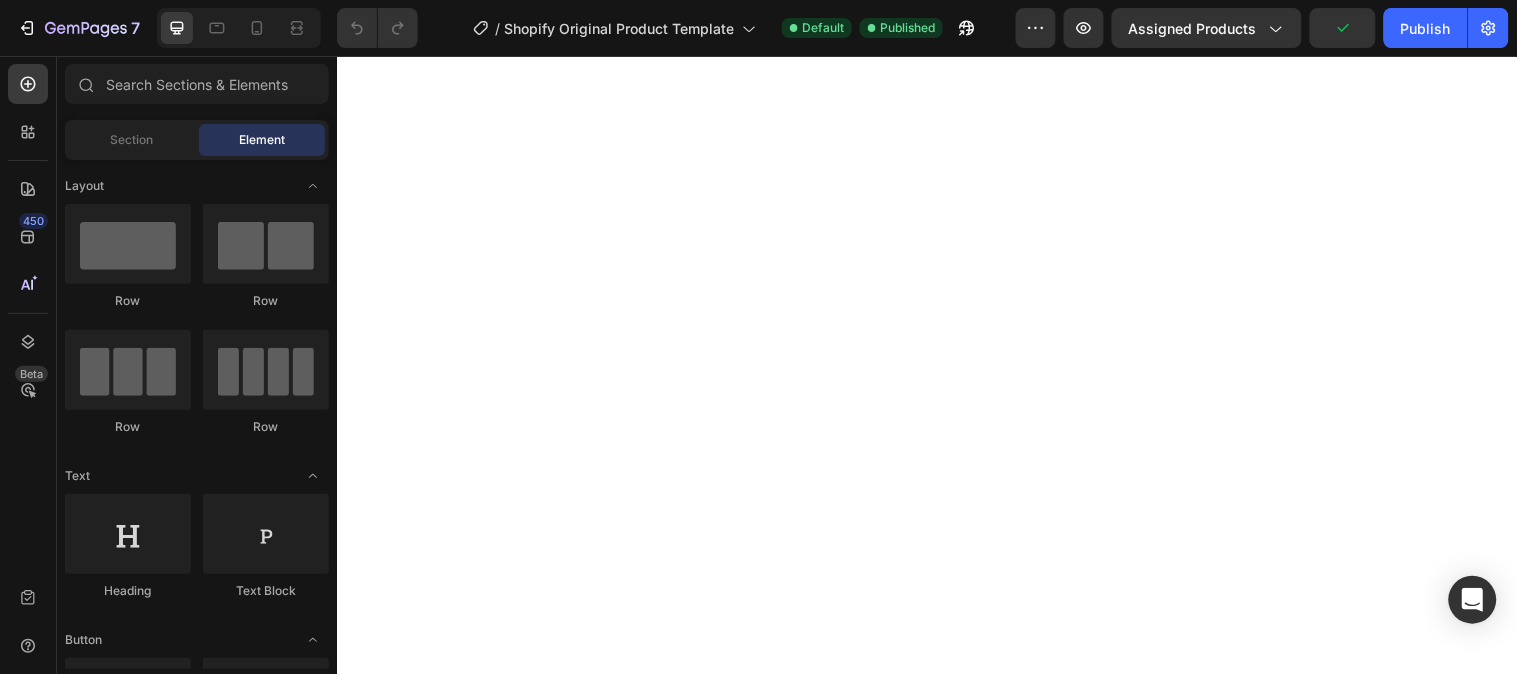 click at bounding box center [927, -133] 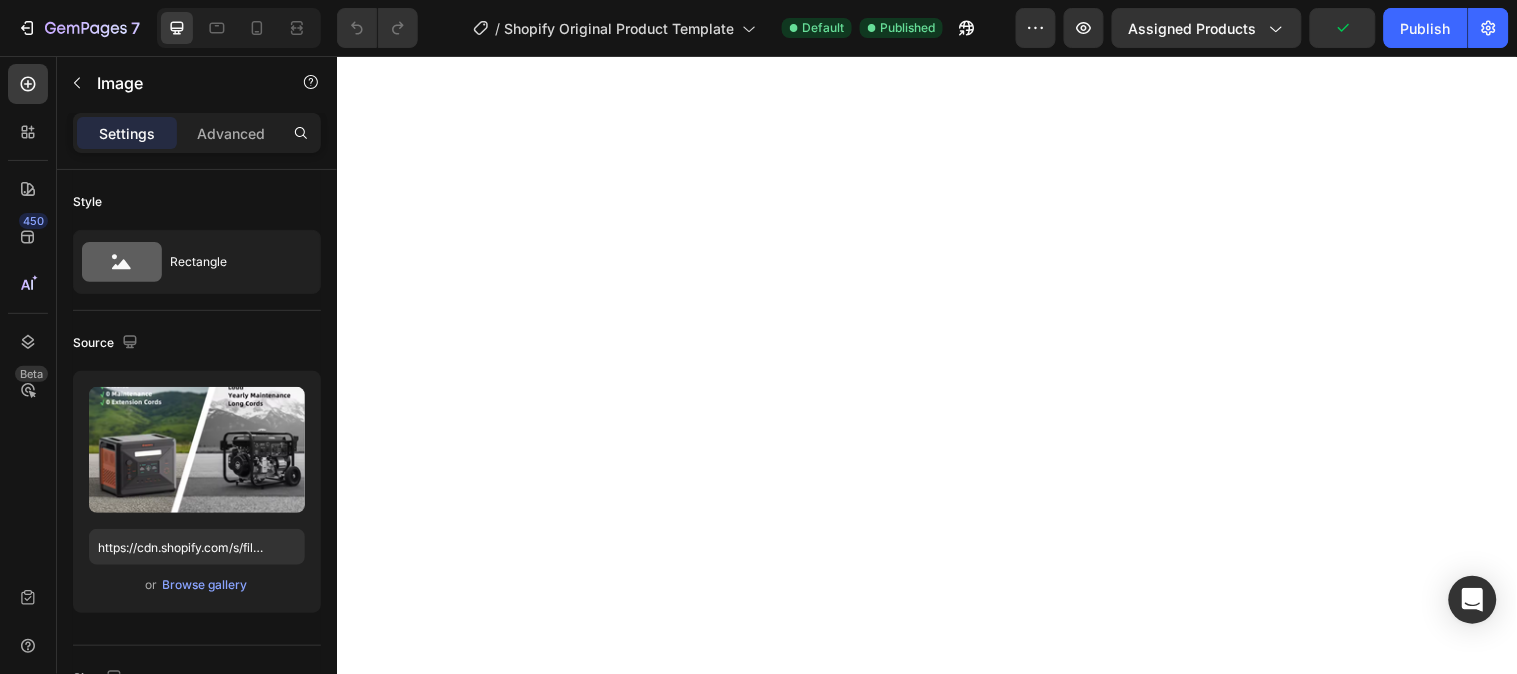 click at bounding box center (927, -133) 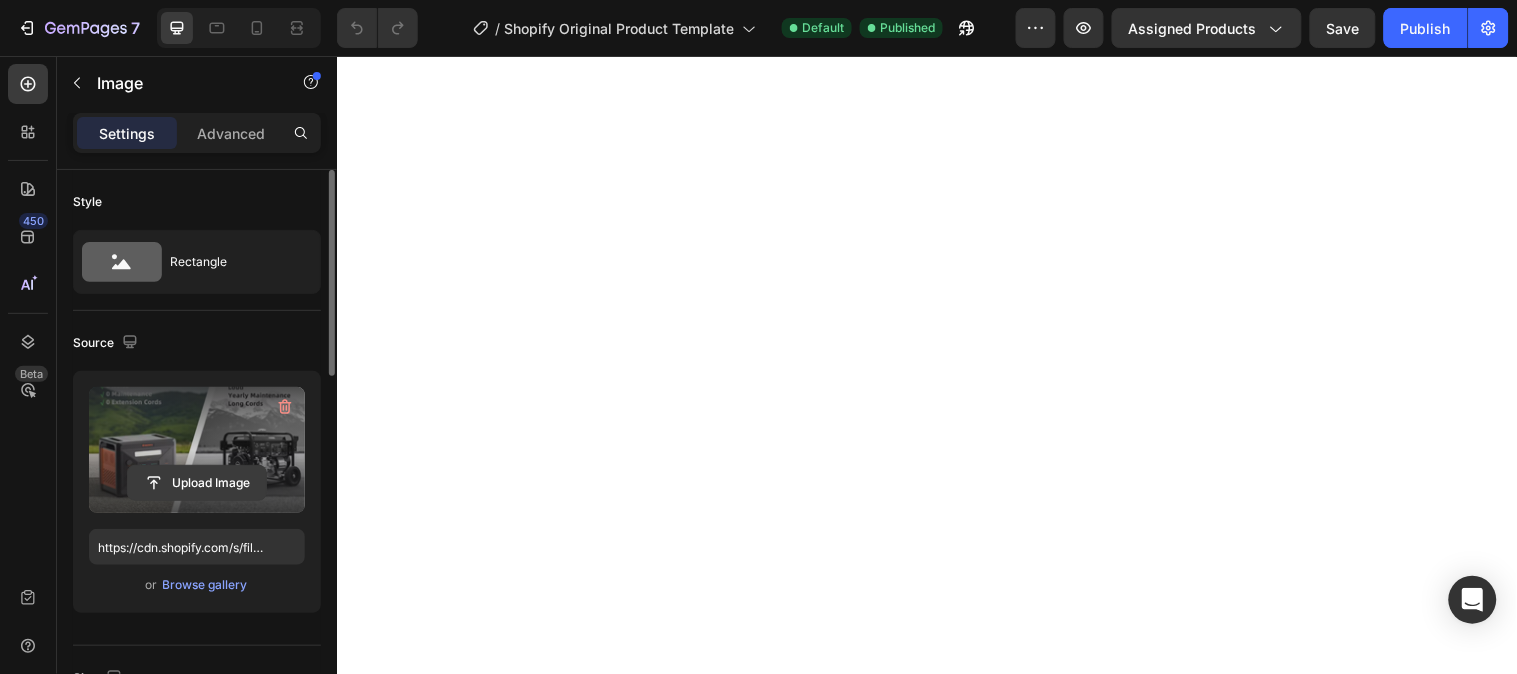 click 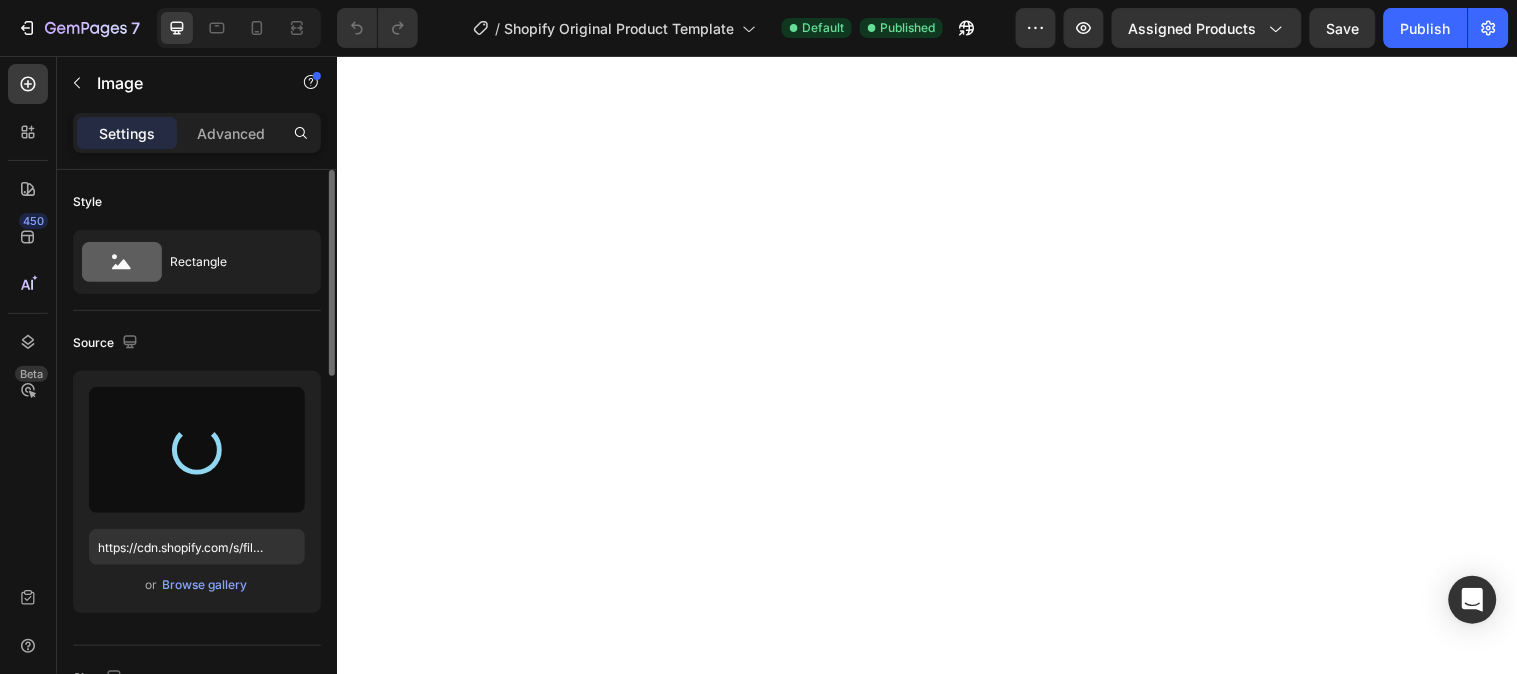 type on "https://cdn.shopify.com/s/files/1/0641/3543/0253/files/gempages_575700525207520195-5bdfea7c-1b1e-4a15-9a8a-5bfa10e58978.png" 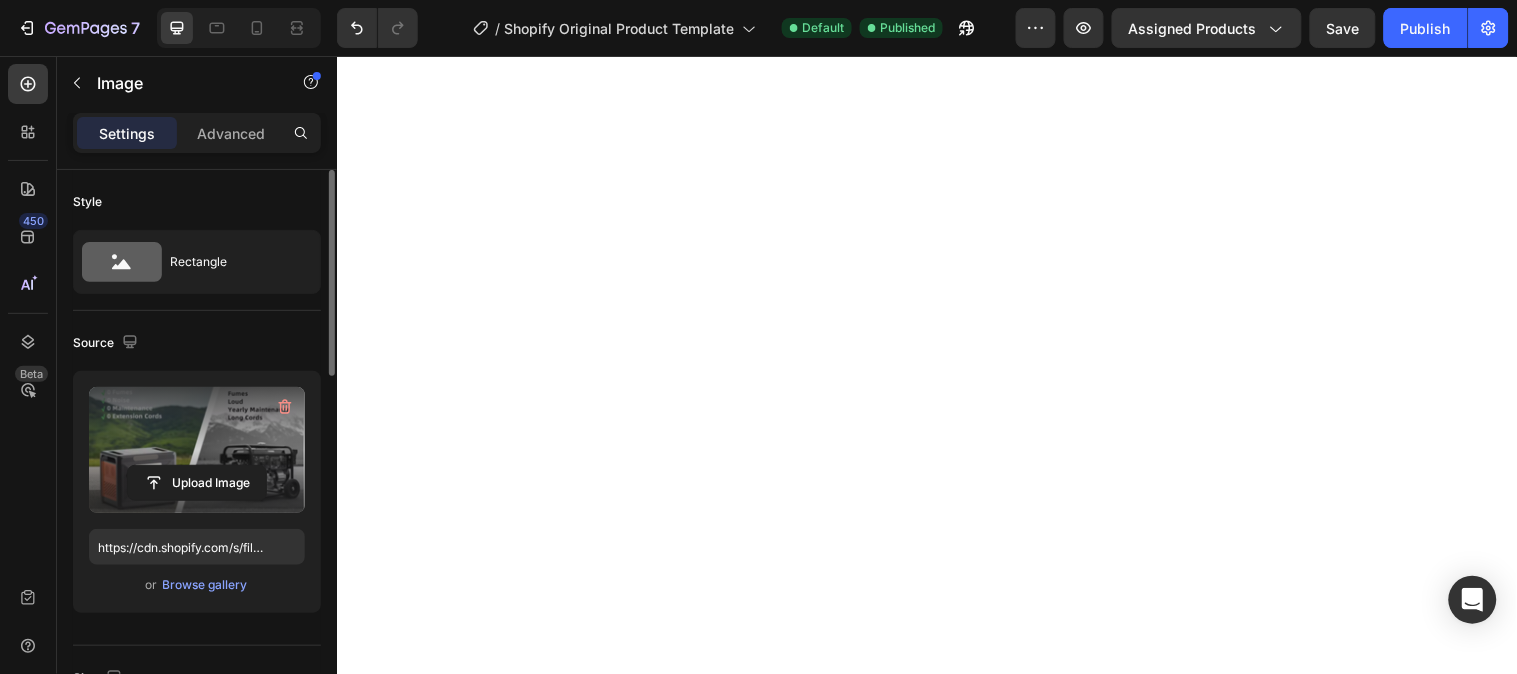 scroll, scrollTop: 5555, scrollLeft: 0, axis: vertical 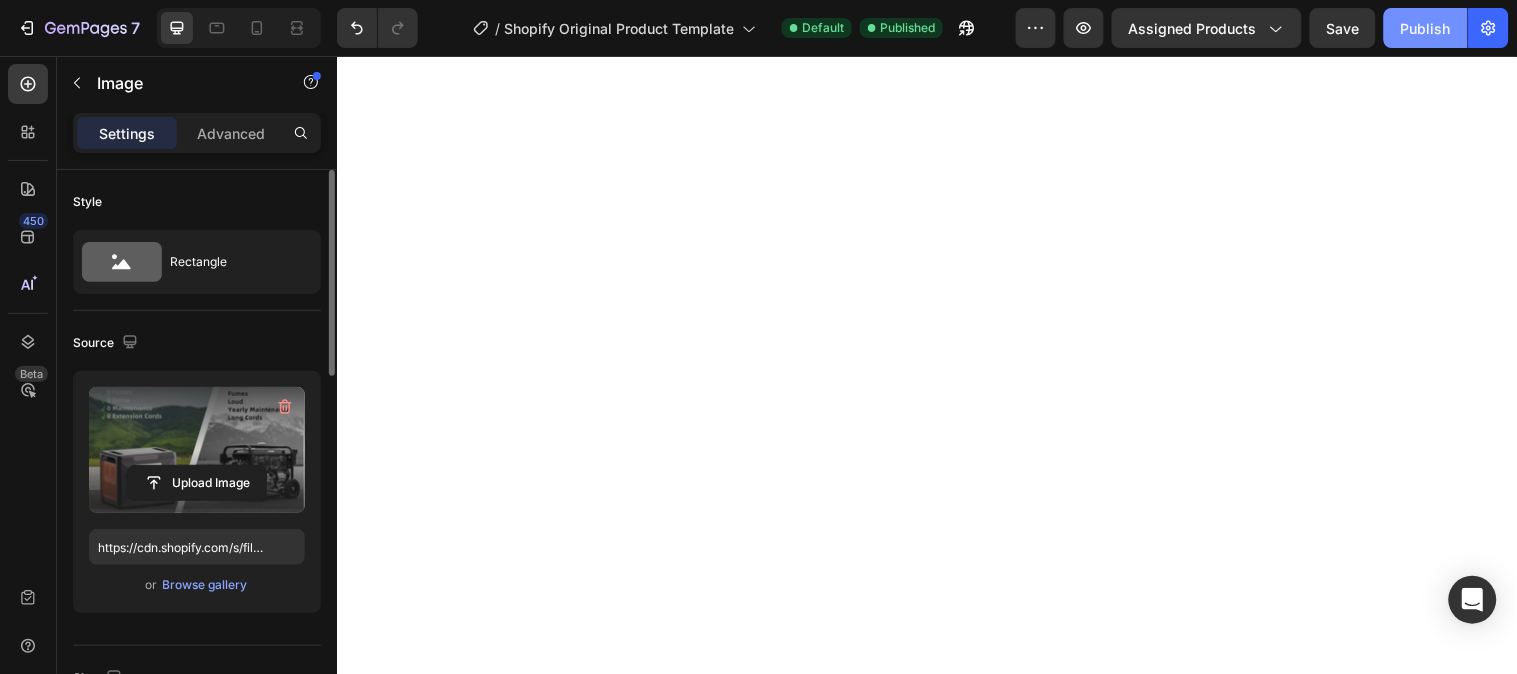 click on "Publish" at bounding box center [1426, 28] 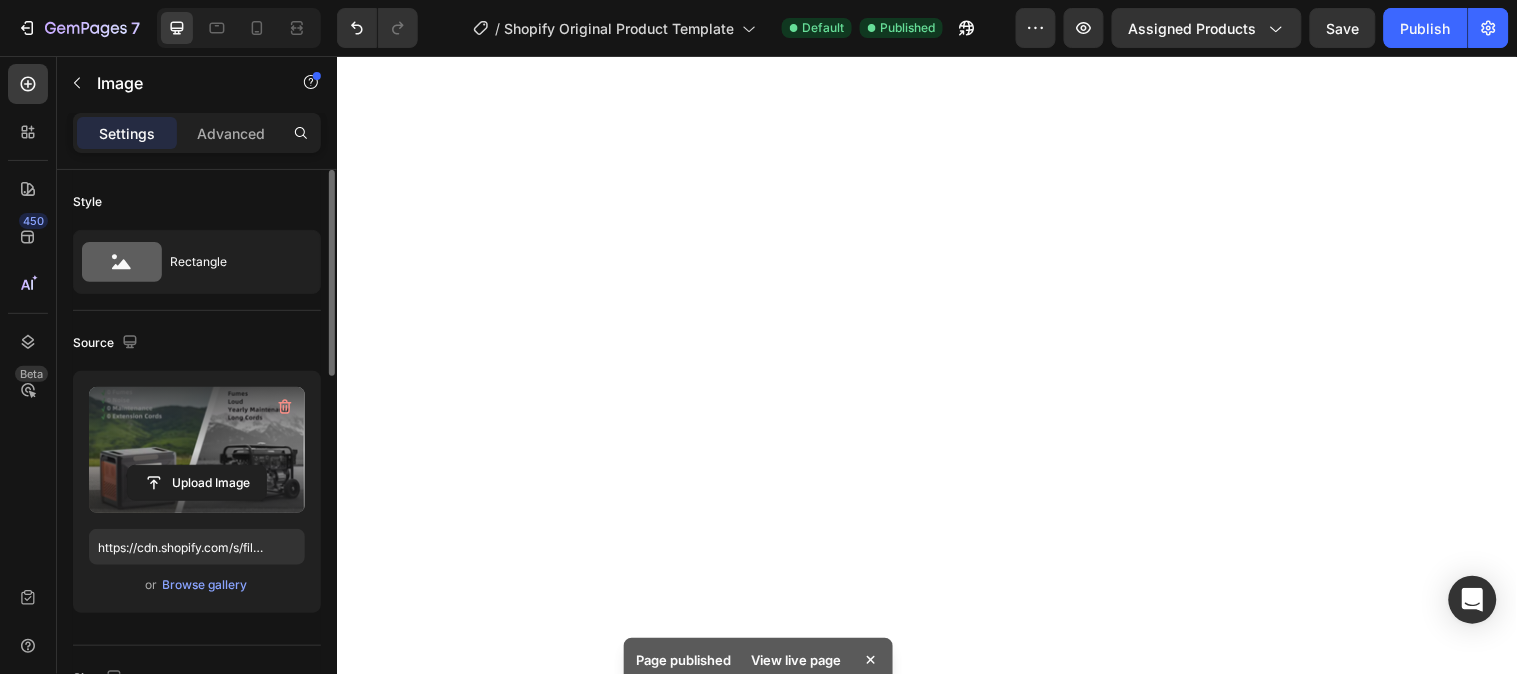 scroll, scrollTop: 6111, scrollLeft: 0, axis: vertical 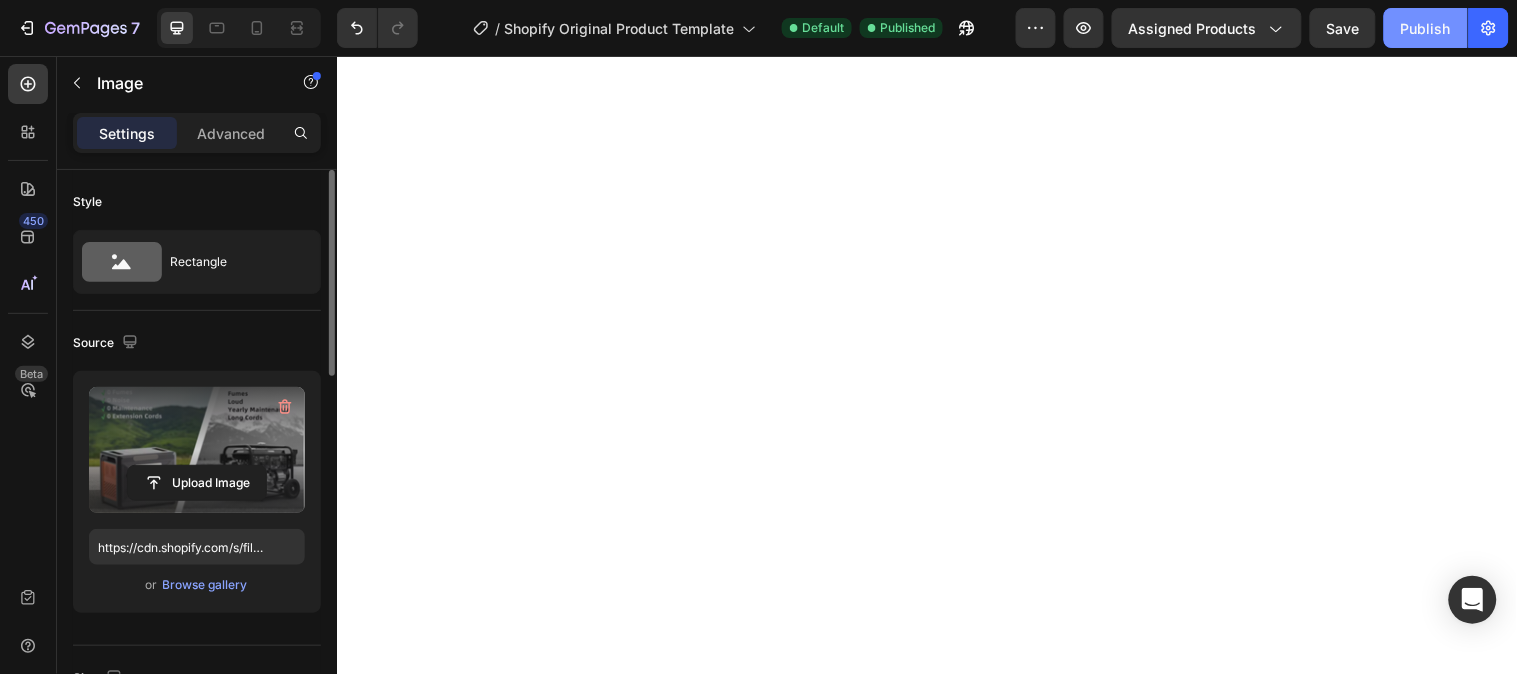 click on "Publish" at bounding box center (1426, 28) 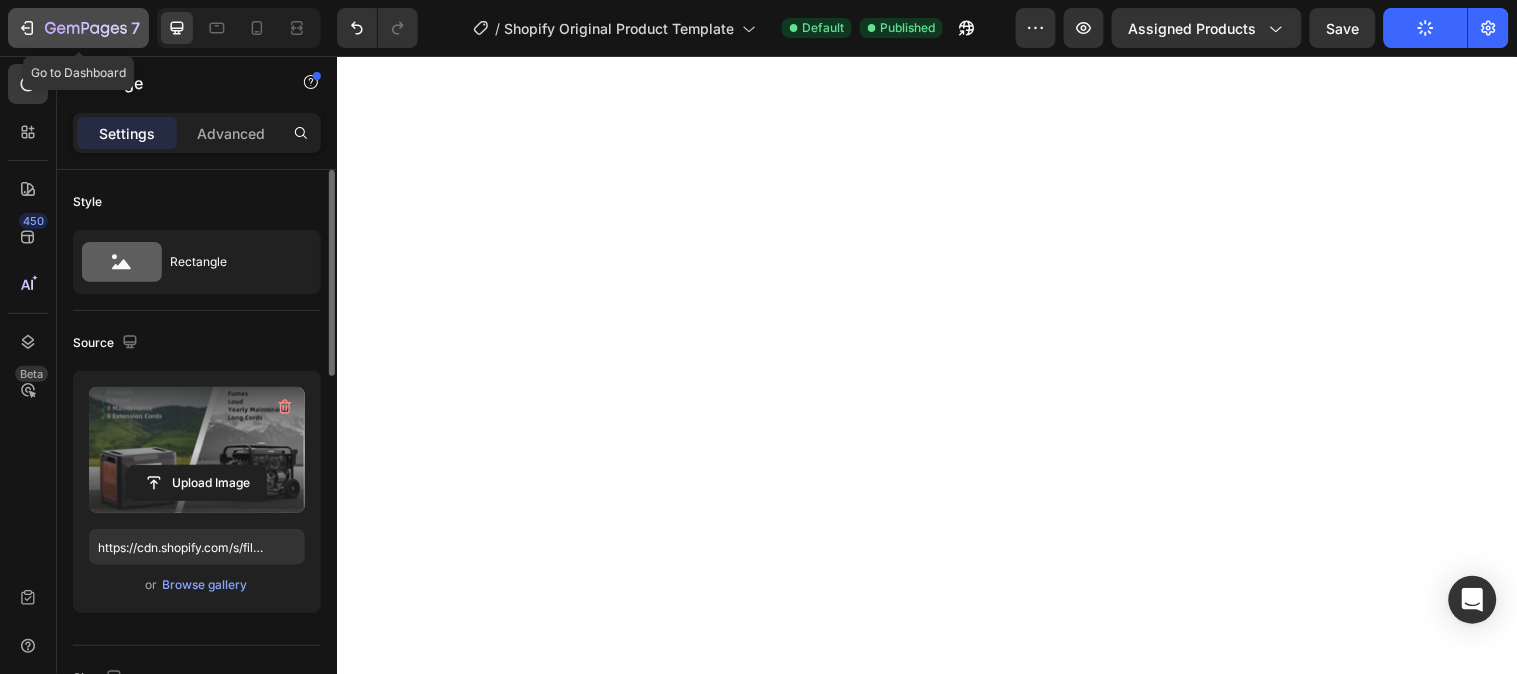 click 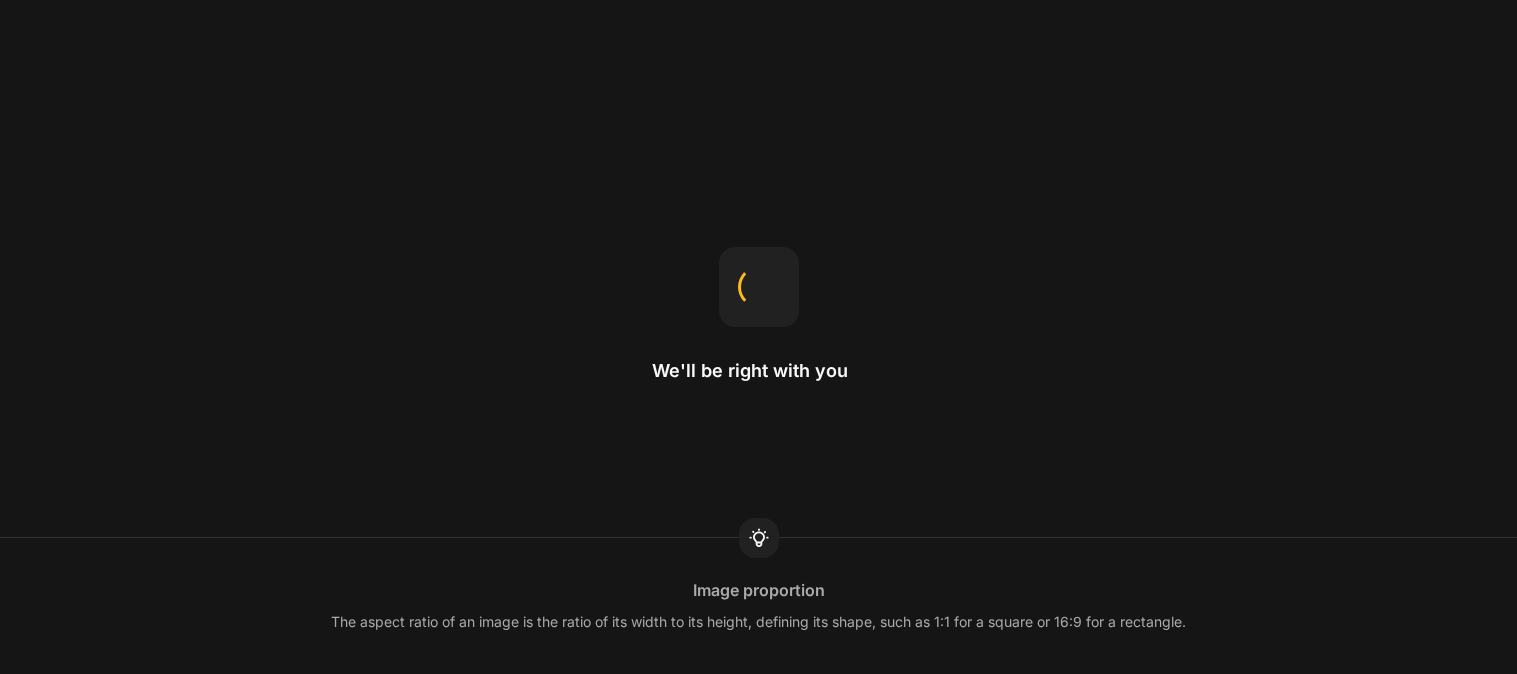 scroll, scrollTop: 0, scrollLeft: 0, axis: both 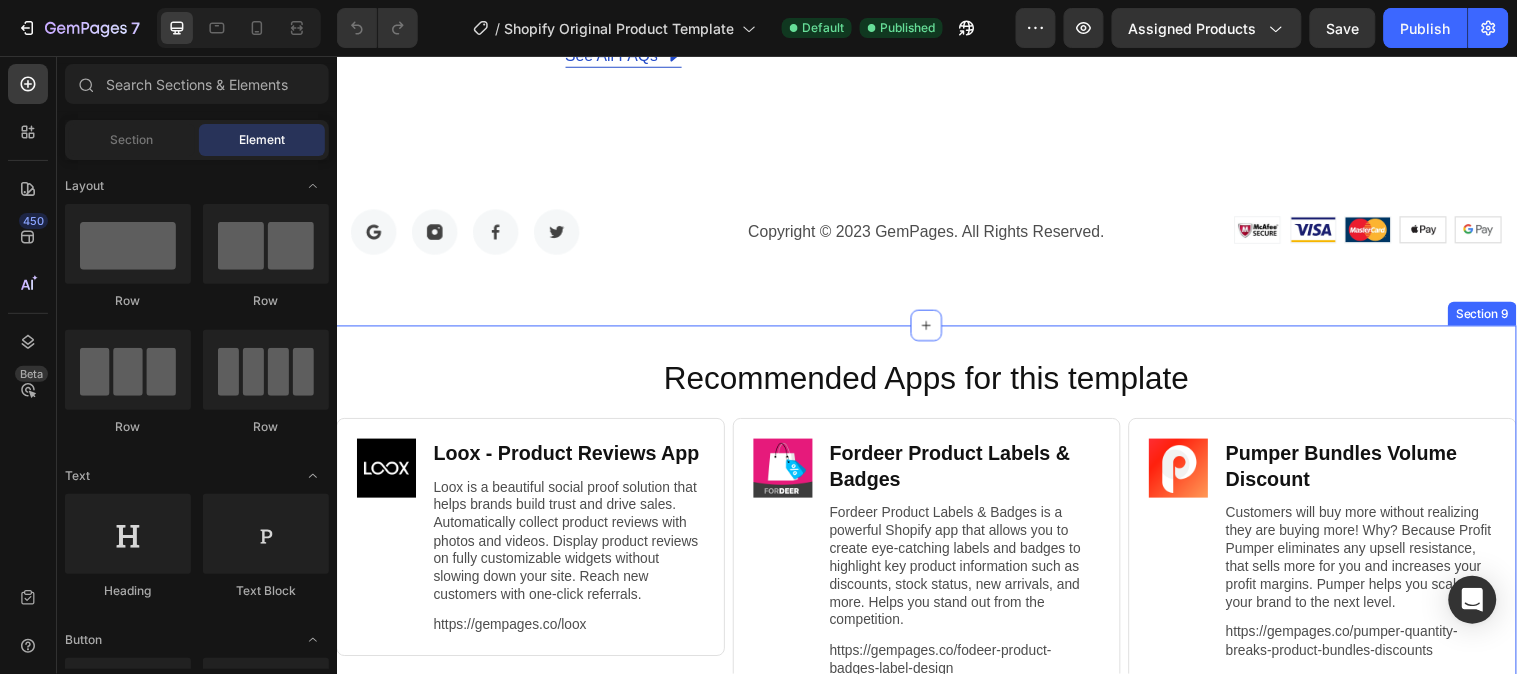click on "Recommended Apps for this template Heading Image Loox ‑ Product Reviews App Heading Loox is a beautiful social proof solution that helps brands build trust and drive sales. Automatically collect product reviews with photos and videos. Display product reviews on fully customizable widgets without slowing down your site. Reach new customers with one-click referrals. Text Block https://gempages.co/loox Text Block Row Row Image Fordeer Product Labels & Badges Heading Fordeer Product Labels & Badges is a powerful Shopify app that allows you to create eye-catching labels and badges to highlight key product information such as discounts, stock status, new arrivals, and more. Helps you stand out from the competition. Text Block https://gempages.co/fodeer-product-badges-label-design Text Block Row Row Image Pumper Bundles Volume Discount Heading Text Block https://gempages.co/pumper-quantity-breaks-product-bundles-discounts Text Block Row Row Row Section 9" at bounding box center (936, 557) 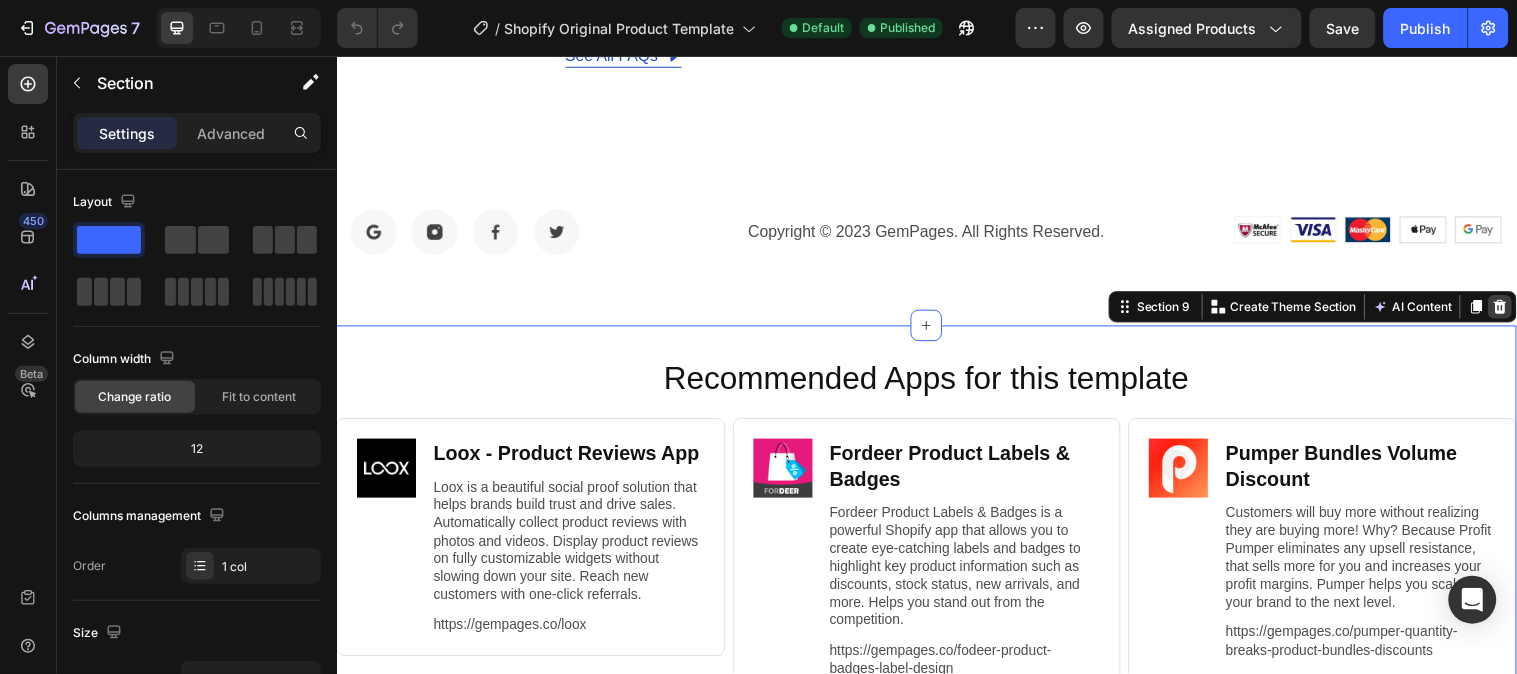 click 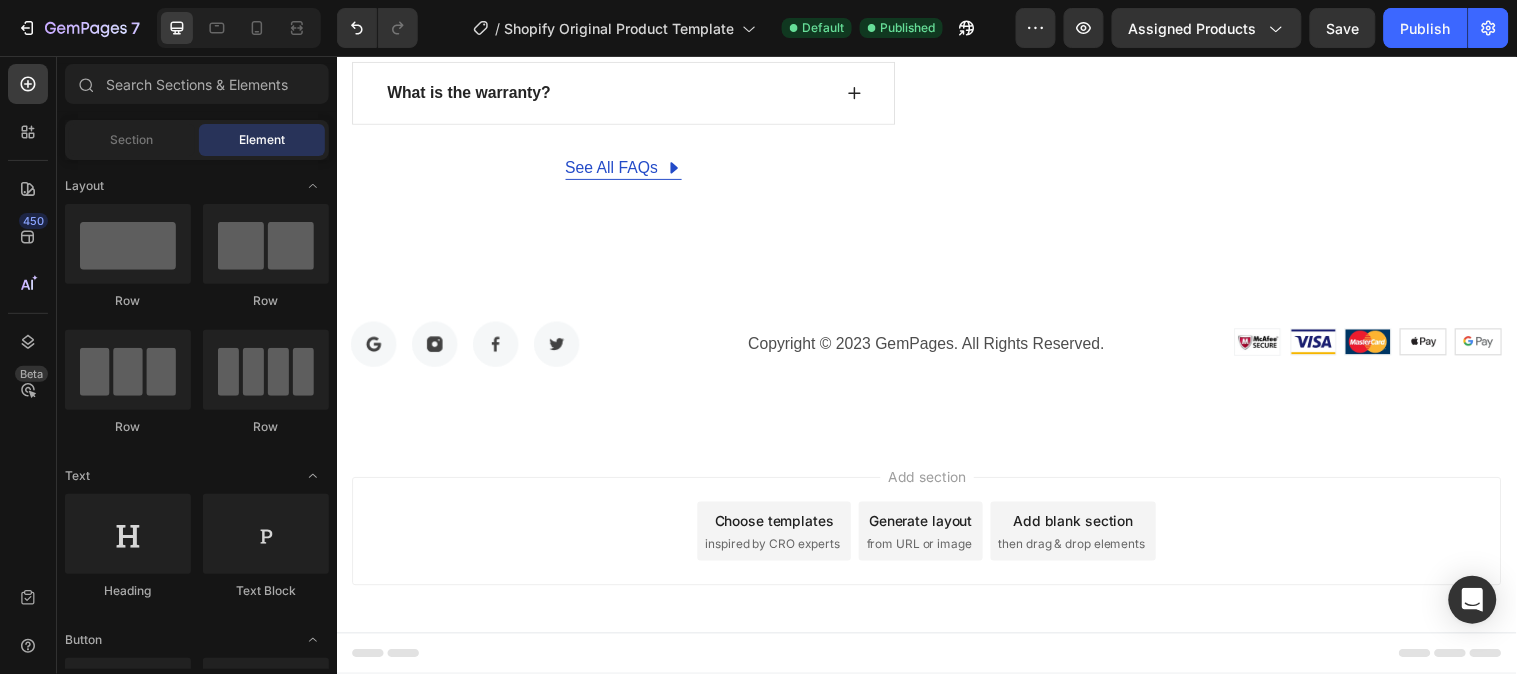 scroll, scrollTop: 9455, scrollLeft: 0, axis: vertical 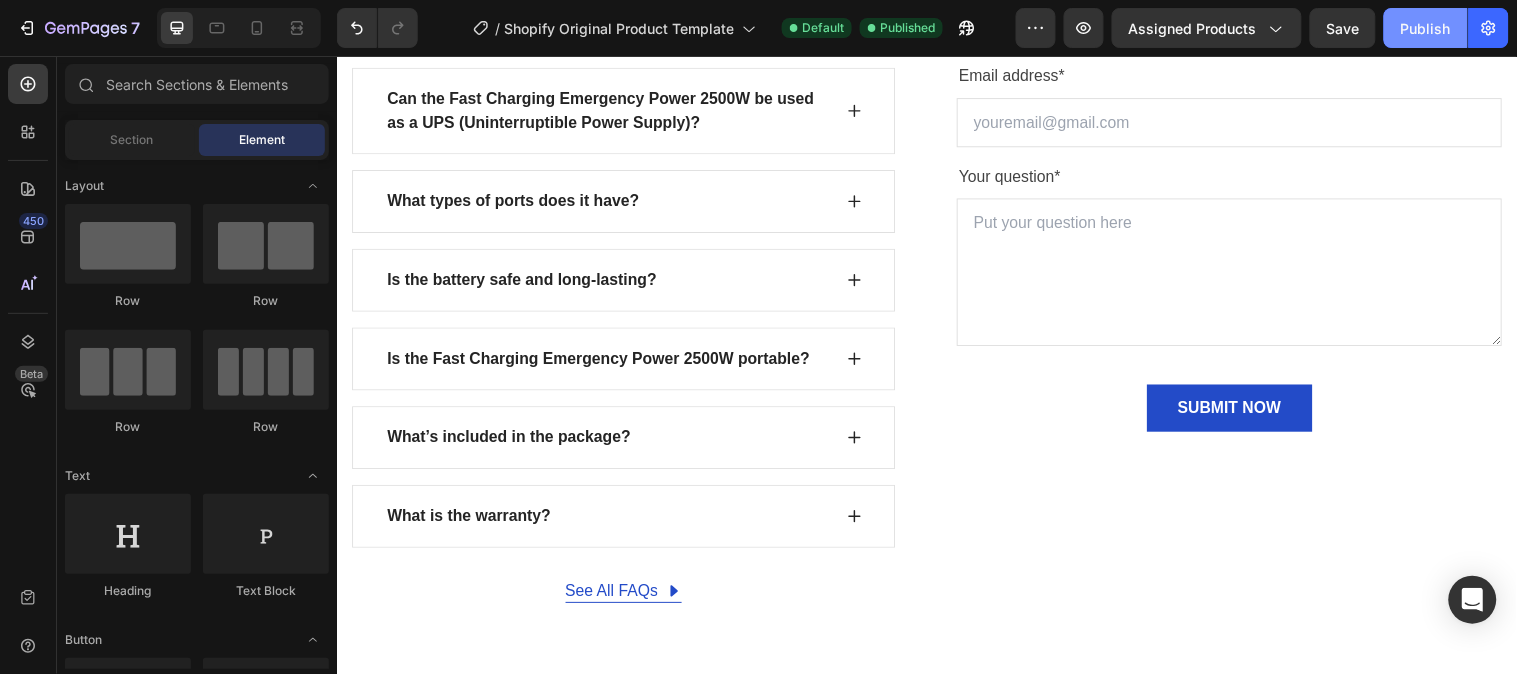 click on "Publish" at bounding box center (1426, 28) 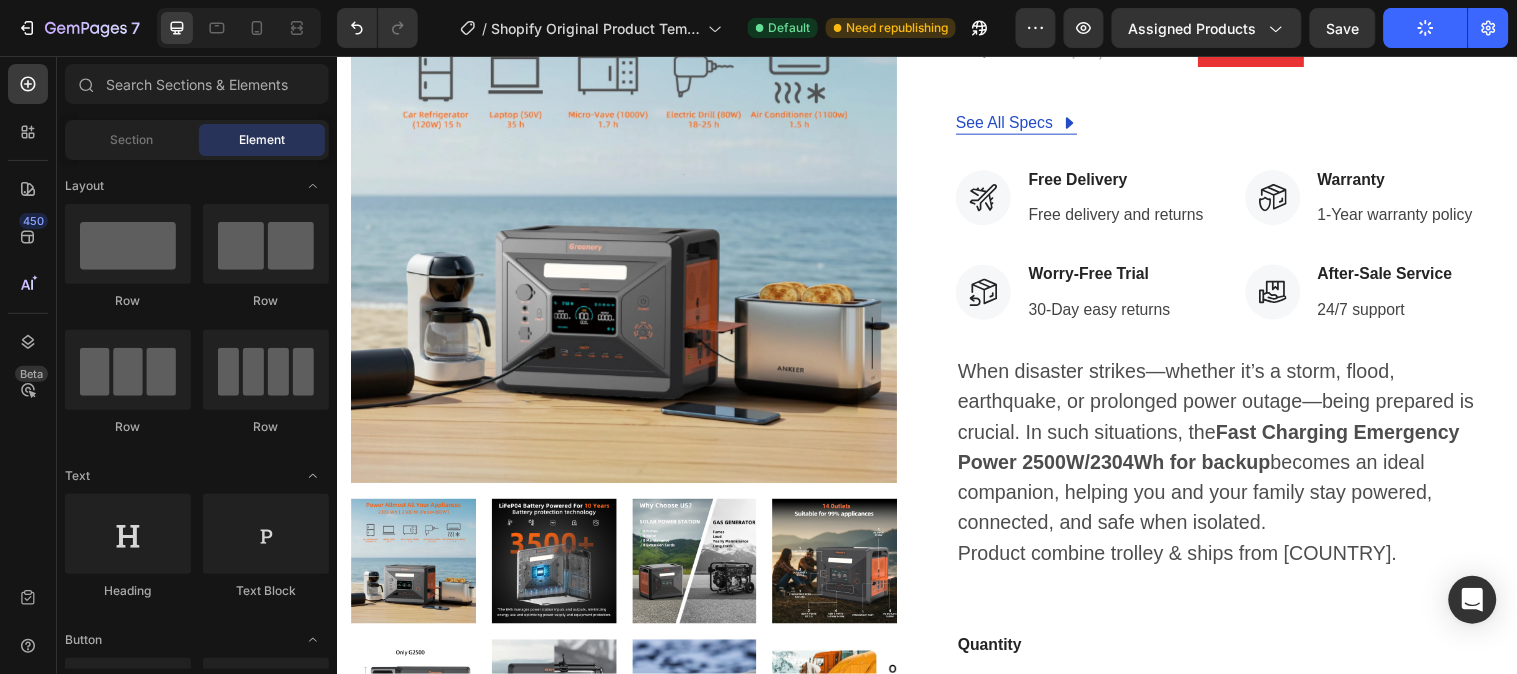 scroll, scrollTop: 0, scrollLeft: 0, axis: both 